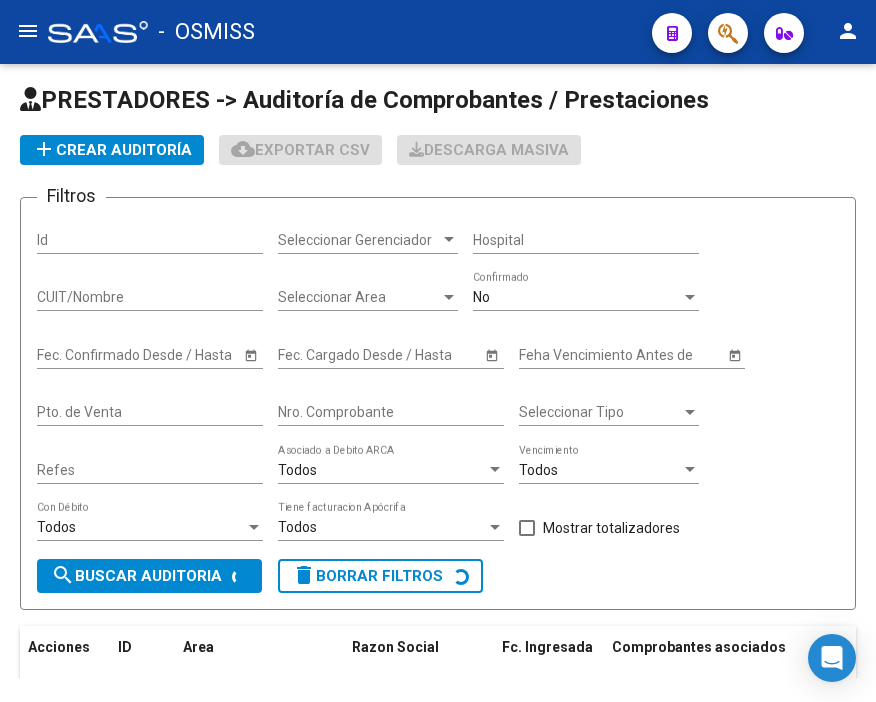 scroll, scrollTop: 0, scrollLeft: 0, axis: both 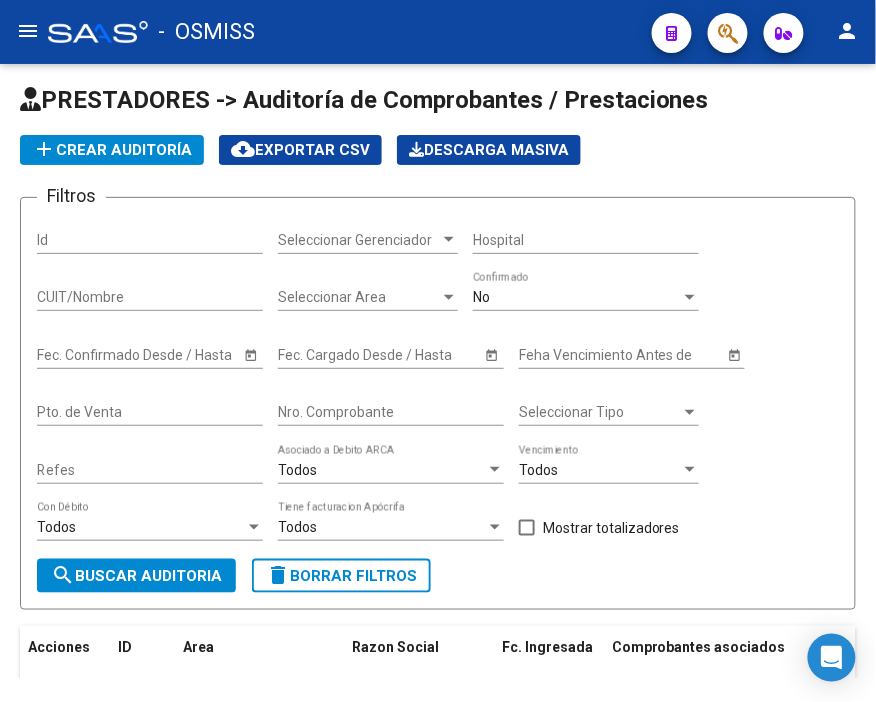 click on "add  Crear Auditoría" 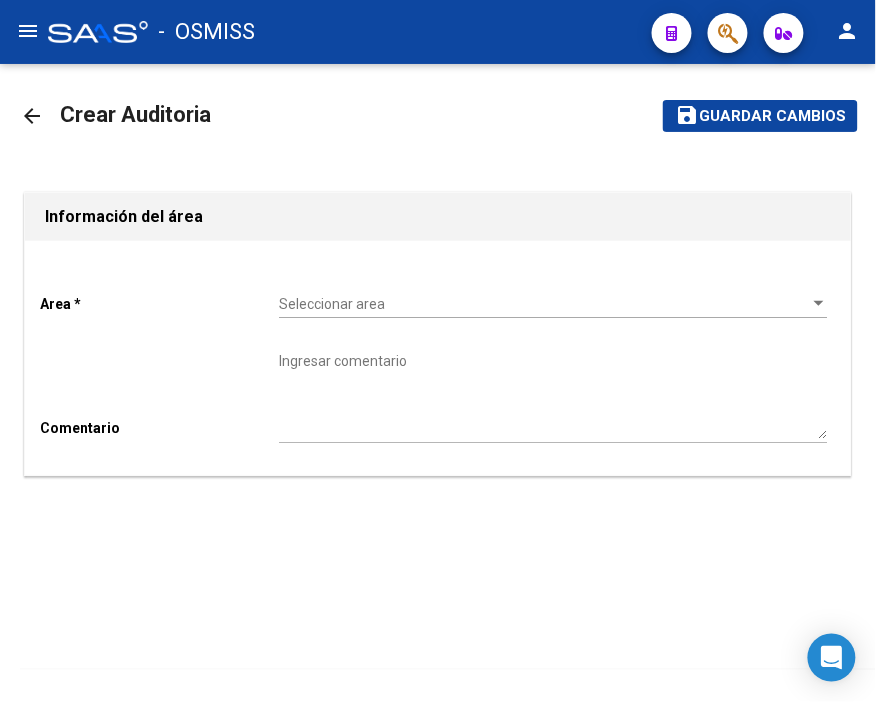 click on "Seleccionar area" at bounding box center [544, 304] 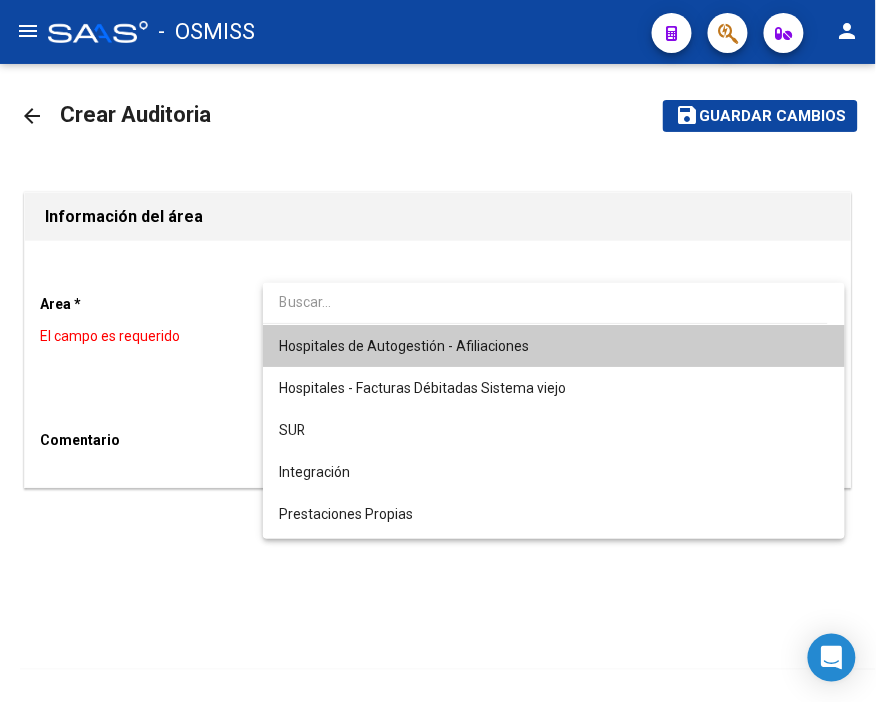 click on "Hospitales de Autogestión - Afiliaciones" at bounding box center (404, 346) 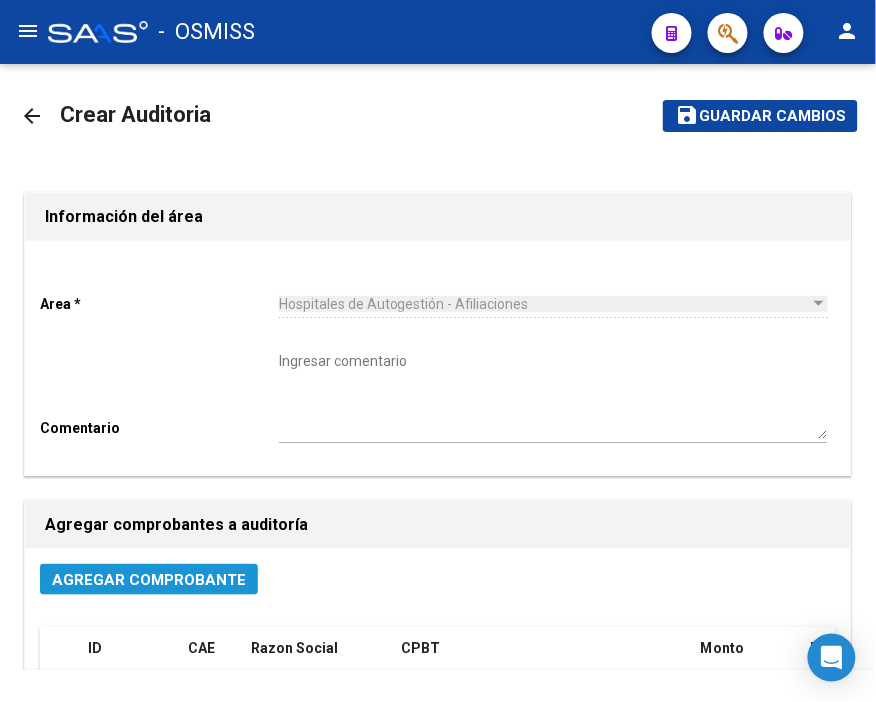 click on "Agregar Comprobante" 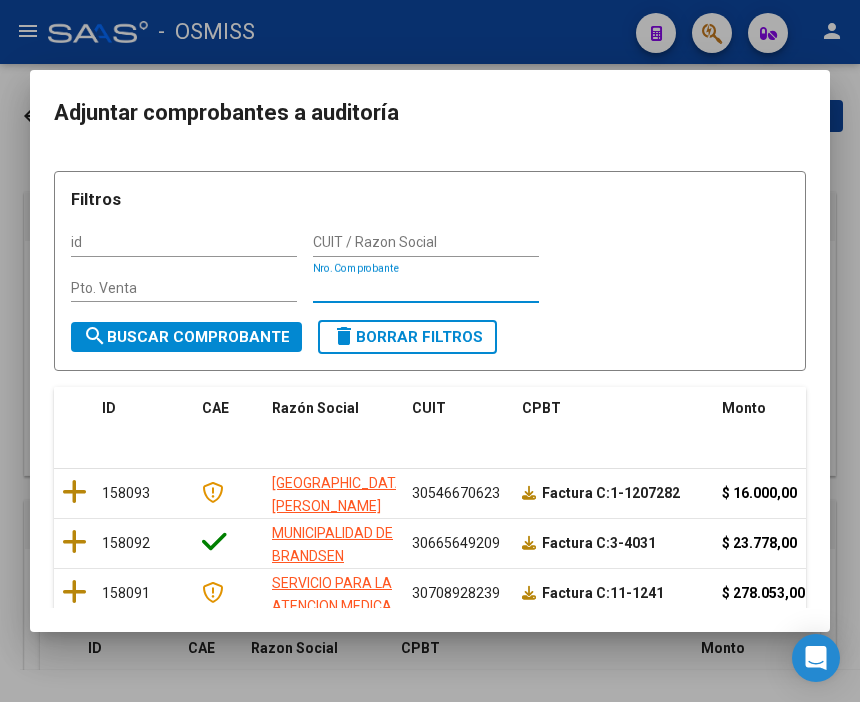 click on "Nro. Comprobante" at bounding box center (426, 288) 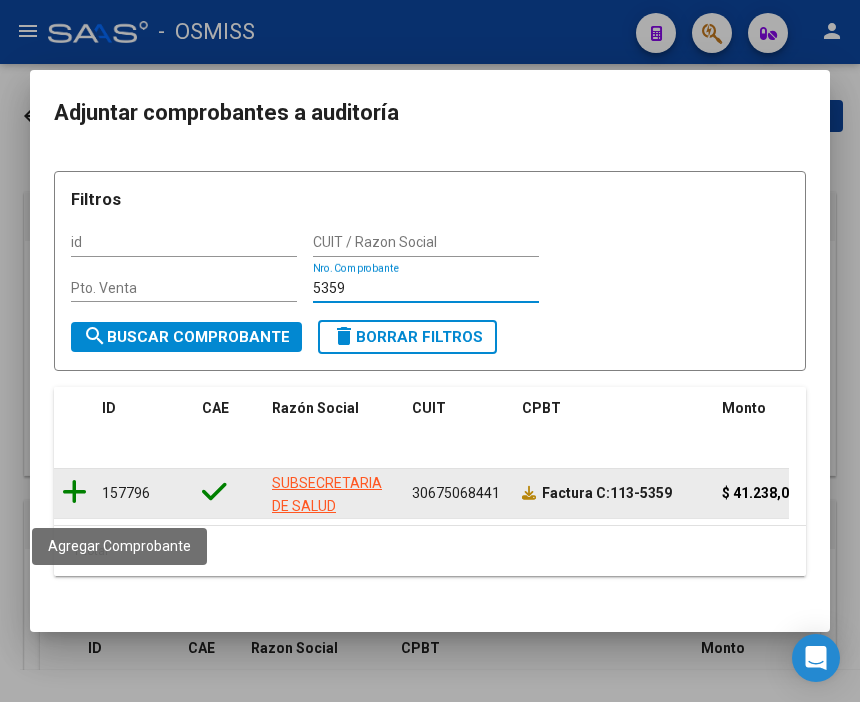 type on "5359" 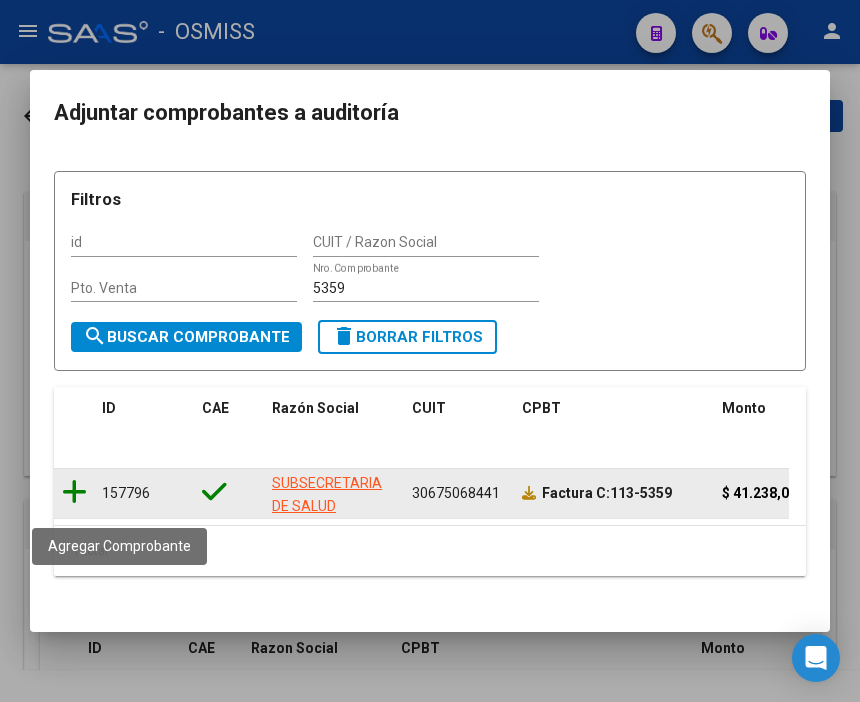 click 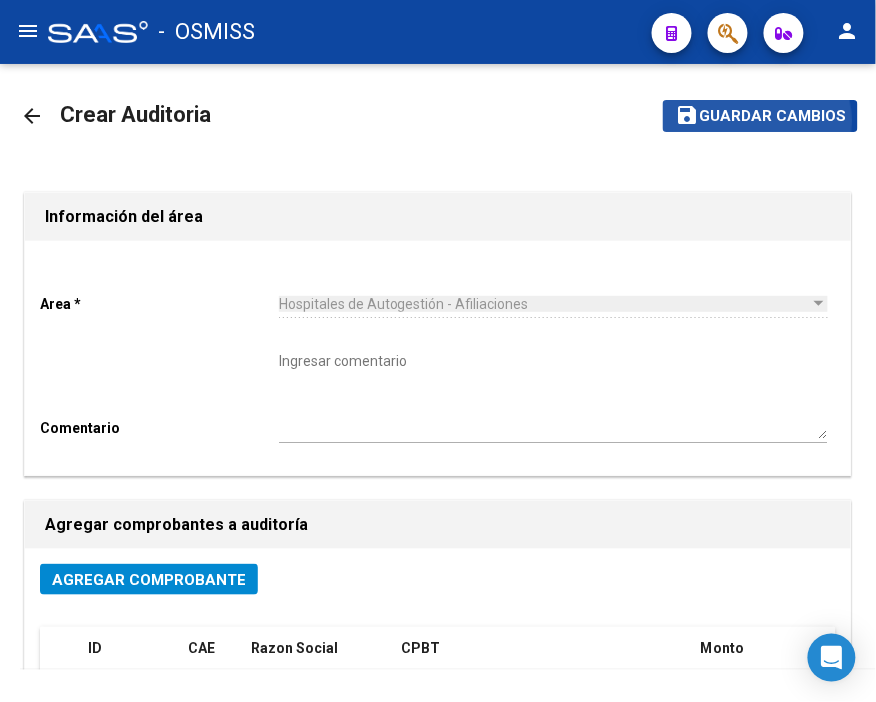 click on "Guardar cambios" 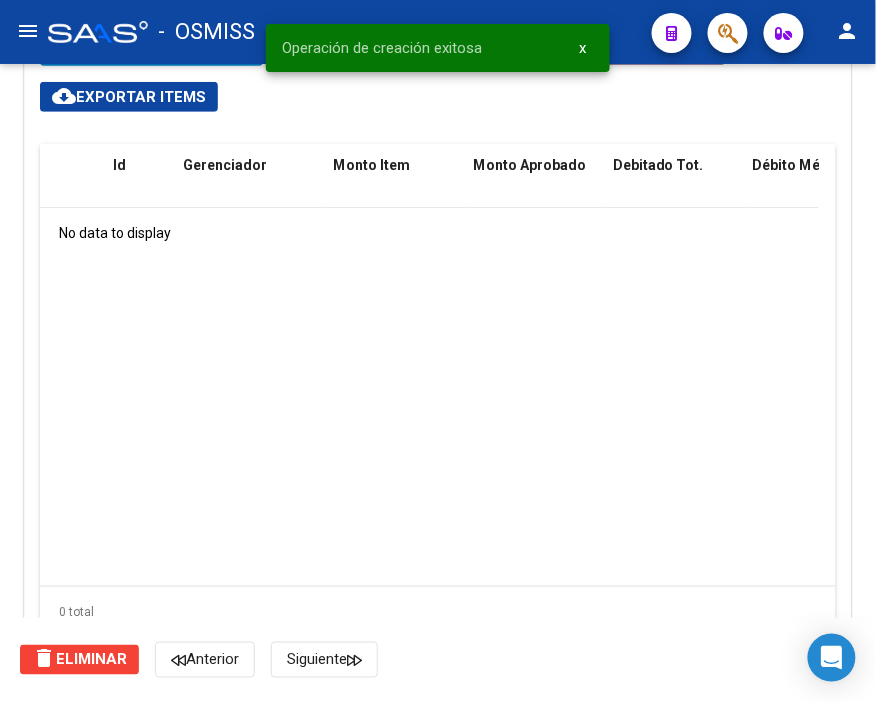scroll, scrollTop: 1444, scrollLeft: 0, axis: vertical 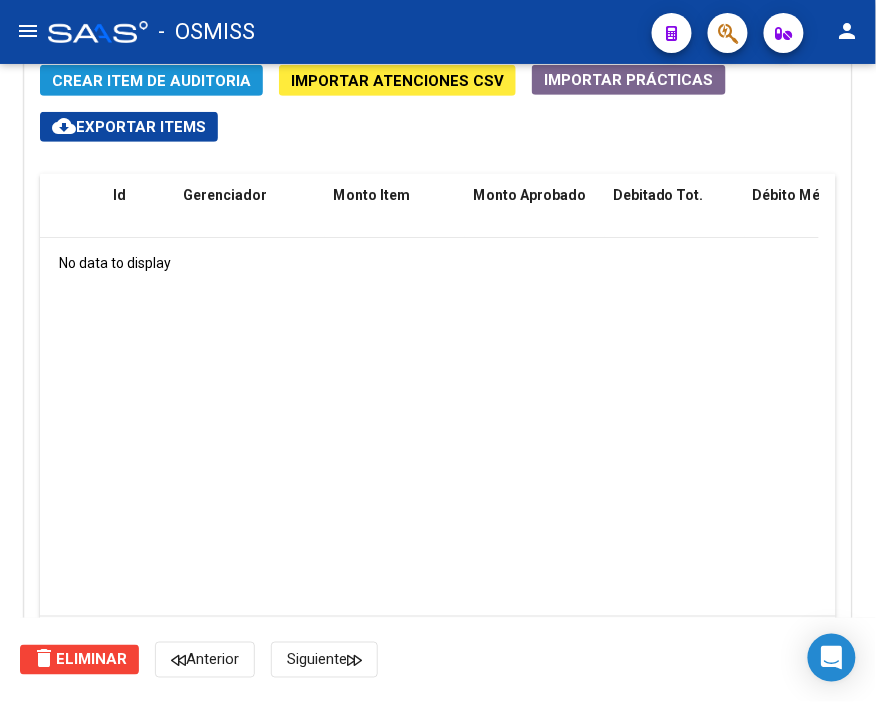 click on "Crear Item de Auditoria" 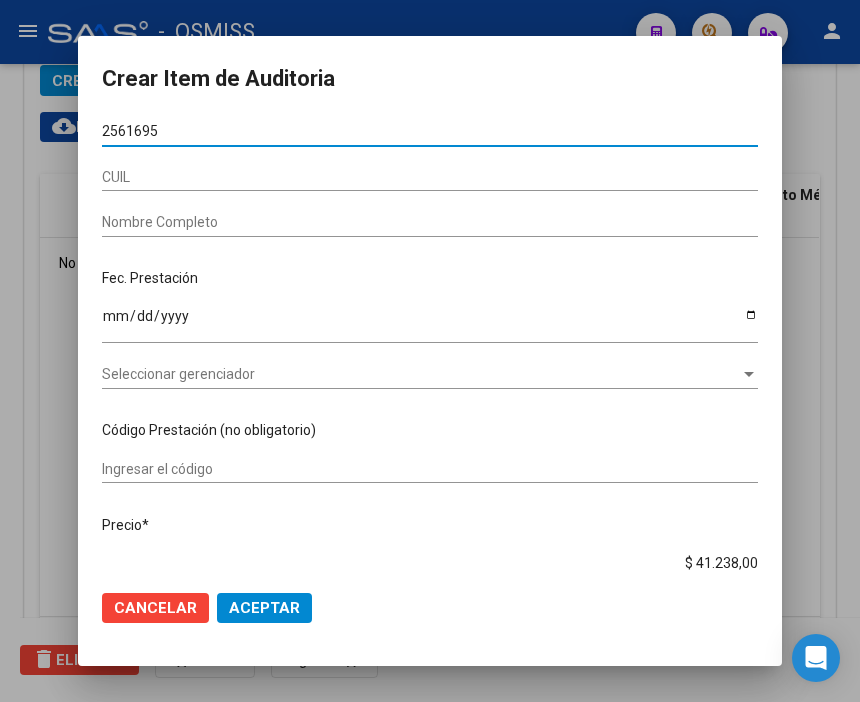 type on "25616958" 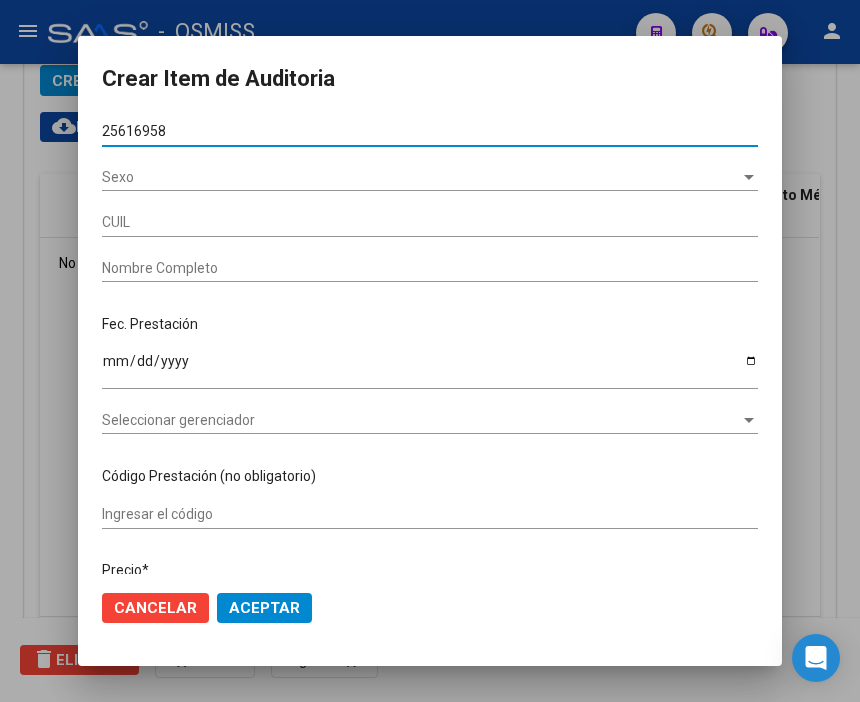 type on "23256169584" 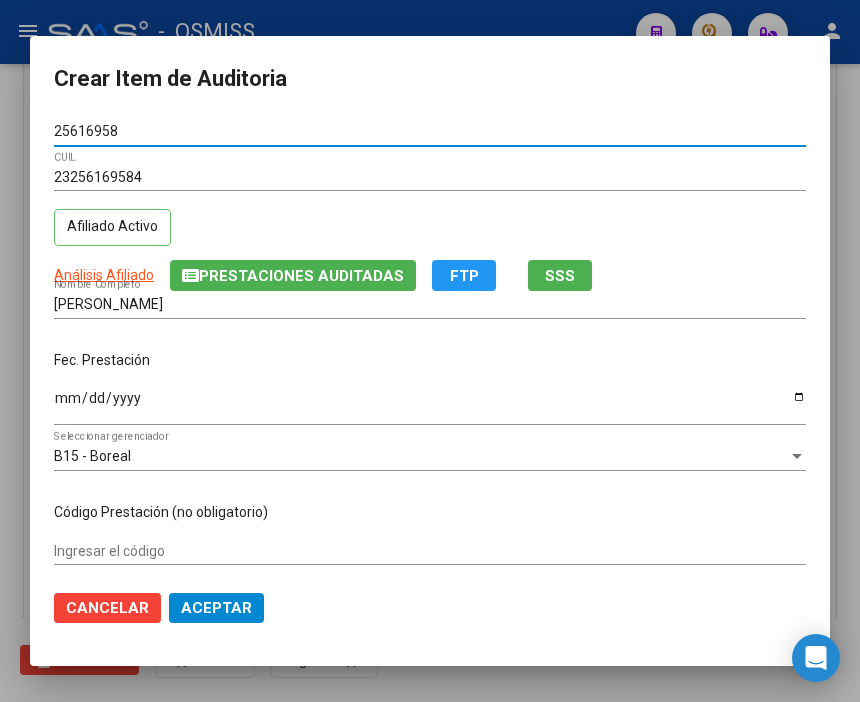 type on "25616958" 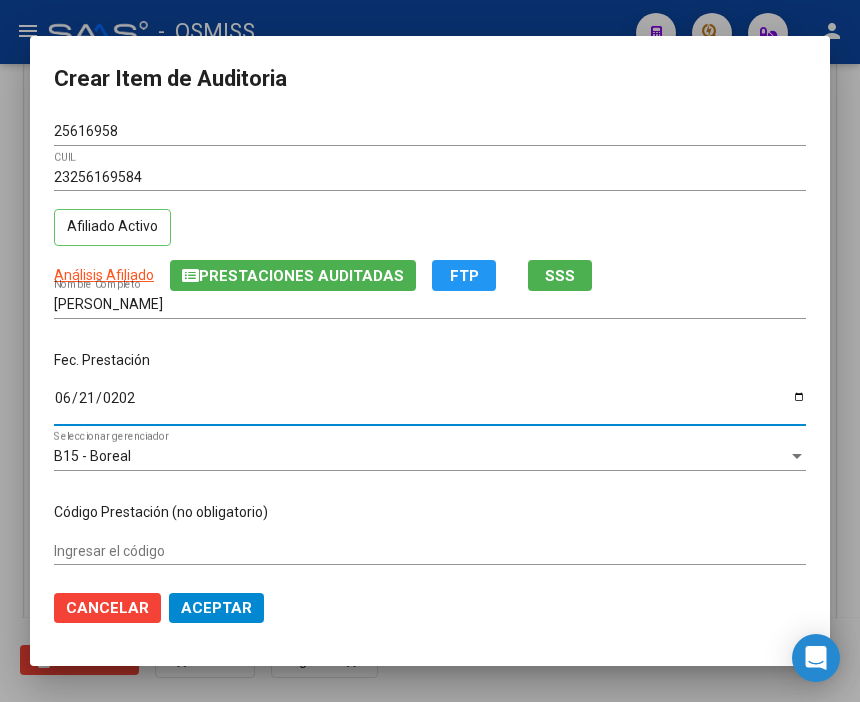 type on "[DATE]" 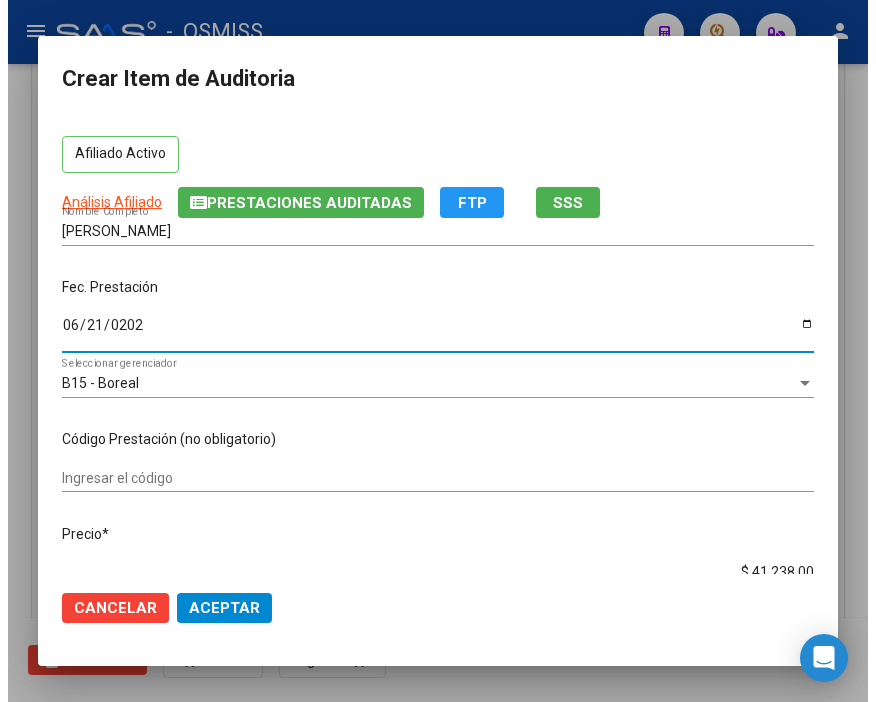 scroll, scrollTop: 111, scrollLeft: 0, axis: vertical 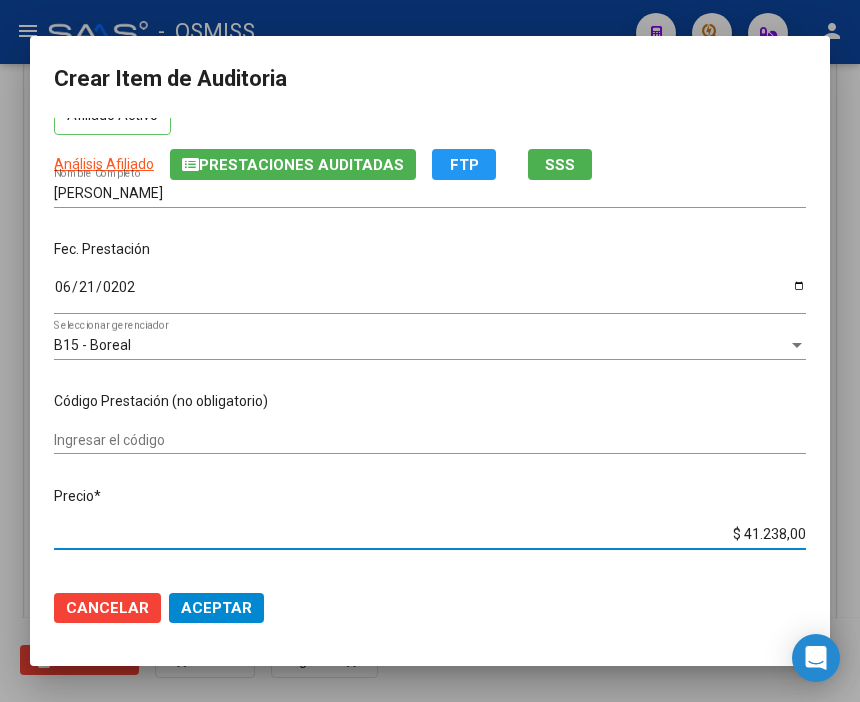 drag, startPoint x: 693, startPoint y: 537, endPoint x: 861, endPoint y: 535, distance: 168.0119 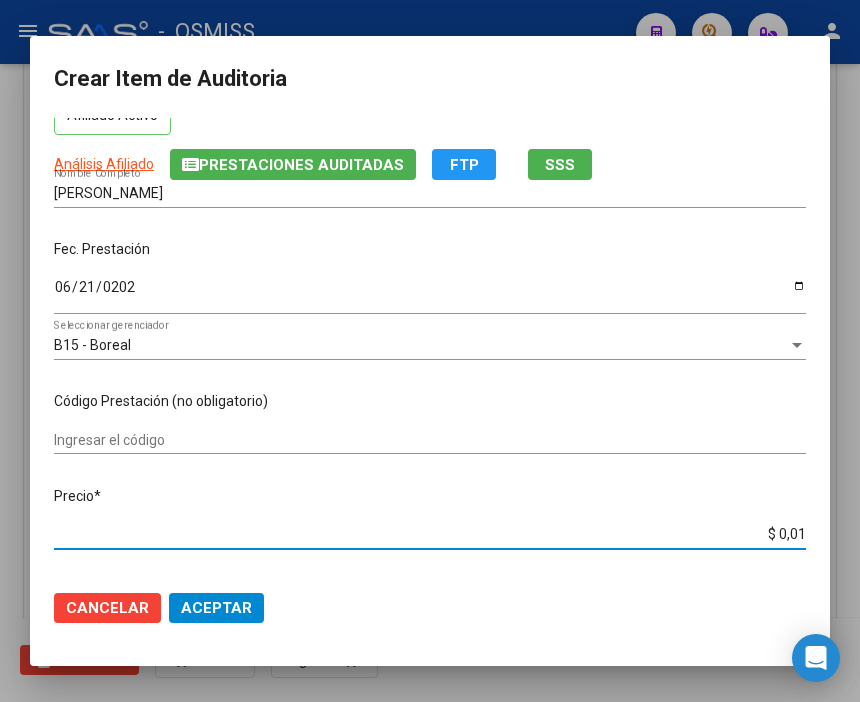 type on "$ 0,11" 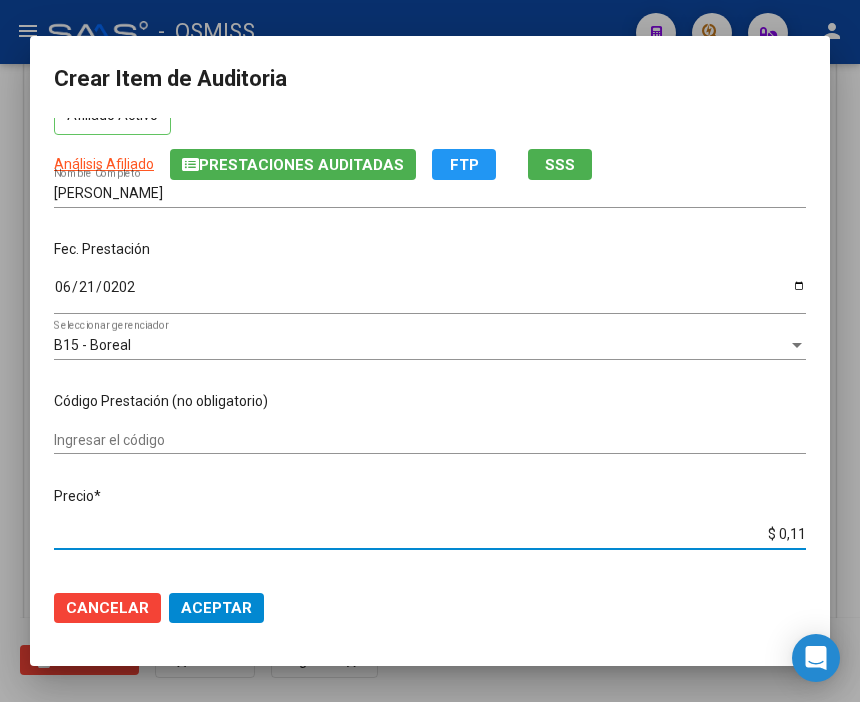 type on "$ 1,19" 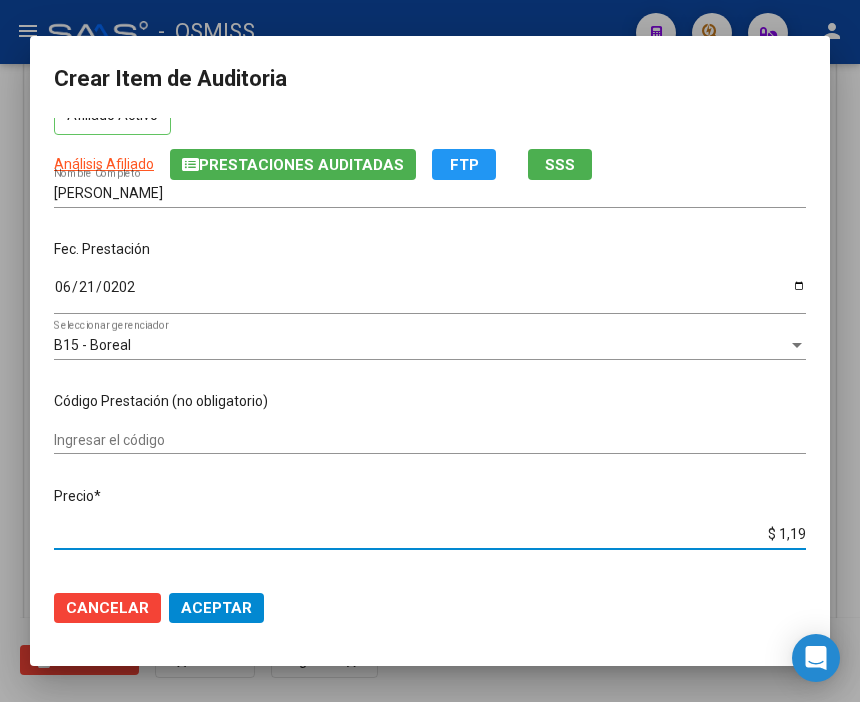 type on "$ 11,99" 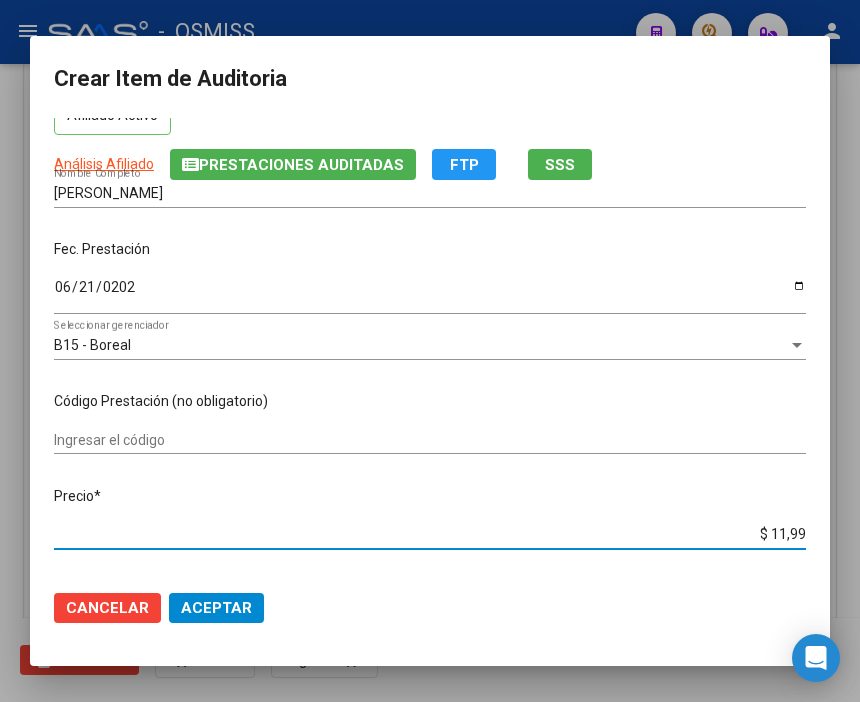 type on "$ 119,94" 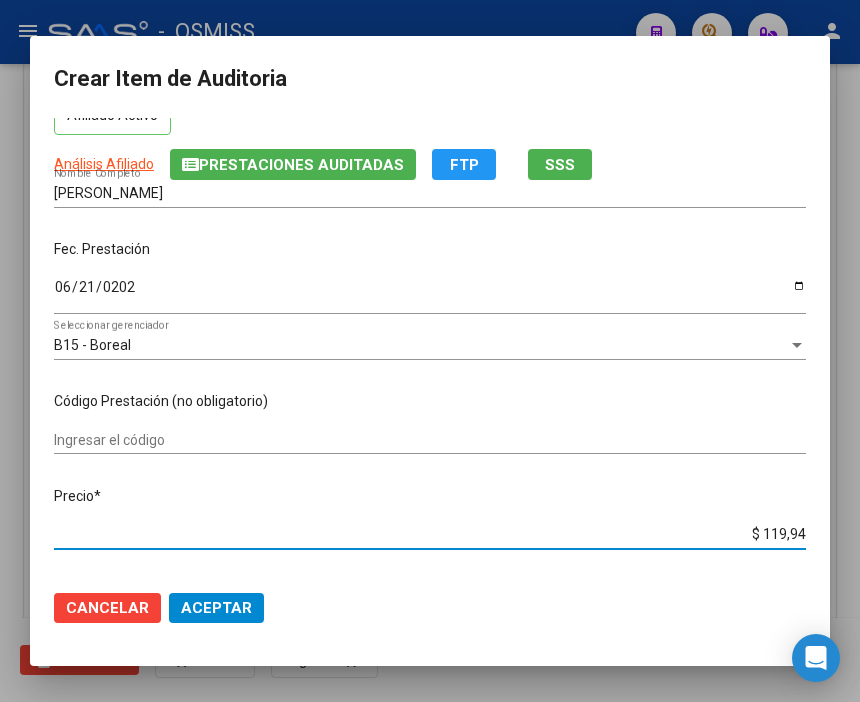type on "$ 1.199,40" 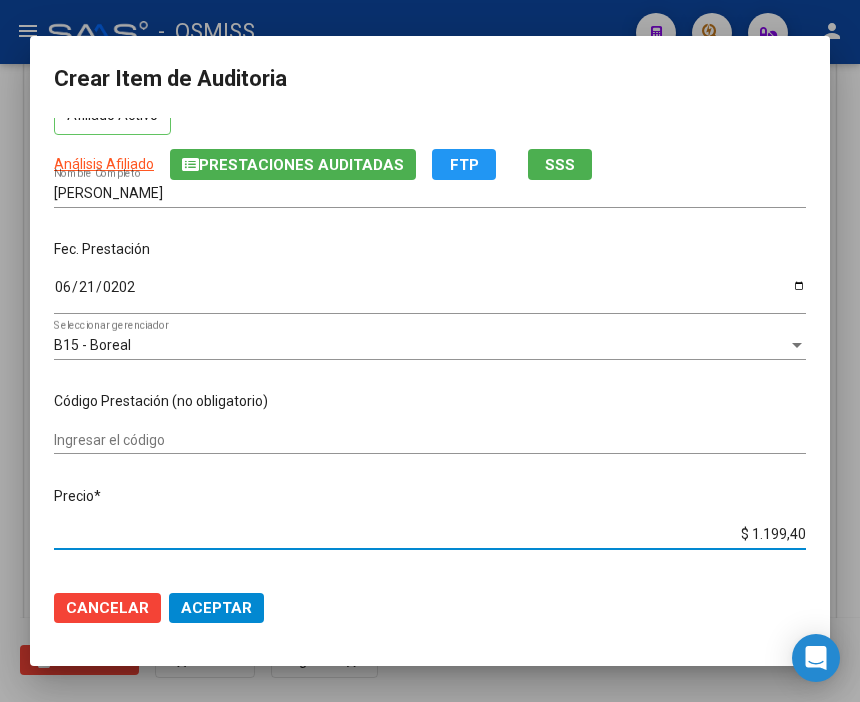 type on "$ 11.994,00" 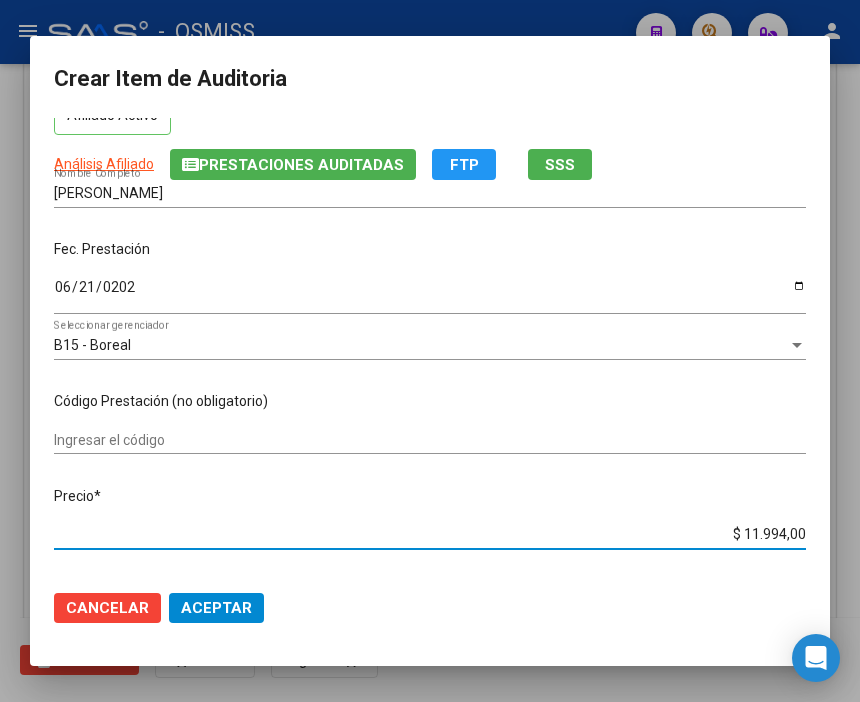 click on "Cancelar Aceptar" 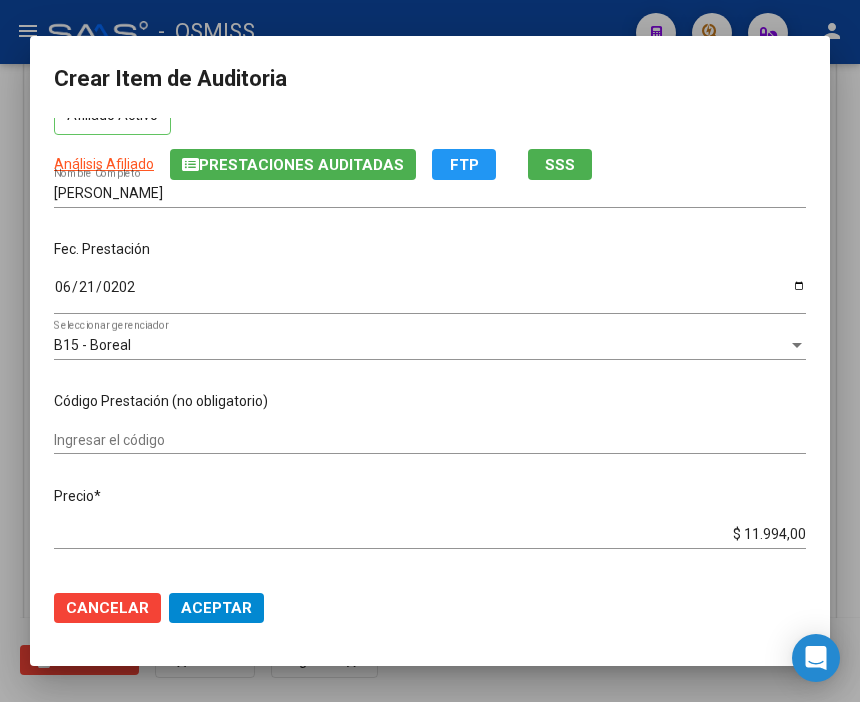 click on "Aceptar" 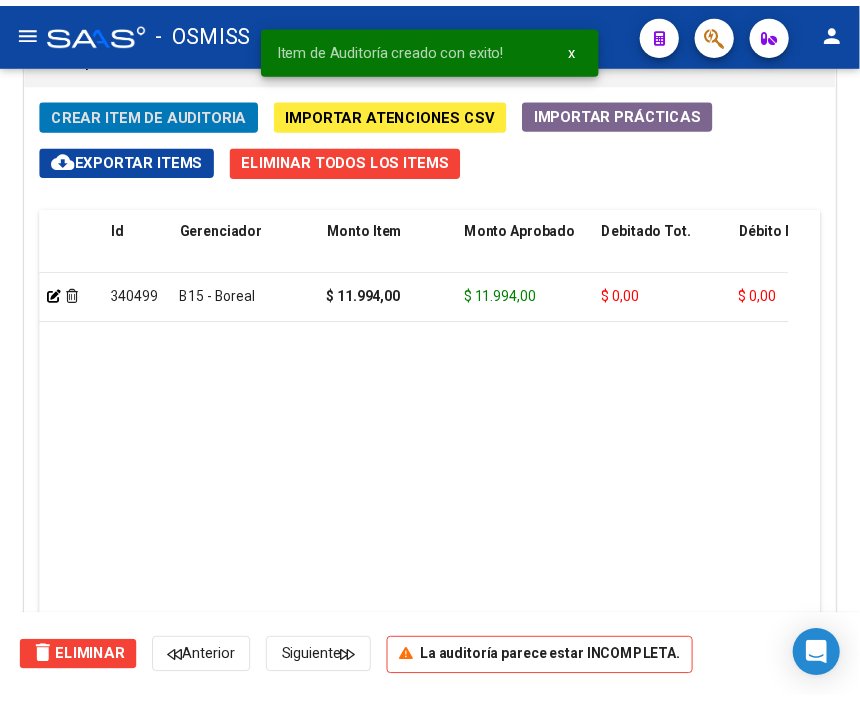 scroll, scrollTop: 1557, scrollLeft: 0, axis: vertical 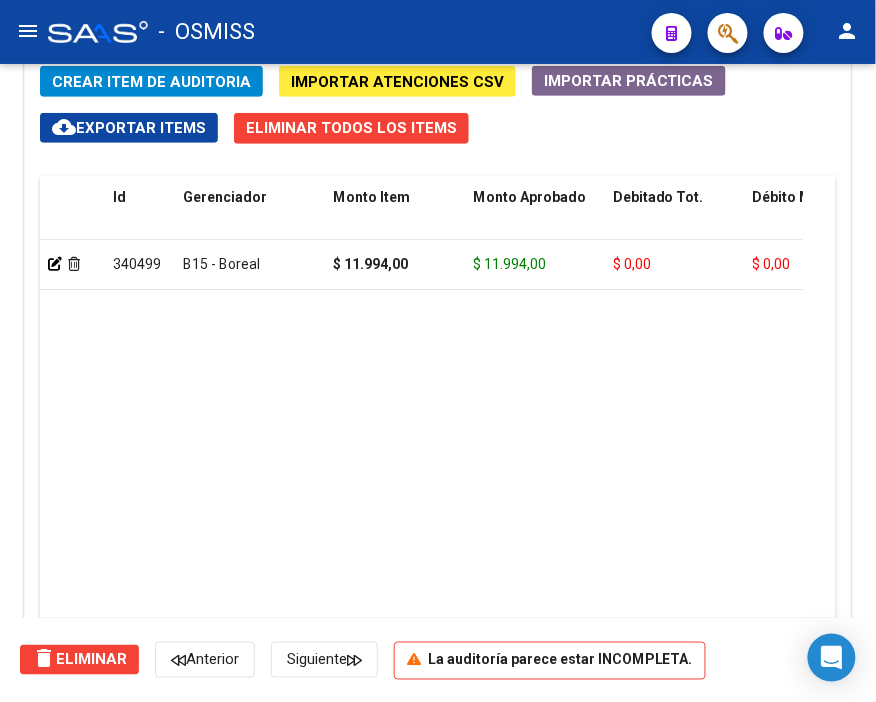 click on "Crear Item de Auditoria" 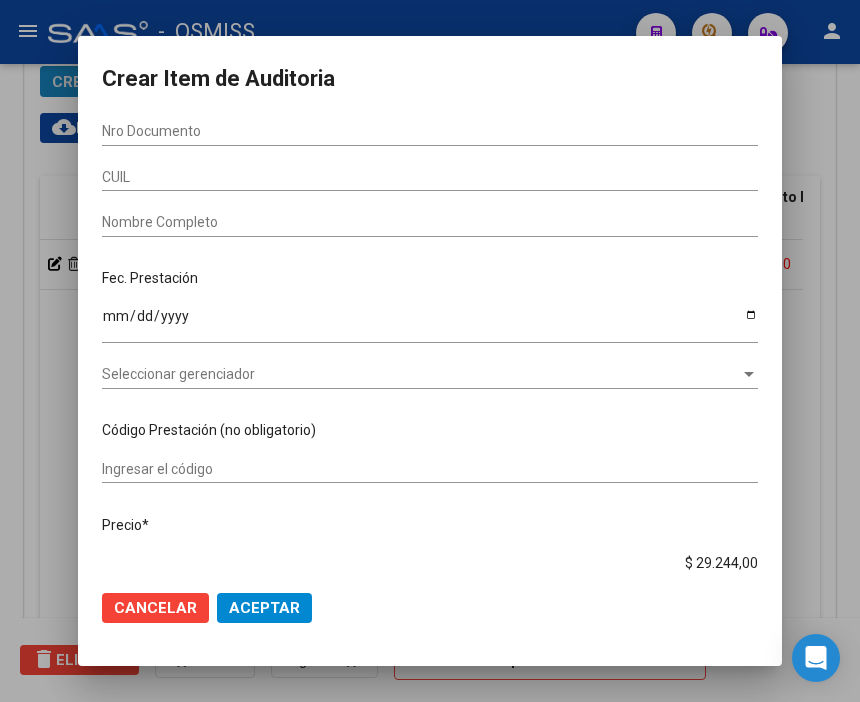 scroll, scrollTop: 1885, scrollLeft: 0, axis: vertical 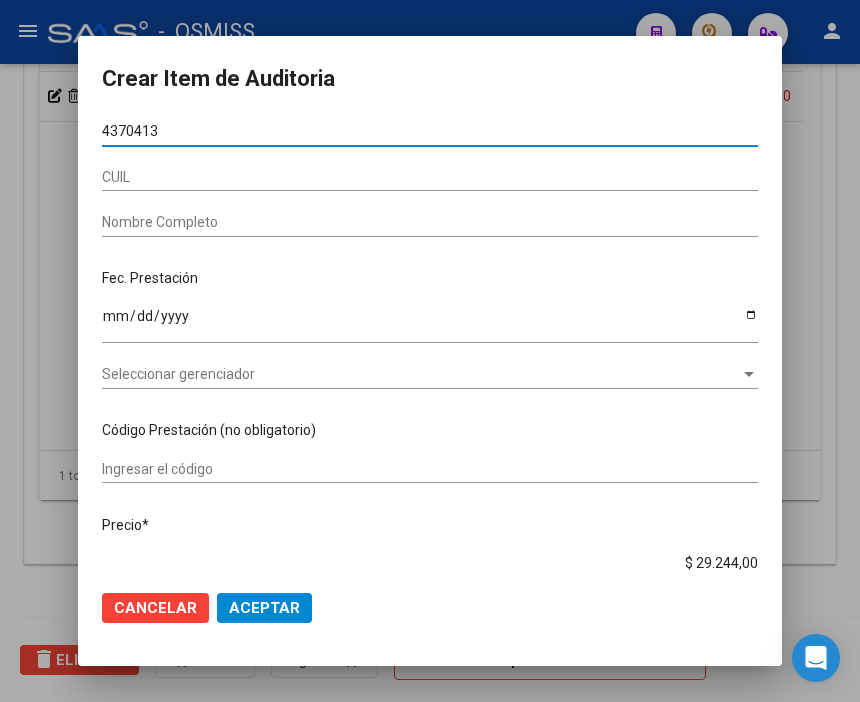 type on "43704138" 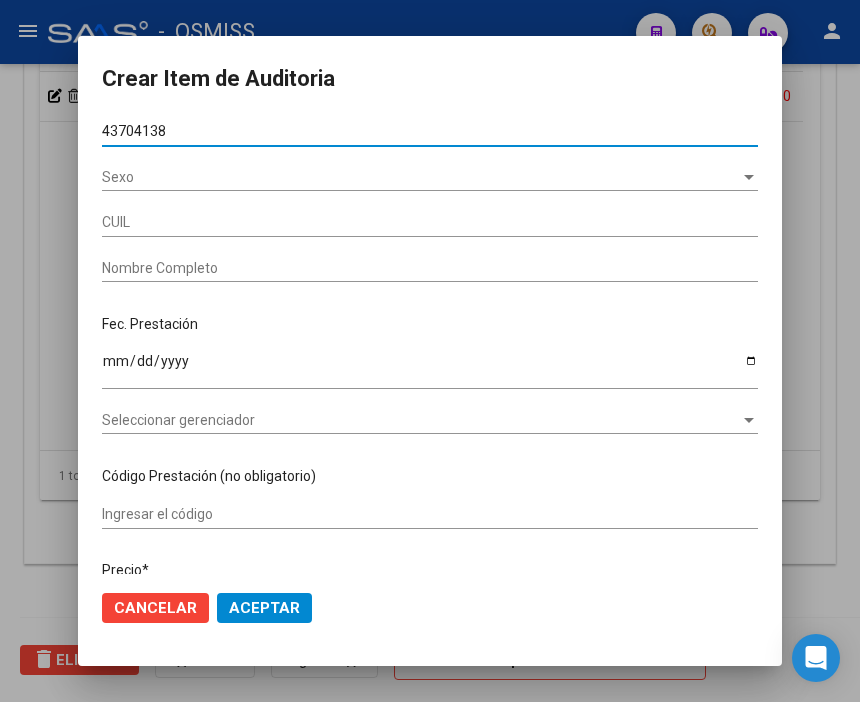type on "27437041380" 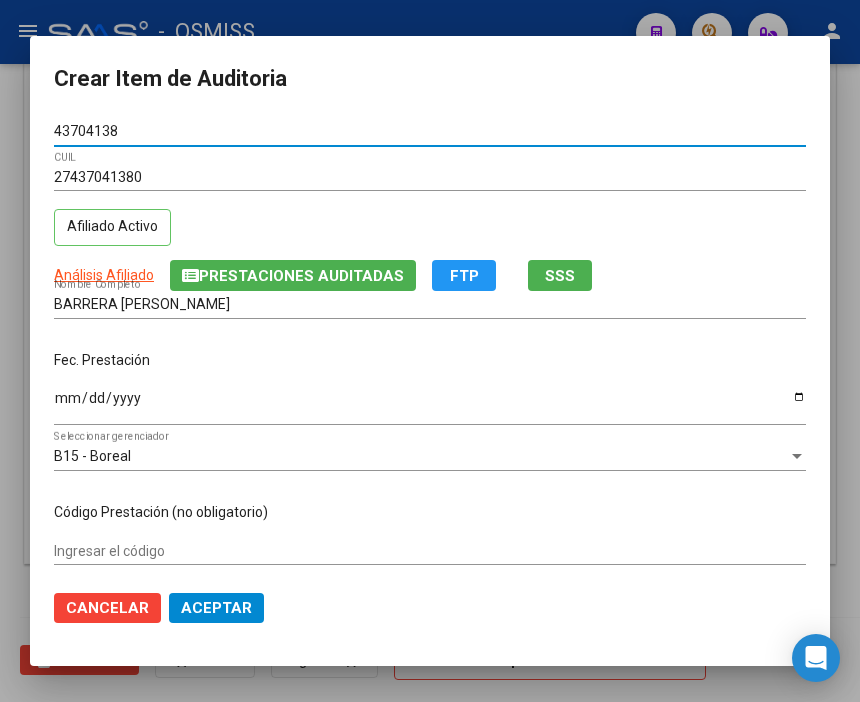 type on "43704138" 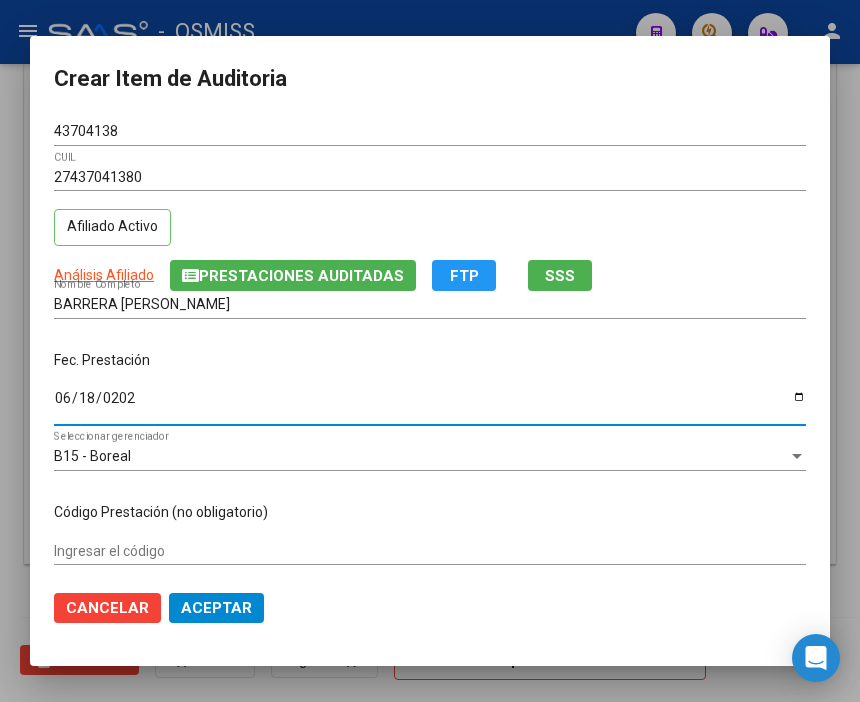 type on "[DATE]" 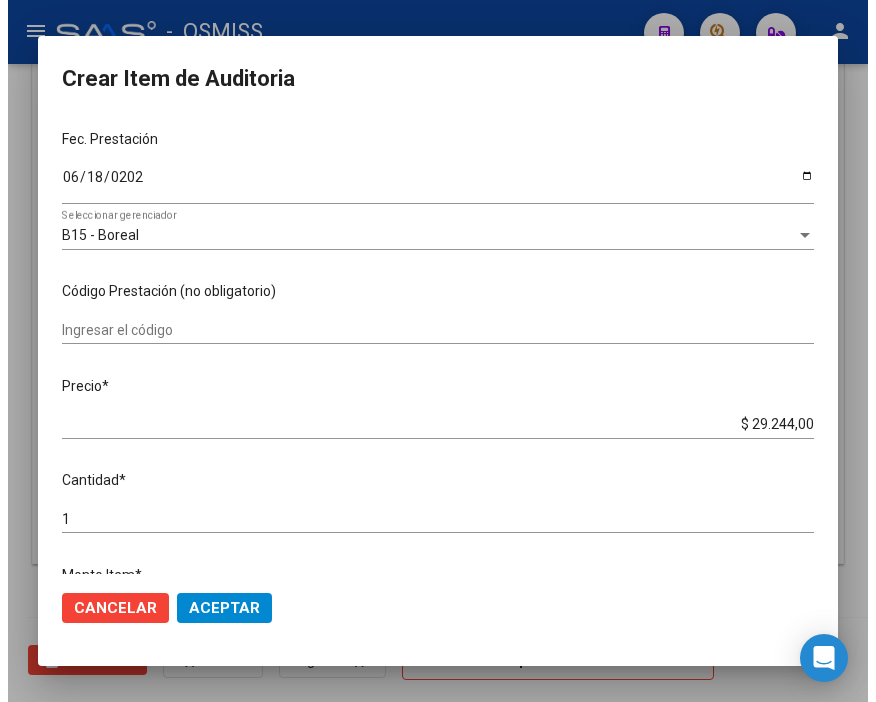 scroll, scrollTop: 222, scrollLeft: 0, axis: vertical 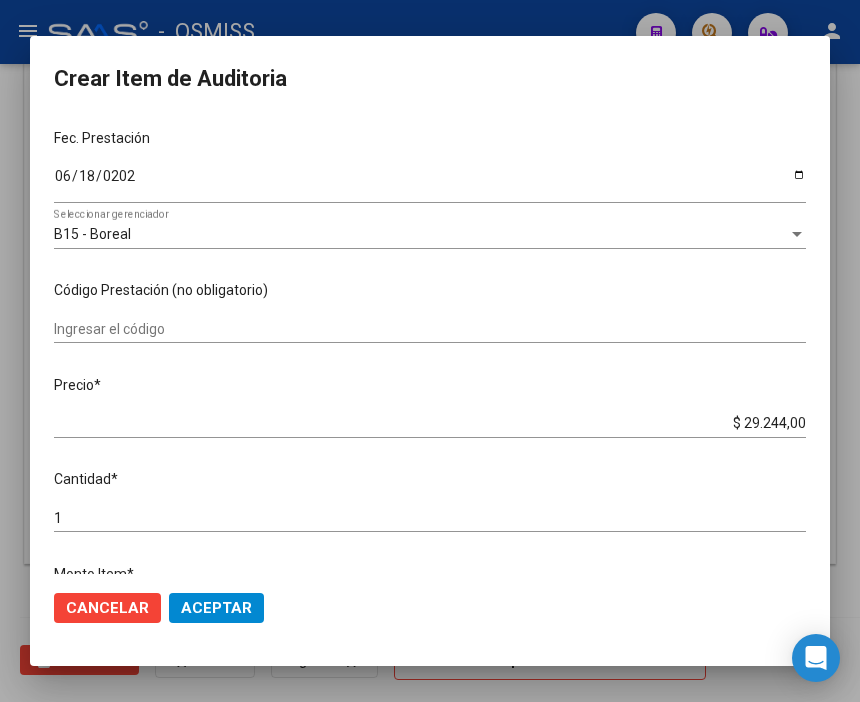 click on "$ 29.244,00 Ingresar el precio" at bounding box center (430, 424) 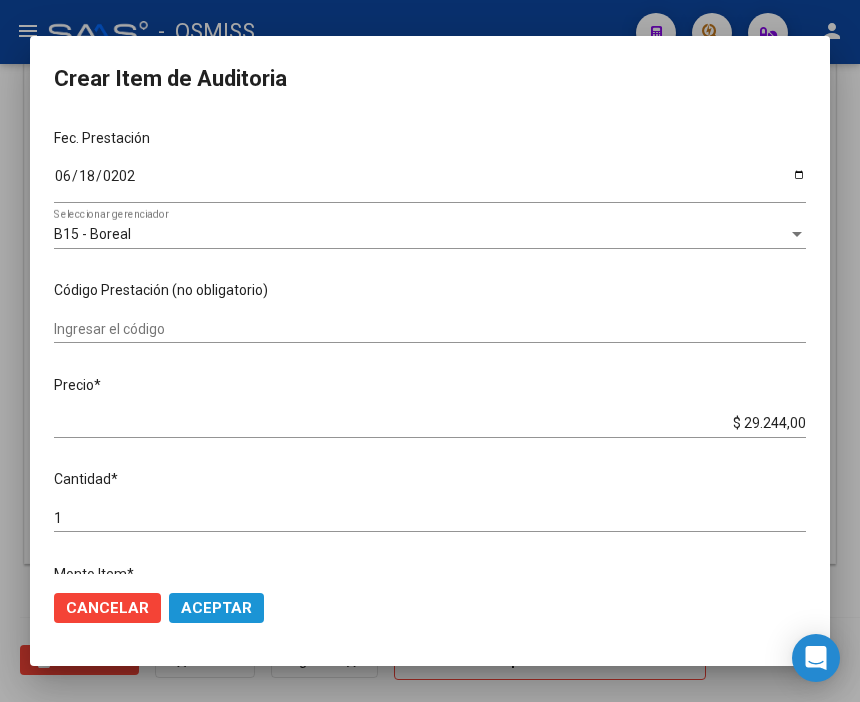 click on "Aceptar" 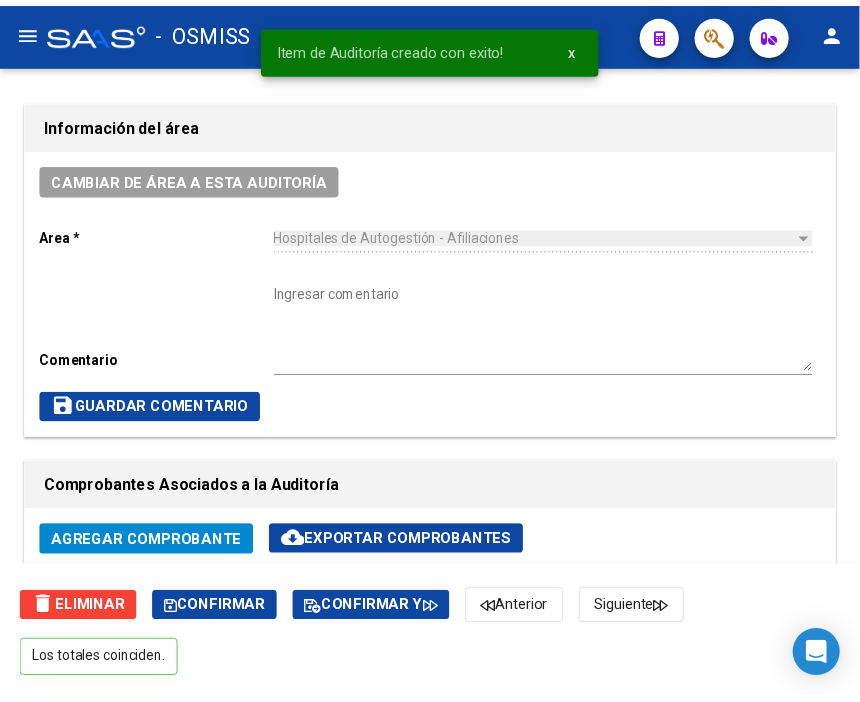 scroll, scrollTop: 557, scrollLeft: 0, axis: vertical 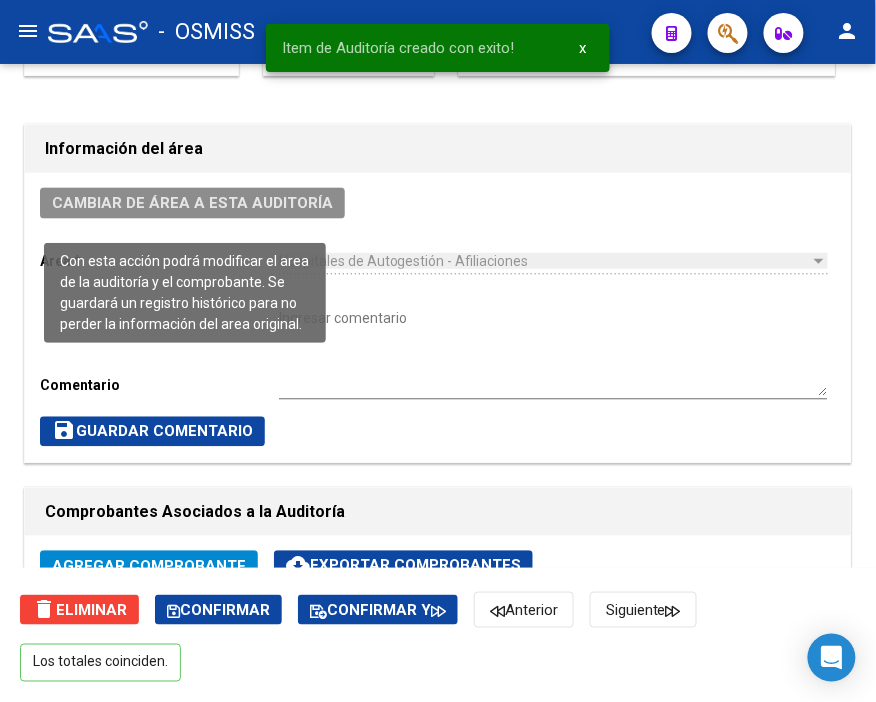 click on "Cambiar de área a esta auditoría" 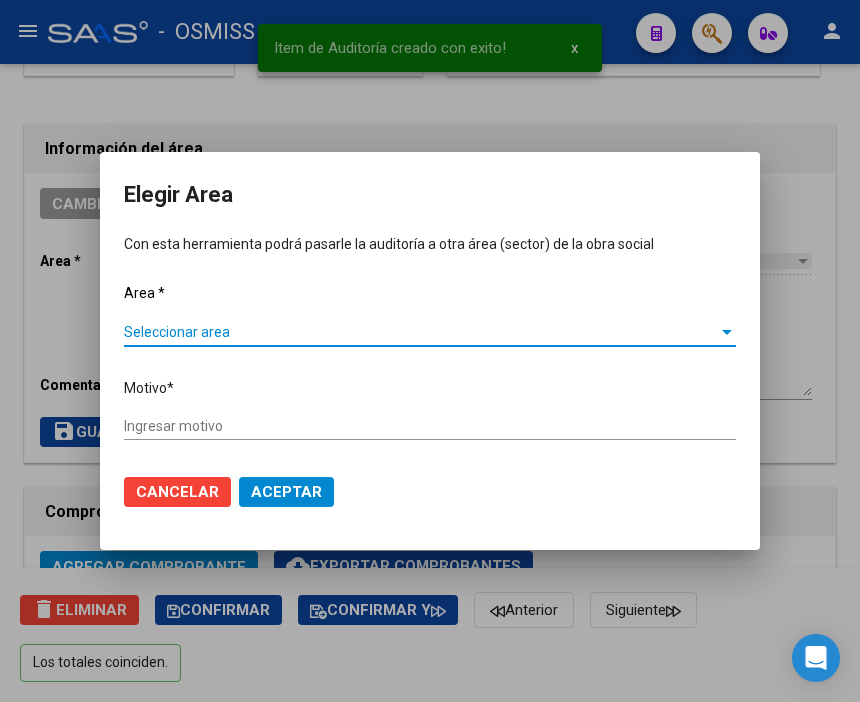 click on "Seleccionar area Seleccionar area" at bounding box center (430, 332) 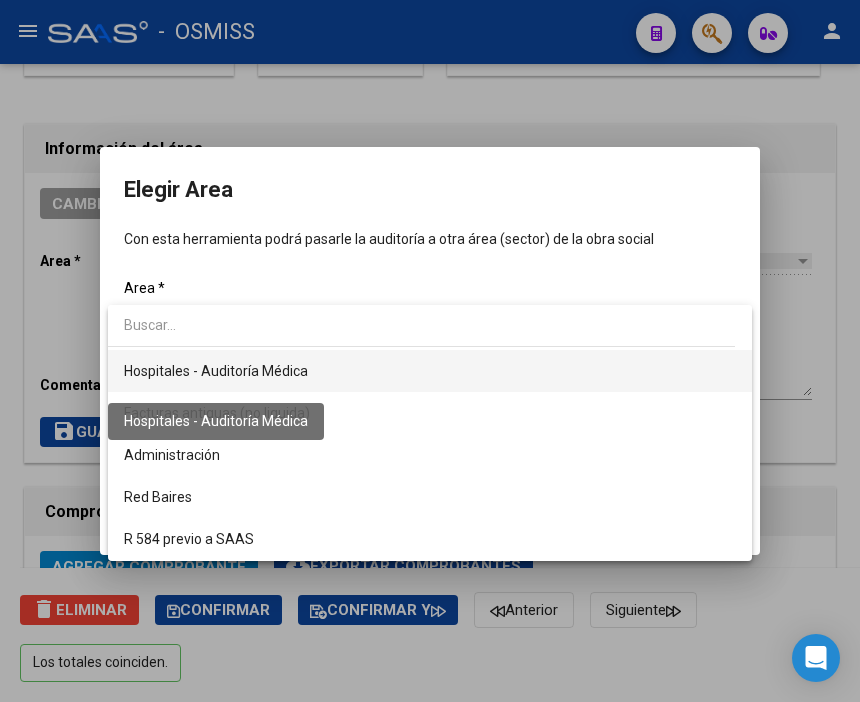 click on "Hospitales - Auditoría Médica" at bounding box center (216, 371) 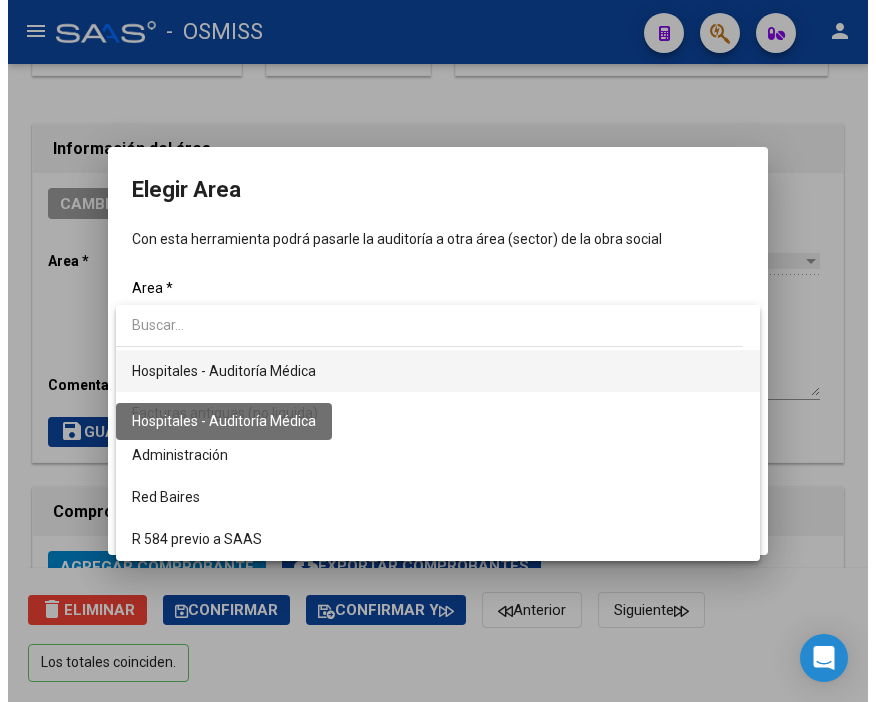 scroll, scrollTop: 335, scrollLeft: 0, axis: vertical 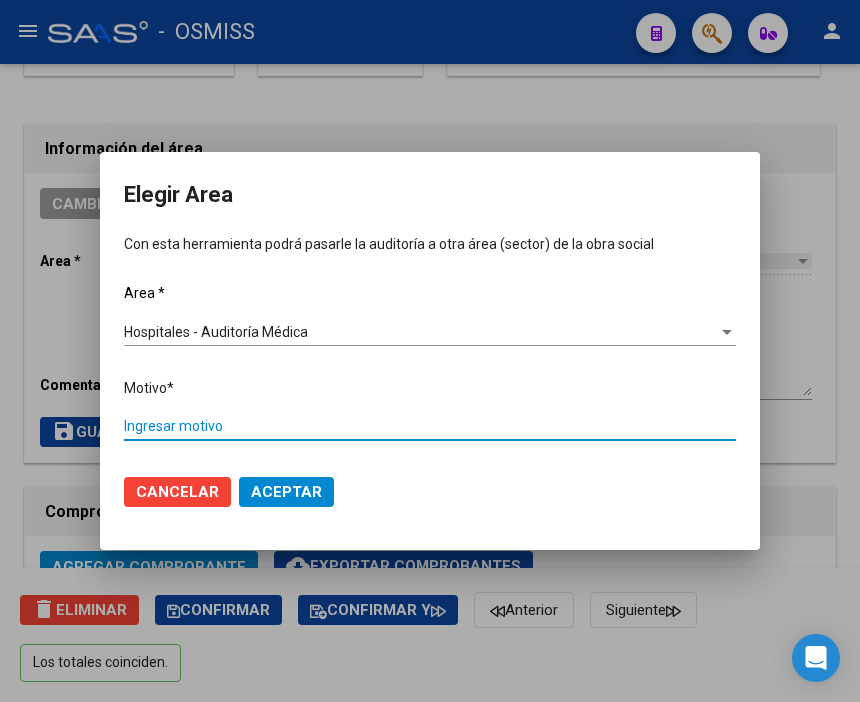 click on "Ingresar motivo" at bounding box center (430, 426) 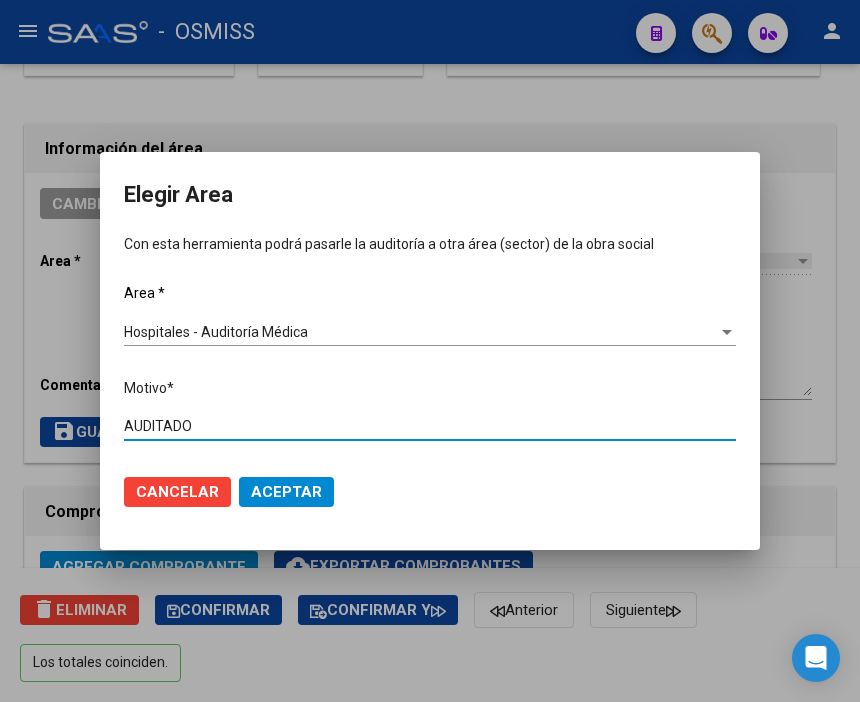 type on "AUDITADO" 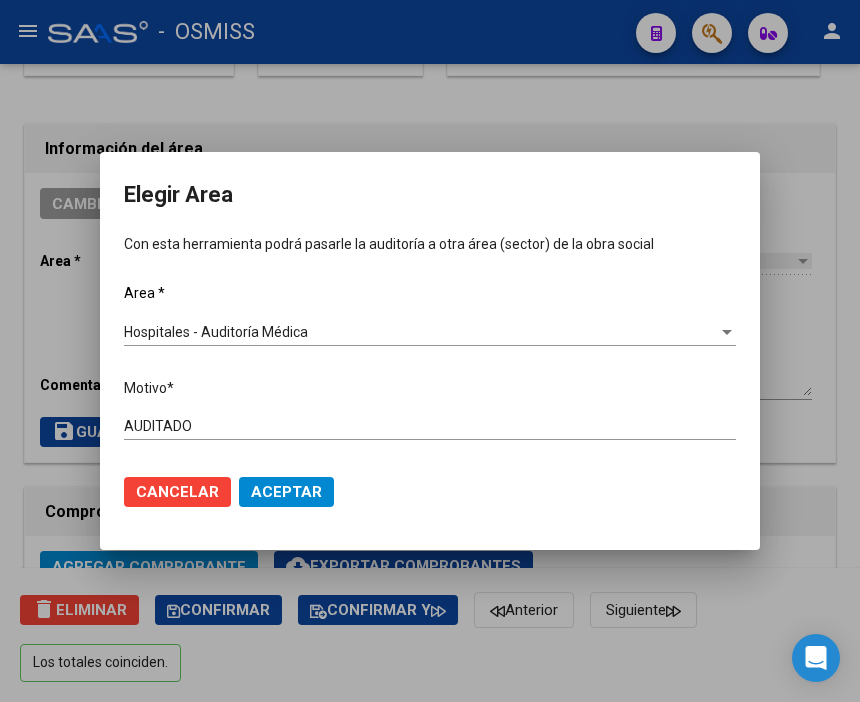 click on "Cancelar Aceptar" at bounding box center (430, 492) 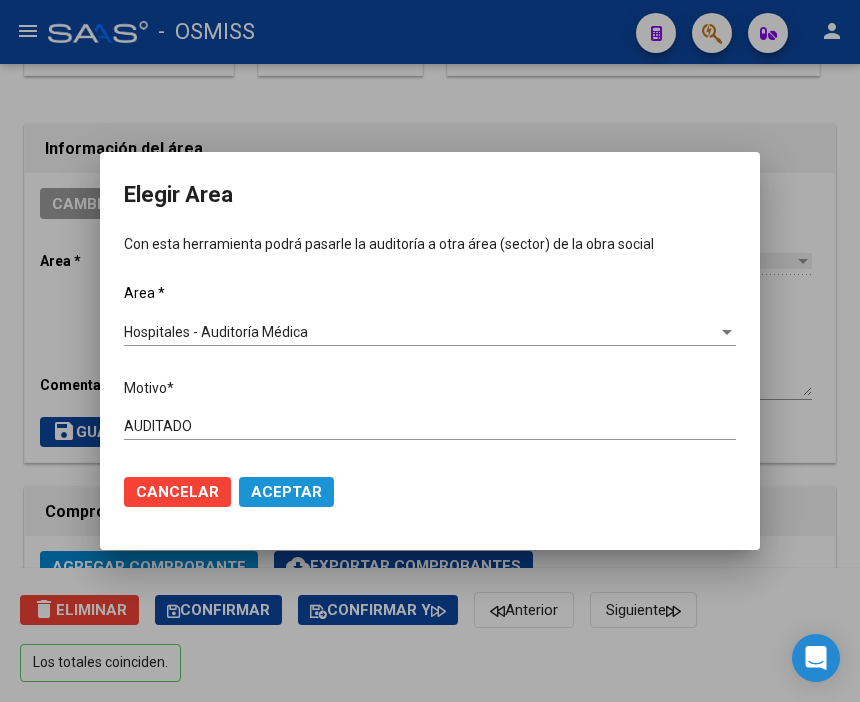 click on "Aceptar" at bounding box center (286, 492) 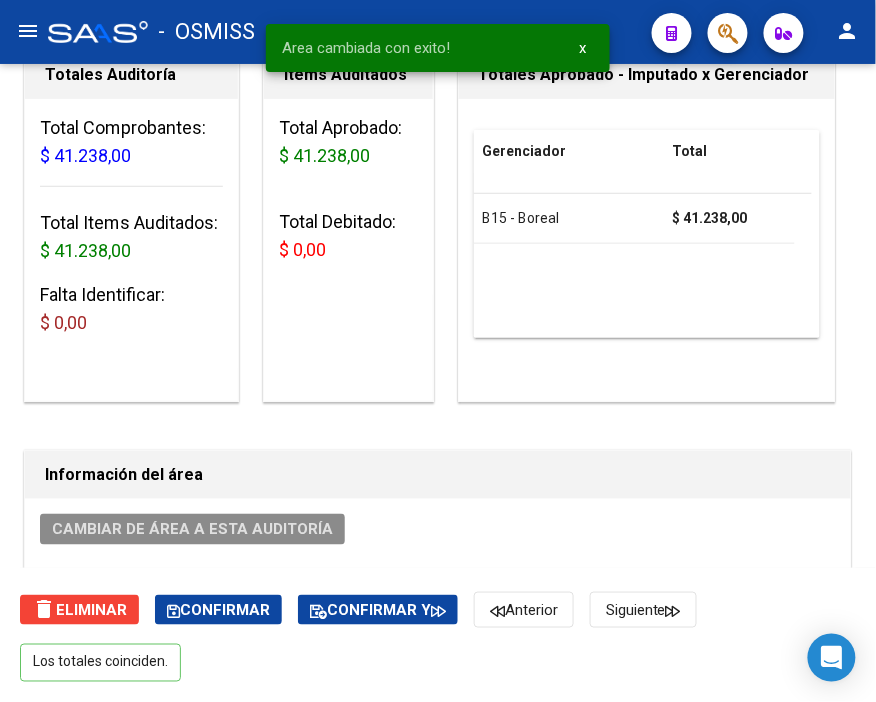 scroll, scrollTop: 0, scrollLeft: 0, axis: both 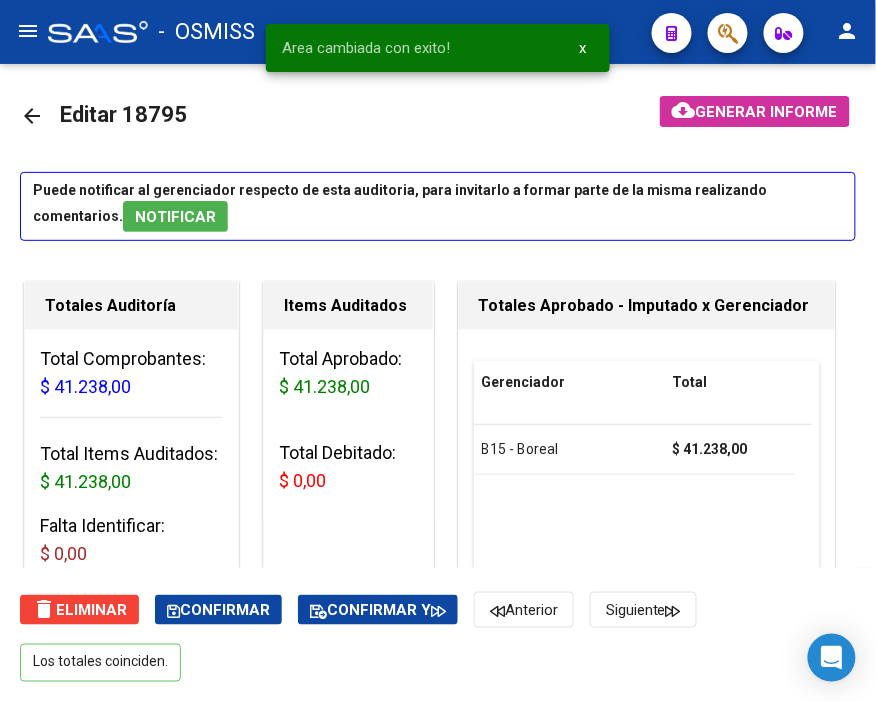 click on "arrow_back" 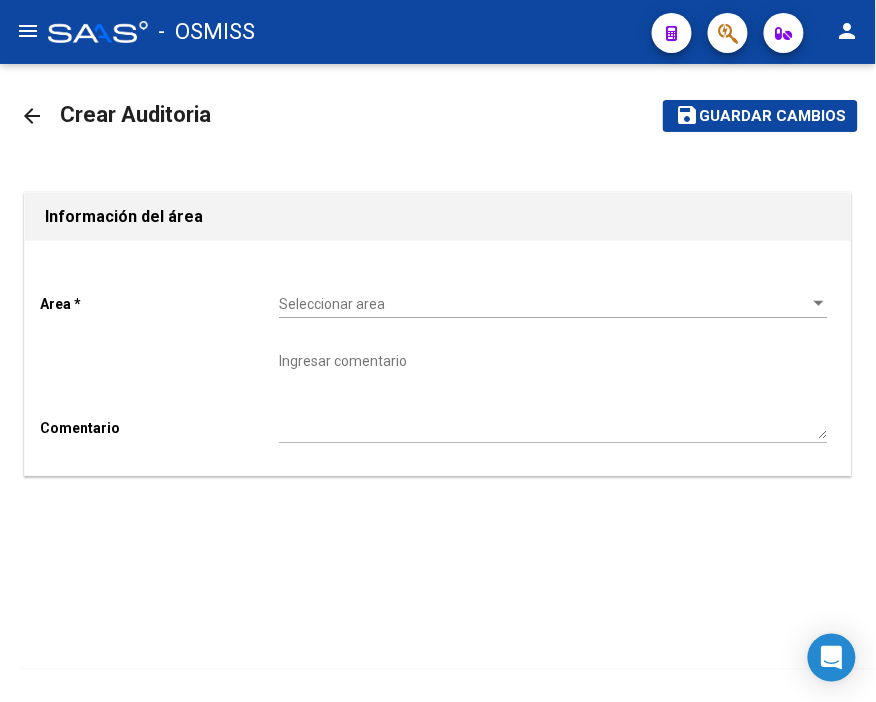 click on "Seleccionar area" at bounding box center [544, 304] 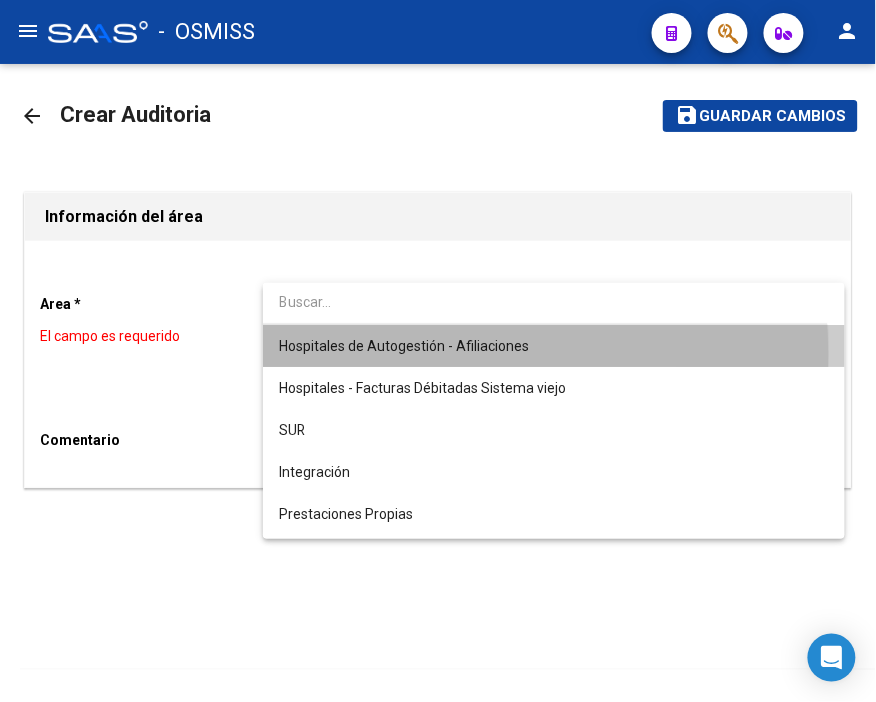 click on "Hospitales de Autogestión - Afiliaciones" at bounding box center (554, 346) 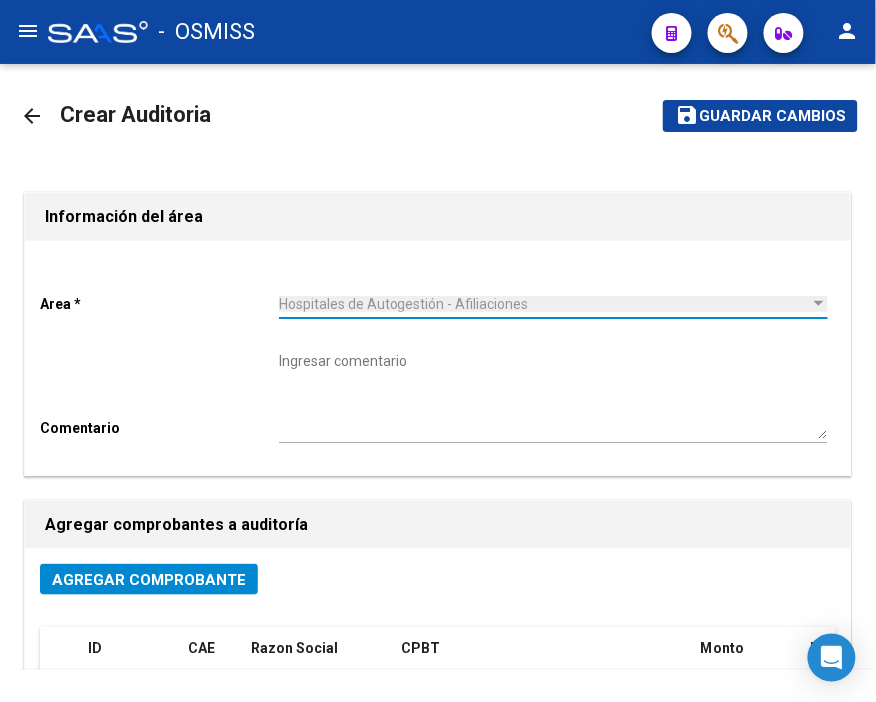 click on "Agregar Comprobante" 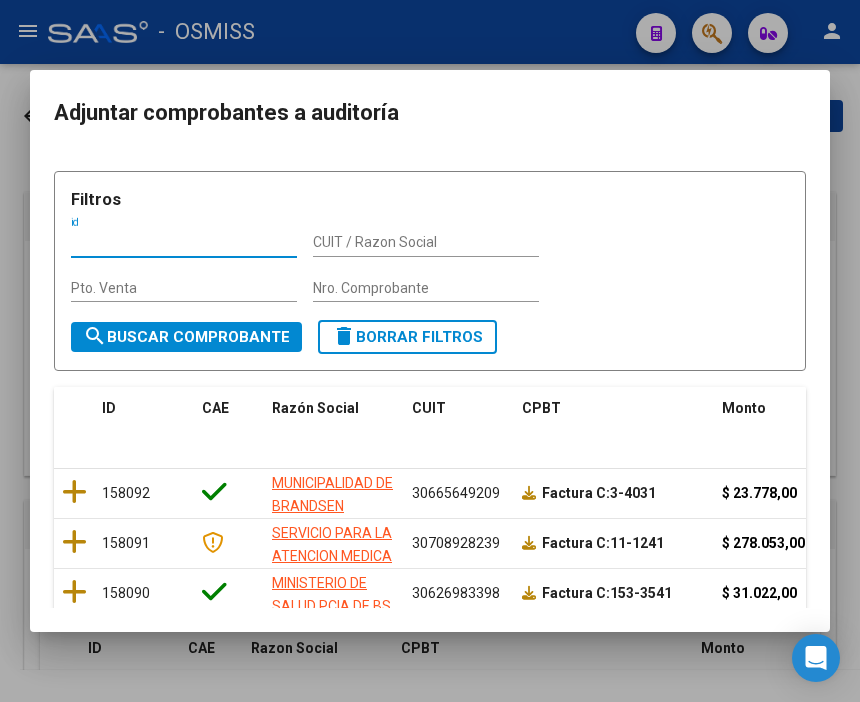 click on "Nro. Comprobante" at bounding box center (426, 288) 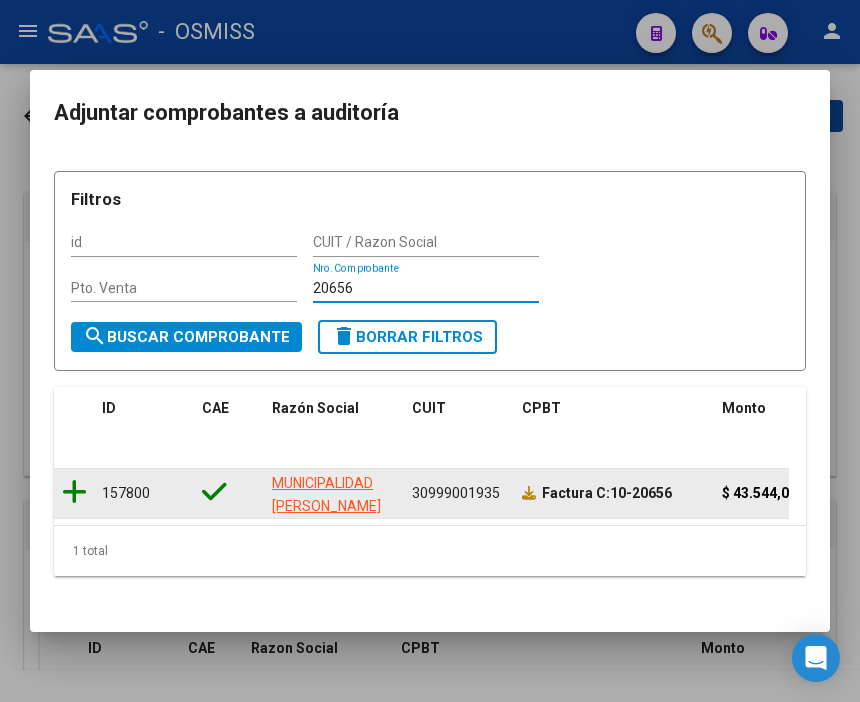 type on "20656" 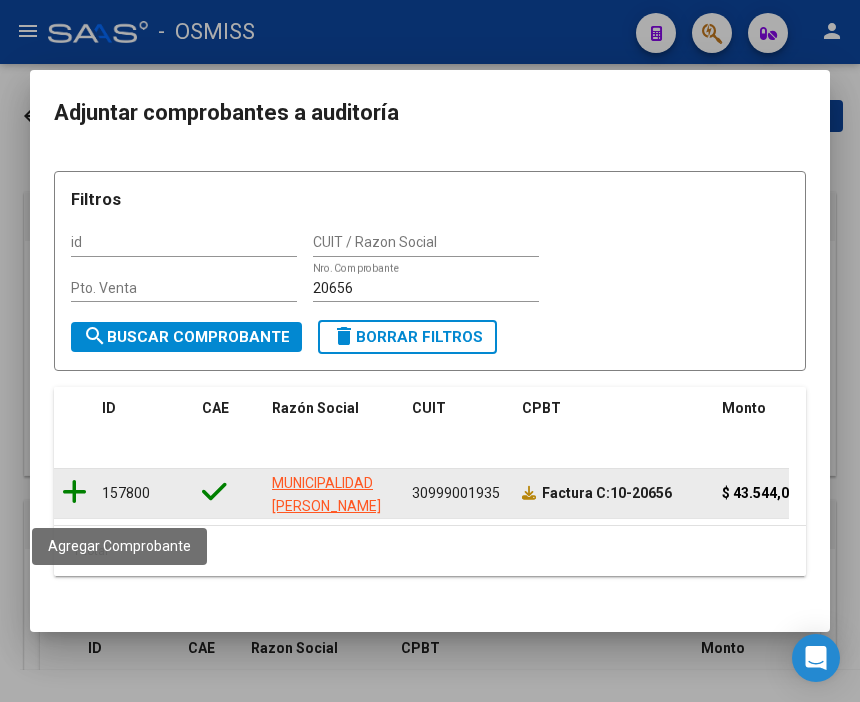 click 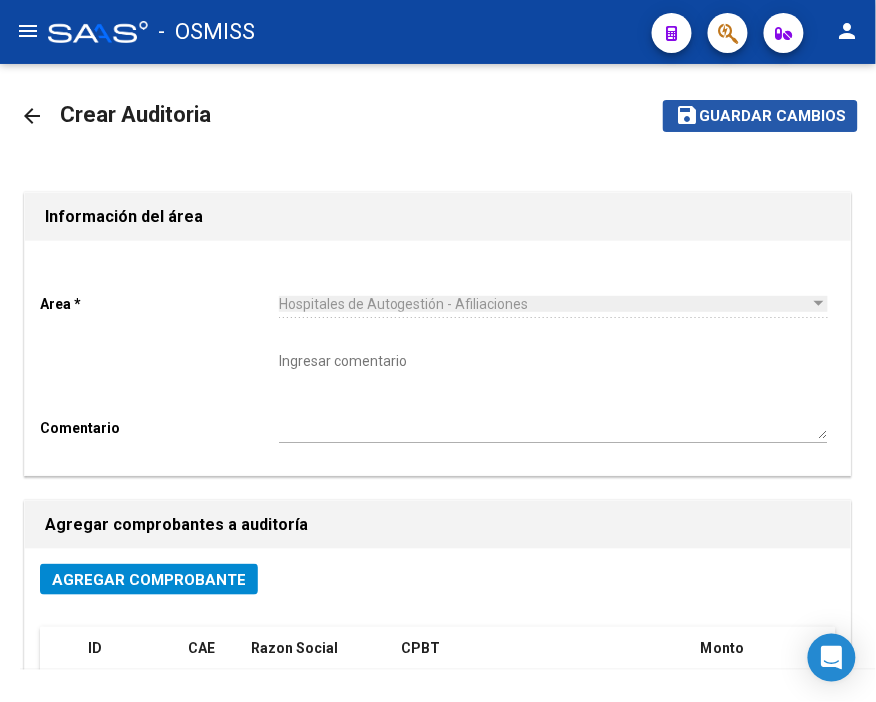 click on "Guardar cambios" 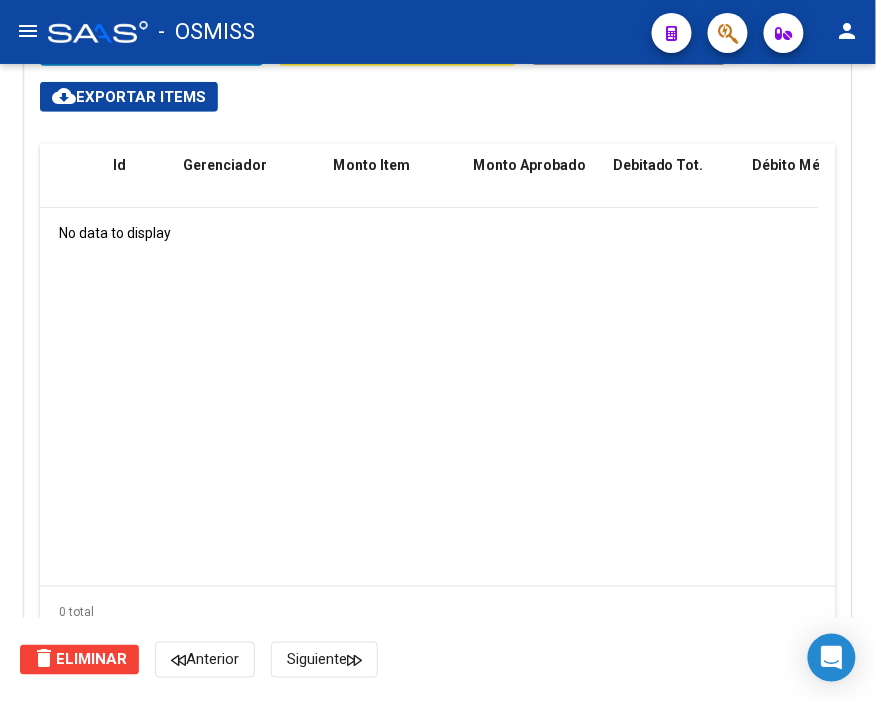 scroll, scrollTop: 1444, scrollLeft: 0, axis: vertical 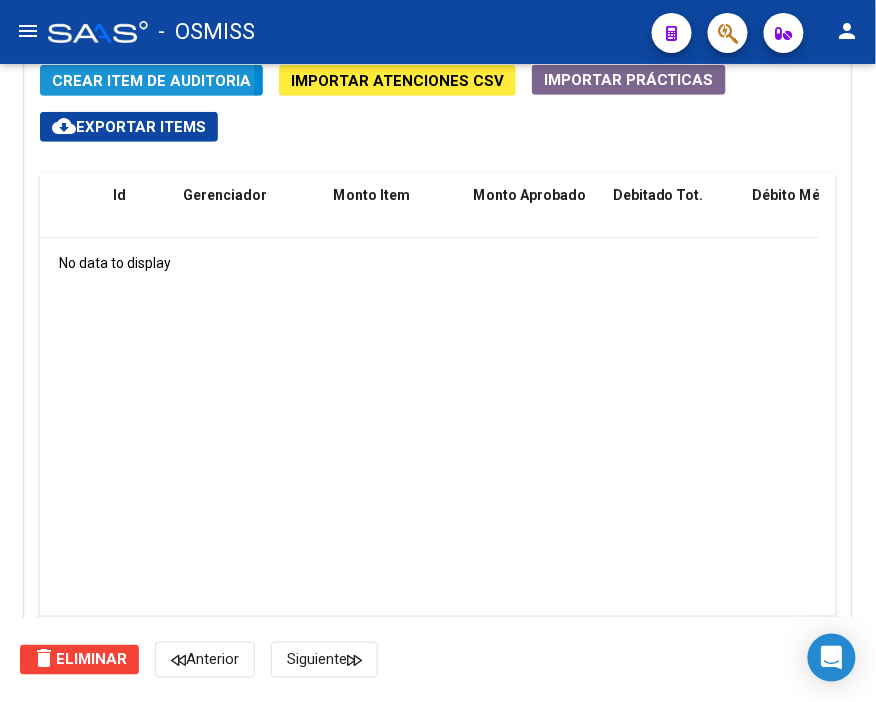 click on "Crear Item de Auditoria" 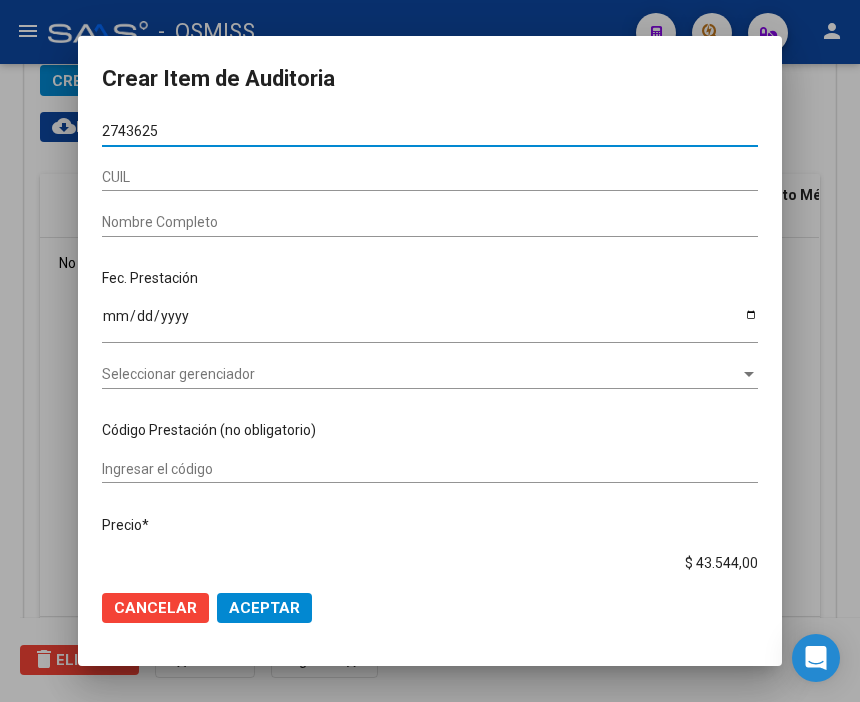 type on "27436253" 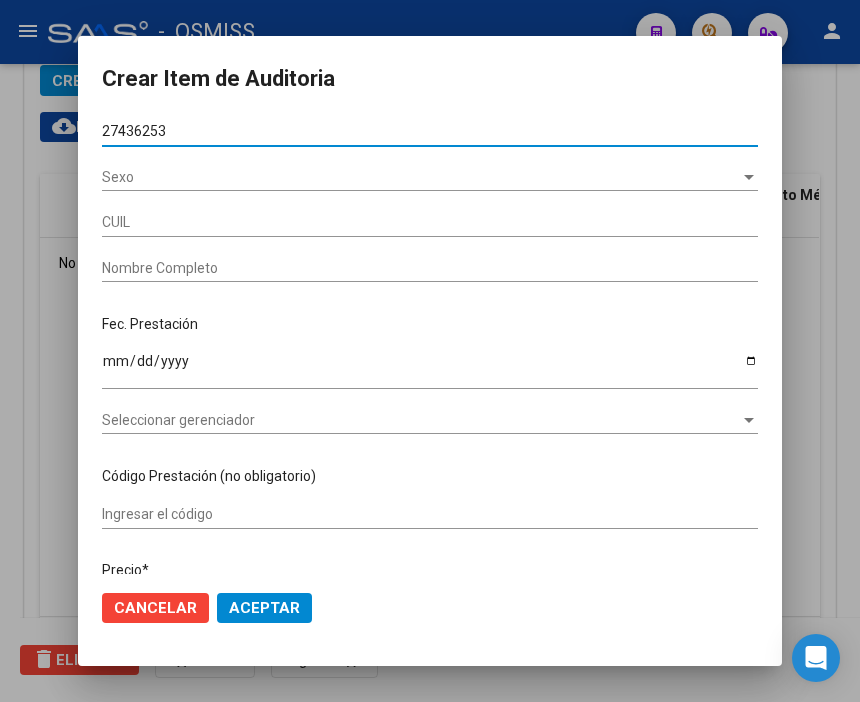 type on "20274362538" 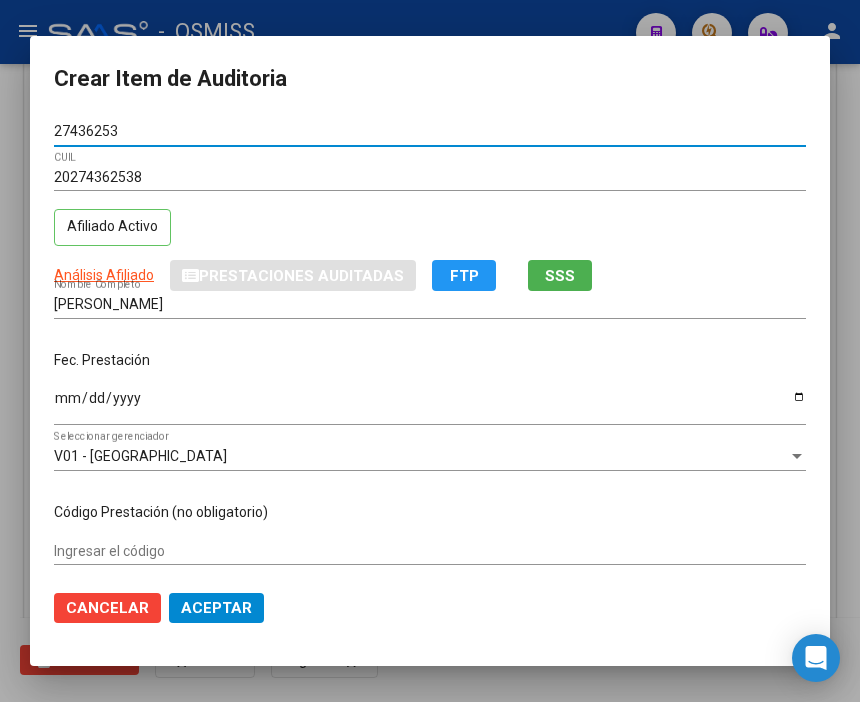 type on "27436253" 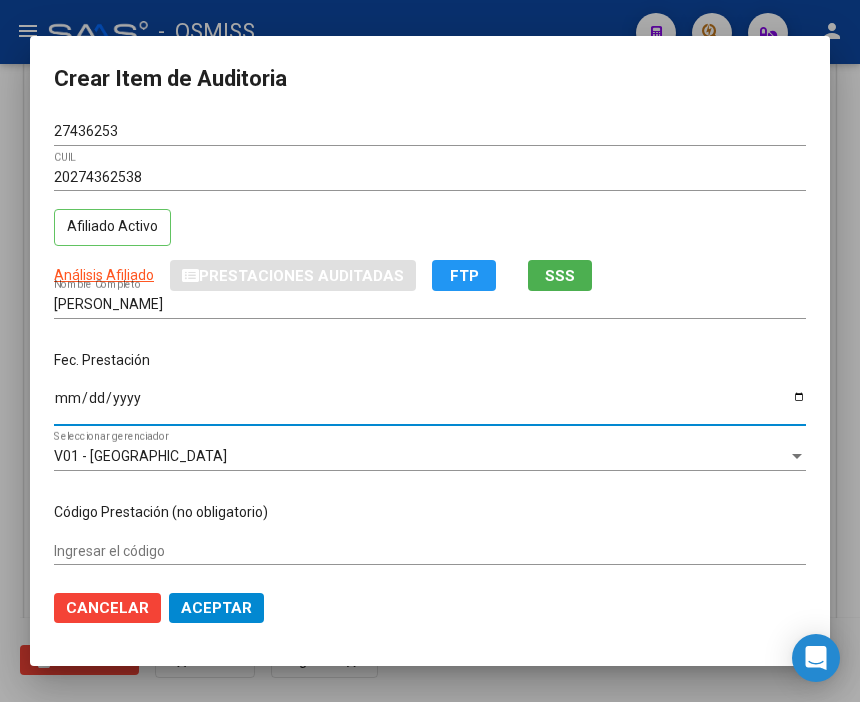 click on "Ingresar la fecha" at bounding box center [430, 405] 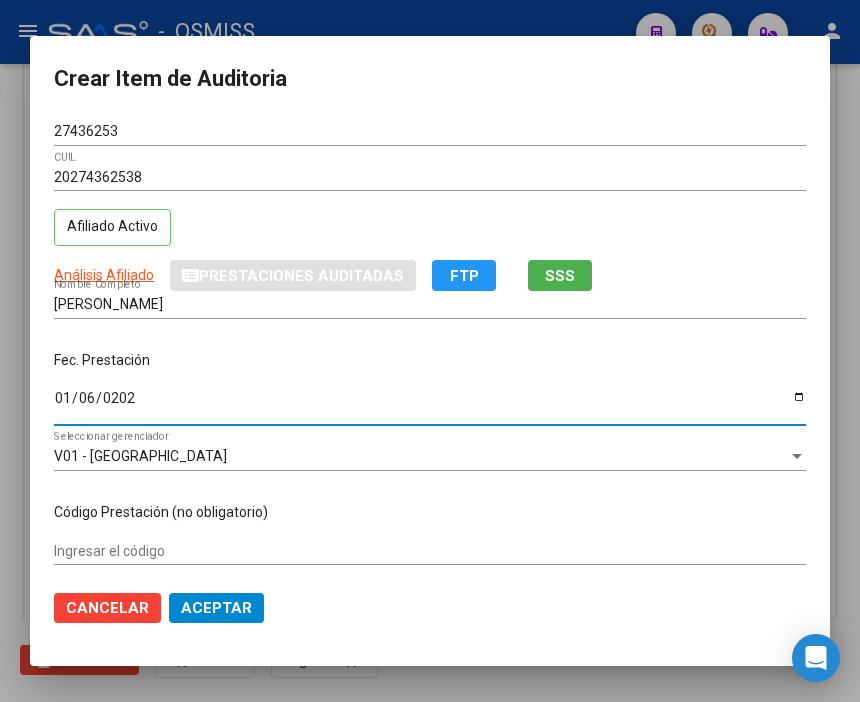 type on "[DATE]" 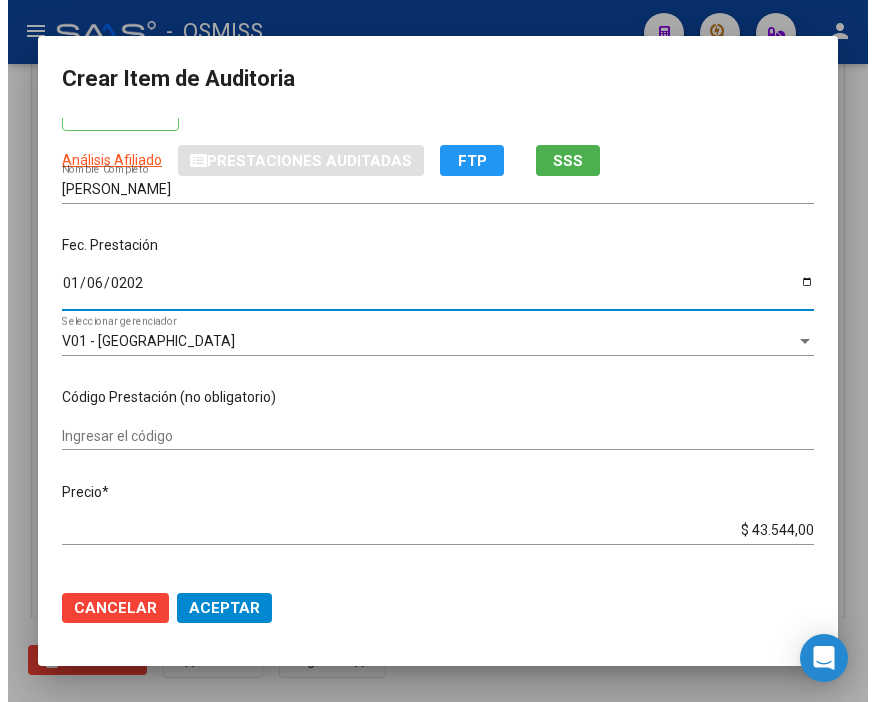 scroll, scrollTop: 222, scrollLeft: 0, axis: vertical 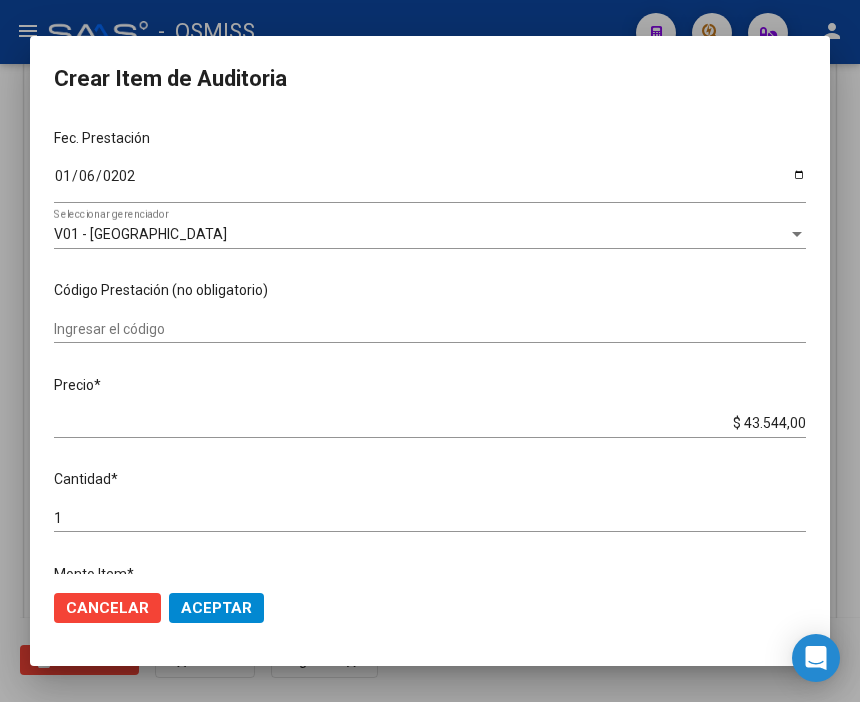 drag, startPoint x: 673, startPoint y: 411, endPoint x: 864, endPoint y: 426, distance: 191.5881 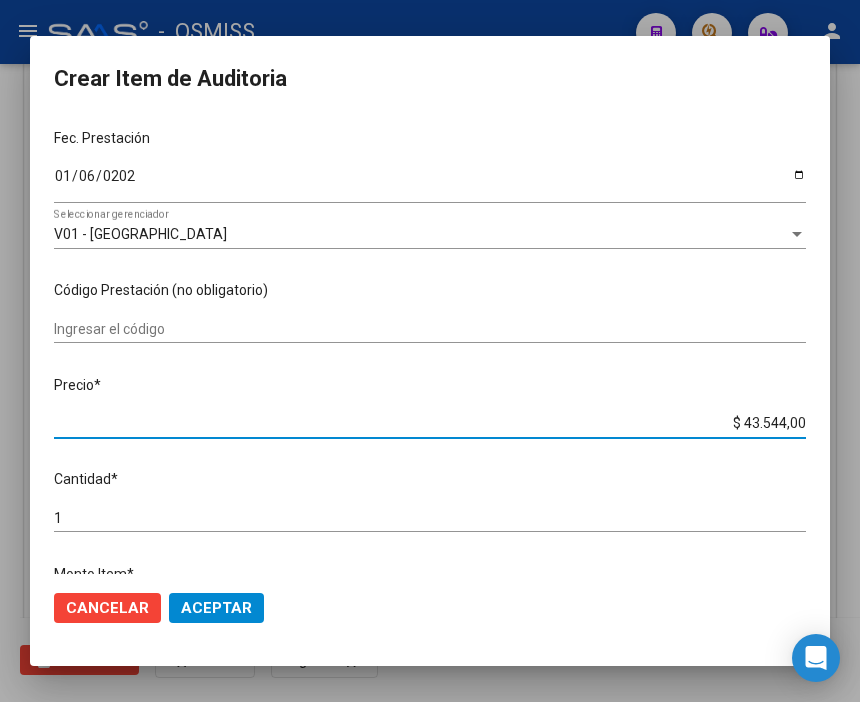 drag, startPoint x: 691, startPoint y: 418, endPoint x: 864, endPoint y: 440, distance: 174.39323 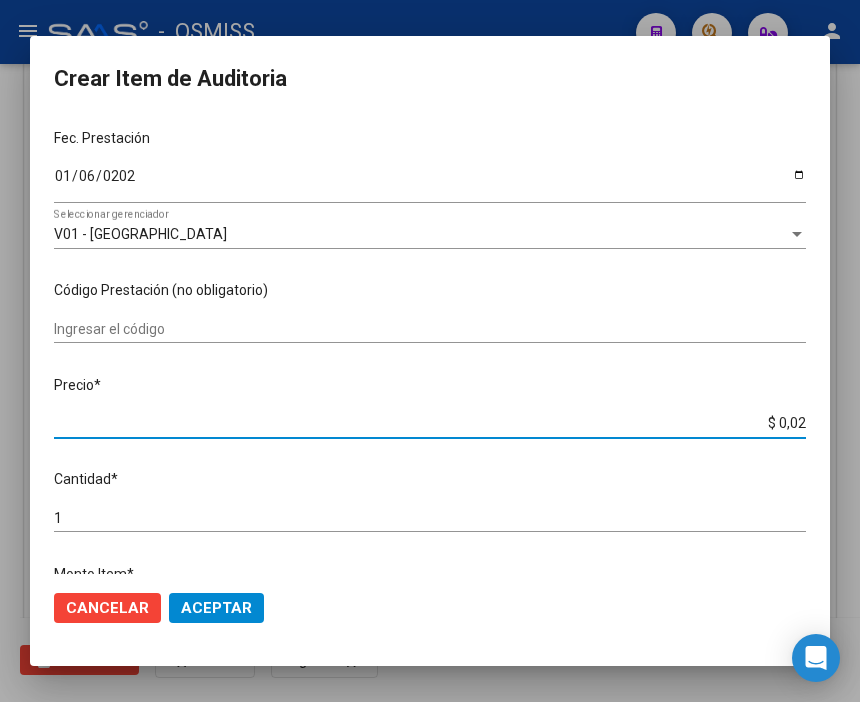 type on "$ 0,21" 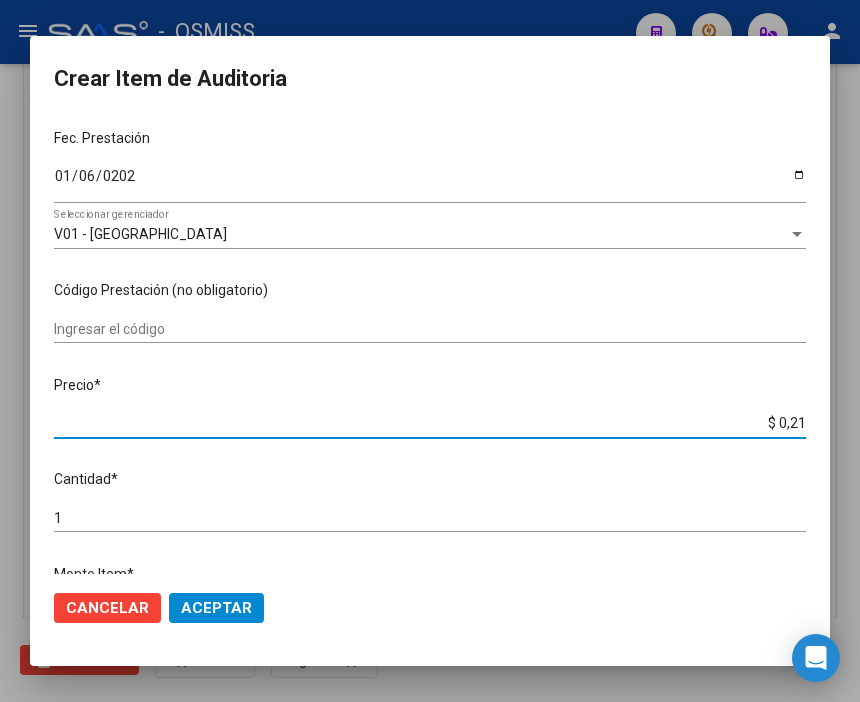 type on "$ 2,17" 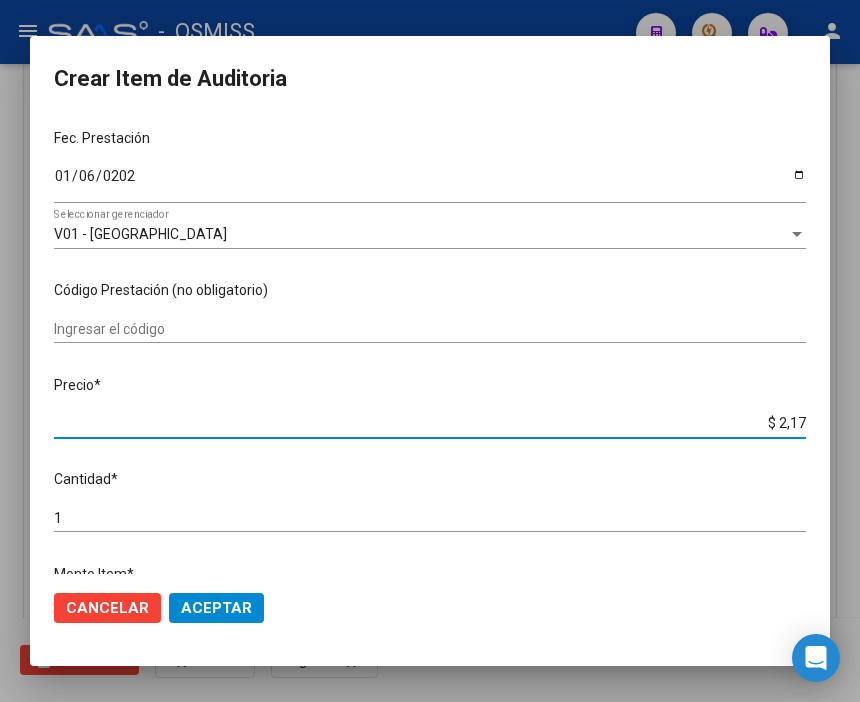 type on "$ 21,77" 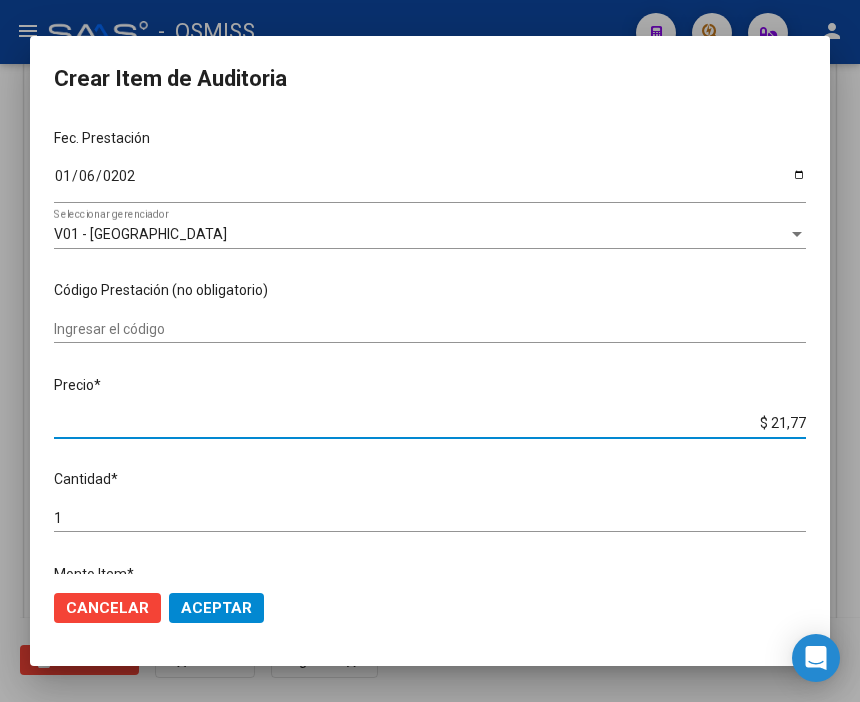 type on "$ 217,72" 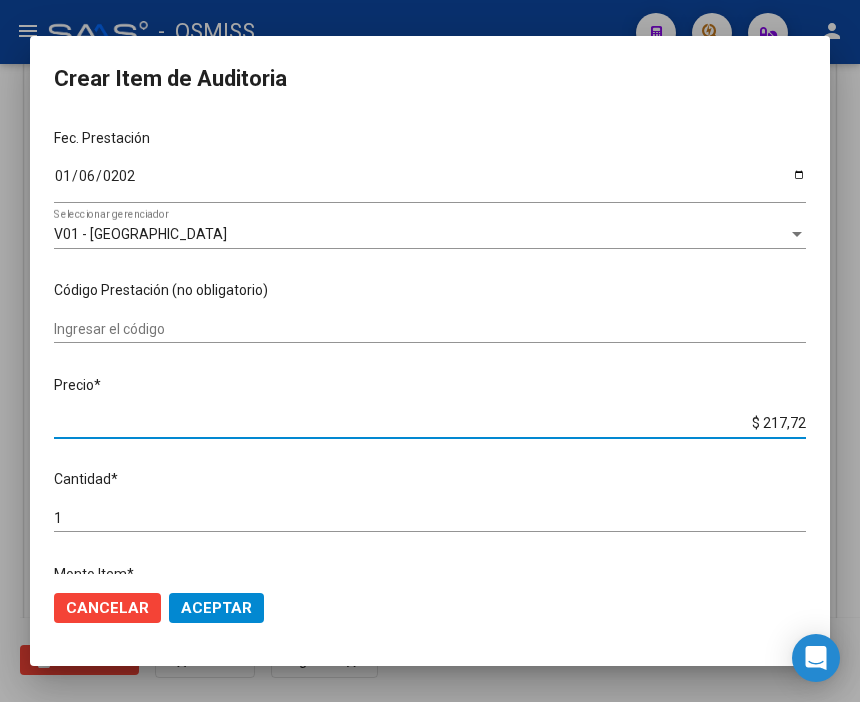 type on "$ 2.177,20" 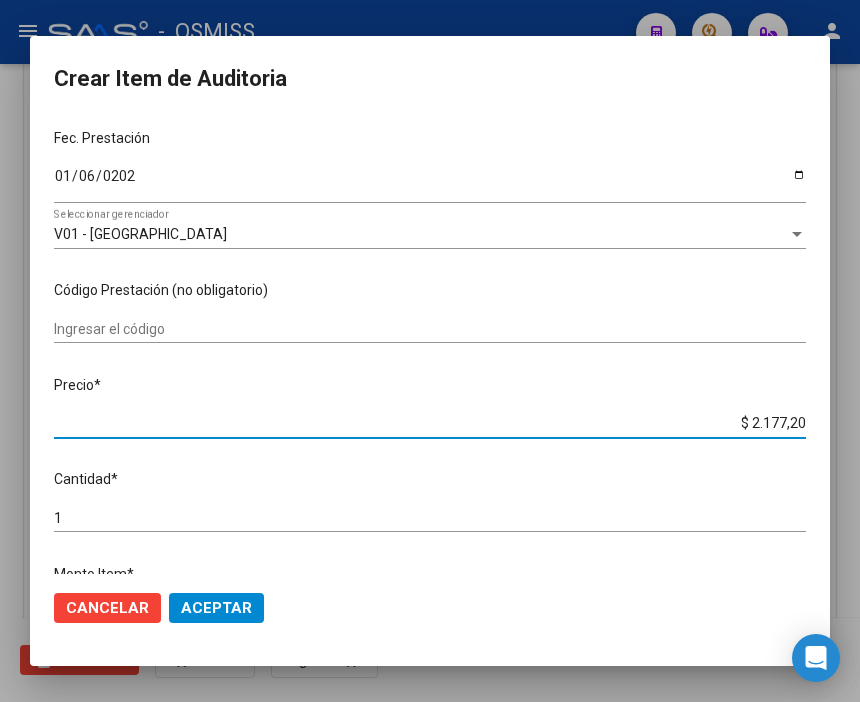 type on "$ 21.772,00" 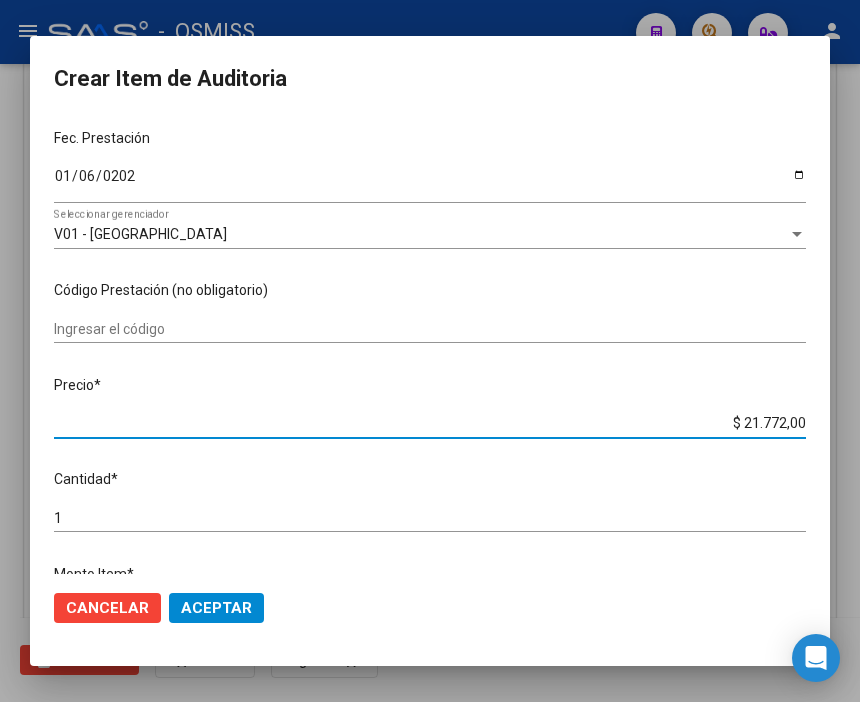 click on "Aceptar" 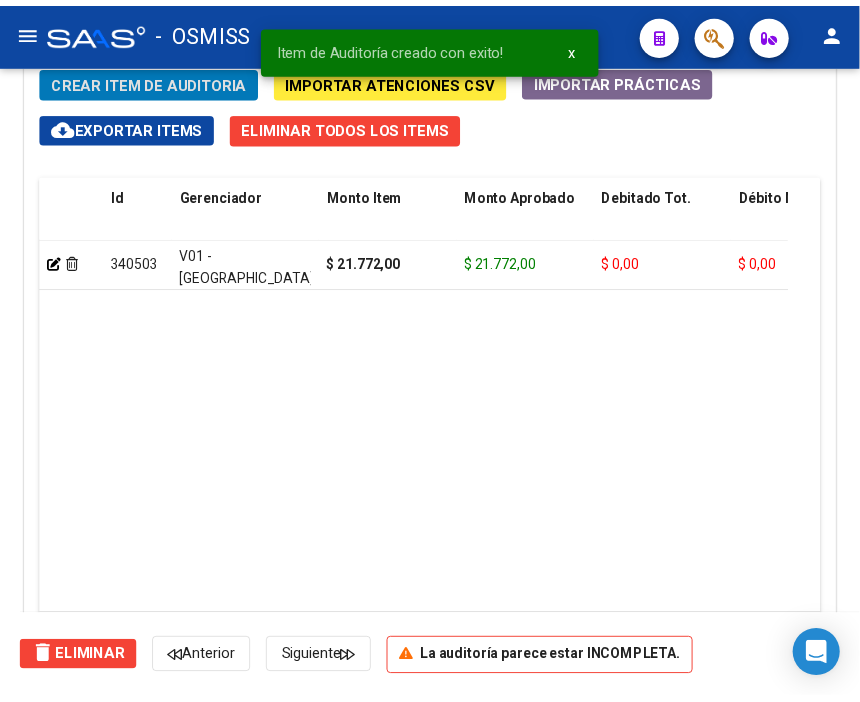 scroll, scrollTop: 1557, scrollLeft: 0, axis: vertical 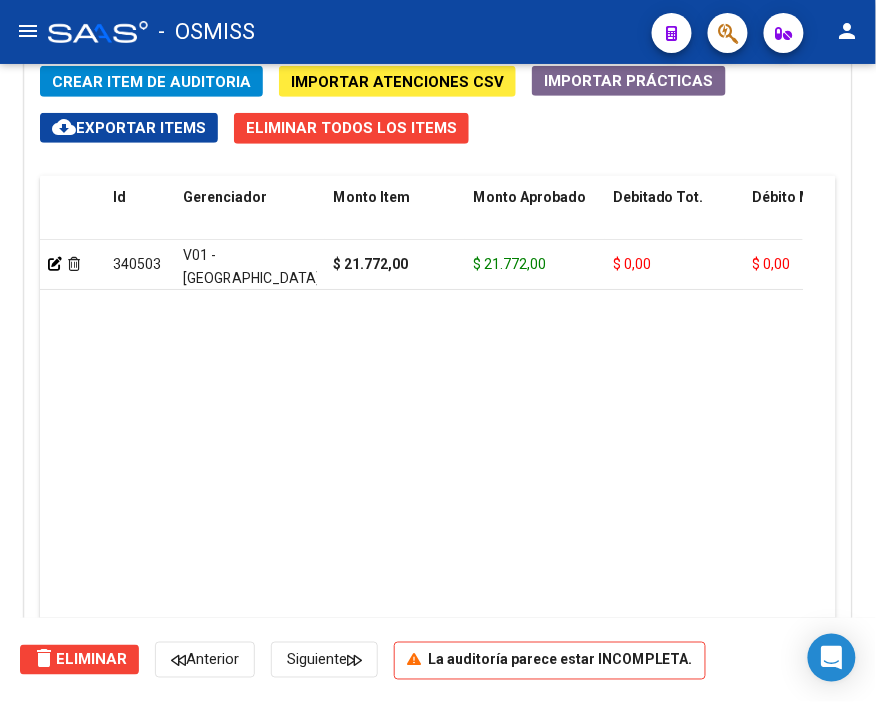 click on "Crear Item de Auditoria" 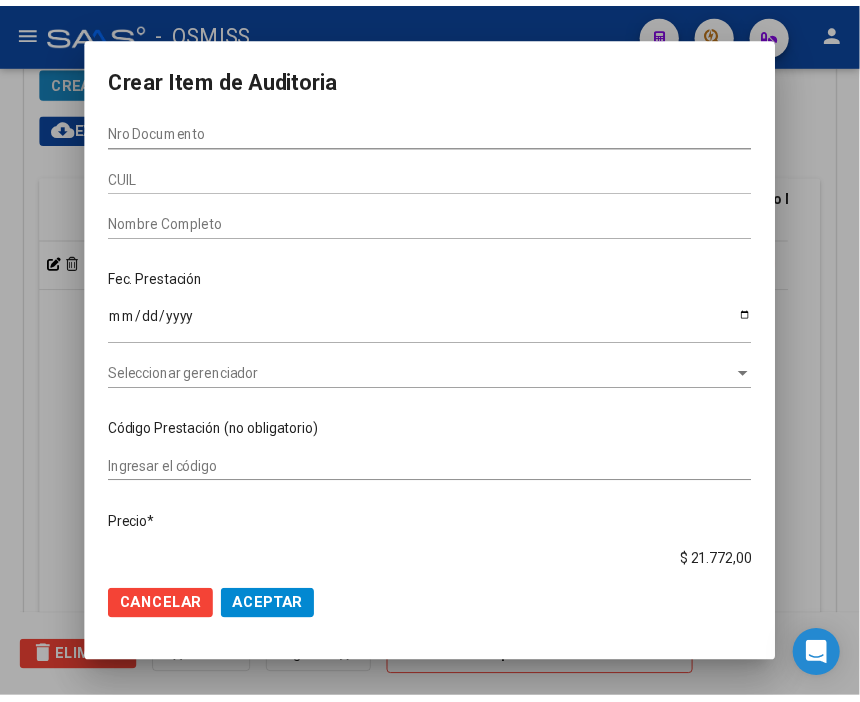 scroll, scrollTop: 1885, scrollLeft: 0, axis: vertical 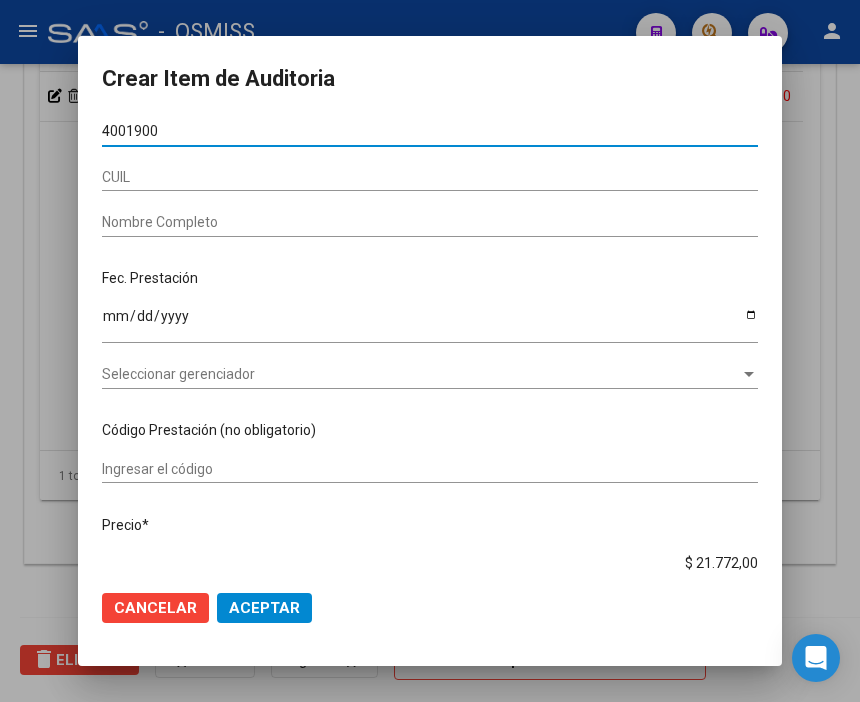 type on "40019005" 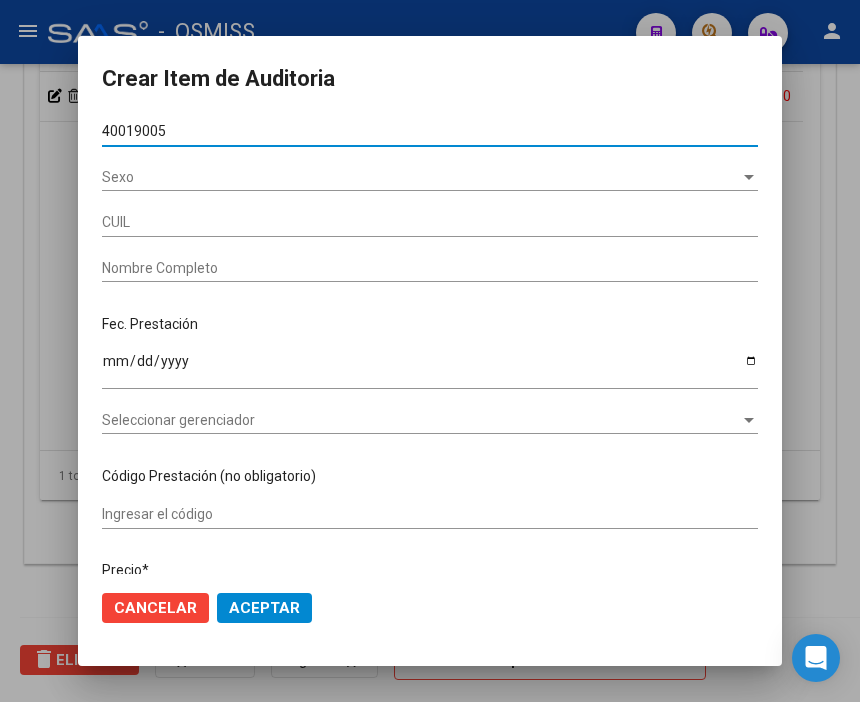 type on "20400190055" 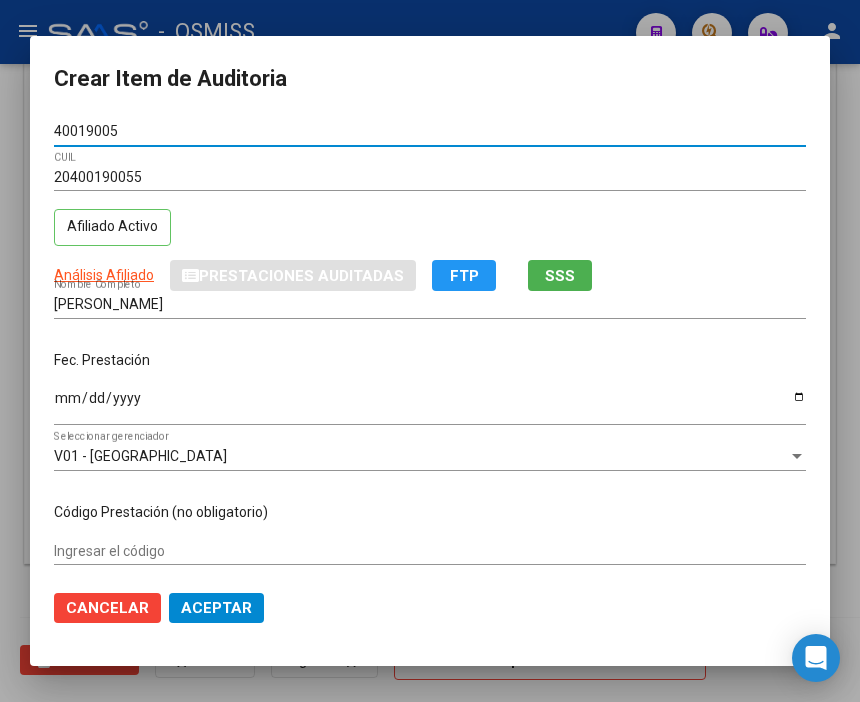 type on "40019005" 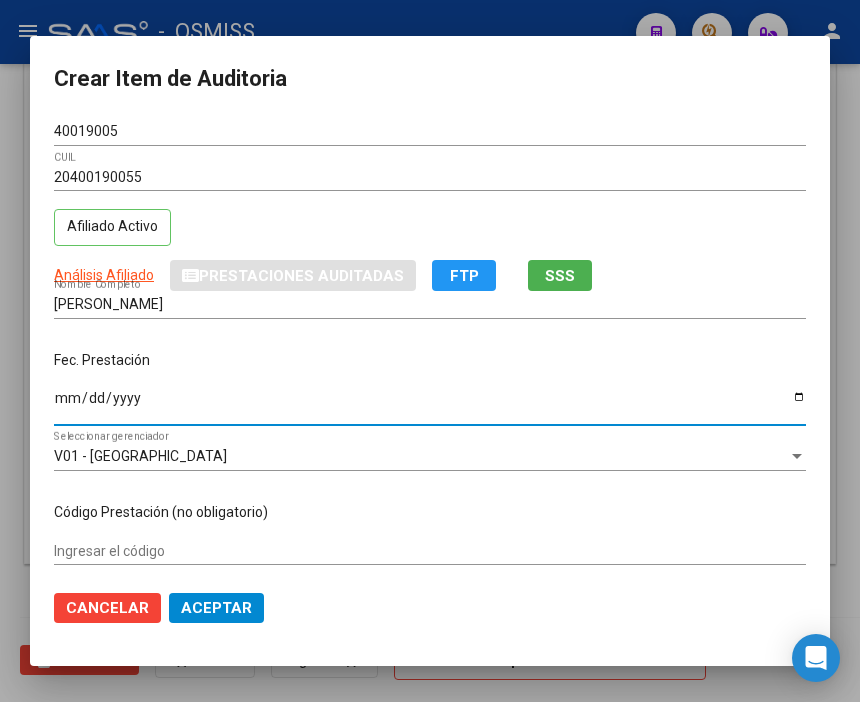 click on "Ingresar la fecha" at bounding box center (430, 405) 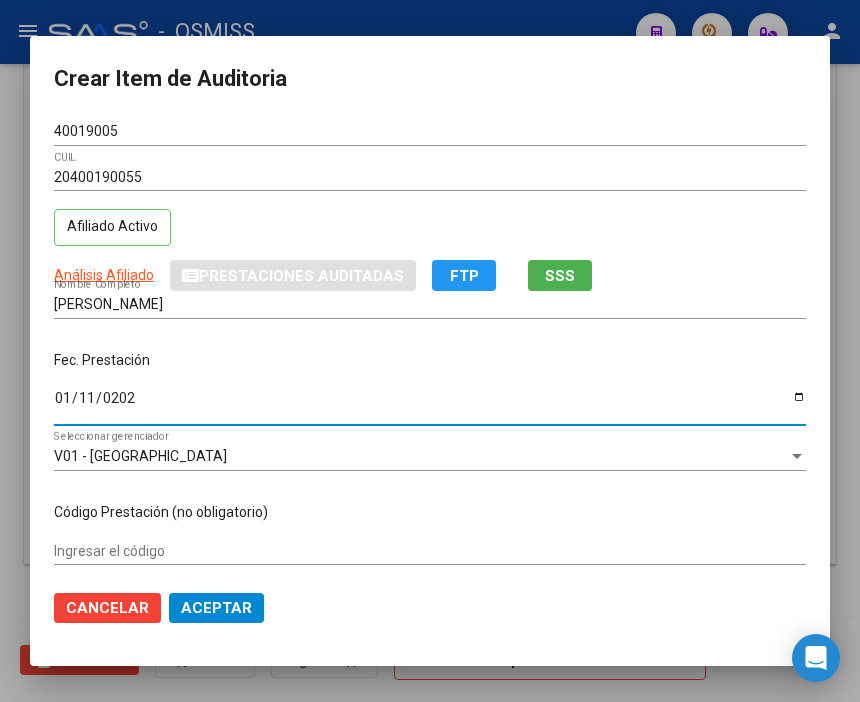 type on "[DATE]" 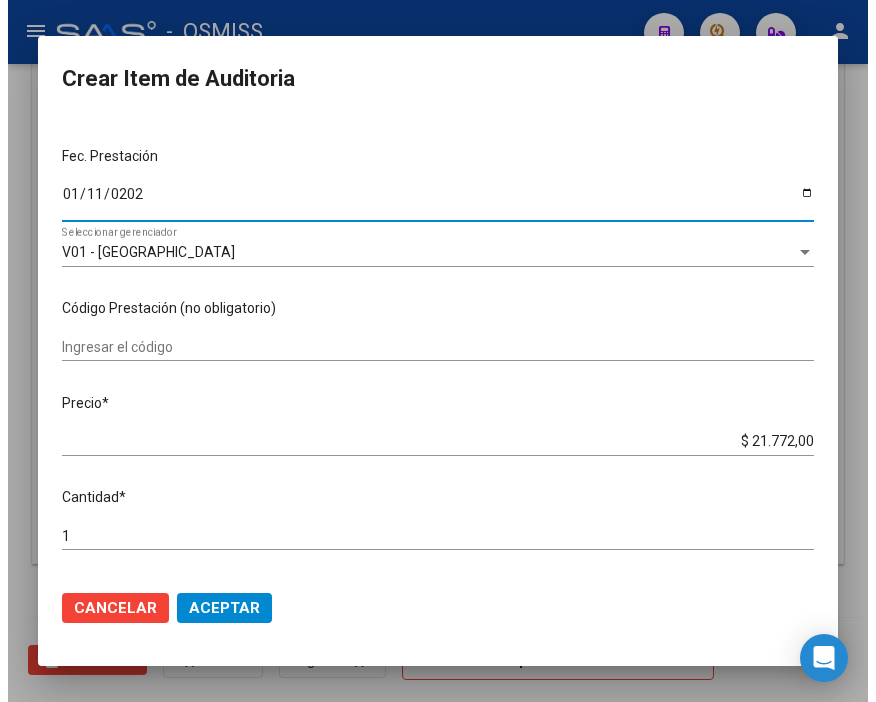 scroll, scrollTop: 222, scrollLeft: 0, axis: vertical 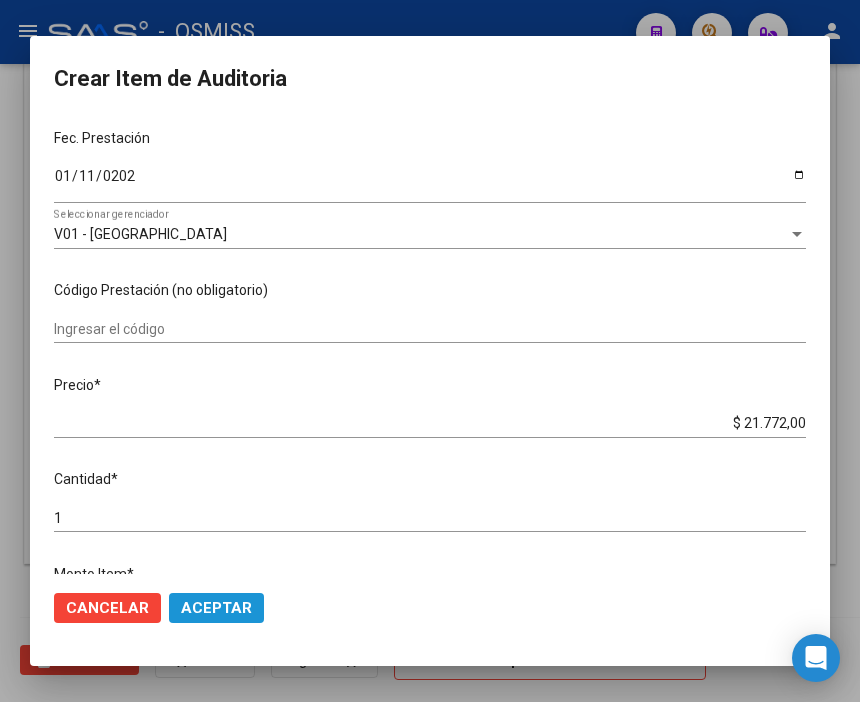 click on "Aceptar" 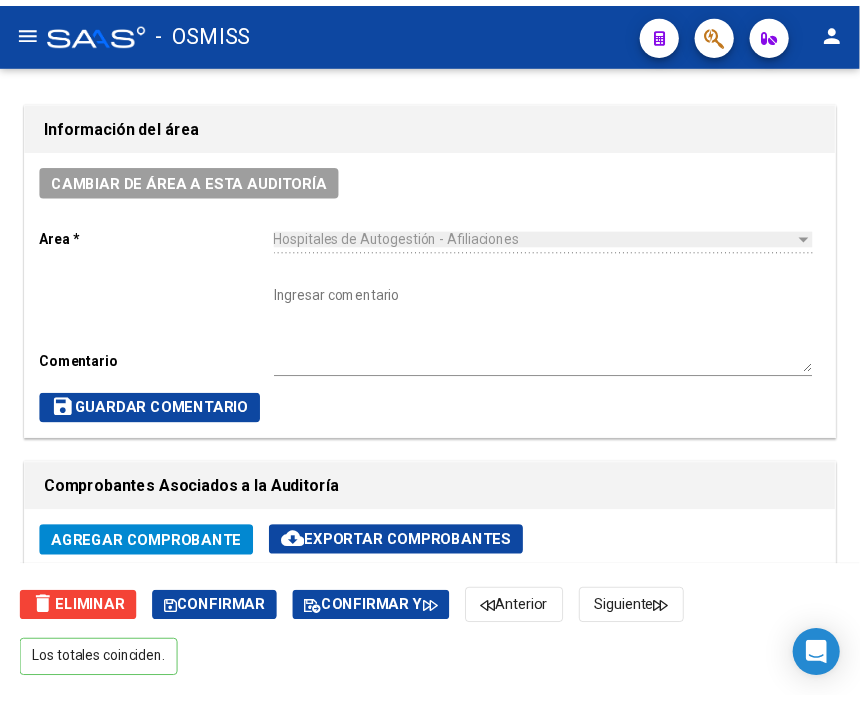 scroll, scrollTop: 557, scrollLeft: 0, axis: vertical 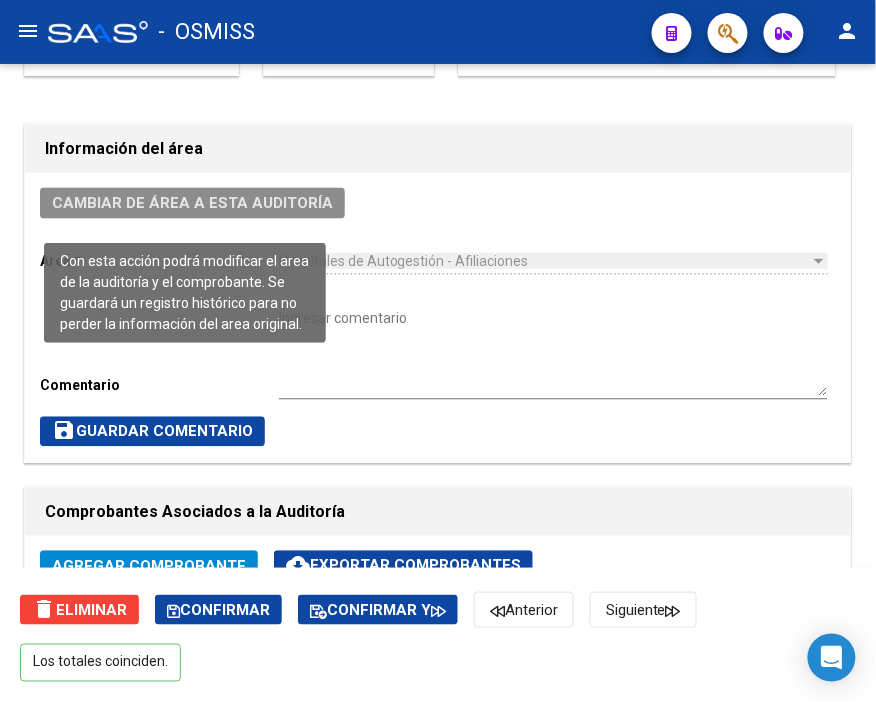 click on "Cambiar de área a esta auditoría" 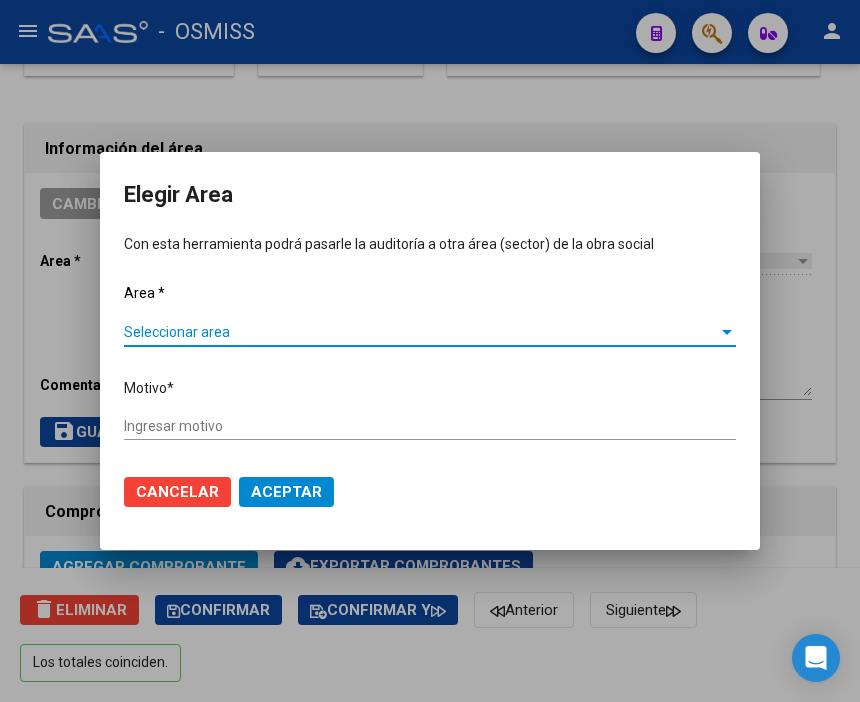 click on "Seleccionar area" at bounding box center [421, 332] 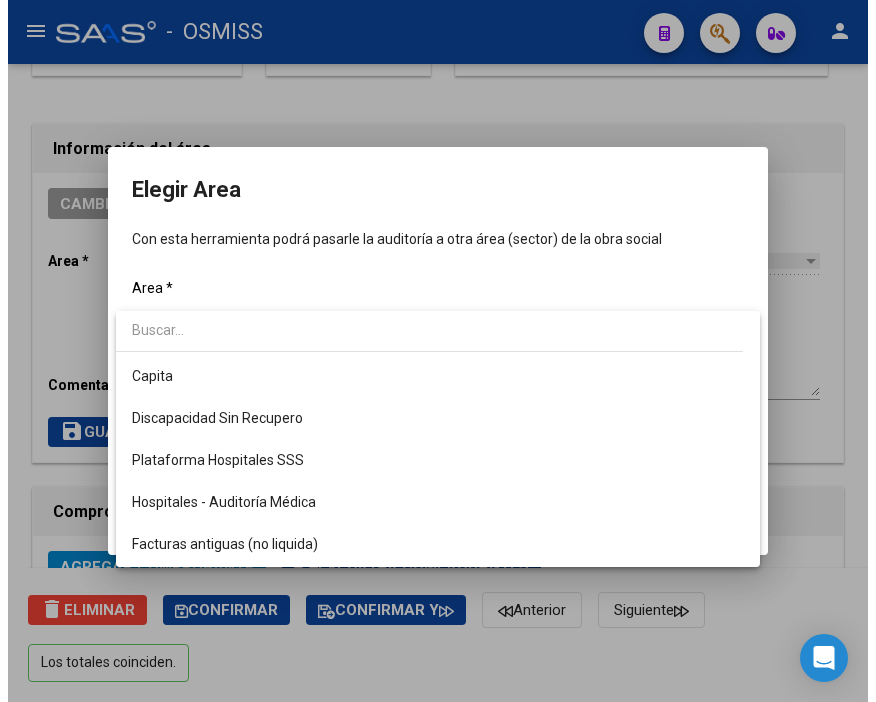 scroll, scrollTop: 222, scrollLeft: 0, axis: vertical 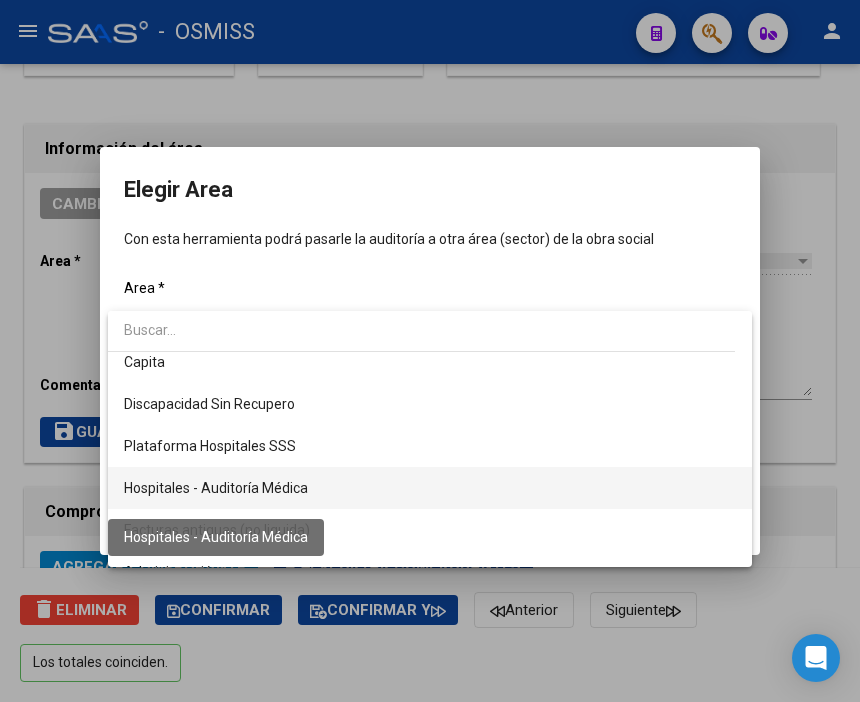 click on "Hospitales - Auditoría Médica" at bounding box center (216, 488) 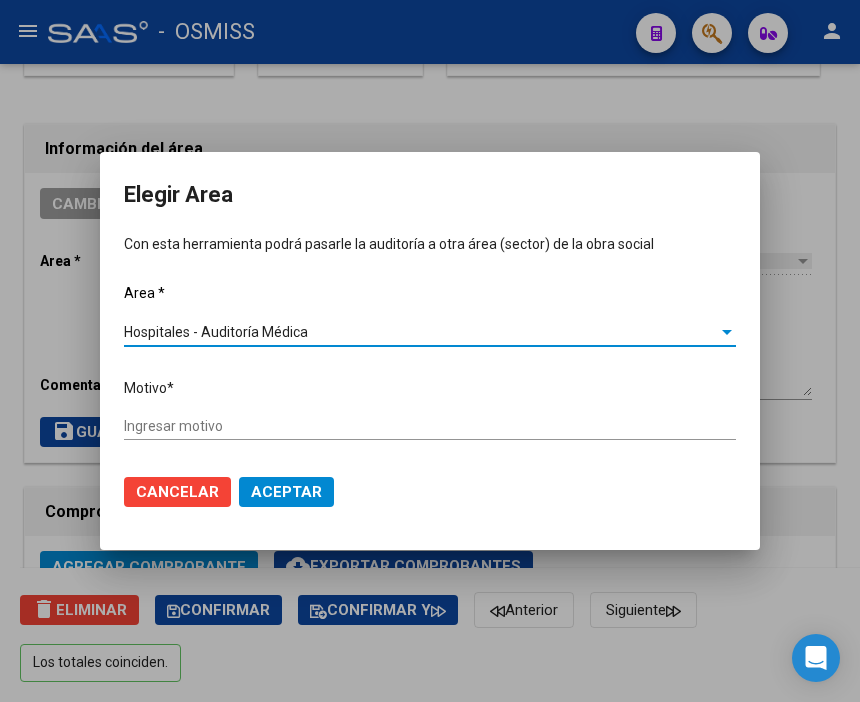 click on "Ingresar motivo" at bounding box center [430, 426] 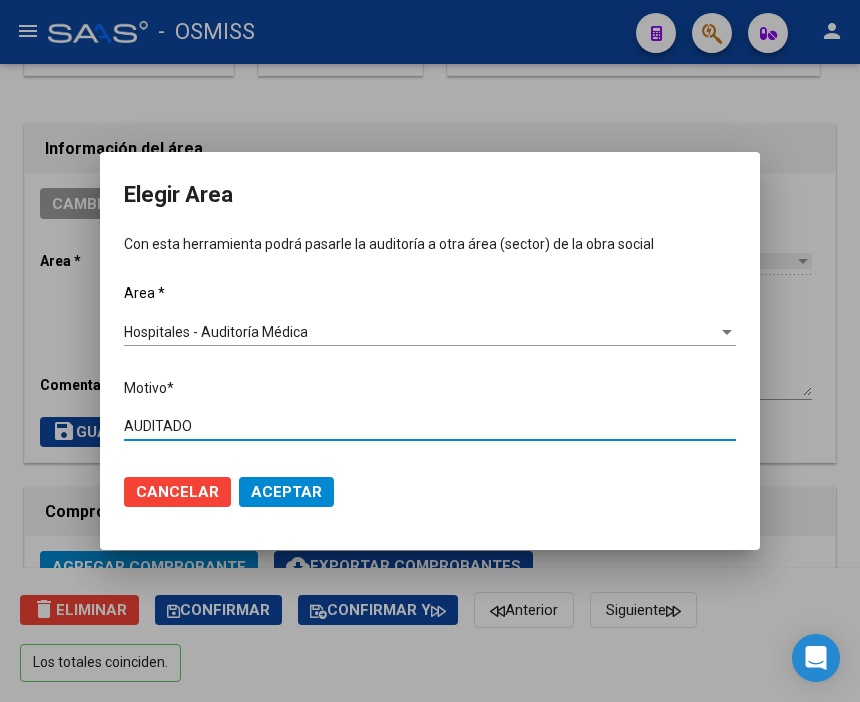 type on "AUDITADO" 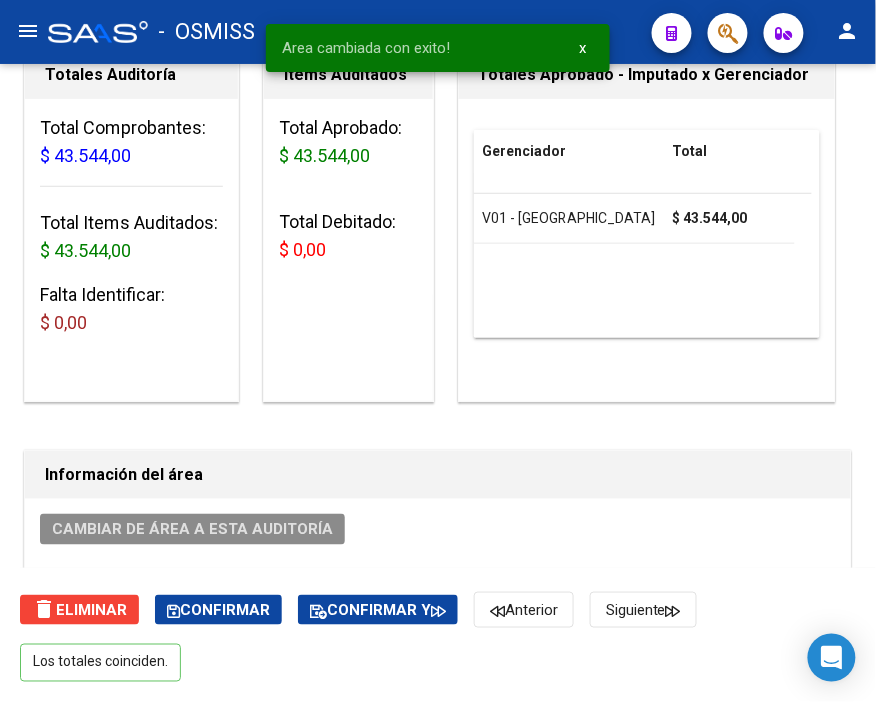 scroll, scrollTop: 0, scrollLeft: 0, axis: both 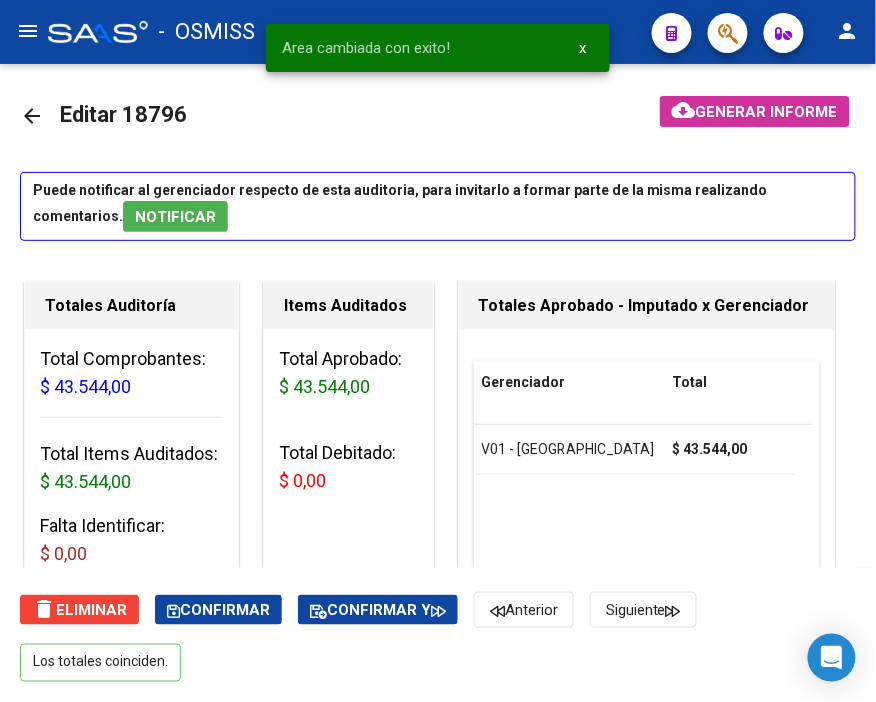click on "arrow_back" 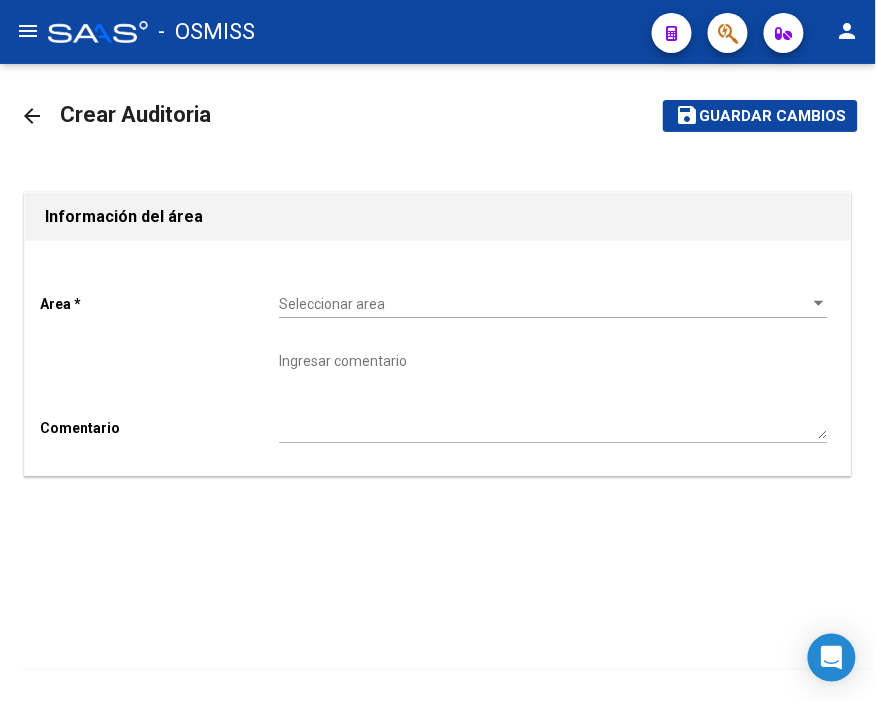 click on "Seleccionar area" at bounding box center [544, 304] 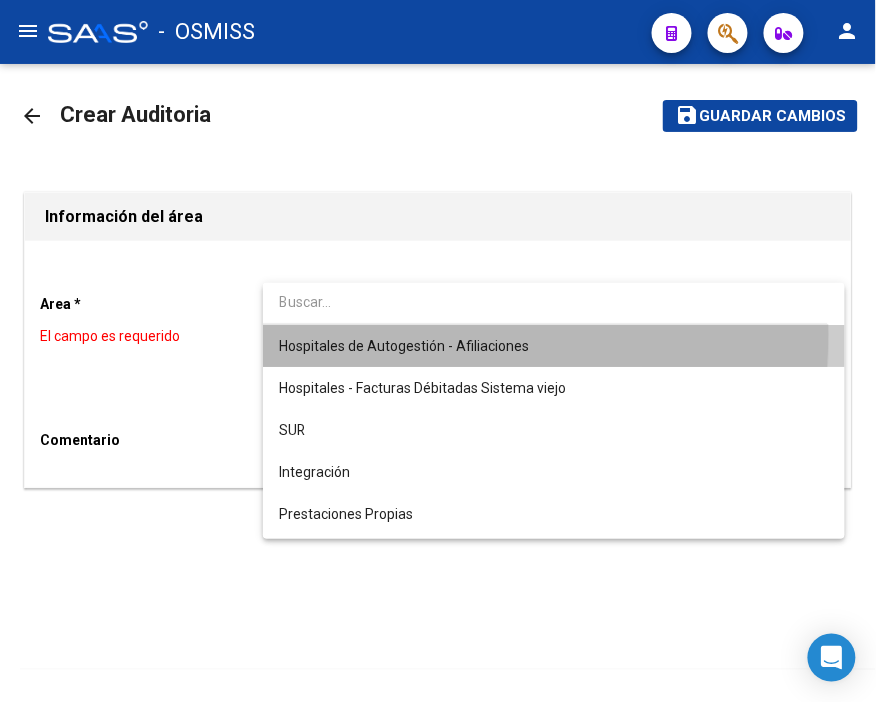 click on "Hospitales de Autogestión - Afiliaciones" at bounding box center (554, 346) 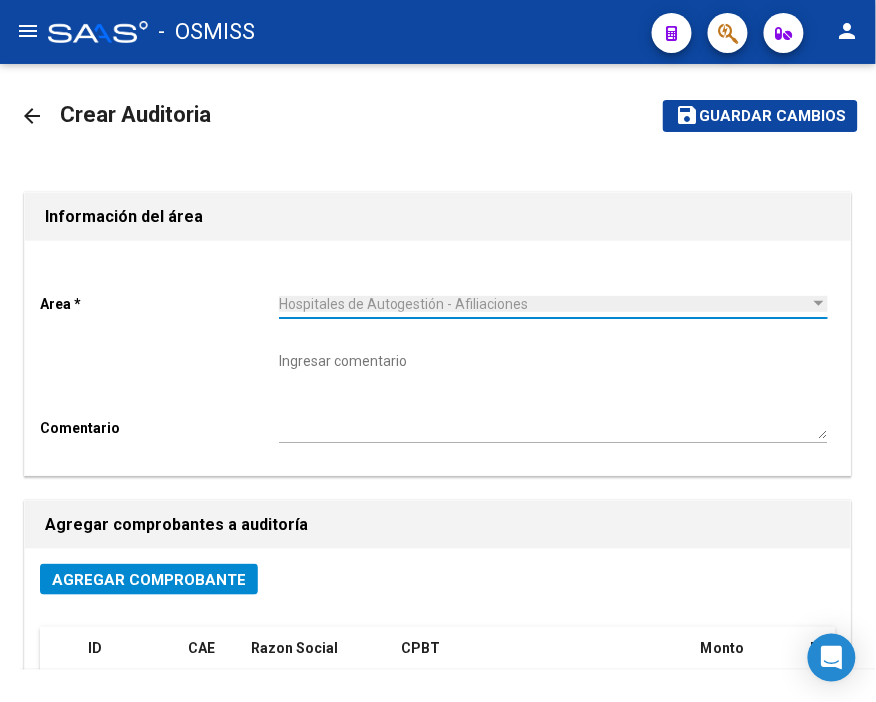 click on "Agregar Comprobante" 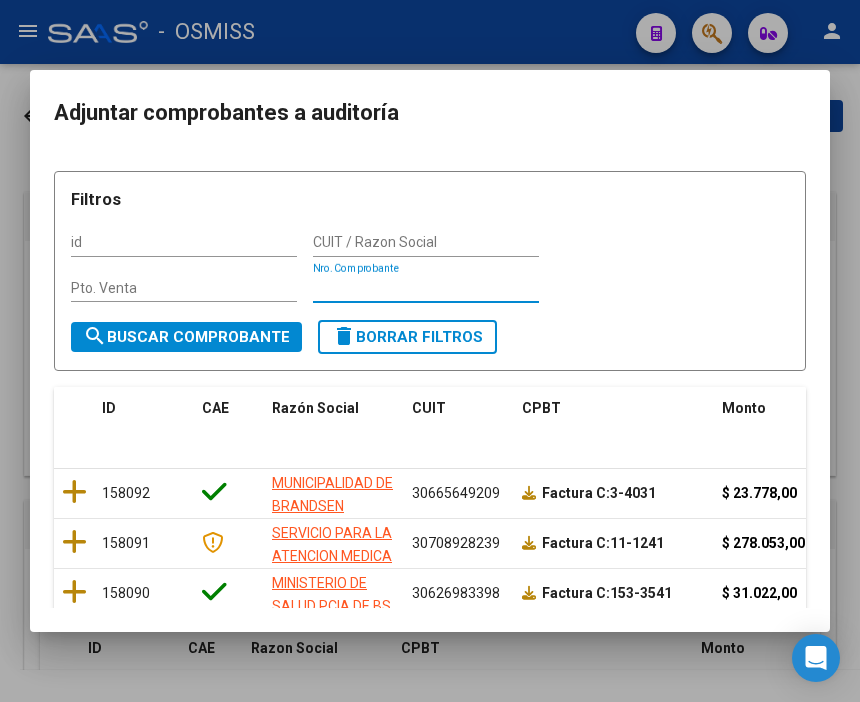 click on "Nro. Comprobante" at bounding box center (426, 288) 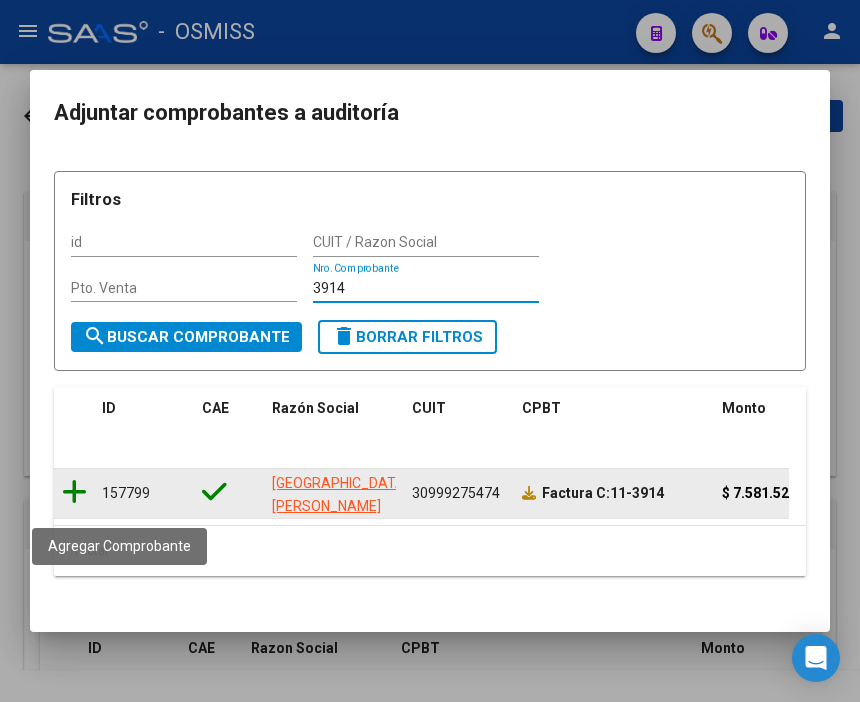 type on "3914" 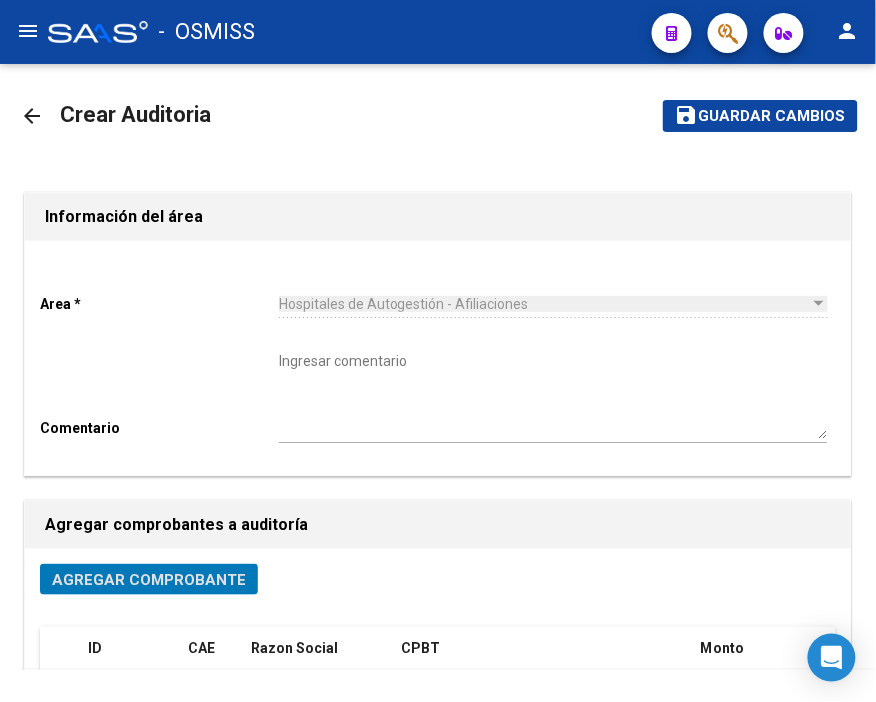 click on "Guardar cambios" 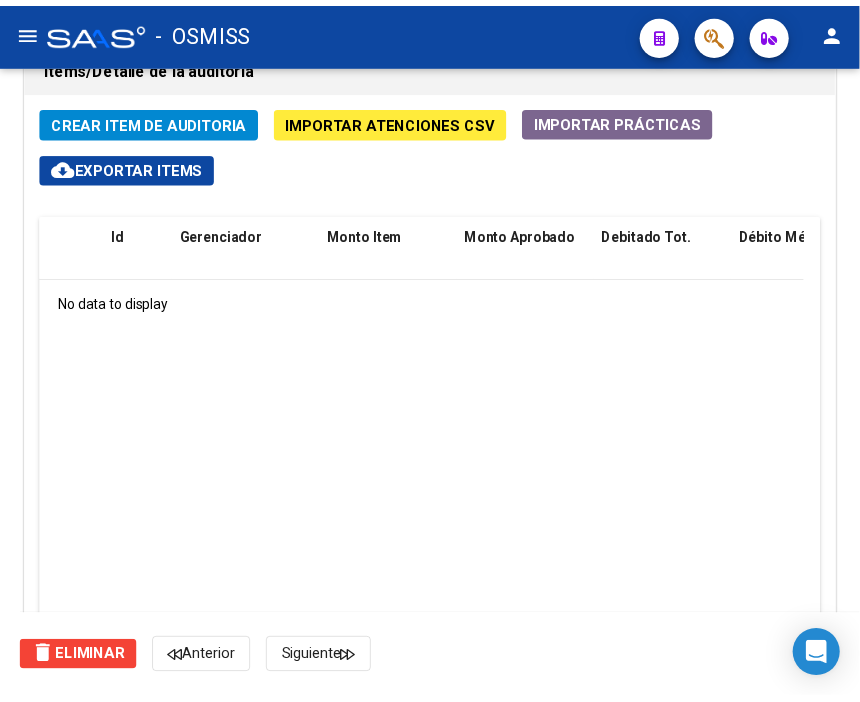 scroll, scrollTop: 1506, scrollLeft: 0, axis: vertical 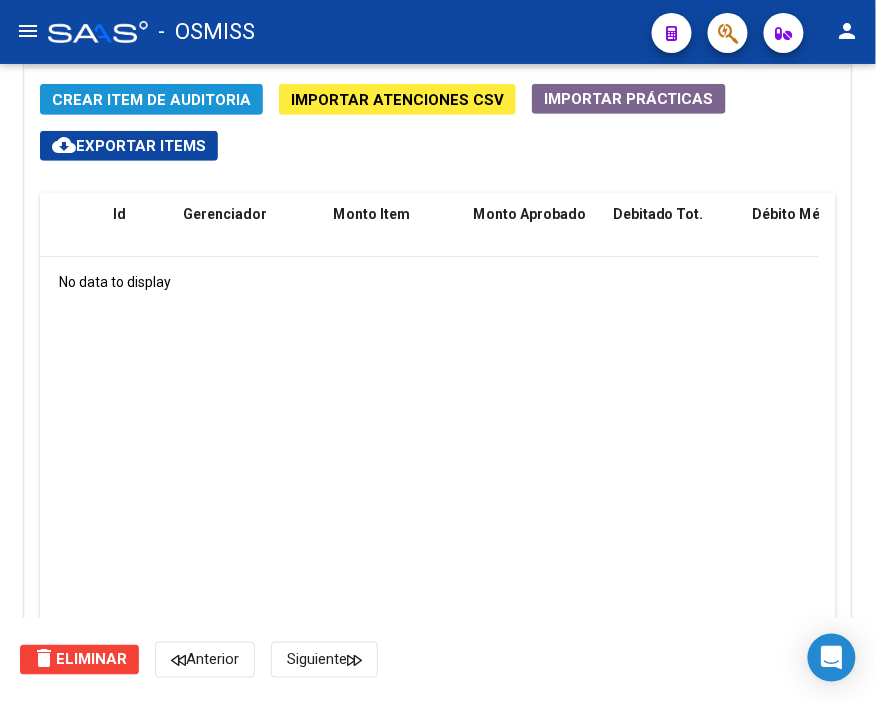 click on "Crear Item de Auditoria" 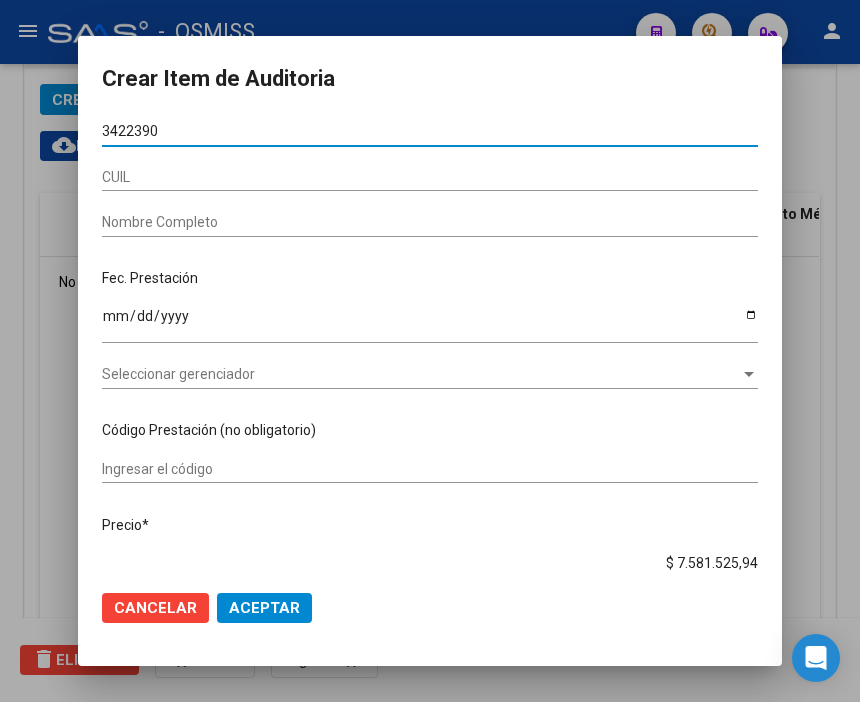 type on "34223908" 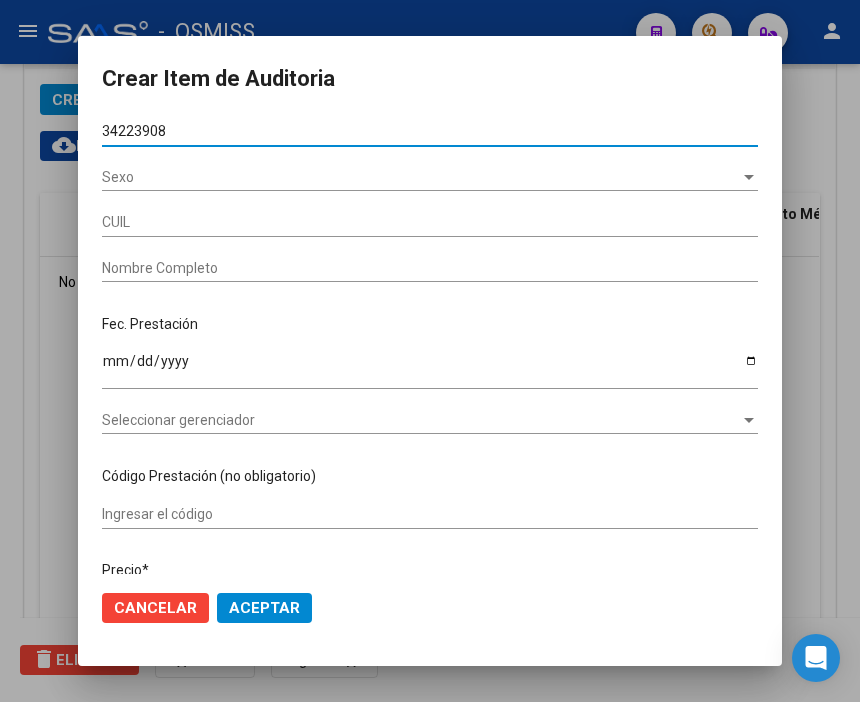 type on "20342239081" 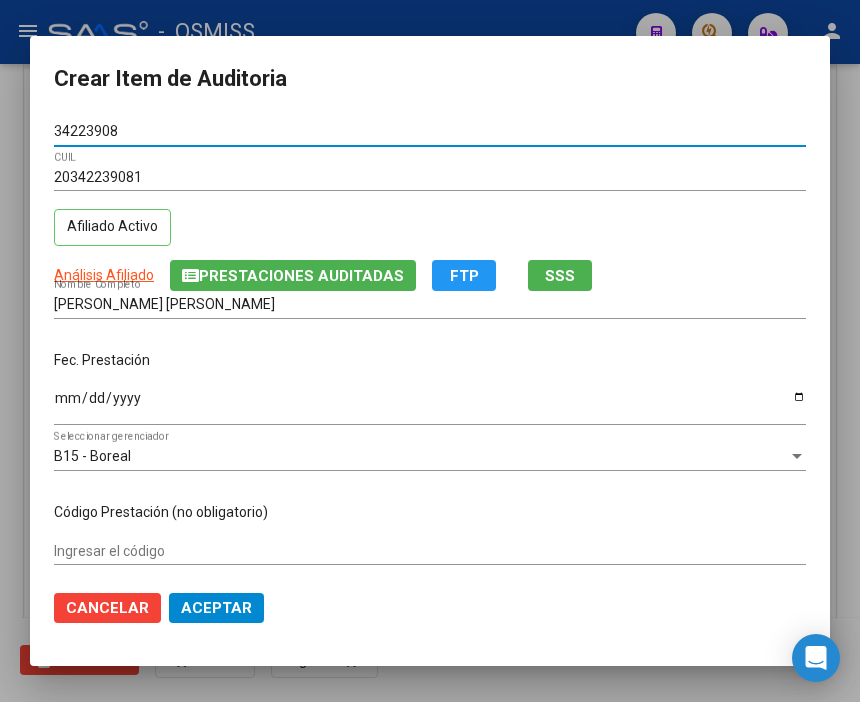 type on "34223908" 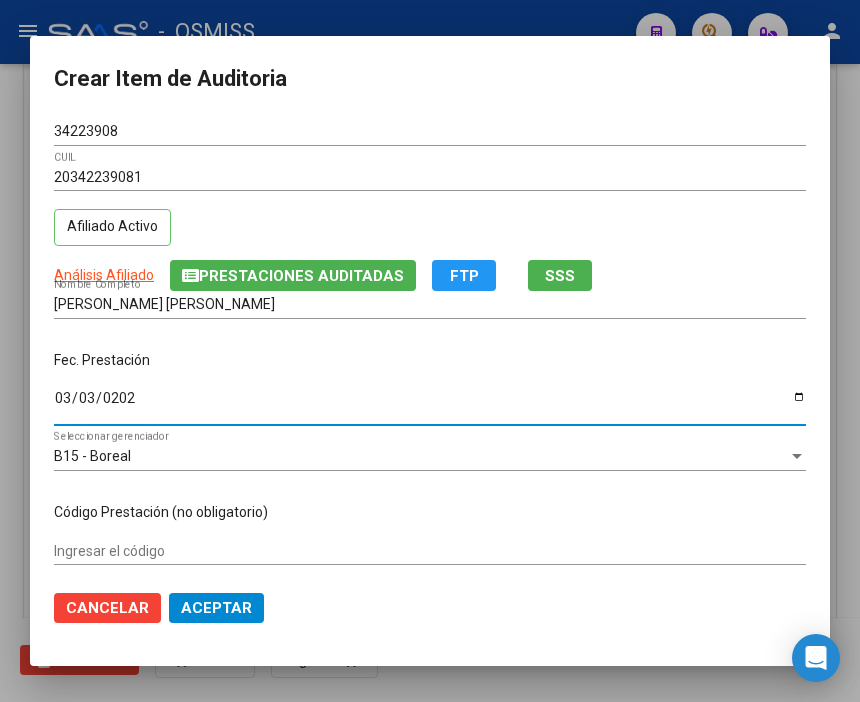 type on "[DATE]" 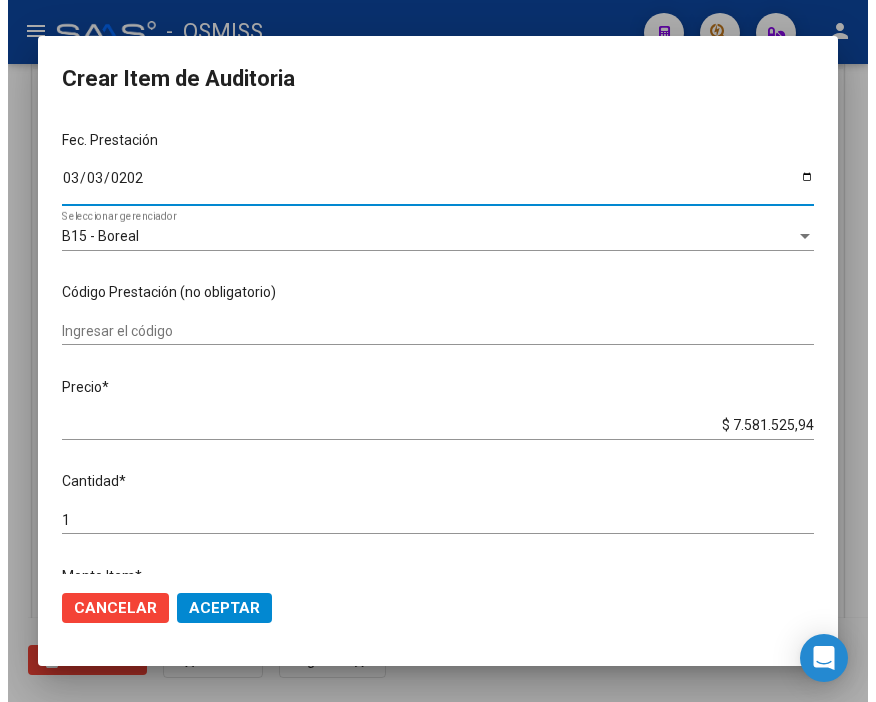 scroll, scrollTop: 222, scrollLeft: 0, axis: vertical 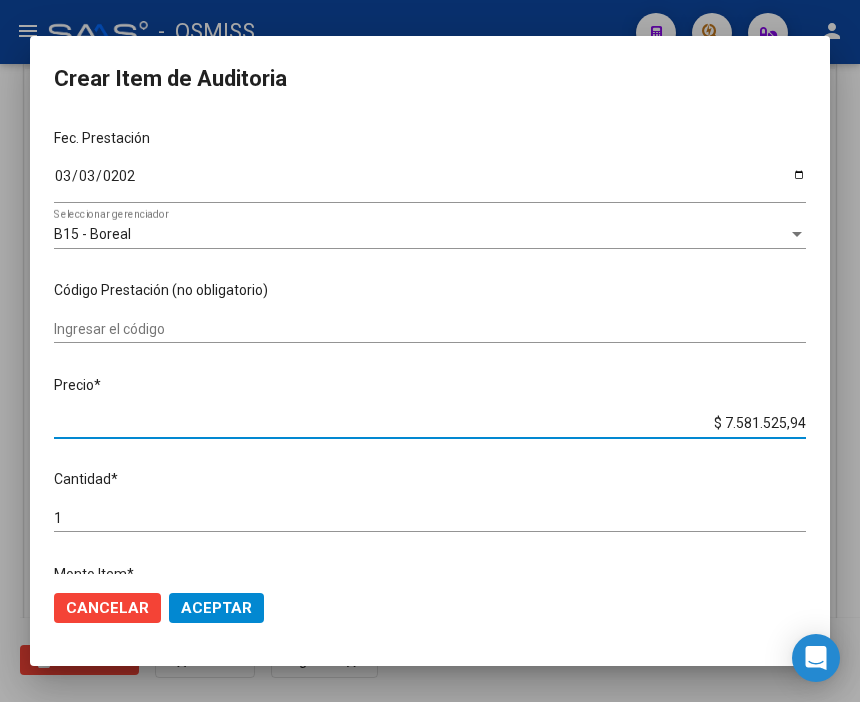 drag, startPoint x: 676, startPoint y: 422, endPoint x: 847, endPoint y: 413, distance: 171.23668 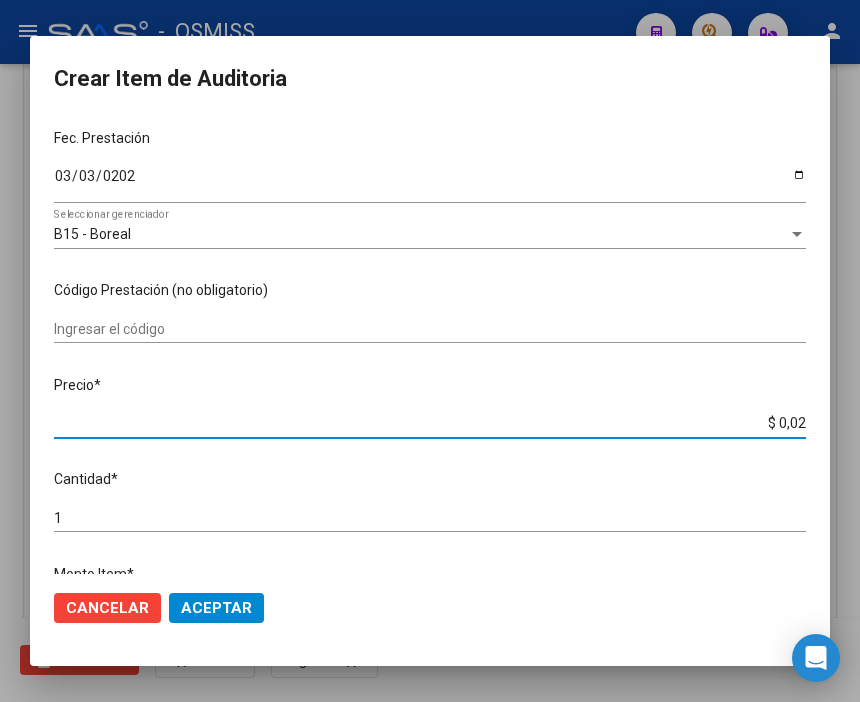 type on "$ 0,20" 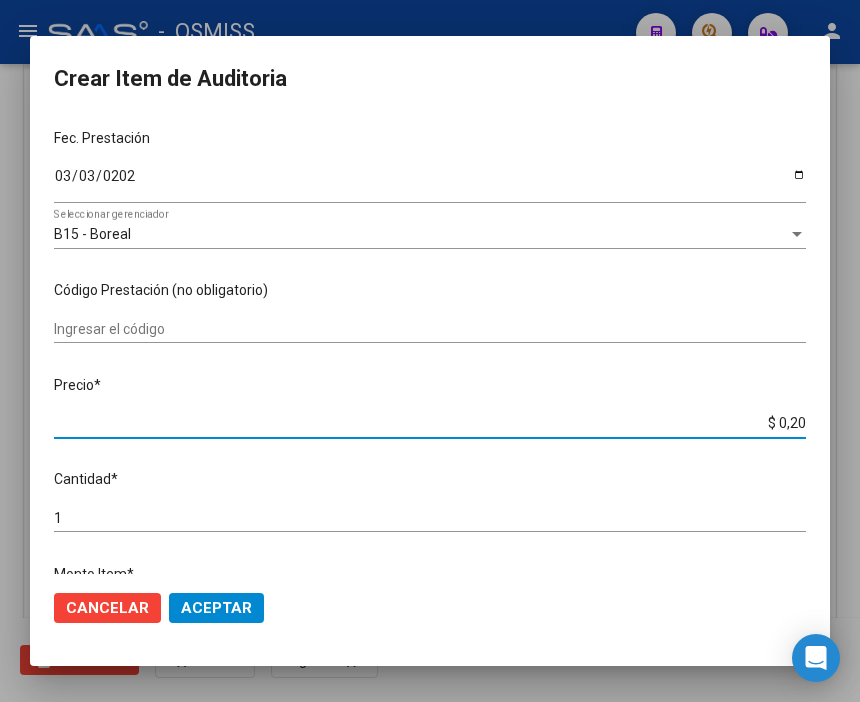 type on "$ 2,07" 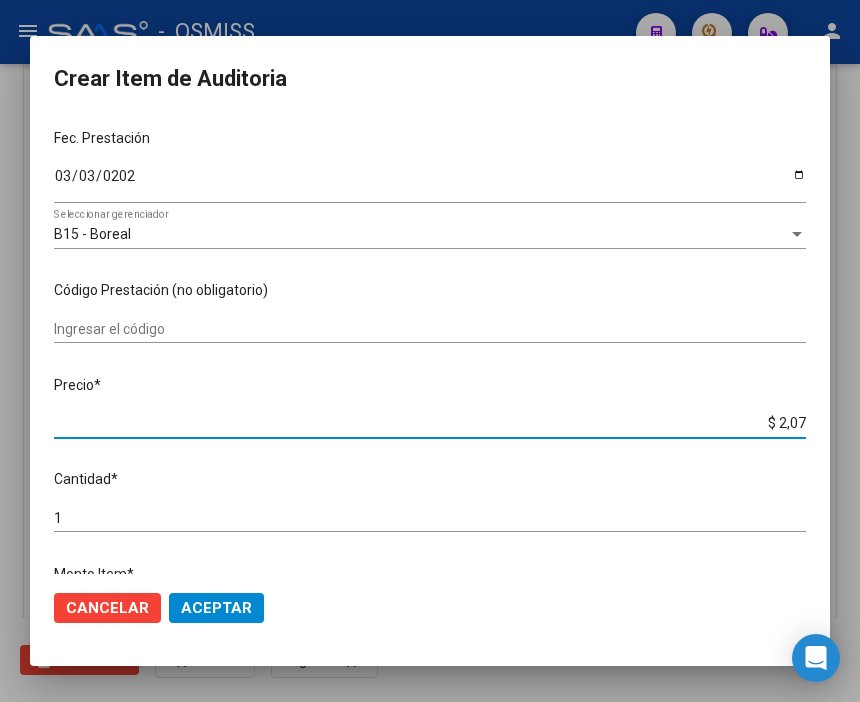 type on "$ 2,07" 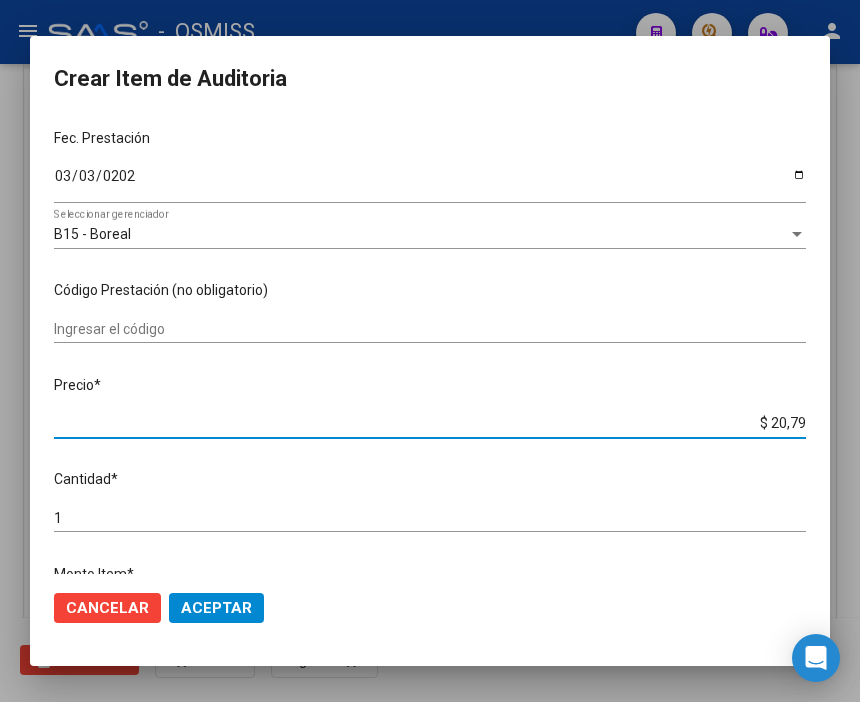 type on "$ 207,93" 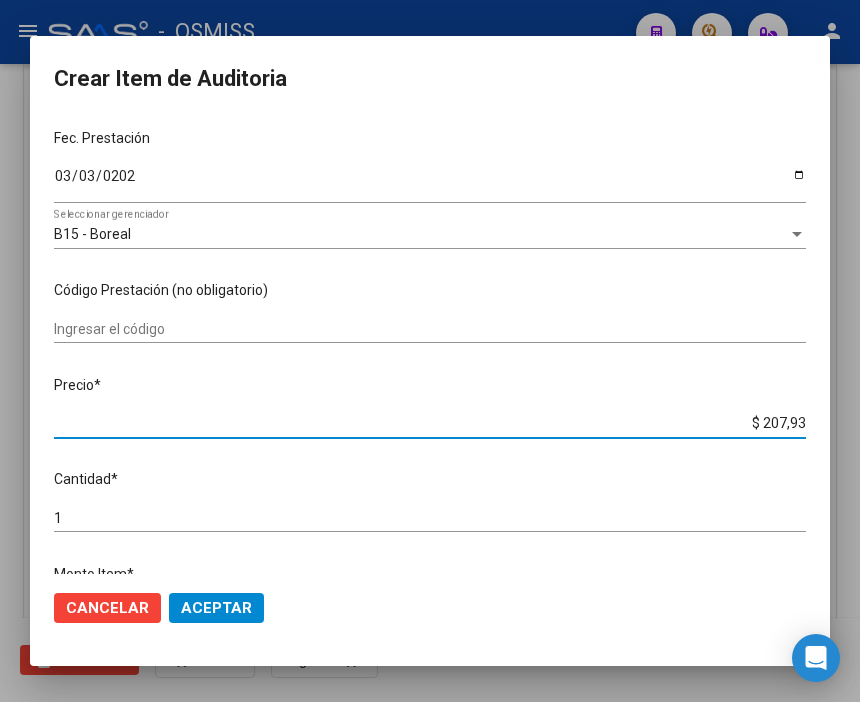 type on "$ 2.079,35" 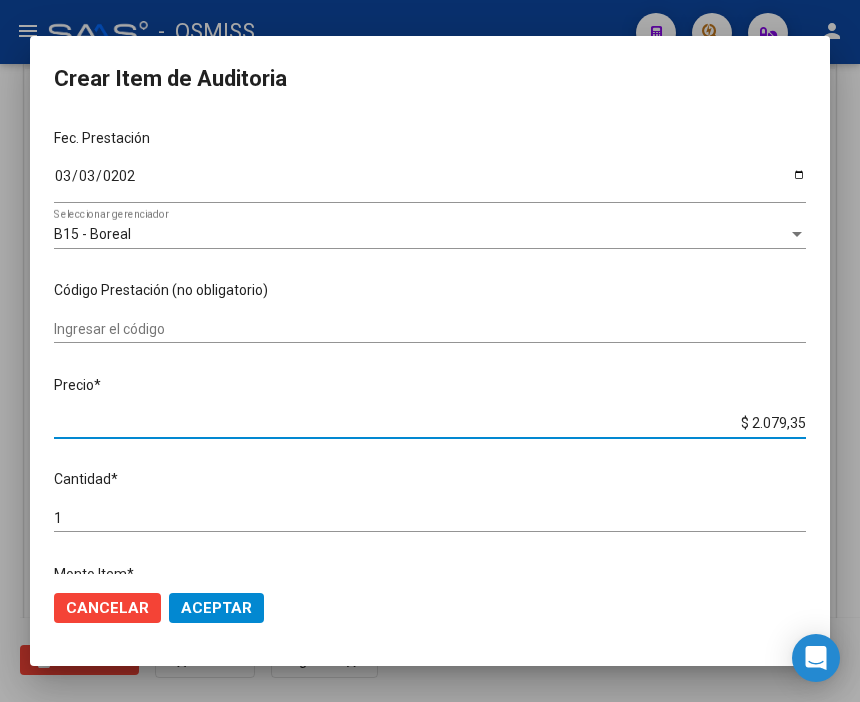 type on "$ 20.793,58" 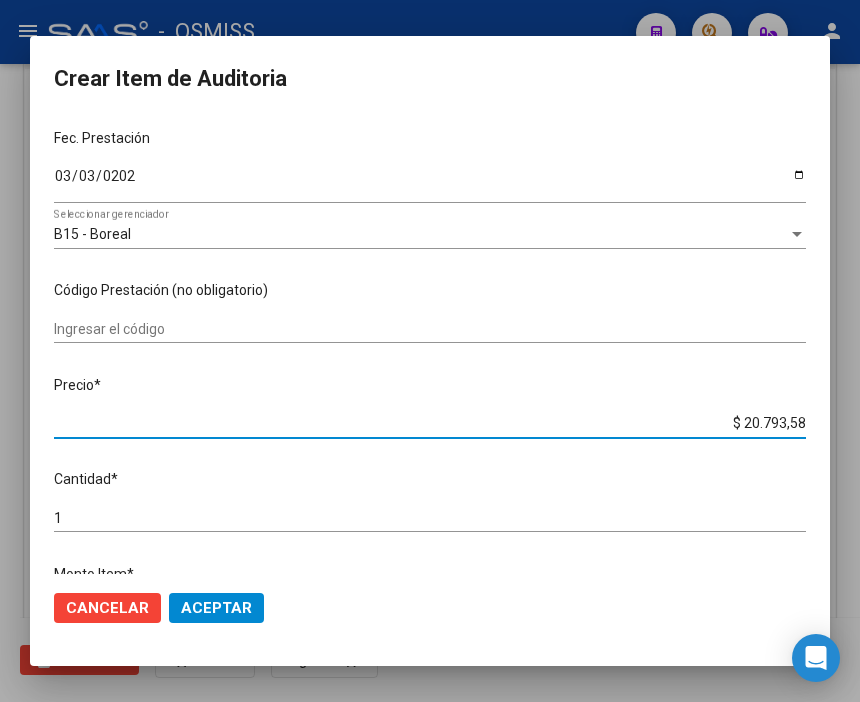 type on "$ 207.935,82" 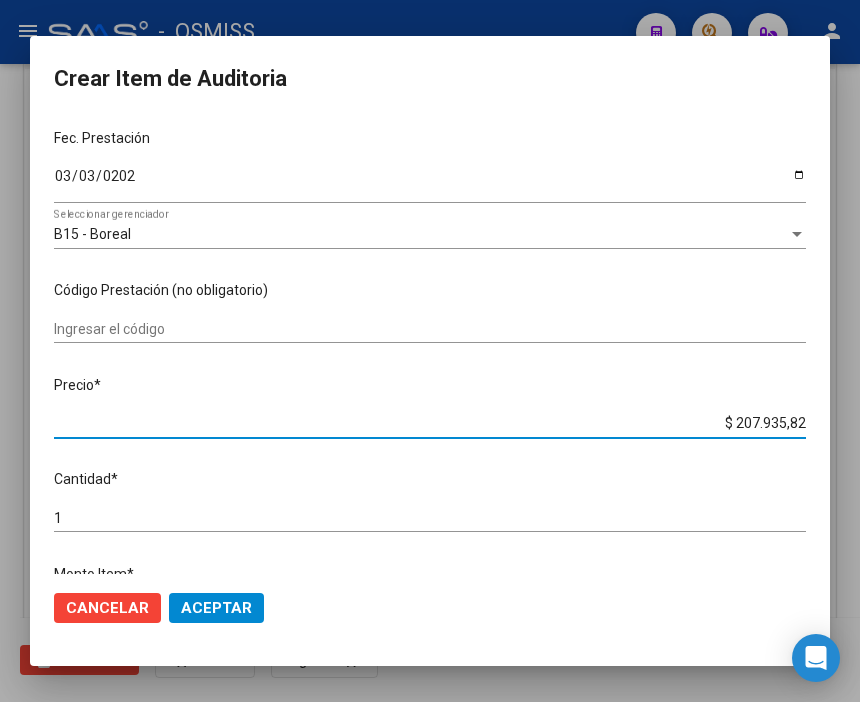 type on "$ 2.079.358,29" 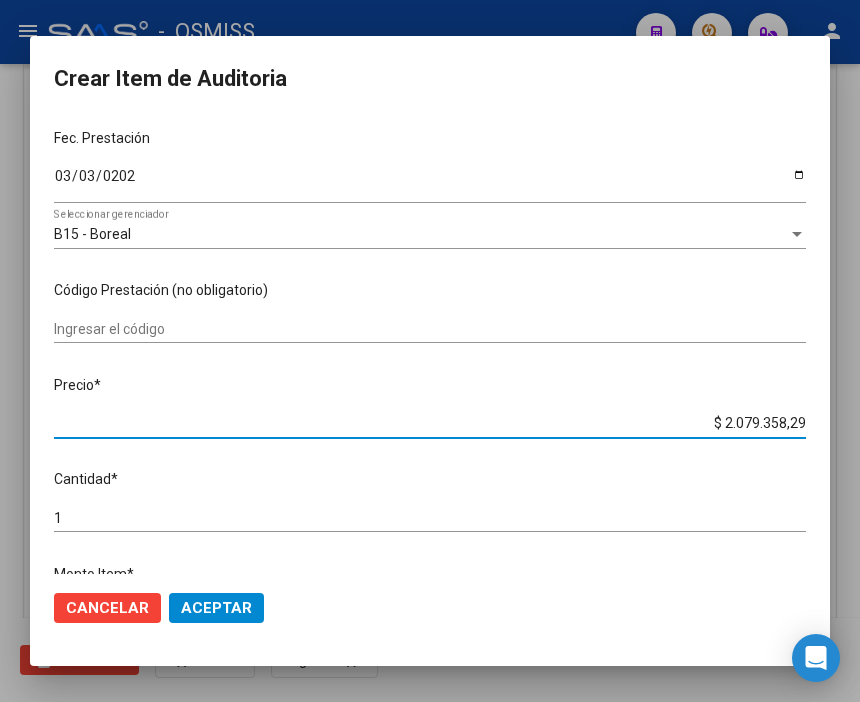 click on "Aceptar" 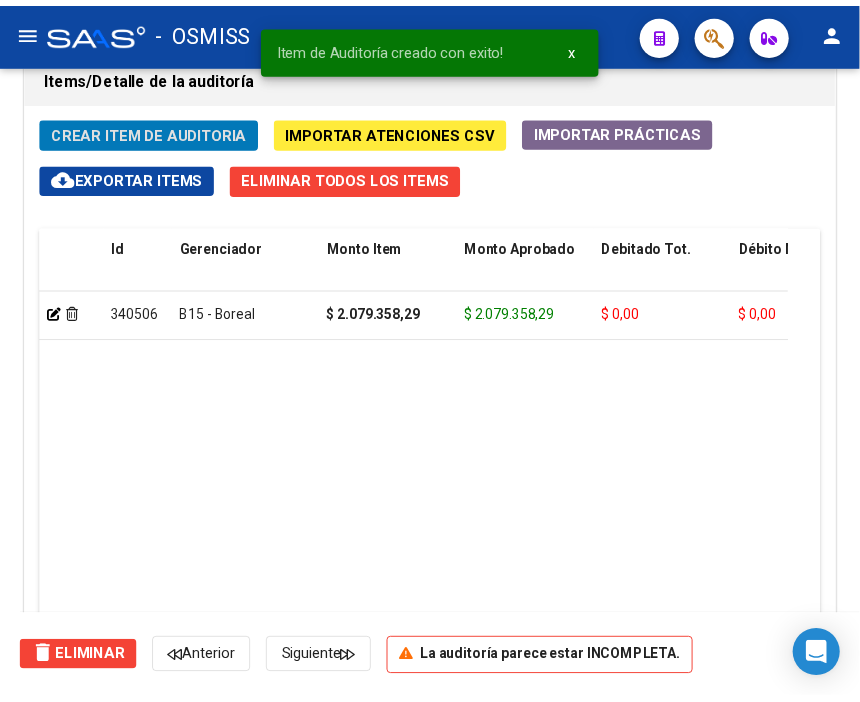 scroll, scrollTop: 1540, scrollLeft: 0, axis: vertical 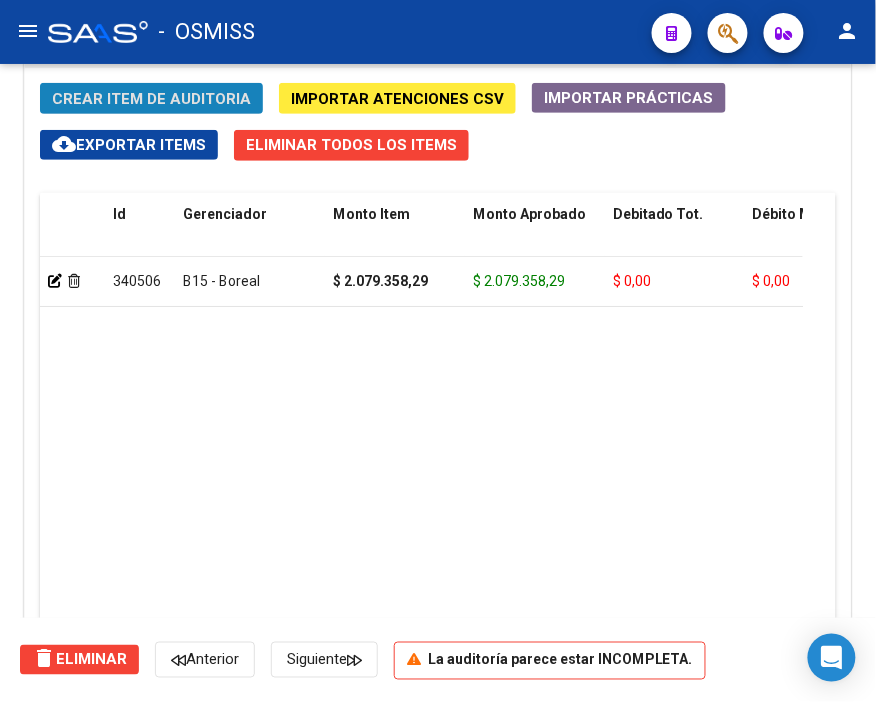 click on "Crear Item de Auditoria" 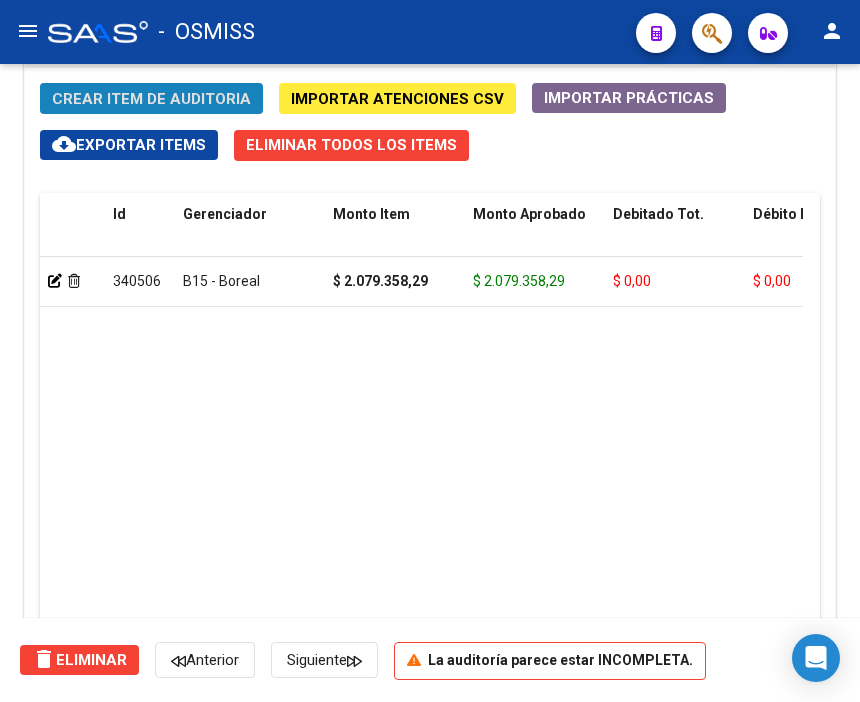 scroll, scrollTop: 1866, scrollLeft: 0, axis: vertical 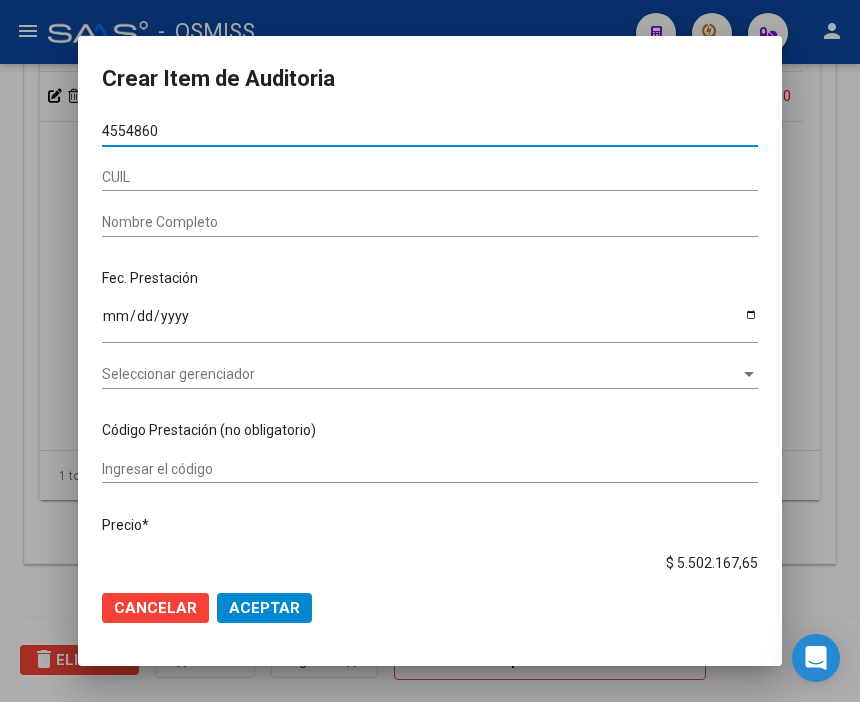 type on "45548603" 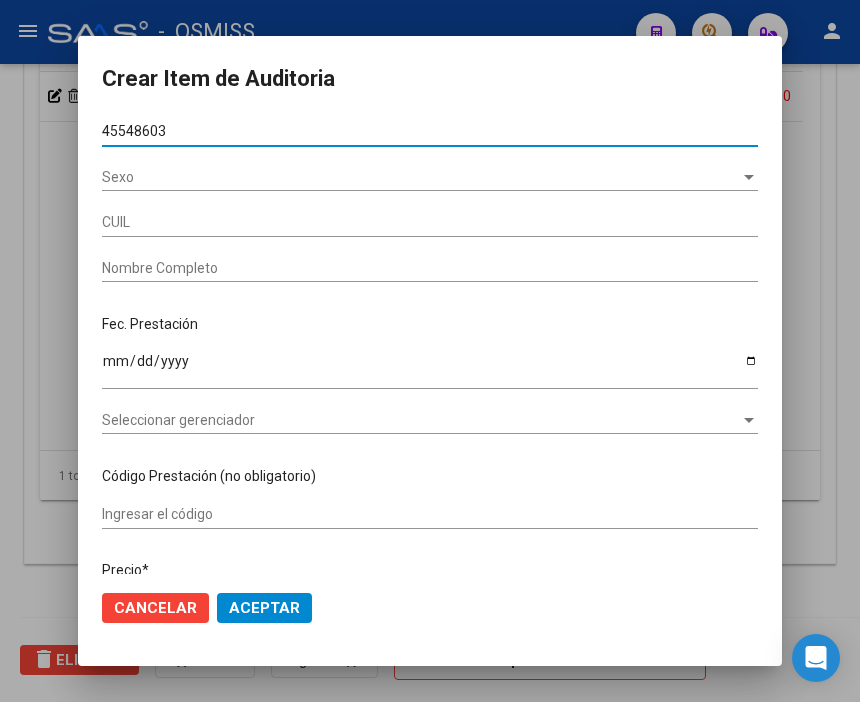 type on "27455486039" 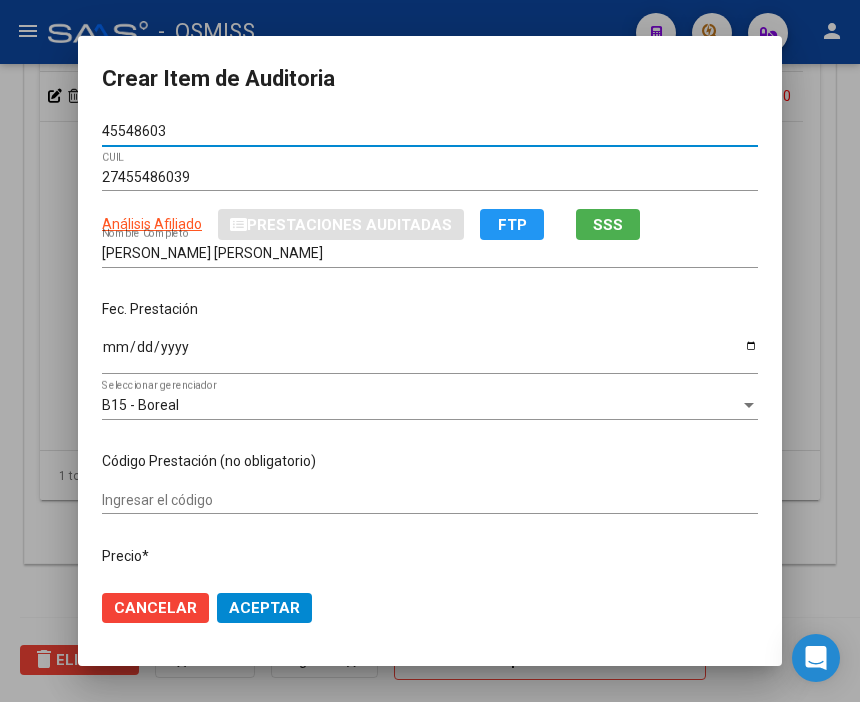 type on "45548603" 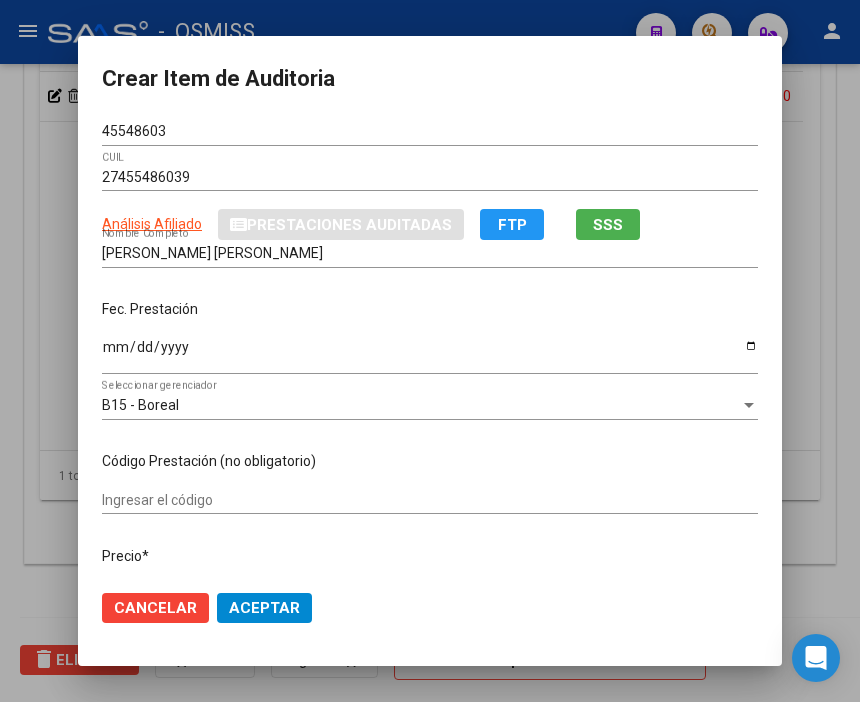 click on "[PERSON_NAME] [PERSON_NAME] Nombre Completo" at bounding box center [430, 262] 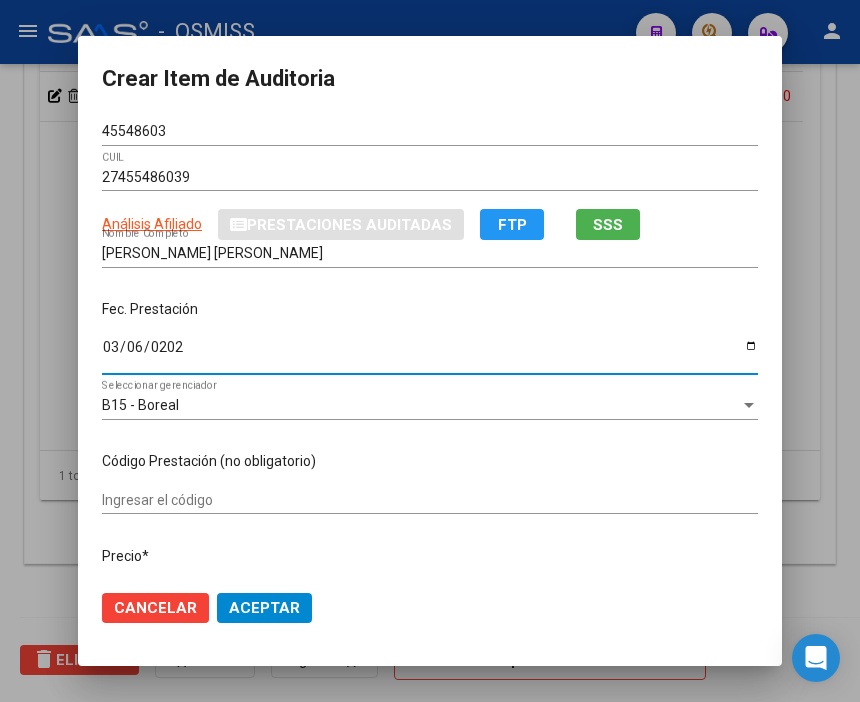 type on "[DATE]" 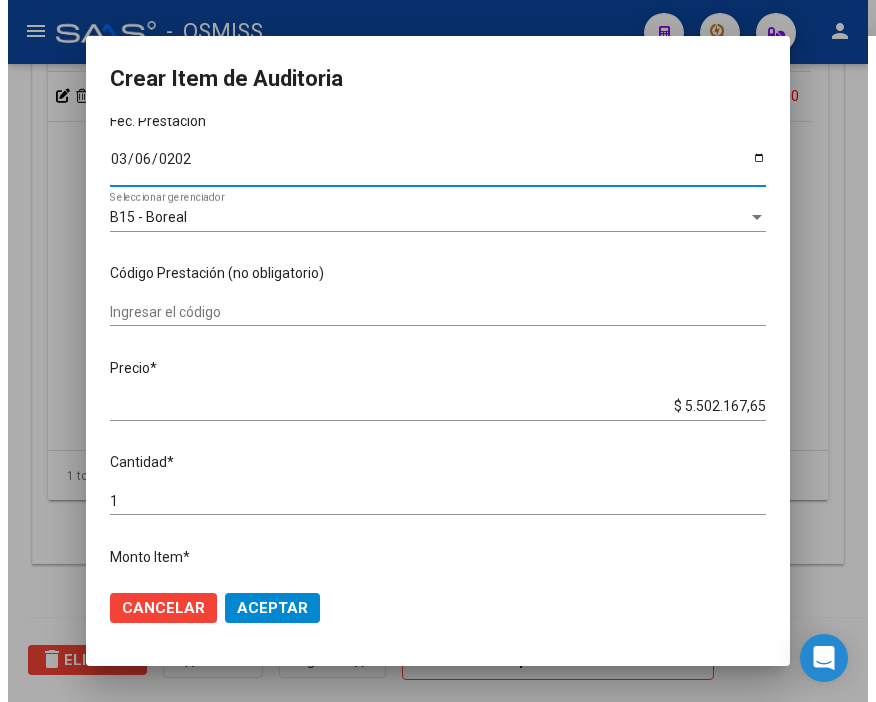 scroll, scrollTop: 222, scrollLeft: 0, axis: vertical 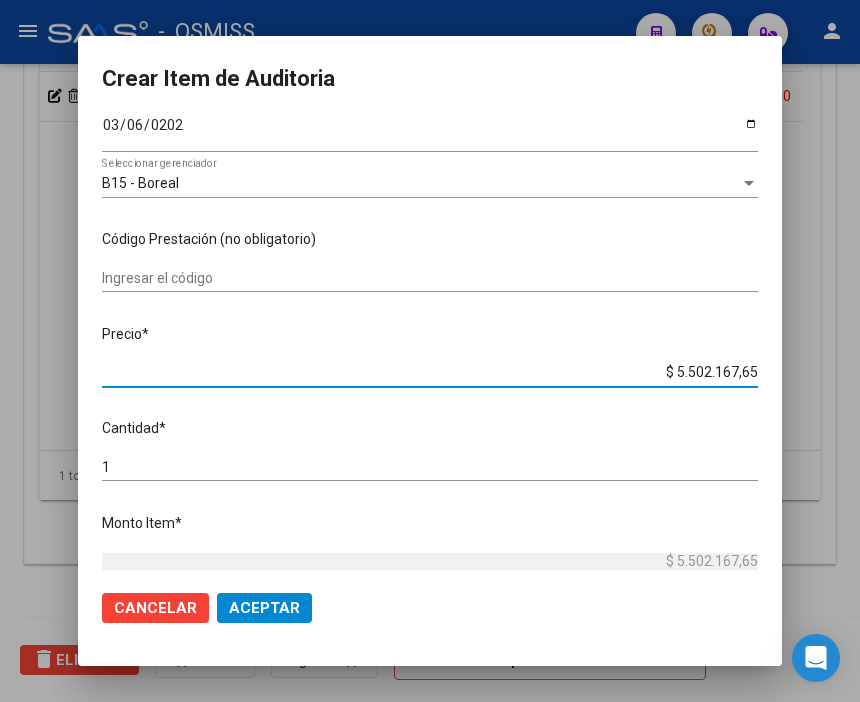 drag, startPoint x: 643, startPoint y: 377, endPoint x: 831, endPoint y: 382, distance: 188.06648 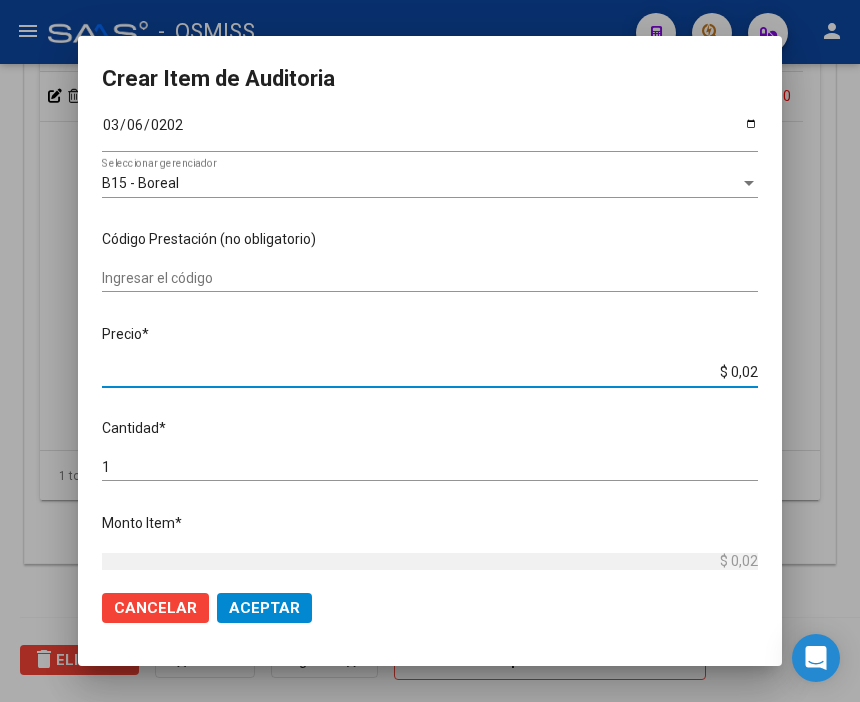 type on "$ 0,20" 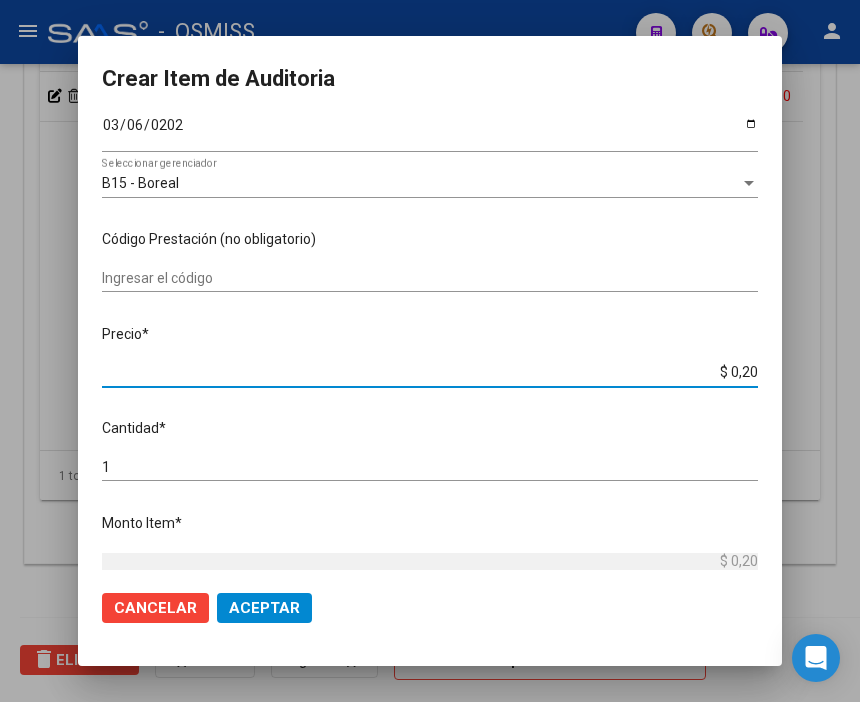 type on "$ 2,08" 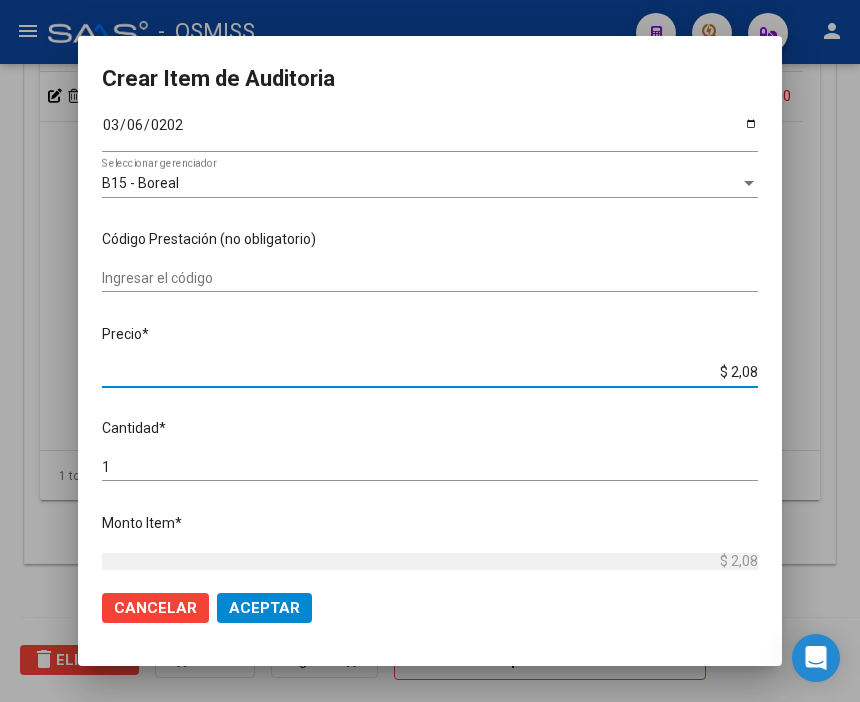 type on "$ 20,80" 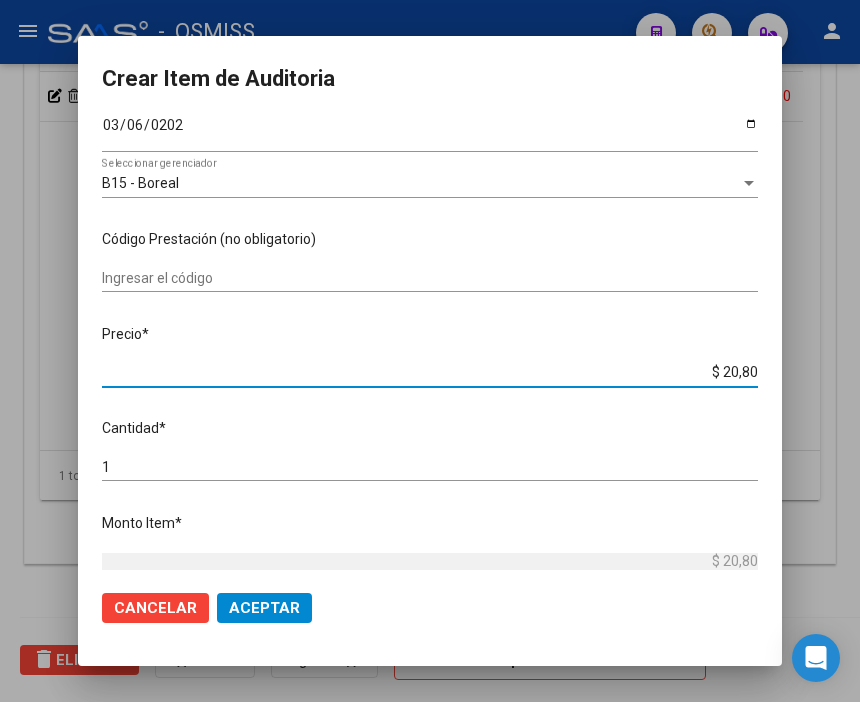 type on "$ 208,07" 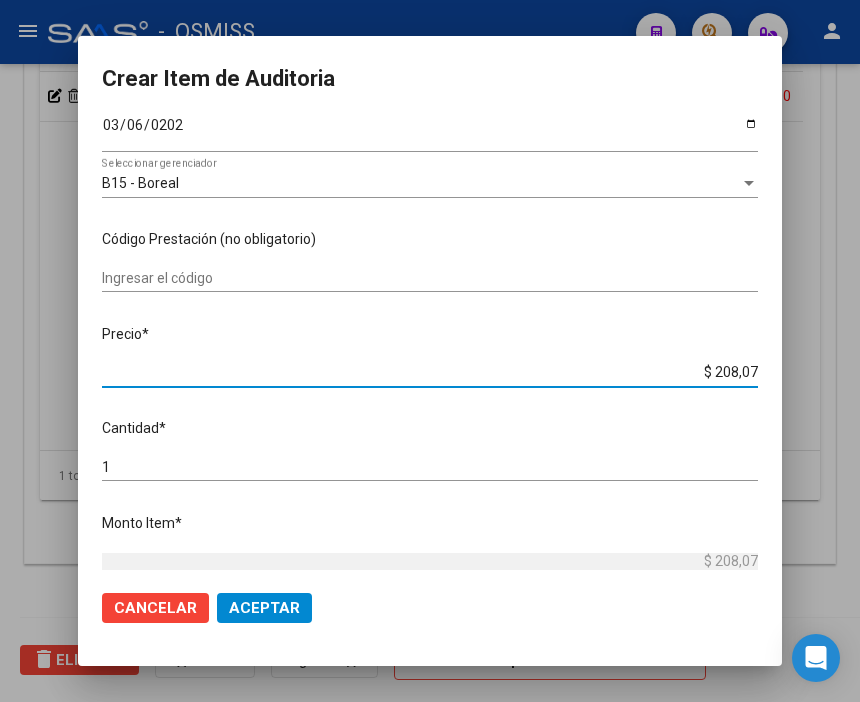 type on "$ 2.080,77" 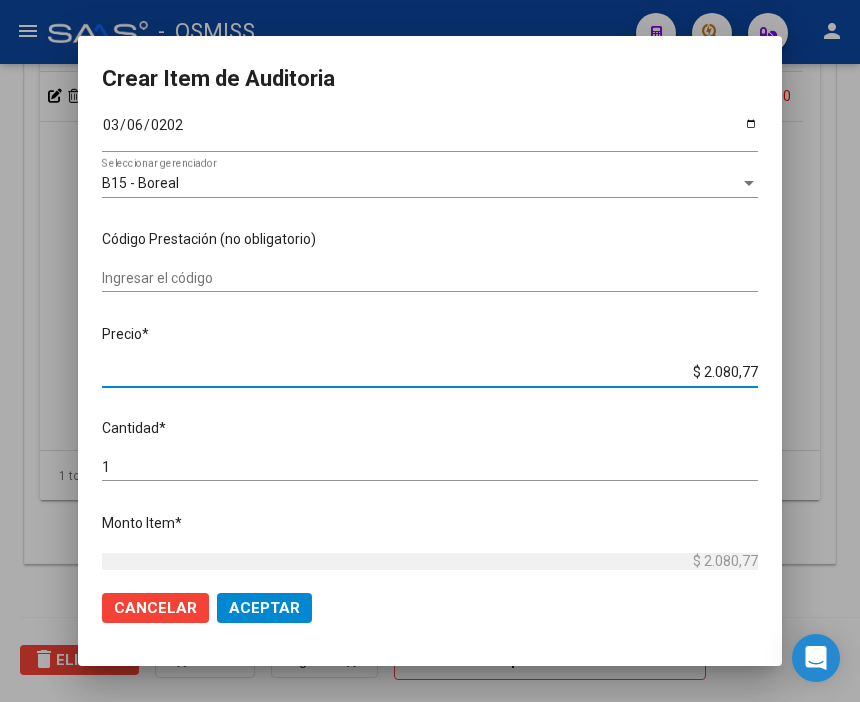 type on "$ 20.807,79" 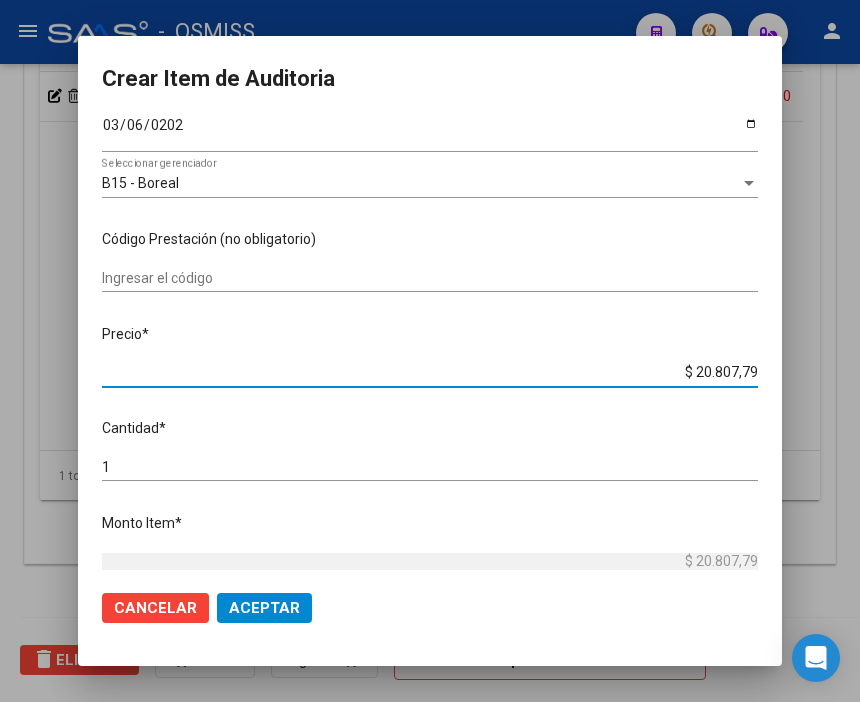 type on "$ 208.077,98" 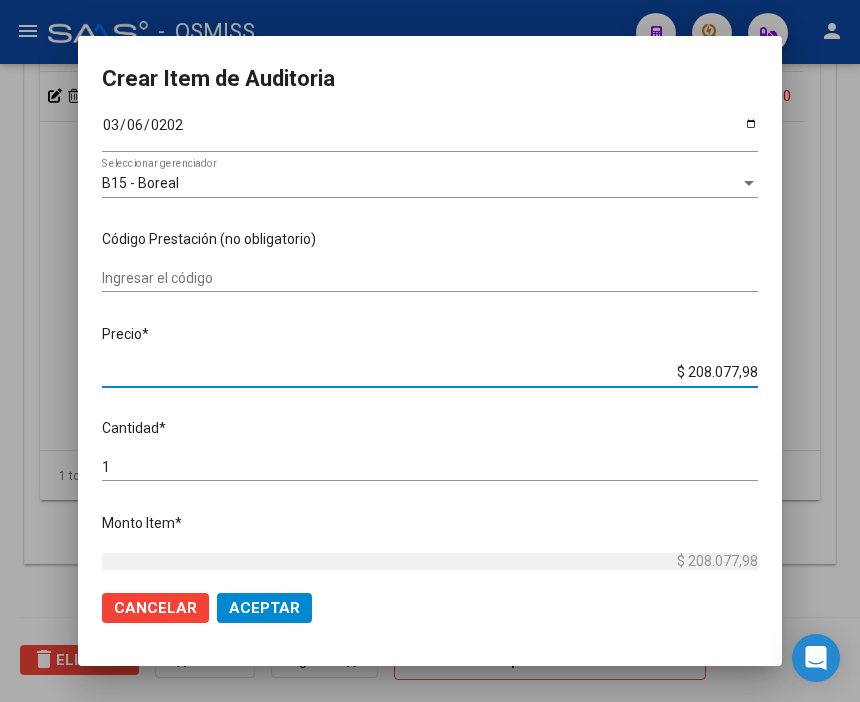 click on "Aceptar" 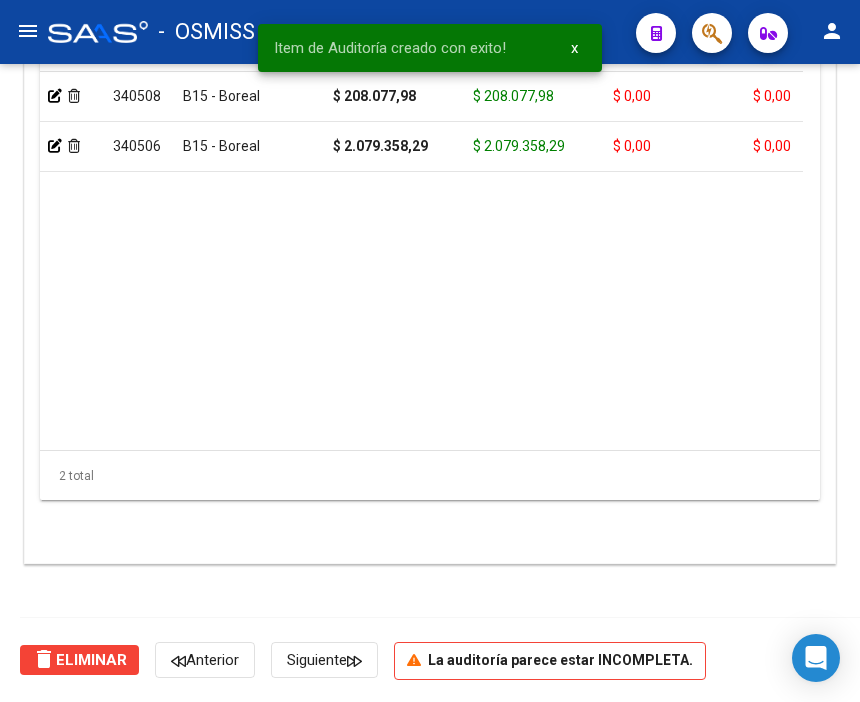 scroll, scrollTop: 1540, scrollLeft: 0, axis: vertical 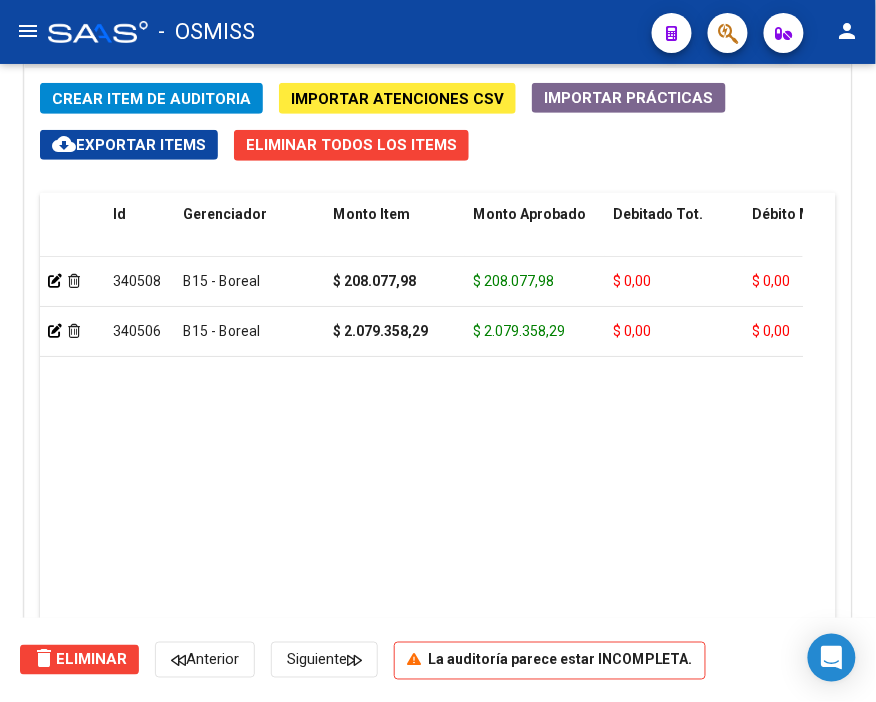 click on "Crear Item de Auditoria" 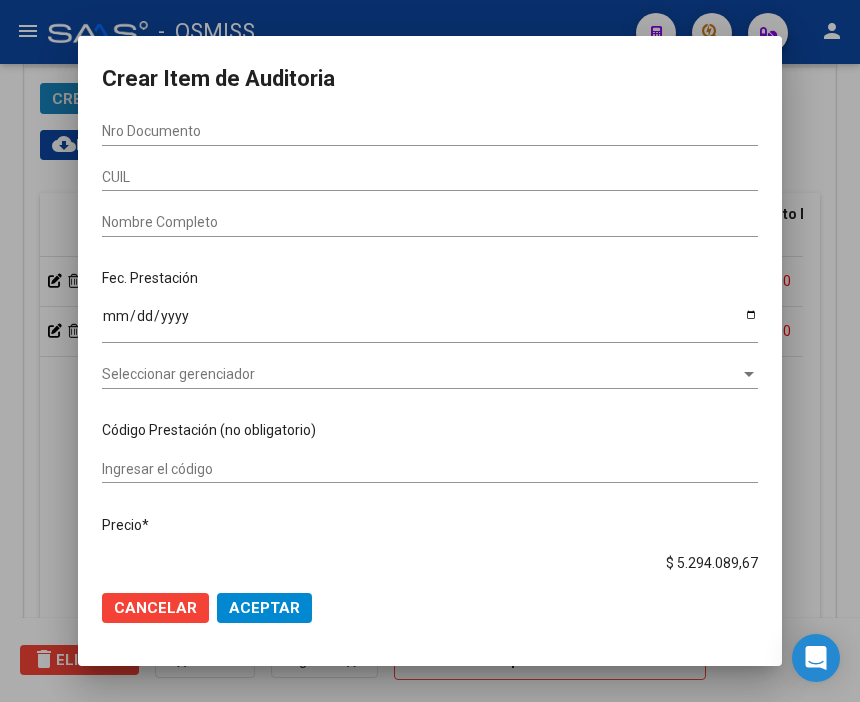 scroll, scrollTop: 1866, scrollLeft: 0, axis: vertical 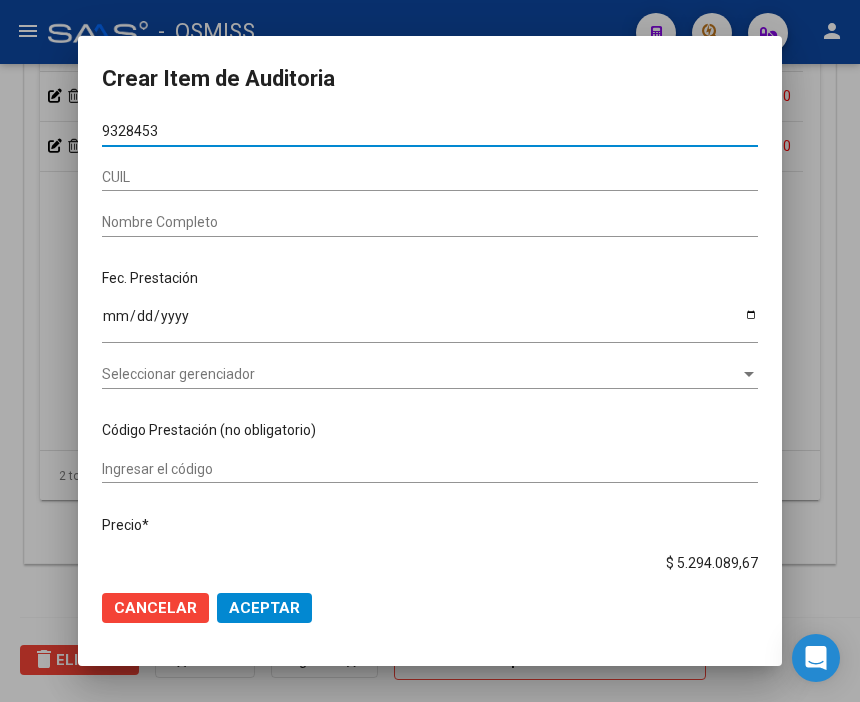 type on "93284535" 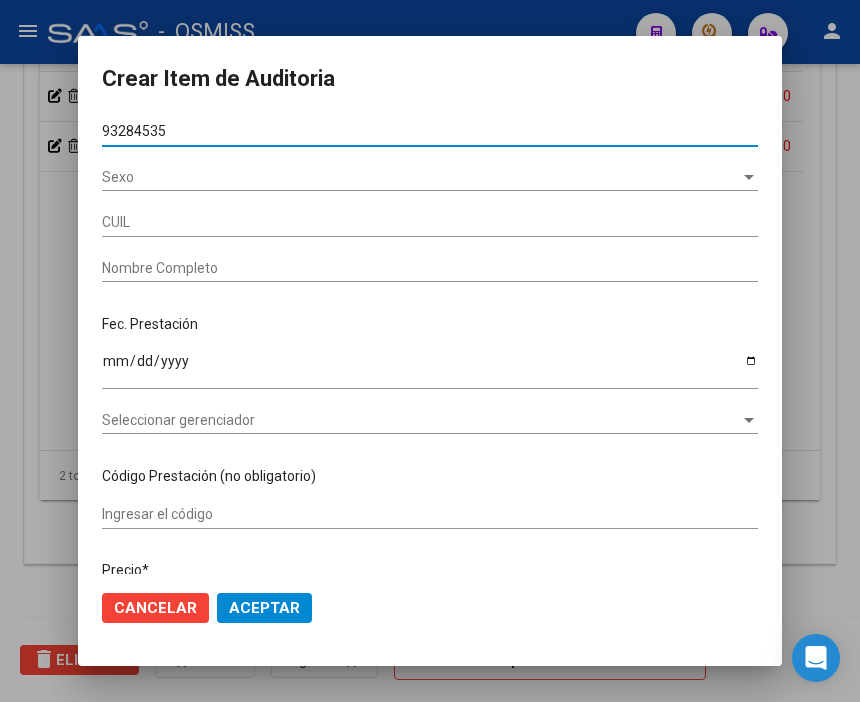 type on "27932845356" 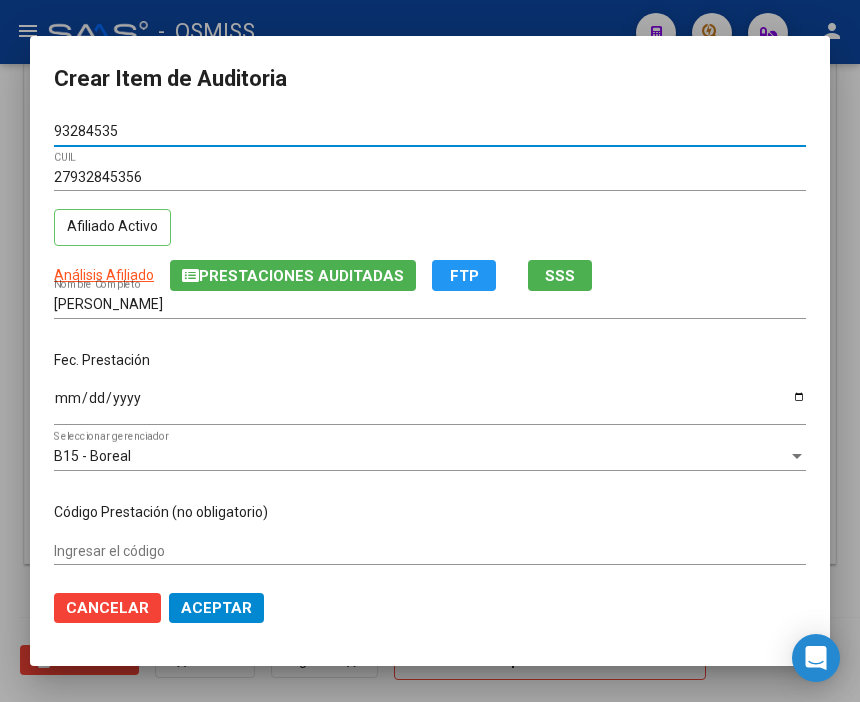 type on "93284535" 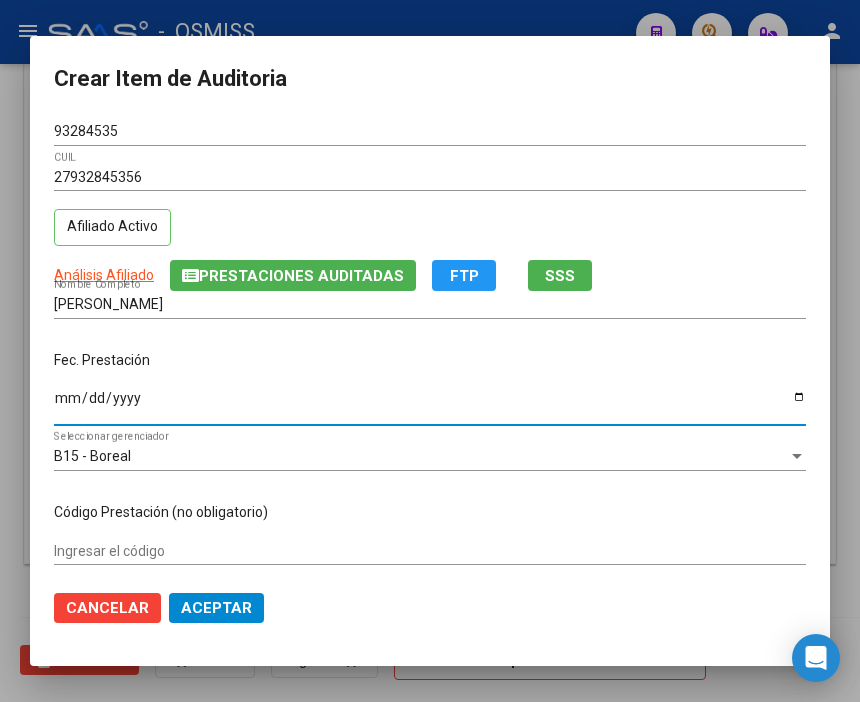 click on "Ingresar la fecha" at bounding box center [430, 405] 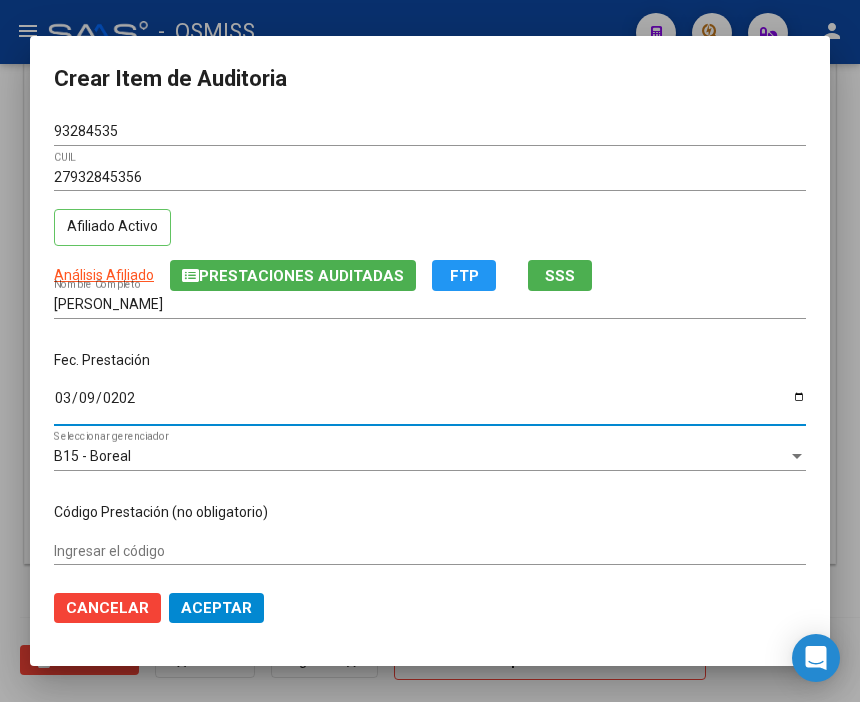 type on "[DATE]" 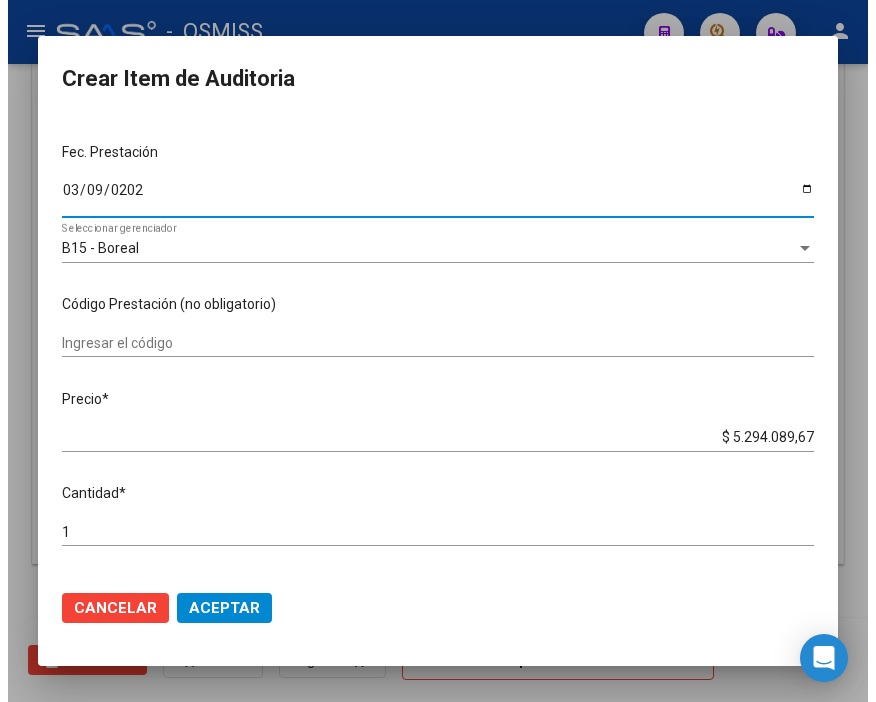 scroll, scrollTop: 222, scrollLeft: 0, axis: vertical 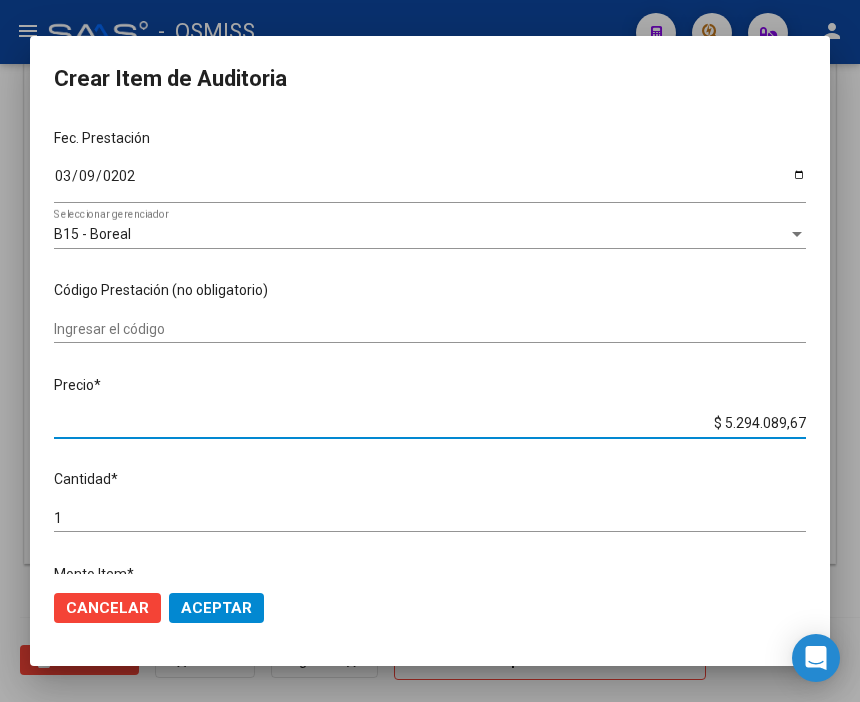 drag, startPoint x: 662, startPoint y: 428, endPoint x: 864, endPoint y: 420, distance: 202.15836 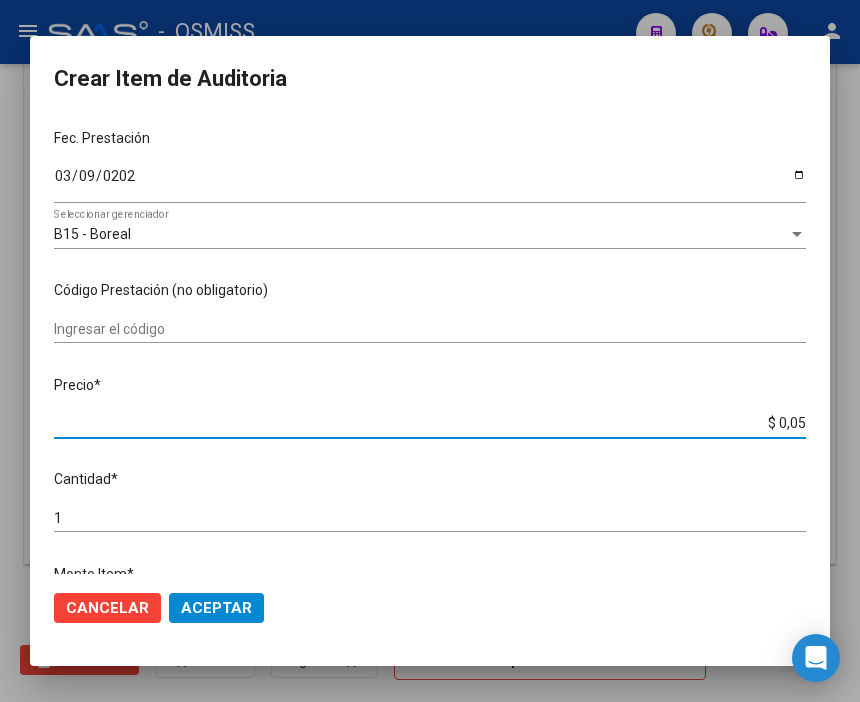type on "$ 0,51" 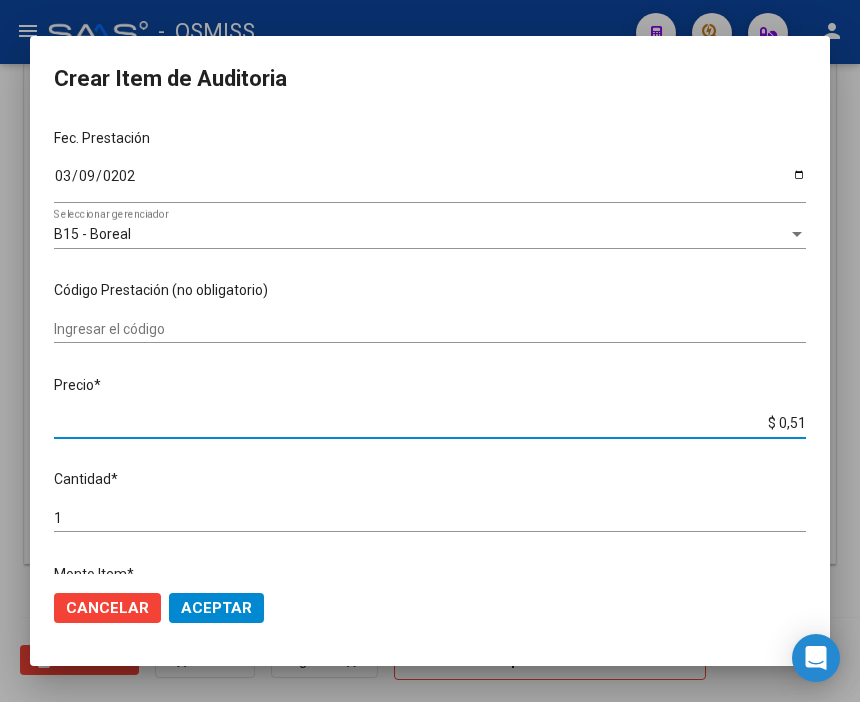 type on "$ 5,13" 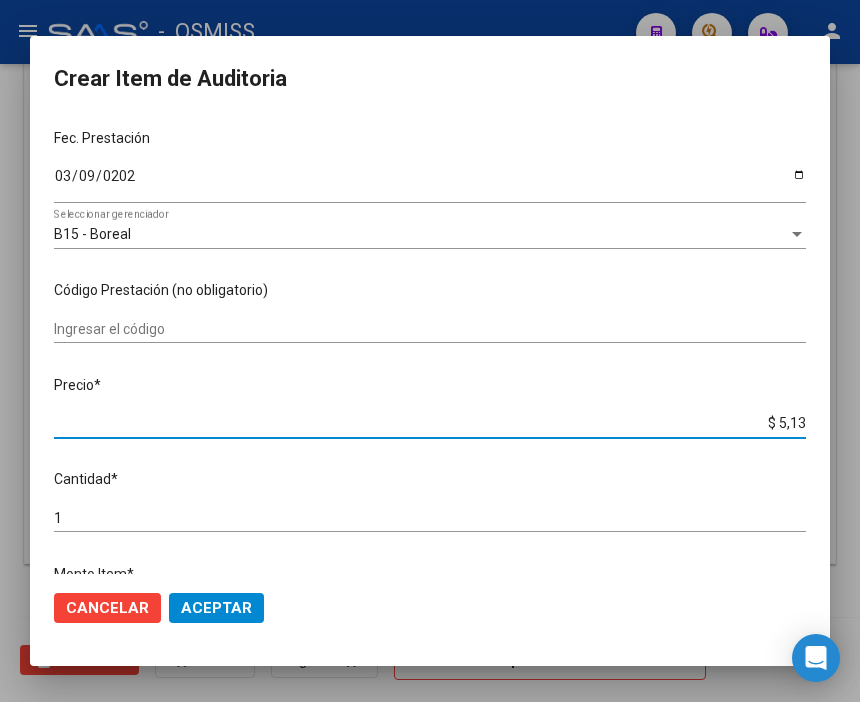 type on "$ 51,32" 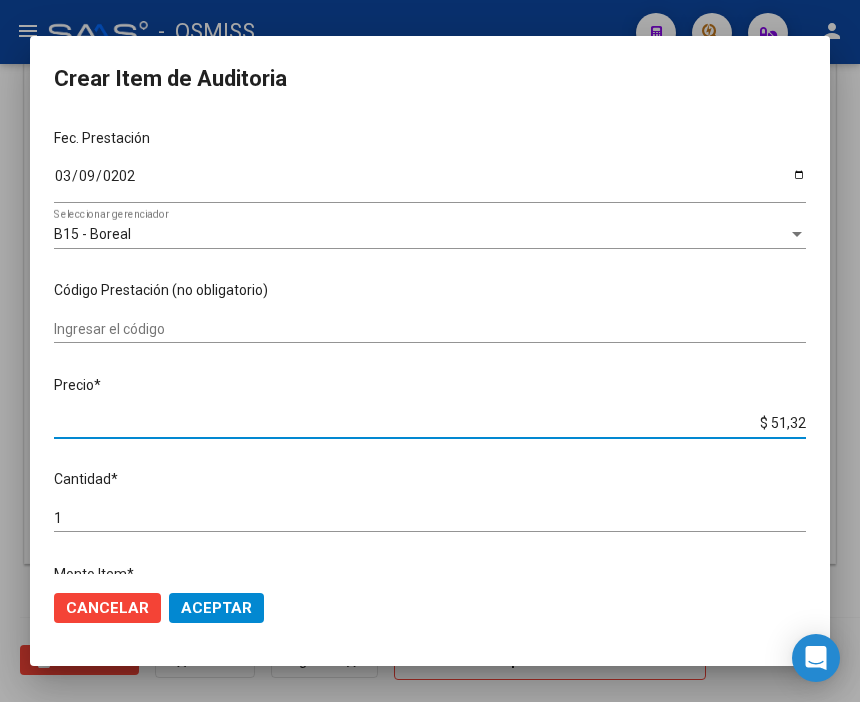 type on "$ 513,23" 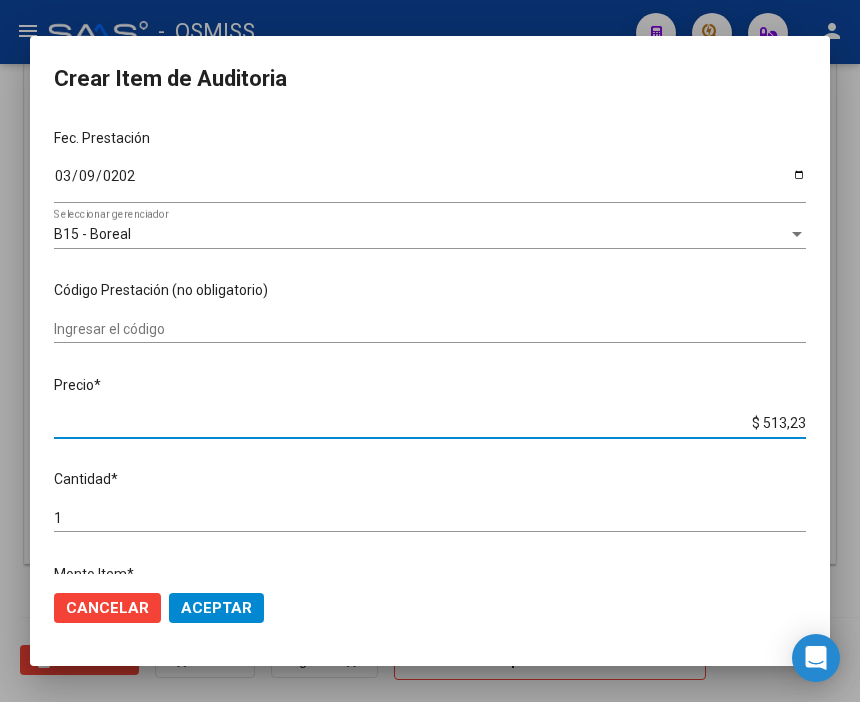 type on "$ 513,23" 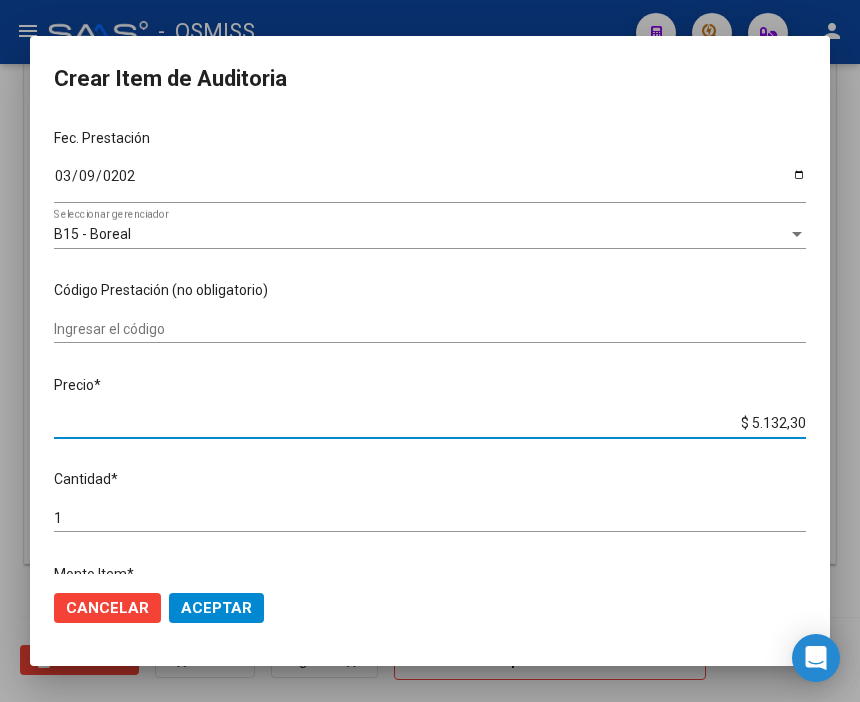 type on "$ 51.323,02" 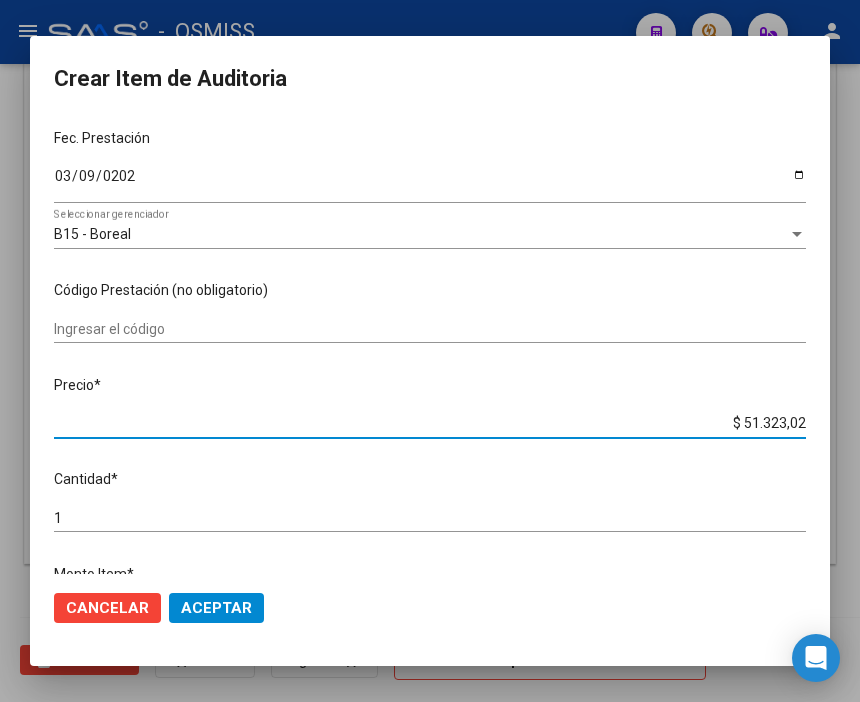 type on "$ 513.230,29" 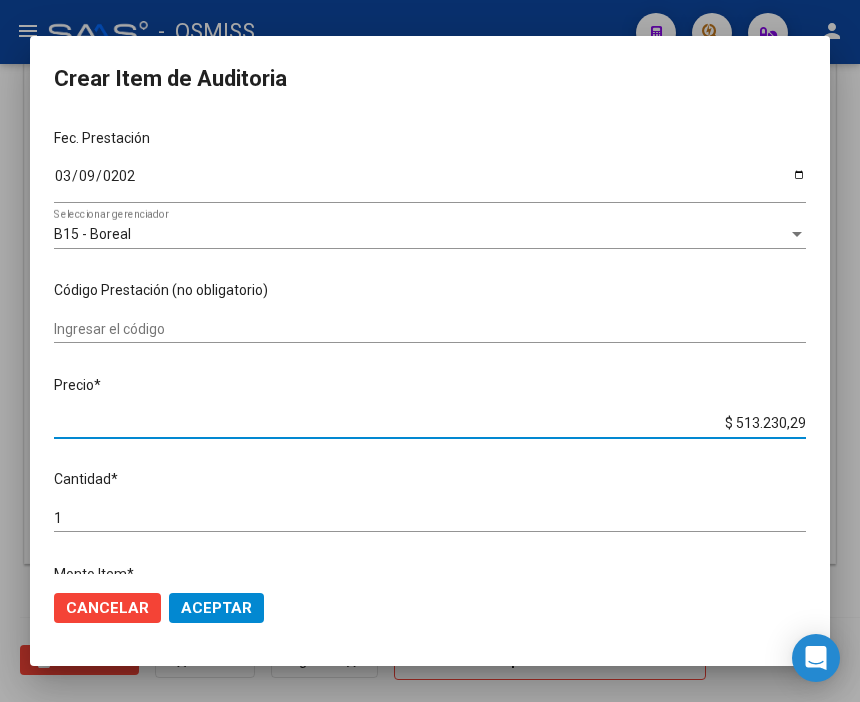 type on "$ 5.132.302,90" 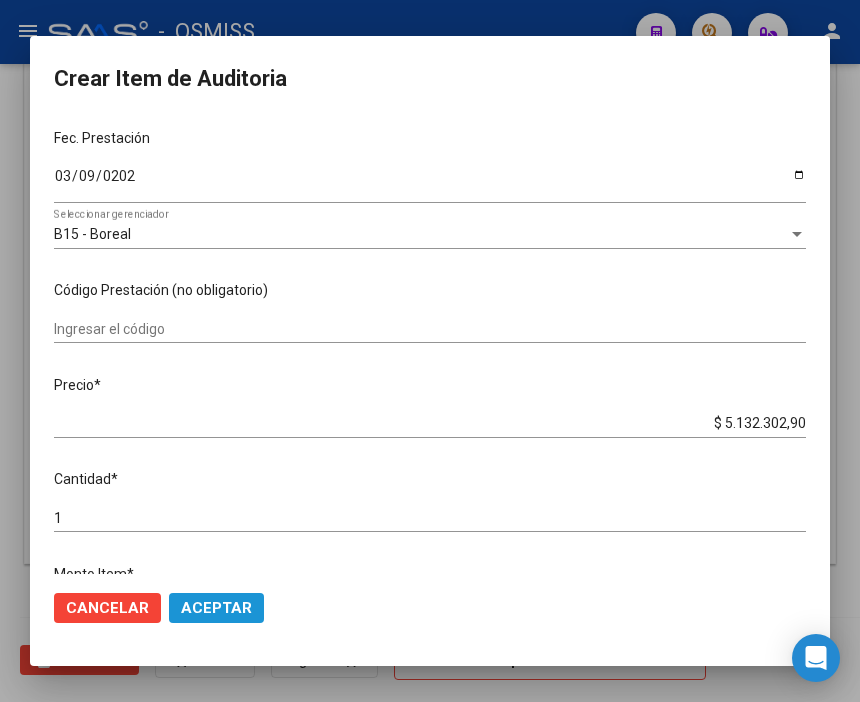 click on "Aceptar" 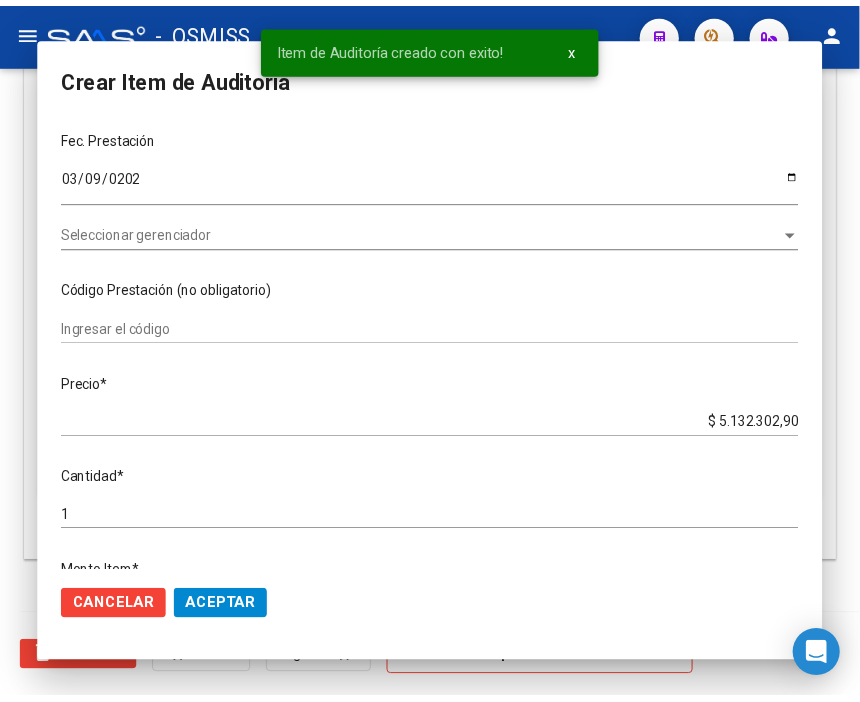scroll, scrollTop: 1540, scrollLeft: 0, axis: vertical 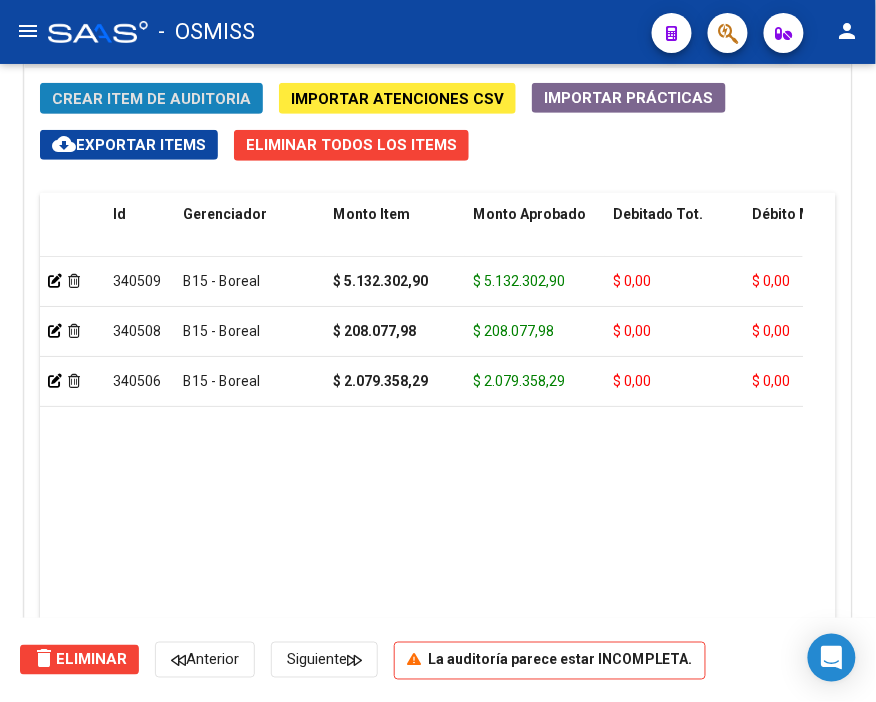 click on "Crear Item de Auditoria" 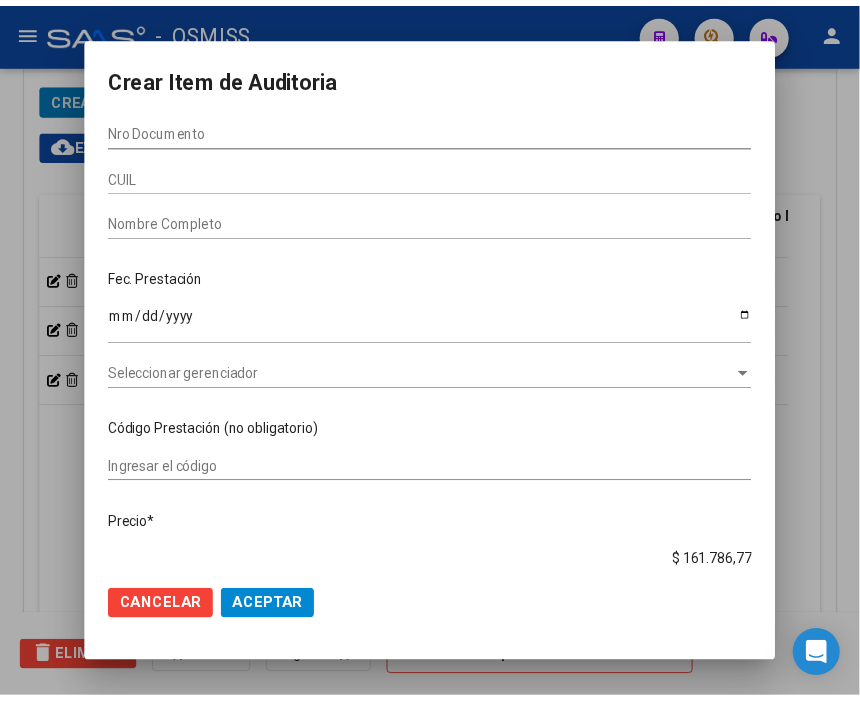 scroll, scrollTop: 1866, scrollLeft: 0, axis: vertical 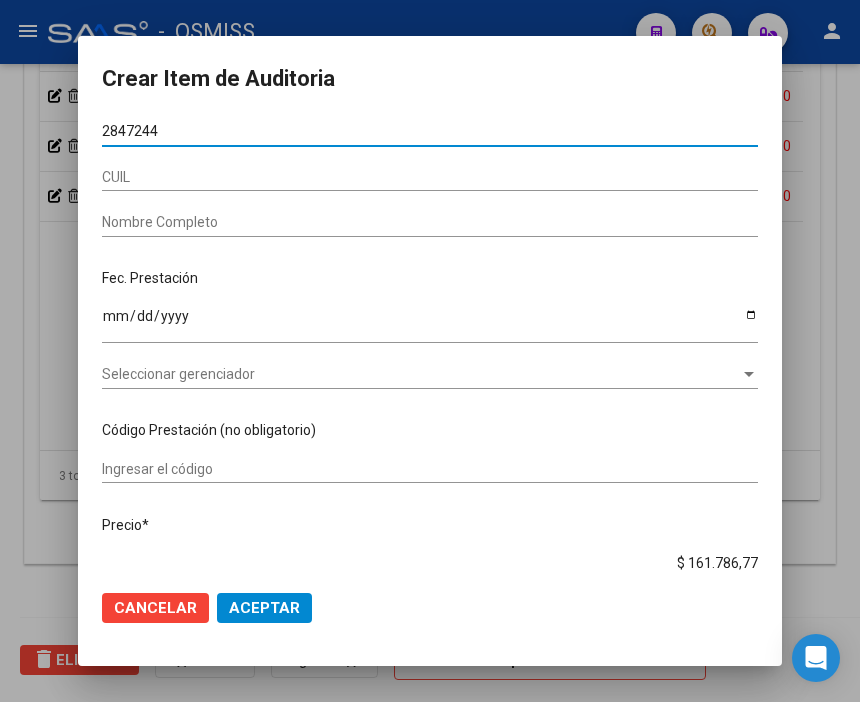 type on "28472442" 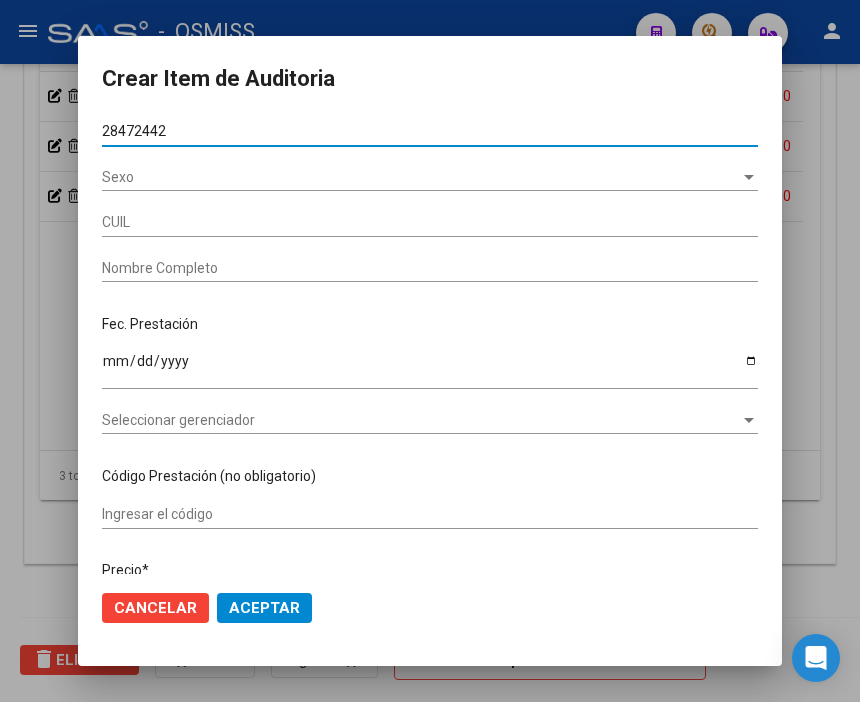 type on "23284724429" 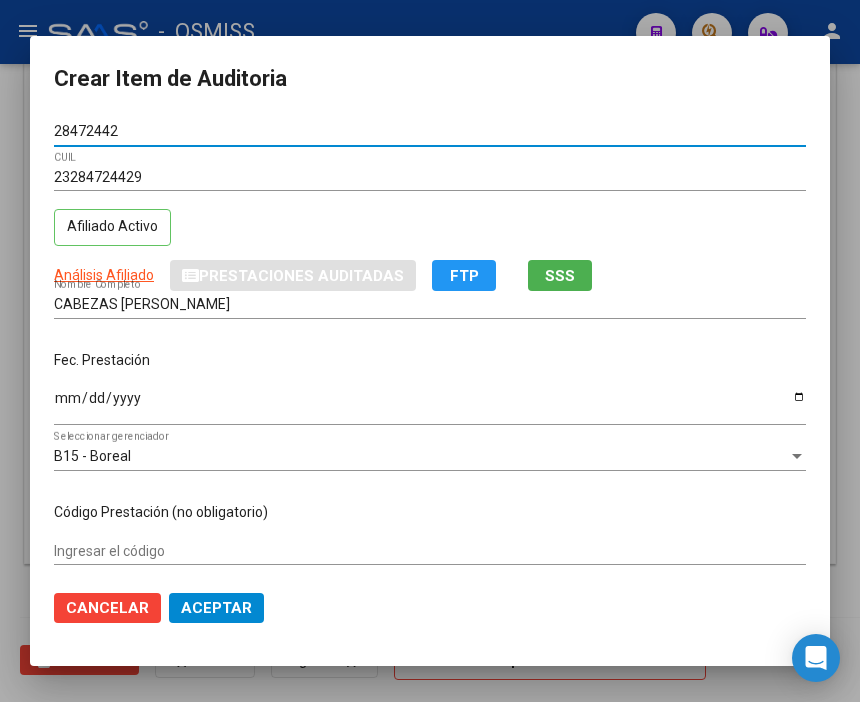 type on "28472442" 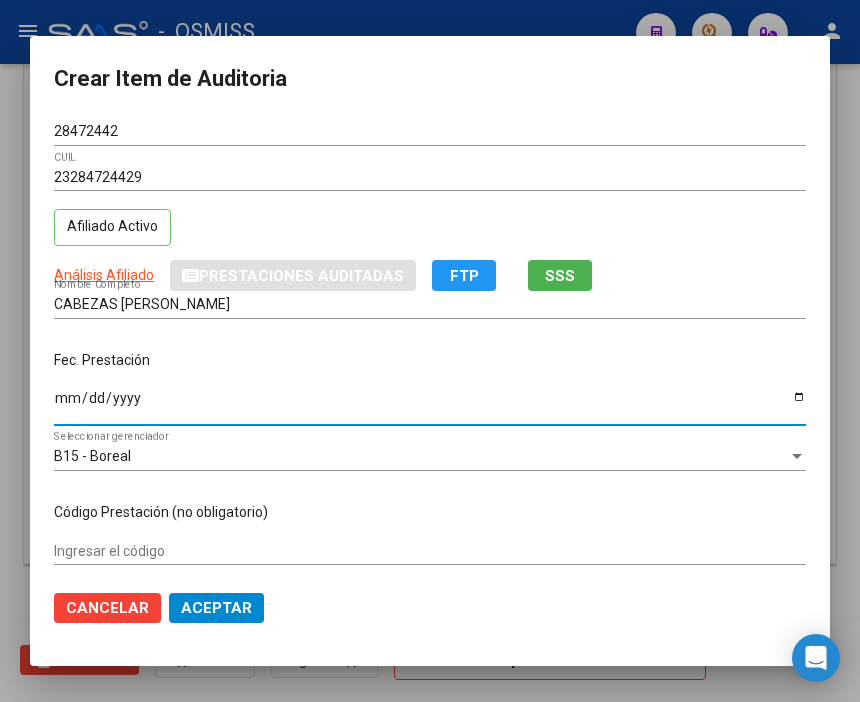click on "Ingresar la fecha" at bounding box center [430, 405] 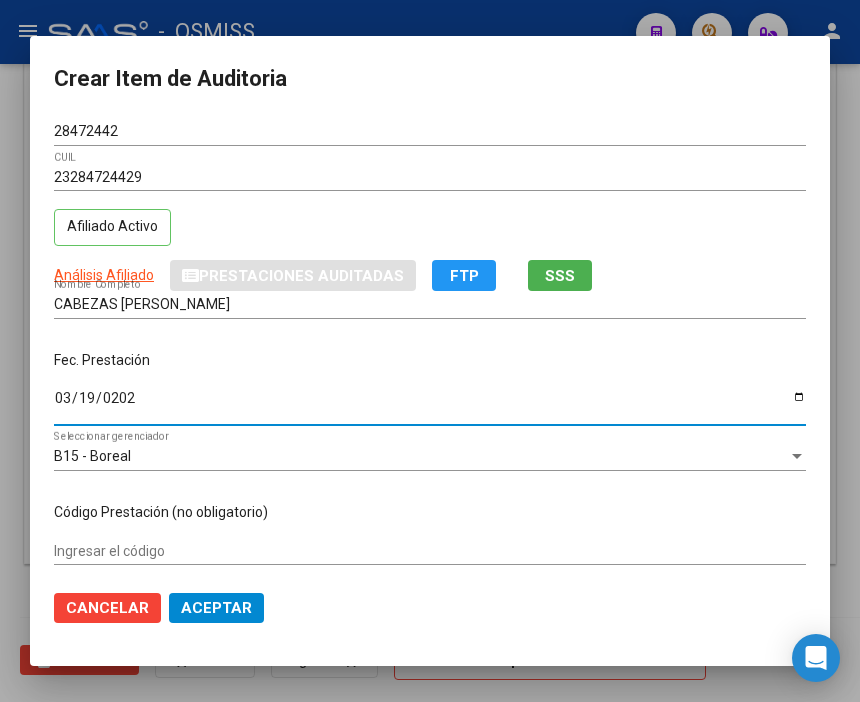 type on "[DATE]" 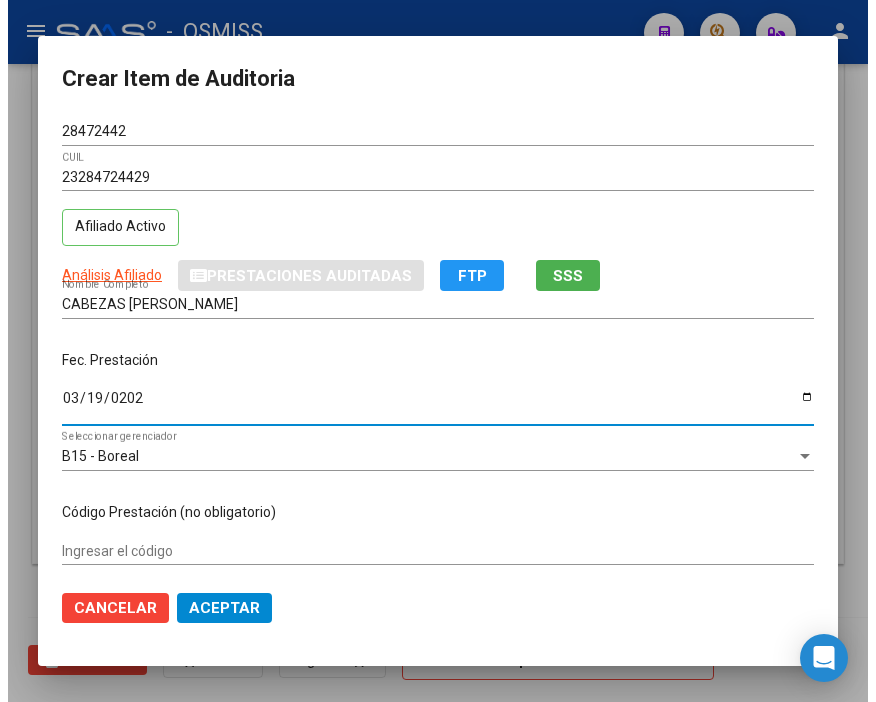 scroll, scrollTop: 222, scrollLeft: 0, axis: vertical 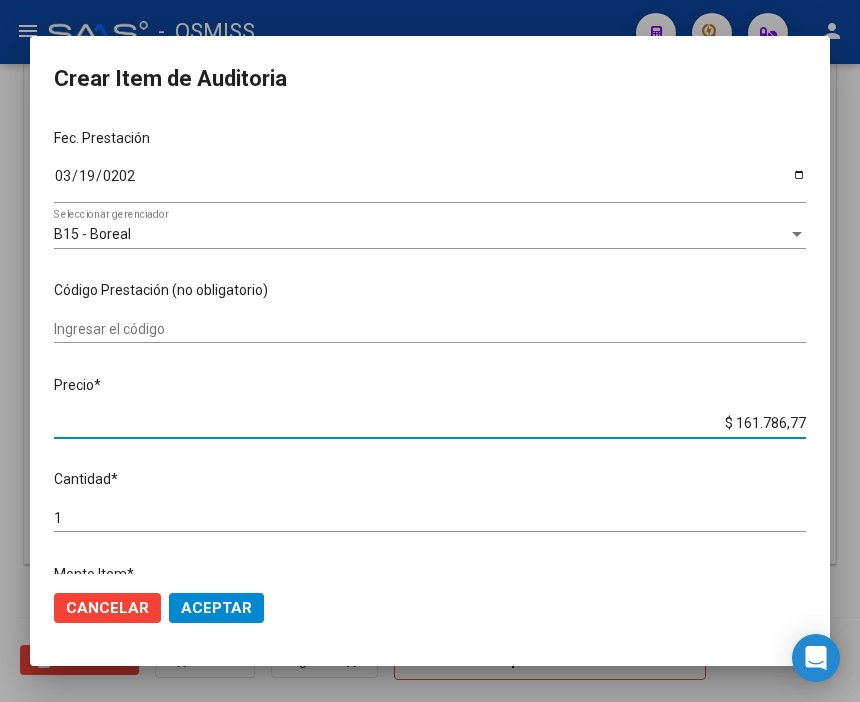 drag, startPoint x: 675, startPoint y: 424, endPoint x: 864, endPoint y: 434, distance: 189.26436 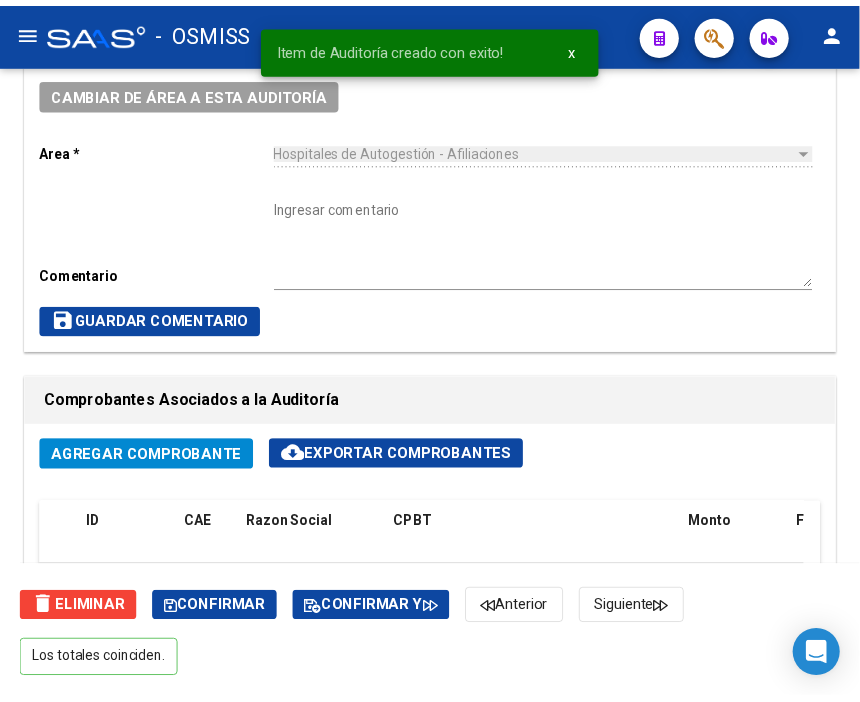 scroll, scrollTop: 540, scrollLeft: 0, axis: vertical 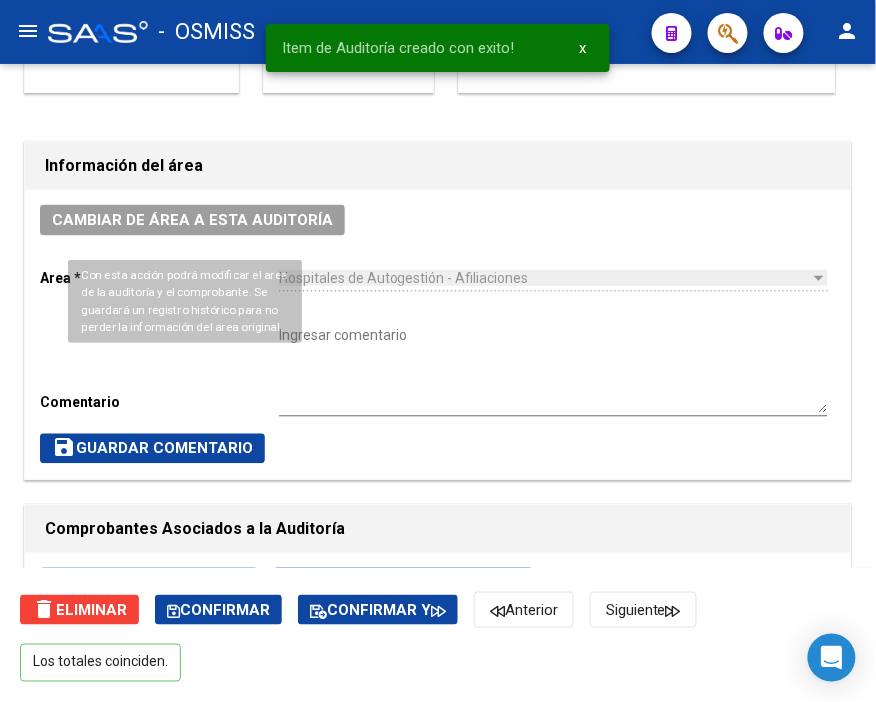 click on "Cambiar de área a esta auditoría" 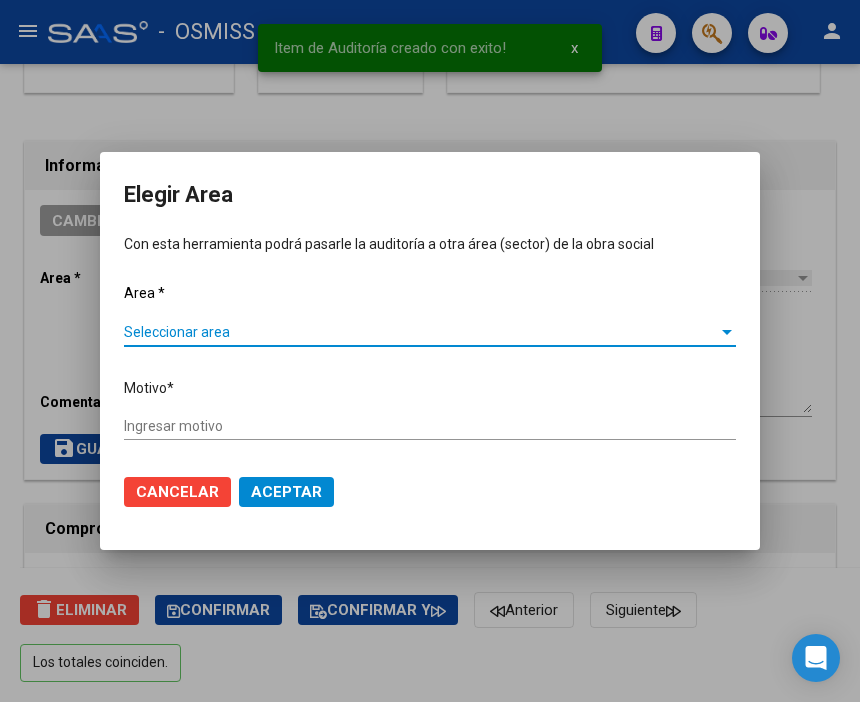 click on "Seleccionar area" at bounding box center [421, 332] 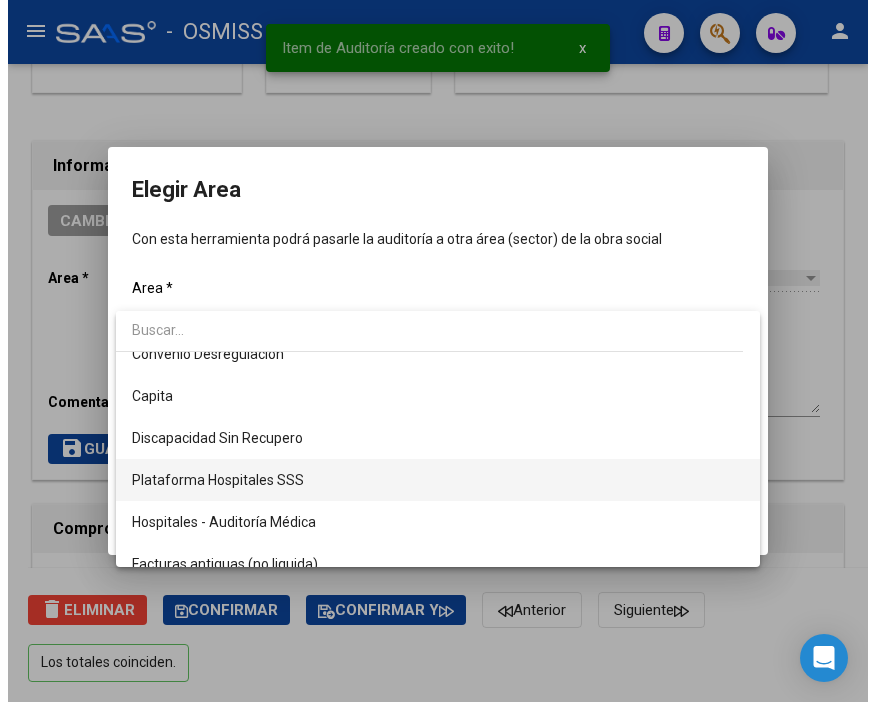 scroll, scrollTop: 222, scrollLeft: 0, axis: vertical 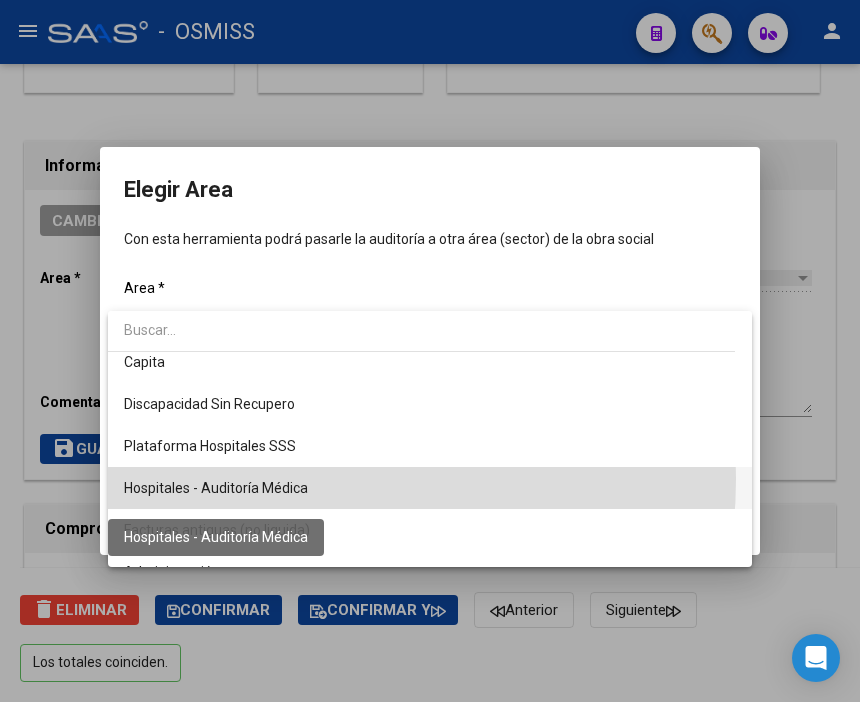 click on "Hospitales - Auditoría Médica" at bounding box center [216, 488] 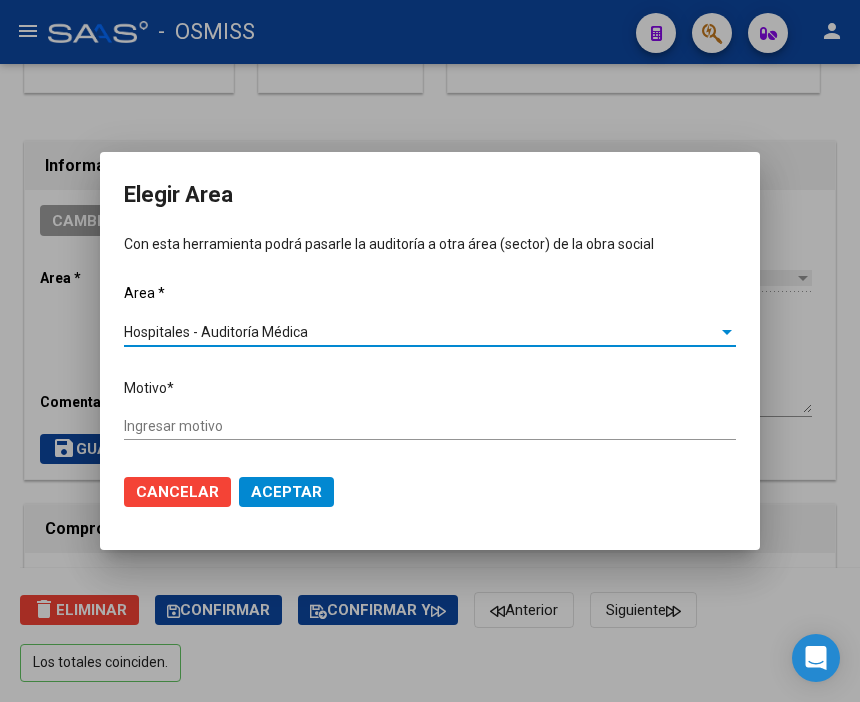 click on "Ingresar motivo" at bounding box center (430, 426) 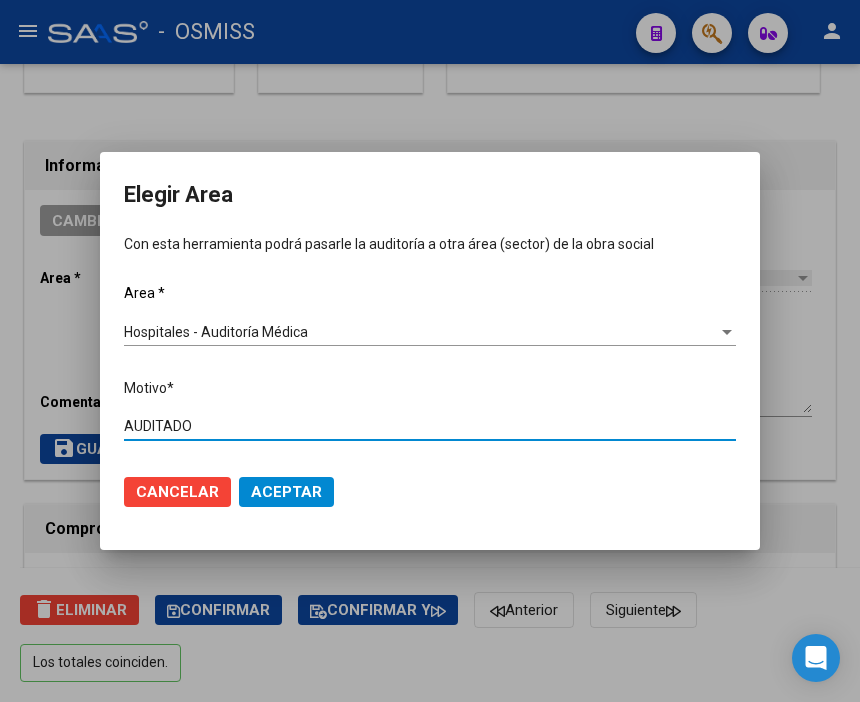 type on "AUDITADO" 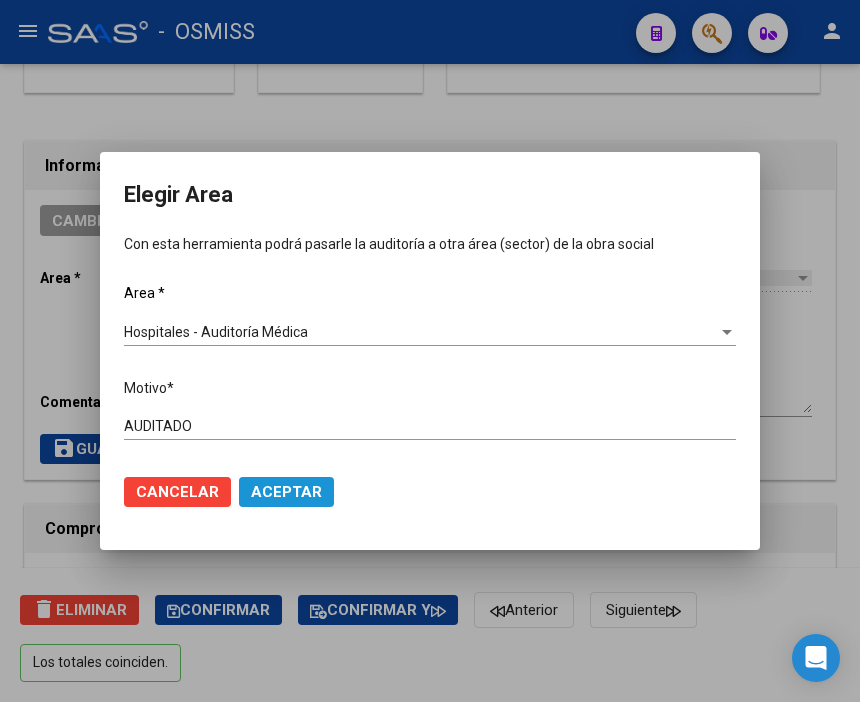 click on "Aceptar" at bounding box center [286, 492] 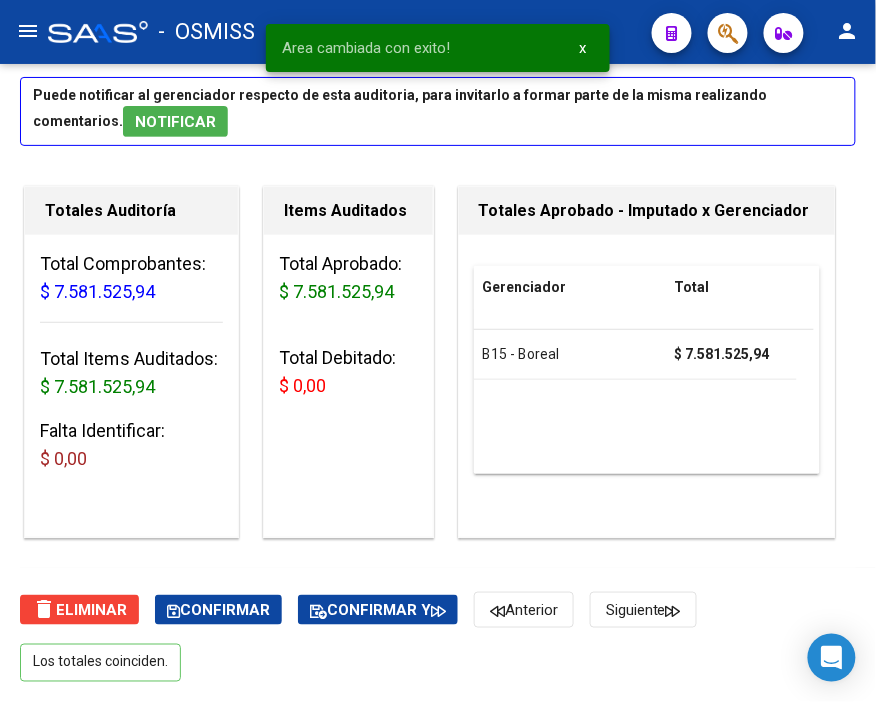 scroll, scrollTop: 0, scrollLeft: 0, axis: both 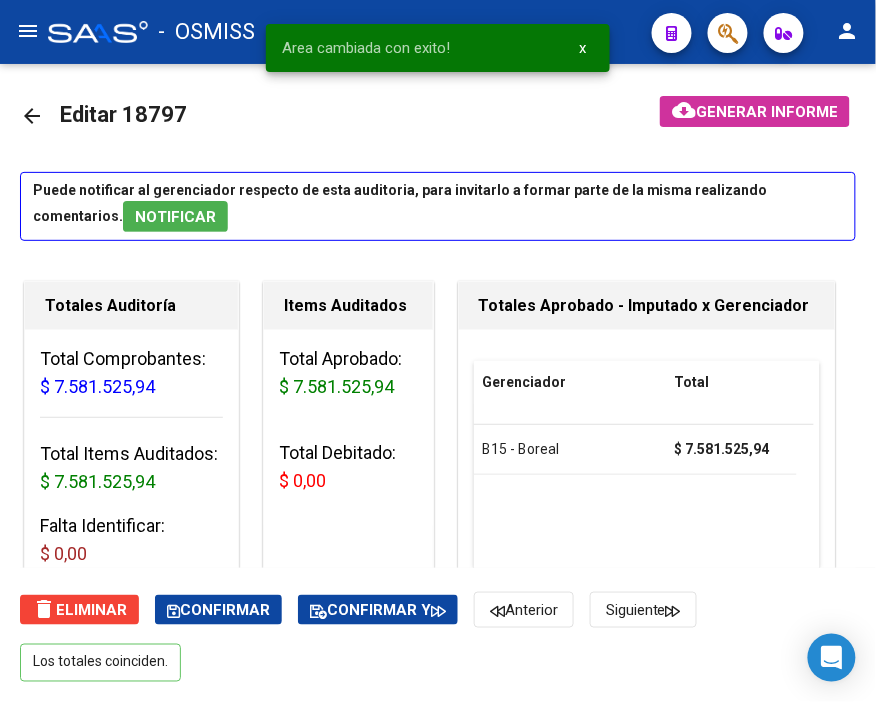 click on "arrow_back" 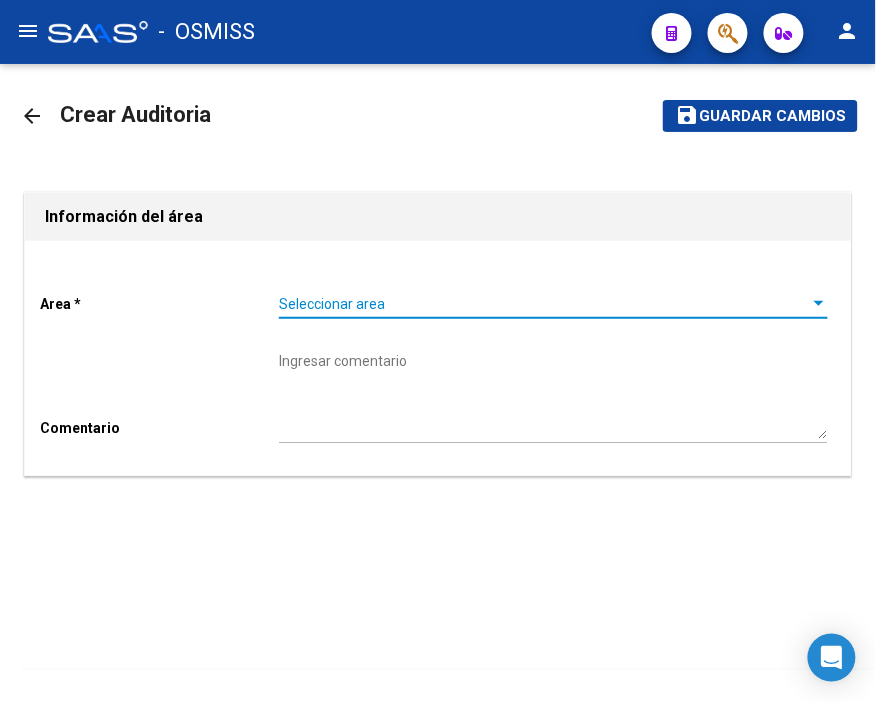 click on "Seleccionar area" at bounding box center (544, 304) 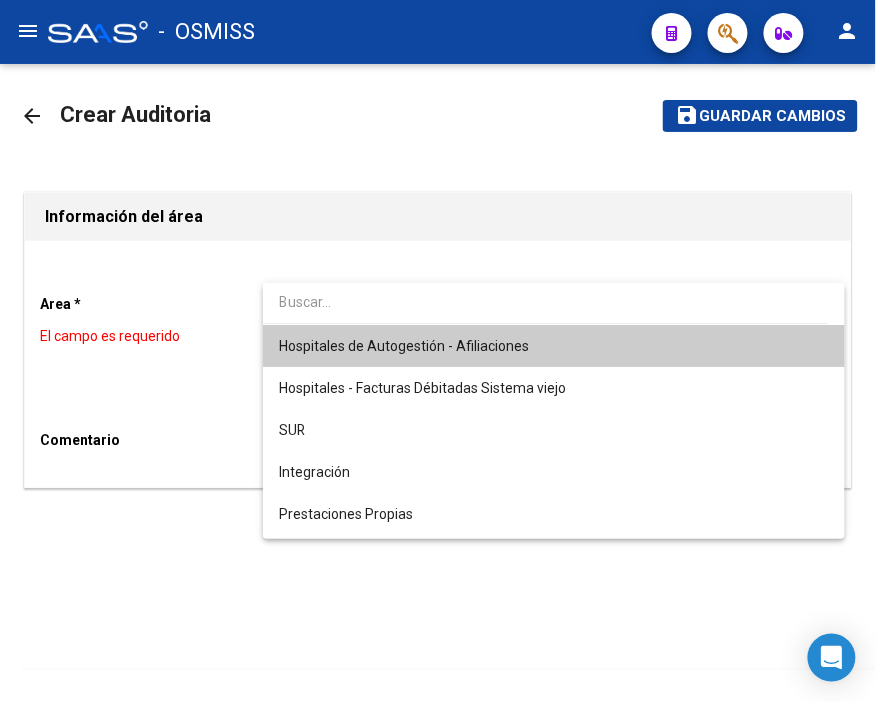 click at bounding box center [545, 302] 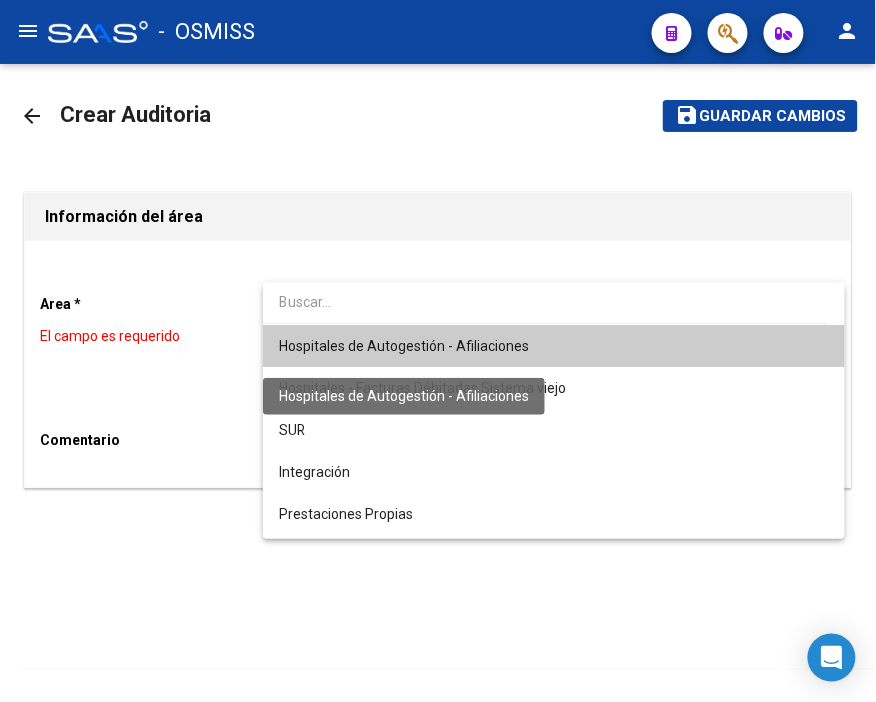 click on "Hospitales de Autogestión - Afiliaciones" at bounding box center [404, 346] 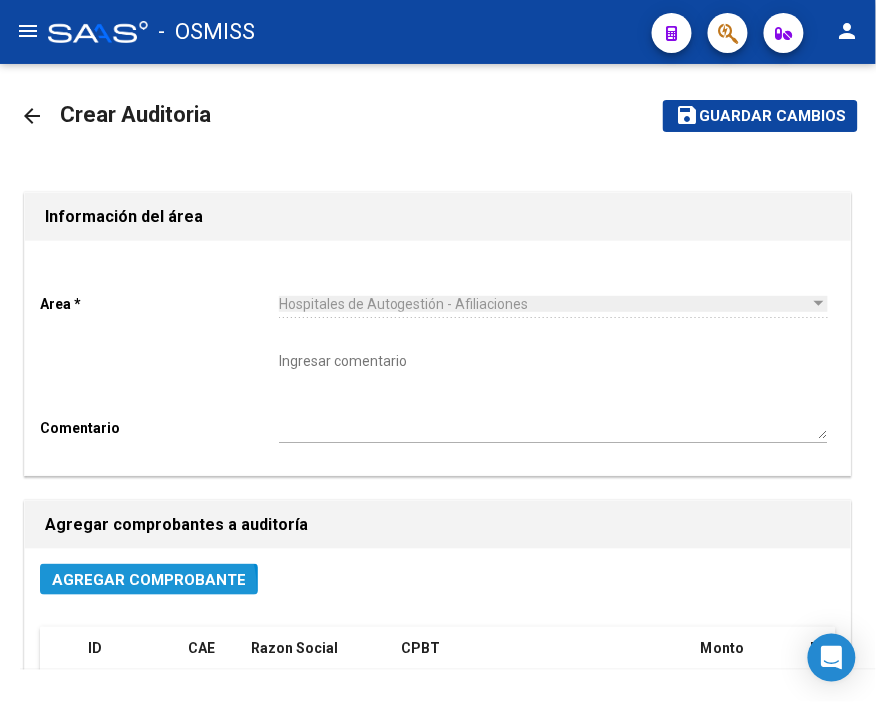 click on "Agregar Comprobante" 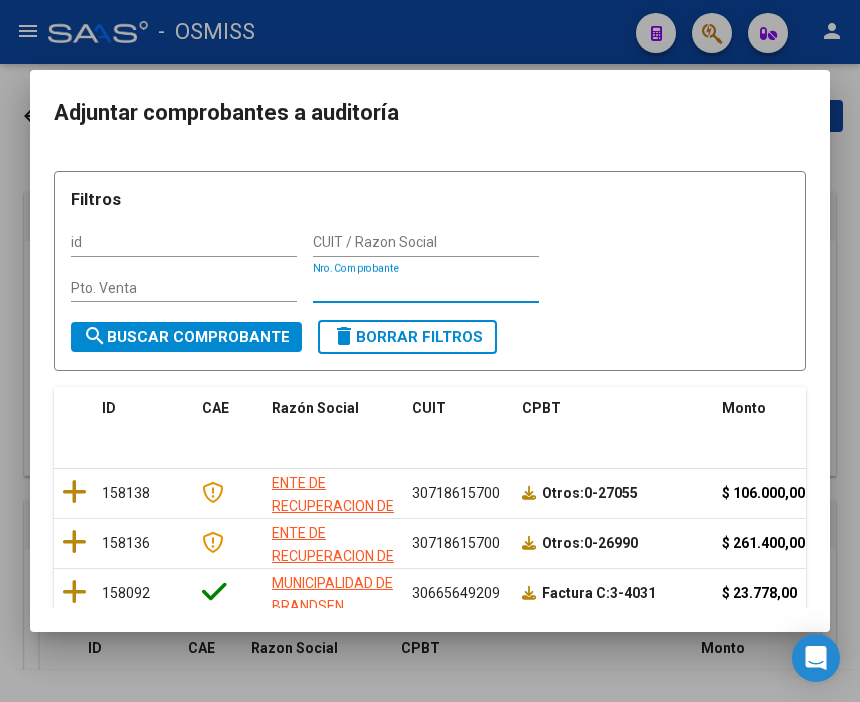 click on "Nro. Comprobante" at bounding box center (426, 288) 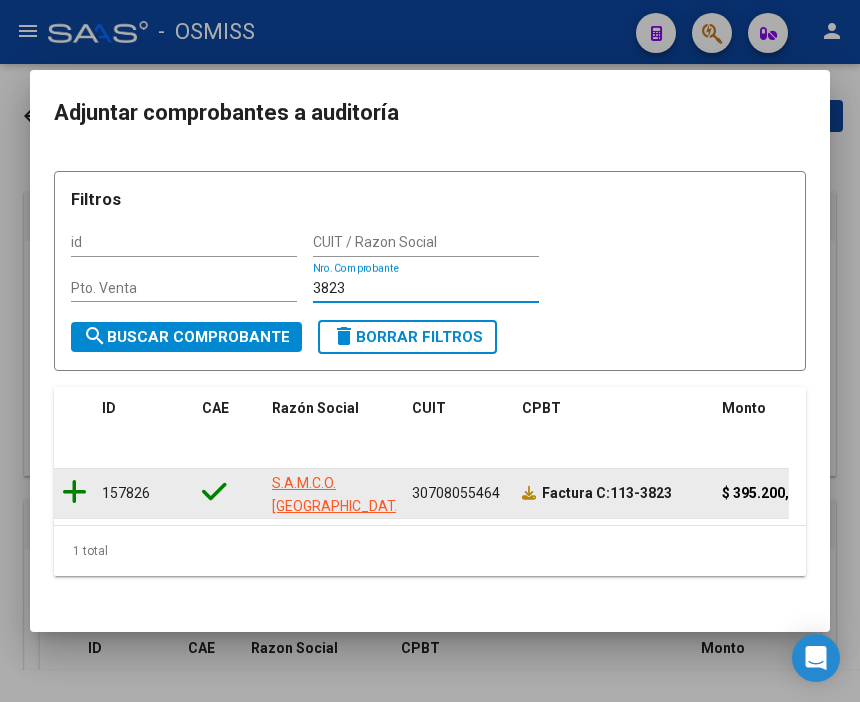 type on "3823" 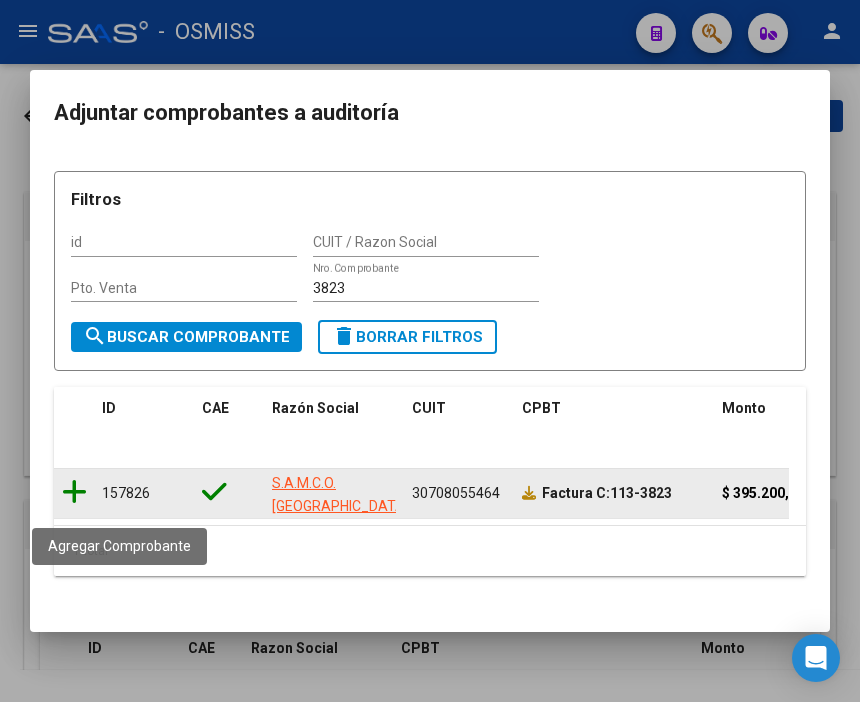 click 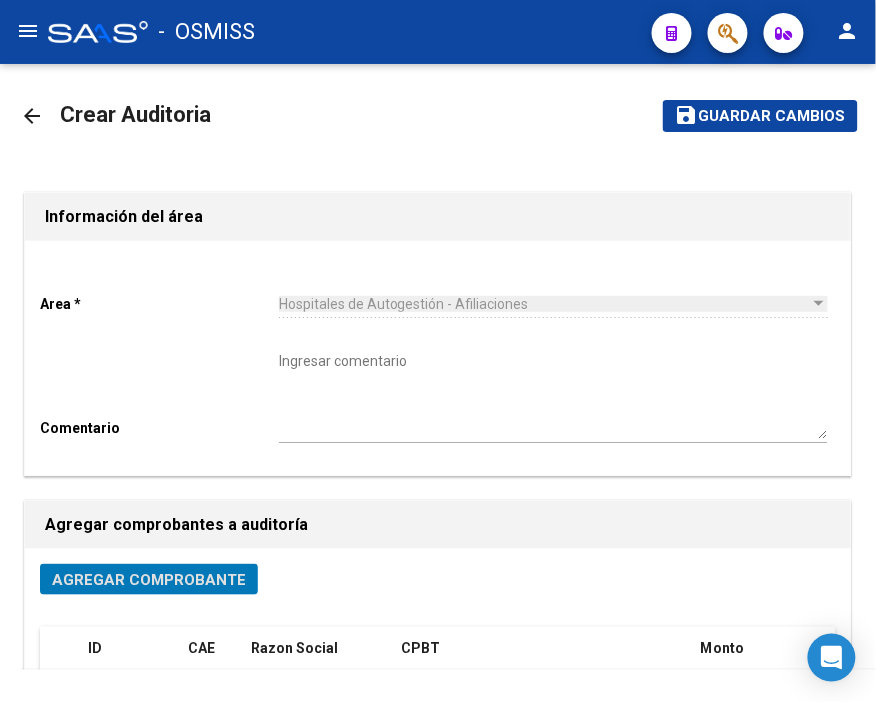 click on "Guardar cambios" 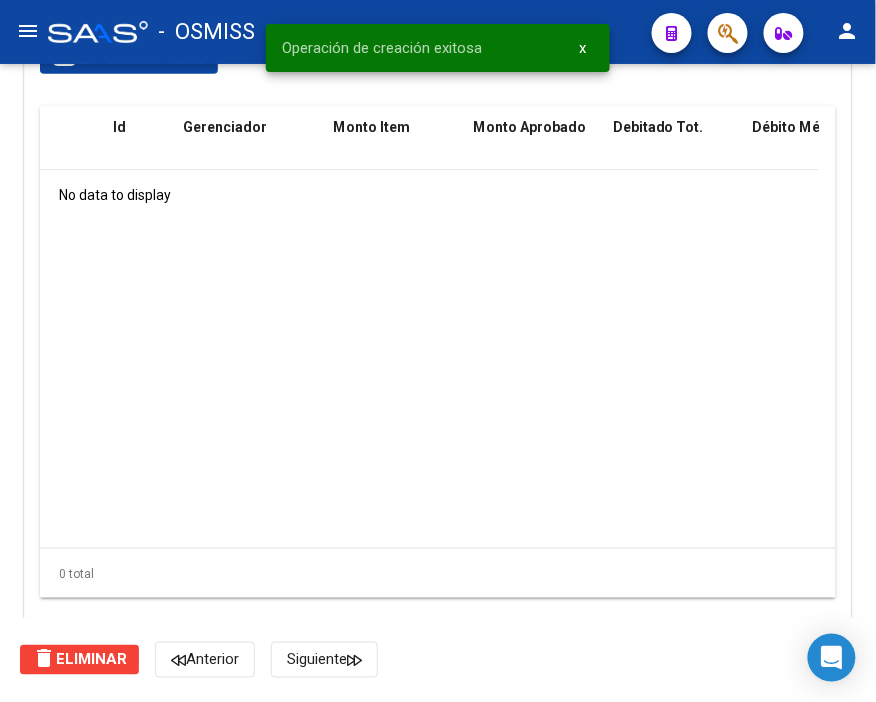 scroll, scrollTop: 1555, scrollLeft: 0, axis: vertical 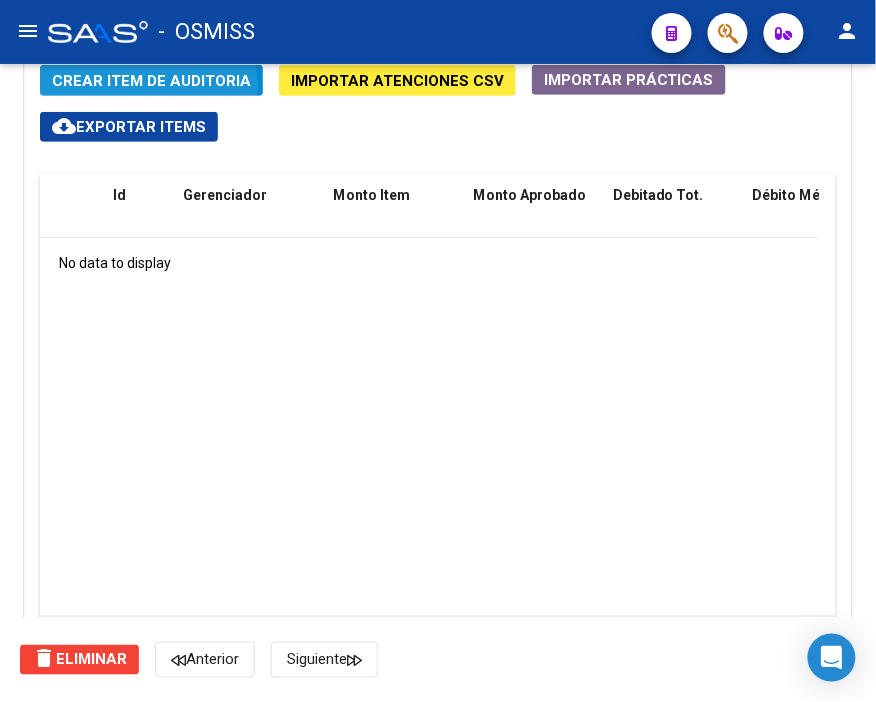 click on "Crear Item de Auditoria" 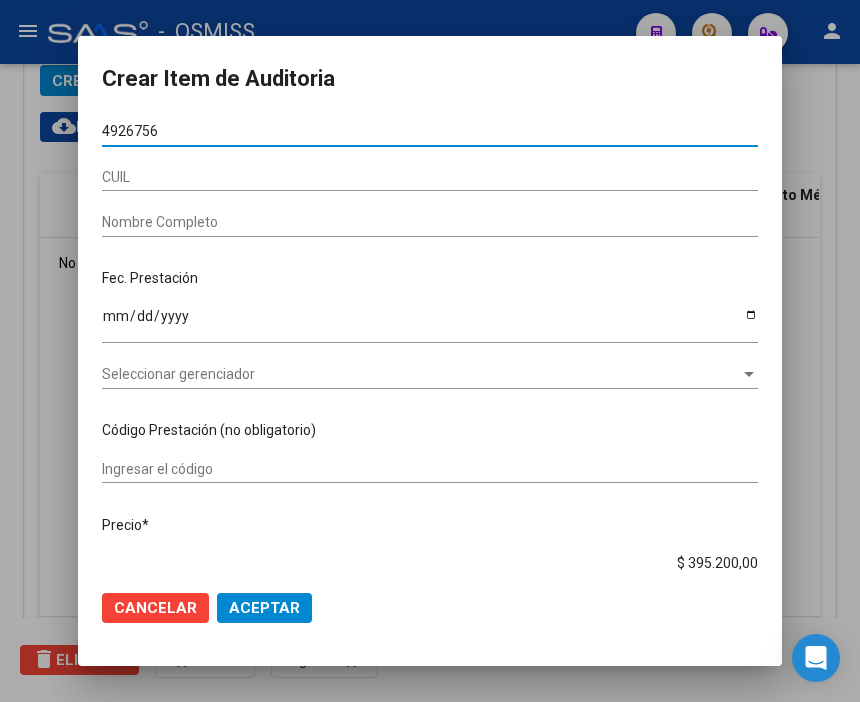 type on "49267566" 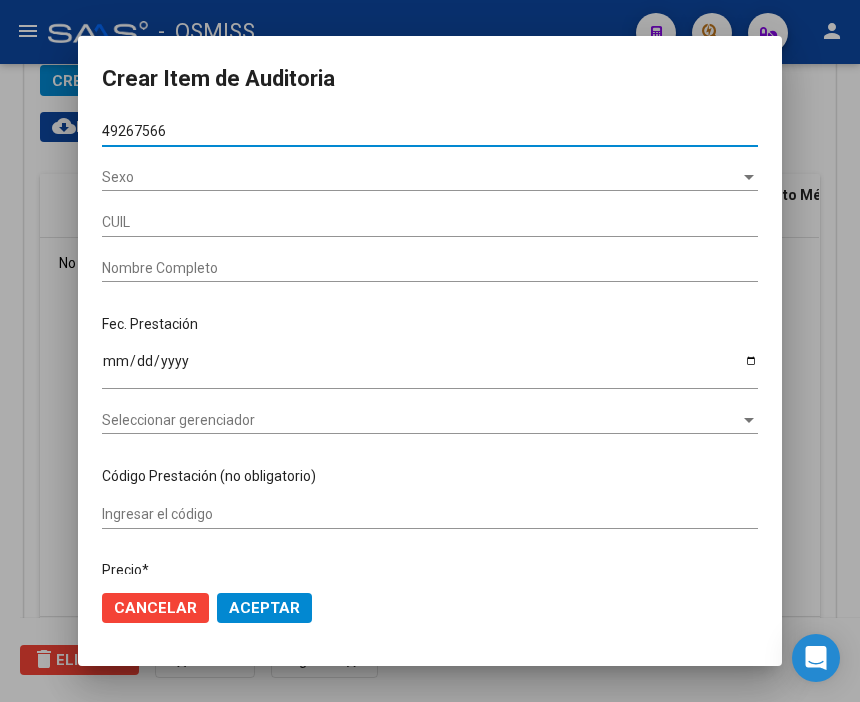type on "27492675666" 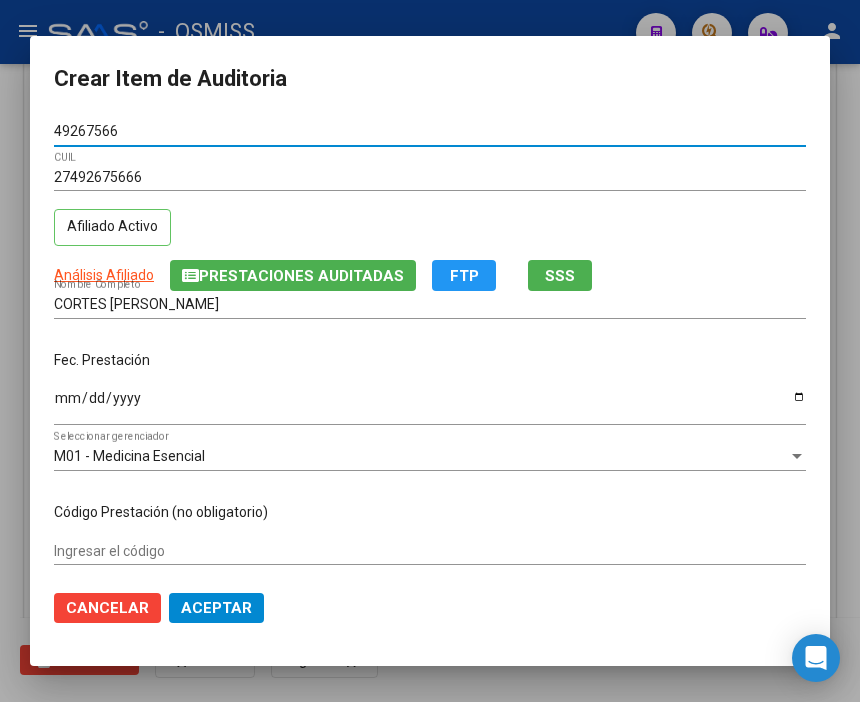 type on "49267566" 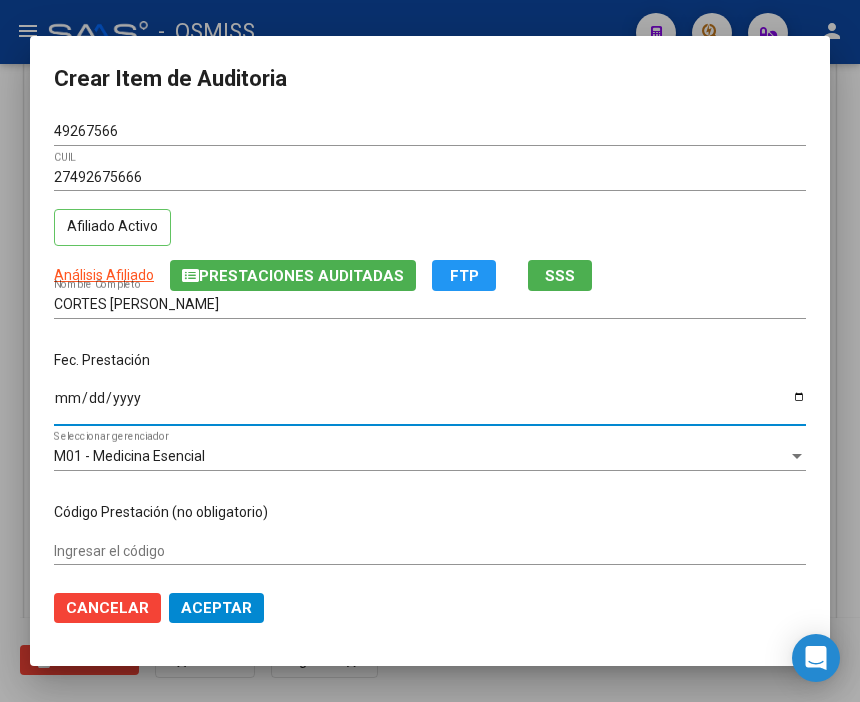 click on "Ingresar la fecha" at bounding box center [430, 405] 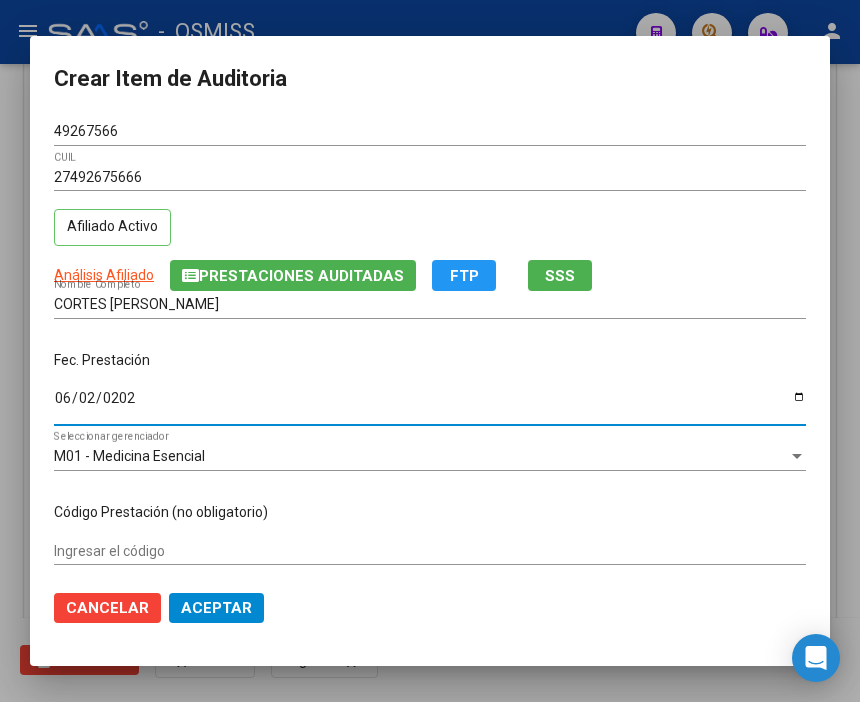 type on "[DATE]" 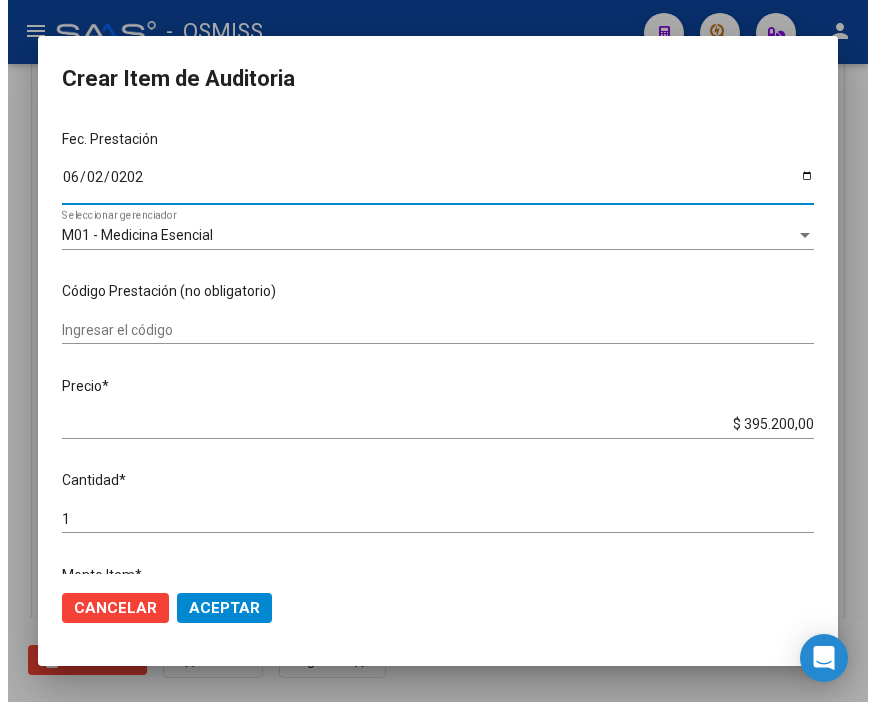 scroll, scrollTop: 222, scrollLeft: 0, axis: vertical 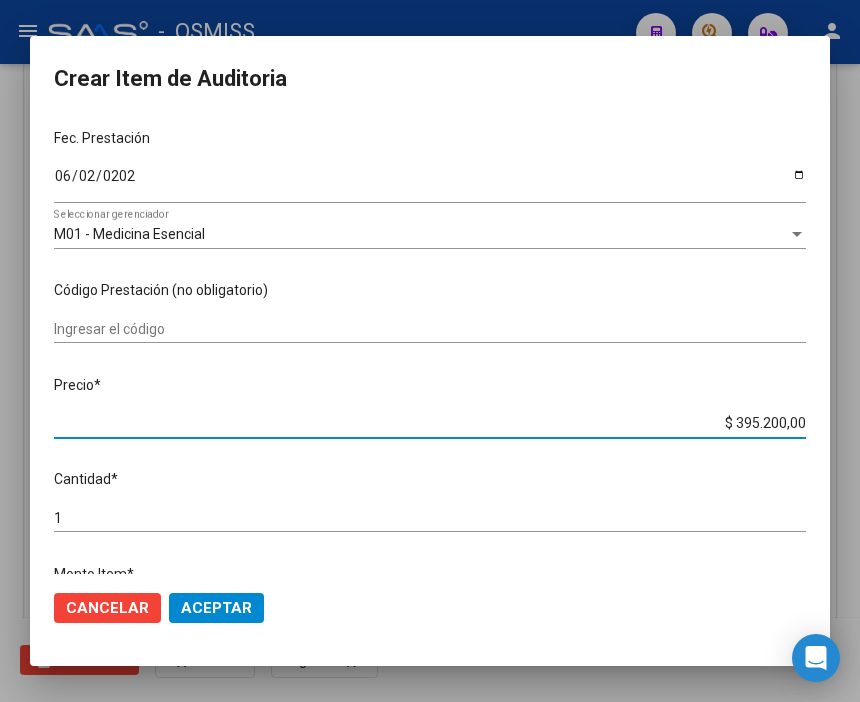 drag, startPoint x: 673, startPoint y: 417, endPoint x: 863, endPoint y: 431, distance: 190.51509 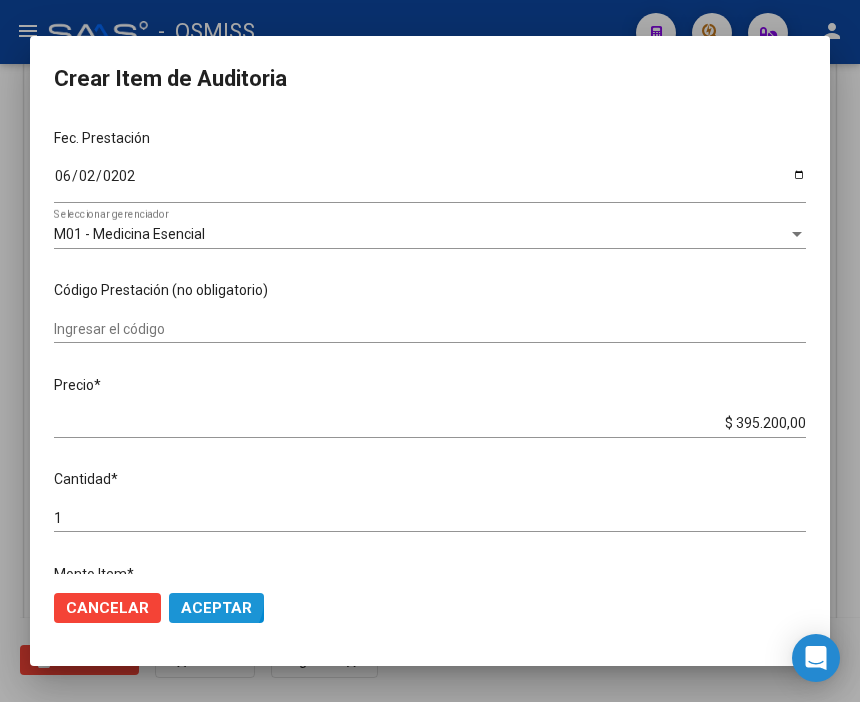 click on "Aceptar" 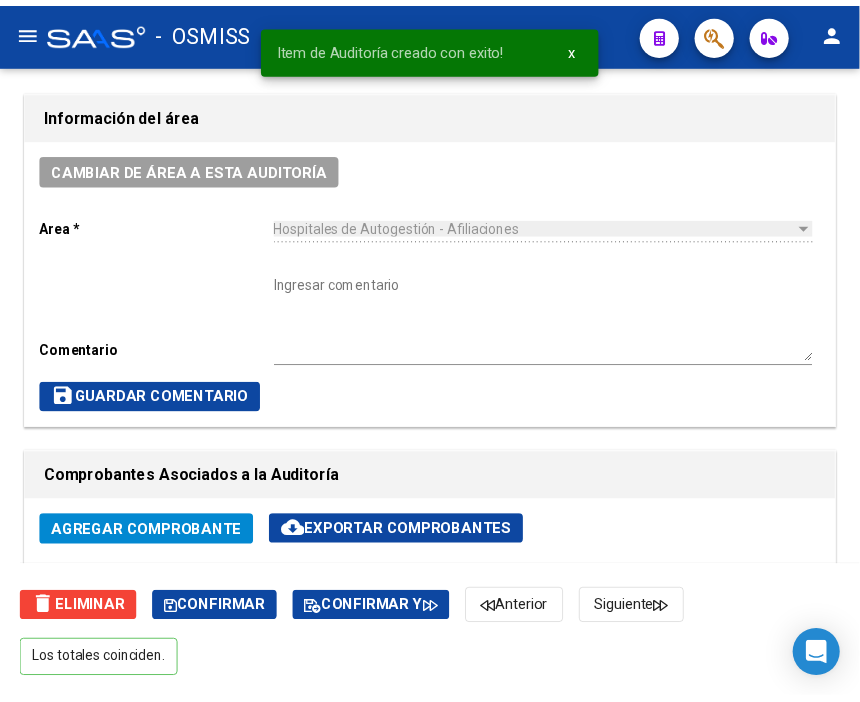 scroll, scrollTop: 557, scrollLeft: 0, axis: vertical 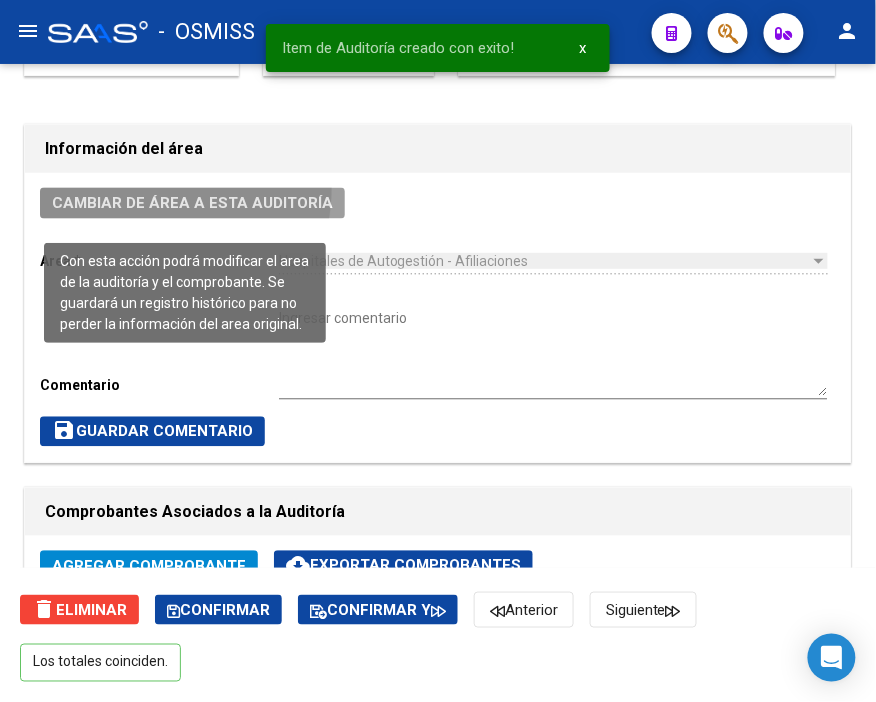 click on "Cambiar de área a esta auditoría" 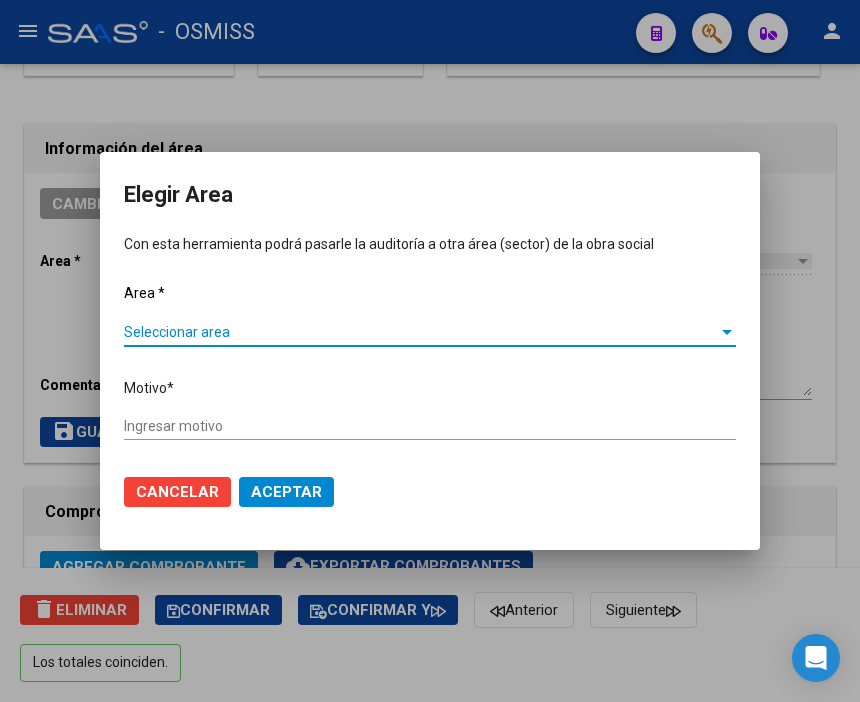 click on "Seleccionar area" at bounding box center [421, 332] 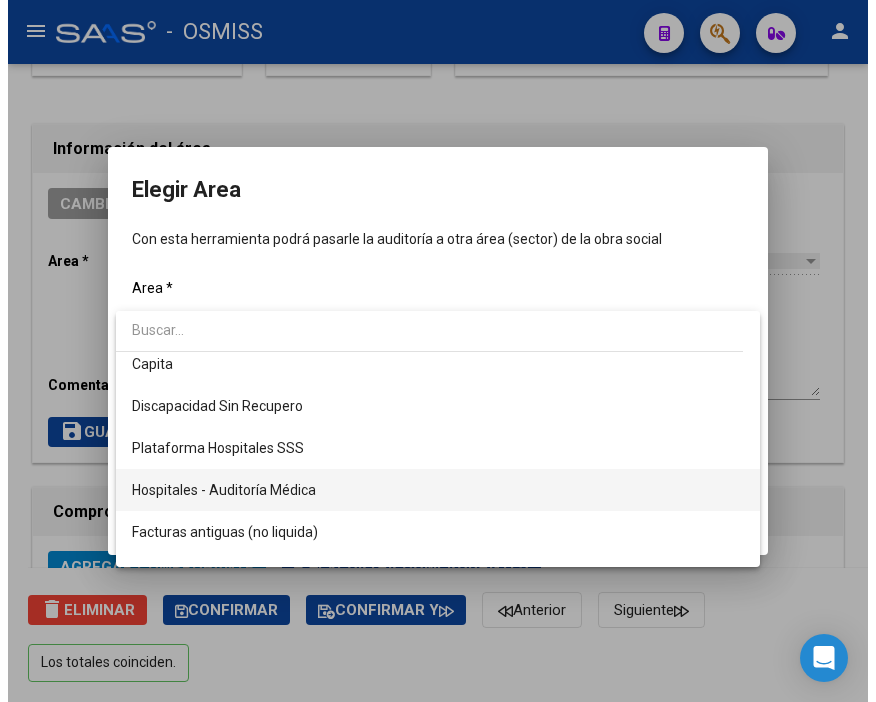 scroll, scrollTop: 222, scrollLeft: 0, axis: vertical 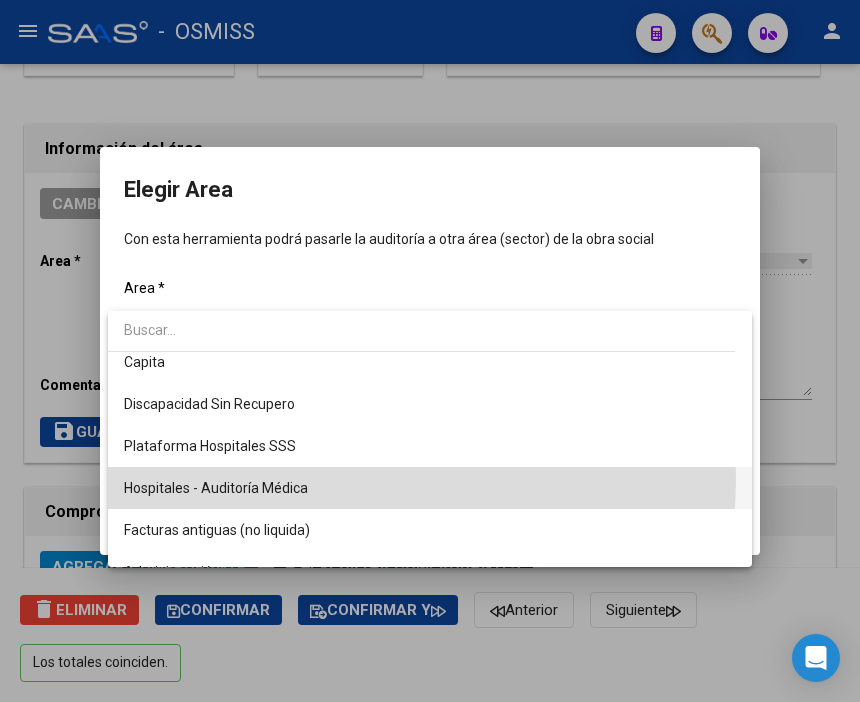 click on "Hospitales - Auditoría Médica" at bounding box center (430, 488) 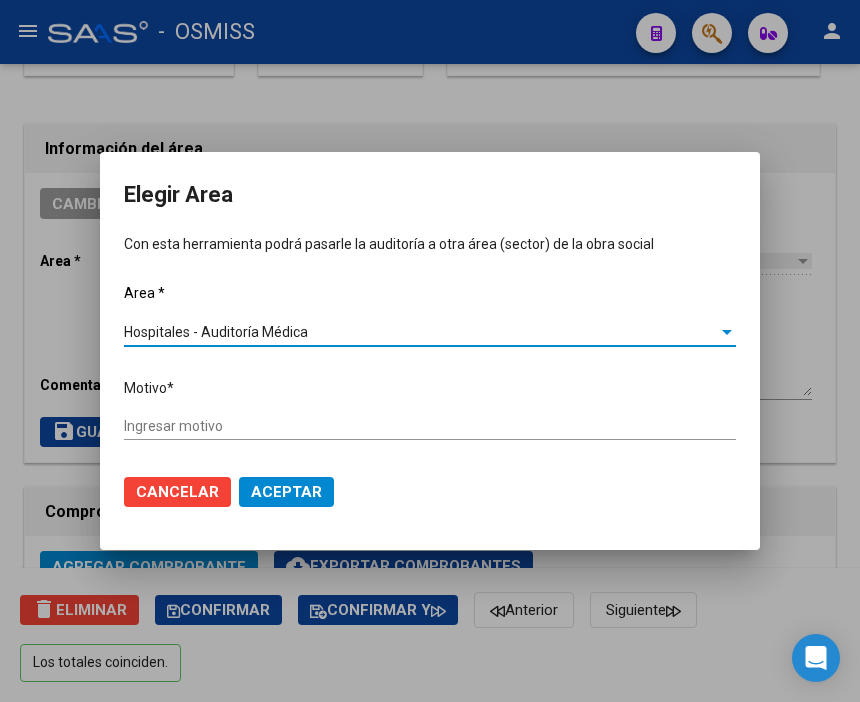click on "Ingresar motivo" at bounding box center [430, 426] 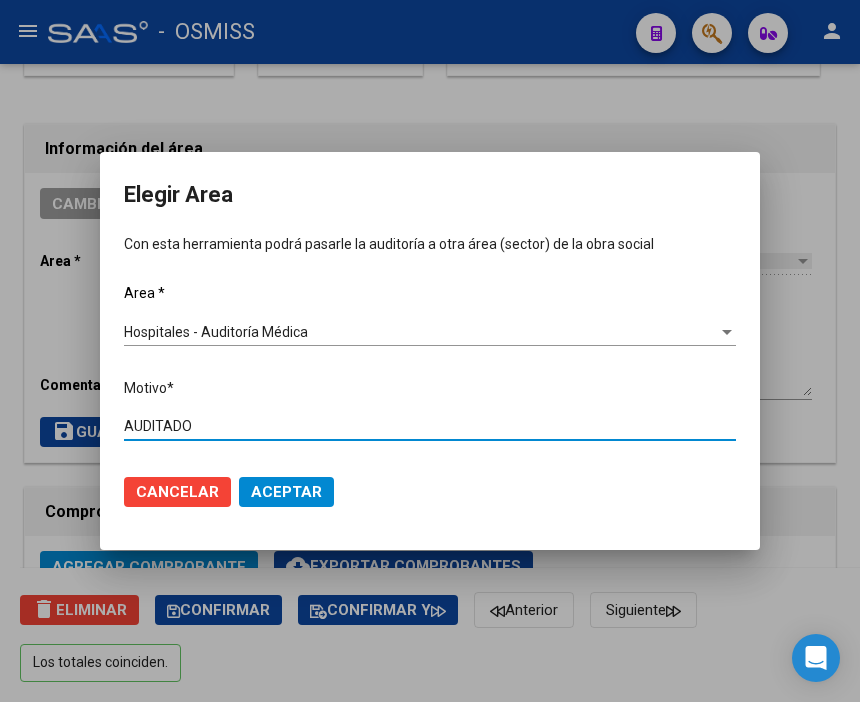 type on "AUDITADO" 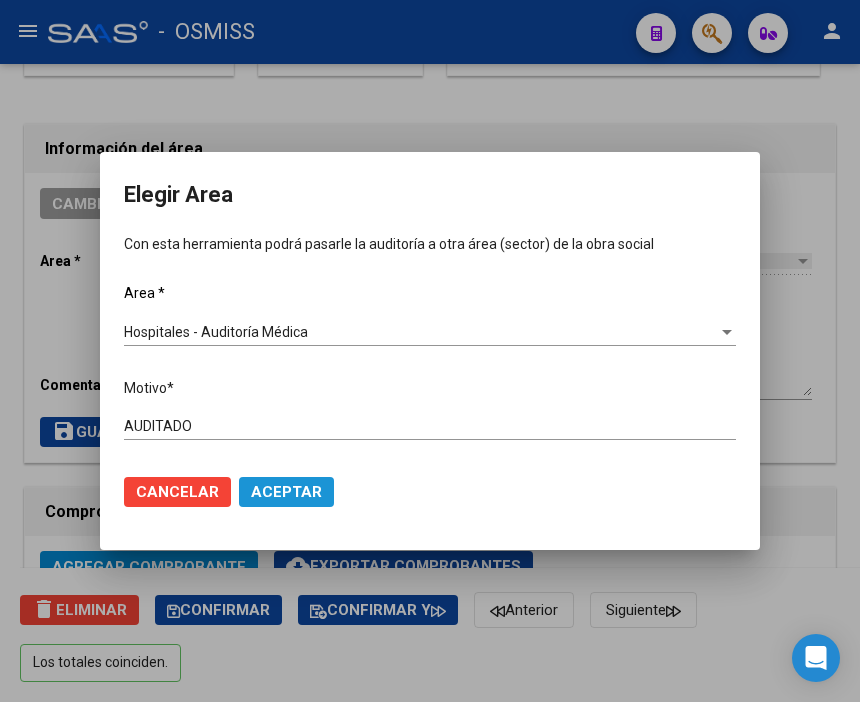 click on "Aceptar" at bounding box center (286, 492) 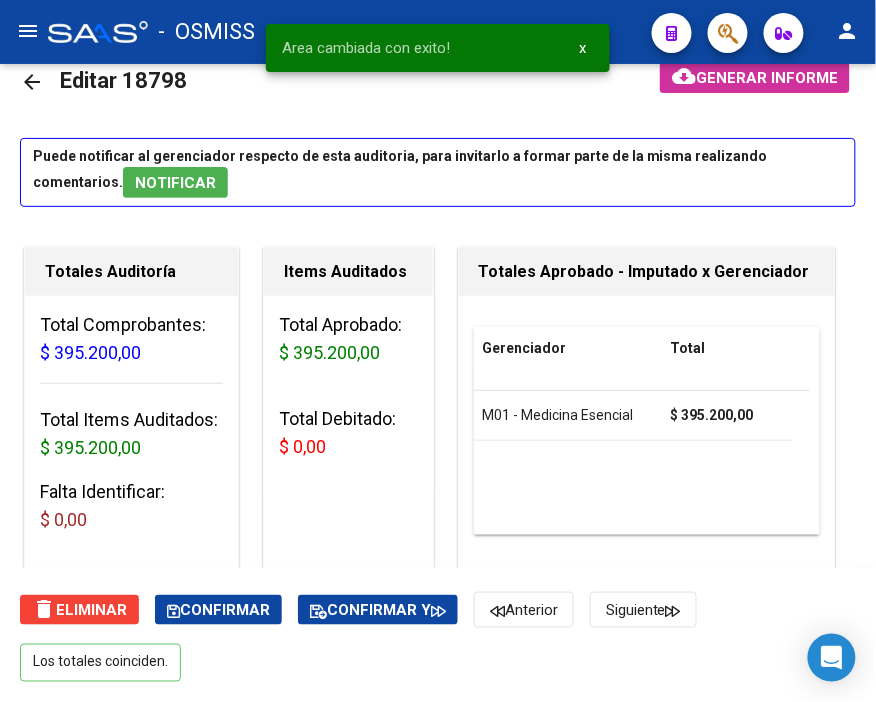 scroll, scrollTop: 0, scrollLeft: 0, axis: both 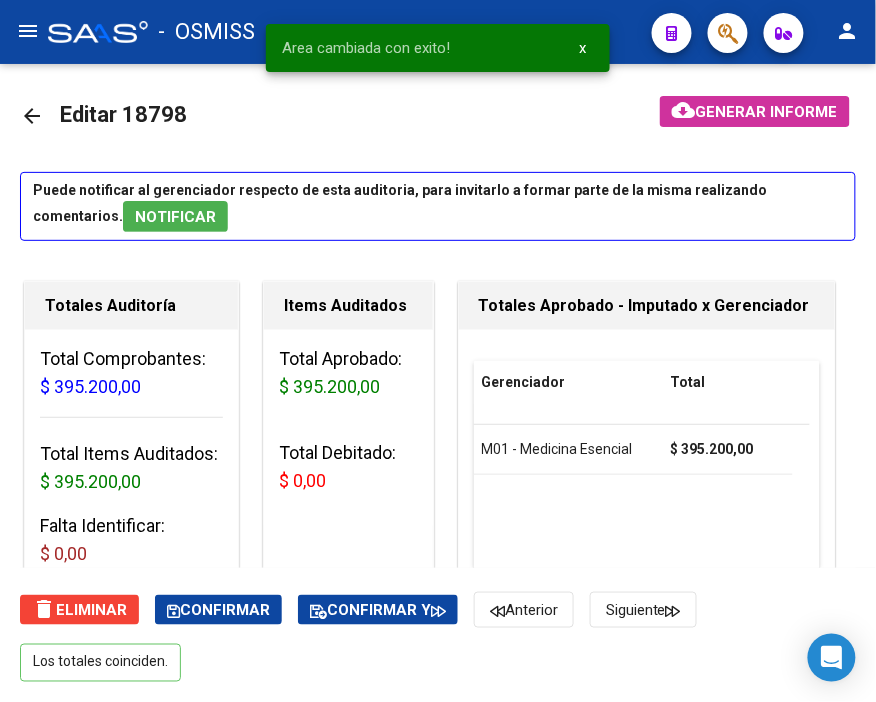 click on "arrow_back" 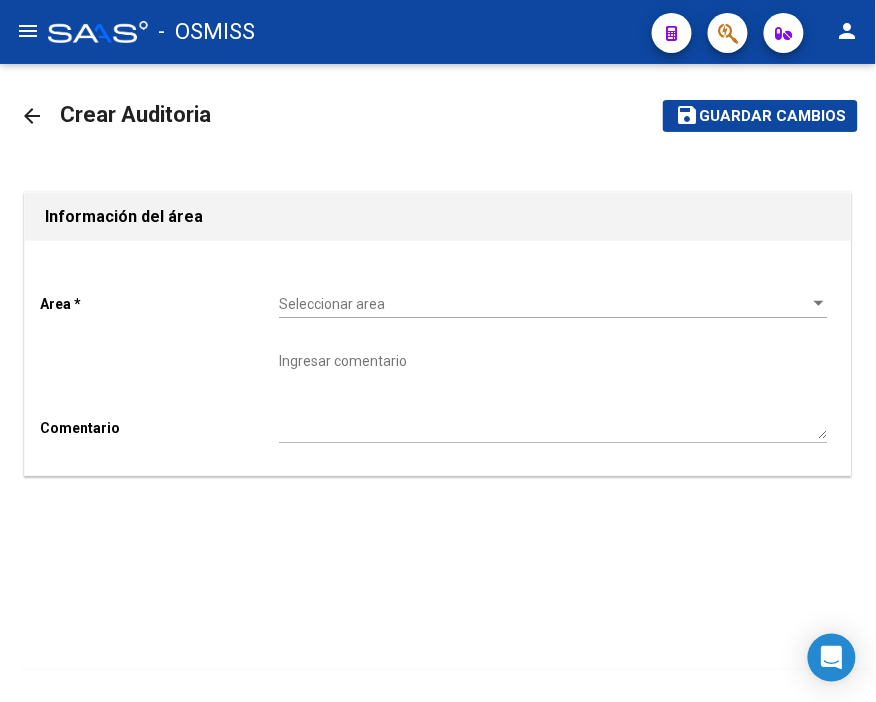 click on "Seleccionar area" at bounding box center (544, 304) 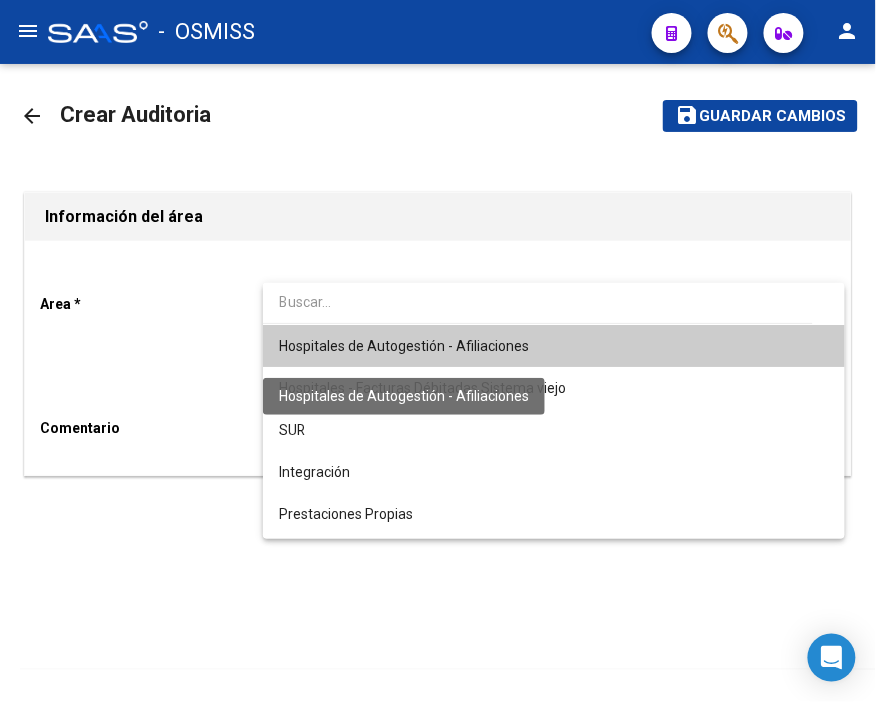 click on "Hospitales de Autogestión - Afiliaciones" at bounding box center [404, 346] 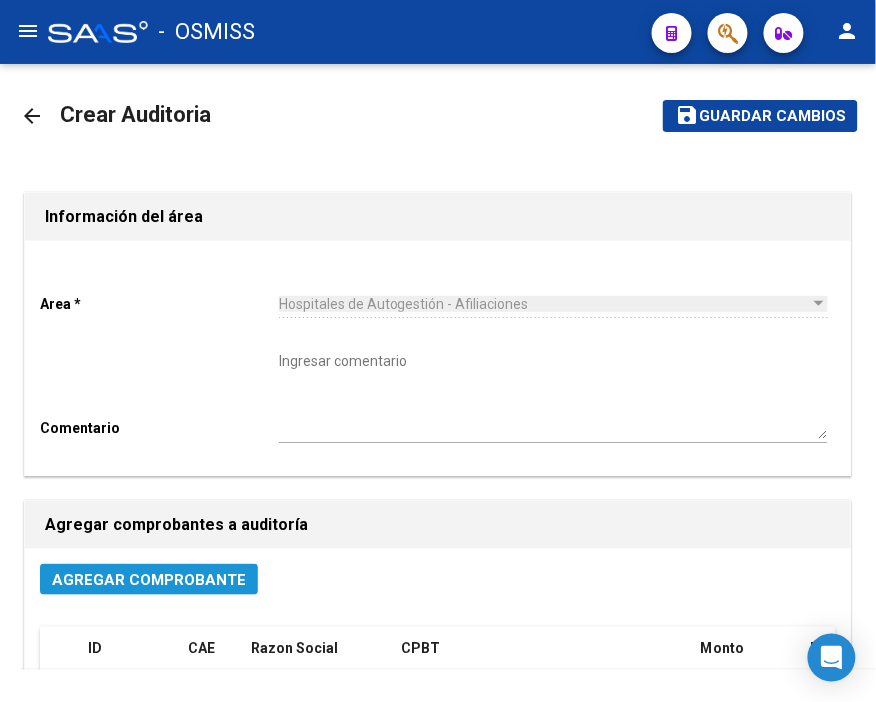 click on "Agregar Comprobante" 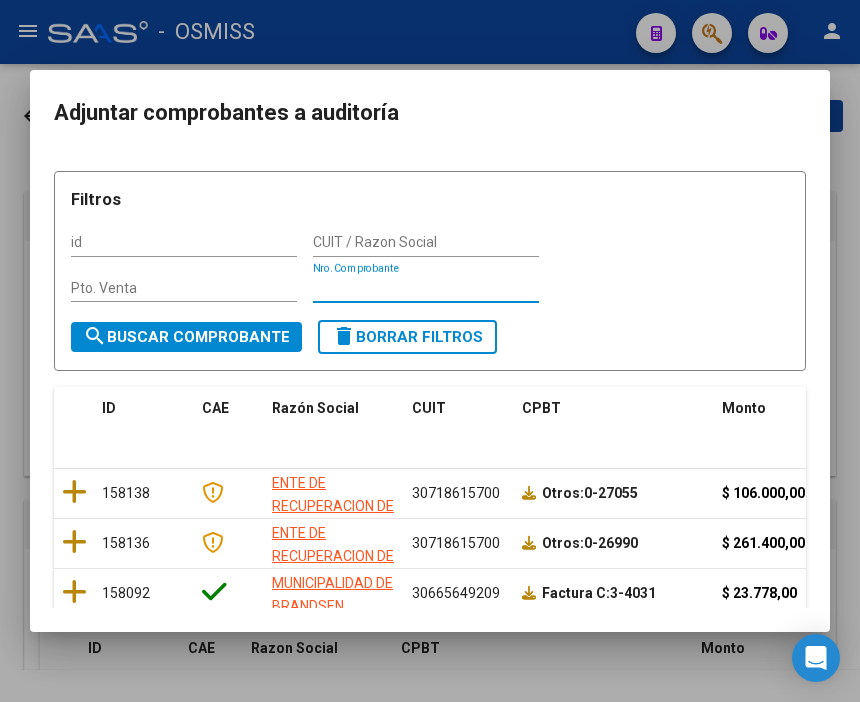 click on "Nro. Comprobante" at bounding box center [426, 288] 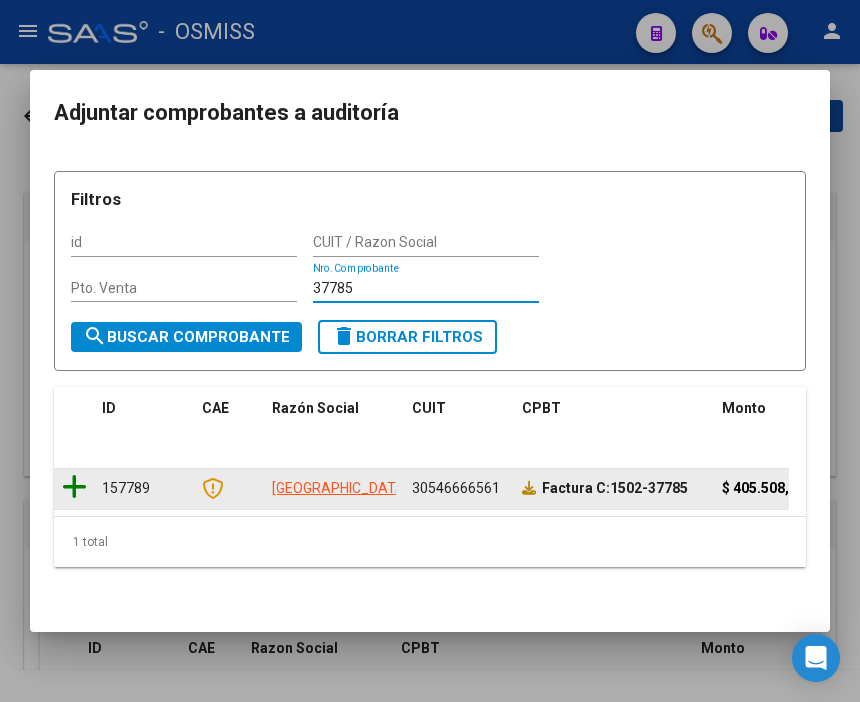 type on "37785" 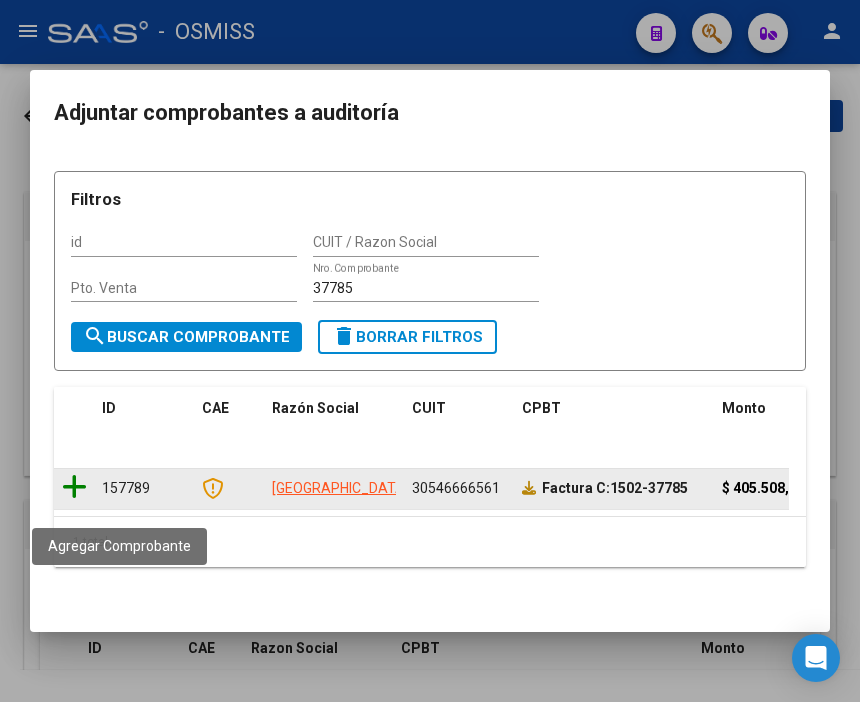 click 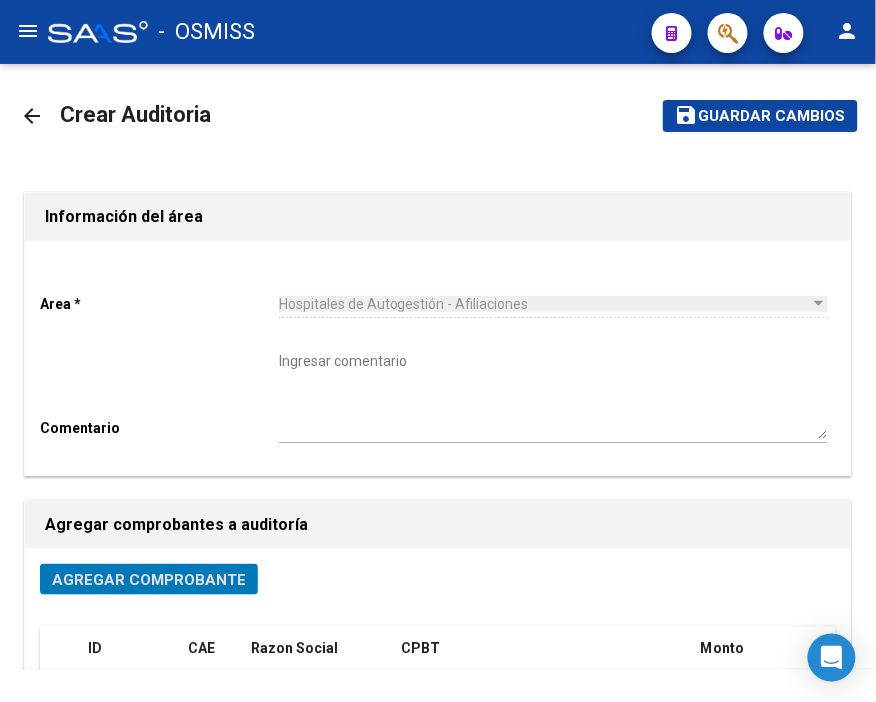 click on "save Guardar cambios" 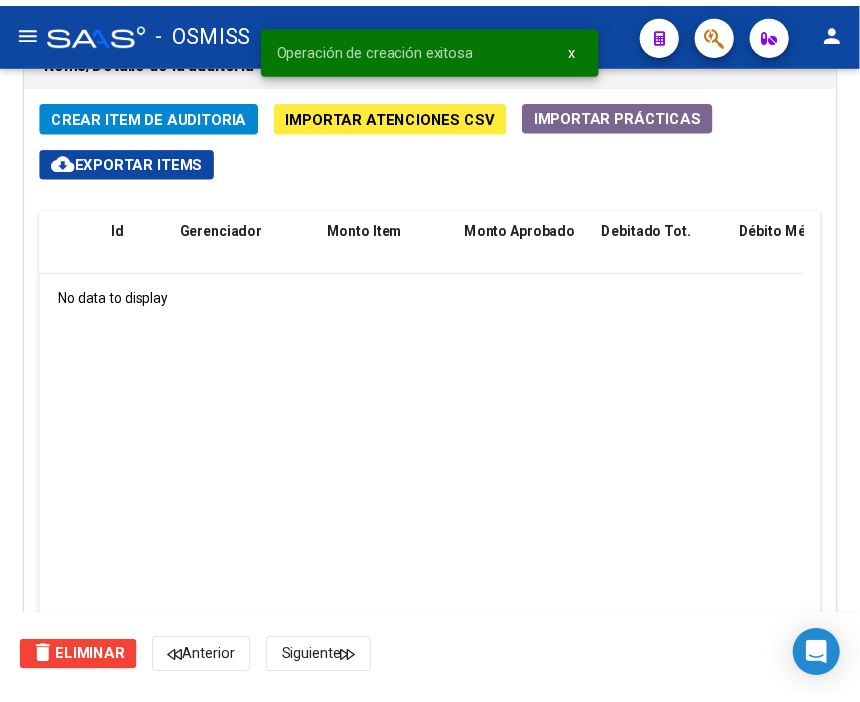 scroll, scrollTop: 1512, scrollLeft: 0, axis: vertical 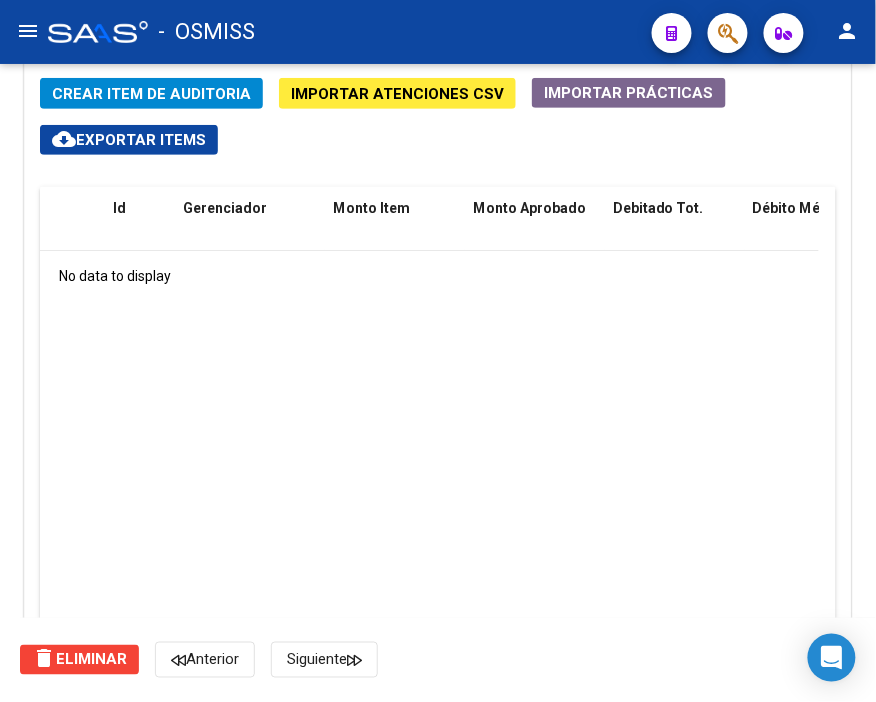 click on "delete  Eliminar" 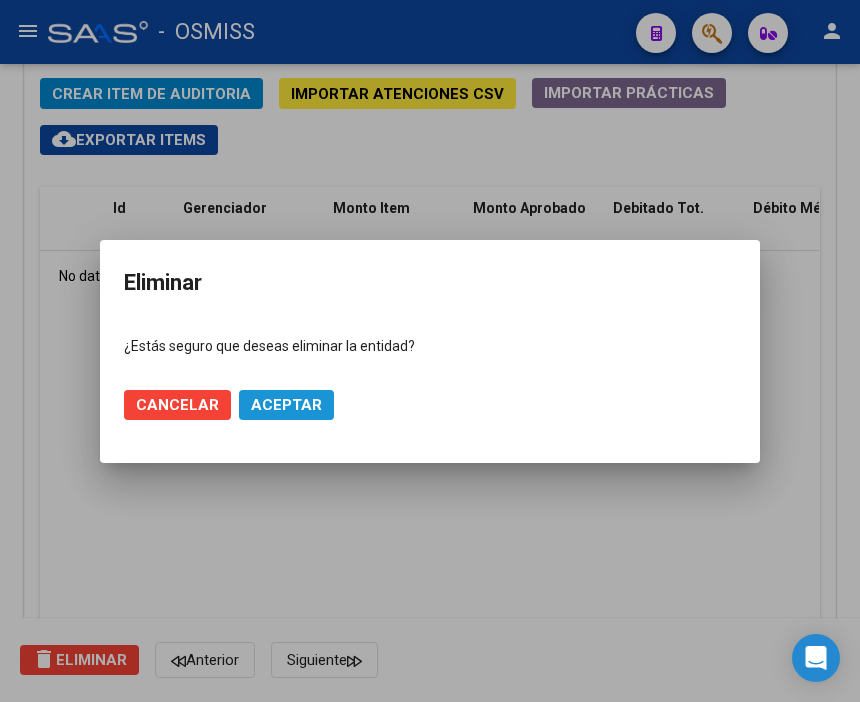 click on "Aceptar" 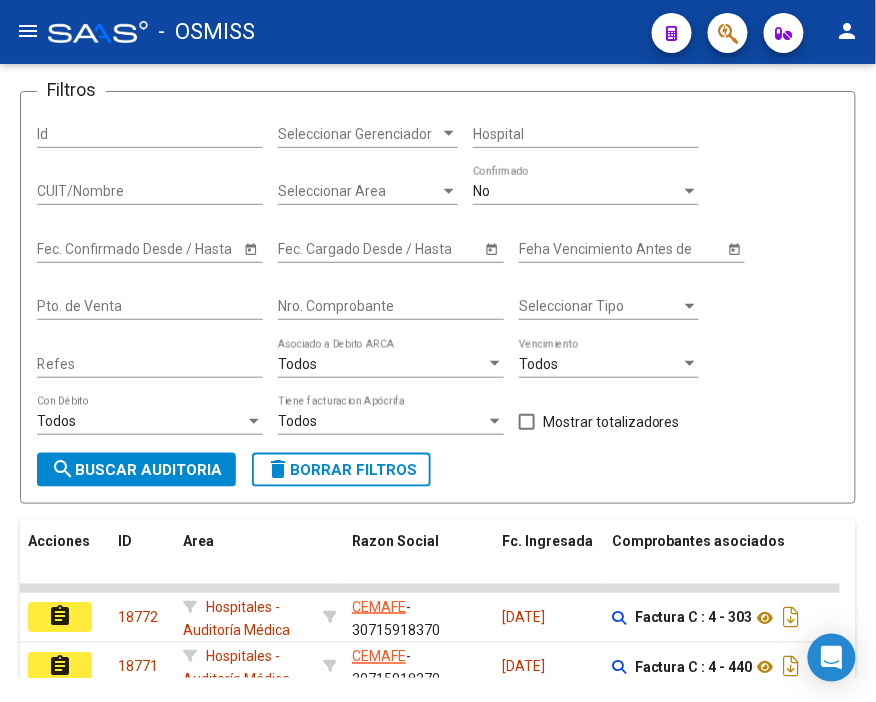 scroll, scrollTop: 0, scrollLeft: 0, axis: both 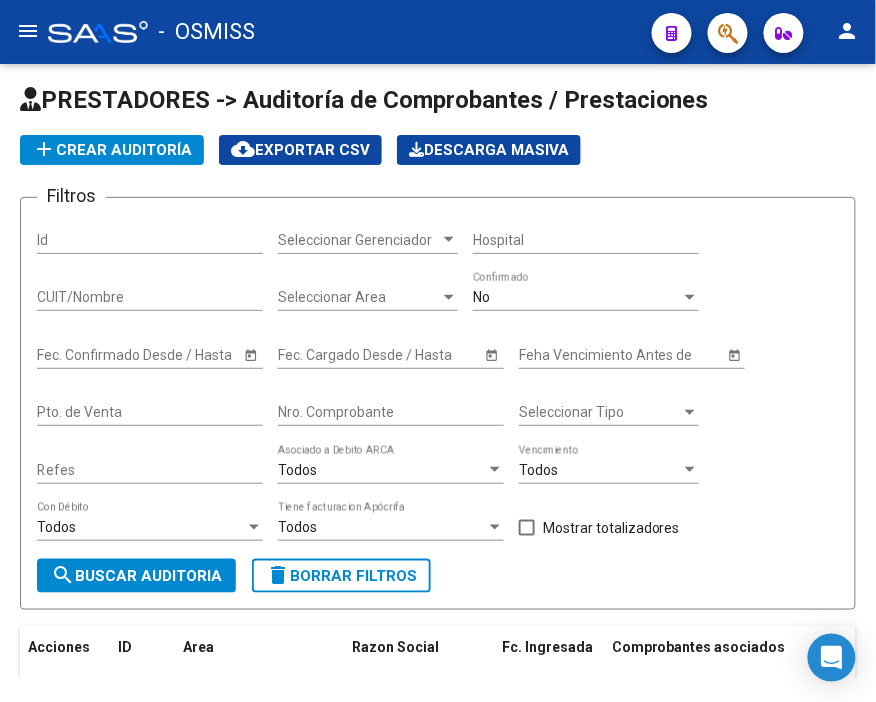 click on "add  Crear Auditoría" 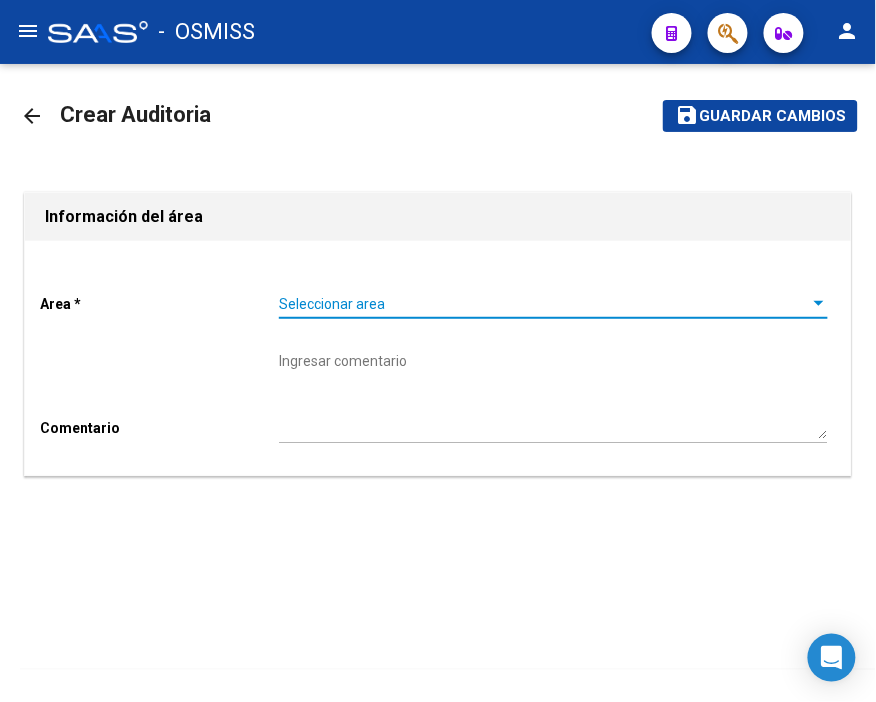 click on "Seleccionar area" at bounding box center (544, 304) 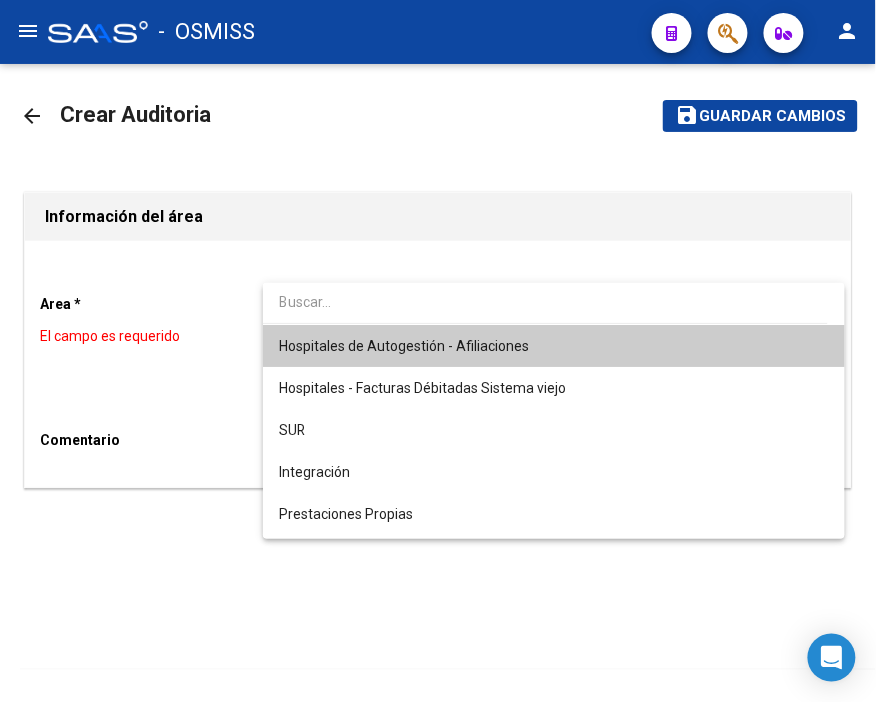 click on "Hospitales de Autogestión - Afiliaciones" at bounding box center [404, 346] 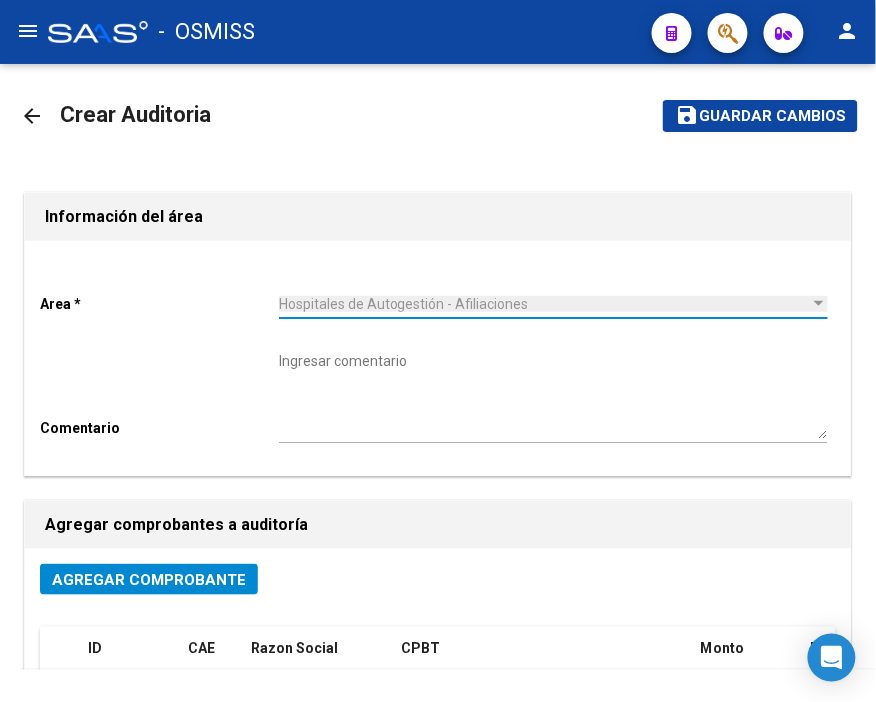 click on "Agregar Comprobante" 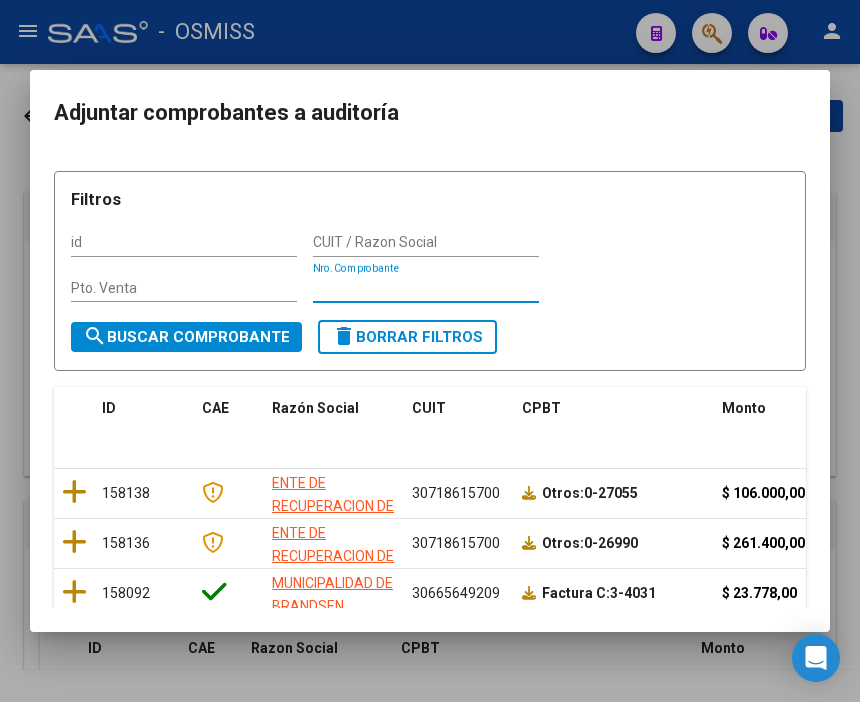 click on "Nro. Comprobante" at bounding box center (426, 288) 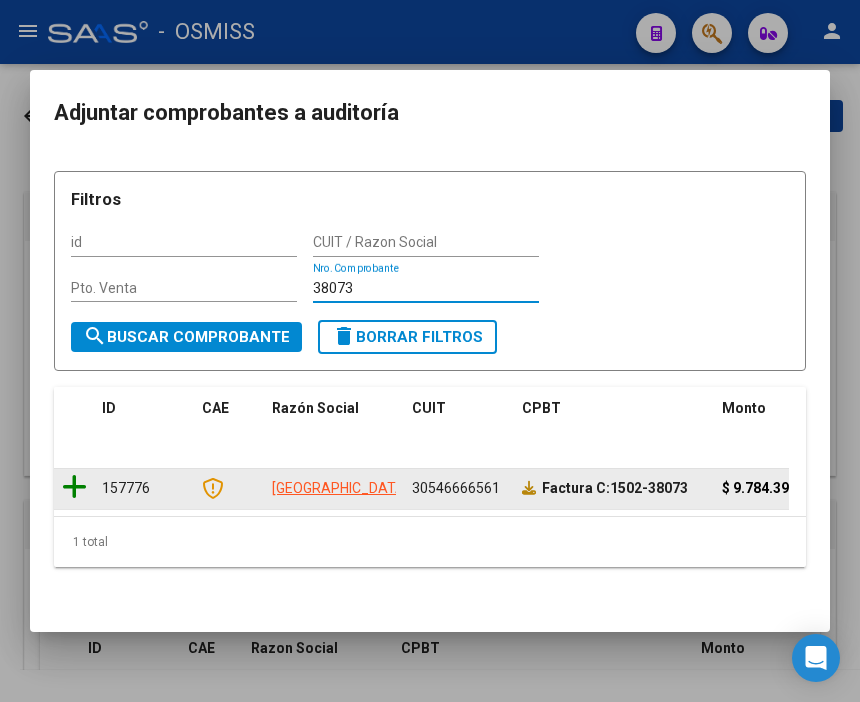type on "38073" 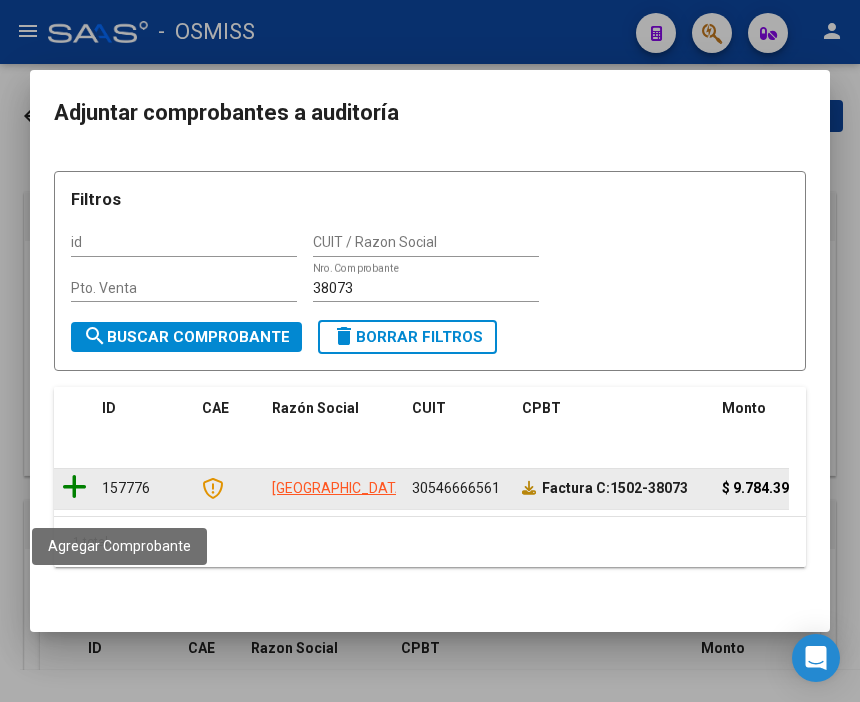click 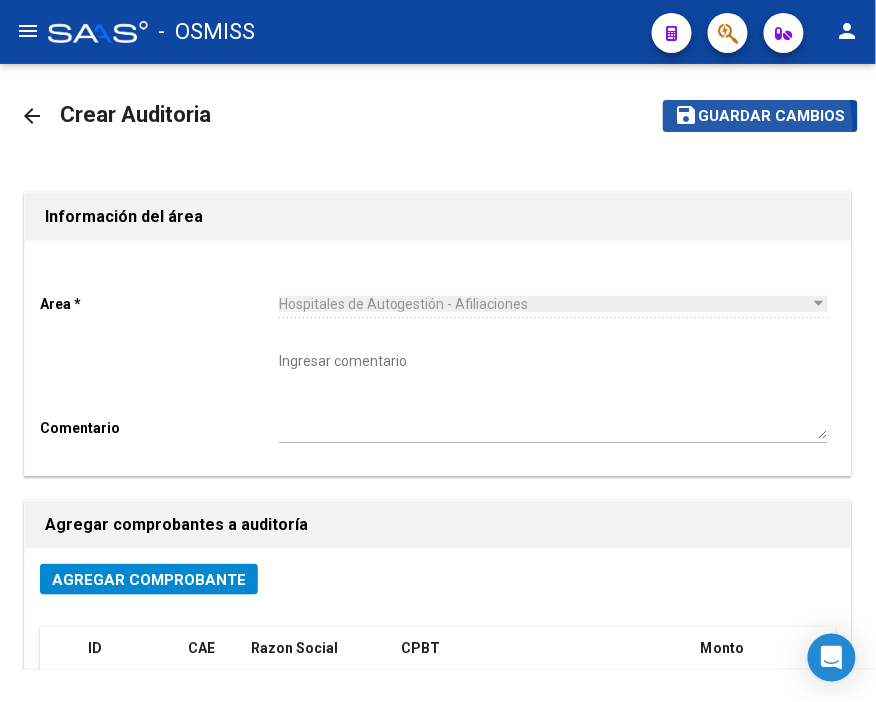 click on "save Guardar cambios" 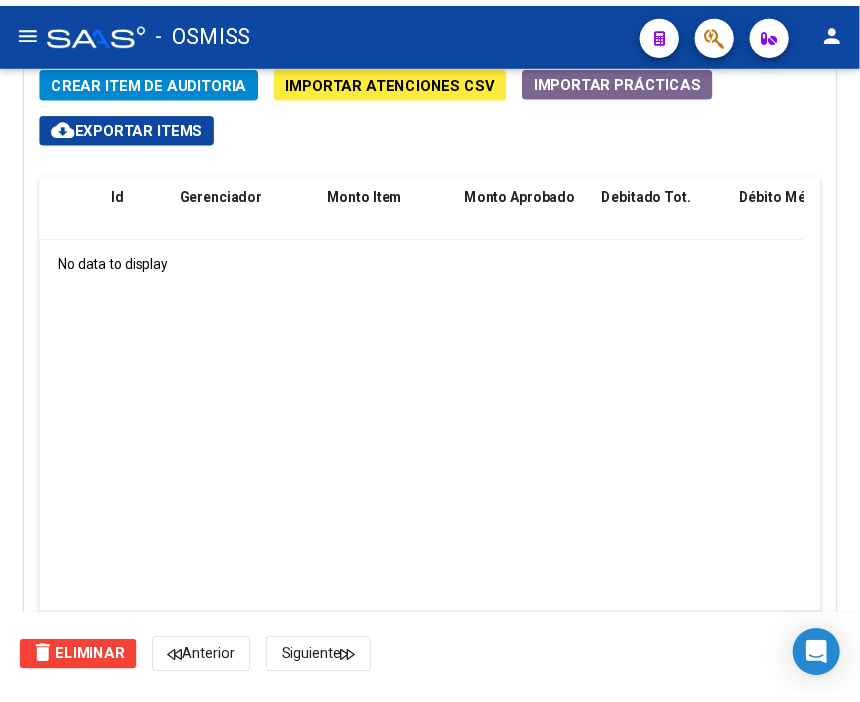 scroll, scrollTop: 1516, scrollLeft: 0, axis: vertical 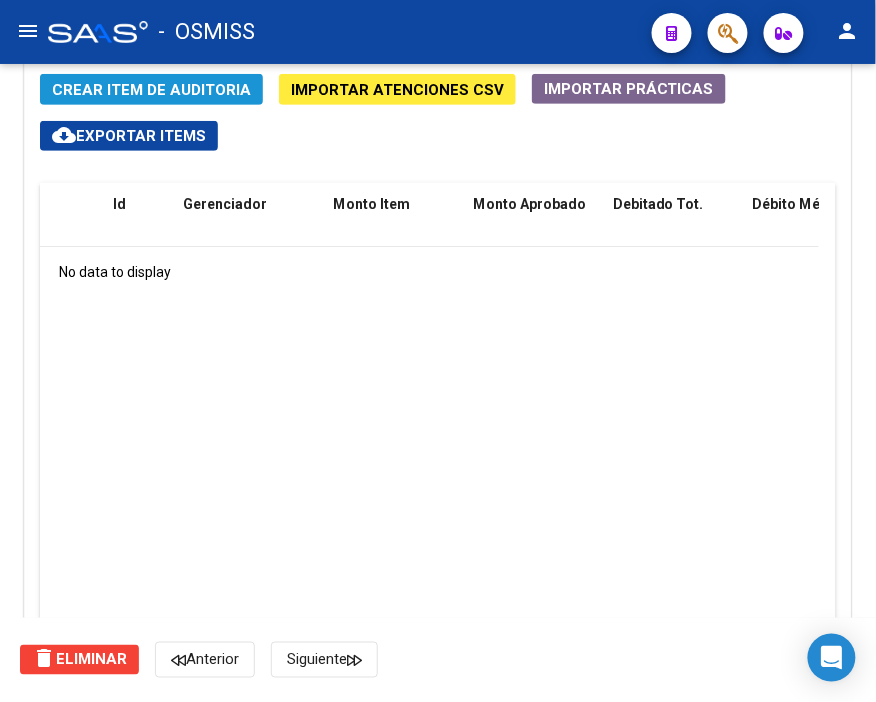 click on "Crear Item de Auditoria" 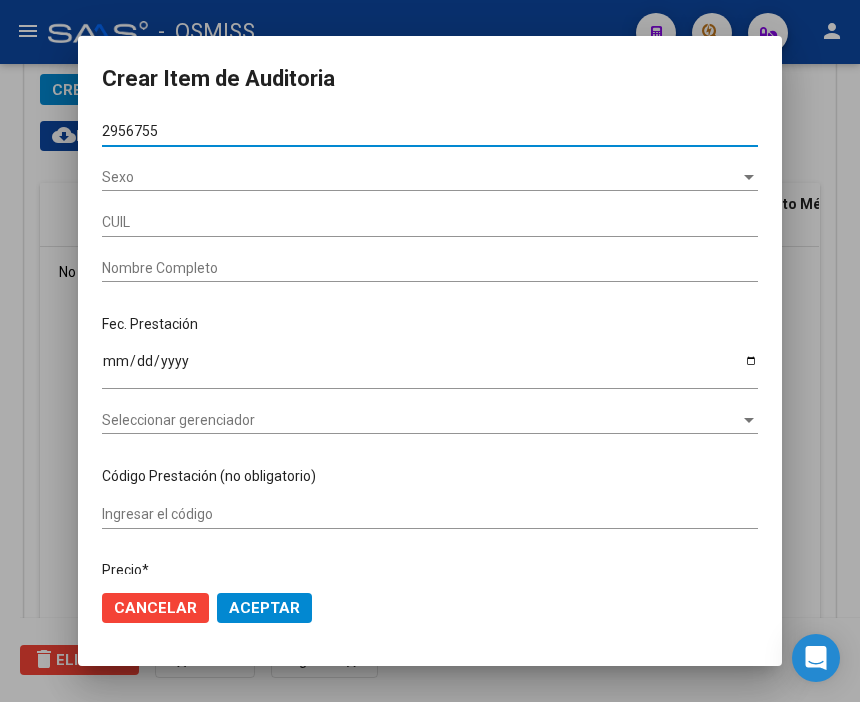 type on "29567553" 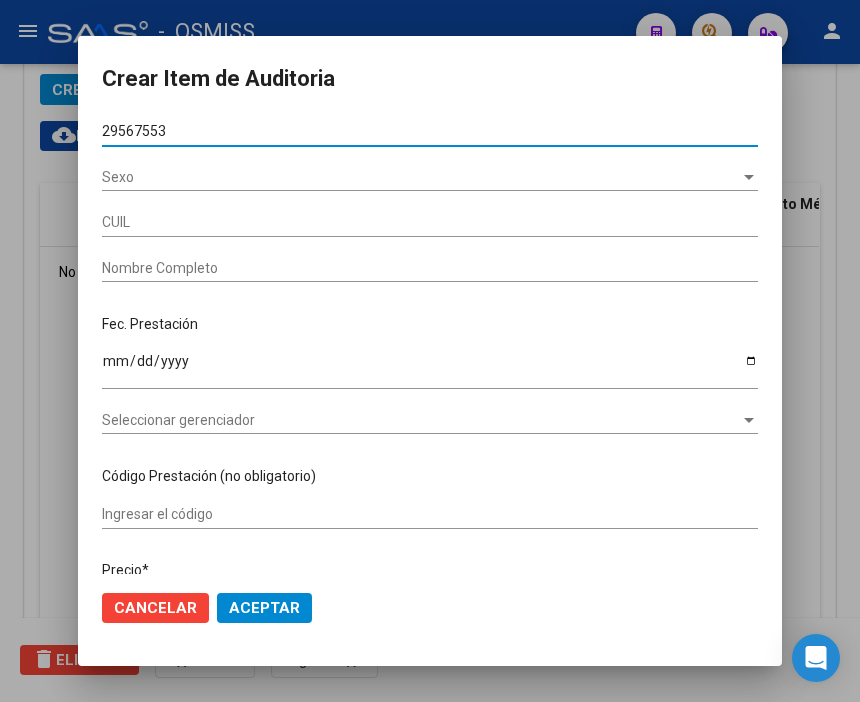 type on "27295675530" 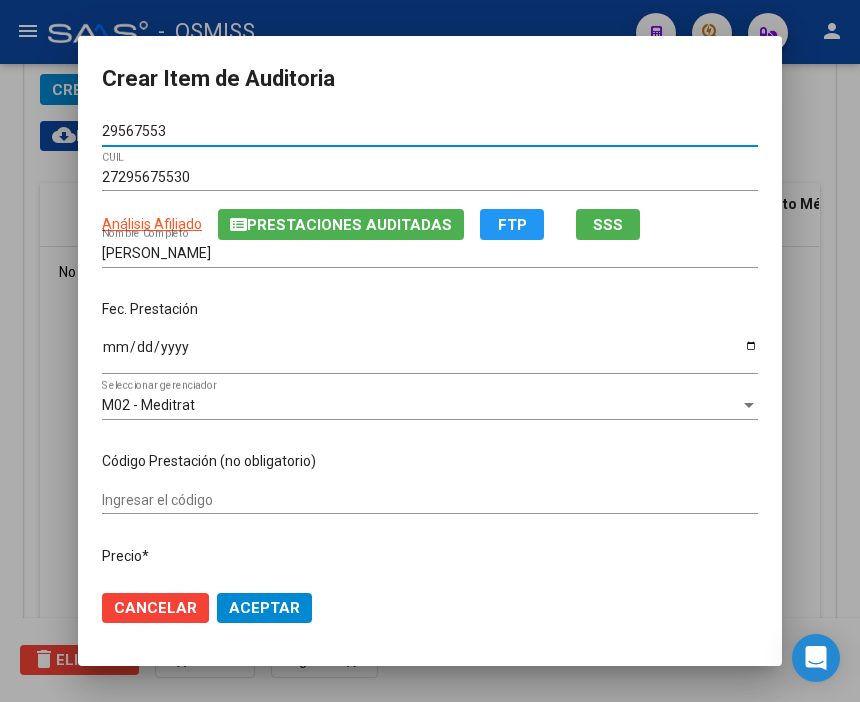 type on "29567553" 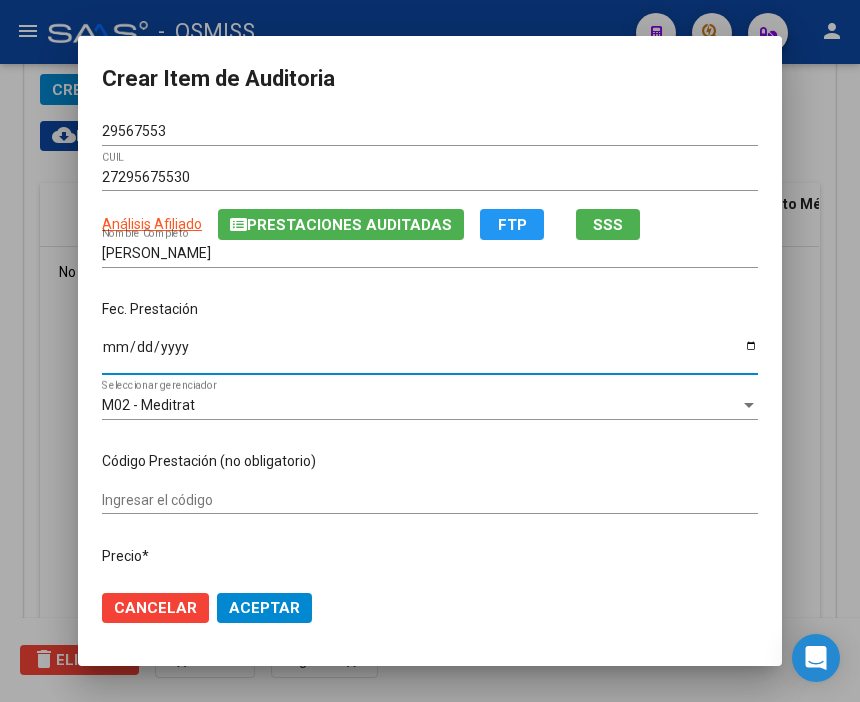 click on "Ingresar la fecha" at bounding box center (430, 354) 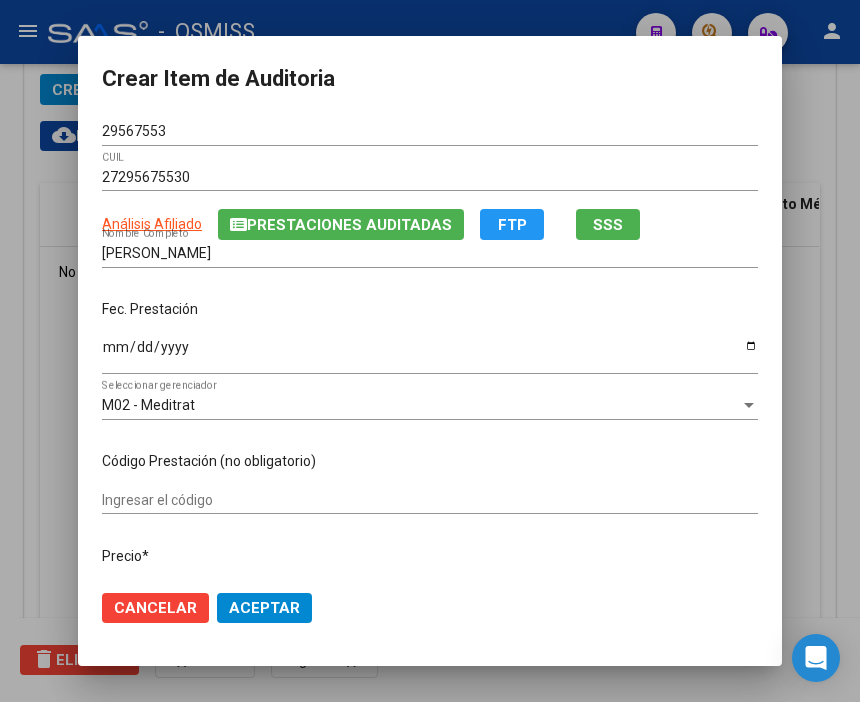drag, startPoint x: 383, startPoint y: 356, endPoint x: 312, endPoint y: 333, distance: 74.63243 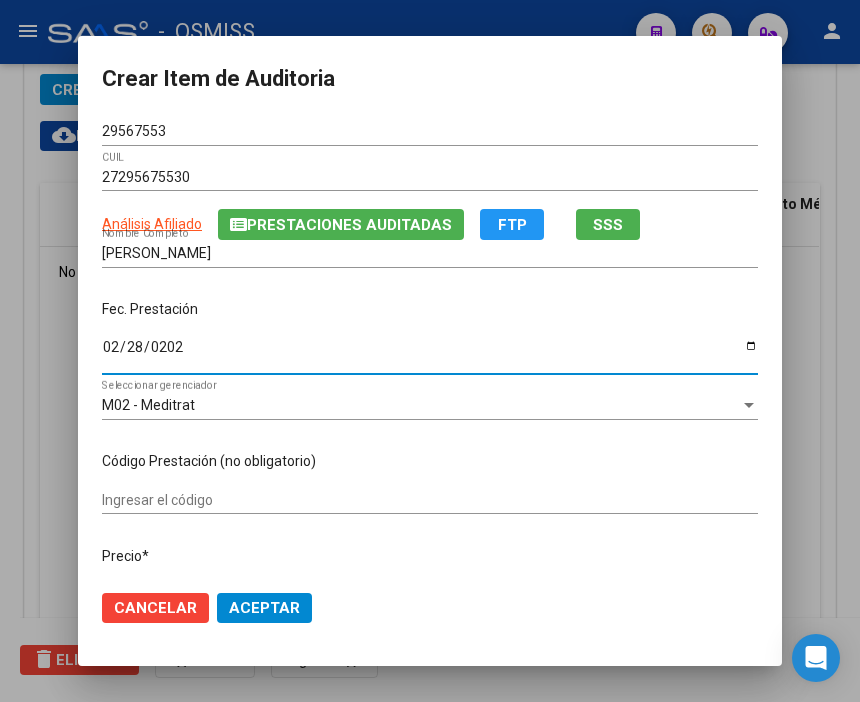 type on "[DATE]" 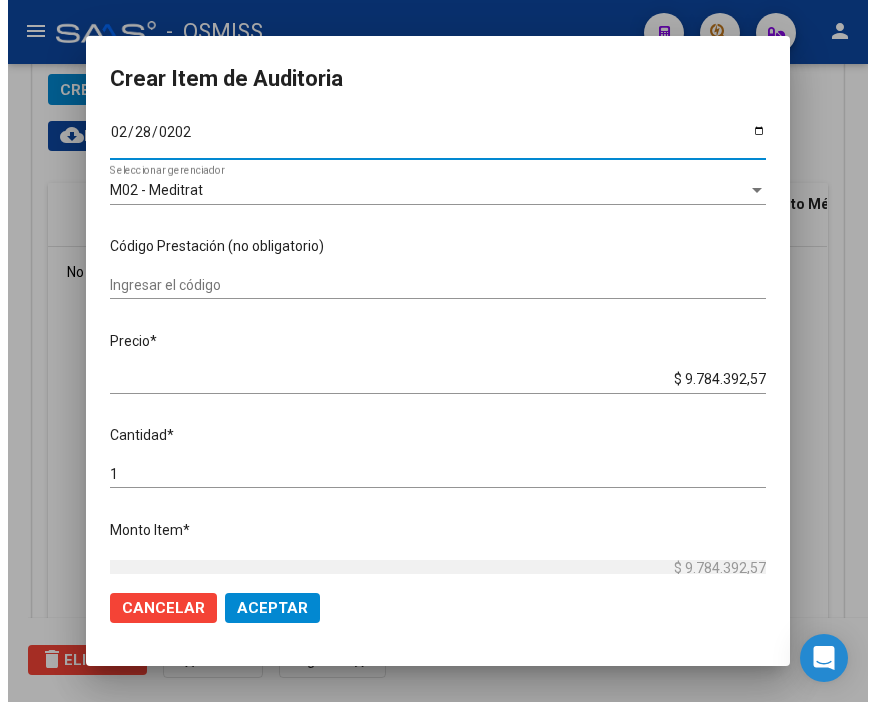 scroll, scrollTop: 222, scrollLeft: 0, axis: vertical 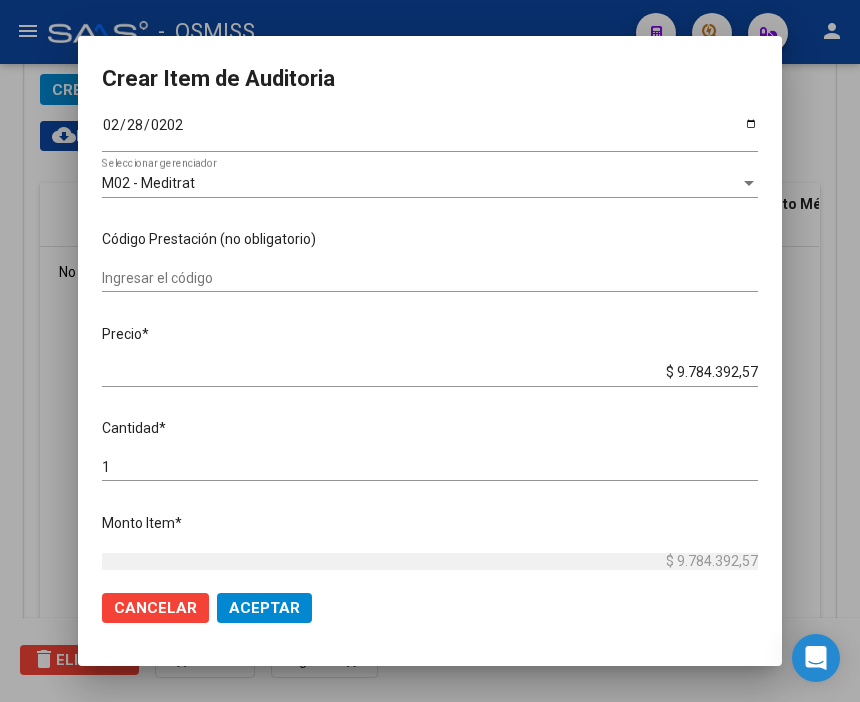 click on "Aceptar" 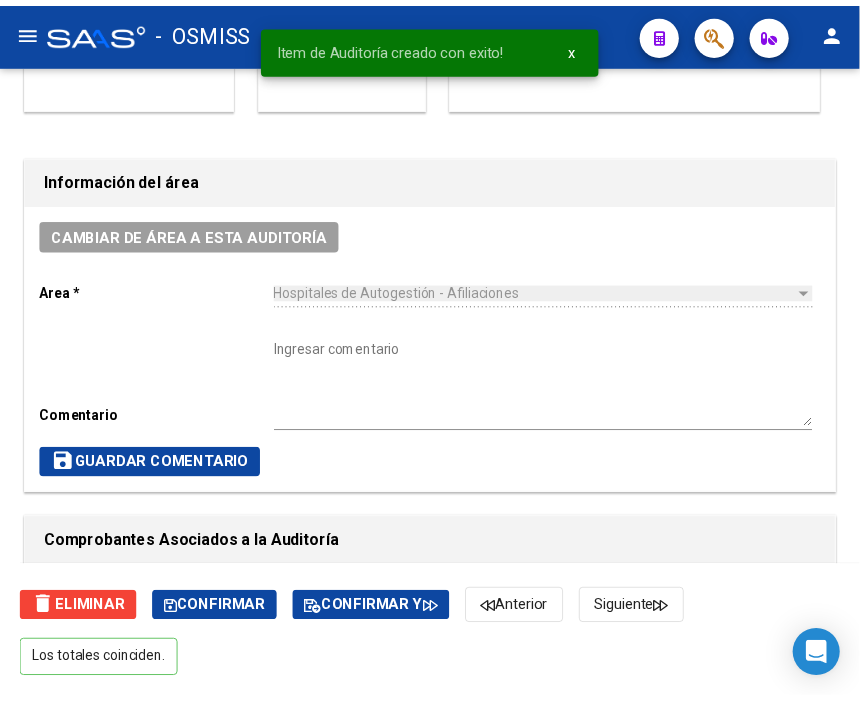 scroll, scrollTop: 548, scrollLeft: 0, axis: vertical 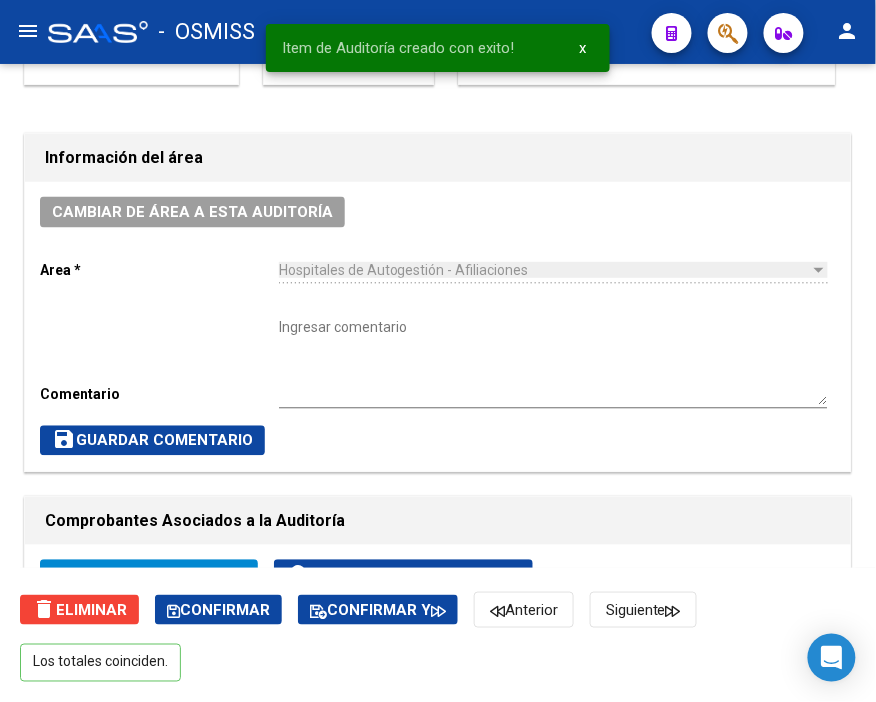 click on "Cambiar de área a esta auditoría" 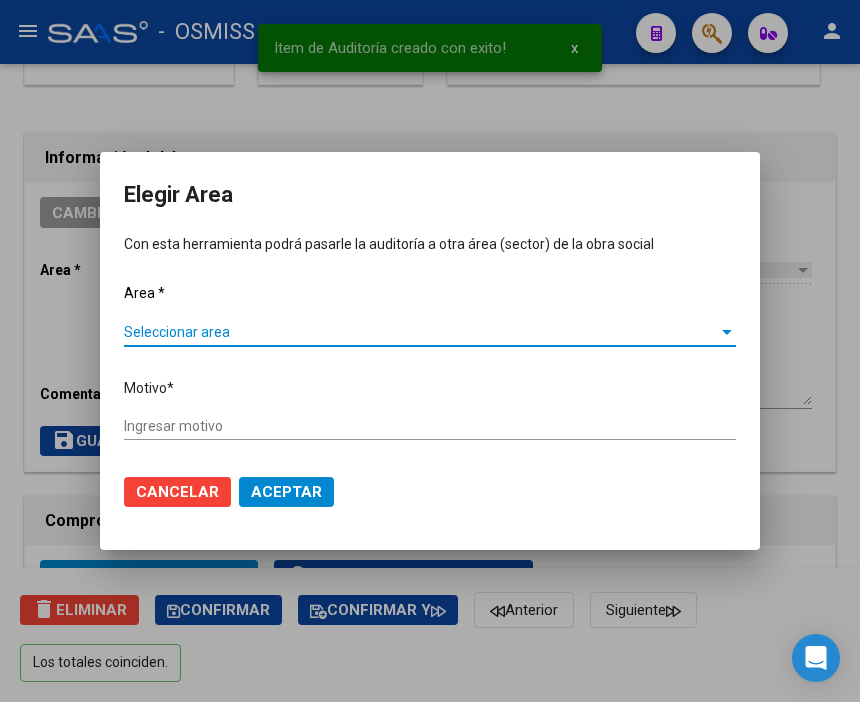 click on "Seleccionar area" at bounding box center [421, 332] 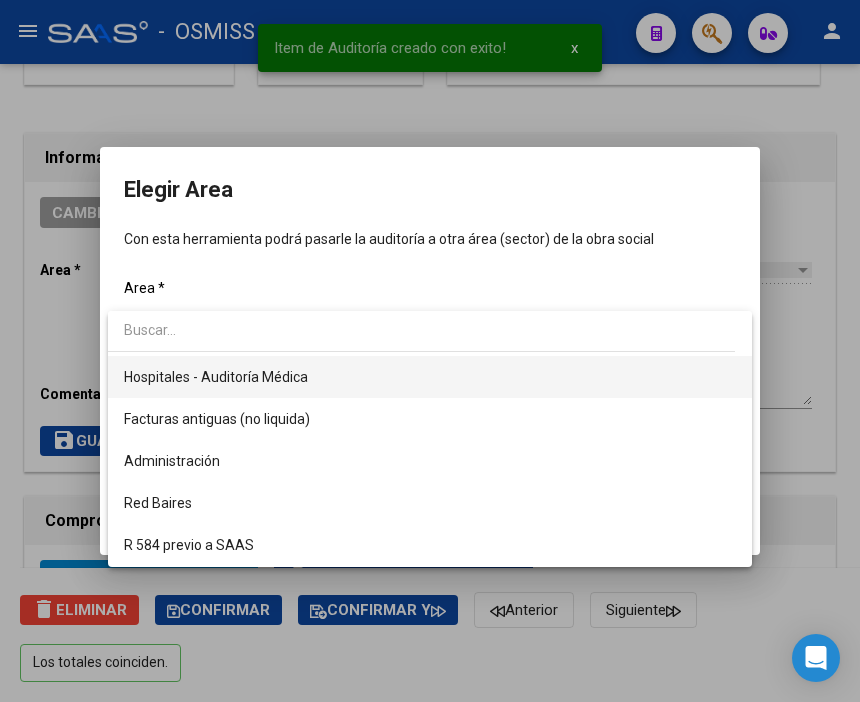 click on "Hospitales - Auditoría Médica" at bounding box center (430, 377) 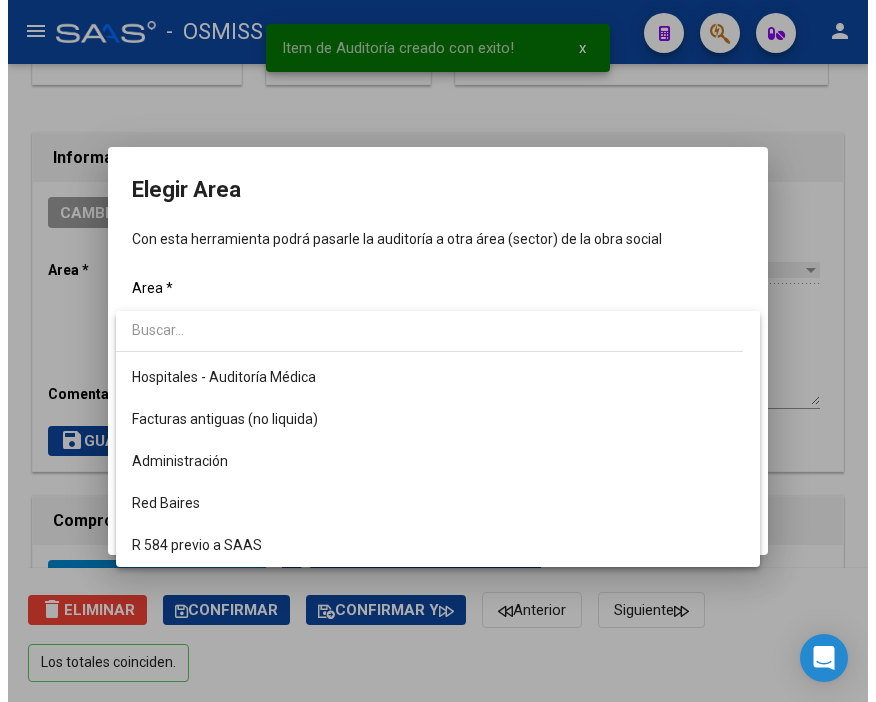 scroll, scrollTop: 335, scrollLeft: 0, axis: vertical 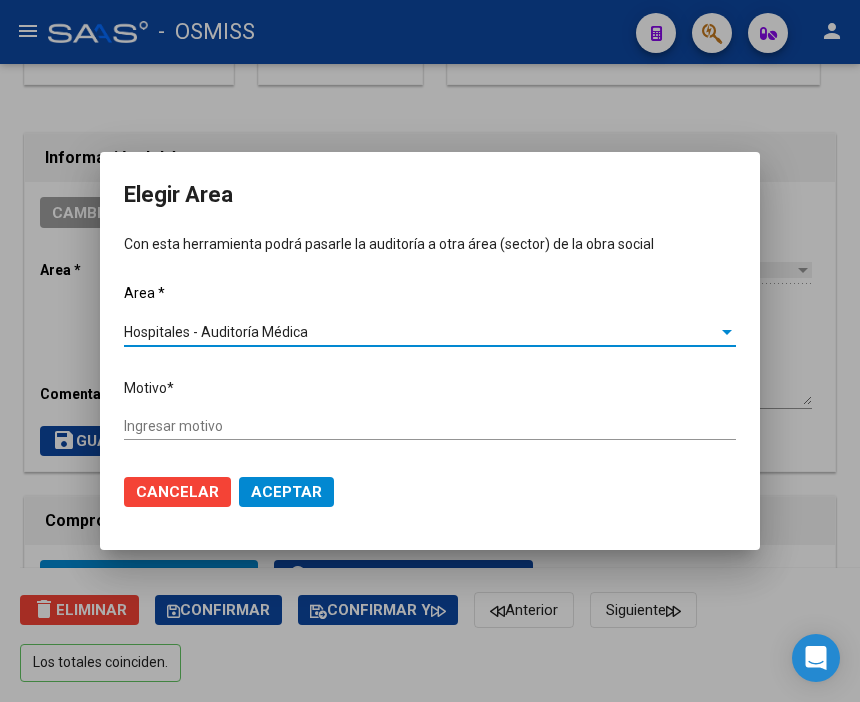 click on "Ingresar motivo" at bounding box center [430, 426] 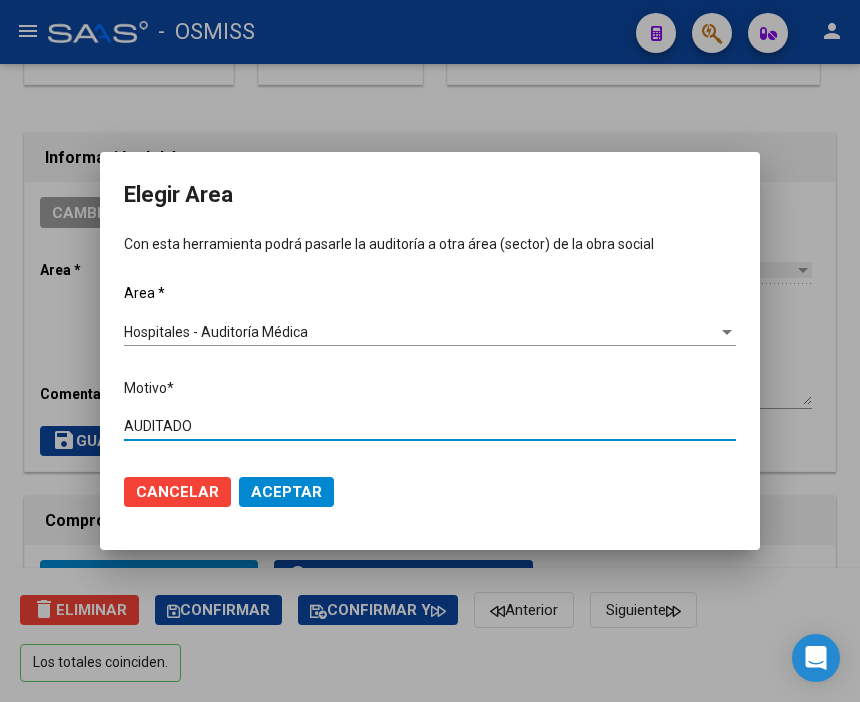type on "AUDITADO" 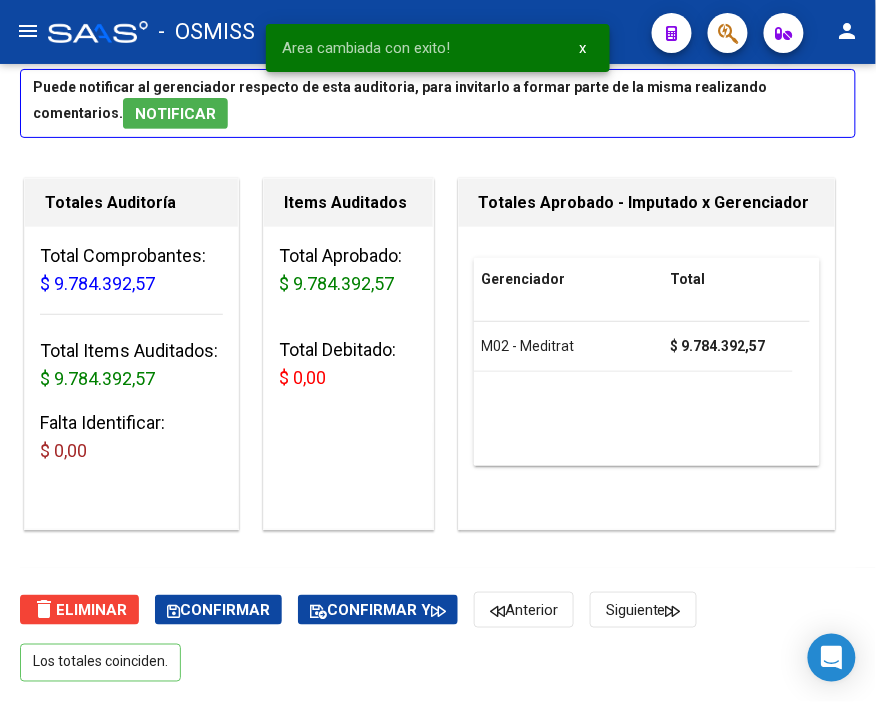 scroll, scrollTop: 0, scrollLeft: 0, axis: both 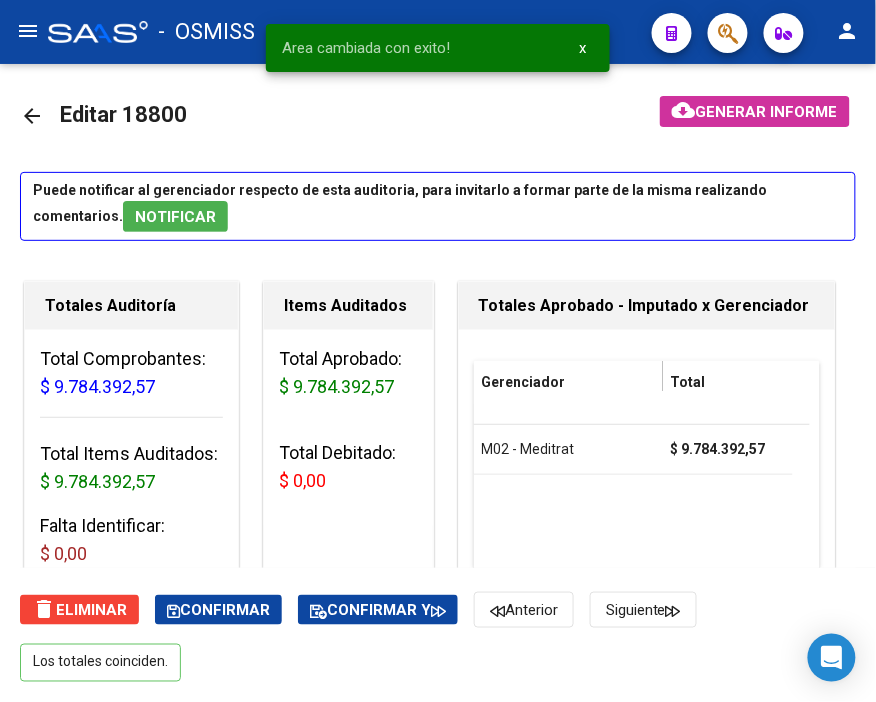 click on "arrow_back" 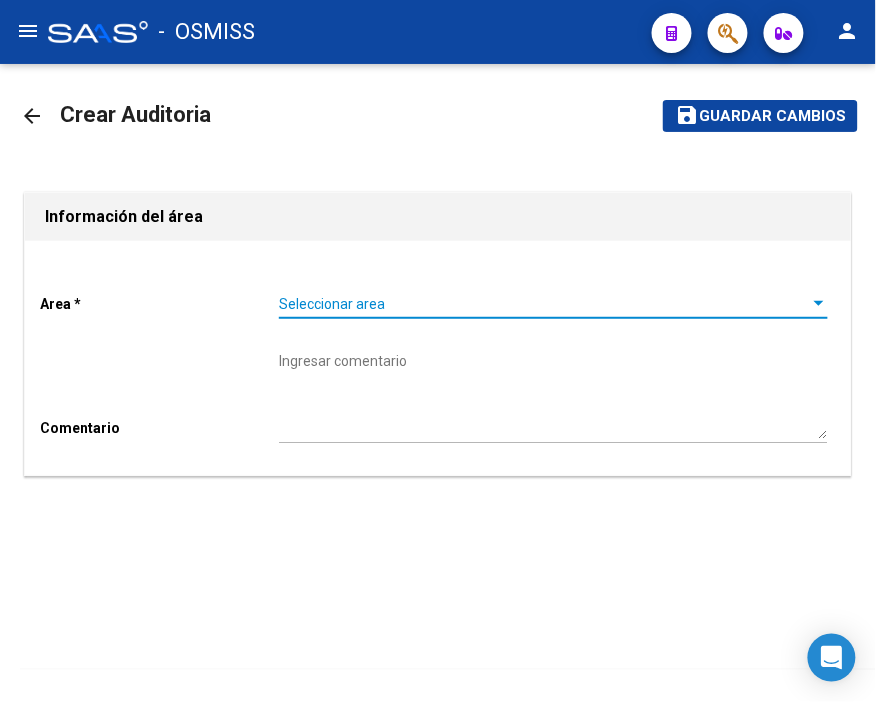 click on "Seleccionar area" at bounding box center (544, 304) 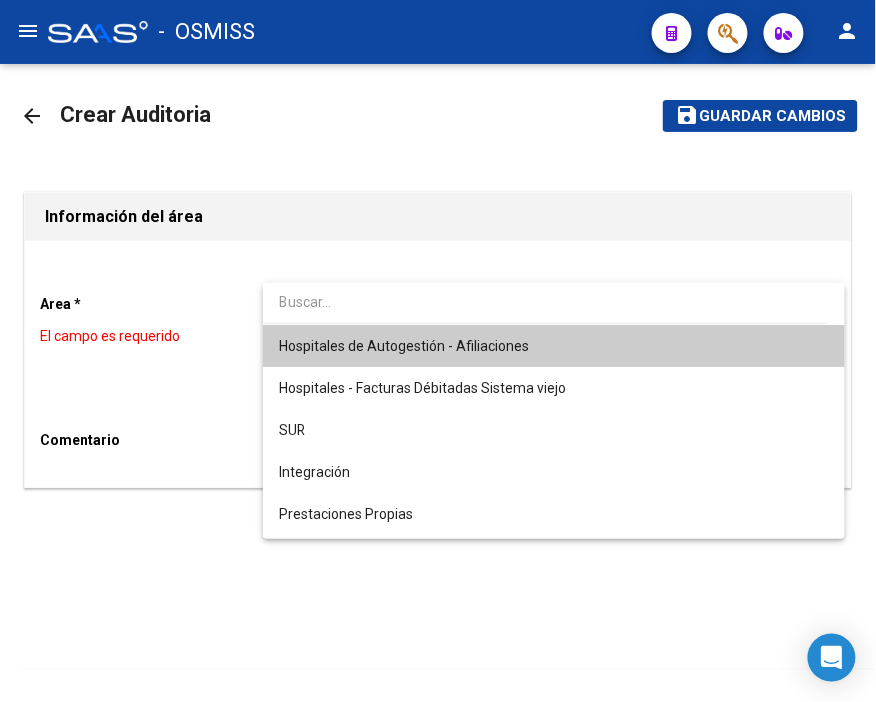 click on "Hospitales de Autogestión - Afiliaciones" at bounding box center (554, 346) 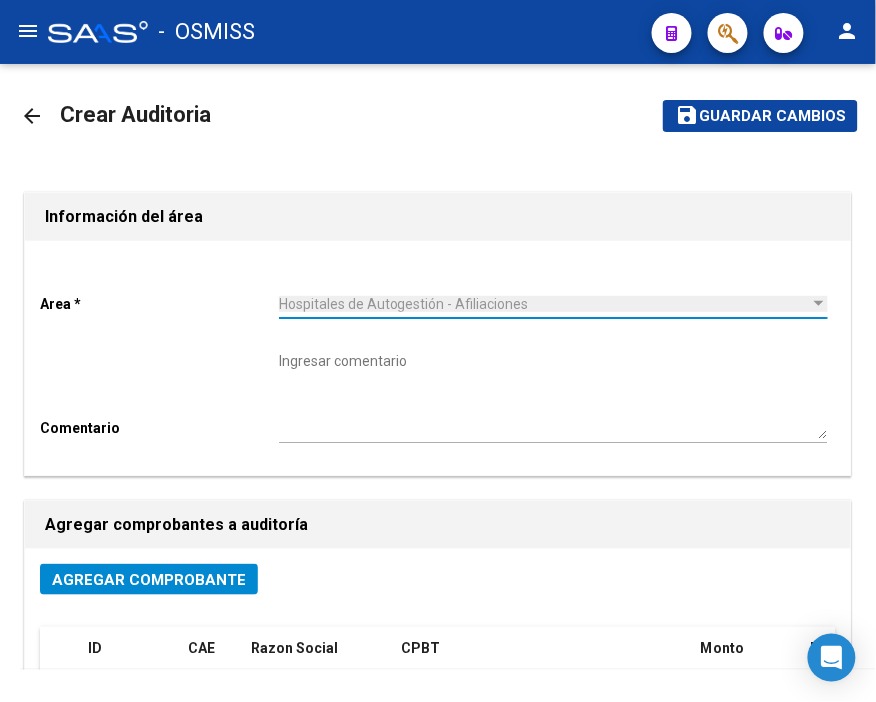 click on "Agregar Comprobante ID CAE Razon Social CPBT Monto Fecha Cpbt Fecha Recibido Doc Respaldatoria Doc Trazabilidad Expte. Interno Creado Usuario No data to display" 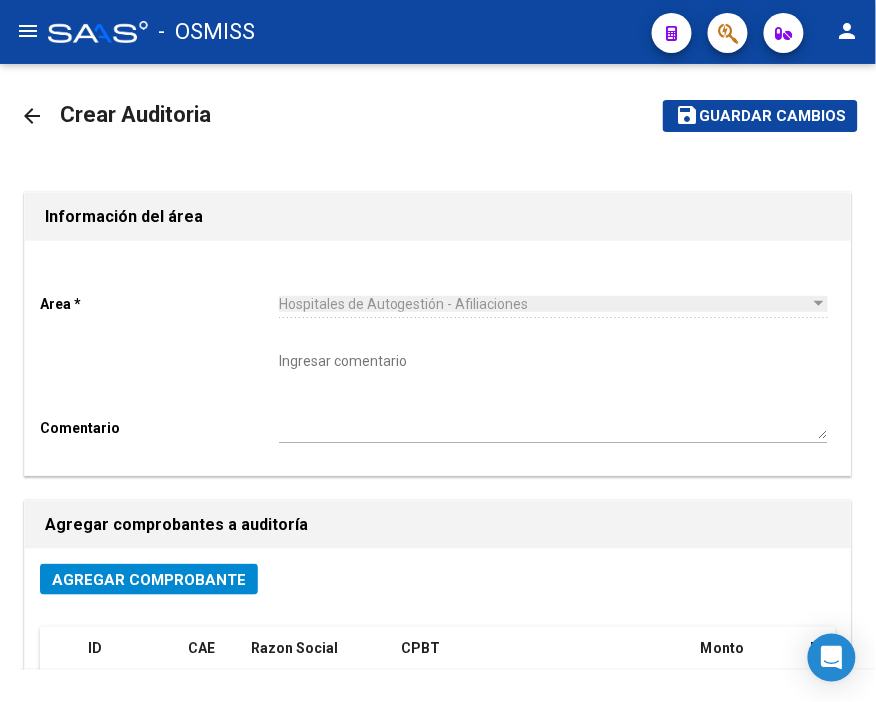 click on "Agregar Comprobante" 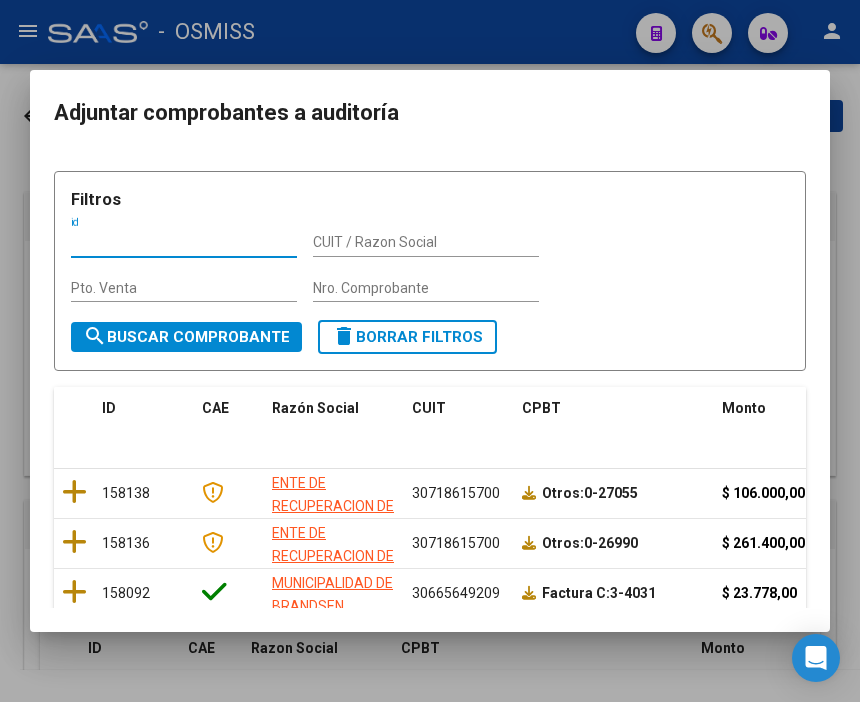 click on "Nro. Comprobante" at bounding box center [426, 288] 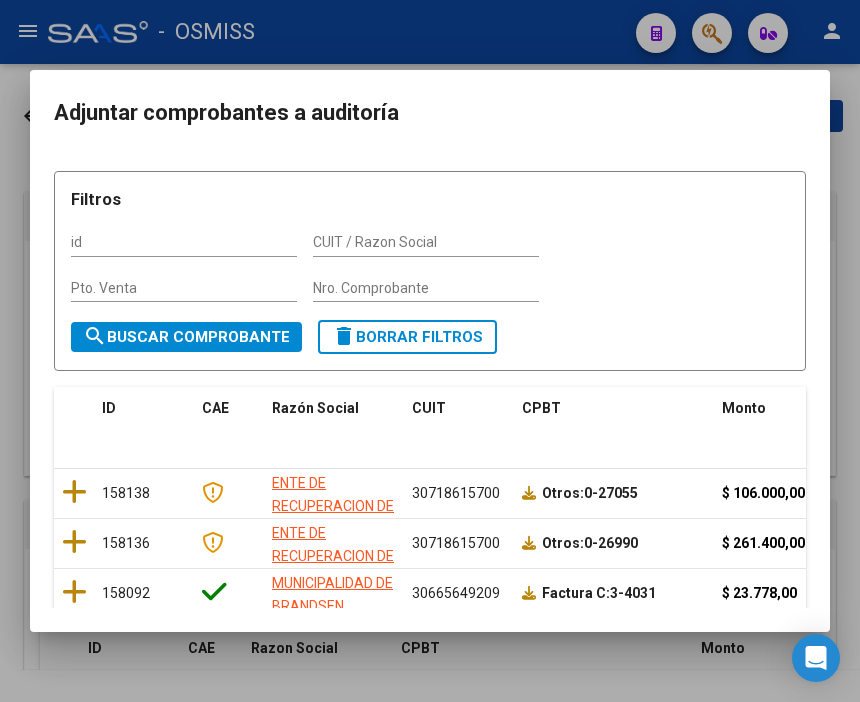 click on "Nro. Comprobante" at bounding box center [426, 288] 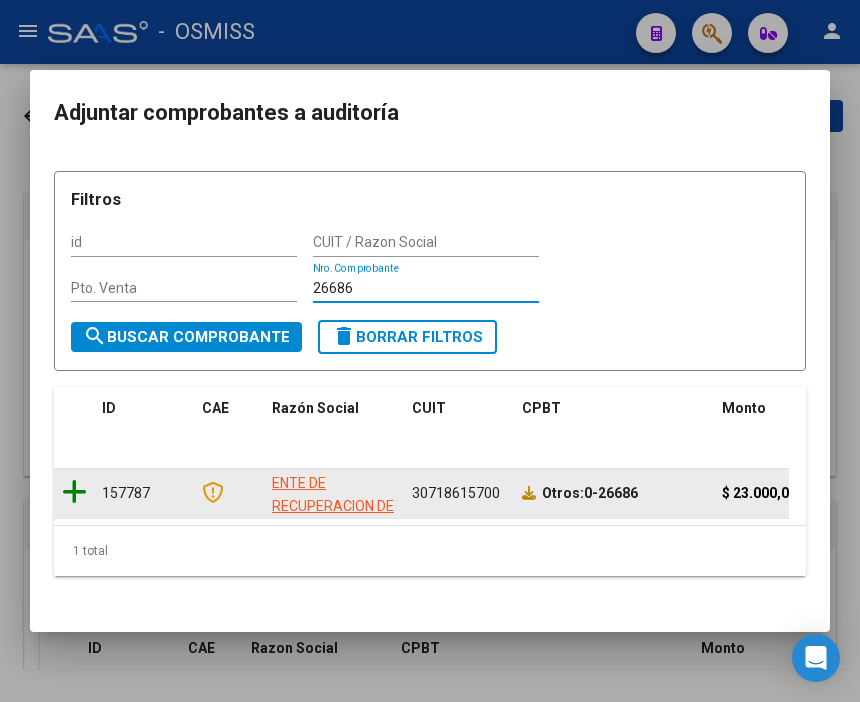 type on "26686" 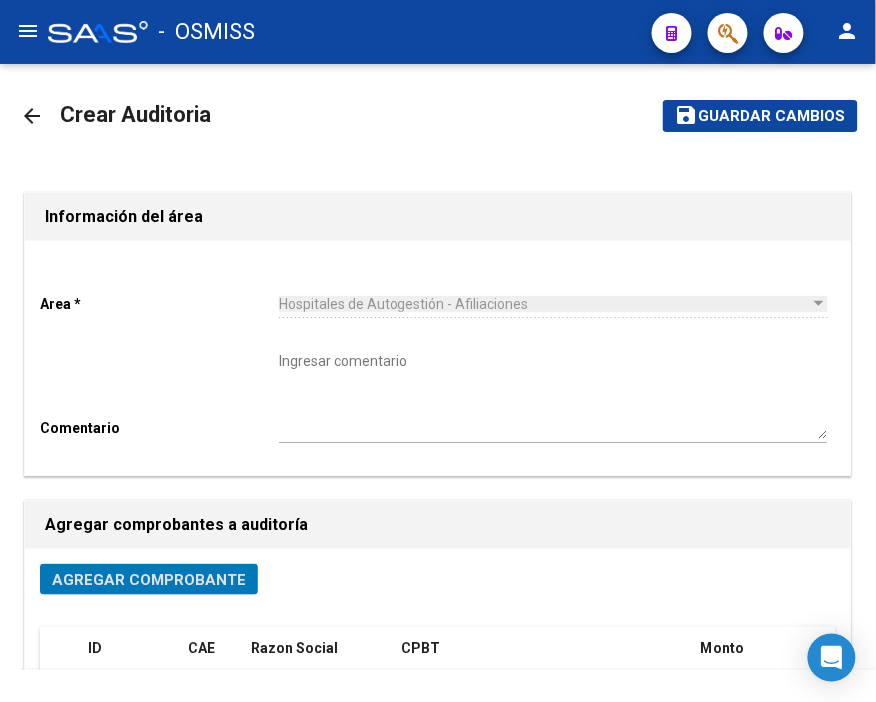 click on "Guardar cambios" 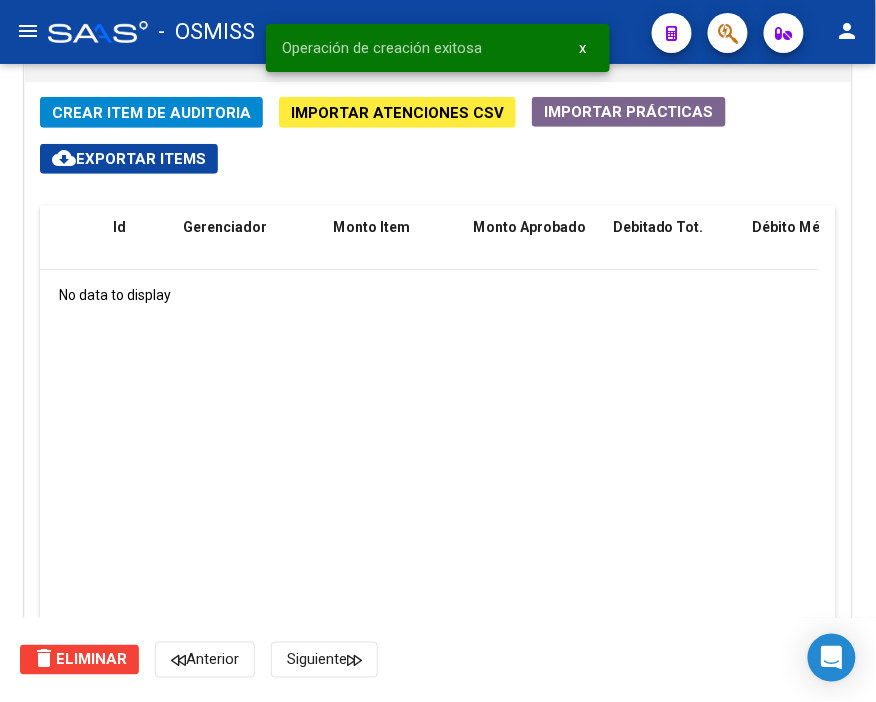 scroll, scrollTop: 1444, scrollLeft: 0, axis: vertical 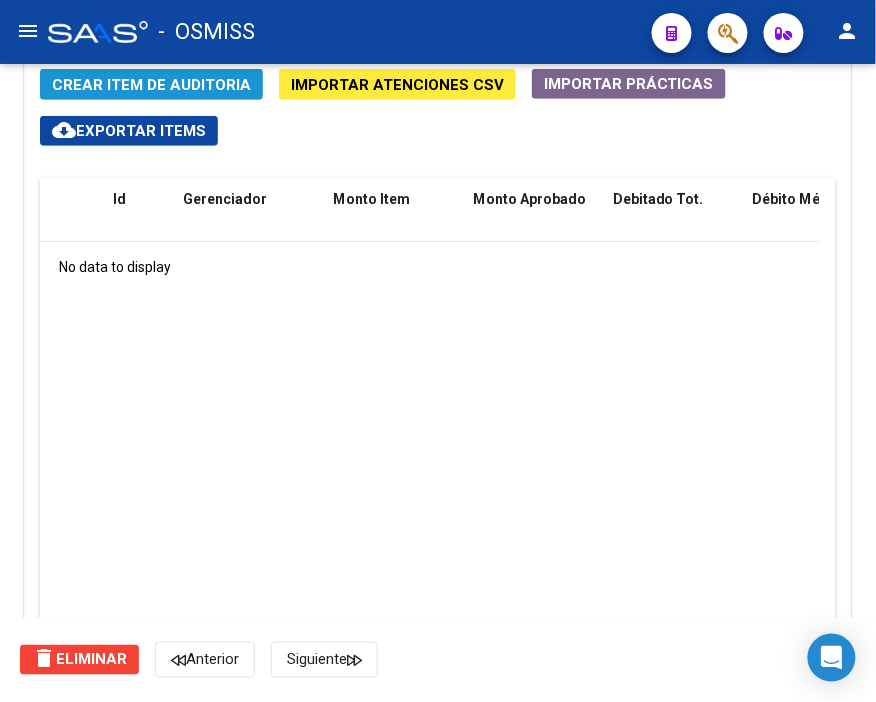 click on "Crear Item de Auditoria" 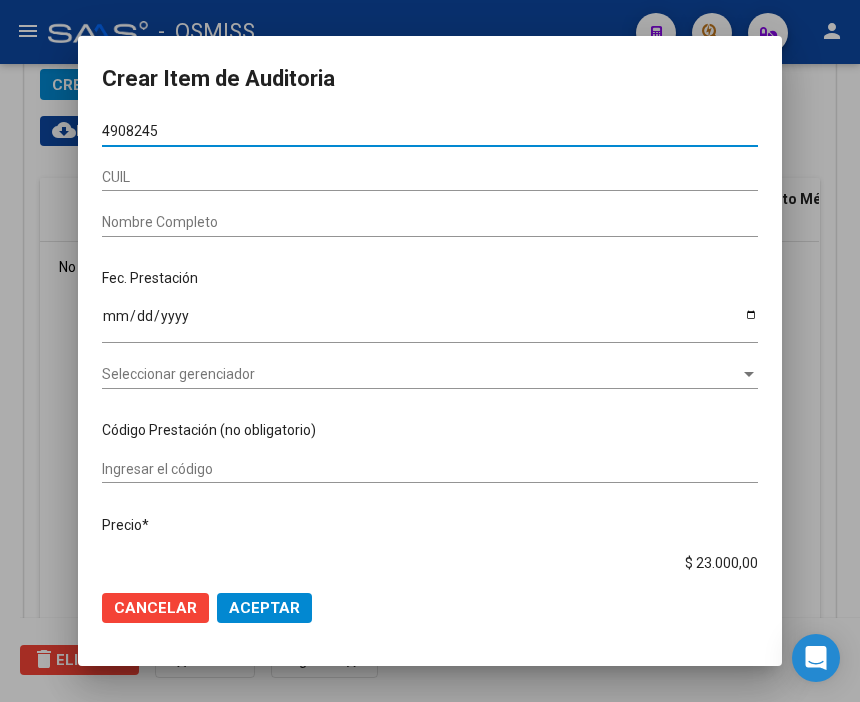 type on "49082452" 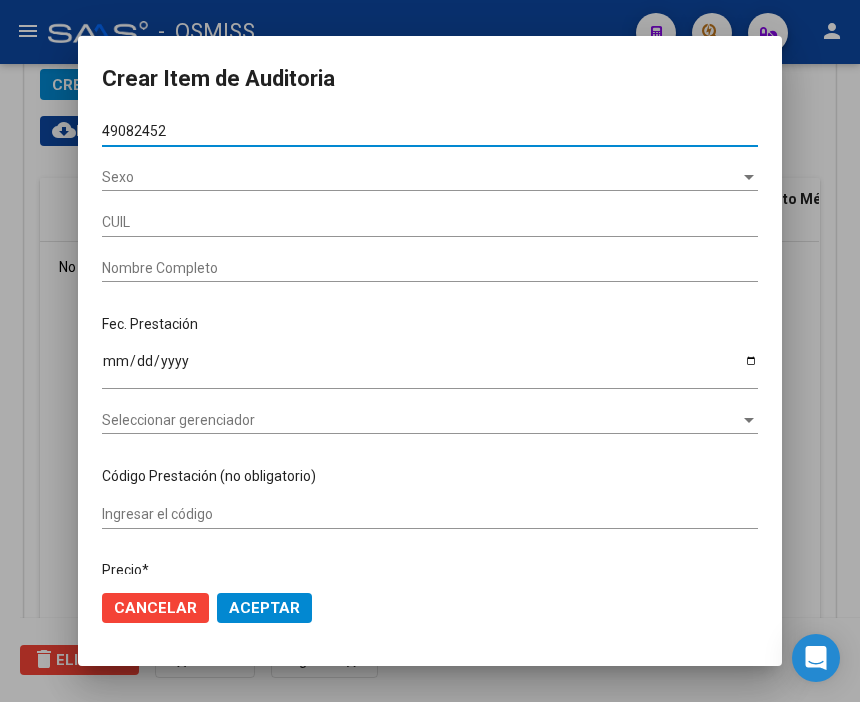 type on "27490824524" 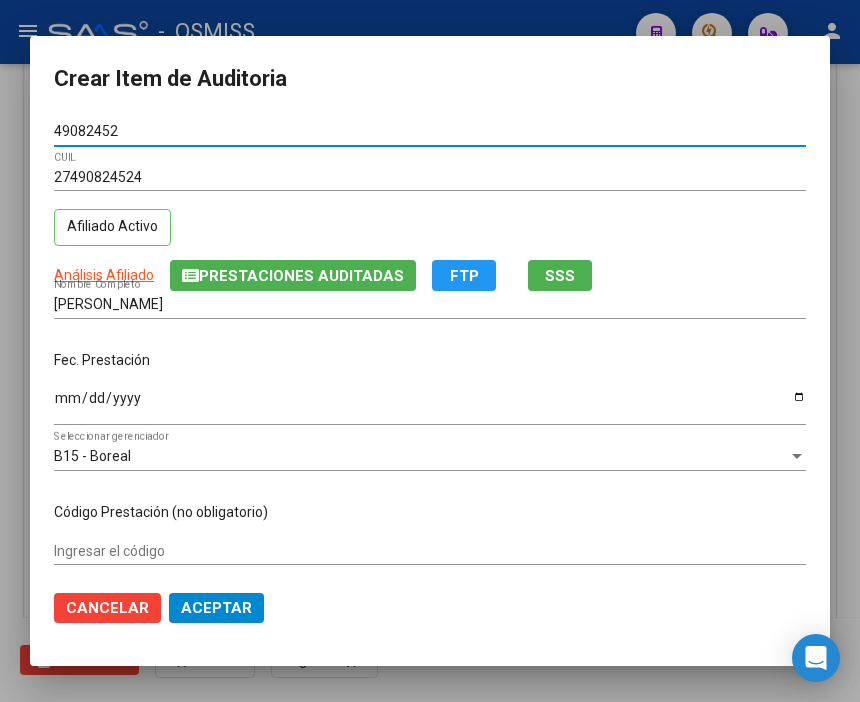 type on "49082452" 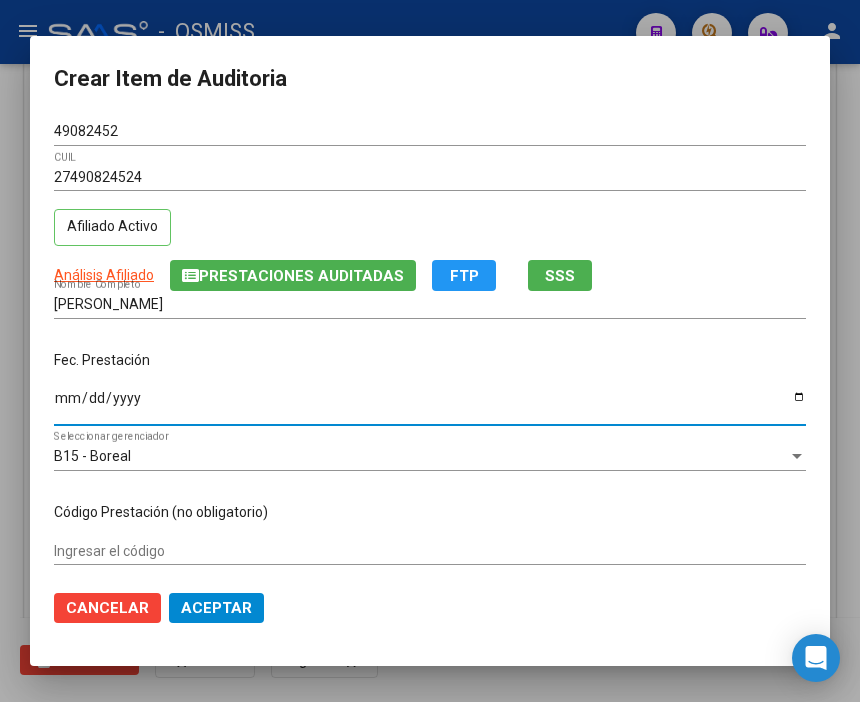 click on "Ingresar la fecha" at bounding box center (430, 405) 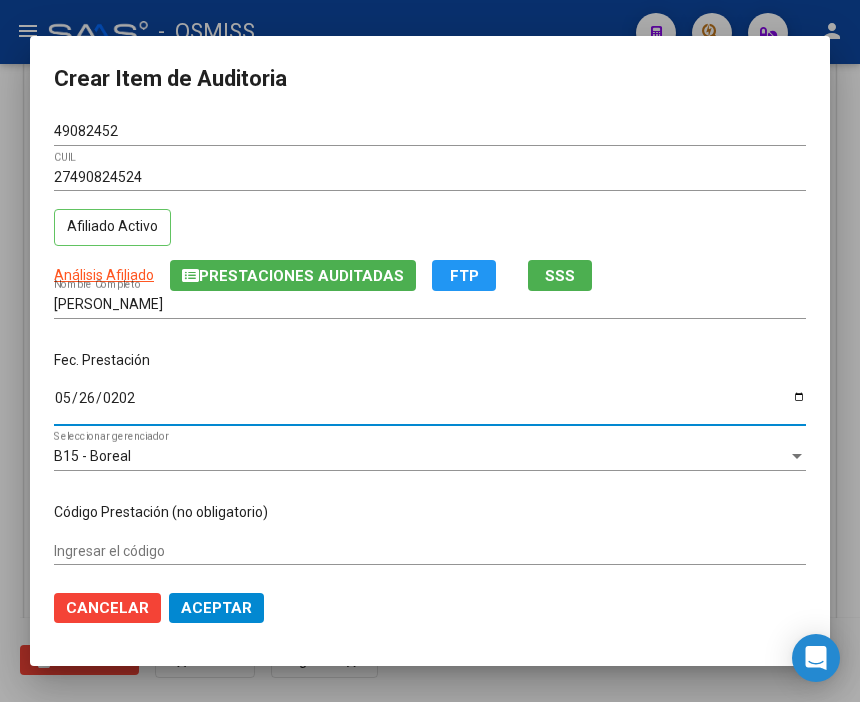 type on "[DATE]" 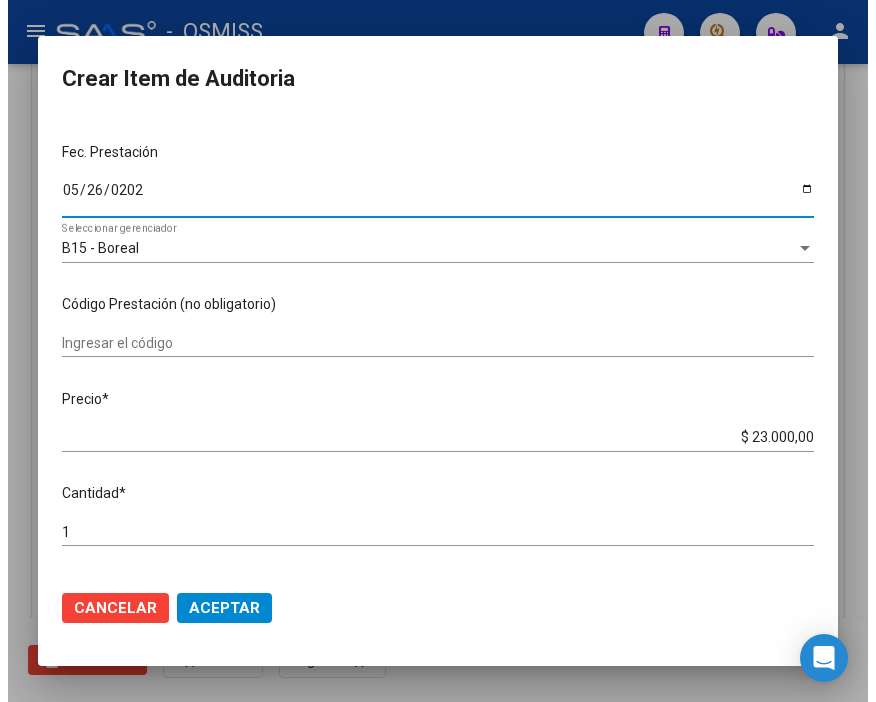 scroll, scrollTop: 222, scrollLeft: 0, axis: vertical 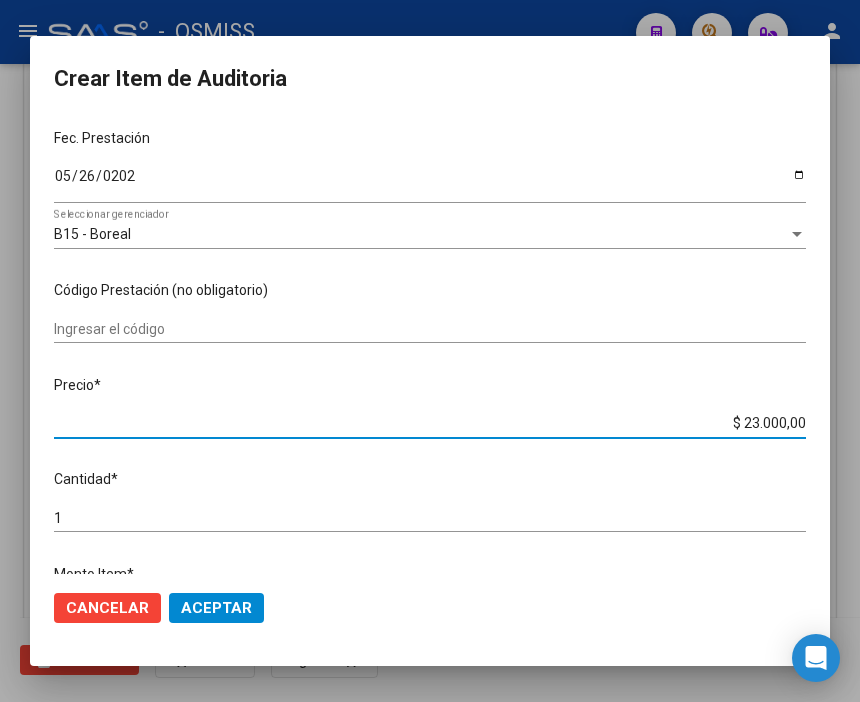 drag, startPoint x: 715, startPoint y: 428, endPoint x: 851, endPoint y: 417, distance: 136.44412 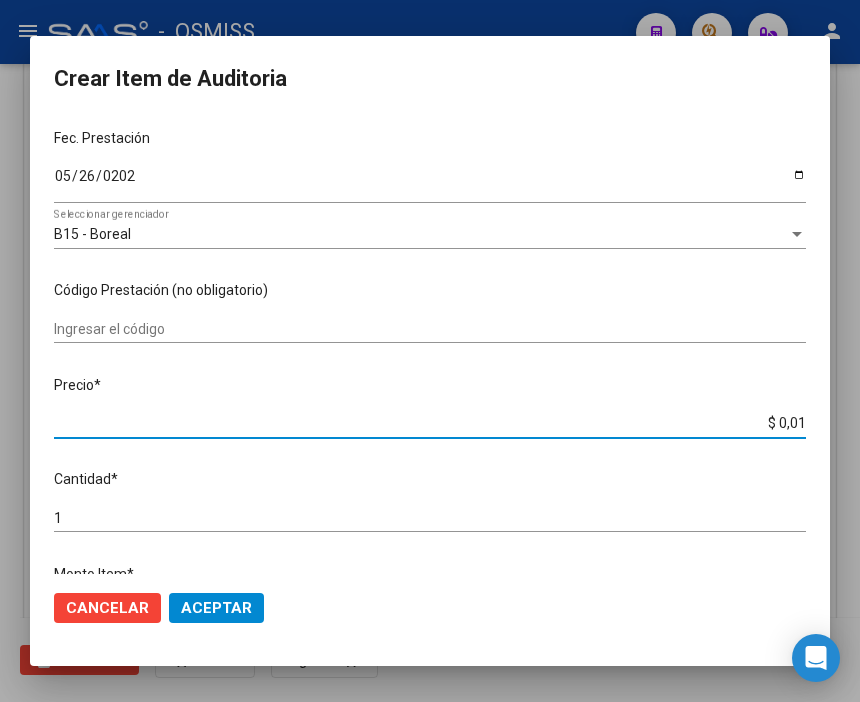 type on "$ 0,13" 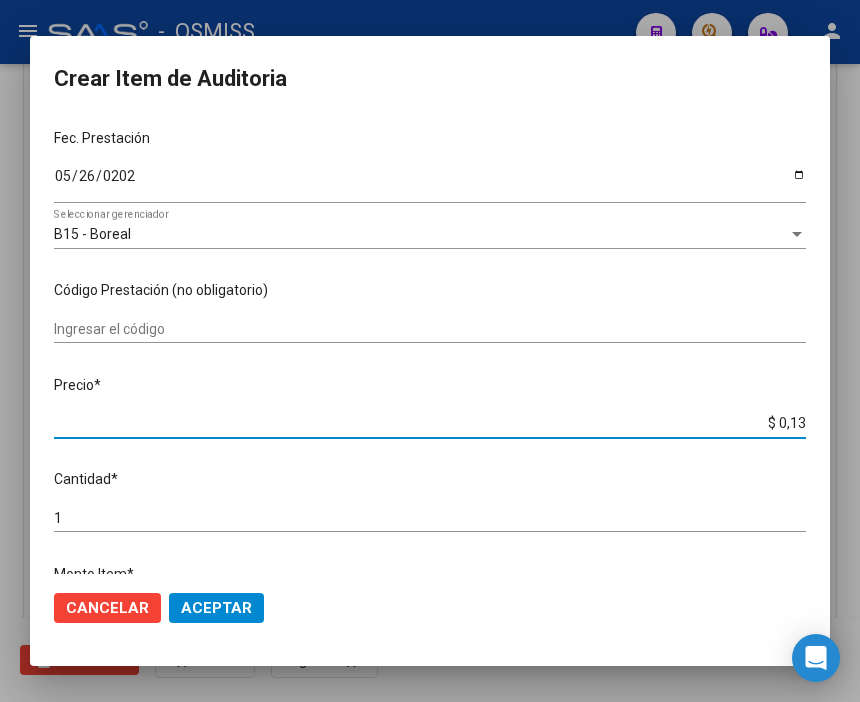 type on "$ 1,30" 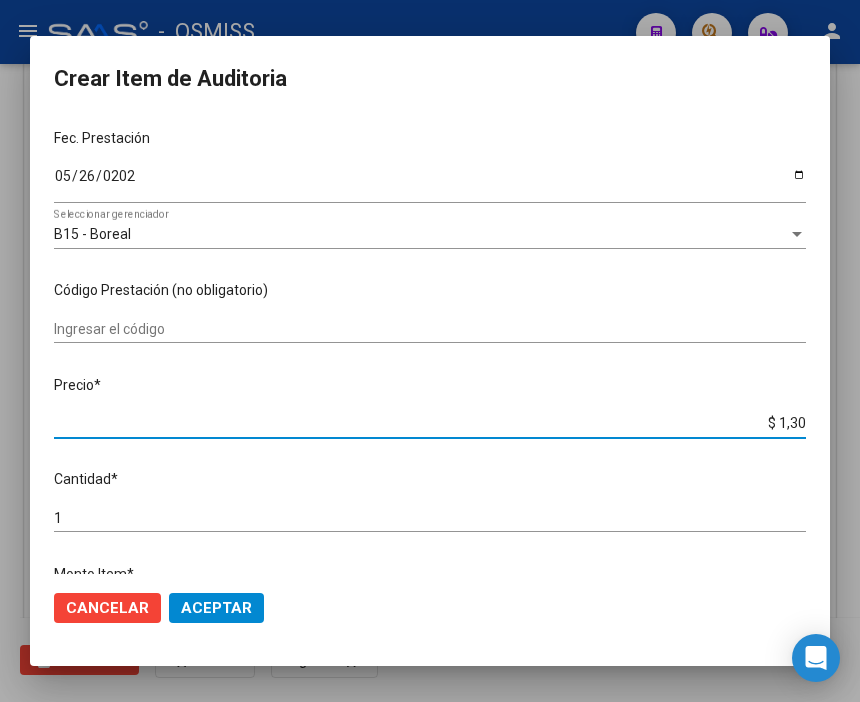 type on "$ 1,30" 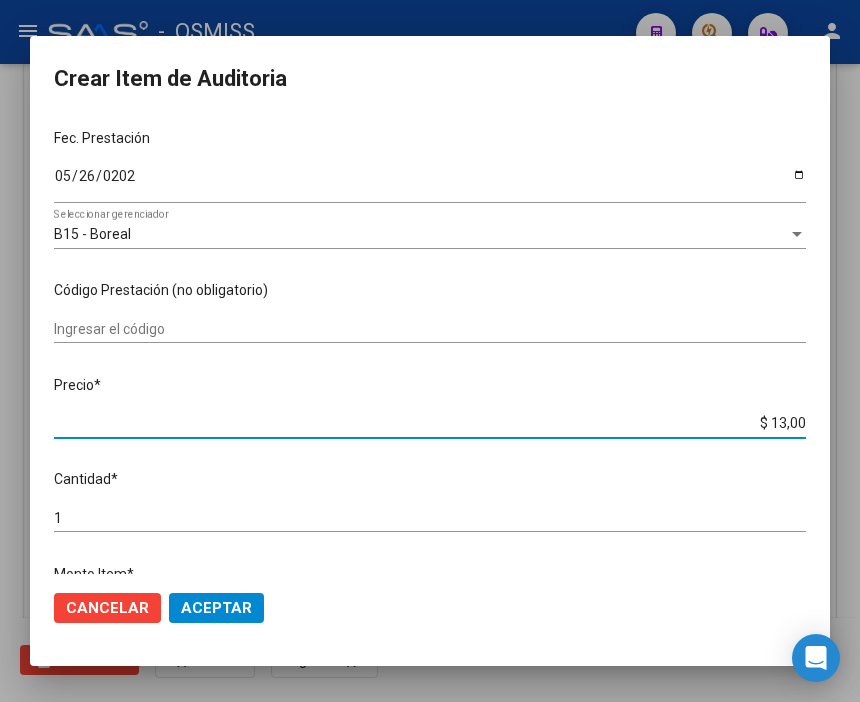 type on "$ 130,00" 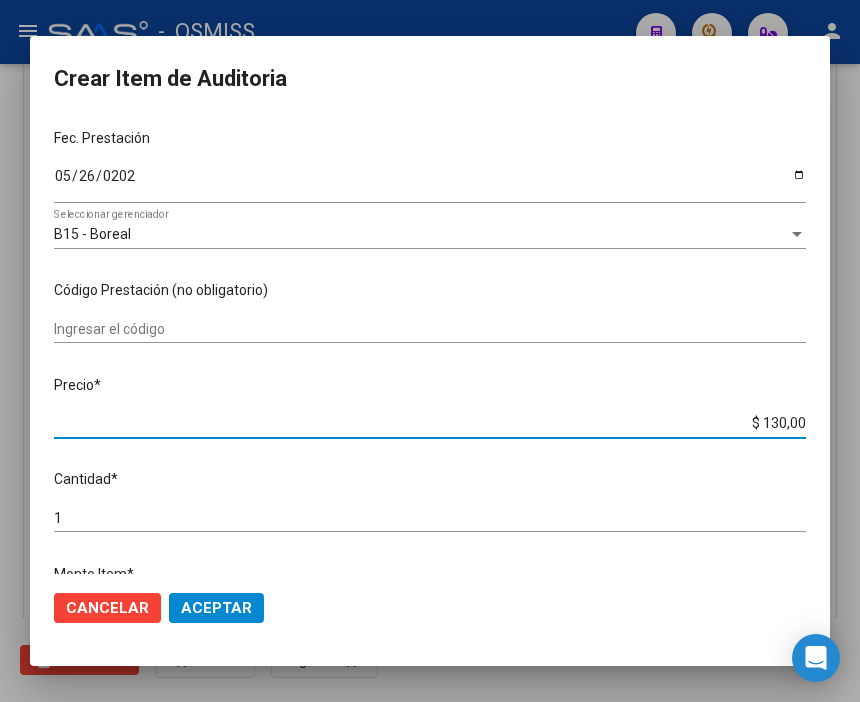 type on "$ 1.300,00" 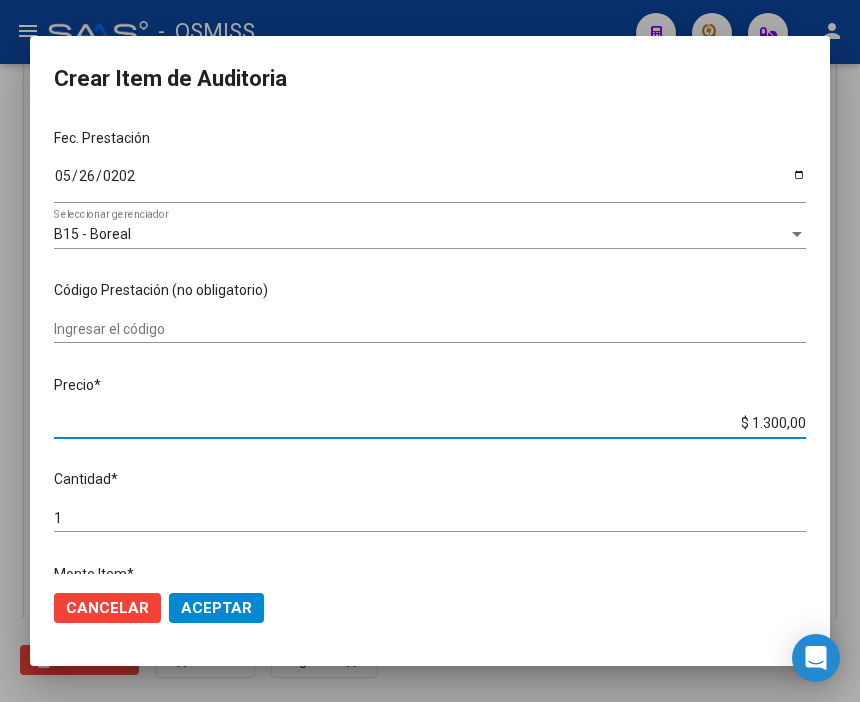 type on "$ 13.000,00" 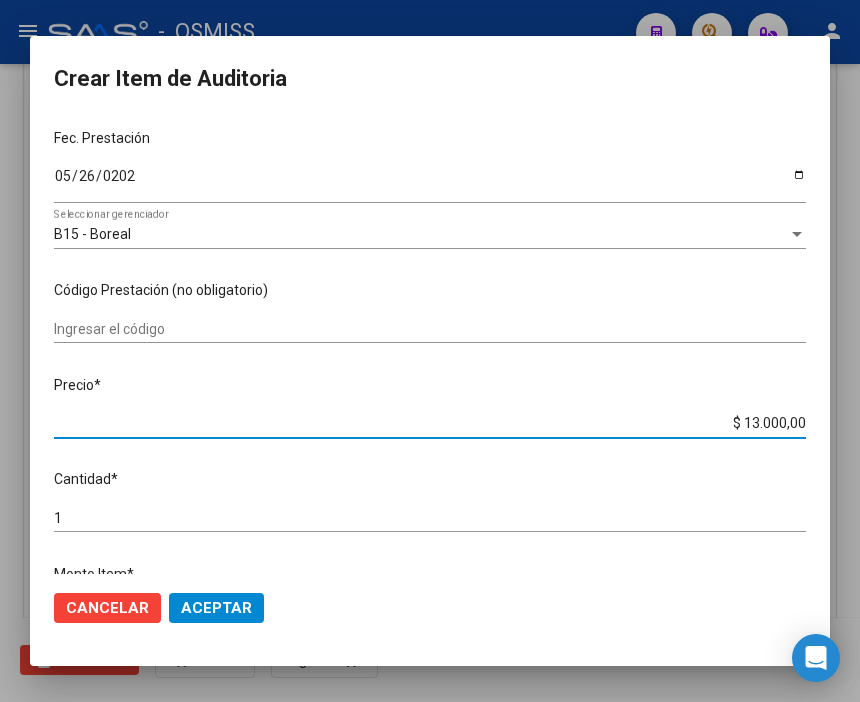 click on "Aceptar" 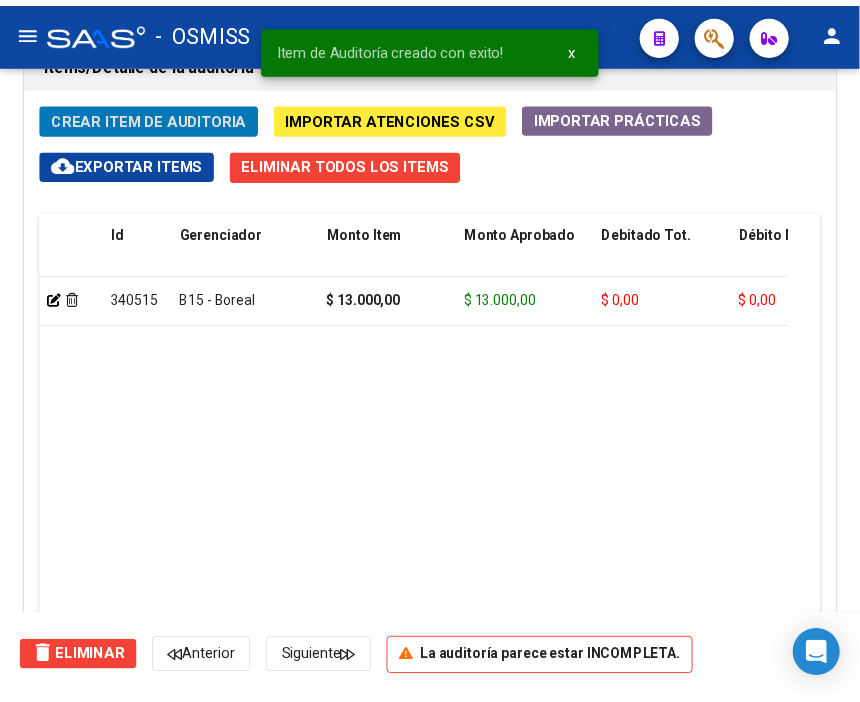 scroll, scrollTop: 1553, scrollLeft: 0, axis: vertical 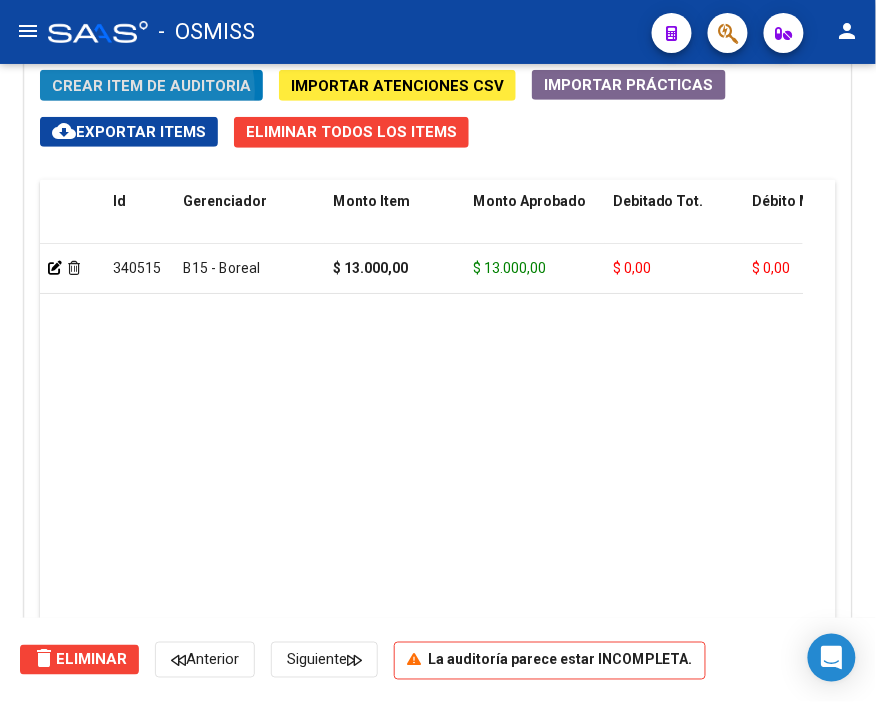 click on "Crear Item de Auditoria" 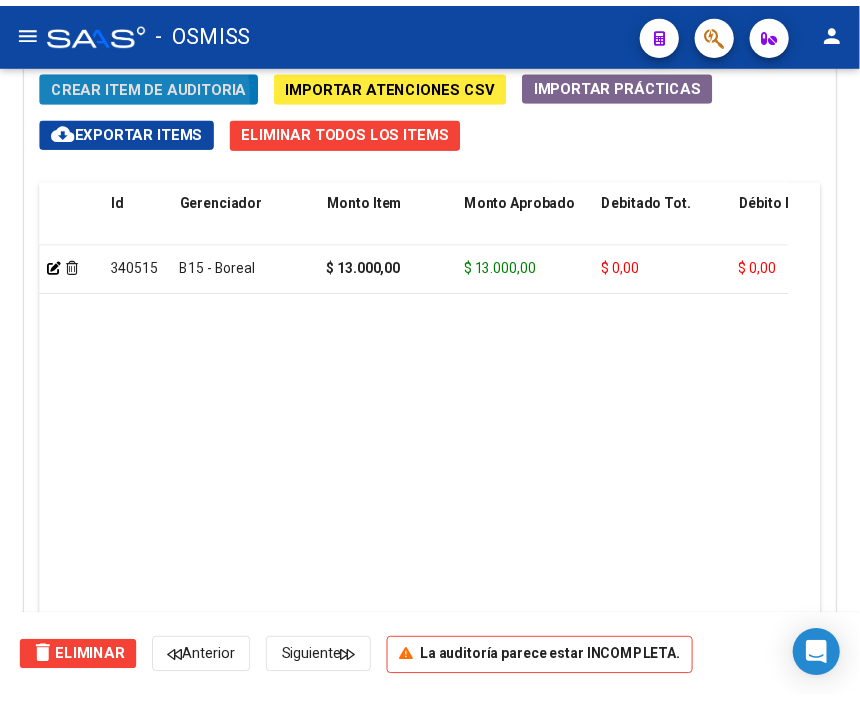 scroll, scrollTop: 1881, scrollLeft: 0, axis: vertical 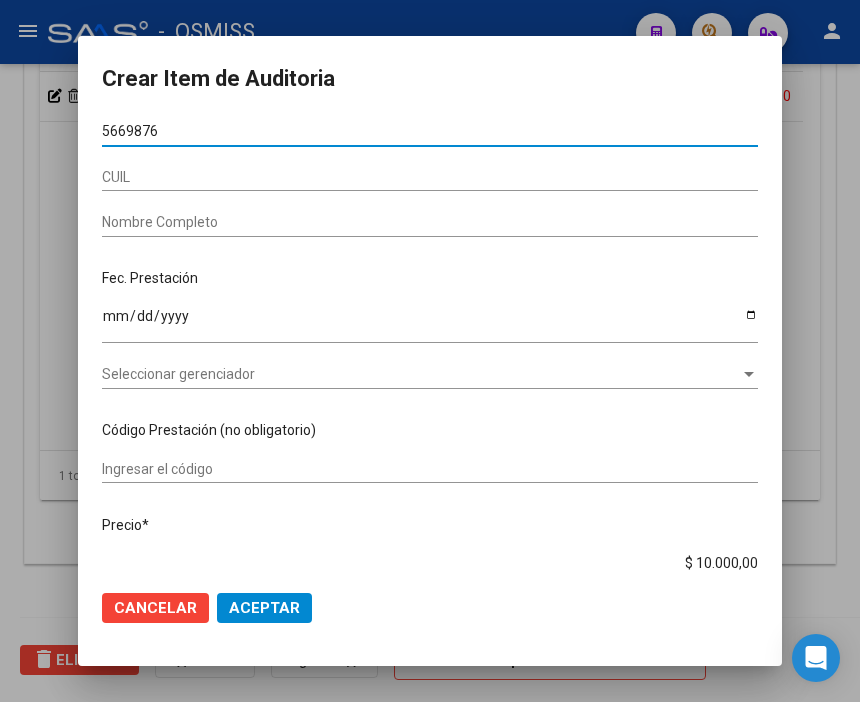 type on "56698763" 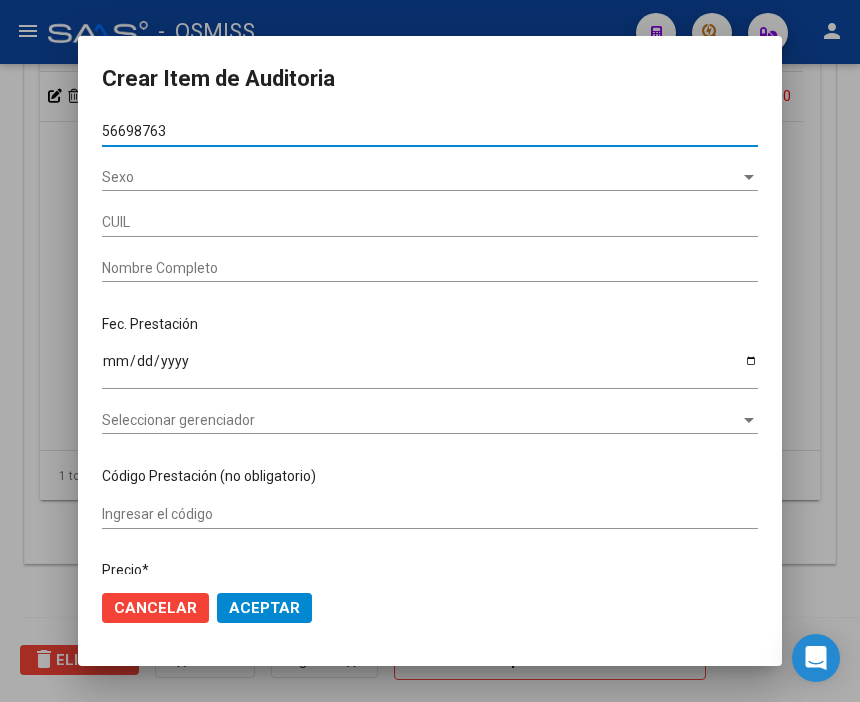 type on "27566987630" 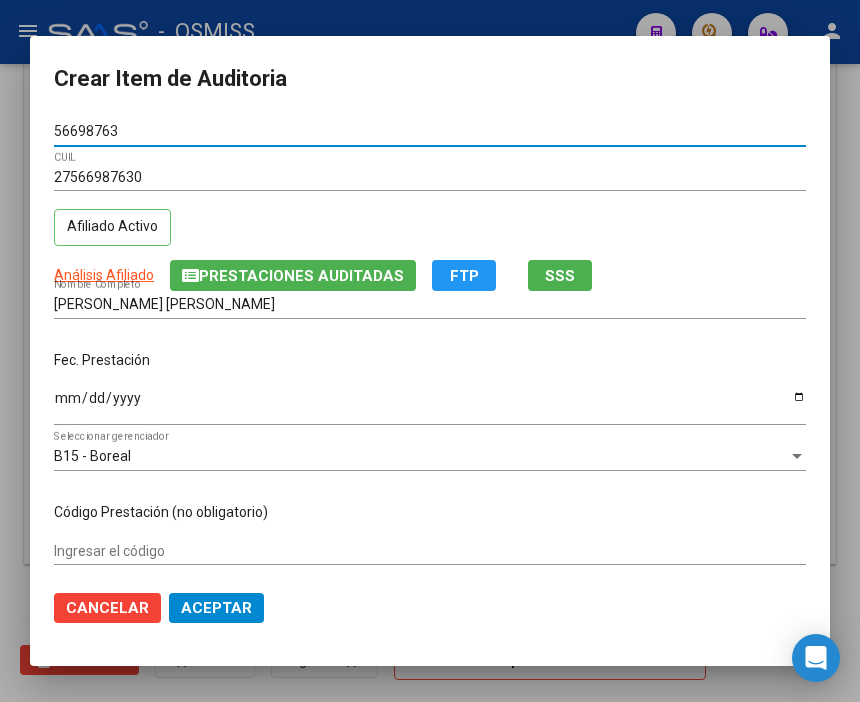 type on "56698763" 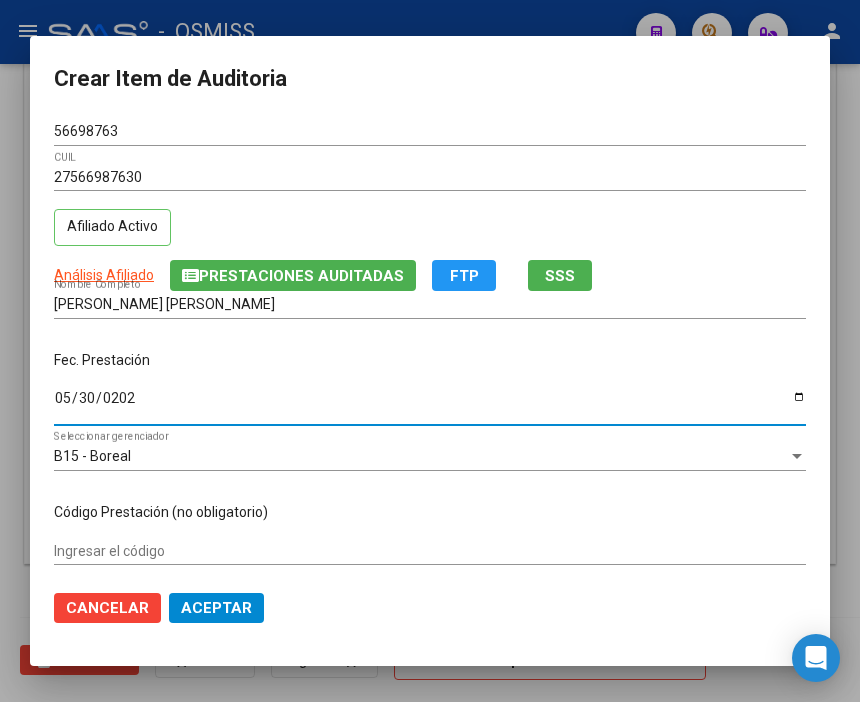 type on "[DATE]" 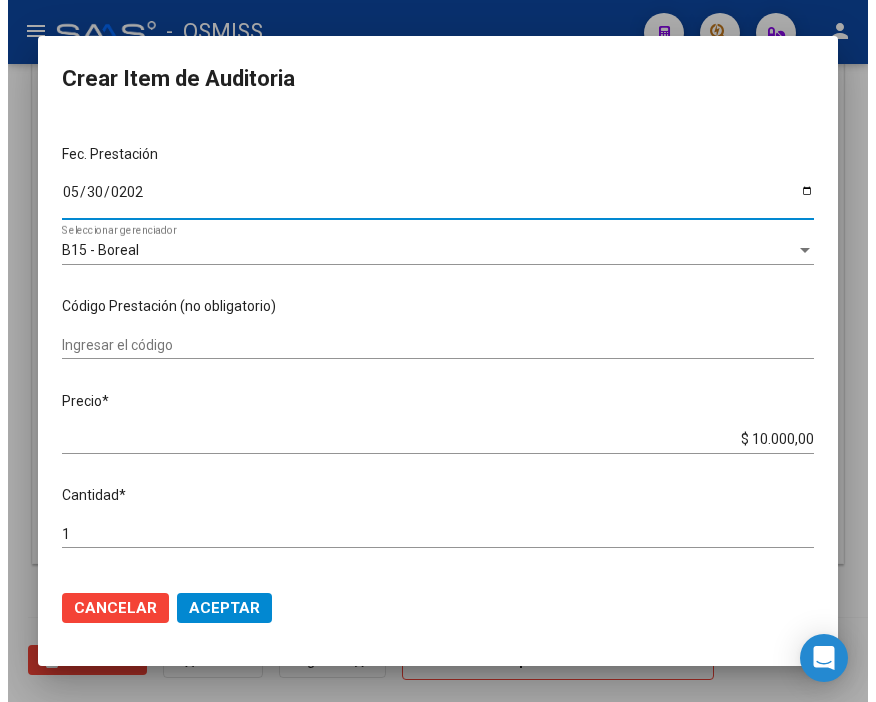 scroll, scrollTop: 222, scrollLeft: 0, axis: vertical 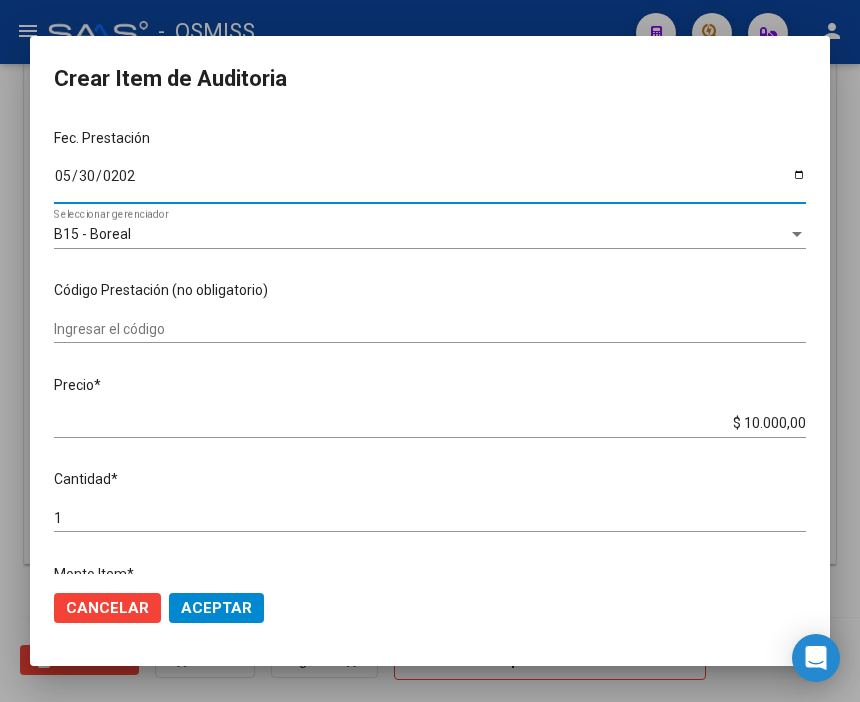 click on "Aceptar" 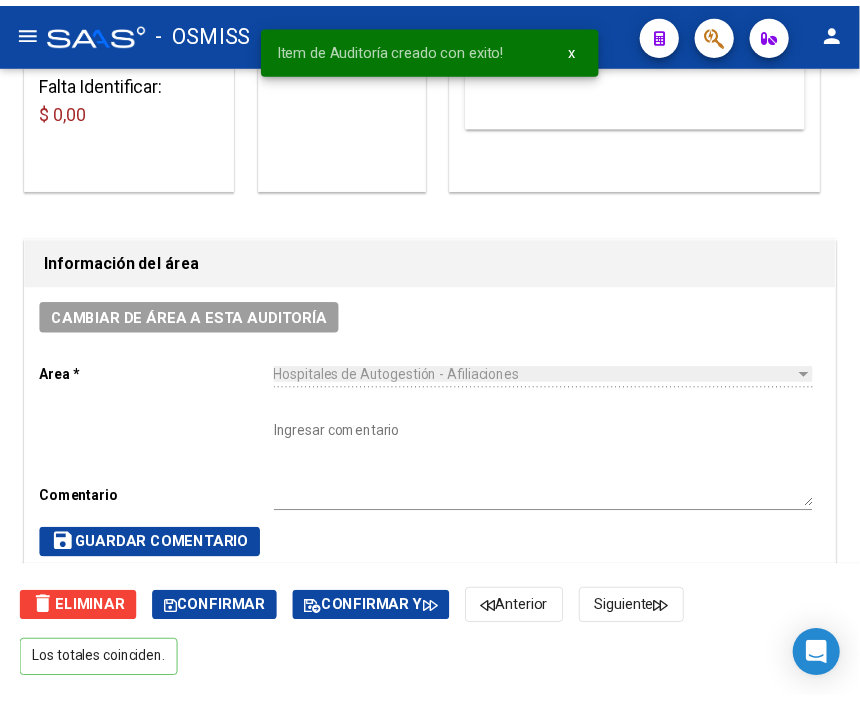 scroll, scrollTop: 442, scrollLeft: 0, axis: vertical 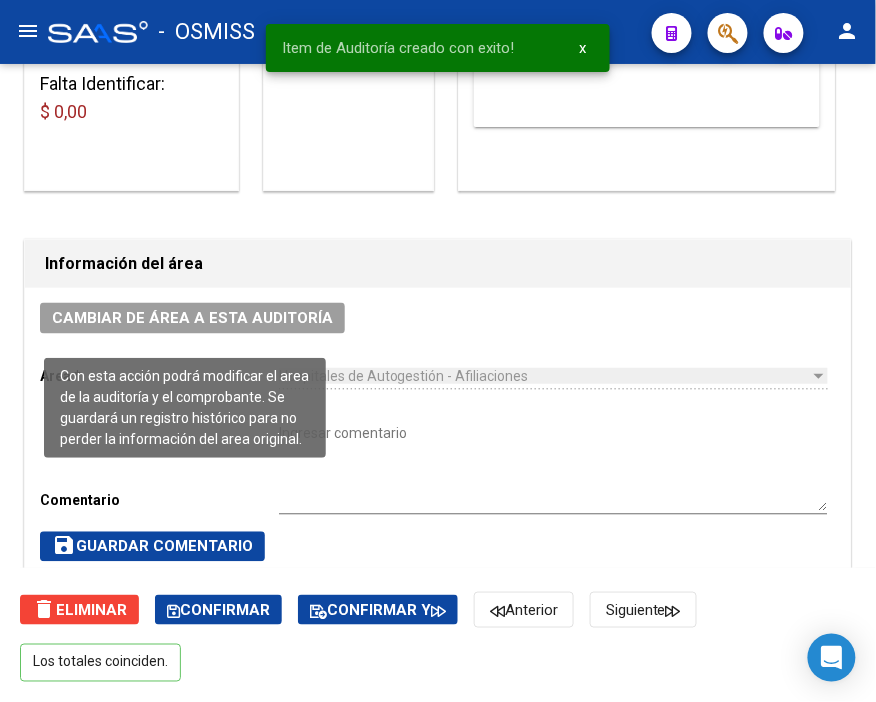 click on "Cambiar de área a esta auditoría" 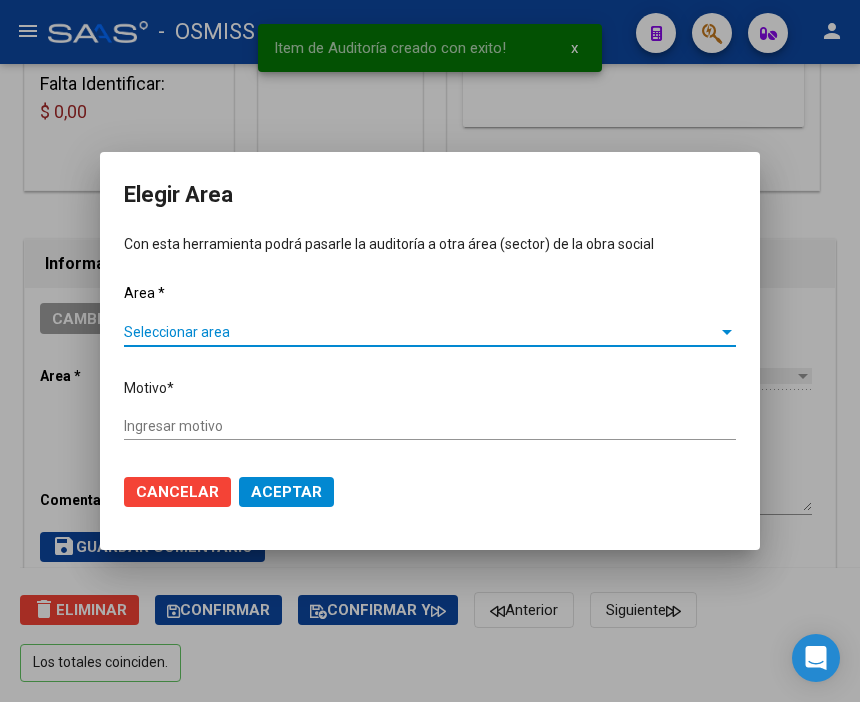 click on "Seleccionar area" at bounding box center [421, 332] 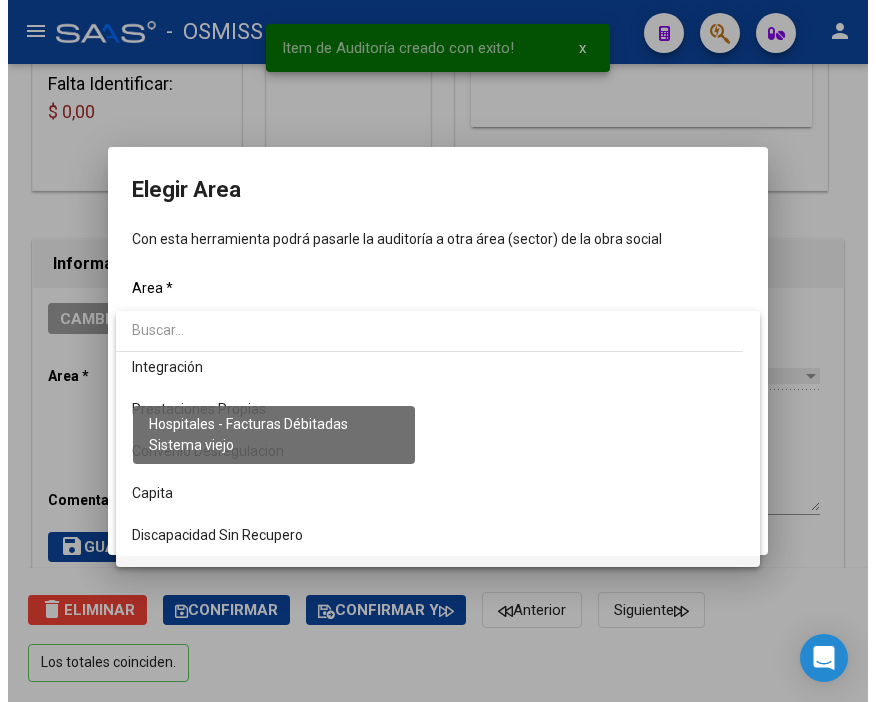 scroll, scrollTop: 222, scrollLeft: 0, axis: vertical 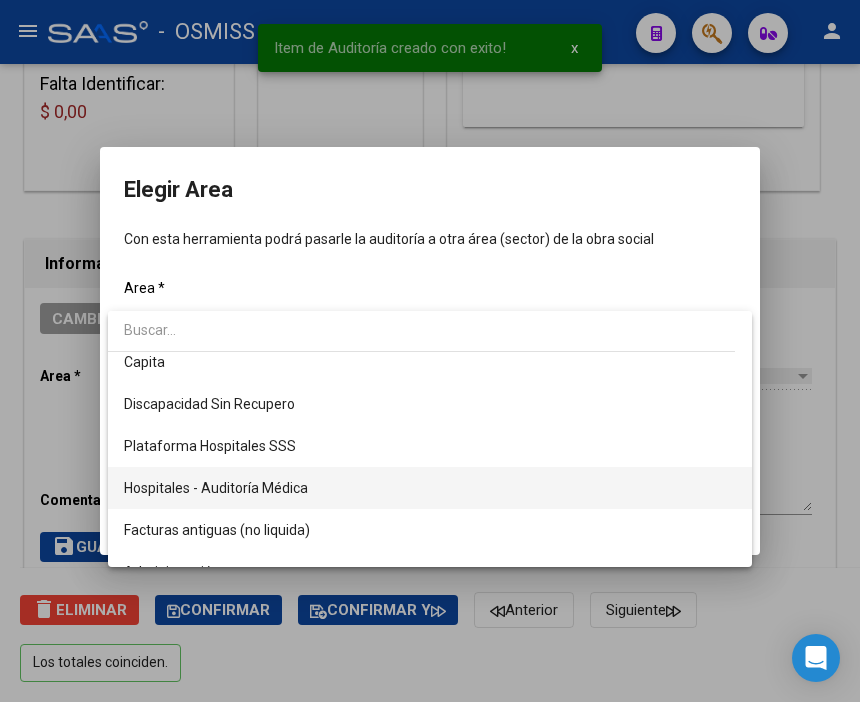 click on "Hospitales - Auditoría Médica" at bounding box center (430, 488) 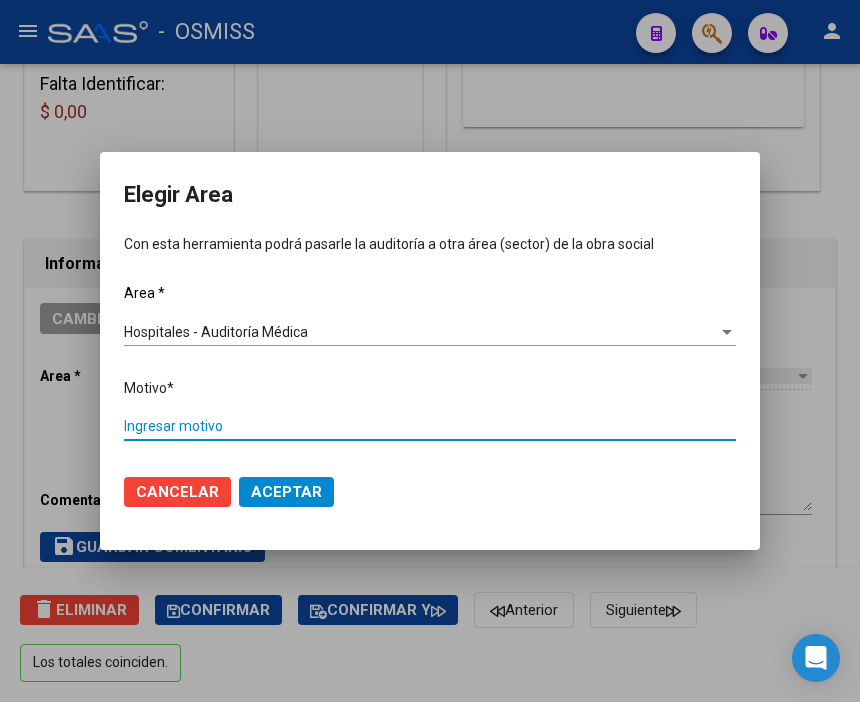 click on "Ingresar motivo" at bounding box center (430, 426) 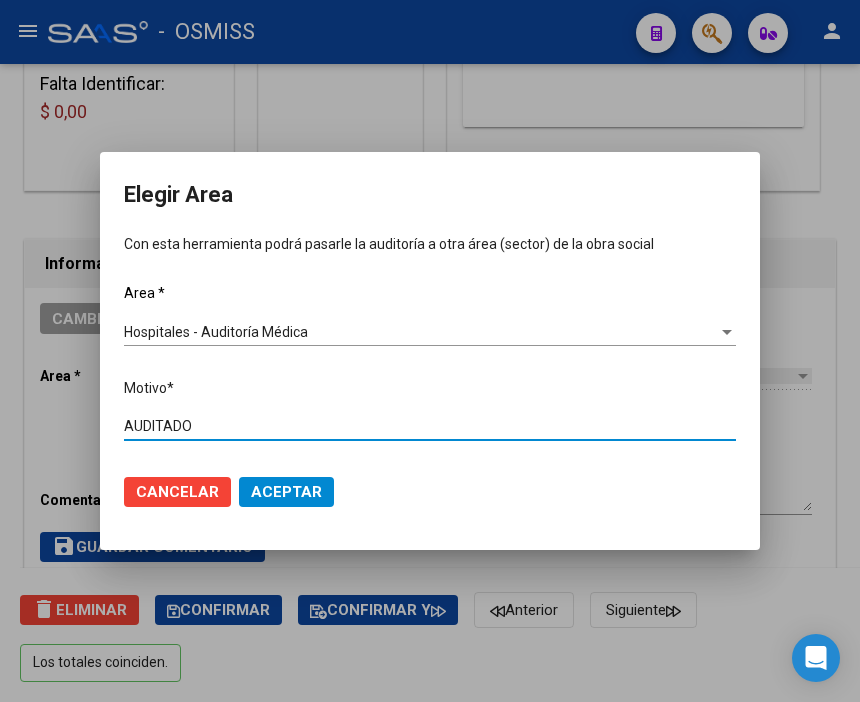 type on "AUDITADO" 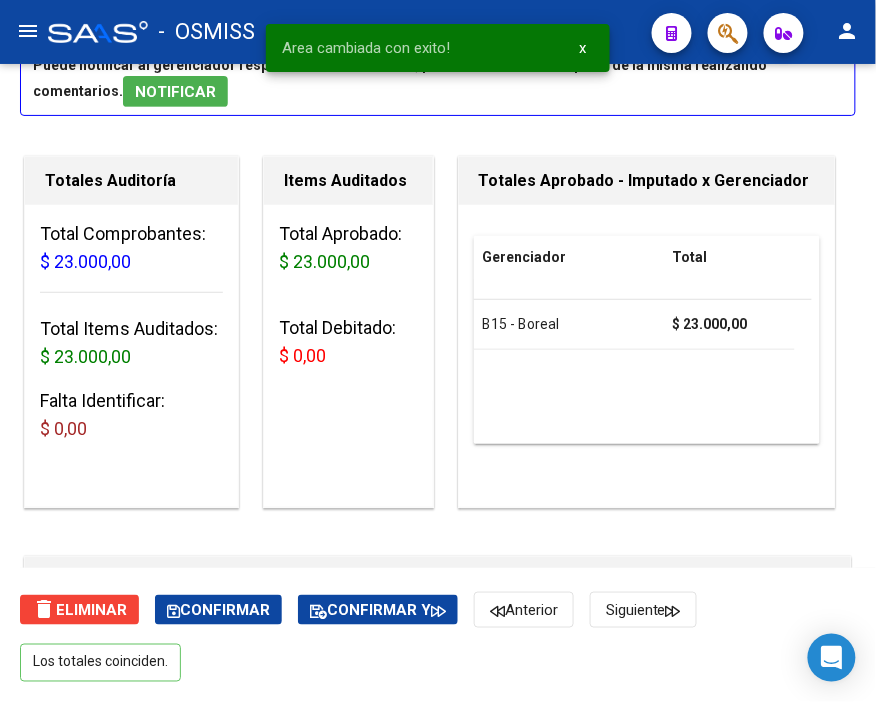 scroll, scrollTop: 0, scrollLeft: 0, axis: both 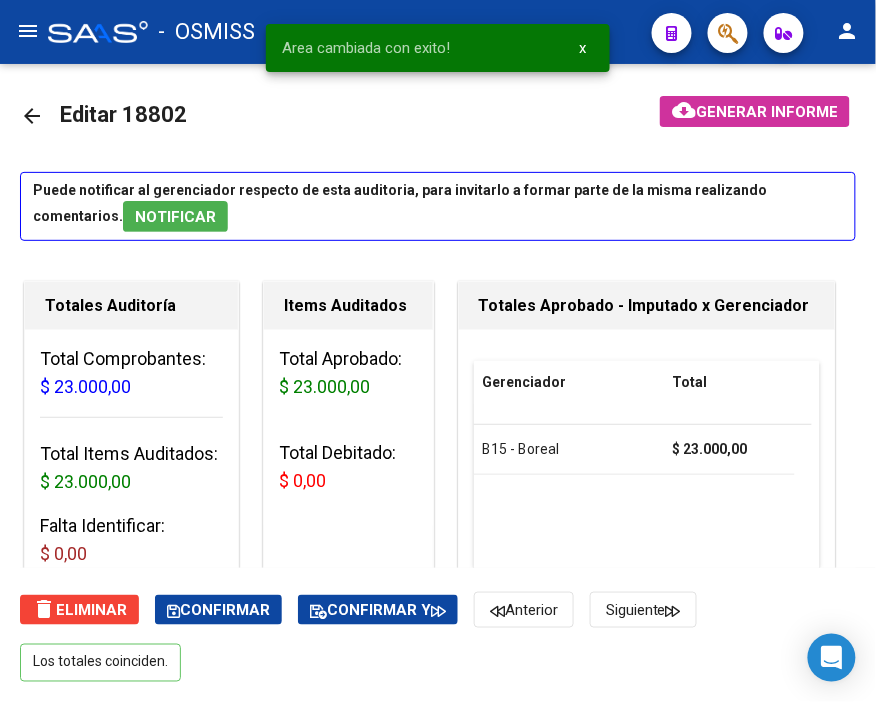 click on "arrow_back" 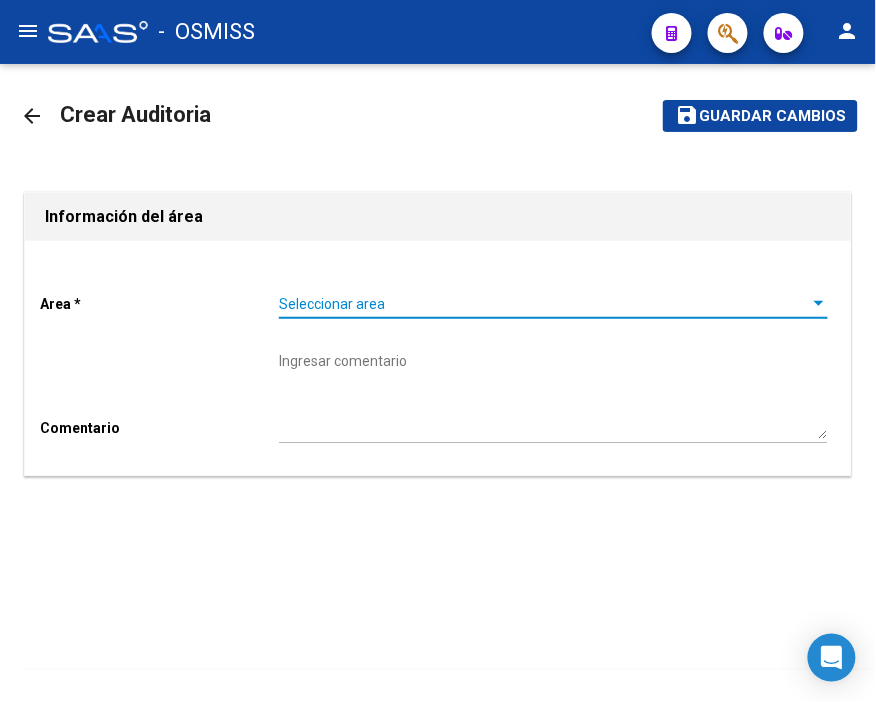 click on "Seleccionar area" at bounding box center [544, 304] 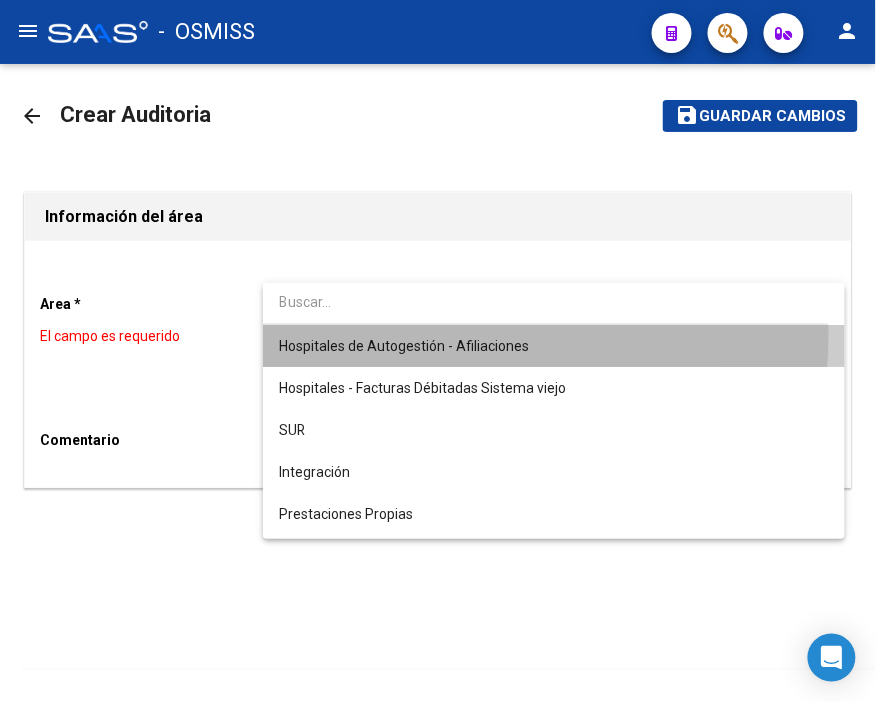 click on "Hospitales de Autogestión - Afiliaciones" at bounding box center (554, 346) 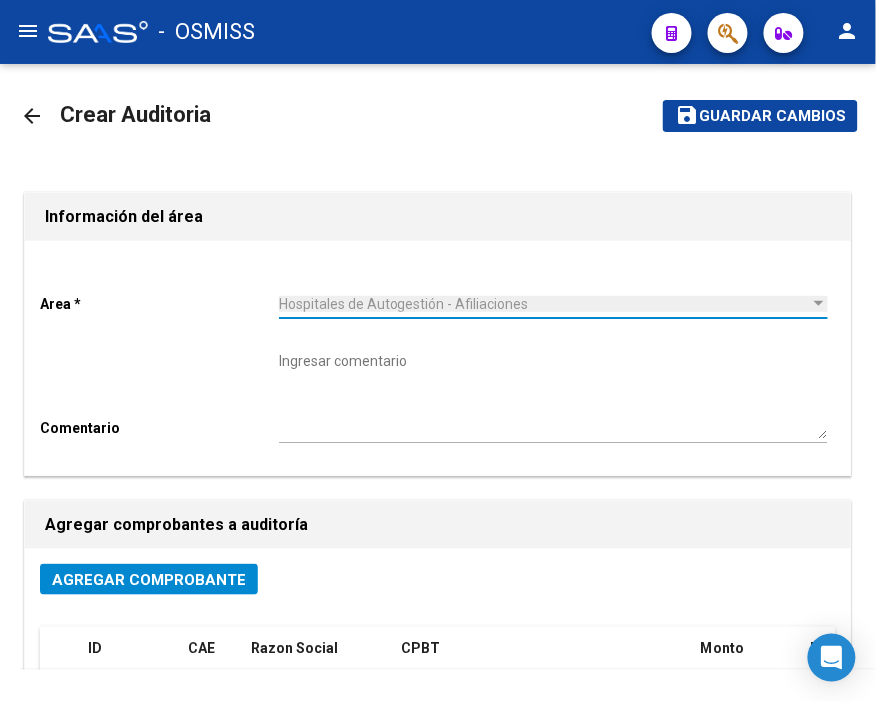 click on "Agregar Comprobante" 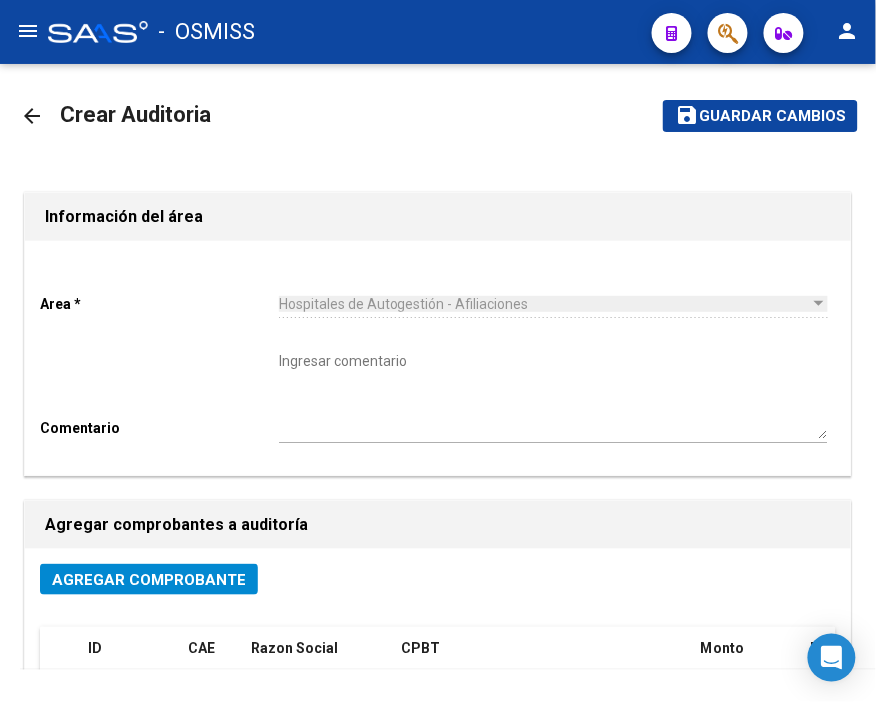 click on "Agregar Comprobante" 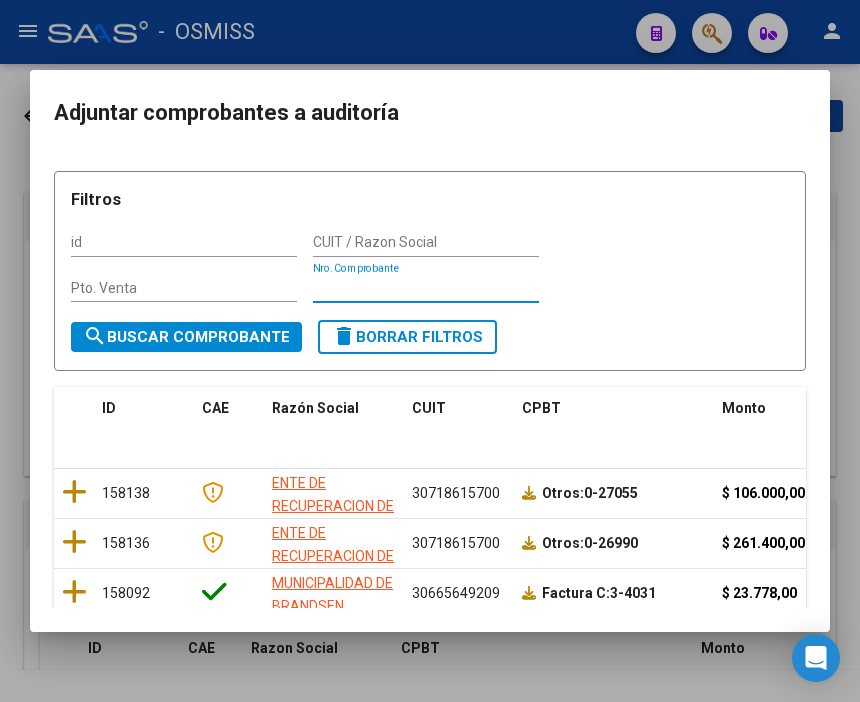 click on "Nro. Comprobante" at bounding box center [426, 288] 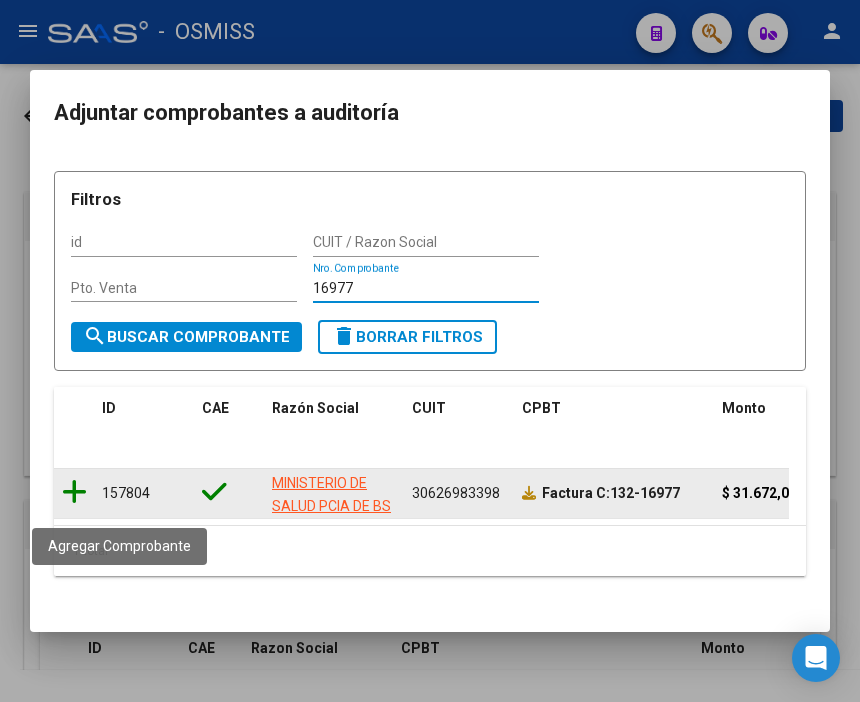 type on "16977" 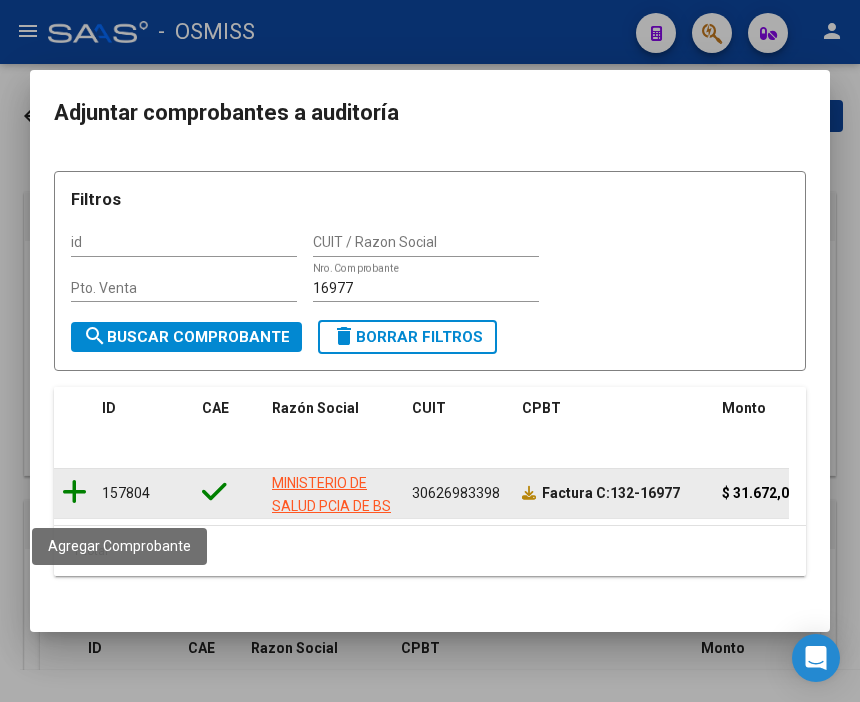 click 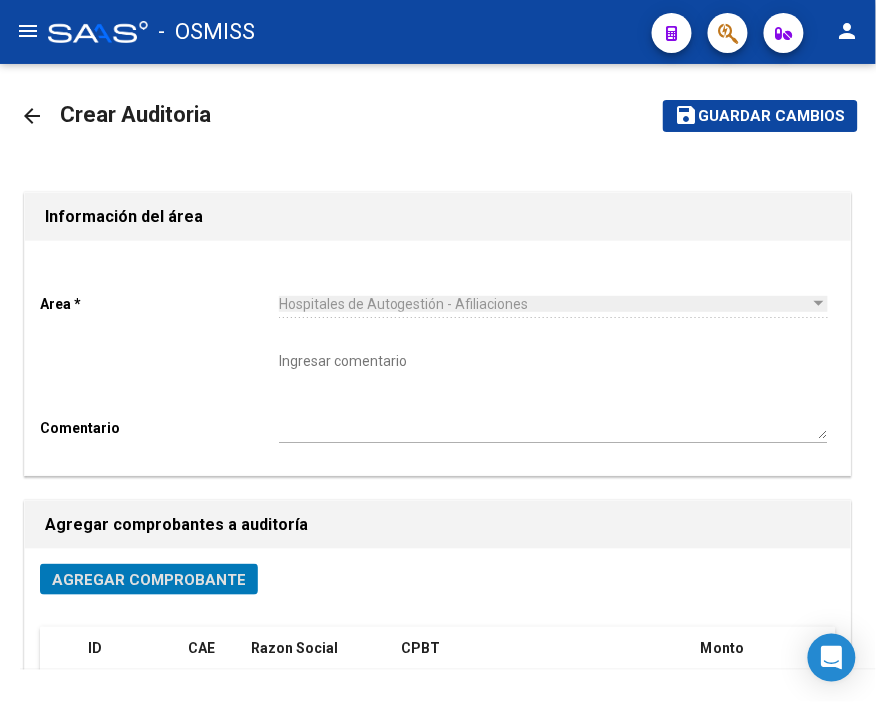 click on "Guardar cambios" 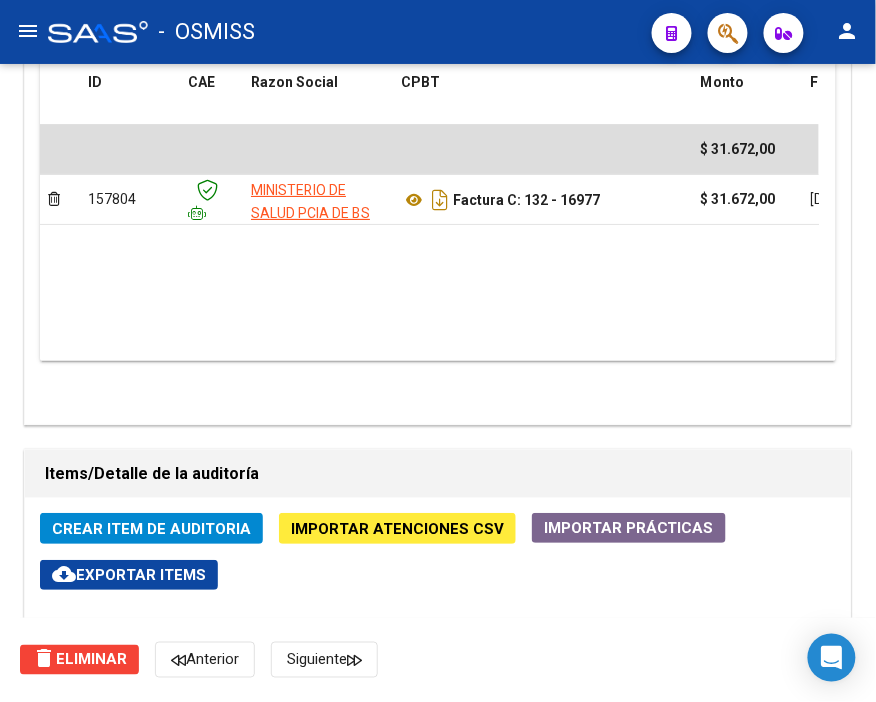 scroll, scrollTop: 1111, scrollLeft: 0, axis: vertical 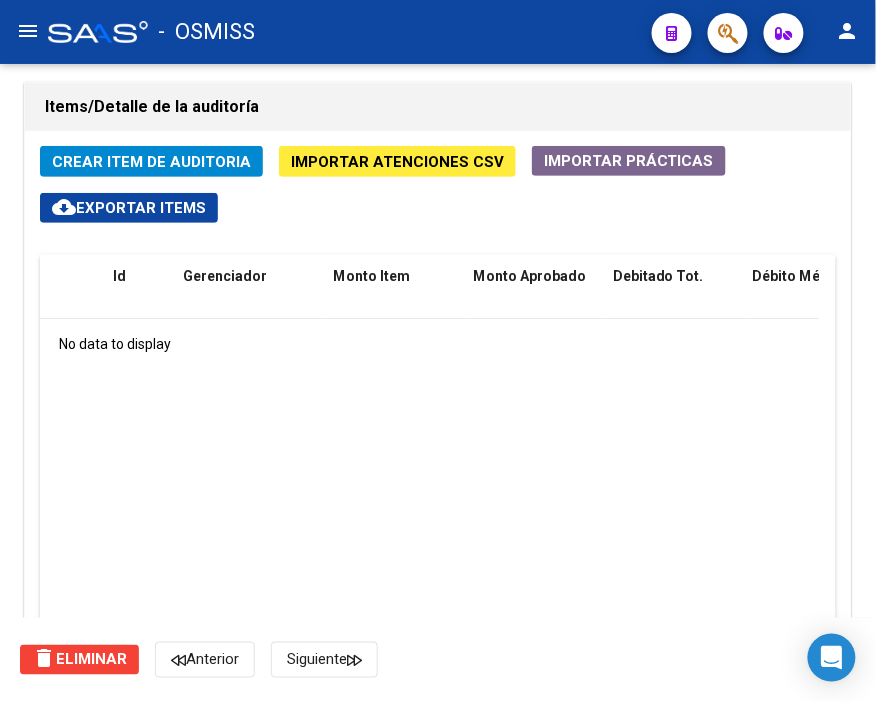 click on "-   OSMISS" 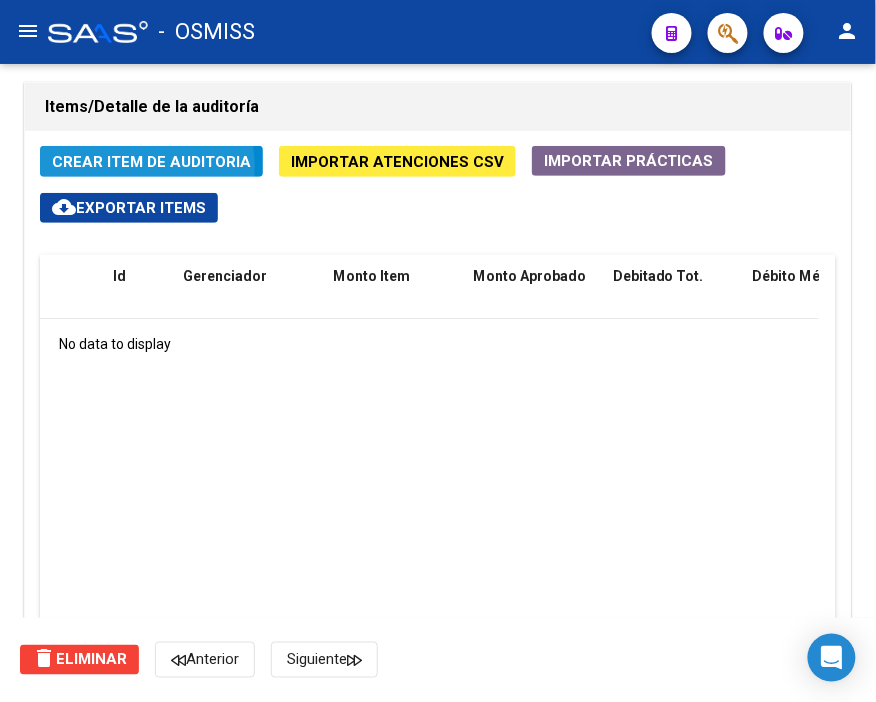click on "Crear Item de Auditoria" 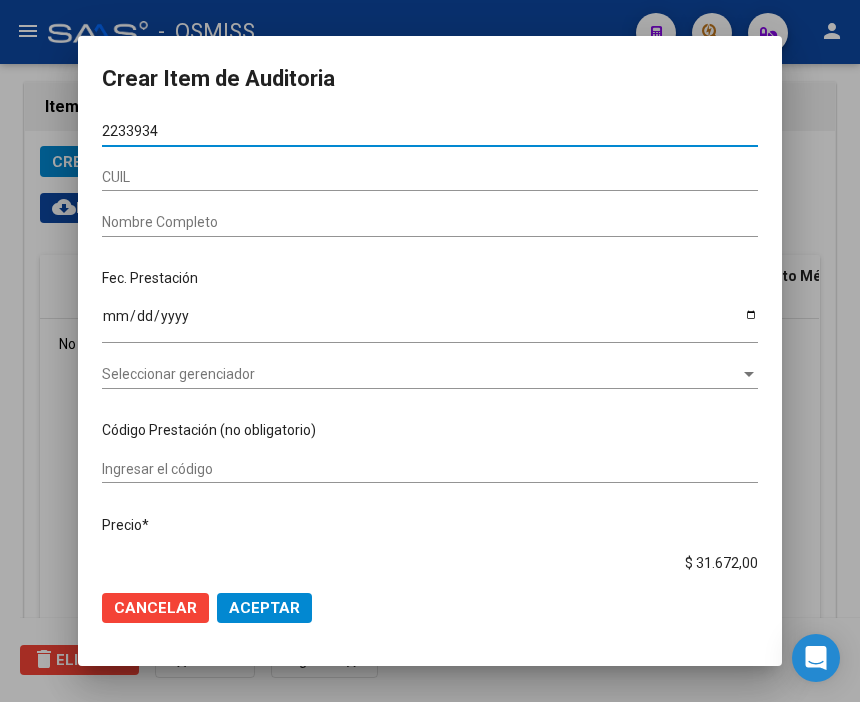 type on "22339349" 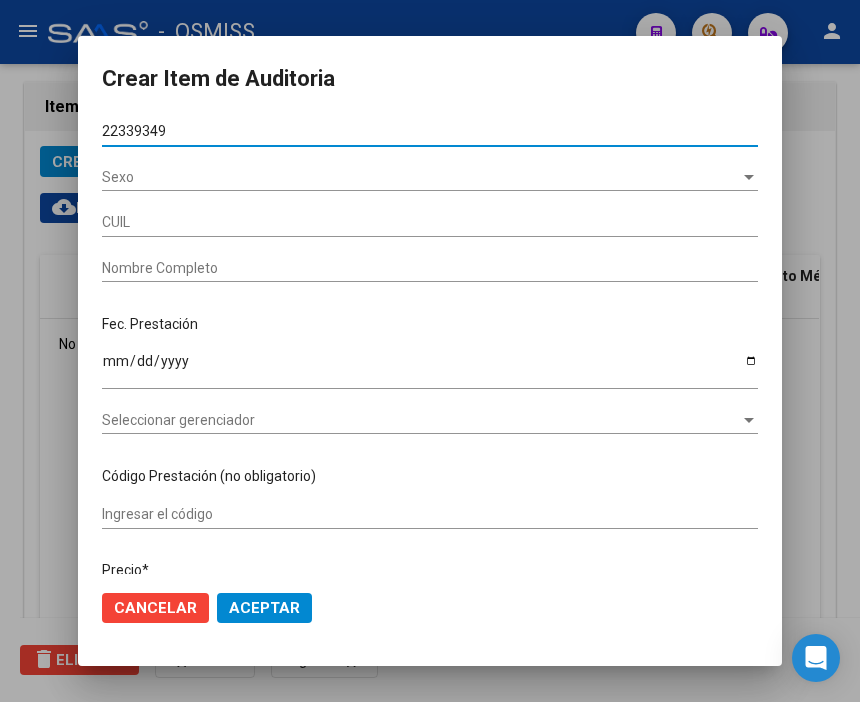 type on "27223393492" 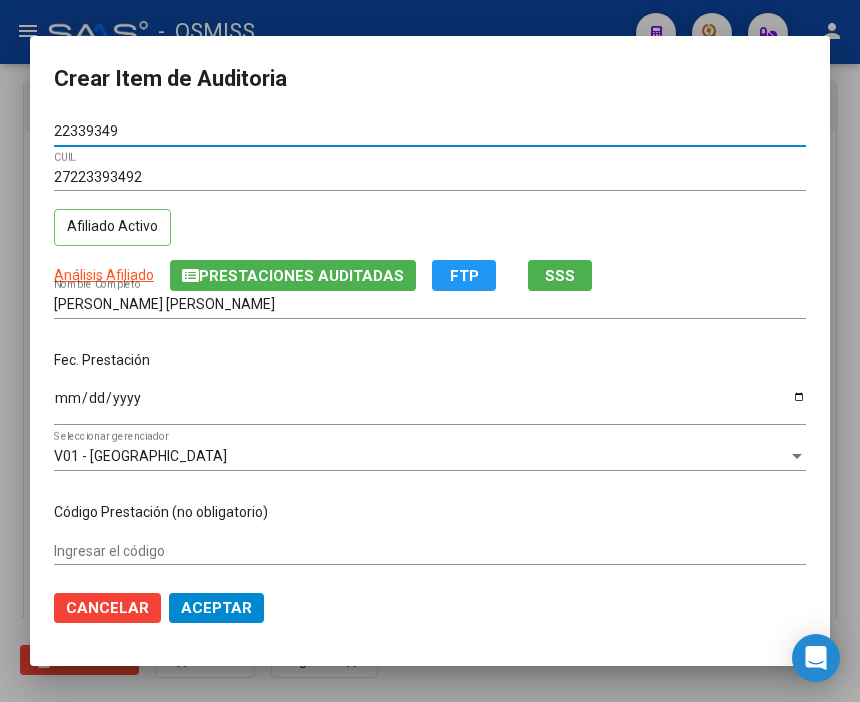 type on "22339349" 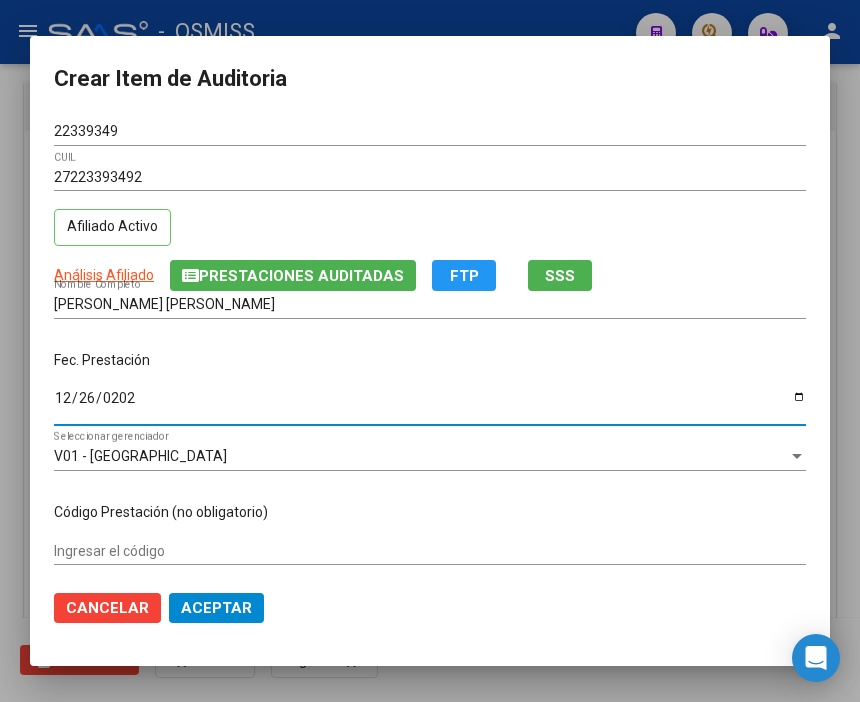type on "[DATE]" 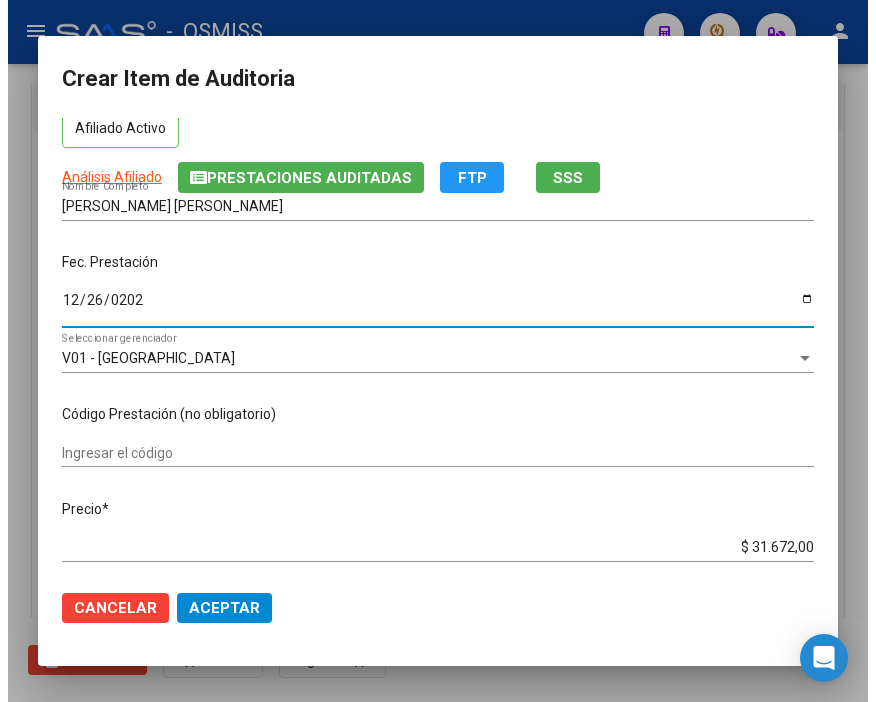 scroll, scrollTop: 222, scrollLeft: 0, axis: vertical 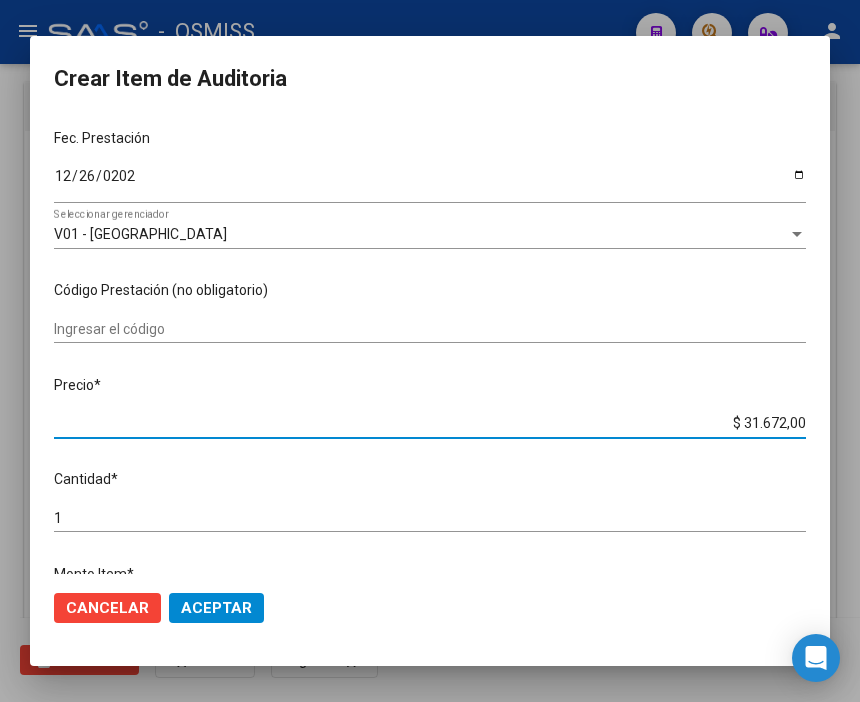 drag, startPoint x: 714, startPoint y: 423, endPoint x: 752, endPoint y: 423, distance: 38 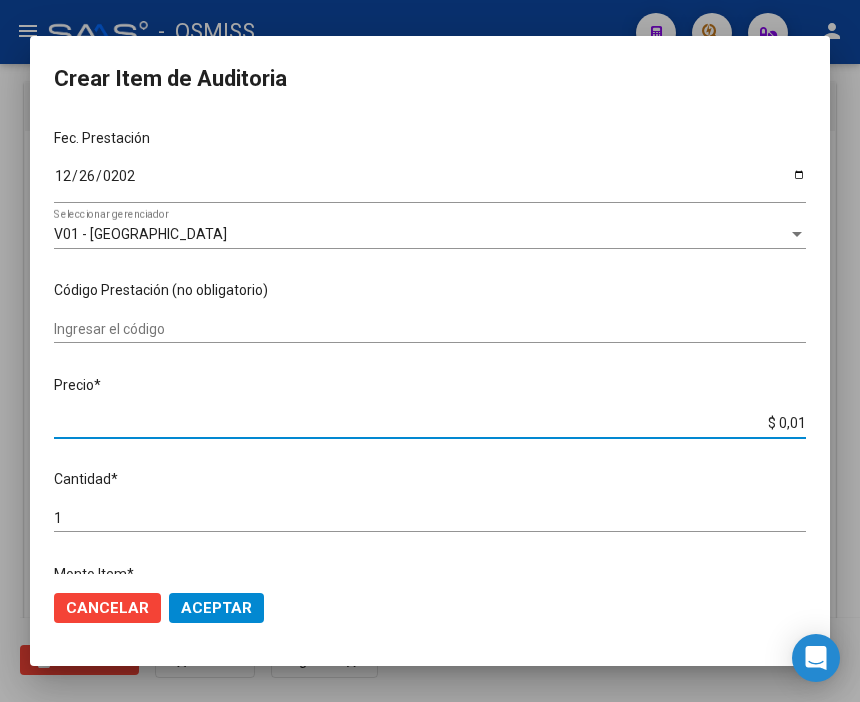 type on "$ 0,16" 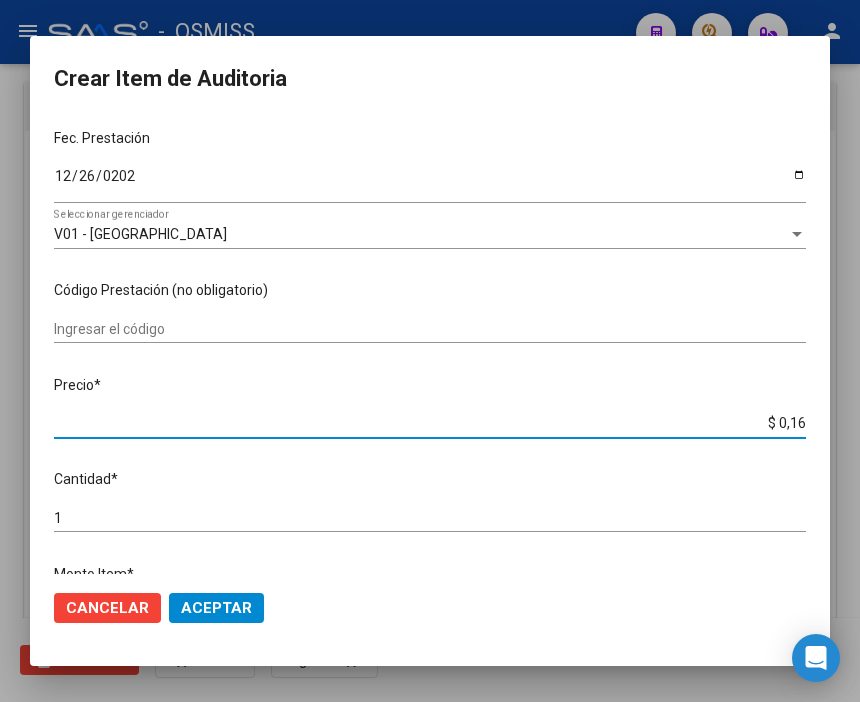 type on "$ 1,65" 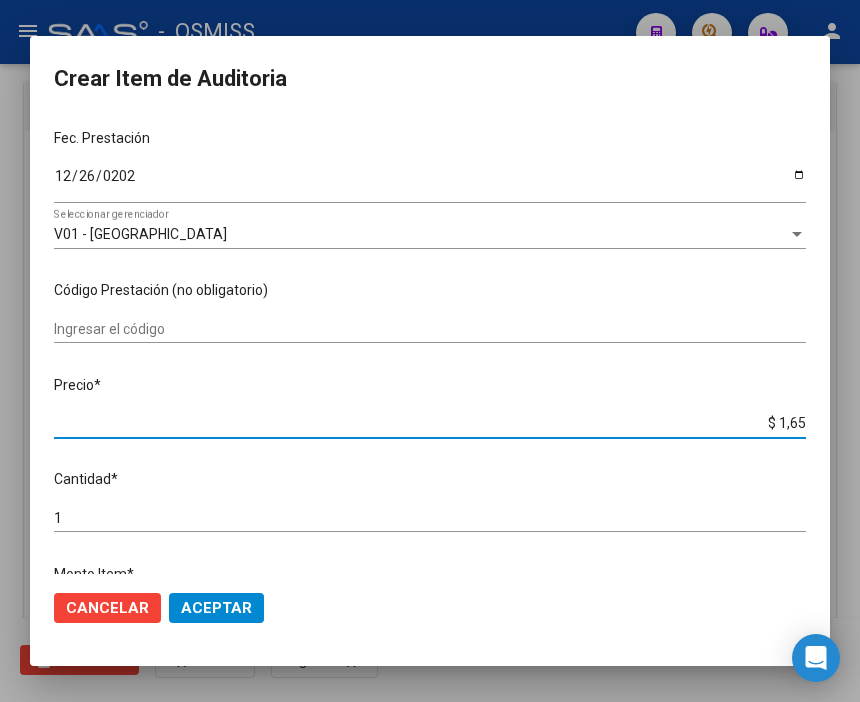 type on "$ 16,57" 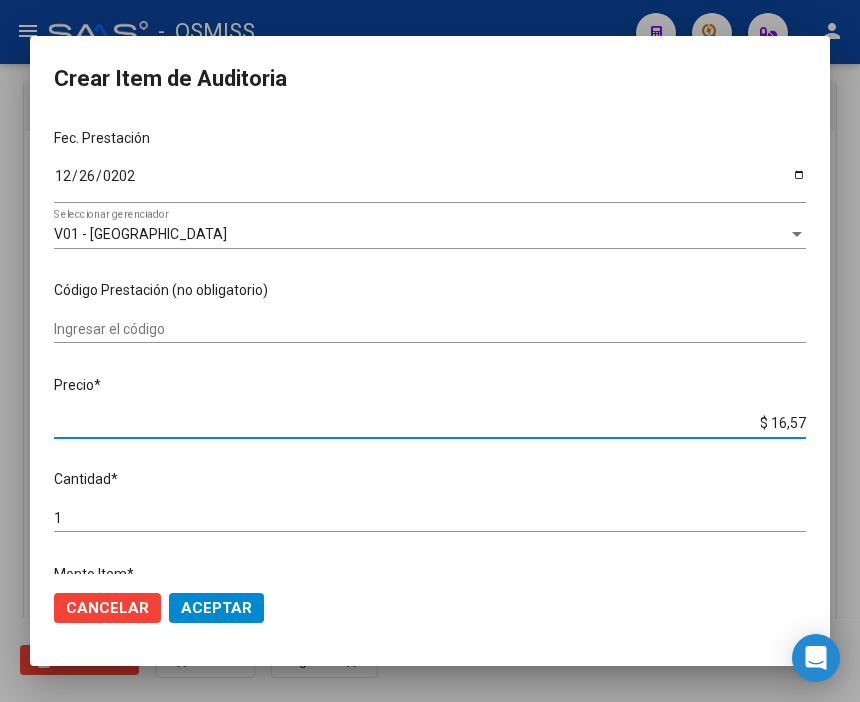 type on "$ 165,75" 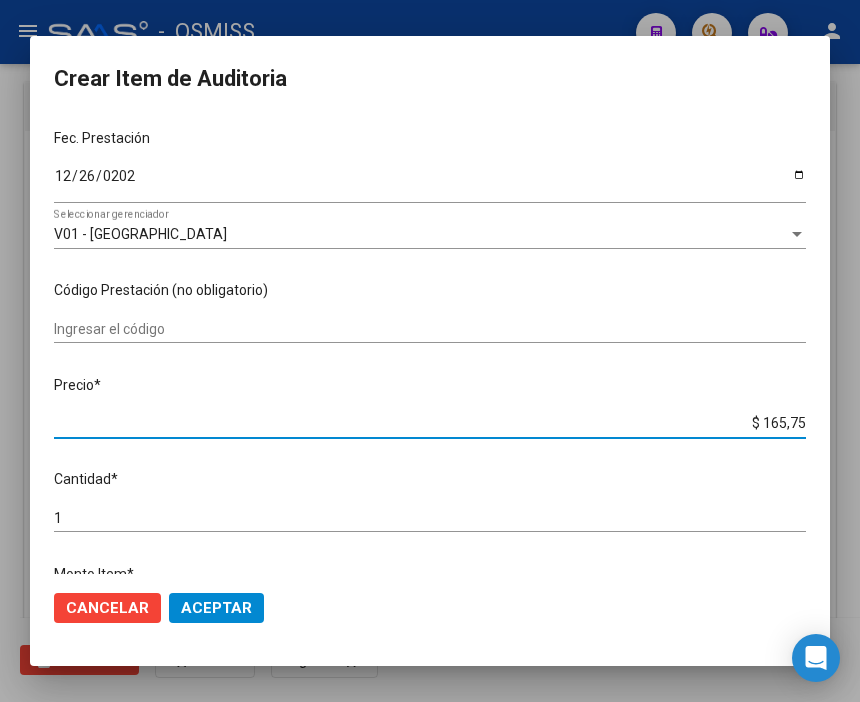 type on "$ 1.657,50" 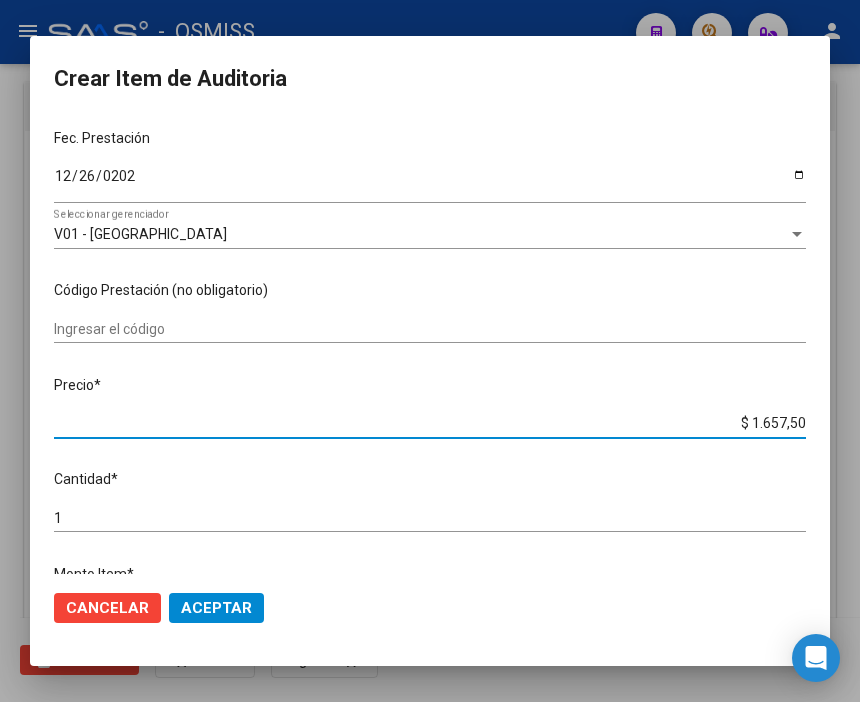 type on "$ 16.575,00" 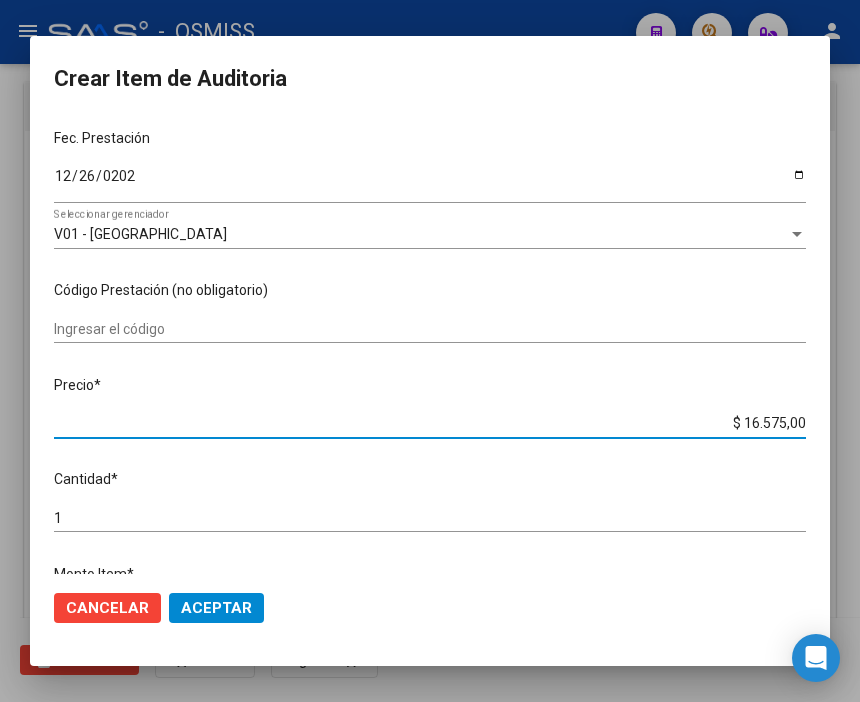 click on "Aceptar" 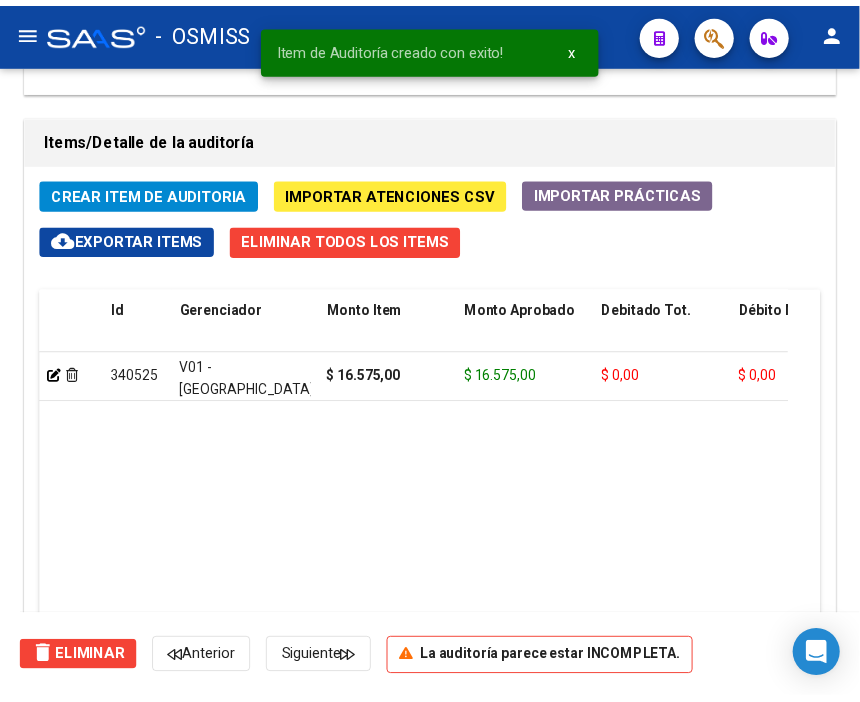 scroll, scrollTop: 1477, scrollLeft: 0, axis: vertical 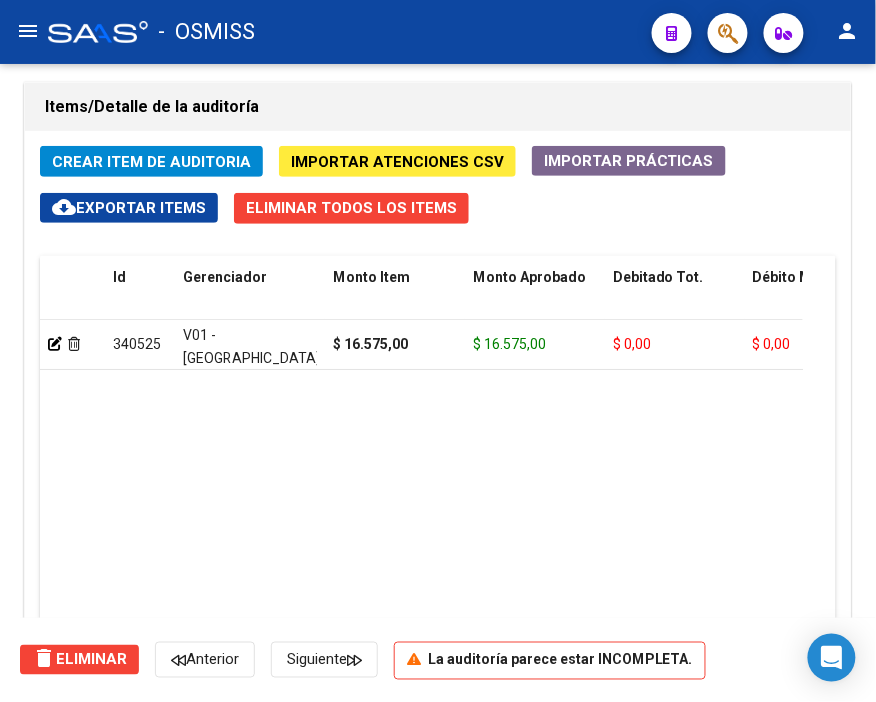 click on "Items/Detalle de la auditoría" 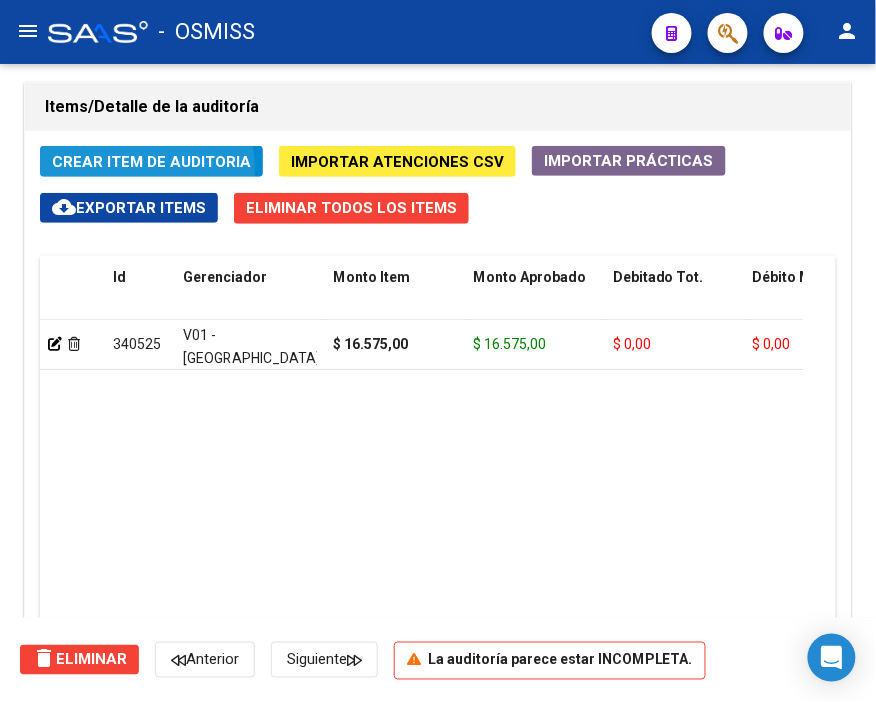 click on "Crear Item de Auditoria" 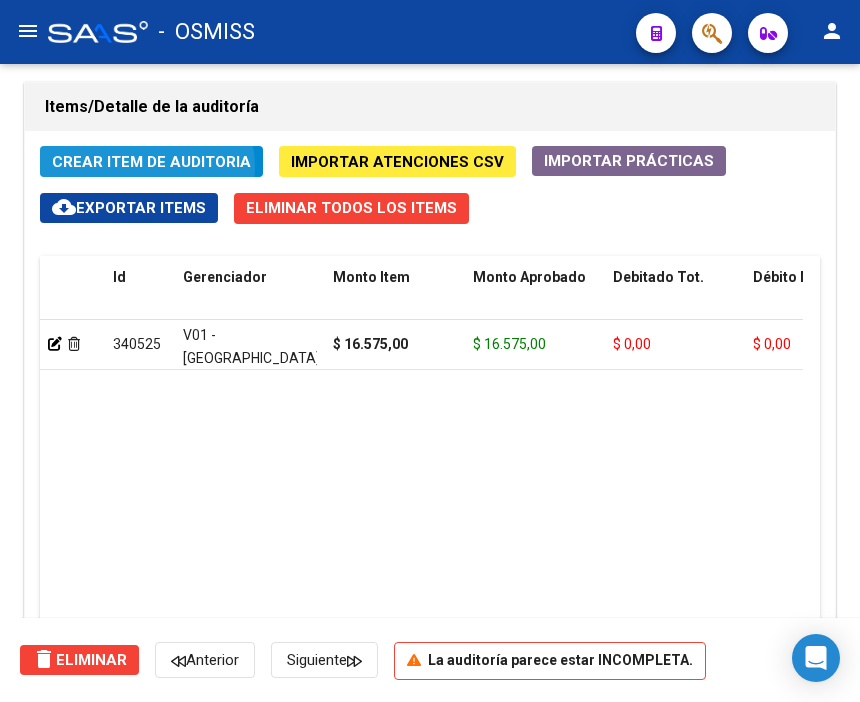 scroll, scrollTop: 1804, scrollLeft: 0, axis: vertical 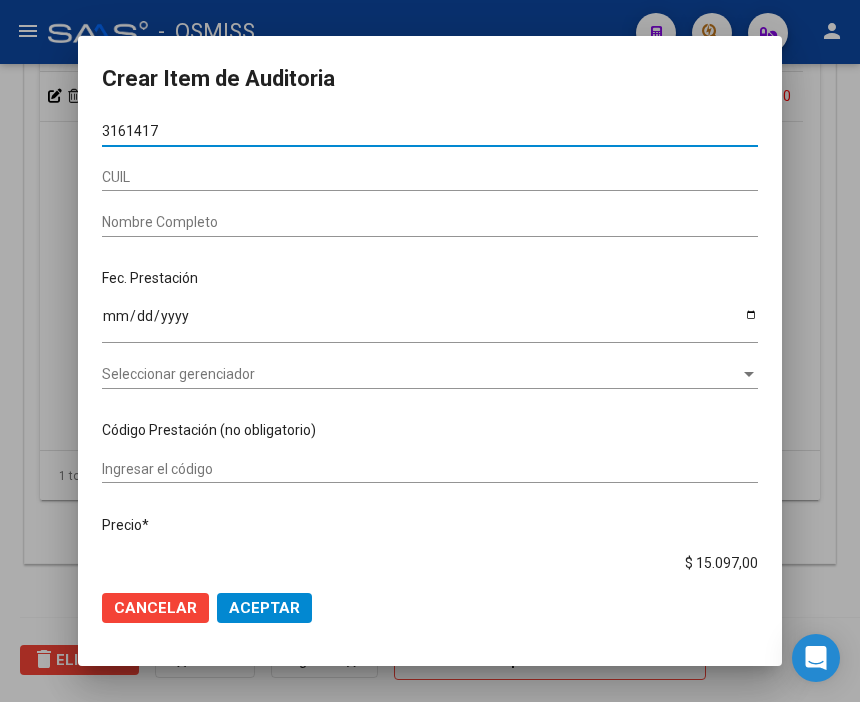 type on "31614176" 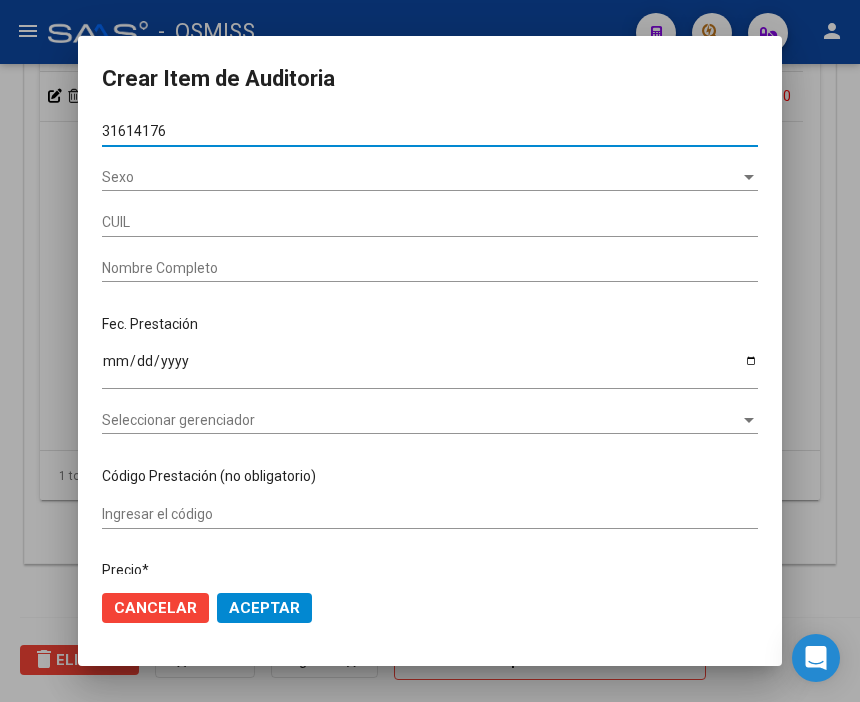 type on "27316141760" 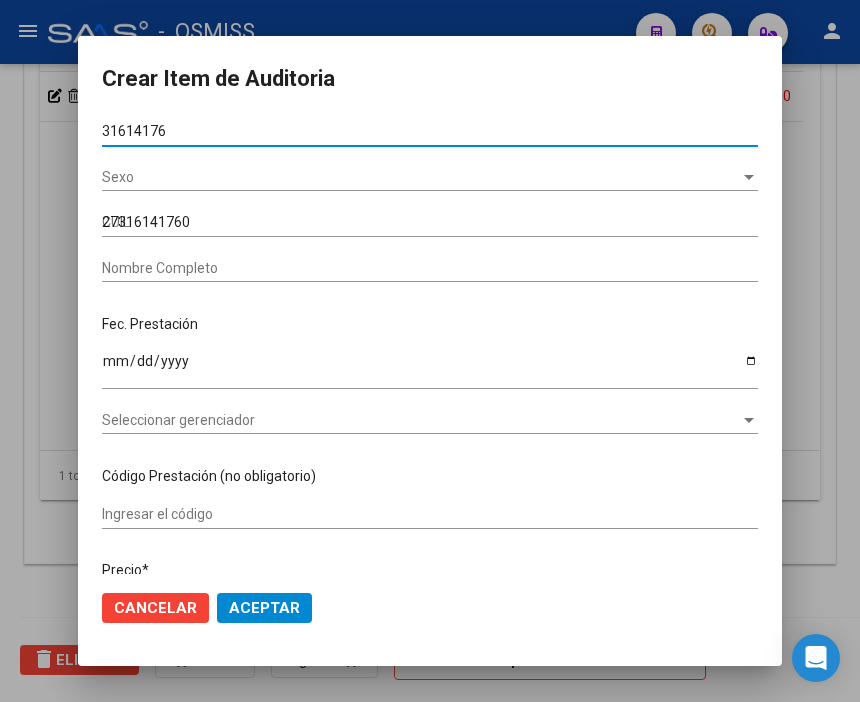 type on "[PERSON_NAME]" 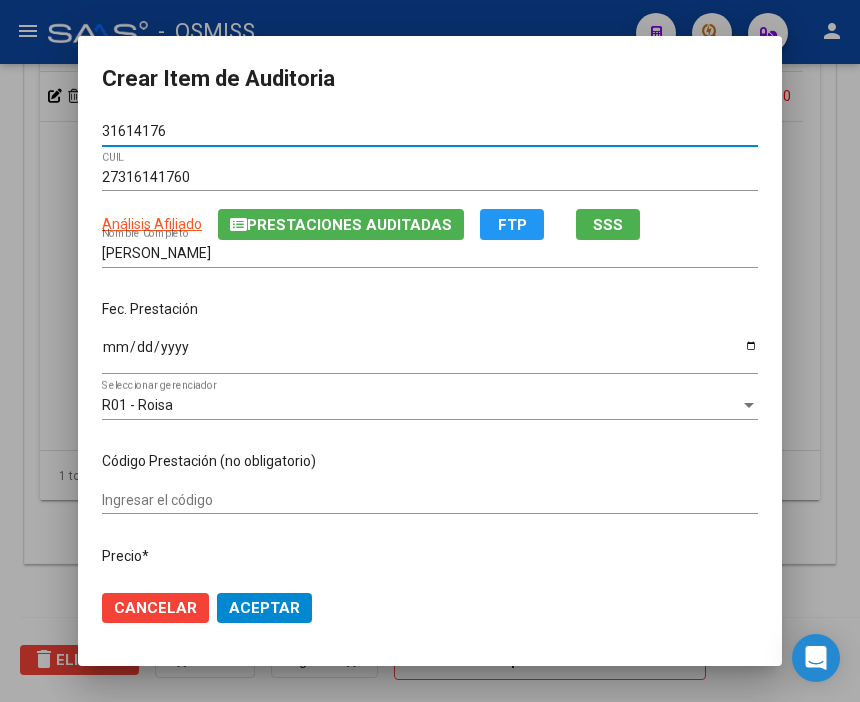 type on "31614176" 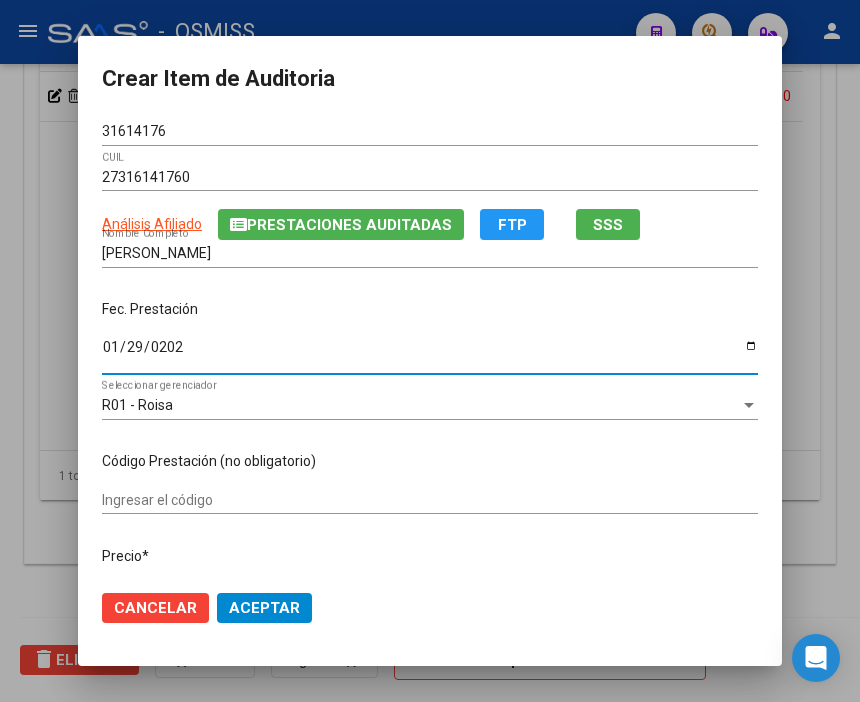 type on "[DATE]" 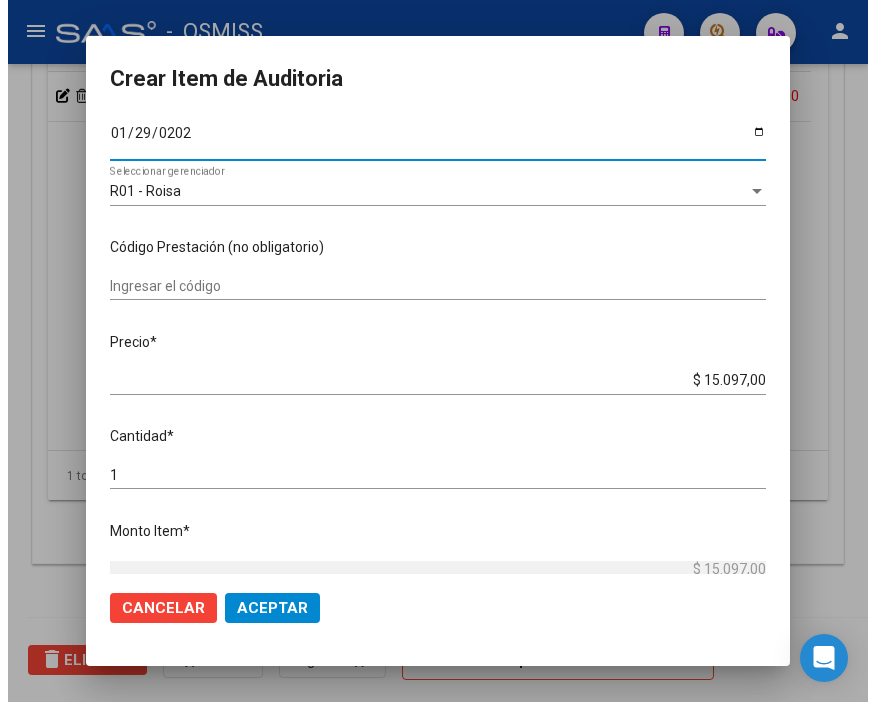 scroll, scrollTop: 222, scrollLeft: 0, axis: vertical 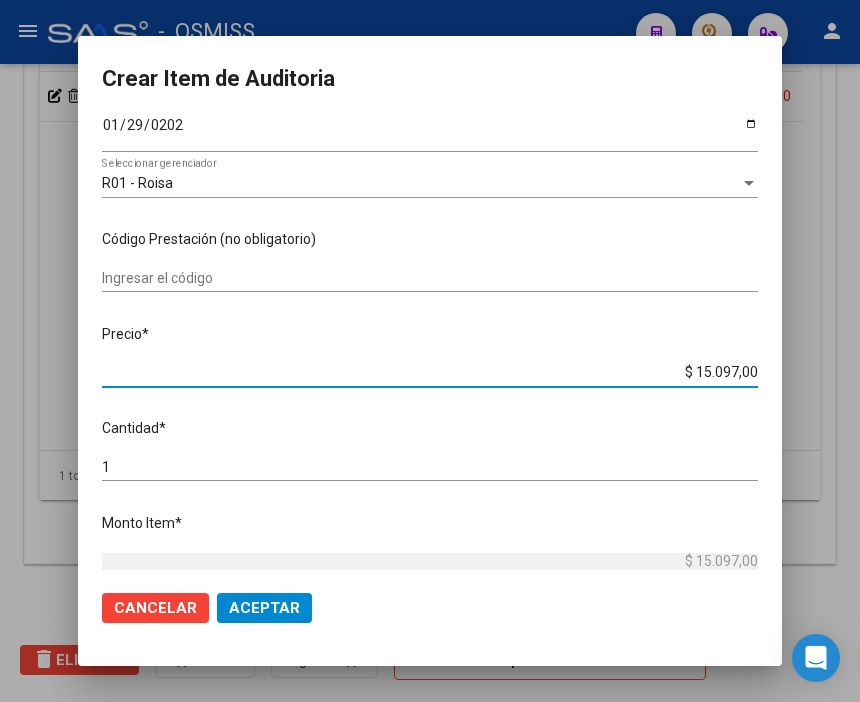 drag, startPoint x: 654, startPoint y: 373, endPoint x: 840, endPoint y: 378, distance: 186.0672 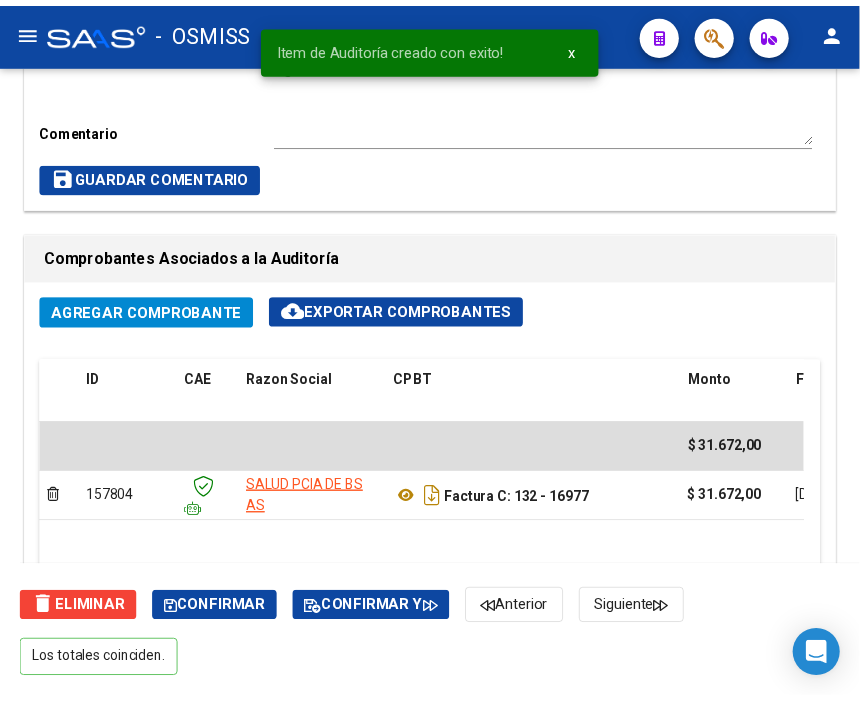 scroll, scrollTop: 588, scrollLeft: 0, axis: vertical 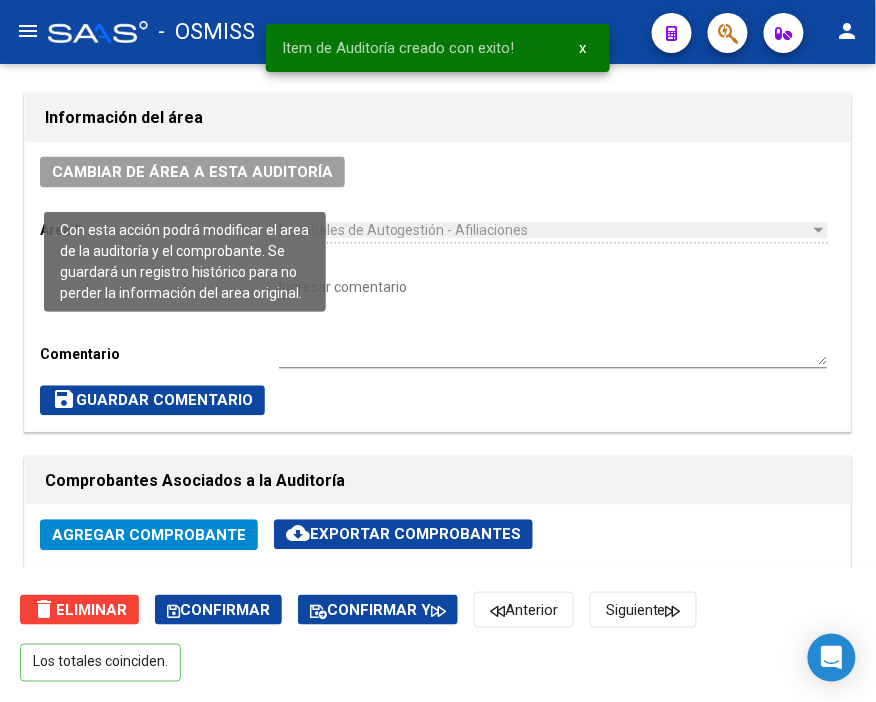 click on "Cambiar de área a esta auditoría" 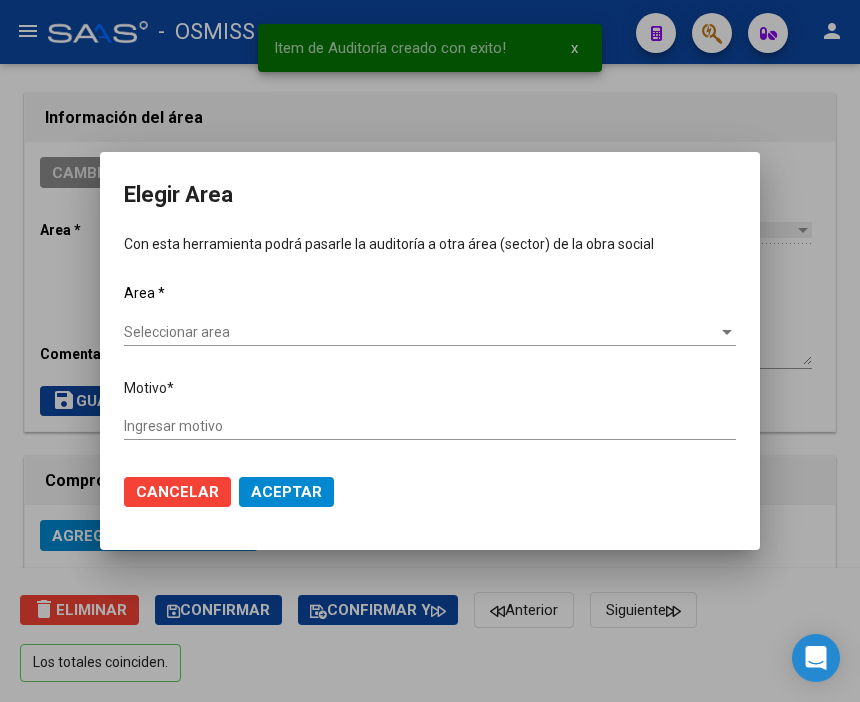 scroll, scrollTop: 916, scrollLeft: 0, axis: vertical 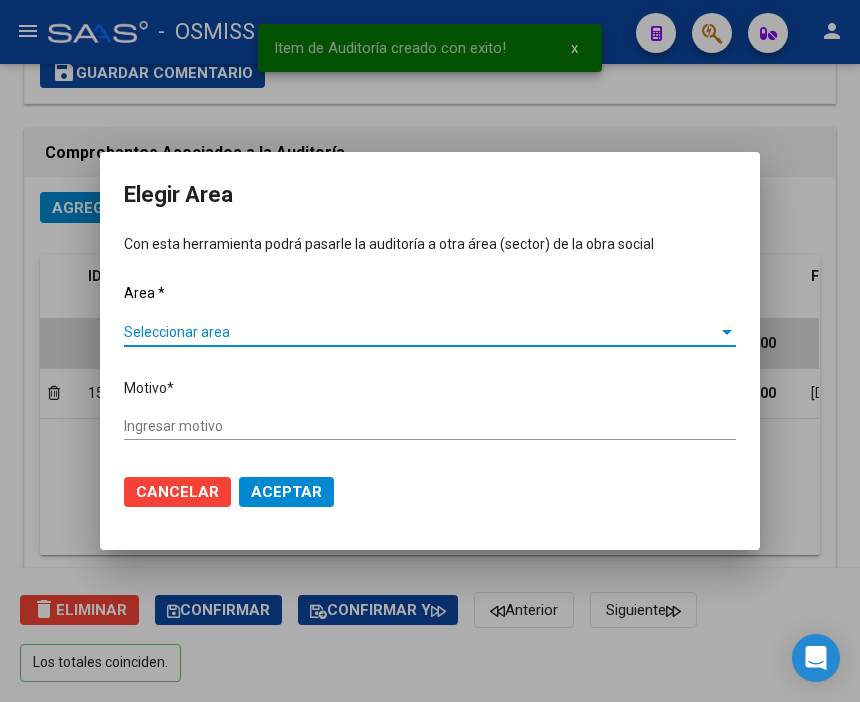 click on "Seleccionar area" at bounding box center (421, 332) 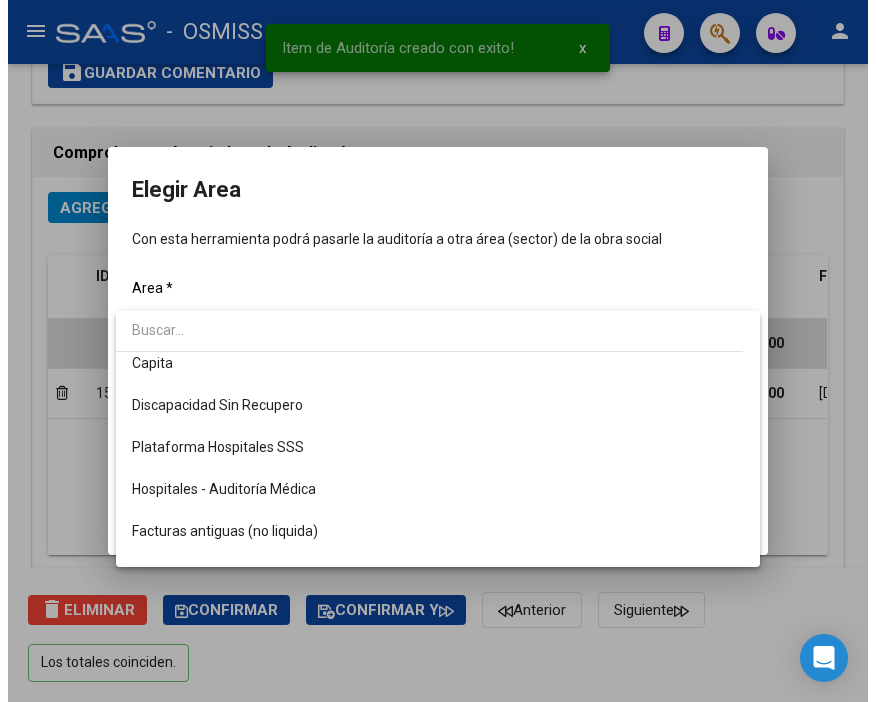 scroll, scrollTop: 222, scrollLeft: 0, axis: vertical 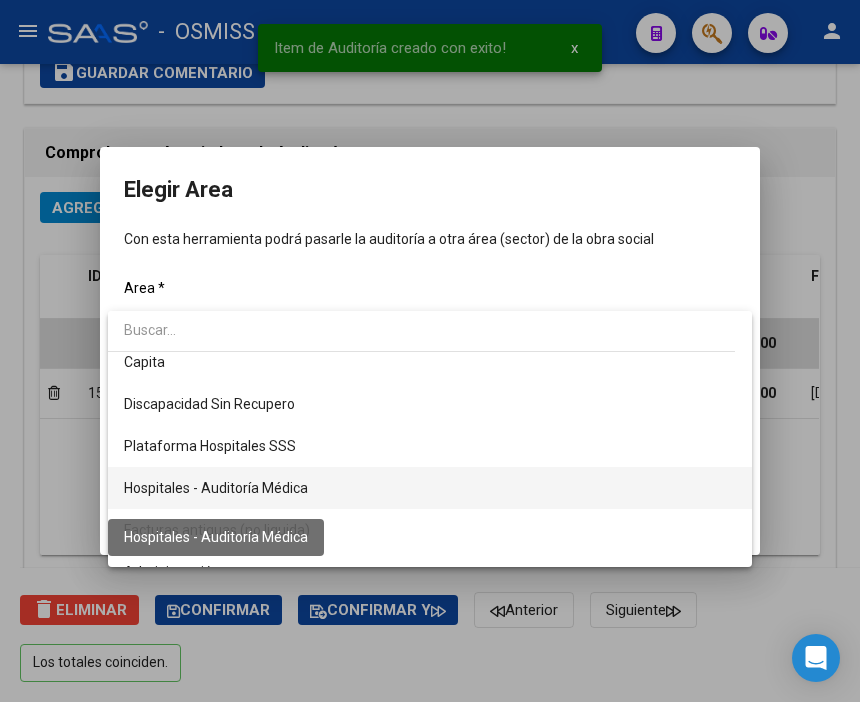 click on "Hospitales - Auditoría Médica" at bounding box center [216, 488] 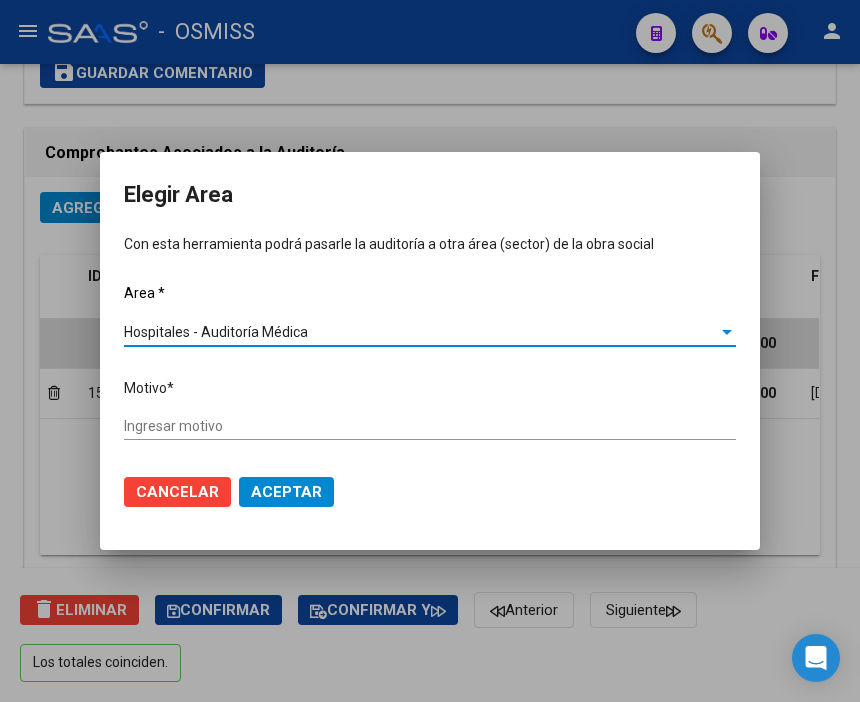 click on "Ingresar motivo" at bounding box center (430, 426) 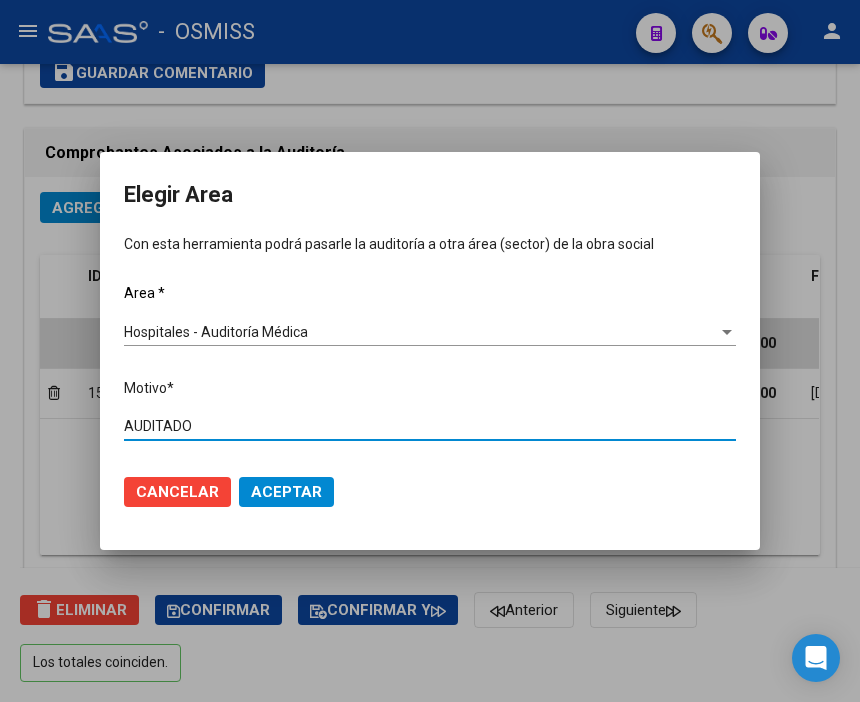 type on "AUDITADO" 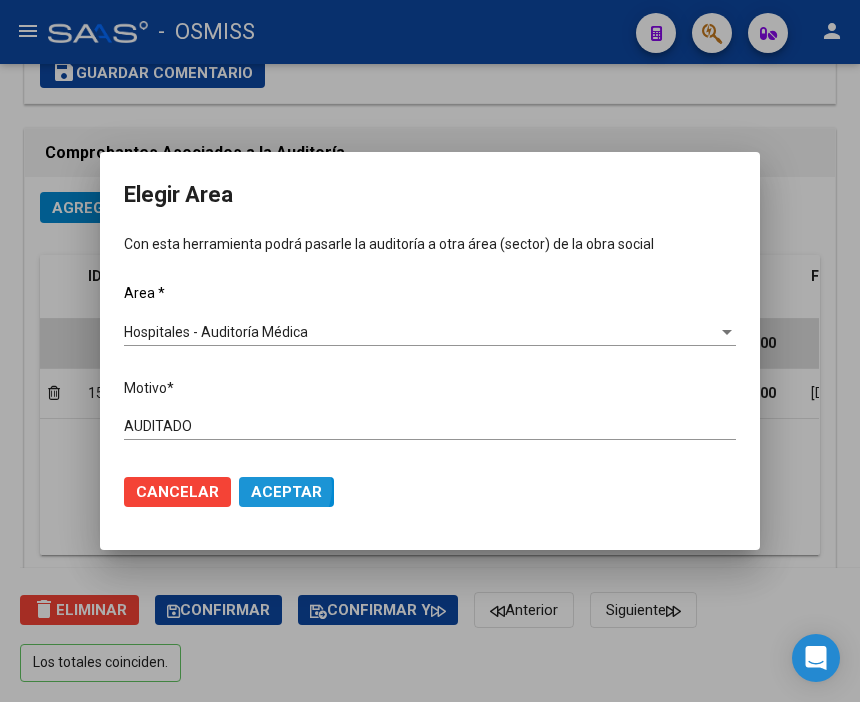click on "Aceptar" at bounding box center [286, 492] 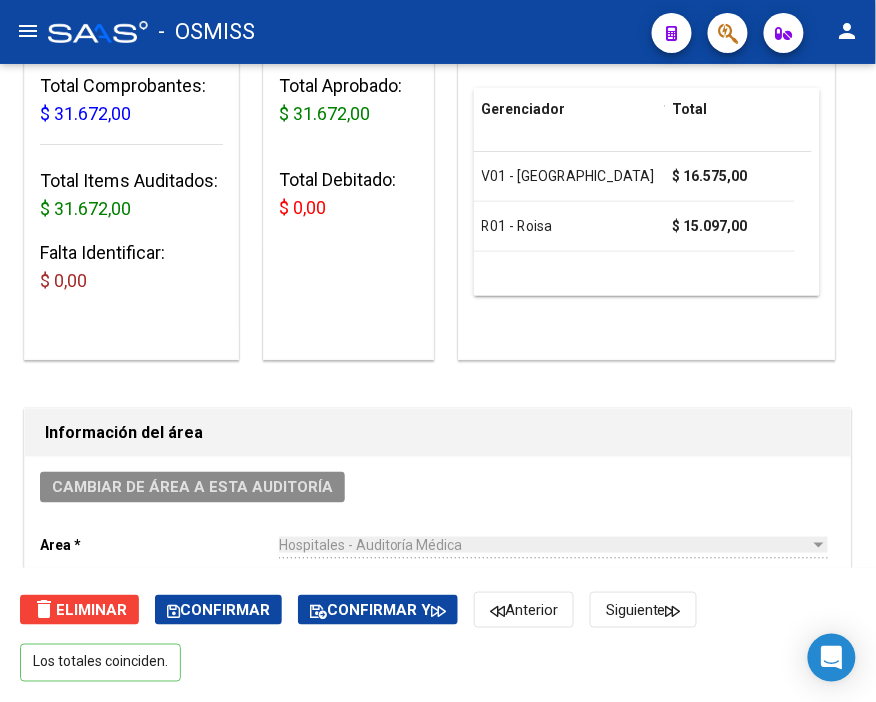 scroll, scrollTop: 0, scrollLeft: 0, axis: both 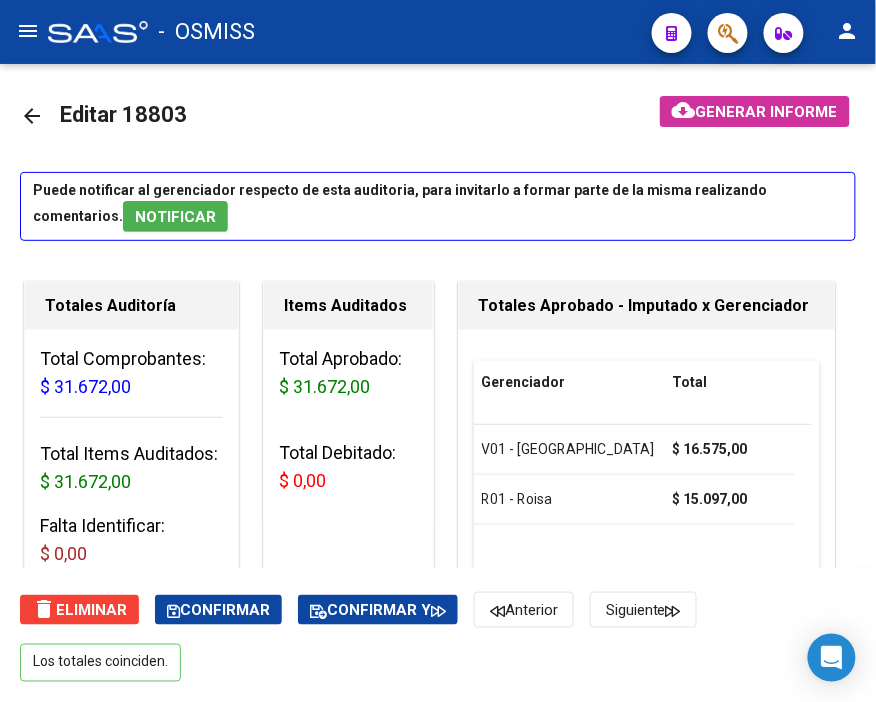 click on "arrow_back" 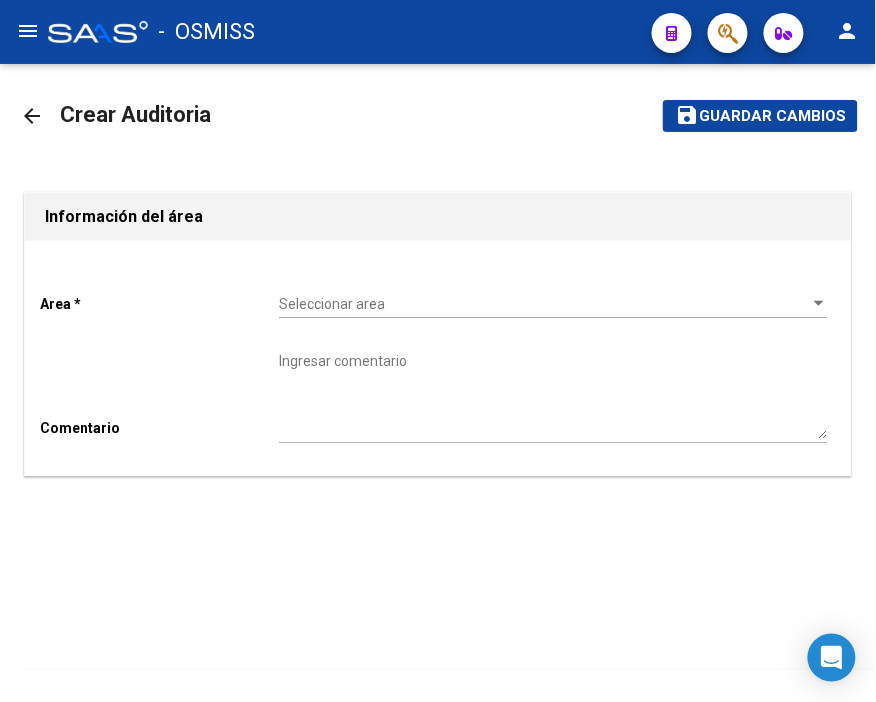click on "Seleccionar area" at bounding box center [544, 304] 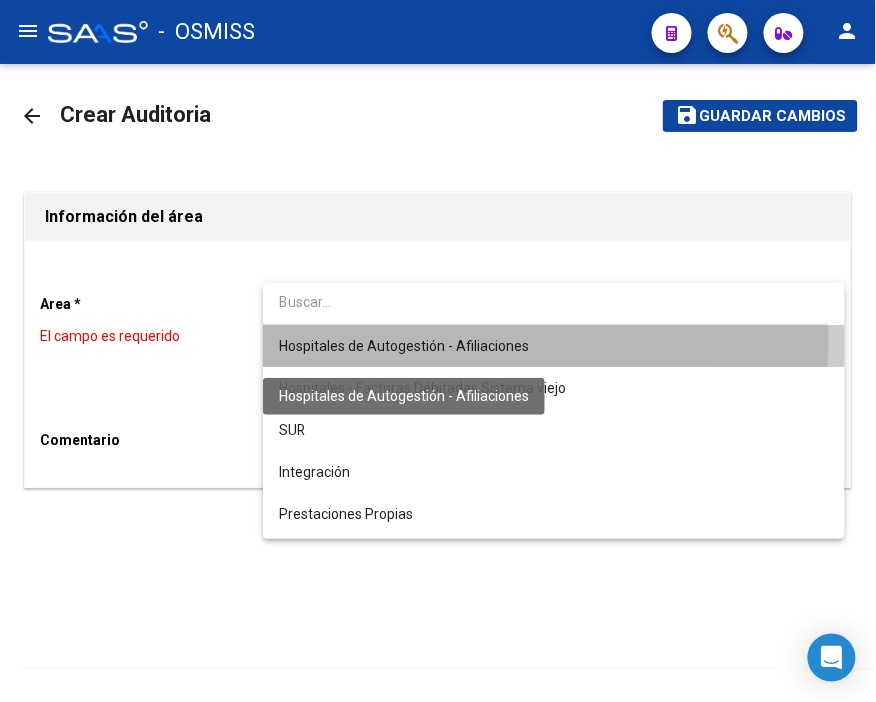 click on "Hospitales de Autogestión - Afiliaciones" at bounding box center [404, 346] 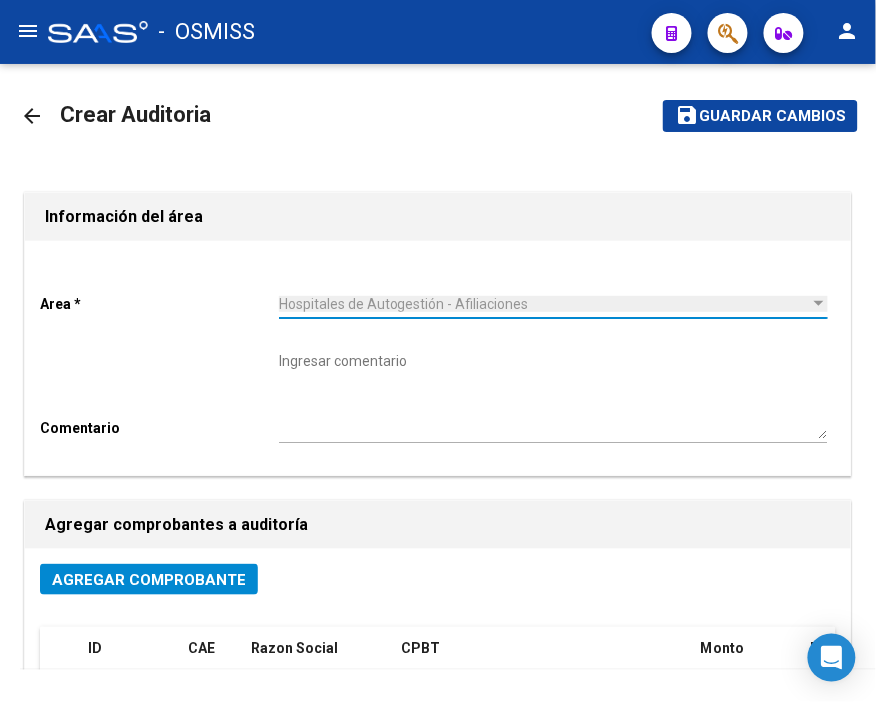 click on "Agregar Comprobante" 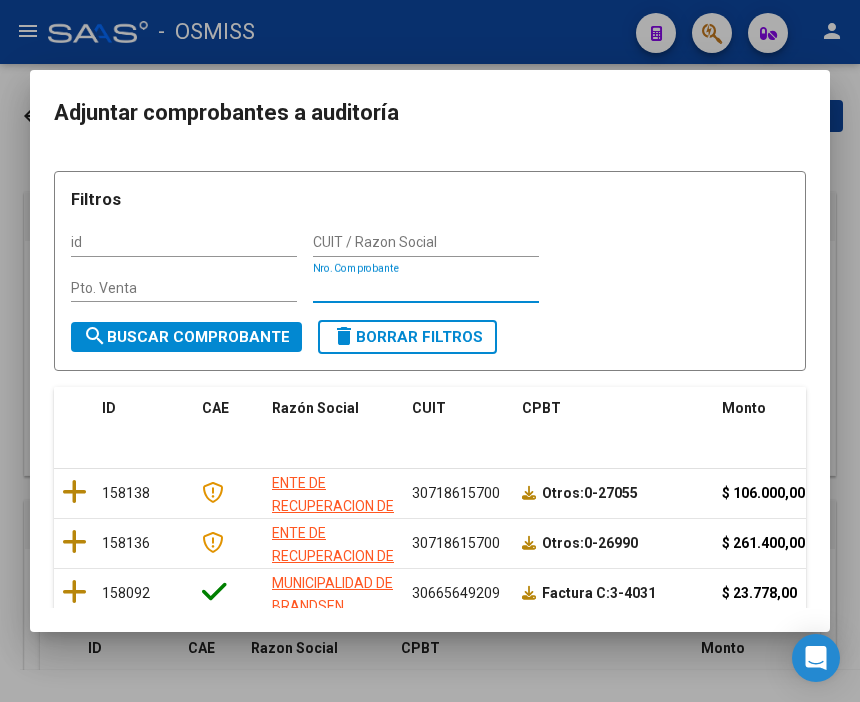 click on "Nro. Comprobante" at bounding box center (426, 288) 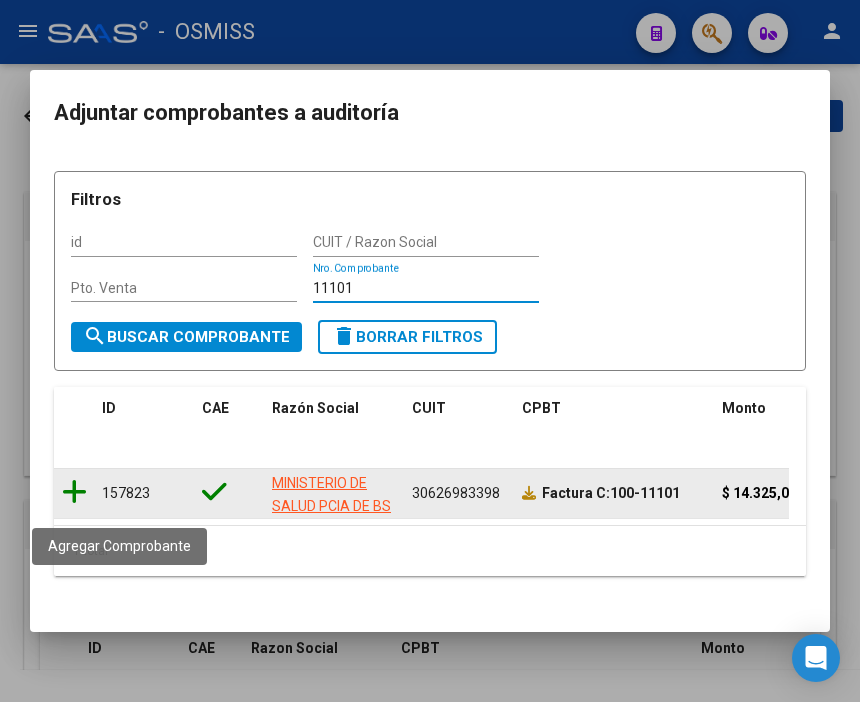 type on "11101" 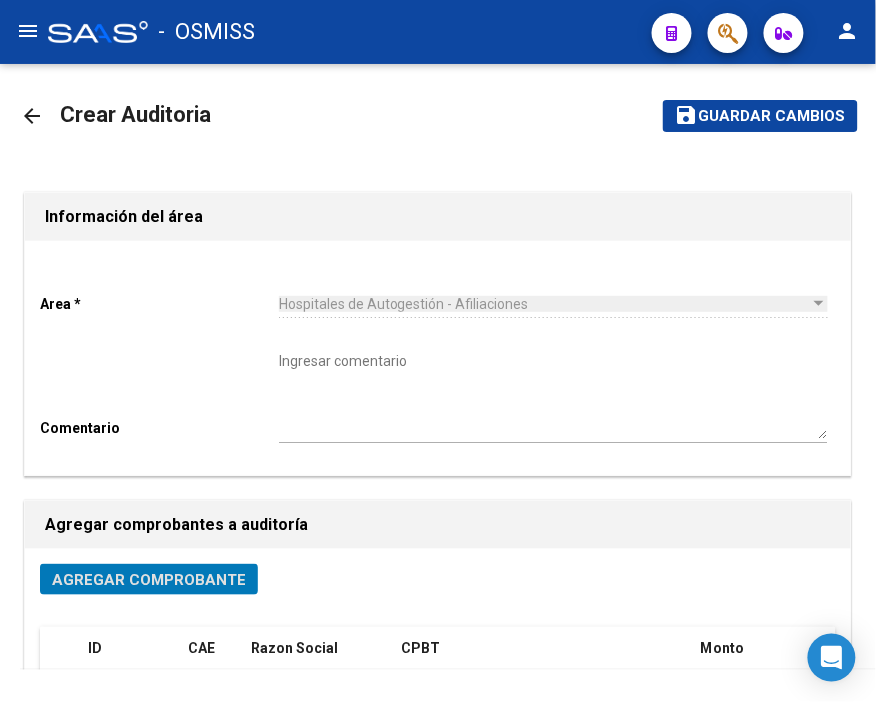 click on "Guardar cambios" 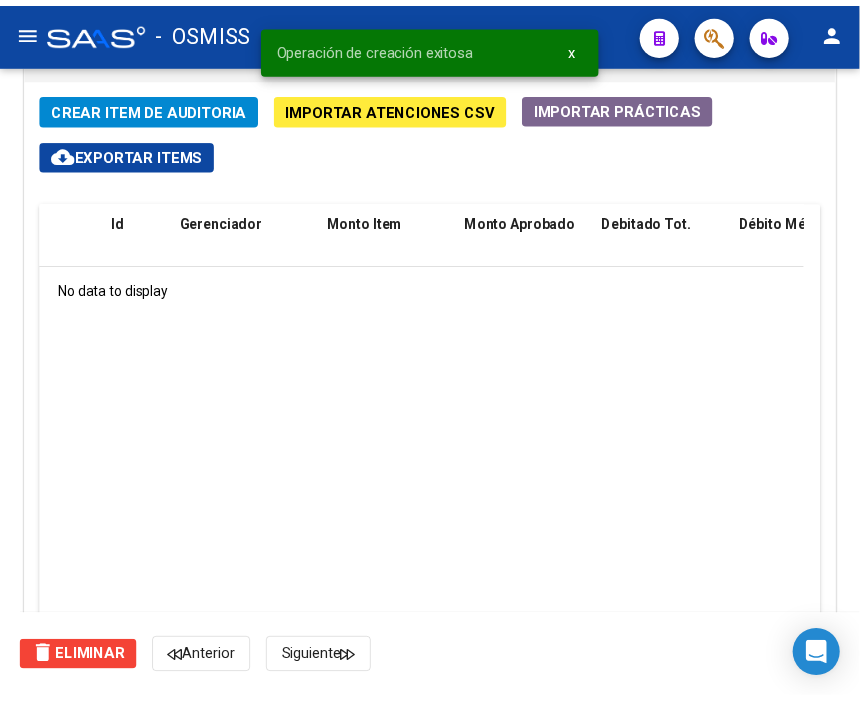 scroll, scrollTop: 1516, scrollLeft: 0, axis: vertical 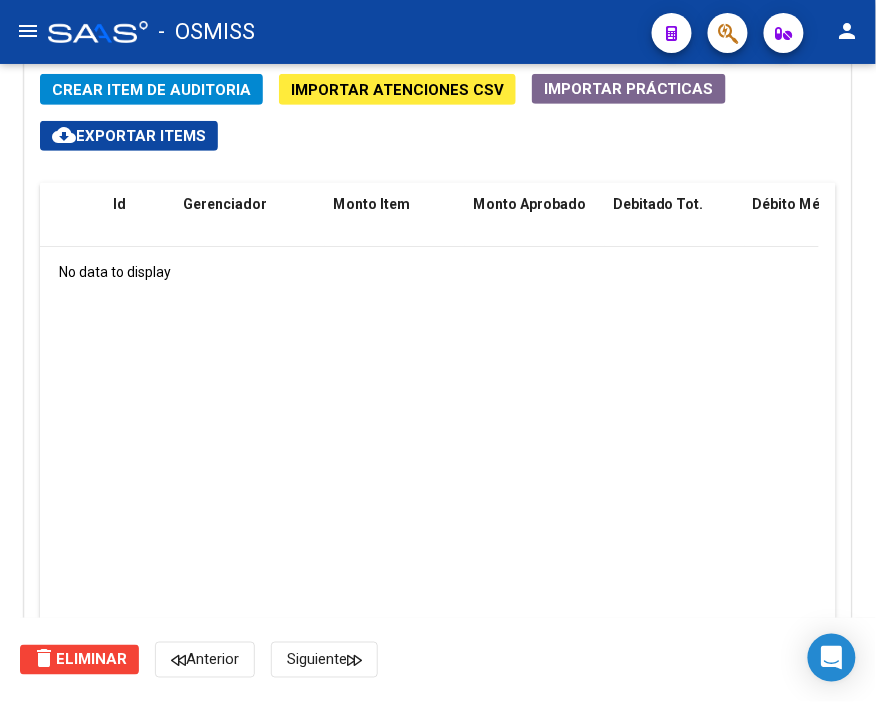click on "Crear Item de Auditoria" 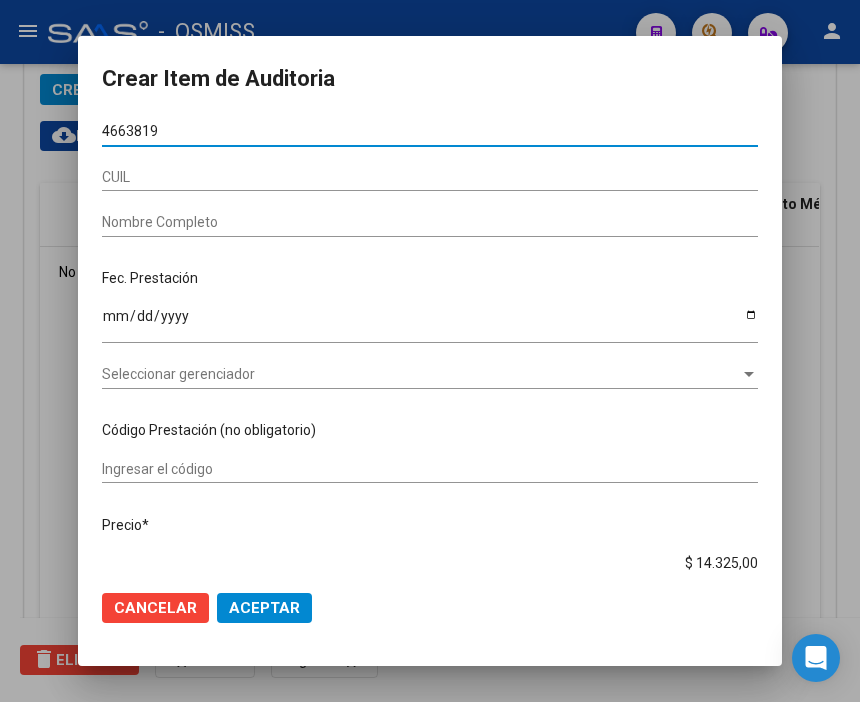 type on "46638198" 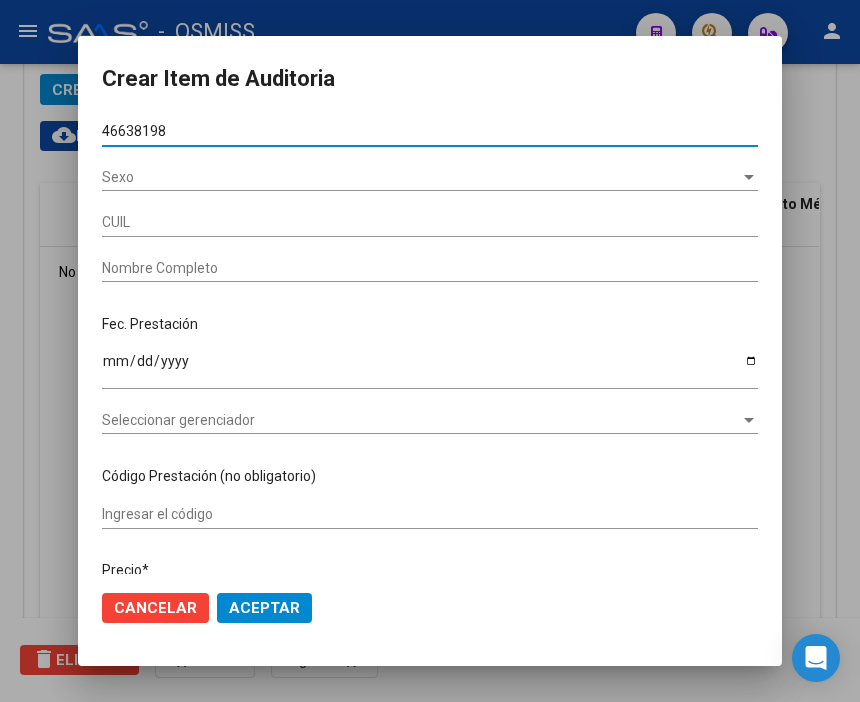 type on "27466381980" 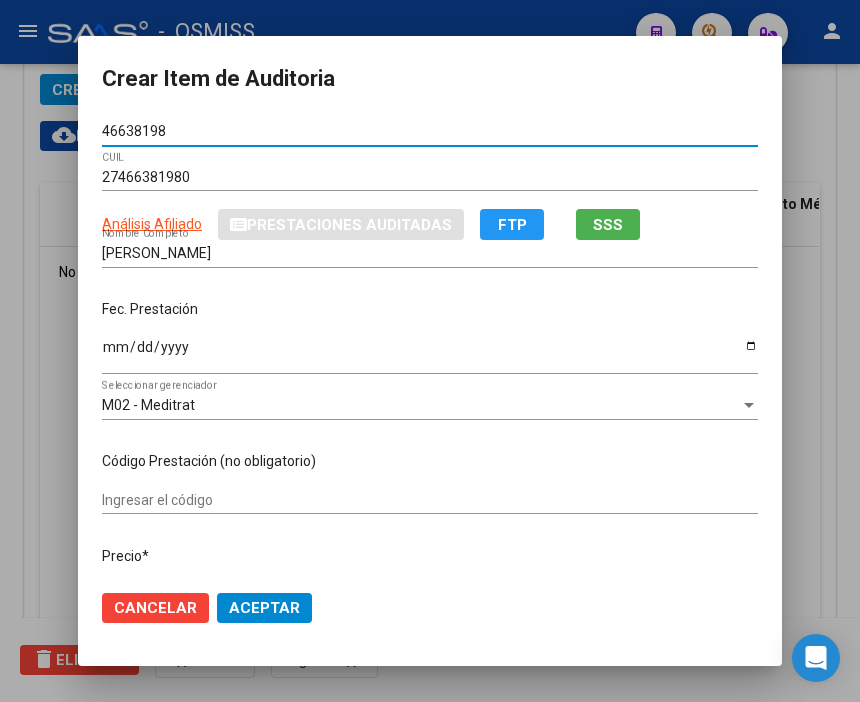 type on "46638198" 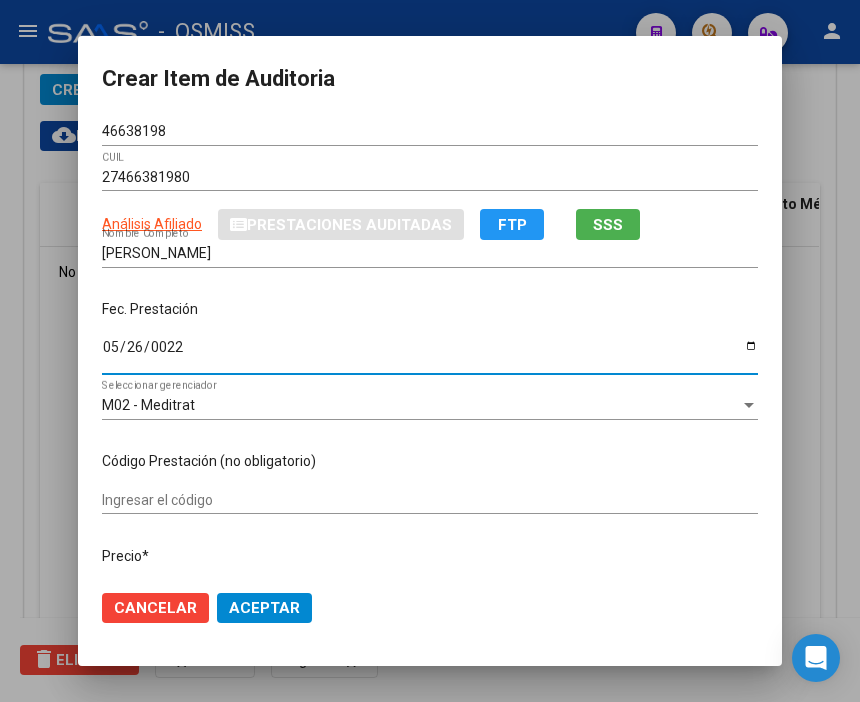 type on "0225-05-26" 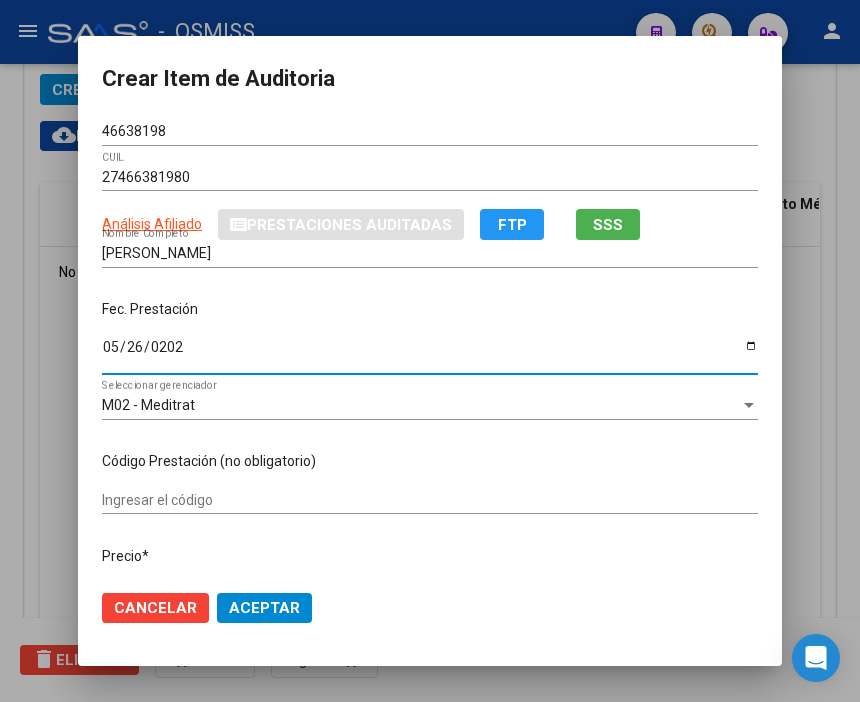 type on "[DATE]" 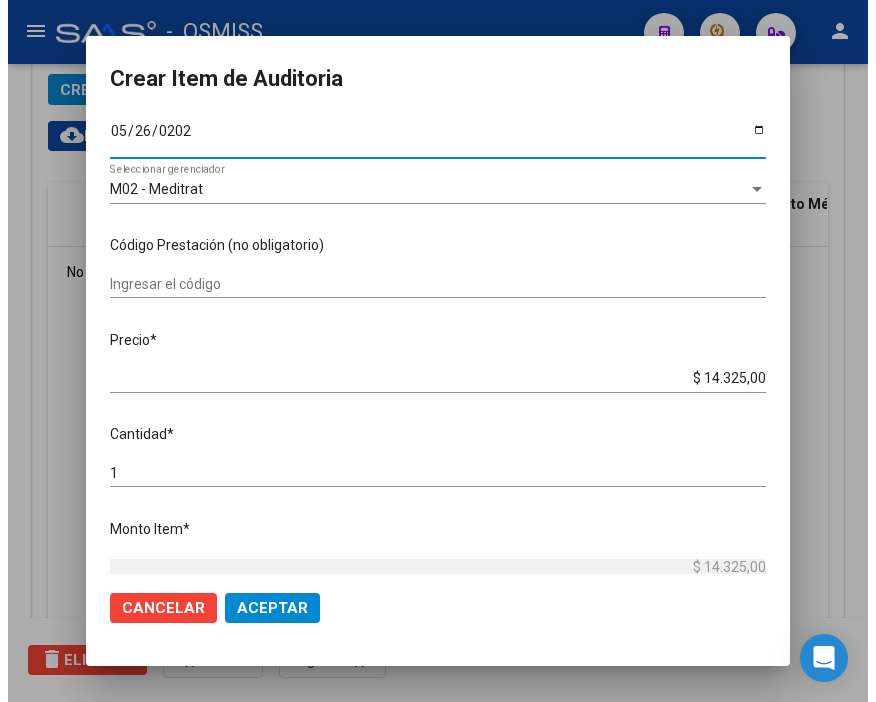scroll, scrollTop: 222, scrollLeft: 0, axis: vertical 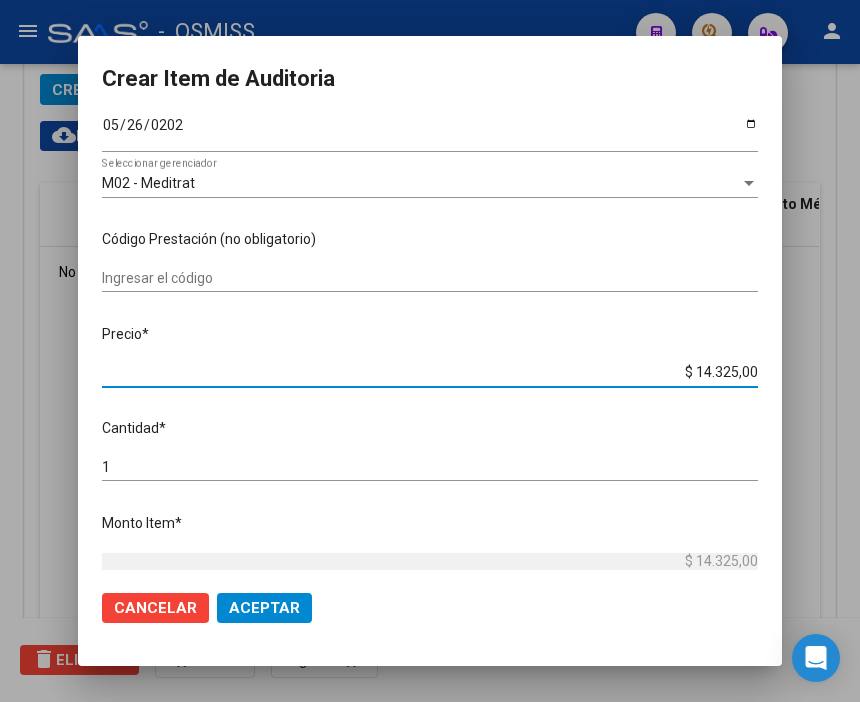 drag, startPoint x: 644, startPoint y: 370, endPoint x: 774, endPoint y: 371, distance: 130.00385 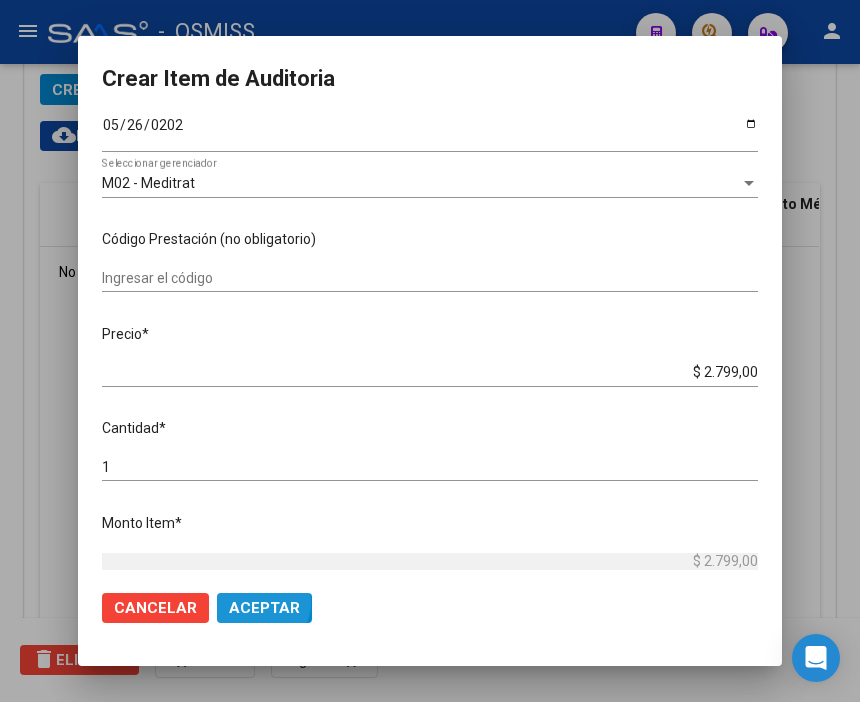 click on "Aceptar" 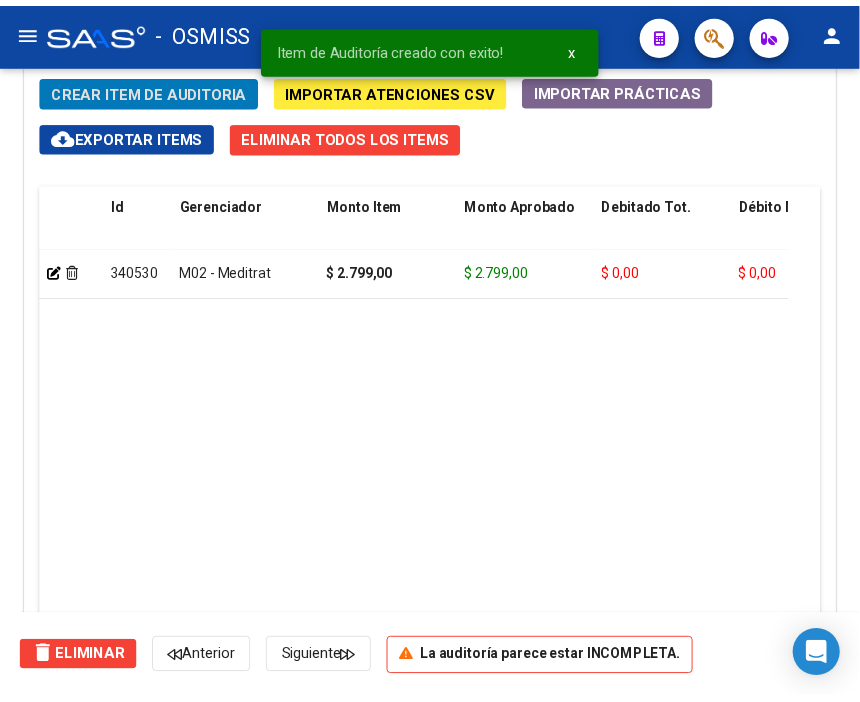 scroll, scrollTop: 1548, scrollLeft: 0, axis: vertical 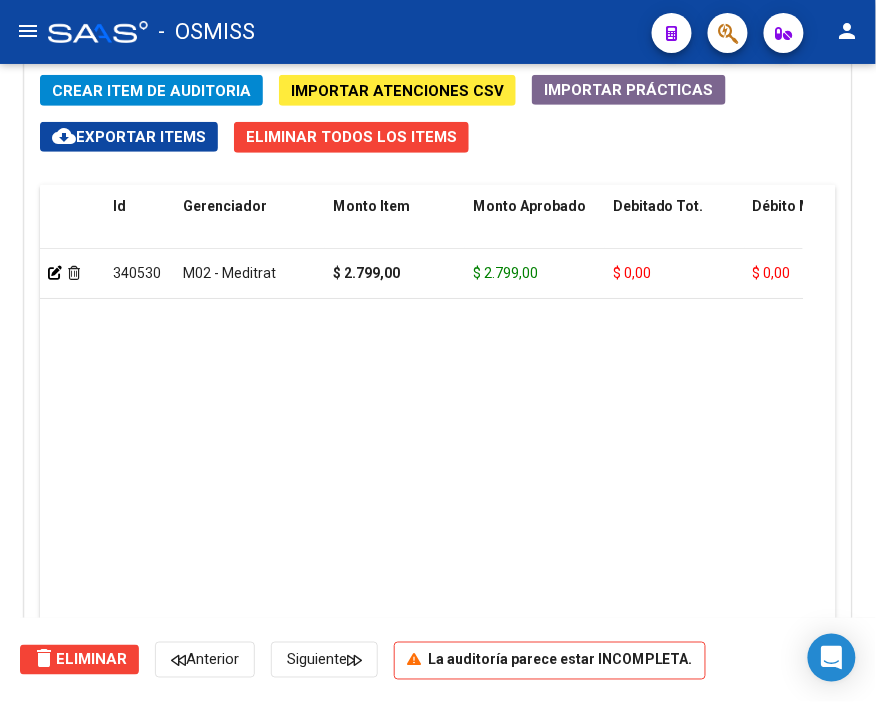 click on "Crear Item de Auditoria" 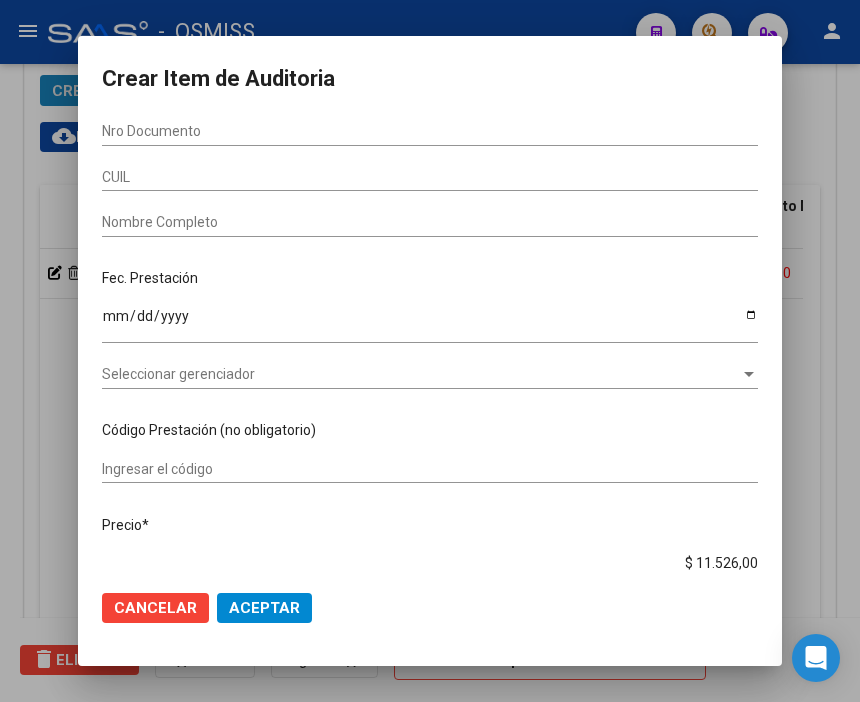 scroll, scrollTop: 1876, scrollLeft: 0, axis: vertical 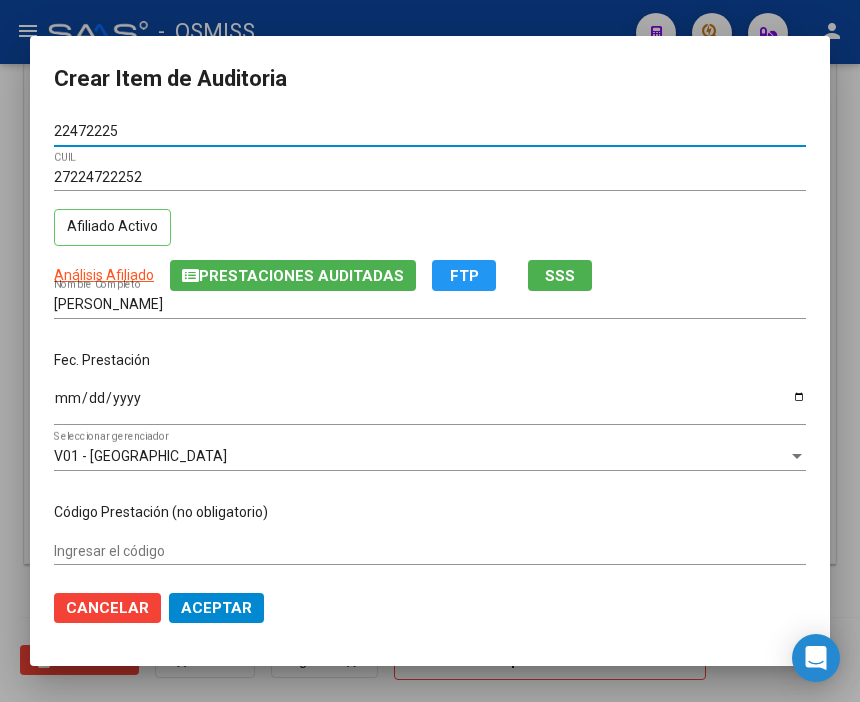 click on "Ingresar la fecha" at bounding box center (430, 405) 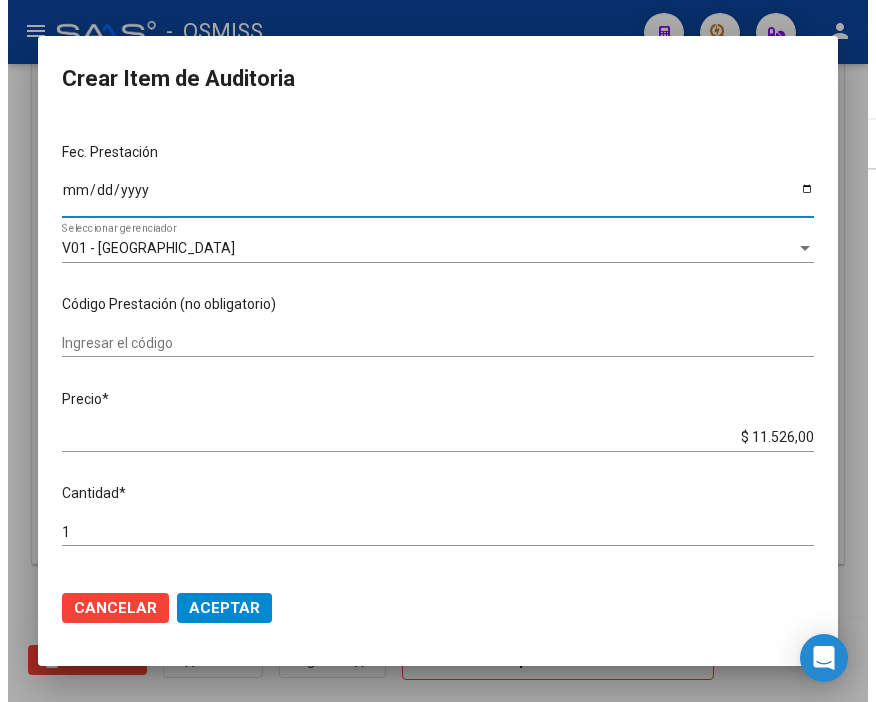 scroll, scrollTop: 222, scrollLeft: 0, axis: vertical 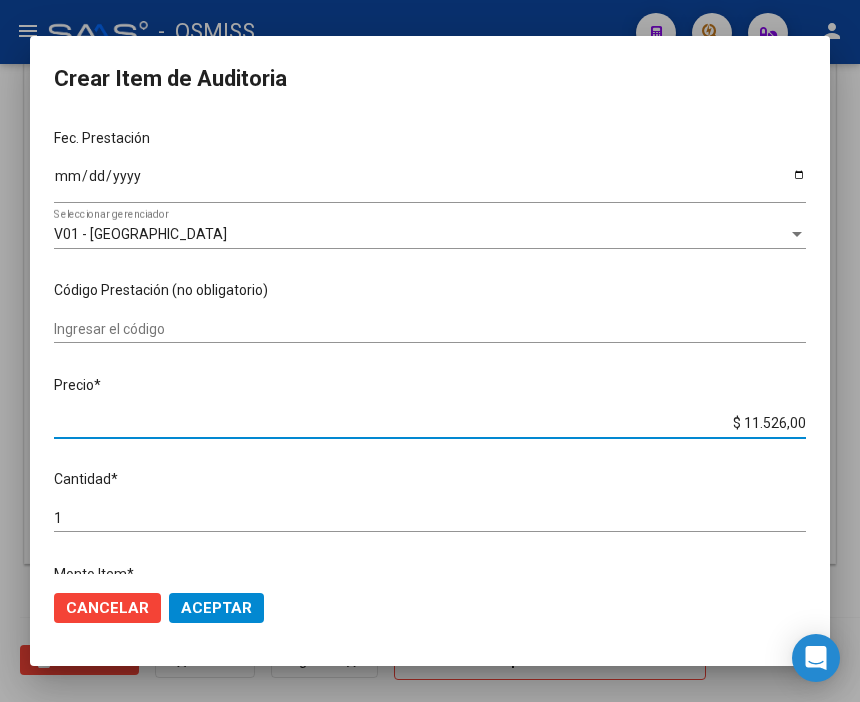 drag, startPoint x: 692, startPoint y: 420, endPoint x: 777, endPoint y: 422, distance: 85.02353 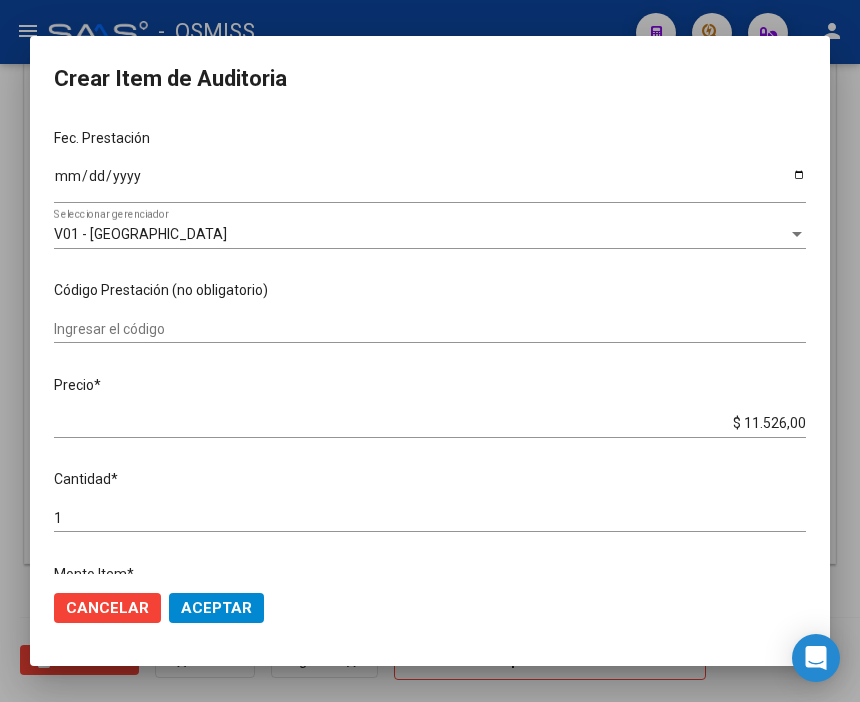 click on "Cancelar Aceptar" 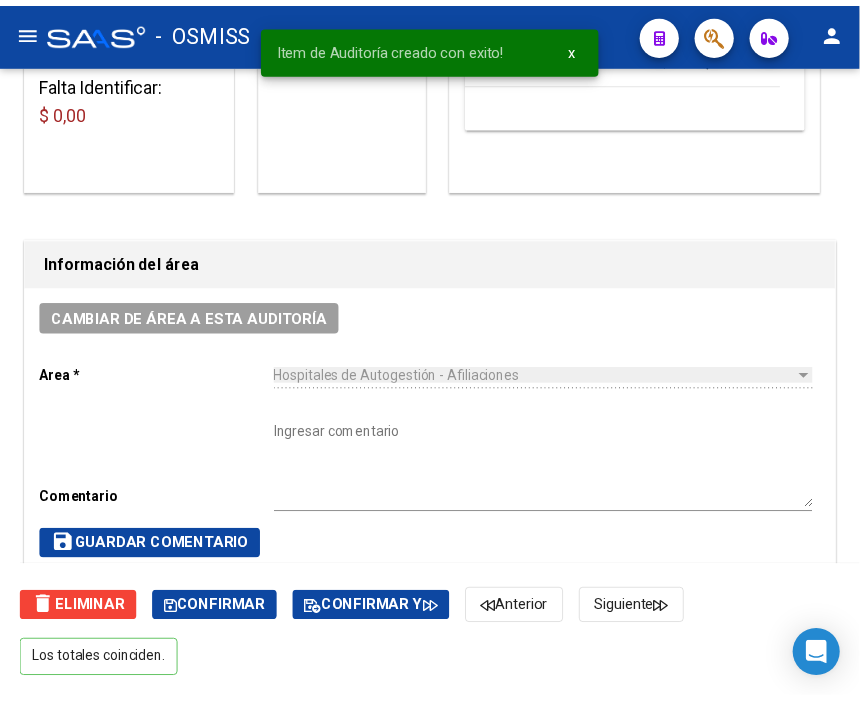 scroll, scrollTop: 437, scrollLeft: 0, axis: vertical 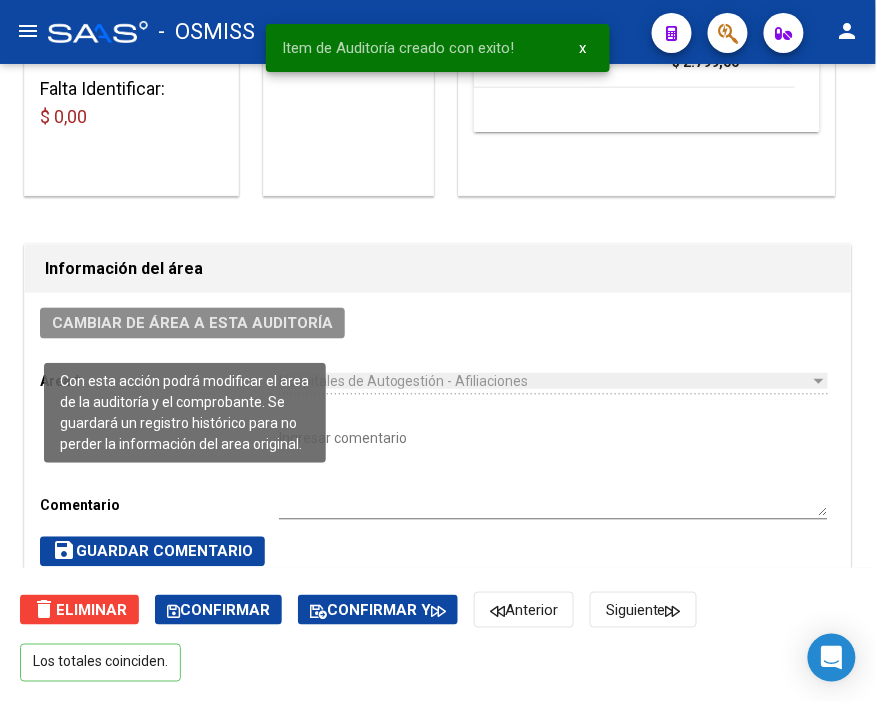 click on "Cambiar de área a esta auditoría" 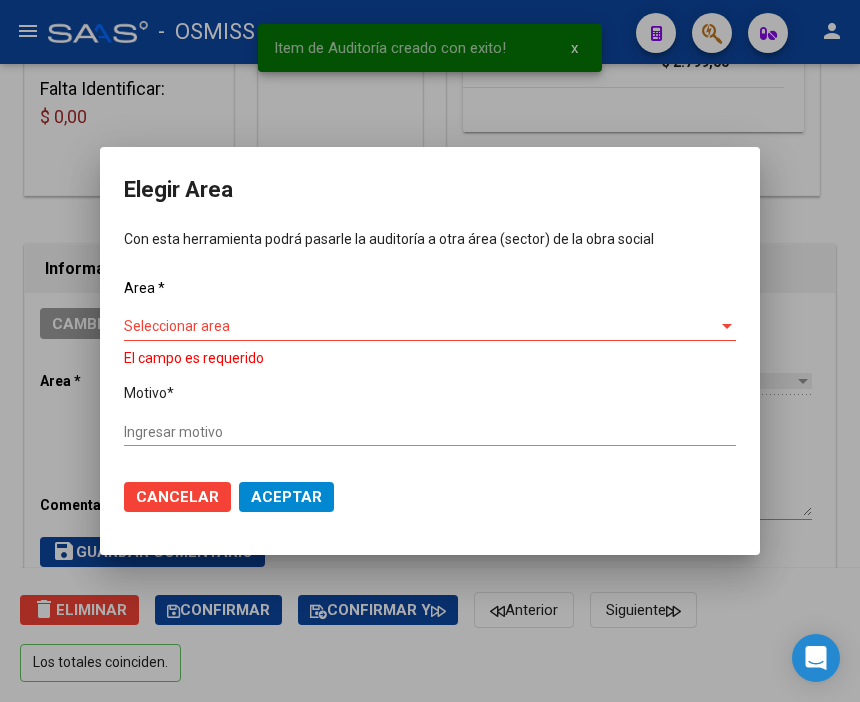 click on "Area * Seleccionar area Seleccionar area El campo es requerido Motivo  *   Ingresar motivo" at bounding box center (430, 371) 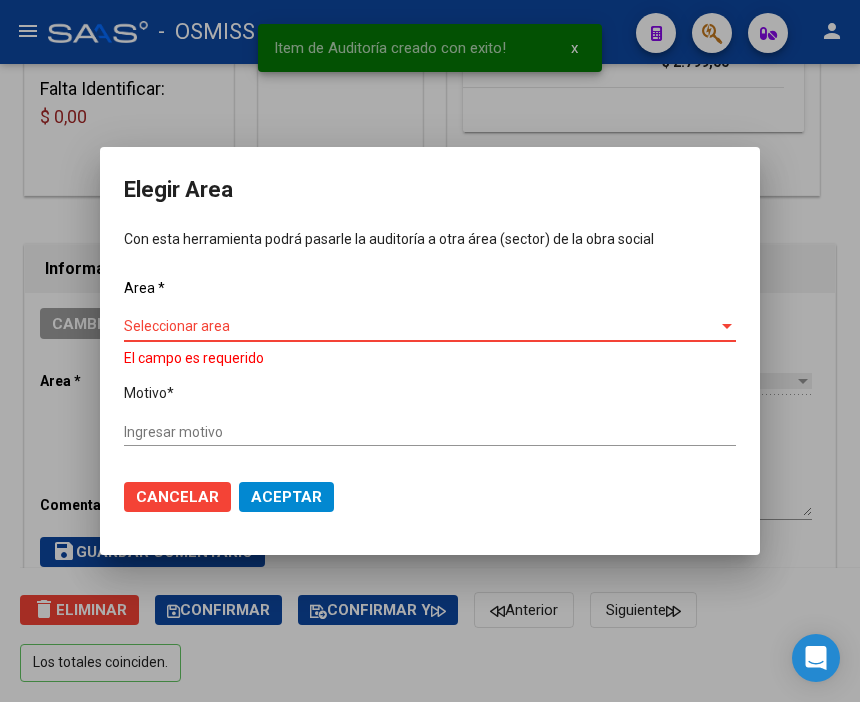 click on "Seleccionar area" at bounding box center [421, 326] 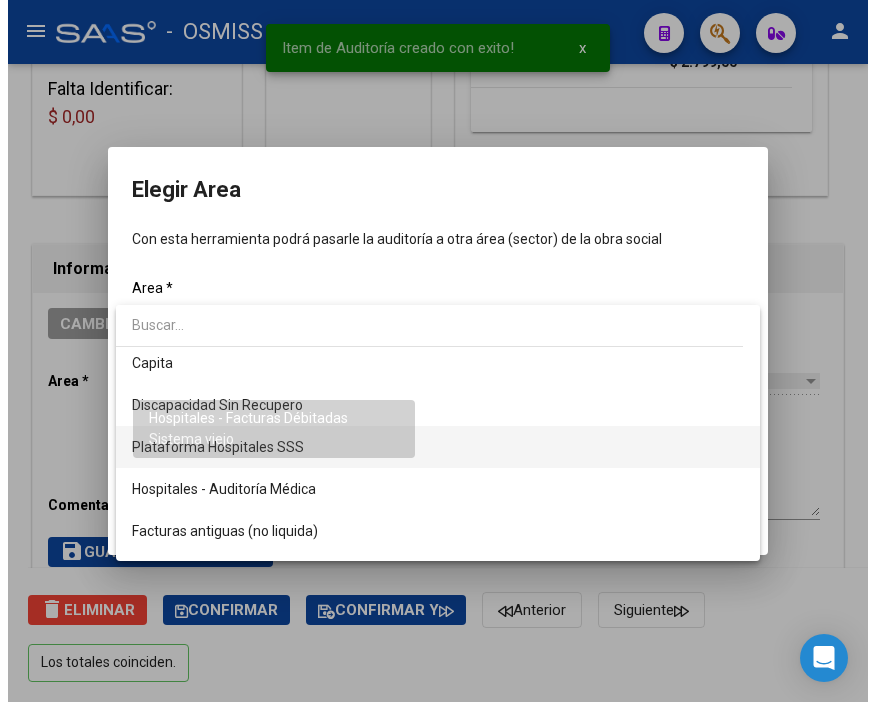 scroll, scrollTop: 222, scrollLeft: 0, axis: vertical 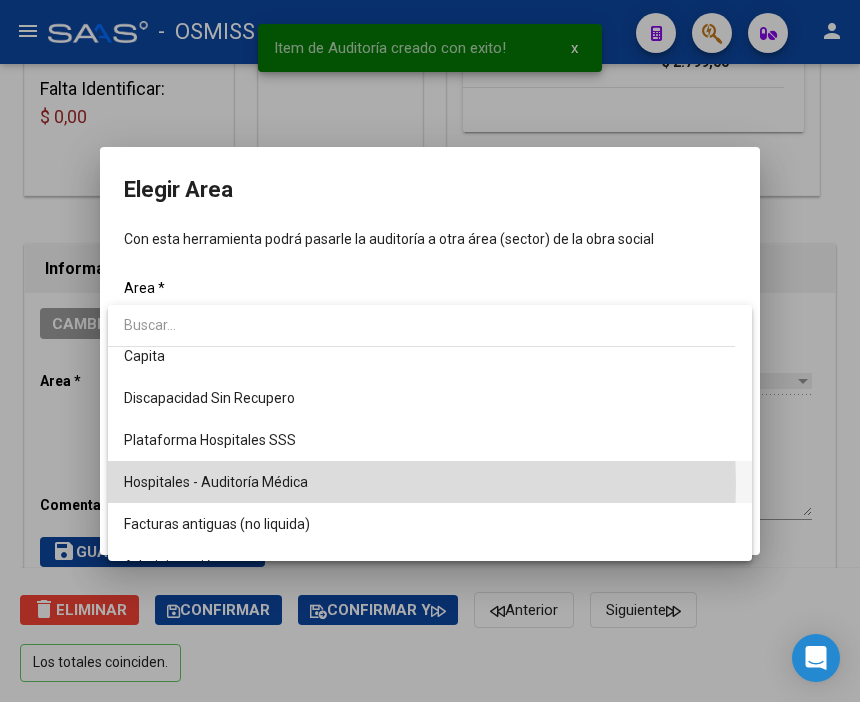 click on "Hospitales - Auditoría Médica" at bounding box center (430, 482) 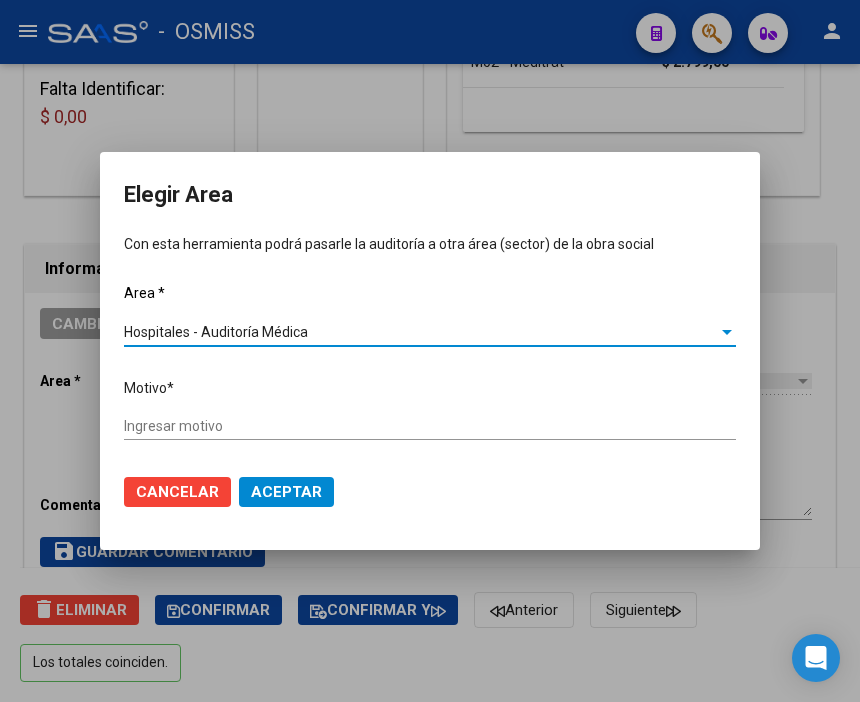 click on "Ingresar motivo" at bounding box center (430, 426) 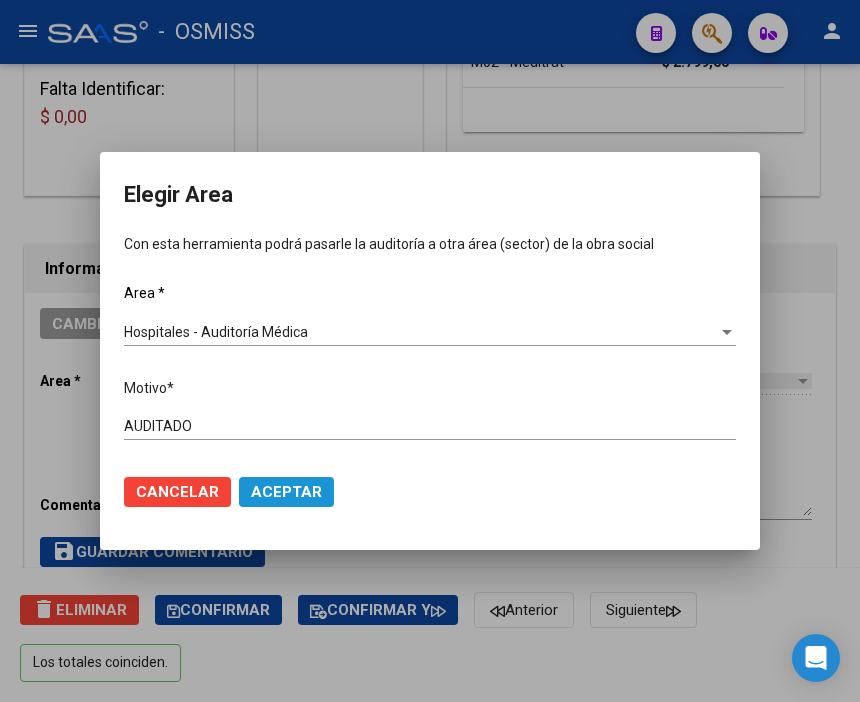 click on "Aceptar" at bounding box center (286, 492) 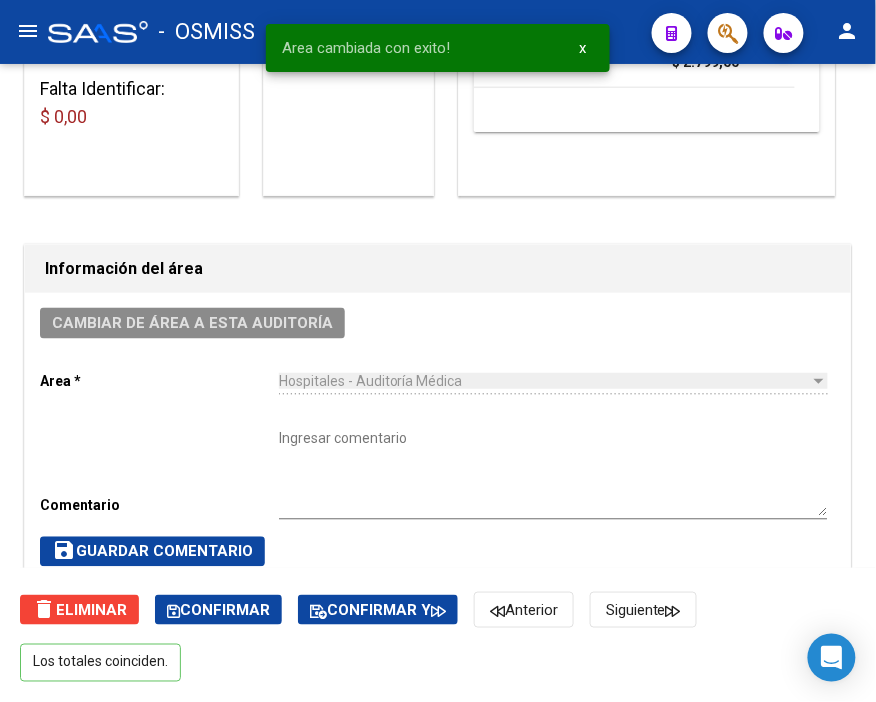 scroll, scrollTop: 0, scrollLeft: 0, axis: both 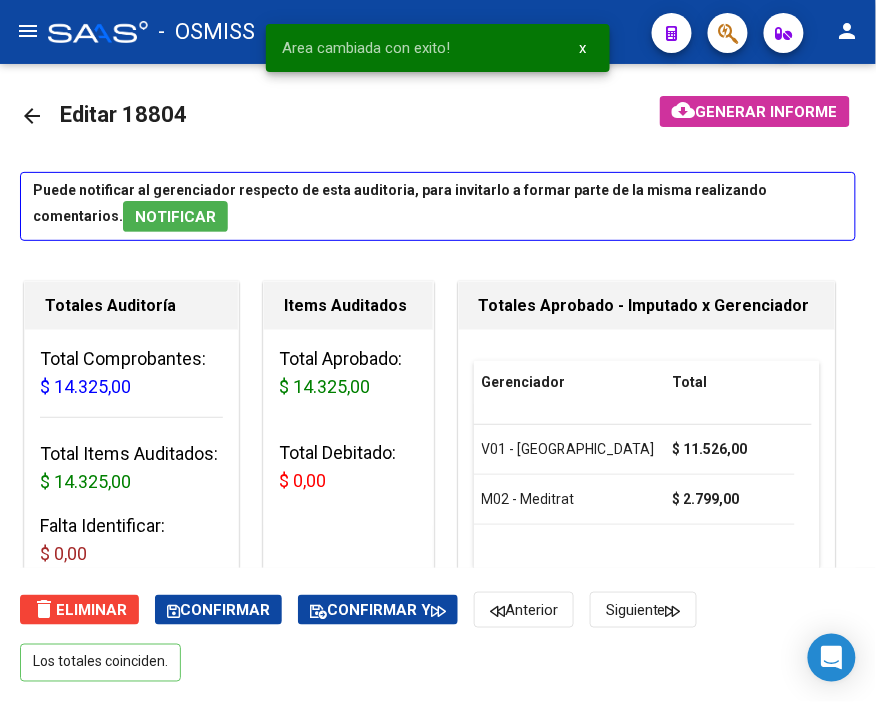 click on "arrow_back" 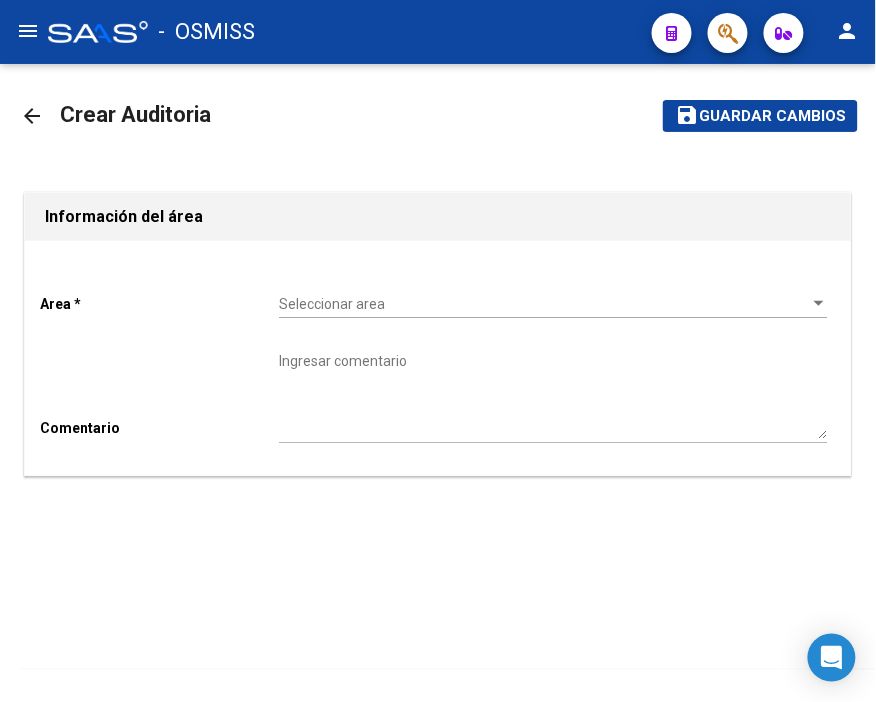 click on "Seleccionar area" at bounding box center (544, 304) 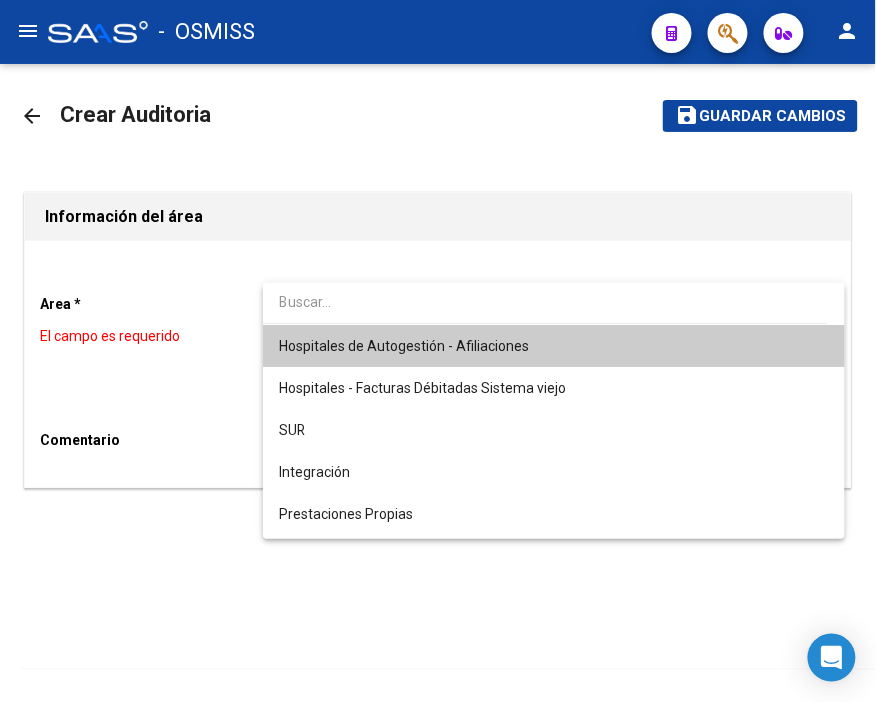 click on "Hospitales de Autogestión - Afiliaciones" at bounding box center (554, 346) 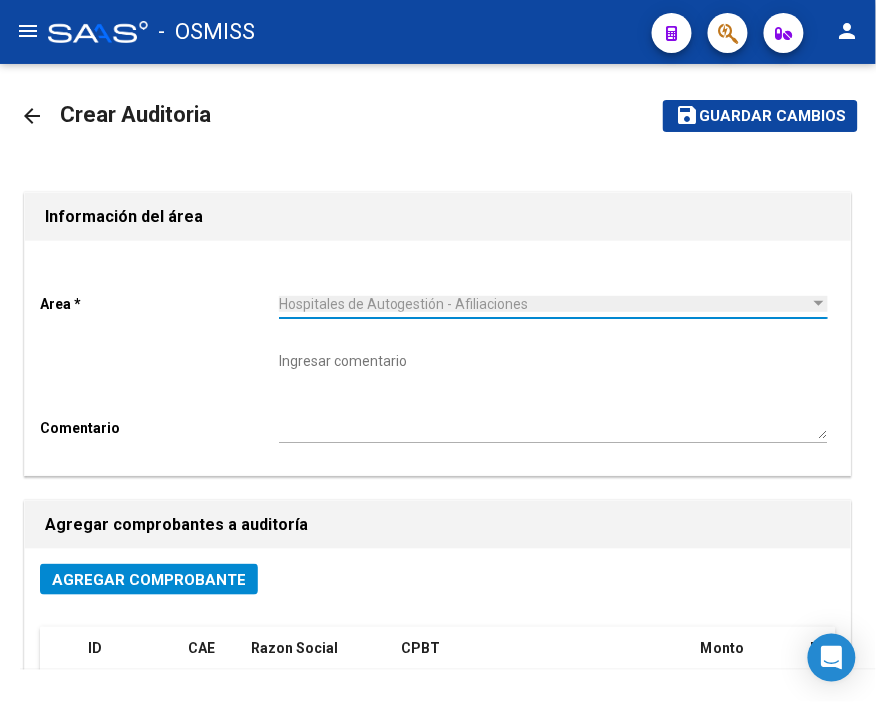 click on "Agregar Comprobante" 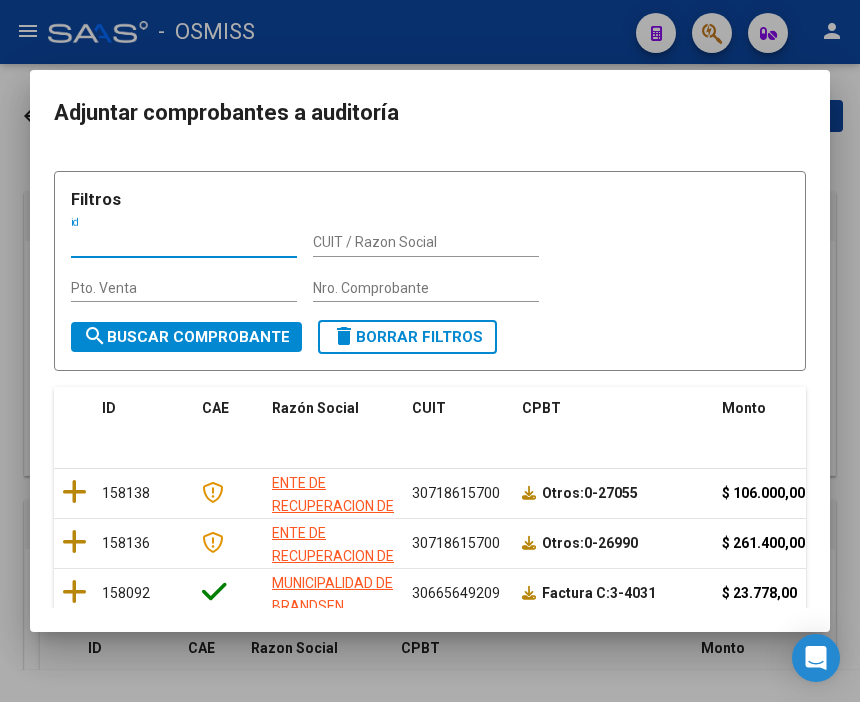 click on "Nro. Comprobante" at bounding box center (426, 288) 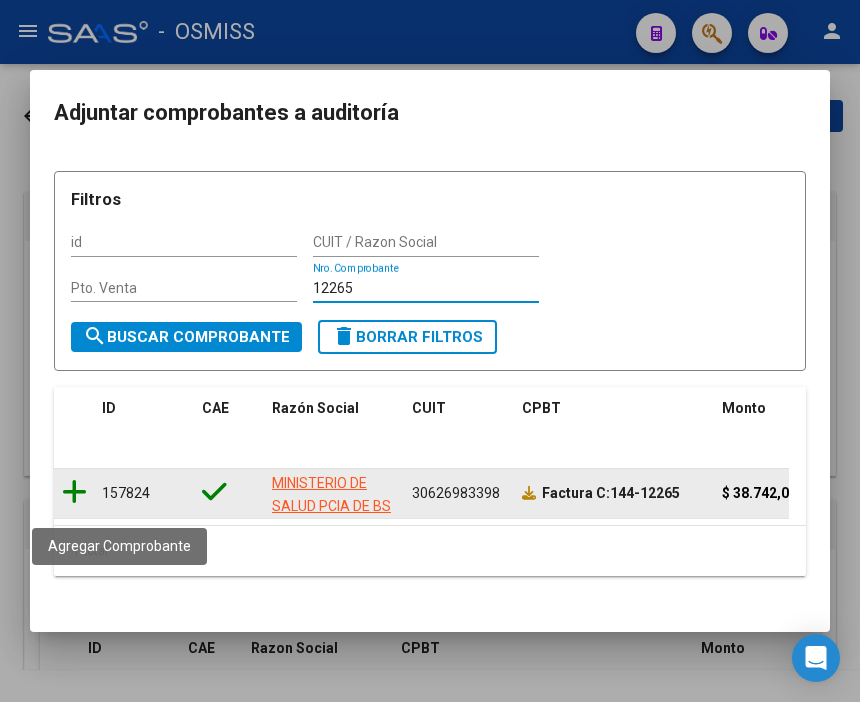 click 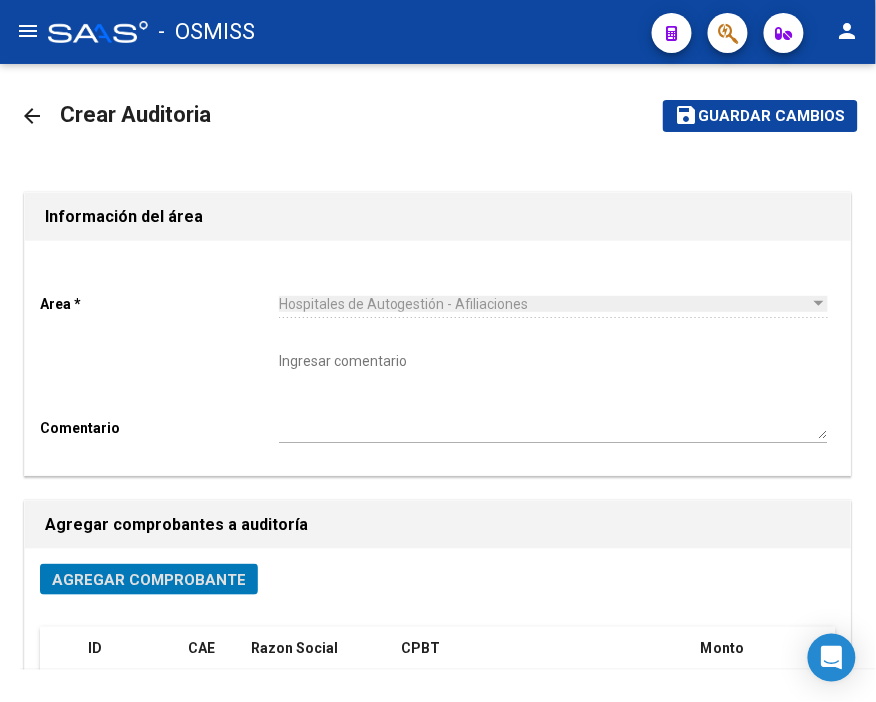 click on "Guardar cambios" 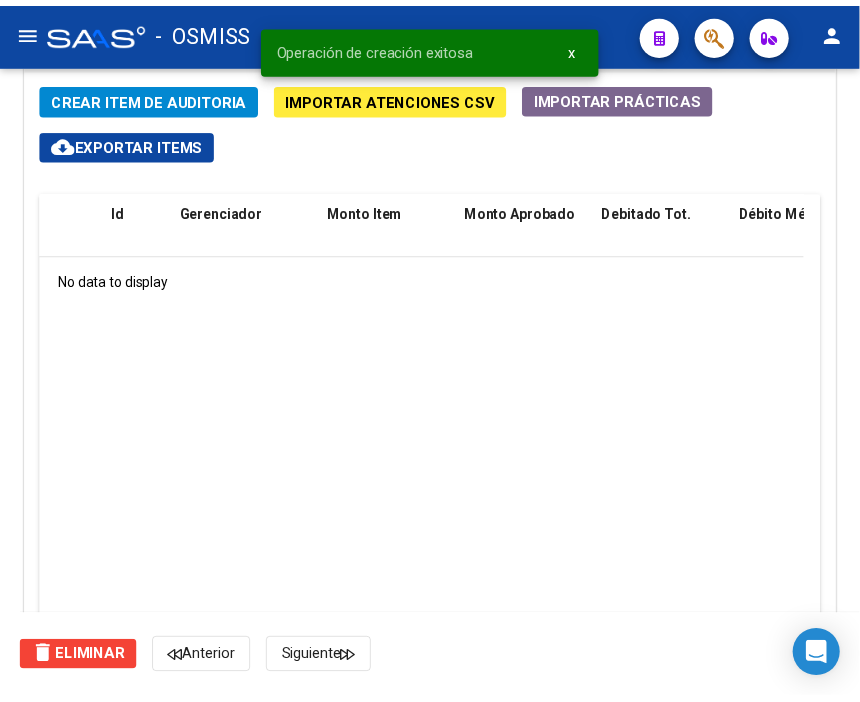 scroll, scrollTop: 1525, scrollLeft: 0, axis: vertical 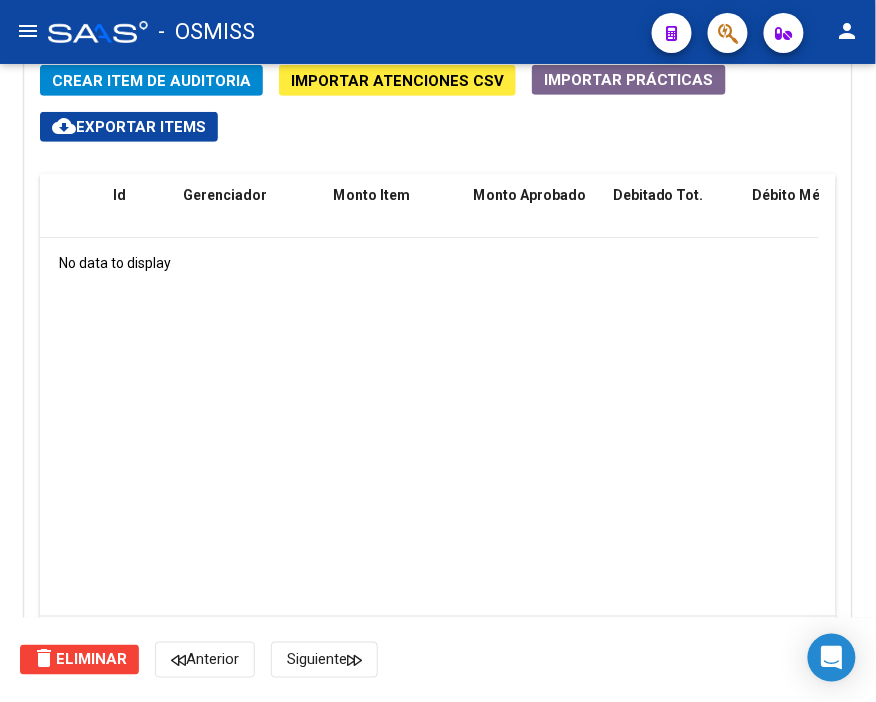 click on "Crear Item de Auditoria" 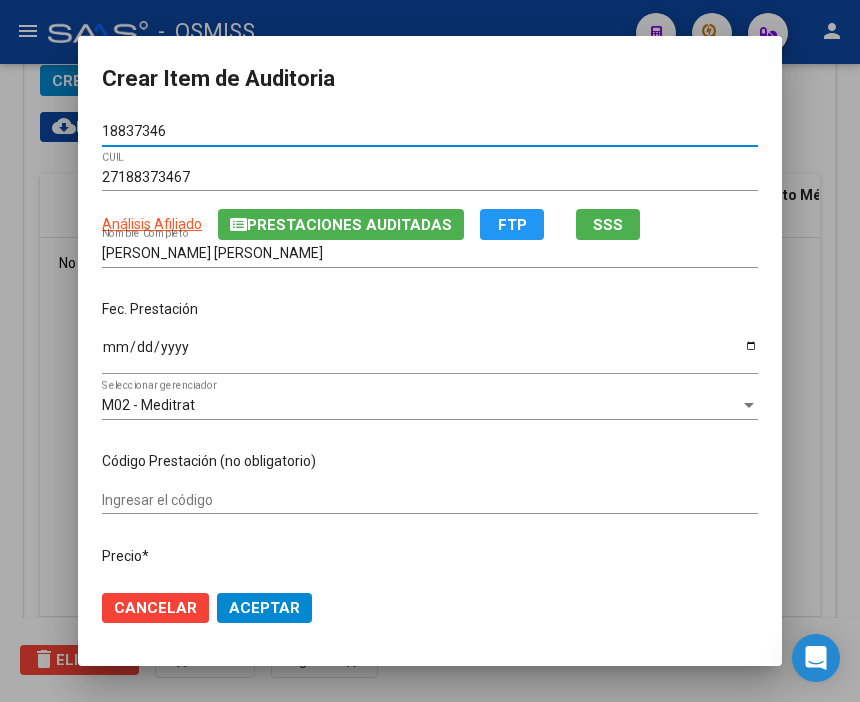 click on "Ingresar la fecha" at bounding box center (430, 354) 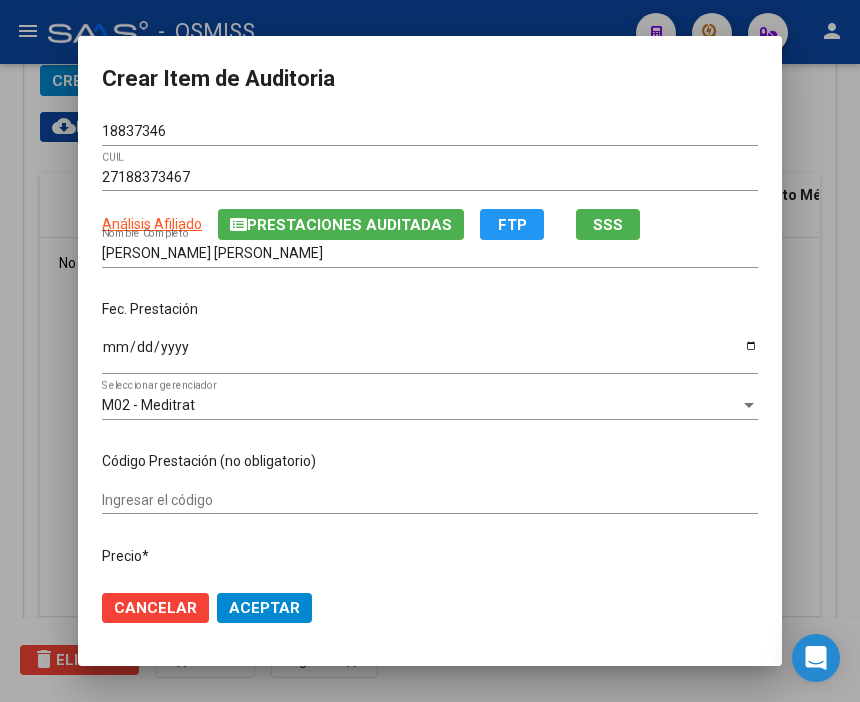 drag, startPoint x: 288, startPoint y: 131, endPoint x: 180, endPoint y: 258, distance: 166.71233 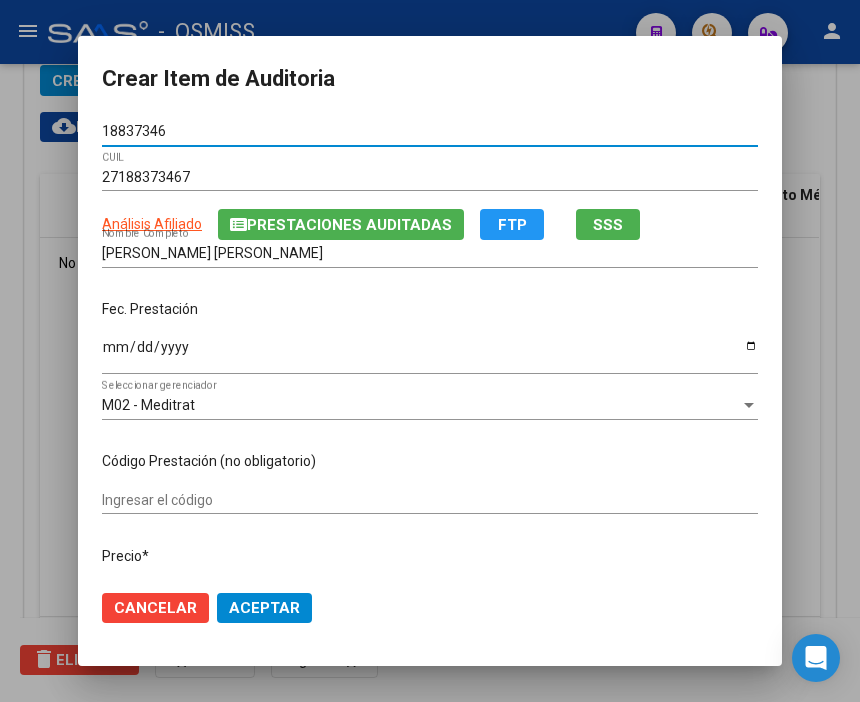 click on "Ingresar la fecha" at bounding box center (430, 354) 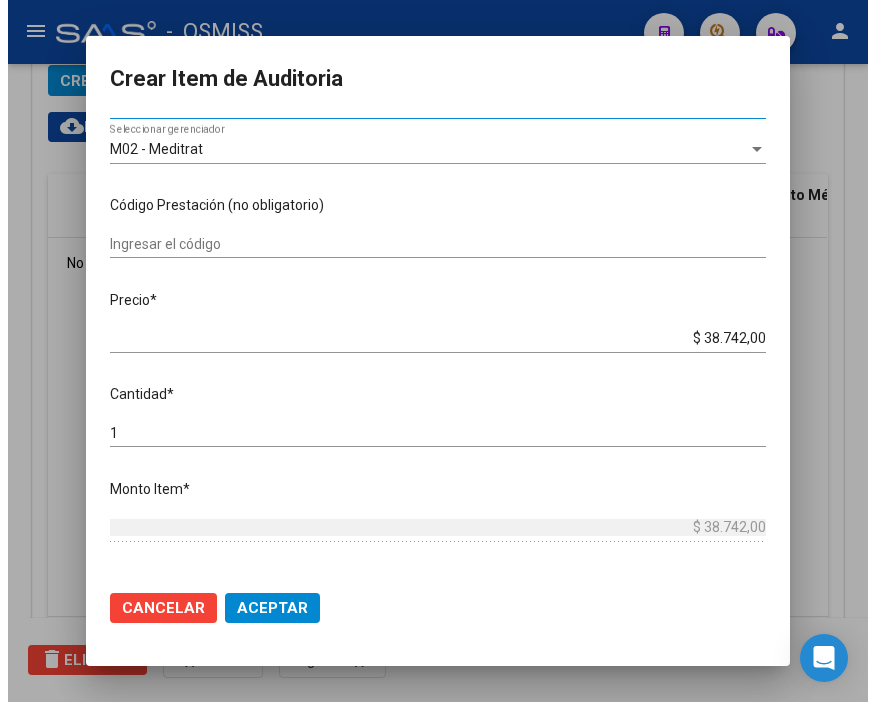 scroll, scrollTop: 333, scrollLeft: 0, axis: vertical 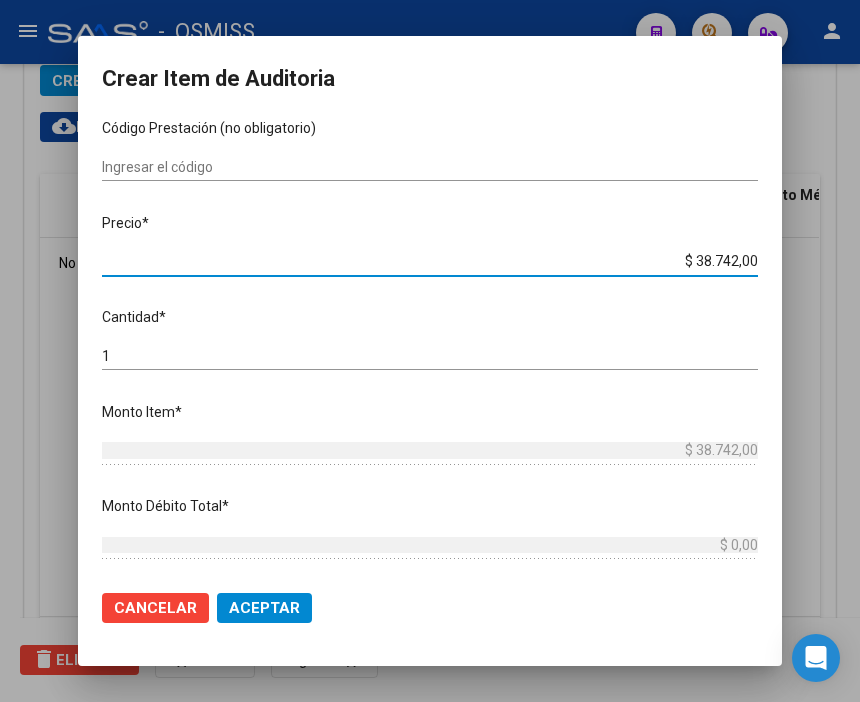 drag, startPoint x: 657, startPoint y: 258, endPoint x: 765, endPoint y: 254, distance: 108.07405 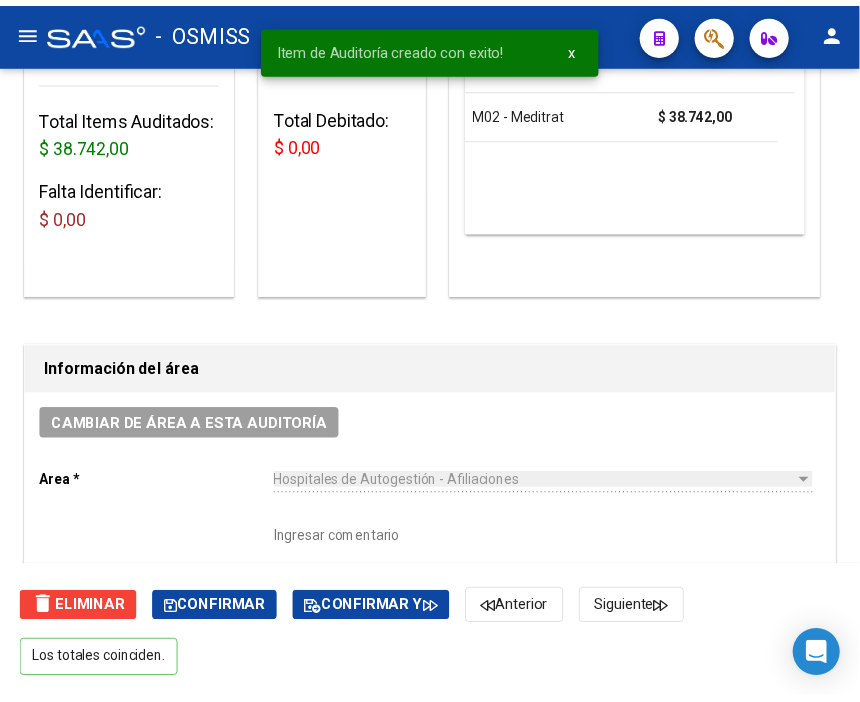 scroll, scrollTop: 335, scrollLeft: 0, axis: vertical 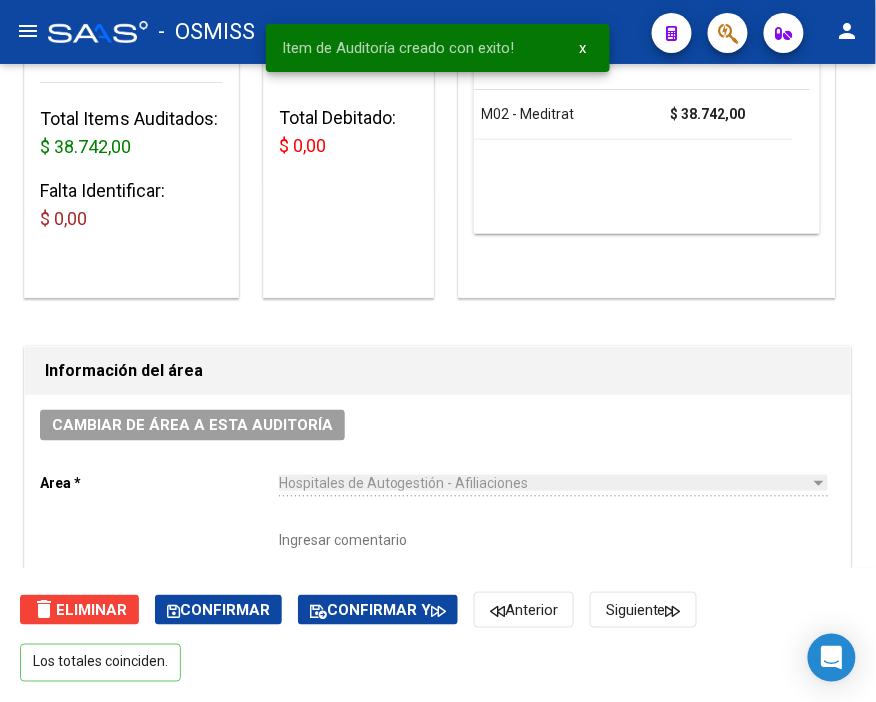 click on "Cambiar de área a esta auditoría" 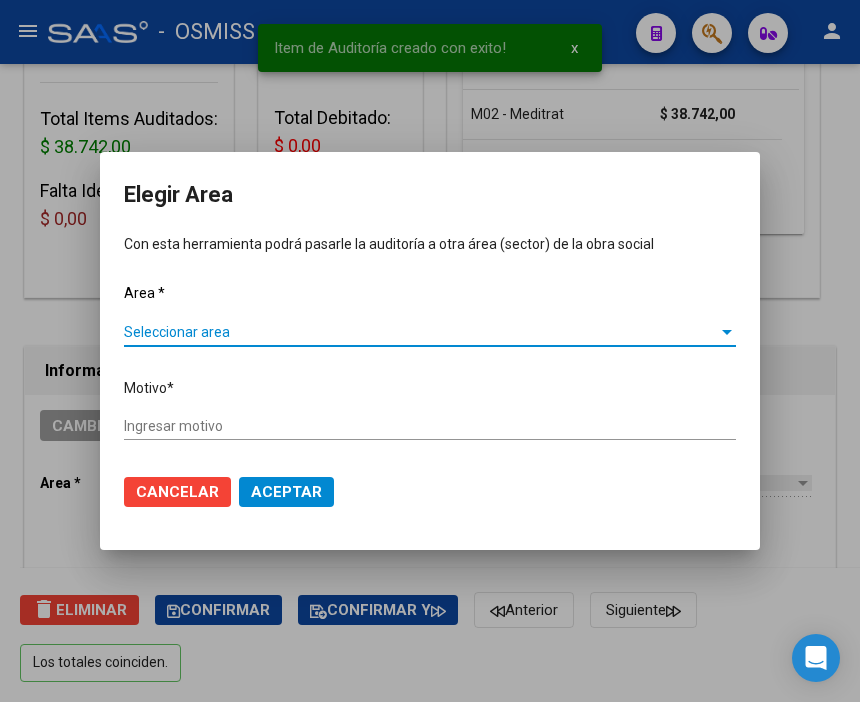click on "Area * Seleccionar area Seleccionar area Motivo  *   [GEOGRAPHIC_DATA] motivo" at bounding box center (430, 370) 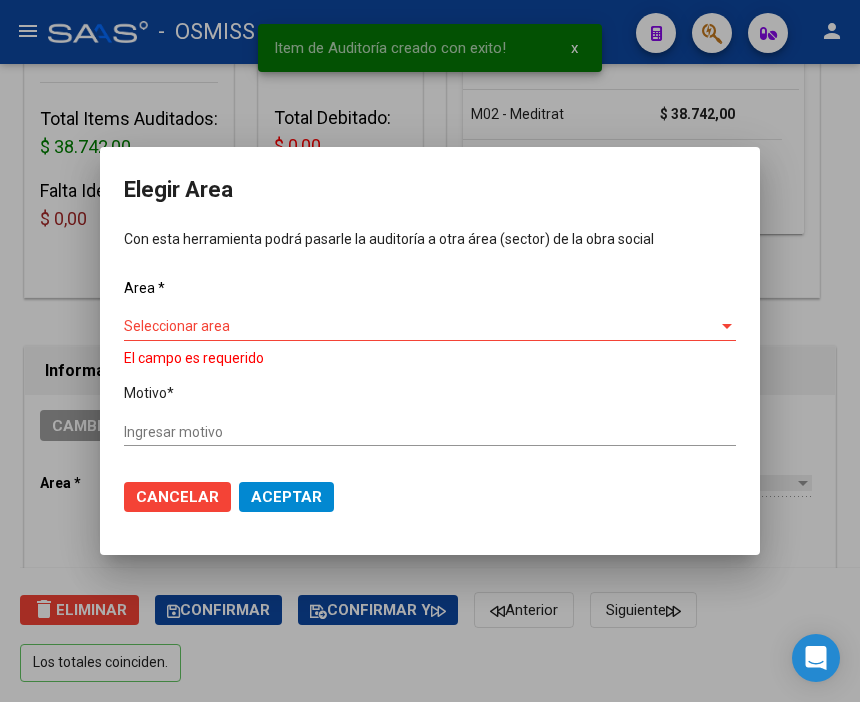 click on "Seleccionar area" at bounding box center (421, 326) 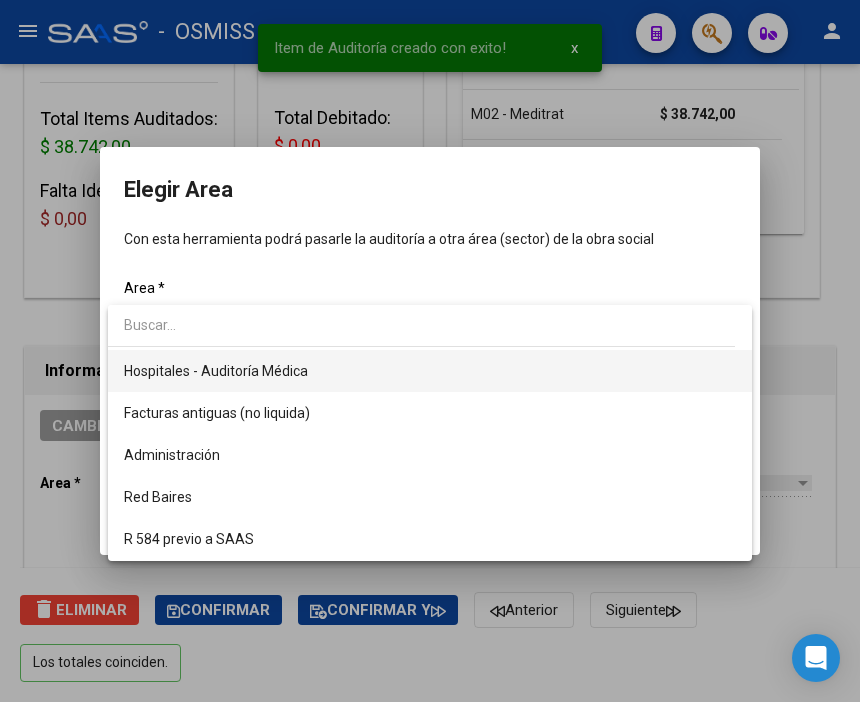 click on "Hospitales - Auditoría Médica" at bounding box center [430, 371] 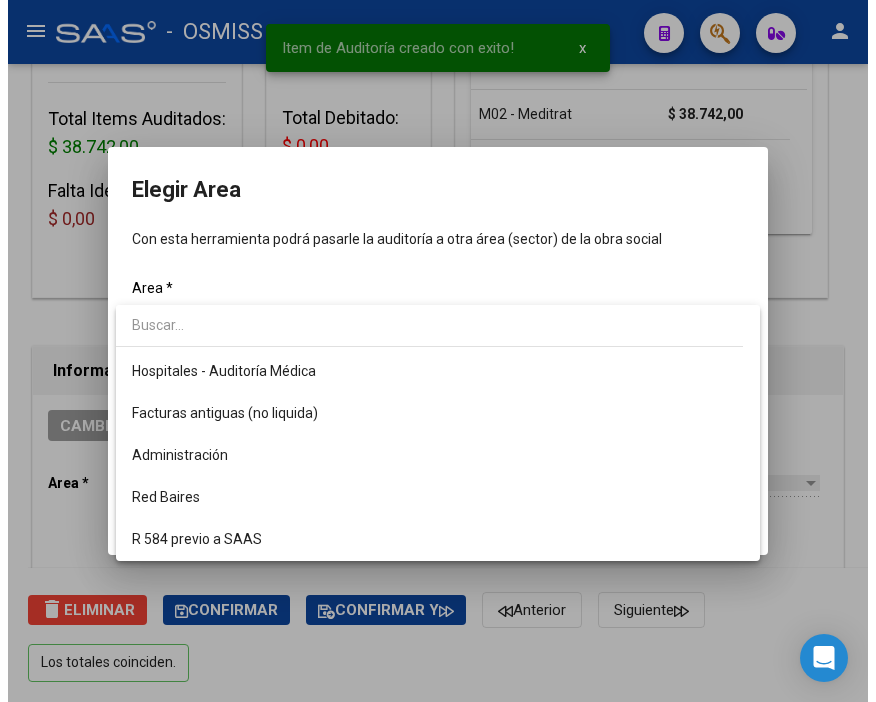scroll, scrollTop: 335, scrollLeft: 0, axis: vertical 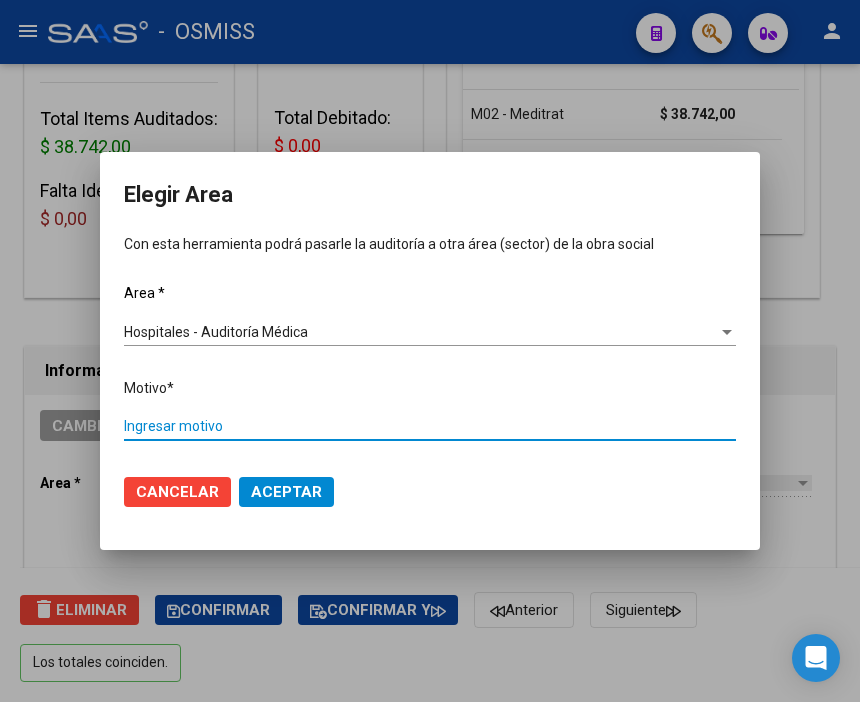 click on "Ingresar motivo" at bounding box center (430, 426) 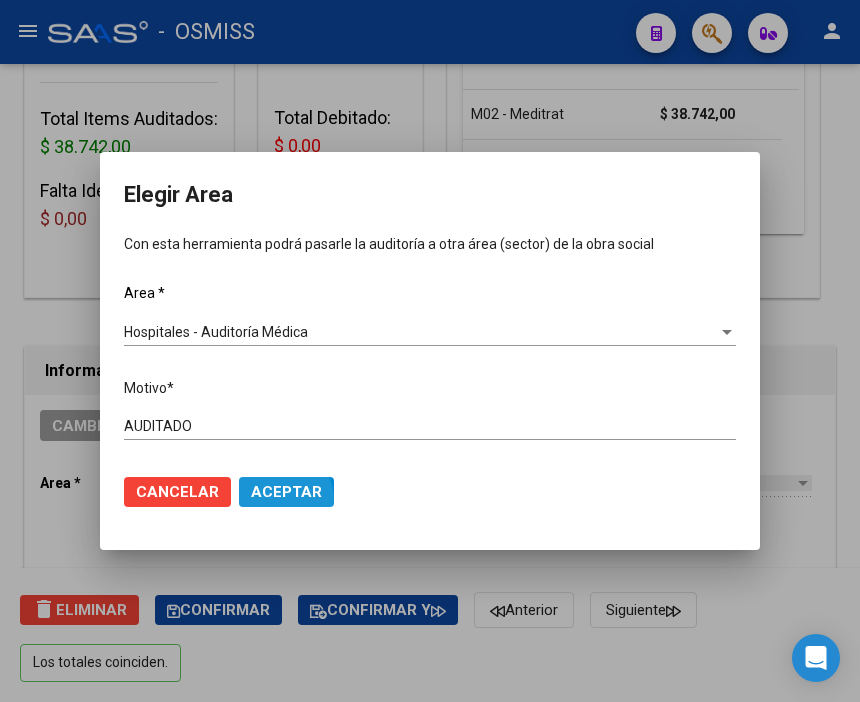 click on "Aceptar" at bounding box center [286, 492] 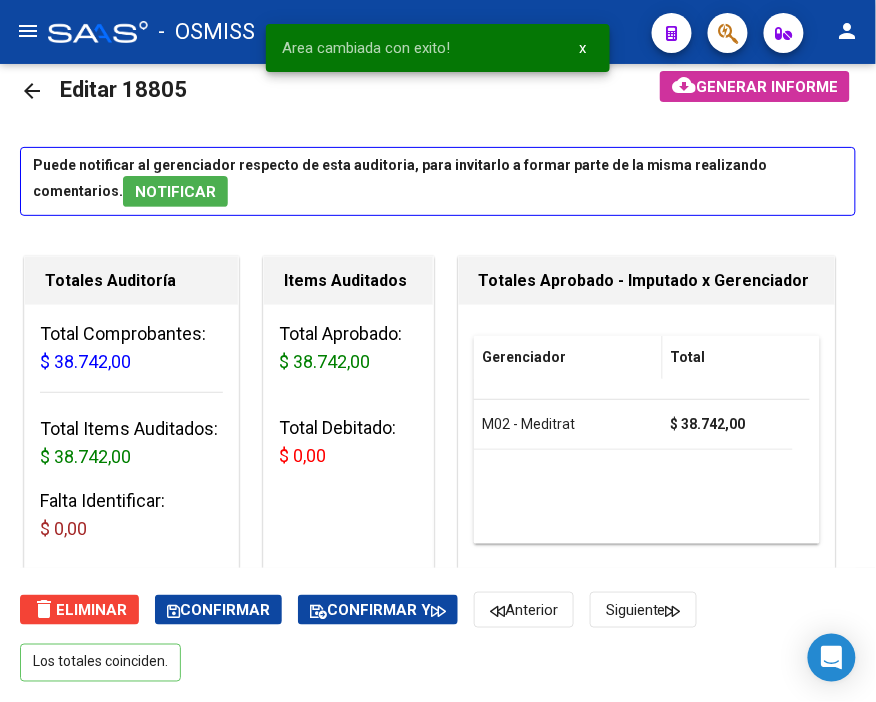 scroll, scrollTop: 0, scrollLeft: 0, axis: both 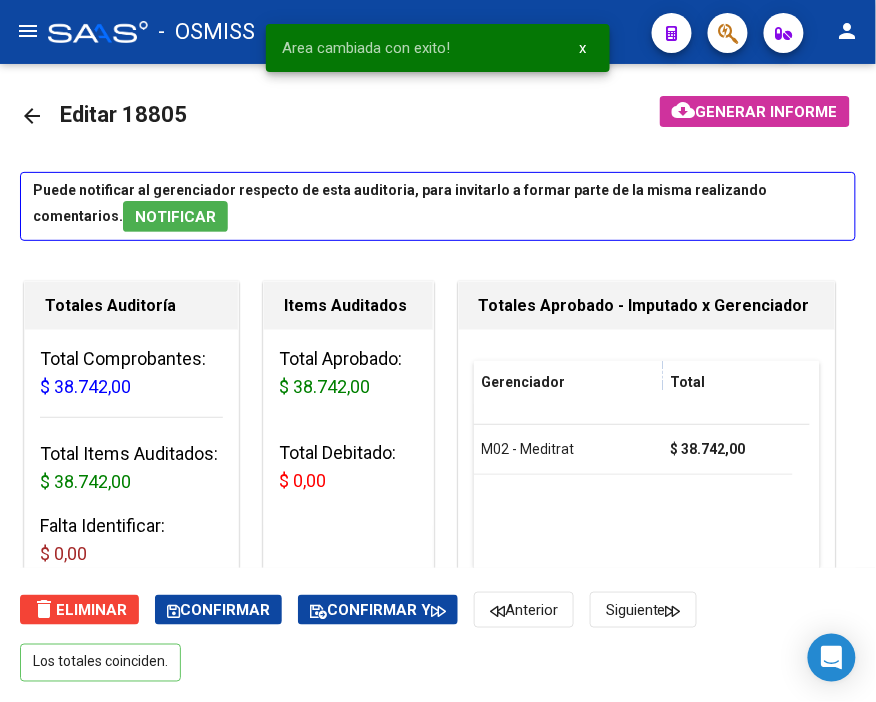 click on "arrow_back" 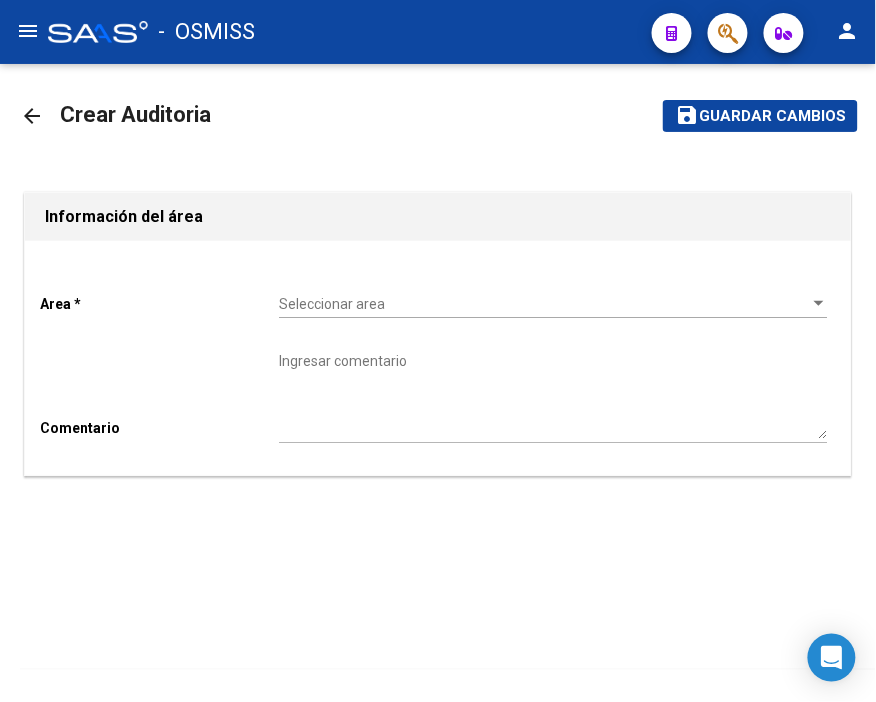 click on "arrow_back" 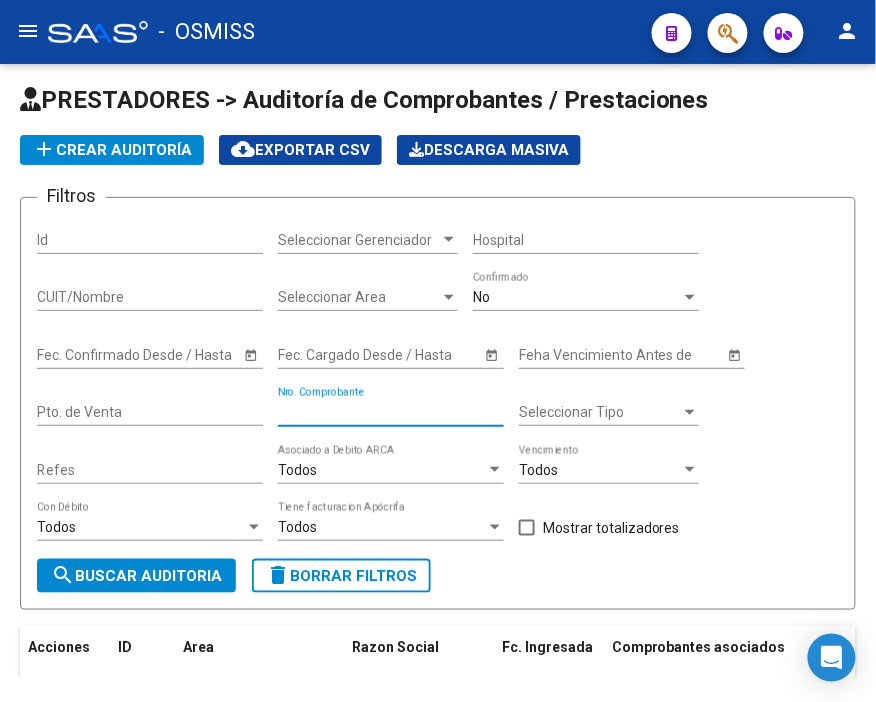 click on "Nro. Comprobante" at bounding box center (391, 412) 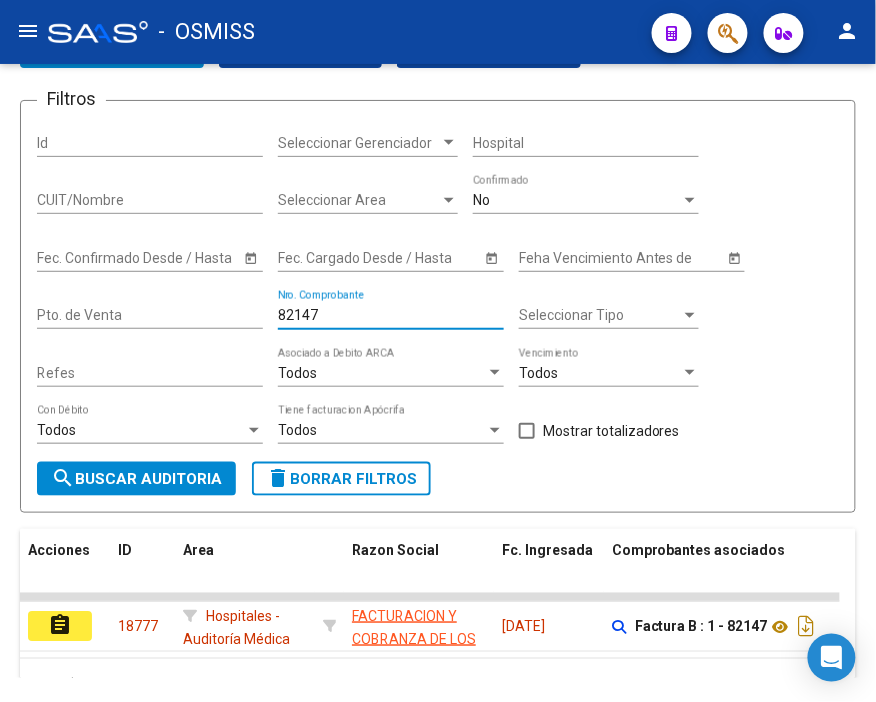 scroll, scrollTop: 212, scrollLeft: 0, axis: vertical 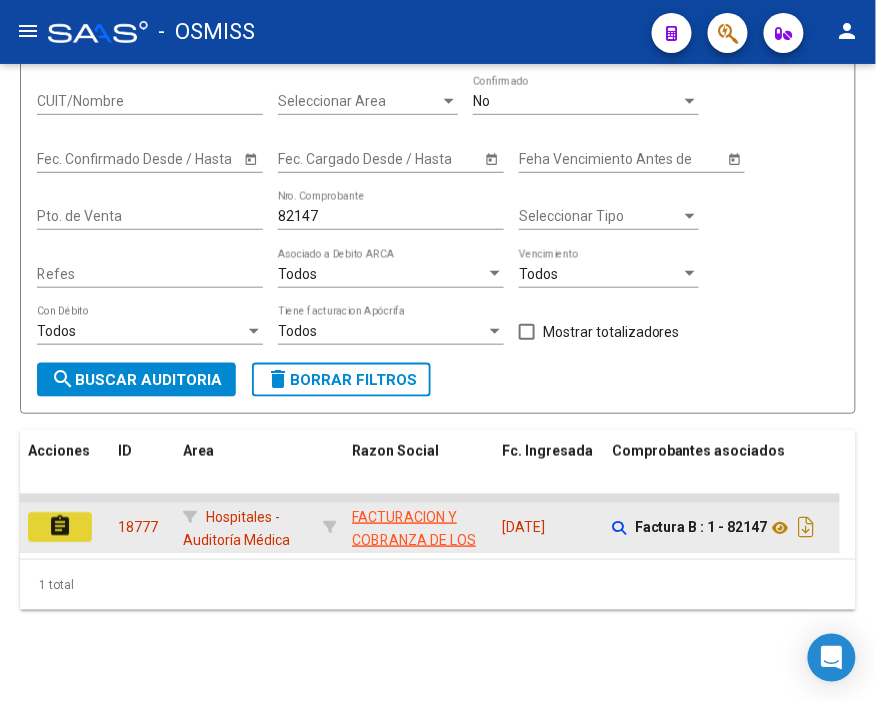 click on "assignment" 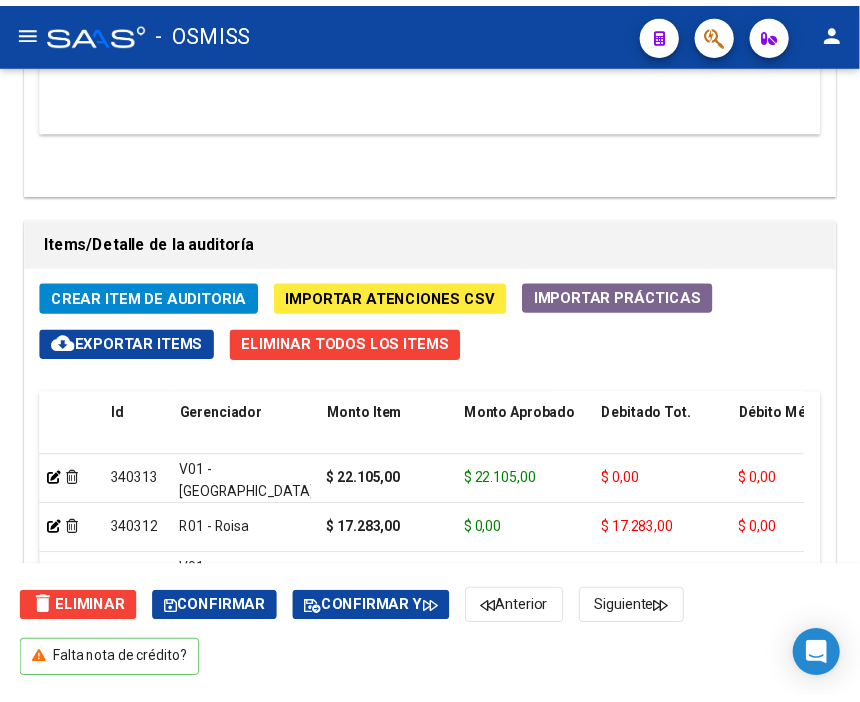 scroll, scrollTop: 1666, scrollLeft: 0, axis: vertical 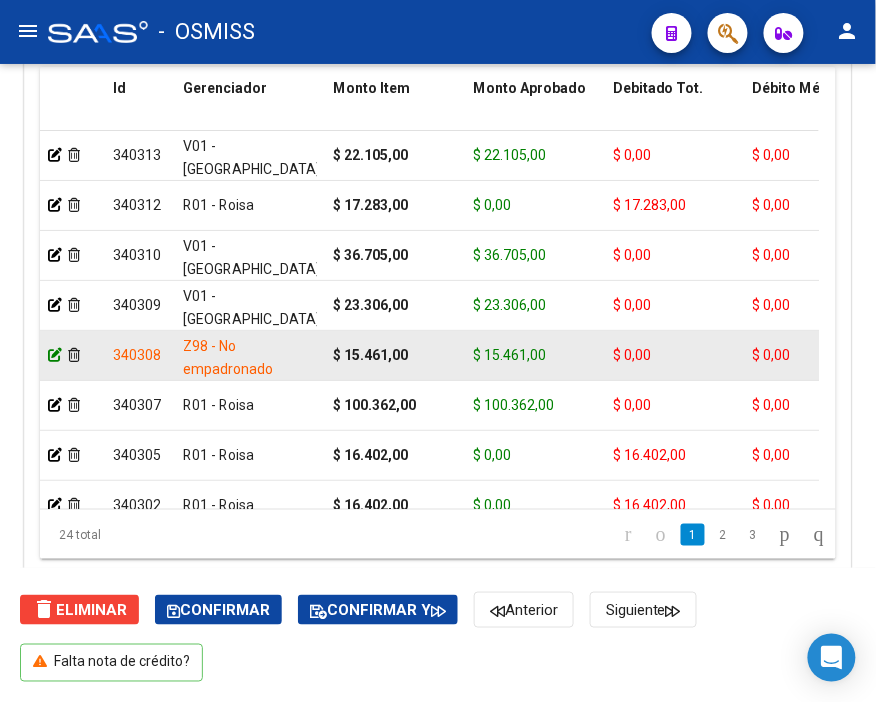 click 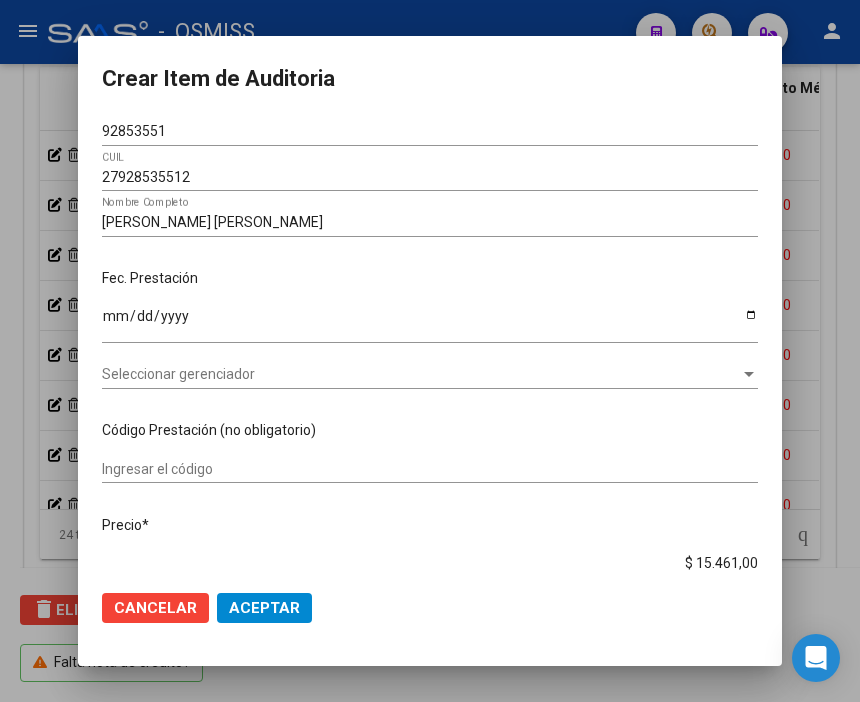 scroll, scrollTop: 1994, scrollLeft: 0, axis: vertical 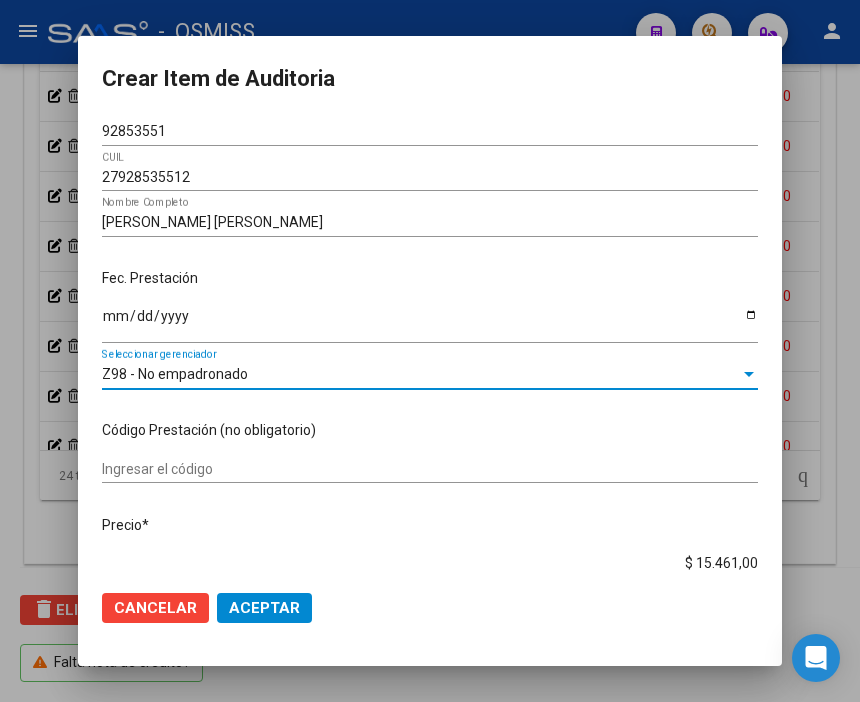 click on "Z98 - No empadronado" at bounding box center [421, 374] 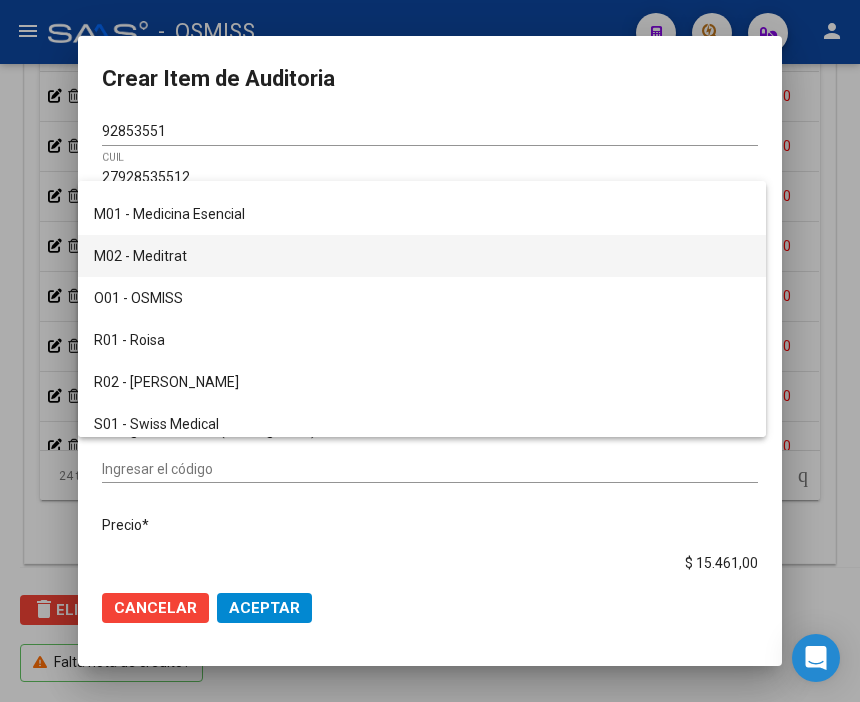 scroll, scrollTop: 277, scrollLeft: 0, axis: vertical 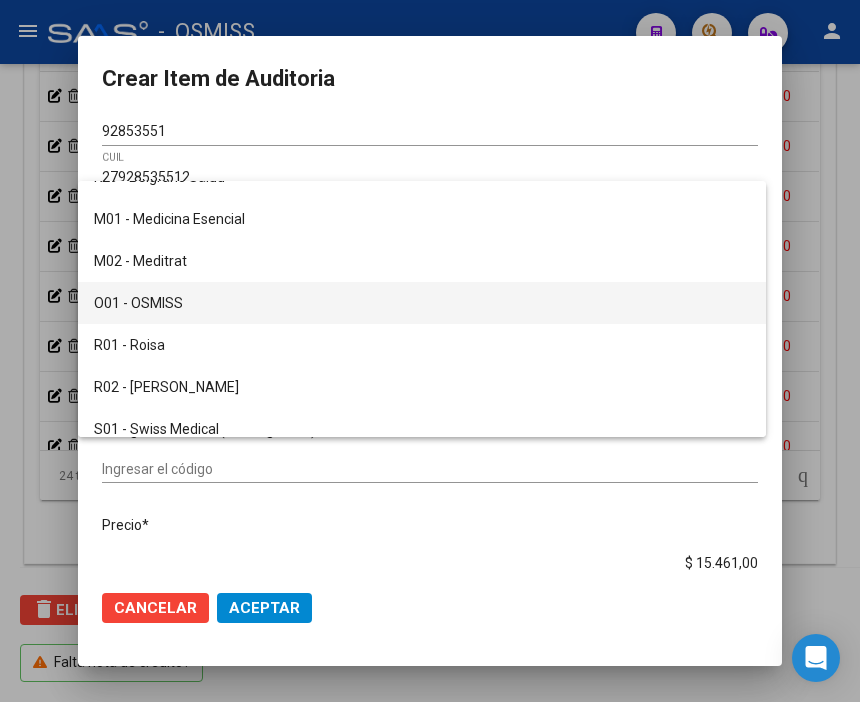 click on "O01 - OSMISS" at bounding box center [422, 303] 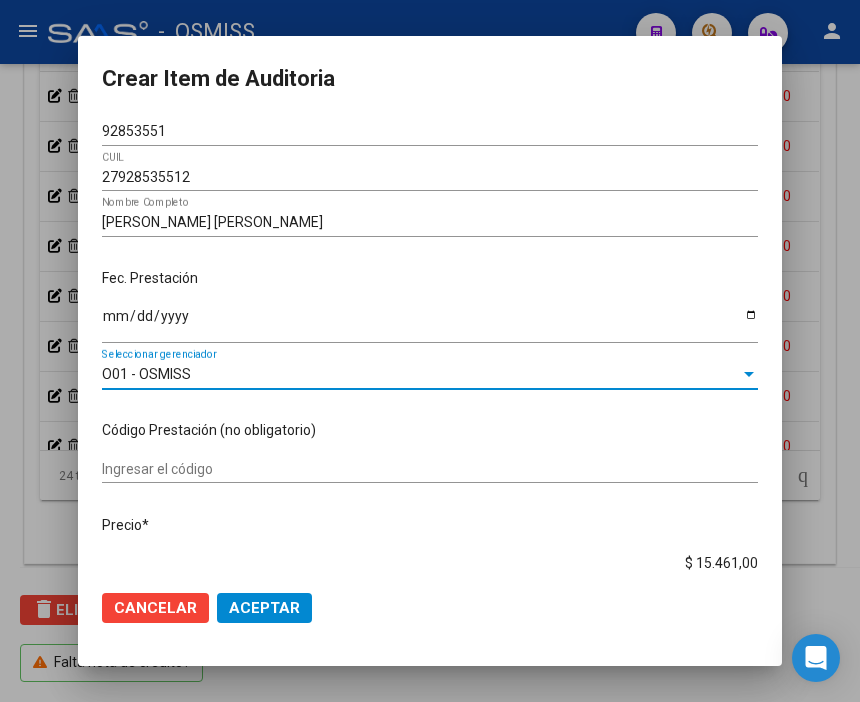 click on "Aceptar" 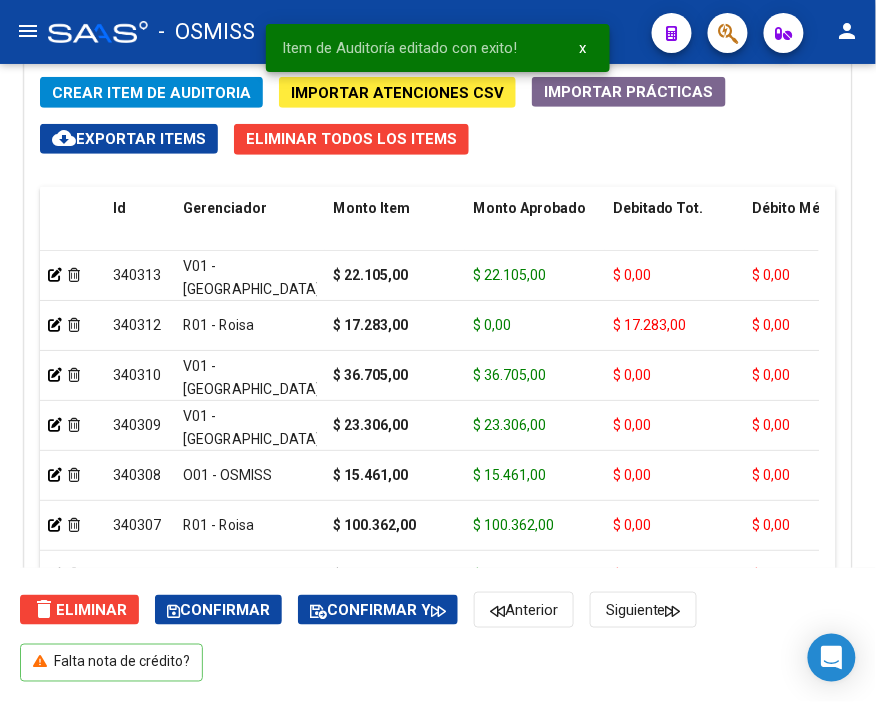 scroll, scrollTop: 1666, scrollLeft: 0, axis: vertical 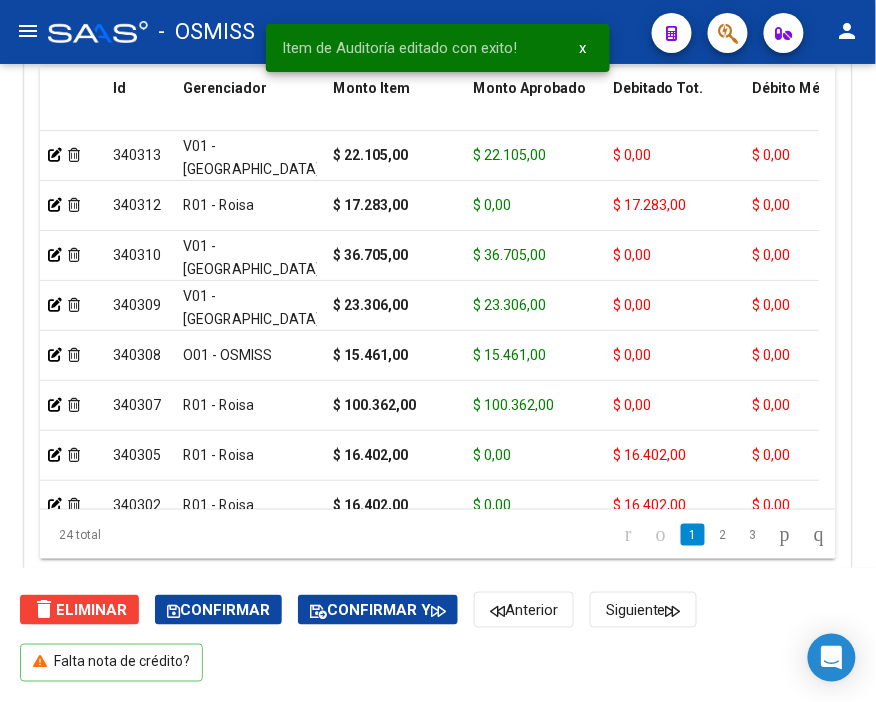 drag, startPoint x: 821, startPoint y: 195, endPoint x: 815, endPoint y: 257, distance: 62.289646 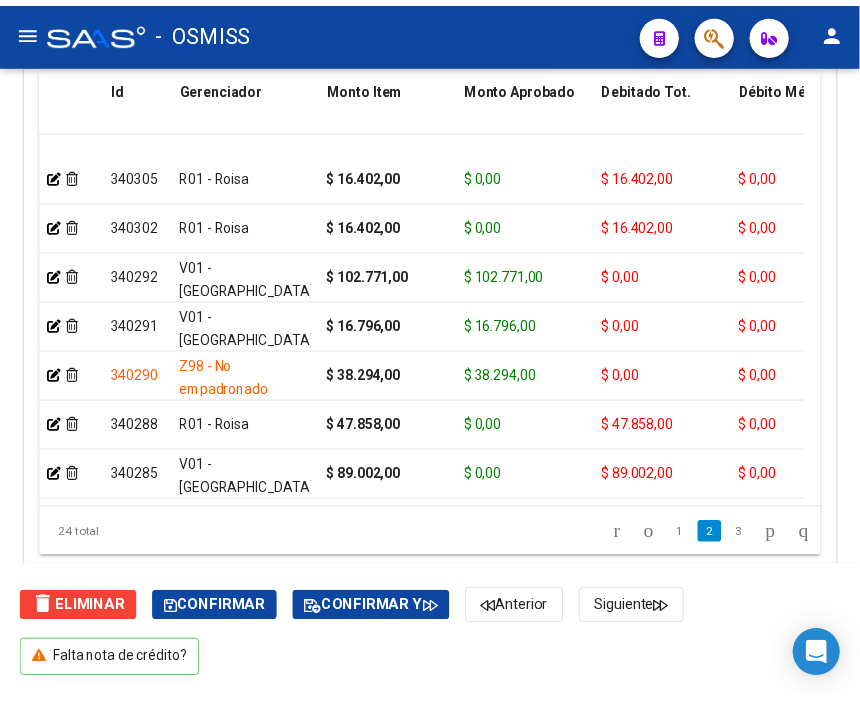 scroll, scrollTop: 333, scrollLeft: 0, axis: vertical 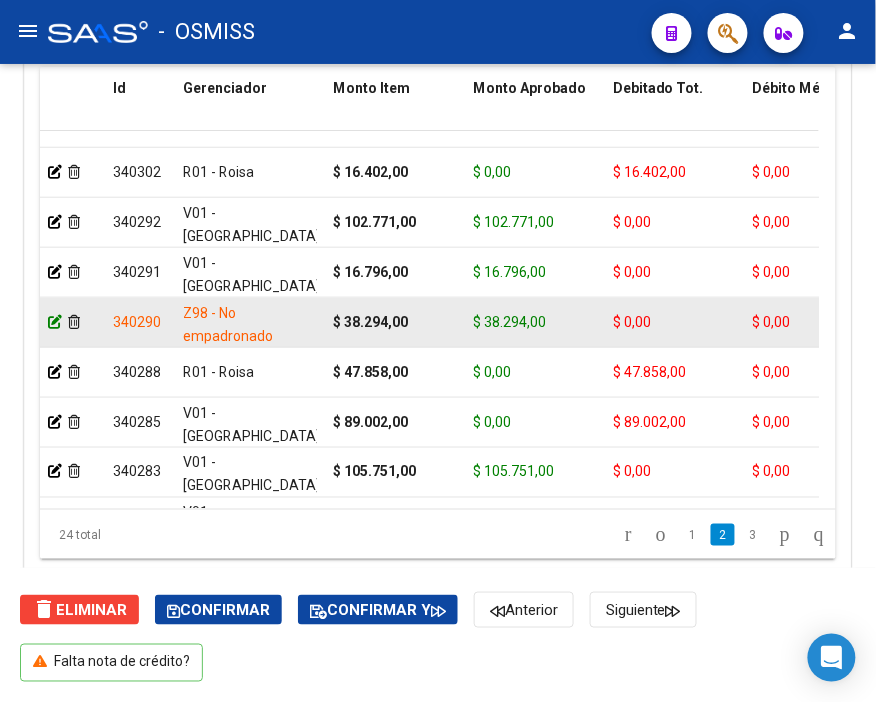 click 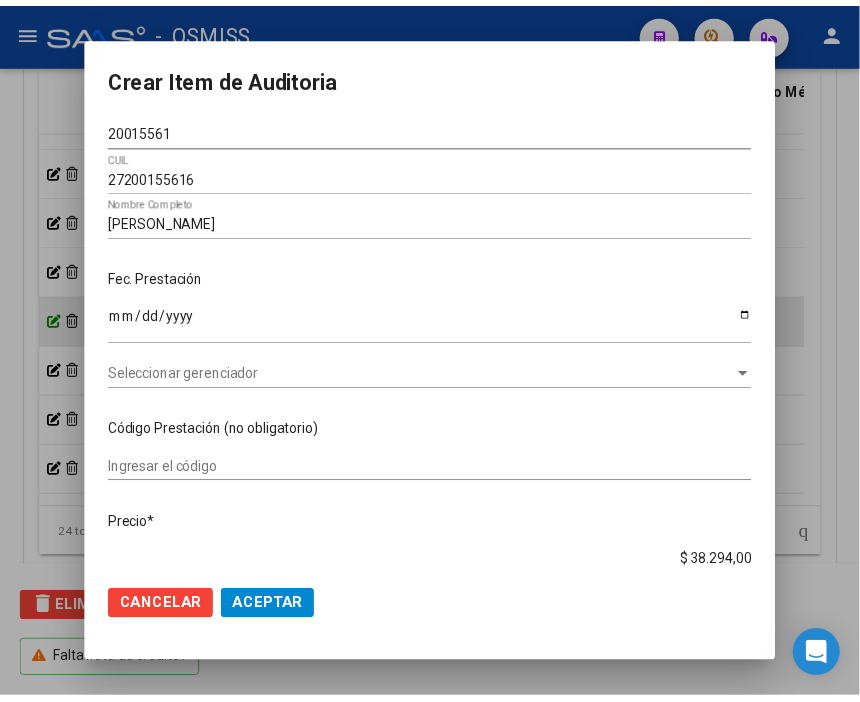 scroll, scrollTop: 1994, scrollLeft: 0, axis: vertical 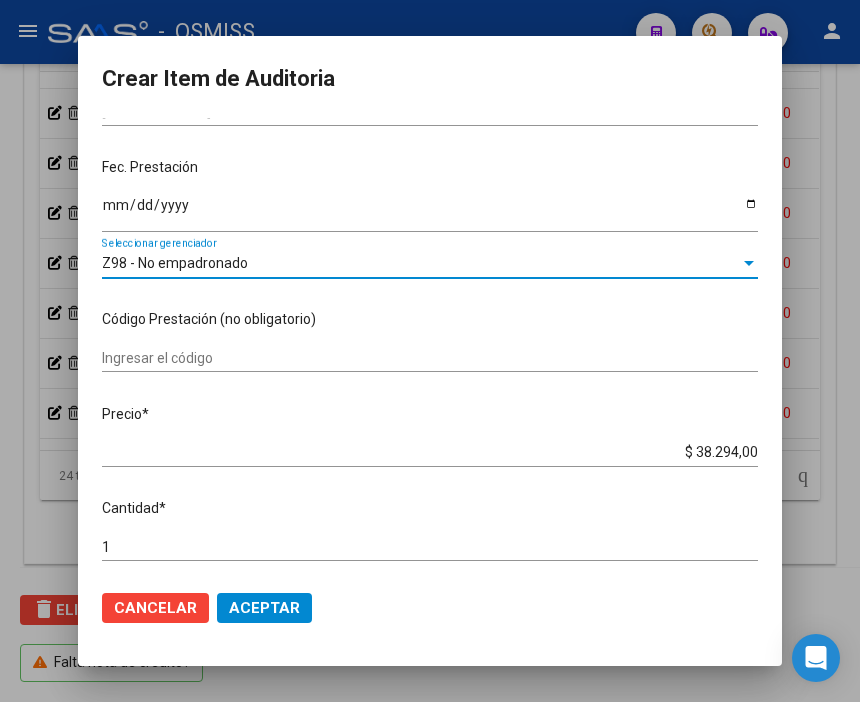 click on "Z98 - No empadronado" at bounding box center (175, 263) 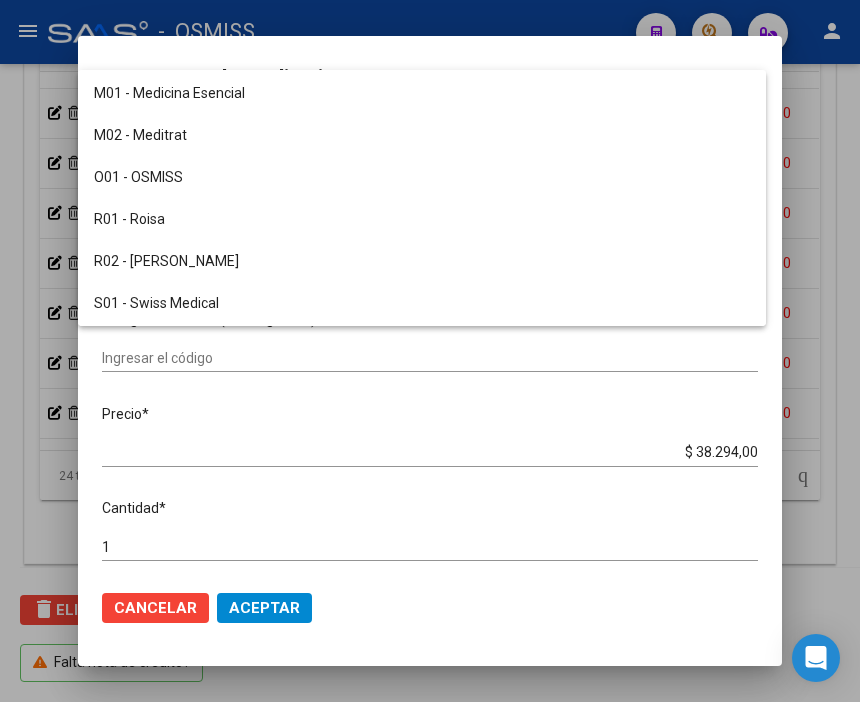 scroll, scrollTop: 277, scrollLeft: 0, axis: vertical 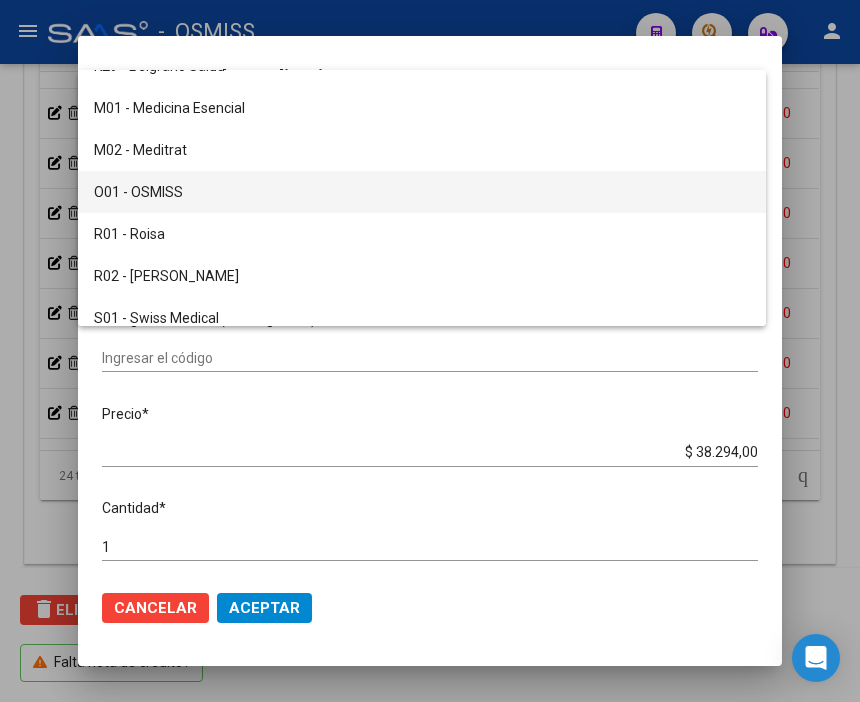 click on "O01 - OSMISS" at bounding box center [422, 192] 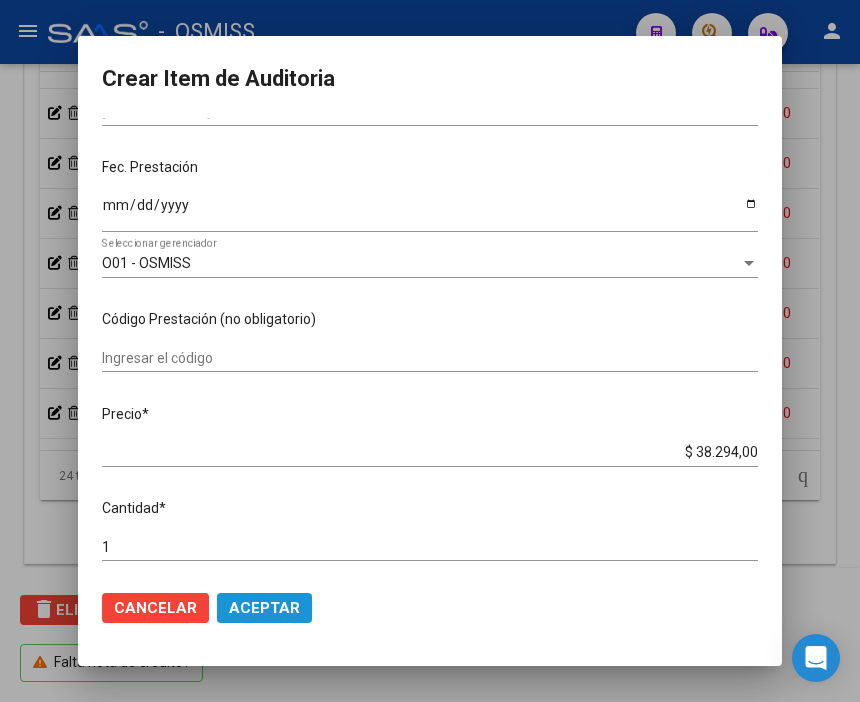 click on "Aceptar" 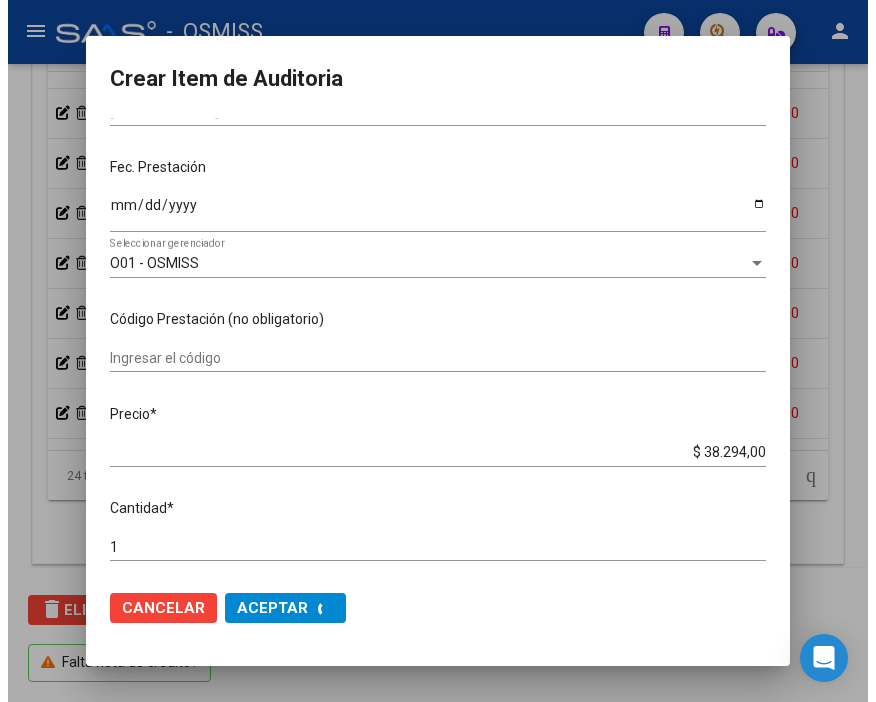 scroll, scrollTop: 0, scrollLeft: 0, axis: both 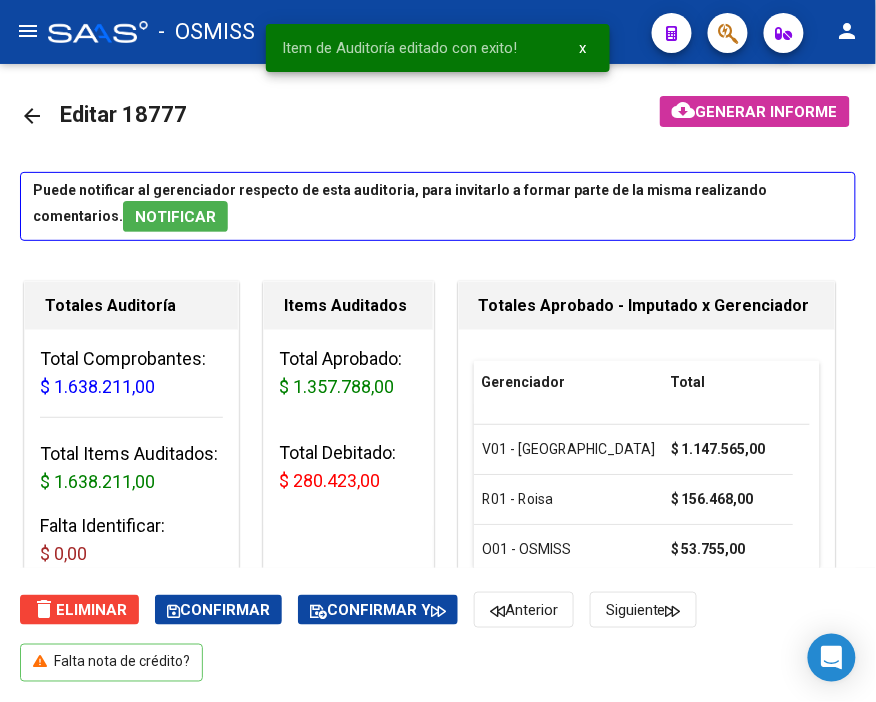 click on "arrow_back" 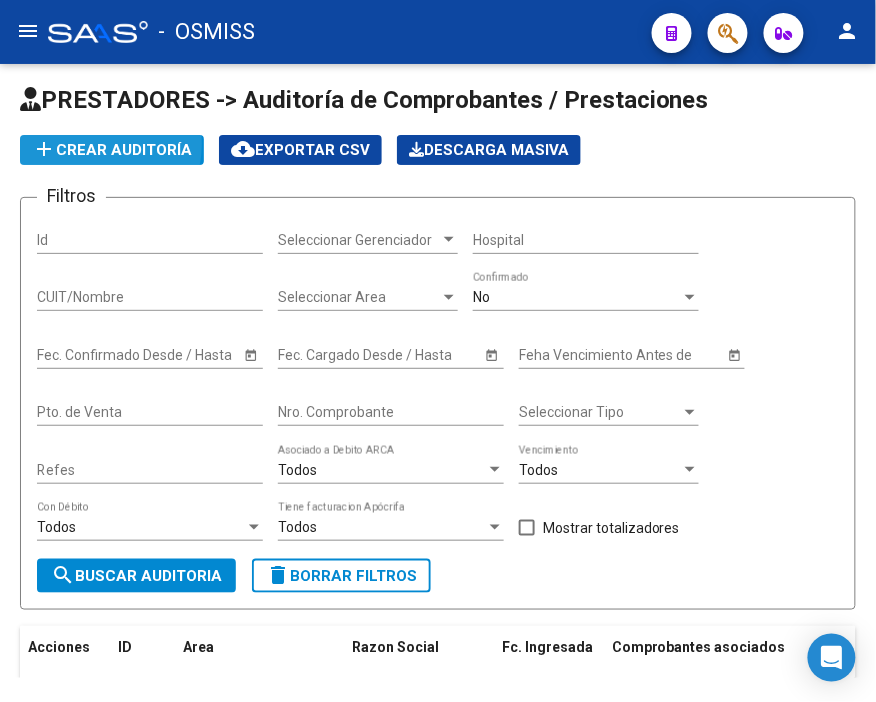 click on "add  Crear Auditoría" 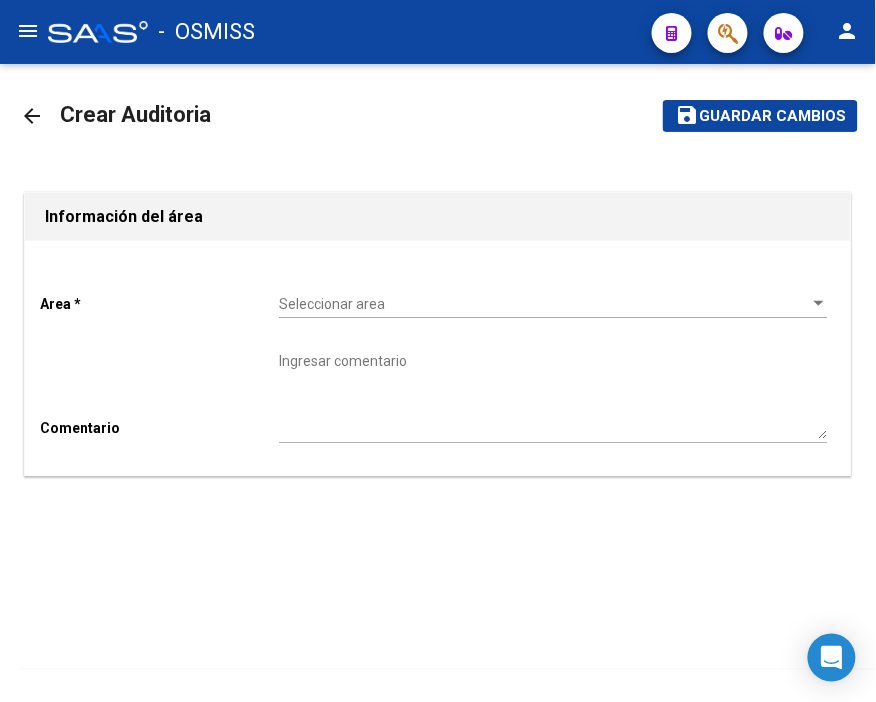 click on "Seleccionar area" at bounding box center [544, 304] 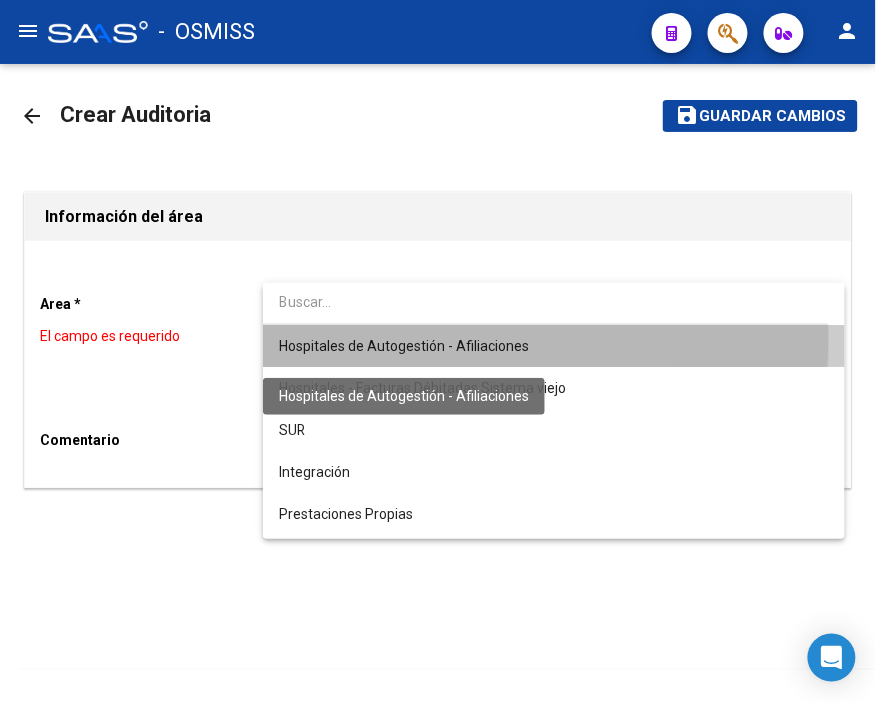 click on "Hospitales de Autogestión - Afiliaciones" at bounding box center (404, 346) 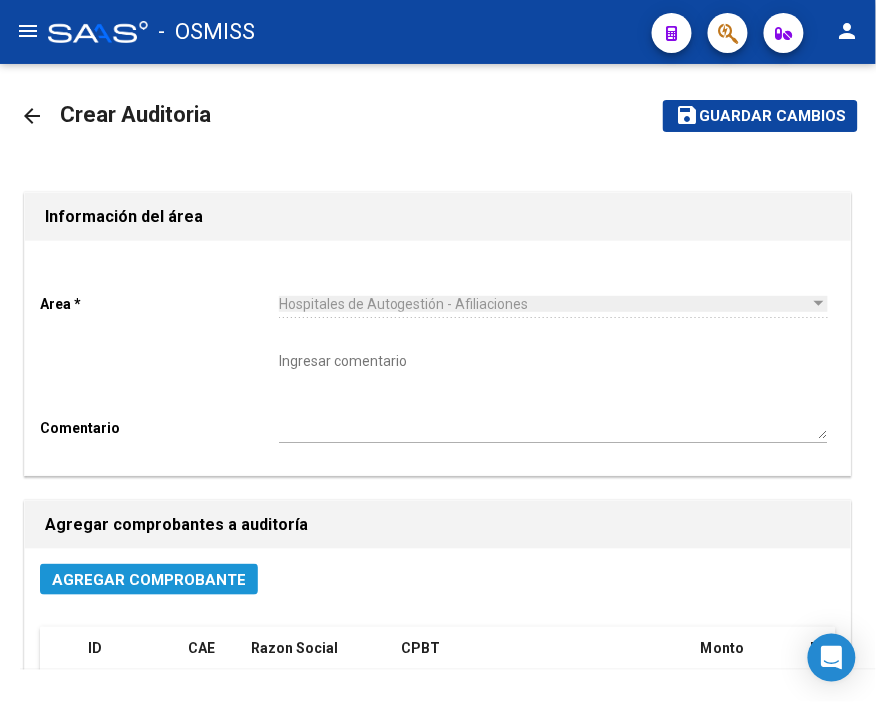 click on "Agregar Comprobante" 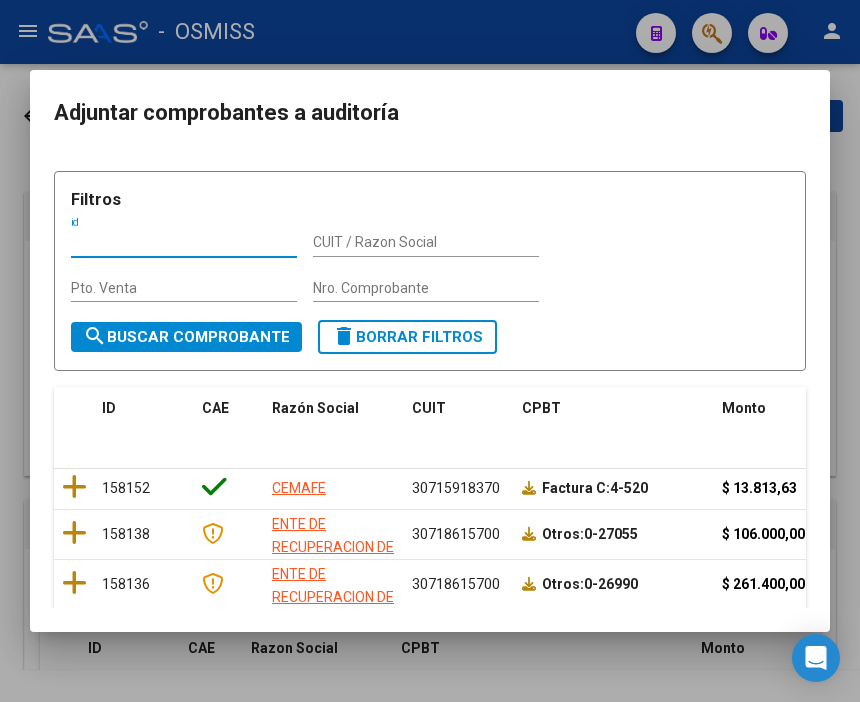 click on "Nro. Comprobante" at bounding box center [426, 288] 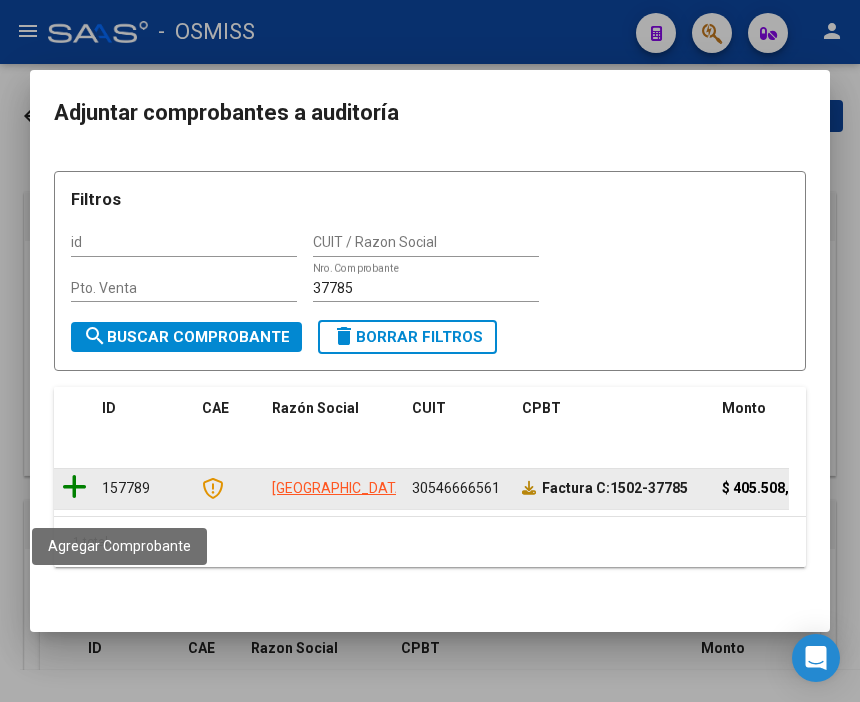 click 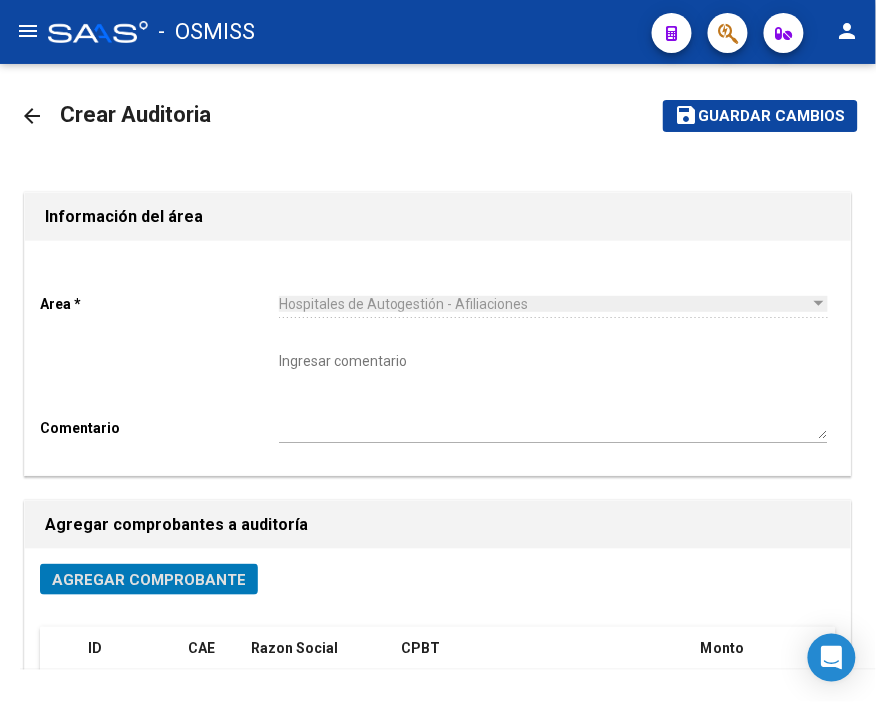 click on "Guardar cambios" 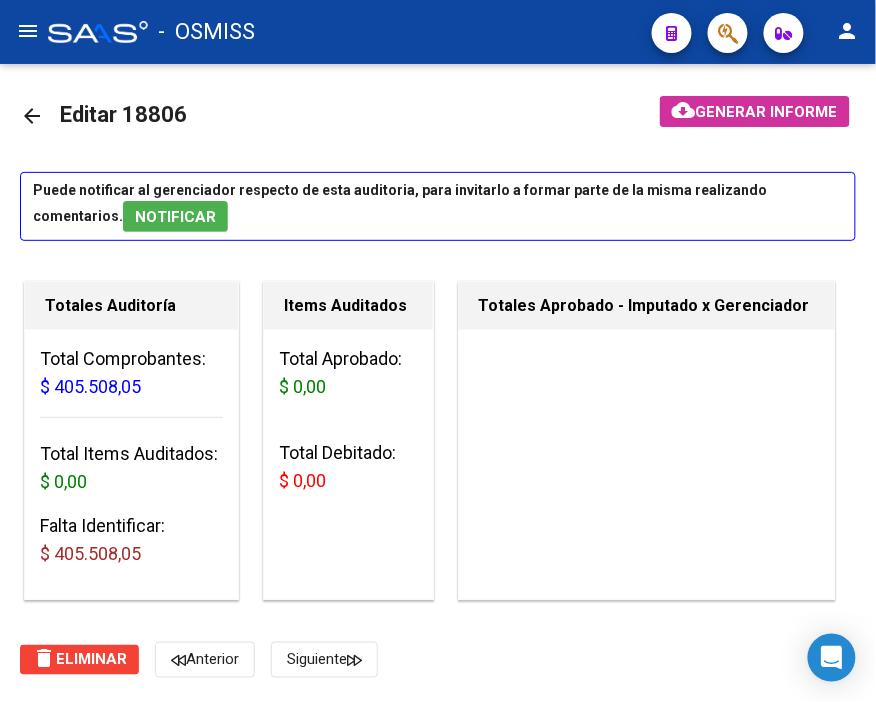 click on "-   OSMISS" 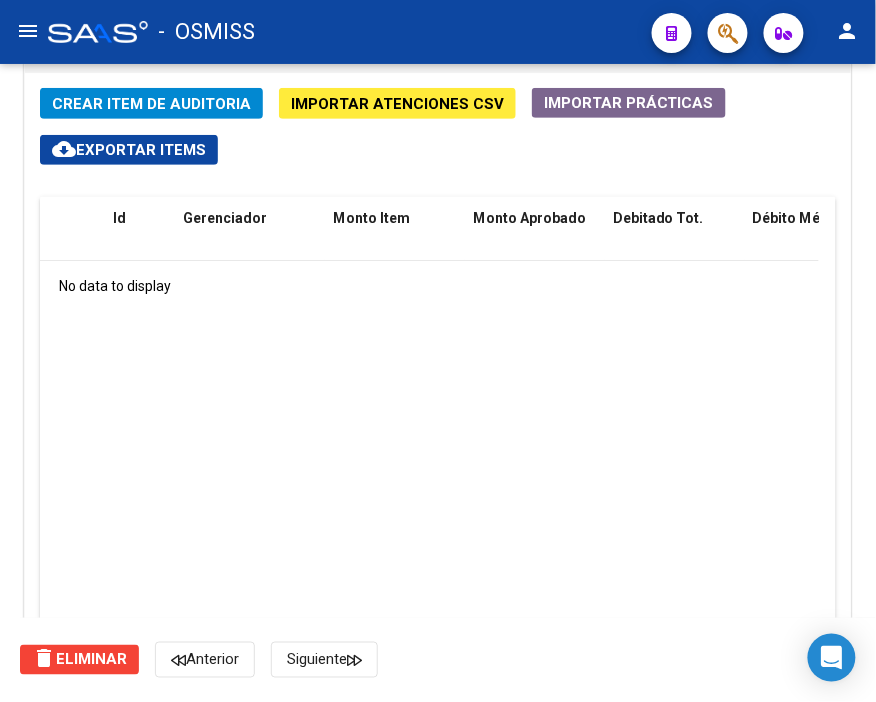 scroll, scrollTop: 1555, scrollLeft: 0, axis: vertical 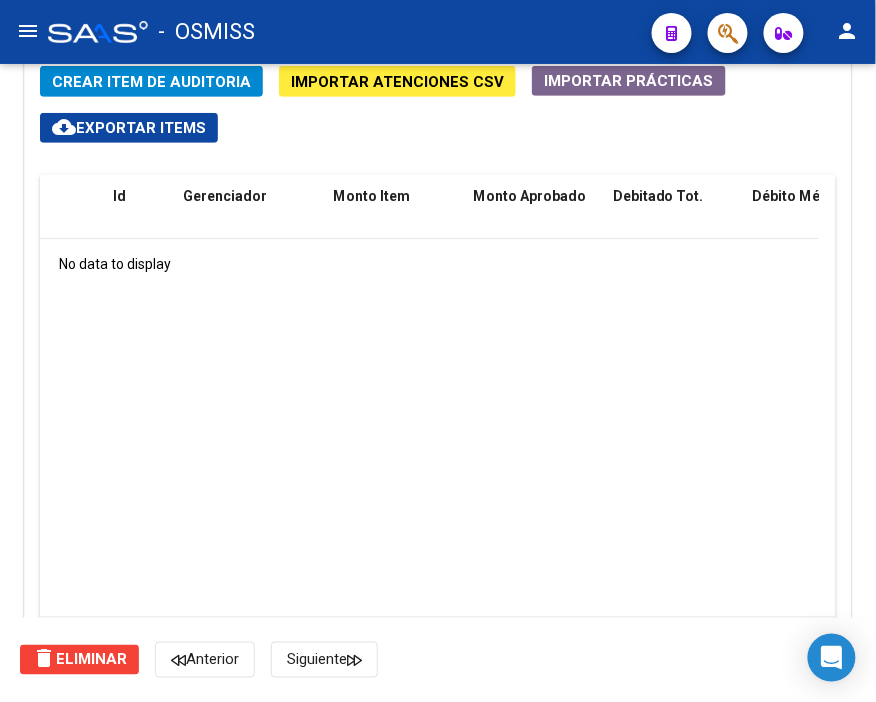 click on "Crear Item de Auditoria" 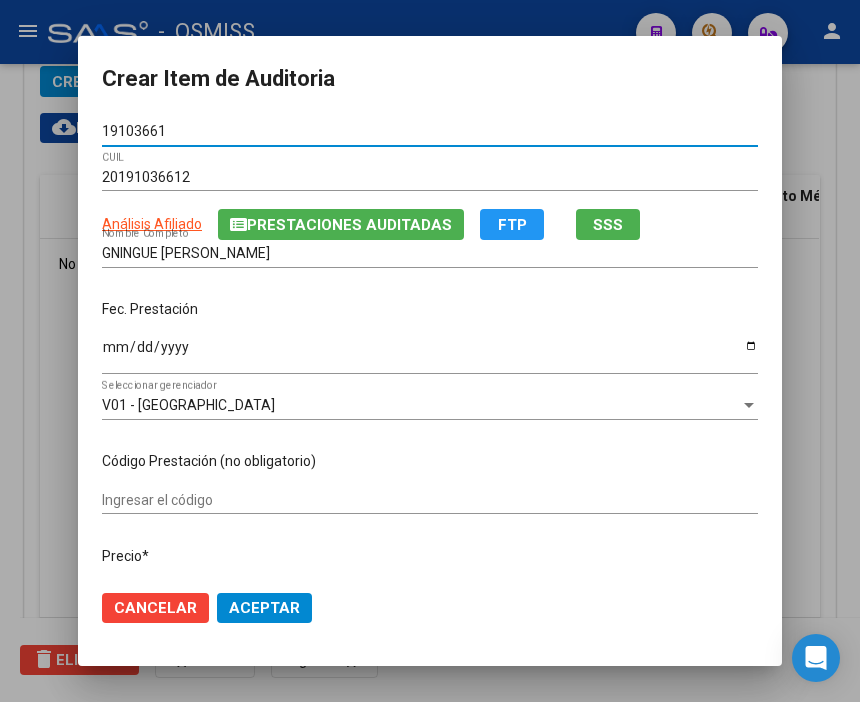 click on "Ingresar la fecha" at bounding box center [430, 354] 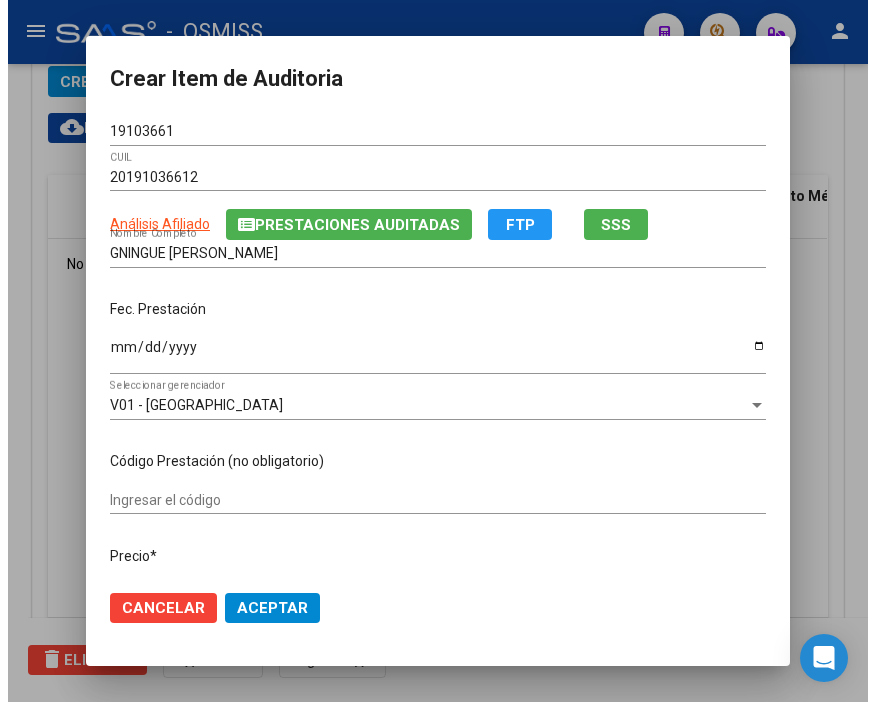 scroll, scrollTop: 222, scrollLeft: 0, axis: vertical 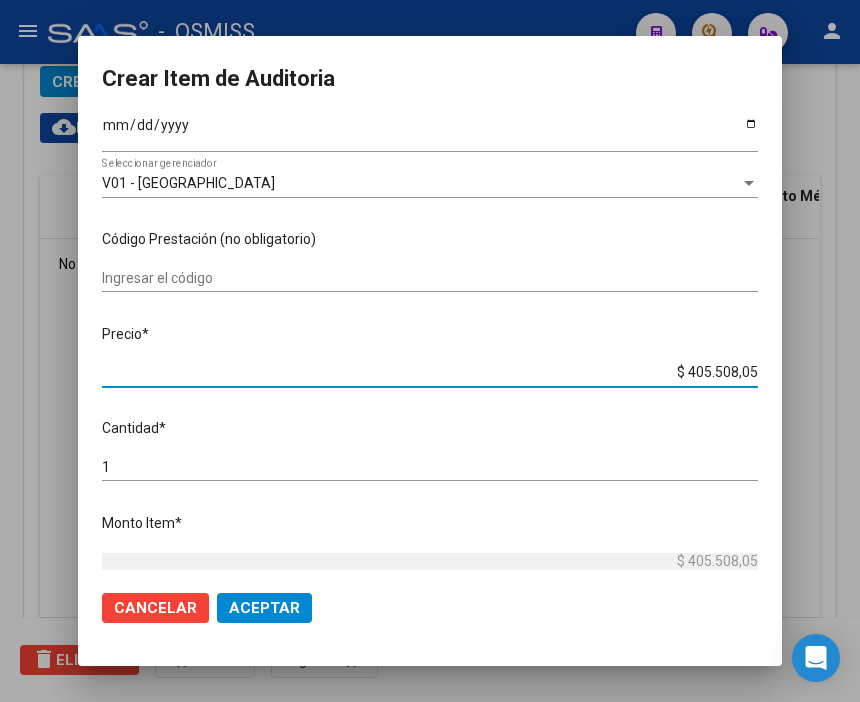 drag, startPoint x: 638, startPoint y: 375, endPoint x: 833, endPoint y: 375, distance: 195 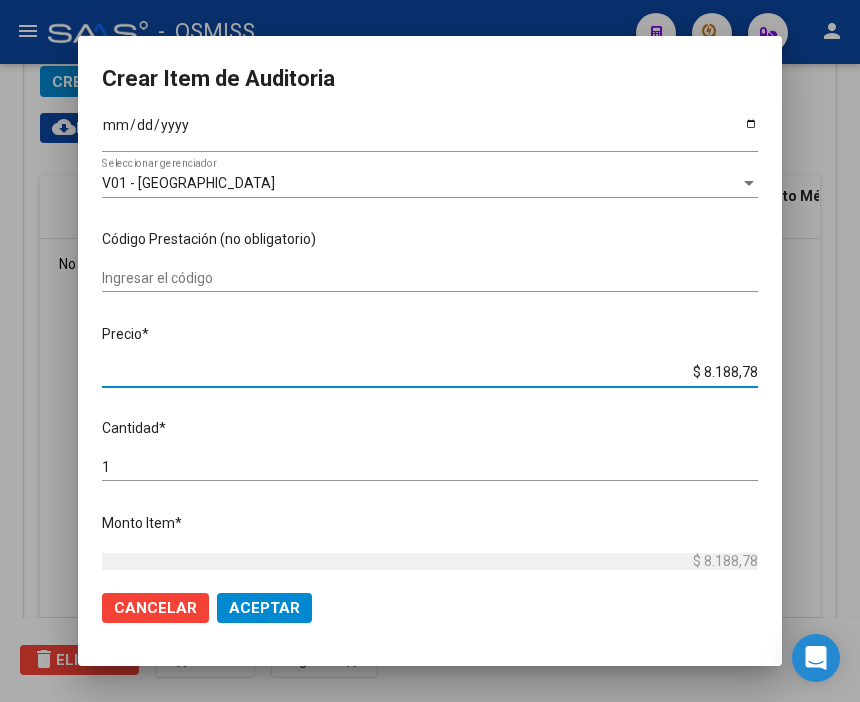 click on "Cancelar Aceptar" 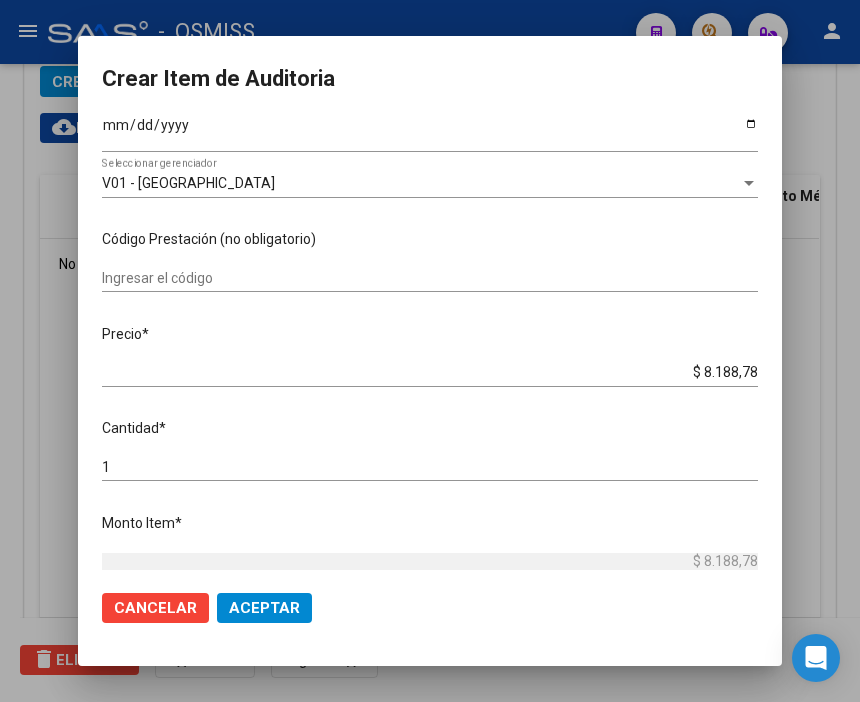 click on "Aceptar" 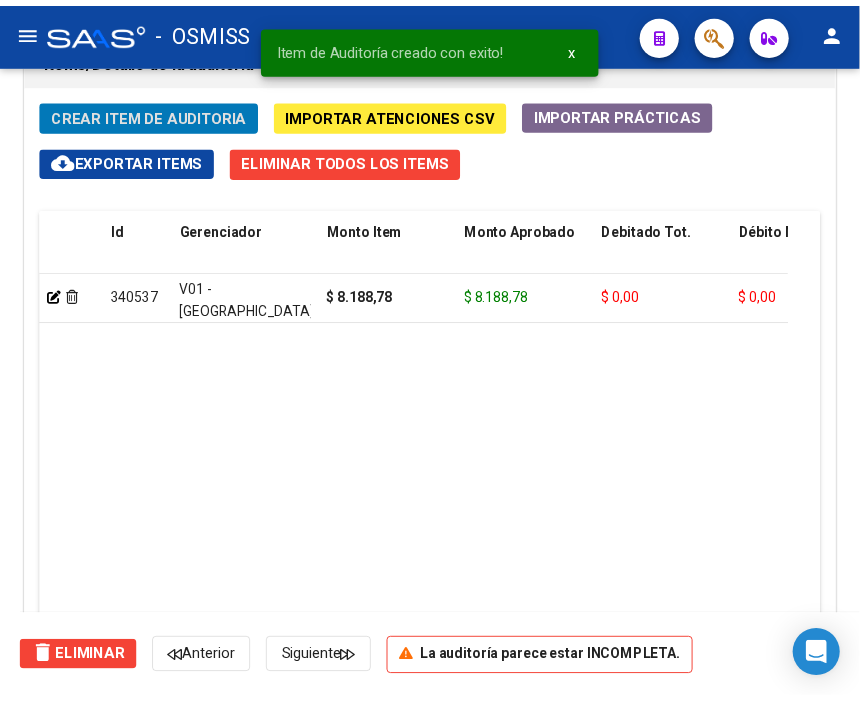 scroll, scrollTop: 1556, scrollLeft: 0, axis: vertical 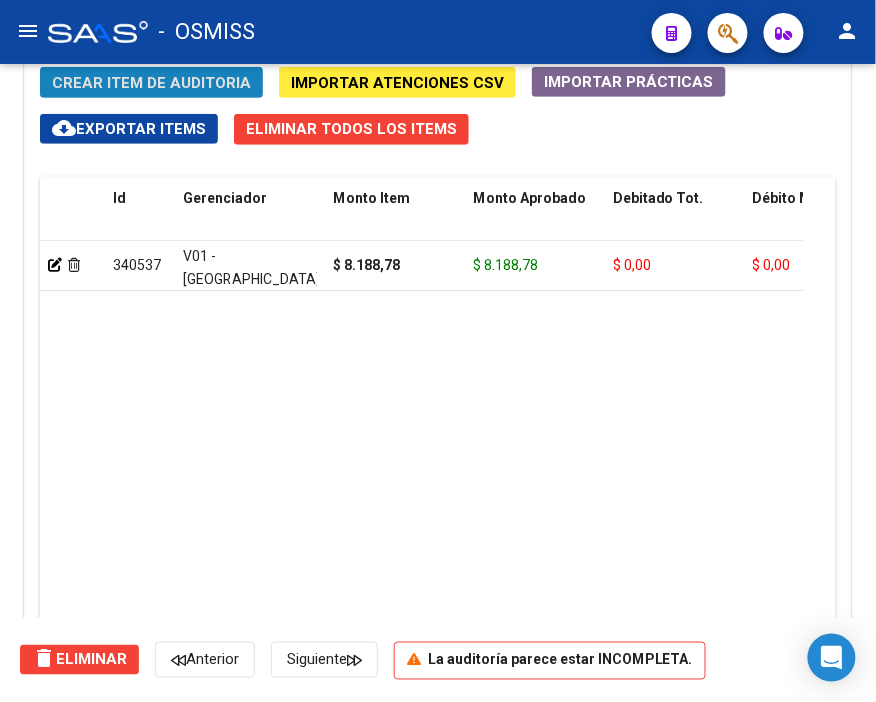 click on "Crear Item de Auditoria" 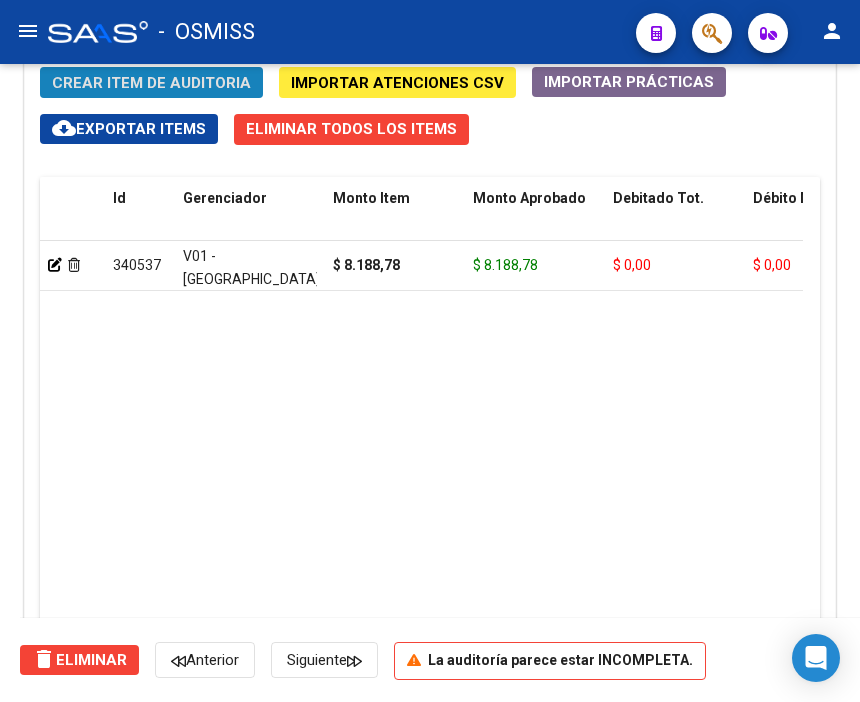 scroll, scrollTop: 1884, scrollLeft: 0, axis: vertical 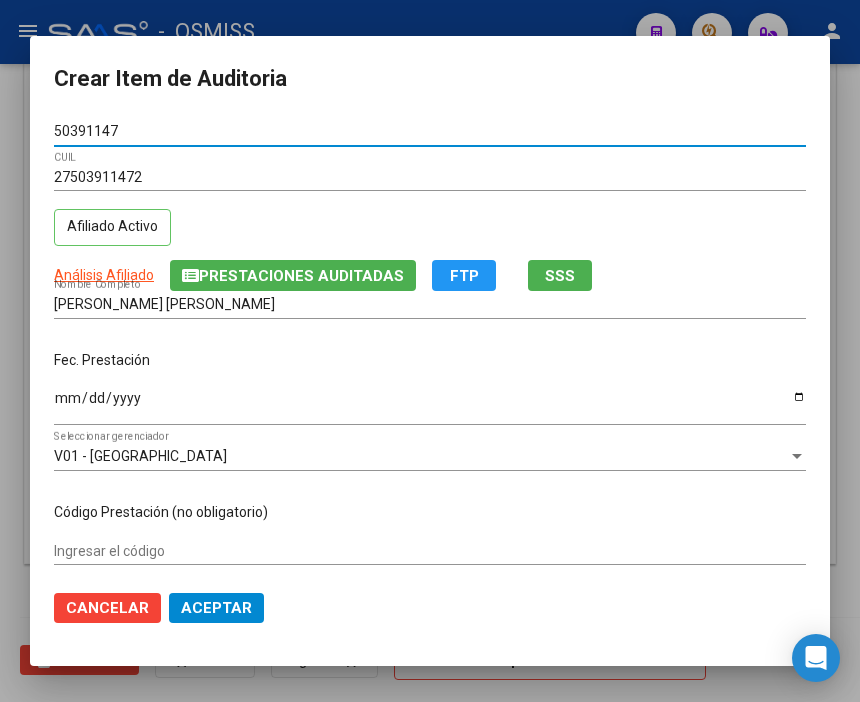 click on "Ingresar la fecha" at bounding box center [430, 405] 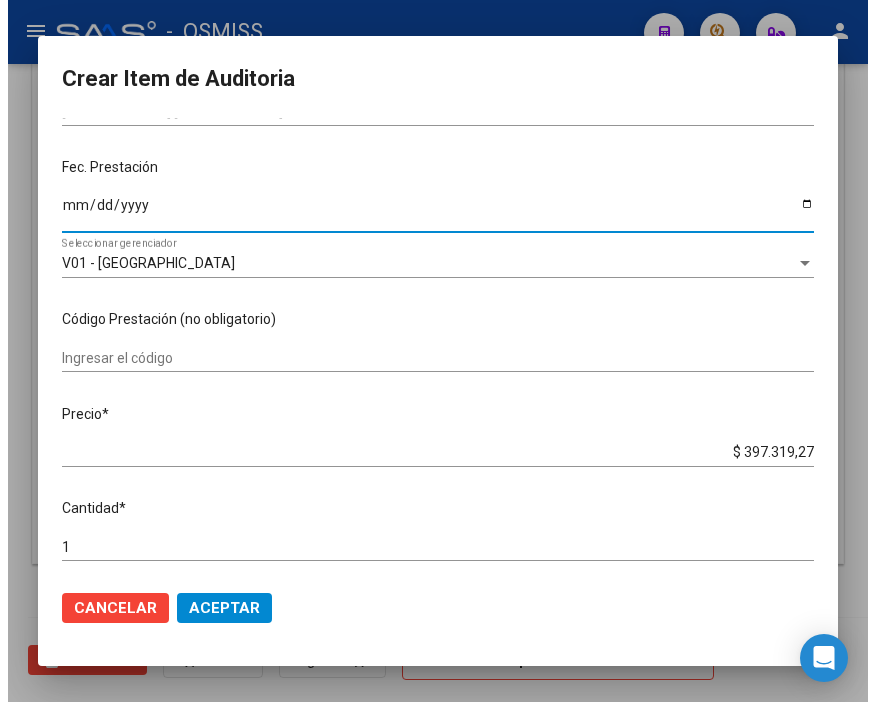 scroll, scrollTop: 222, scrollLeft: 0, axis: vertical 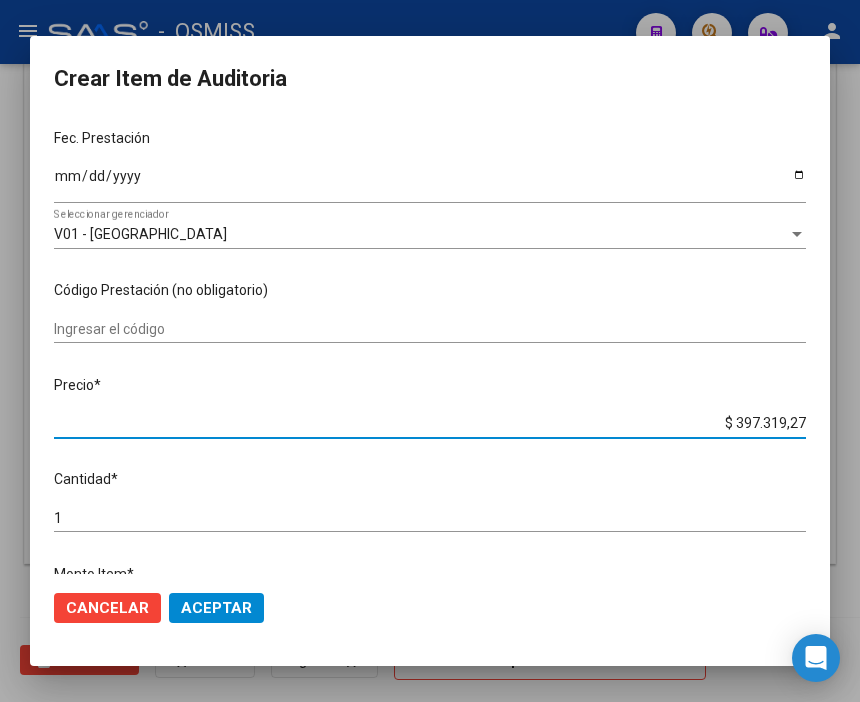 drag, startPoint x: 712, startPoint y: 425, endPoint x: 864, endPoint y: 425, distance: 152 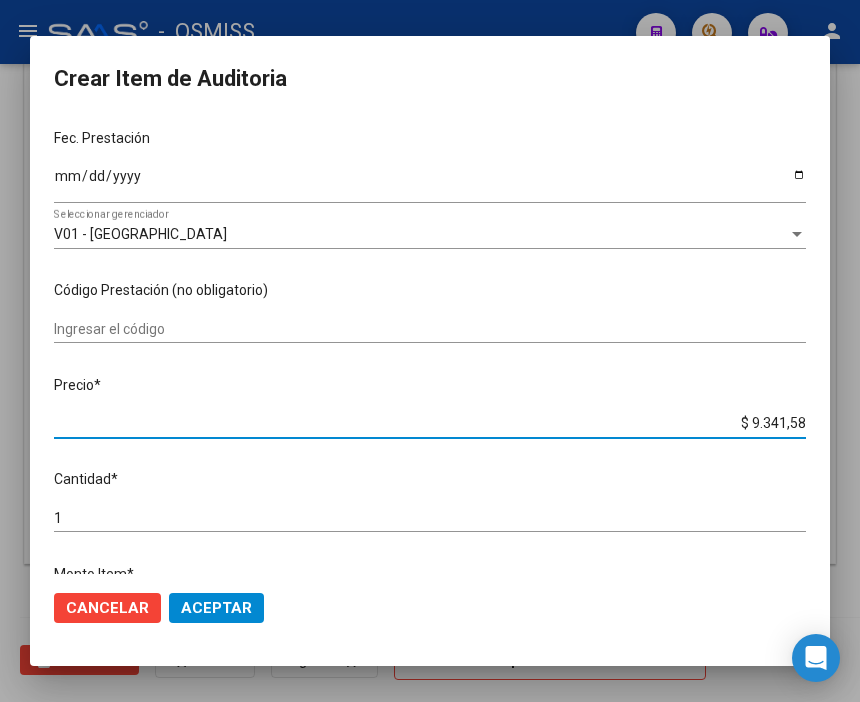 click on "Cancelar Aceptar" 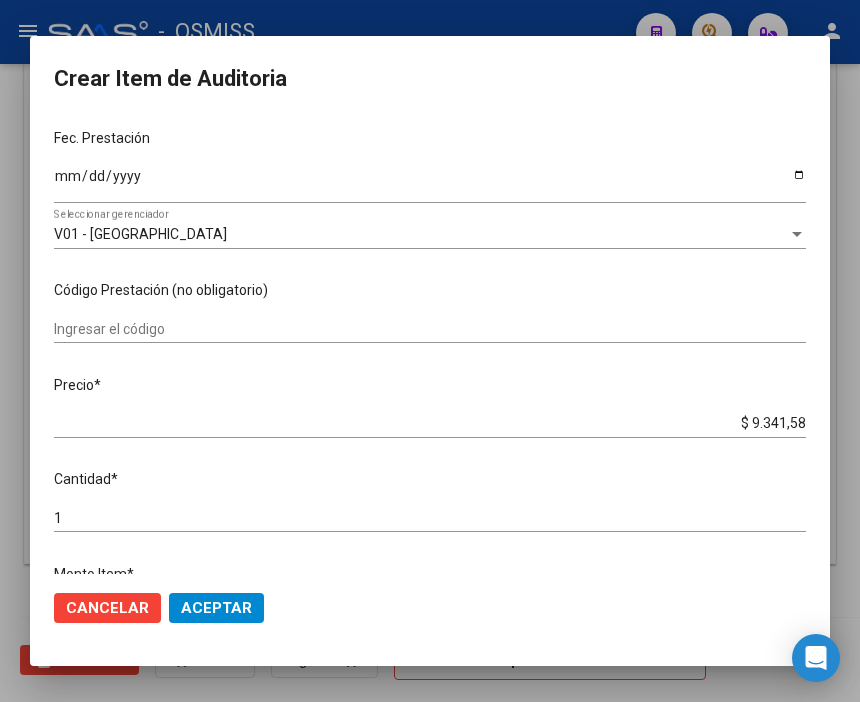 click on "Aceptar" 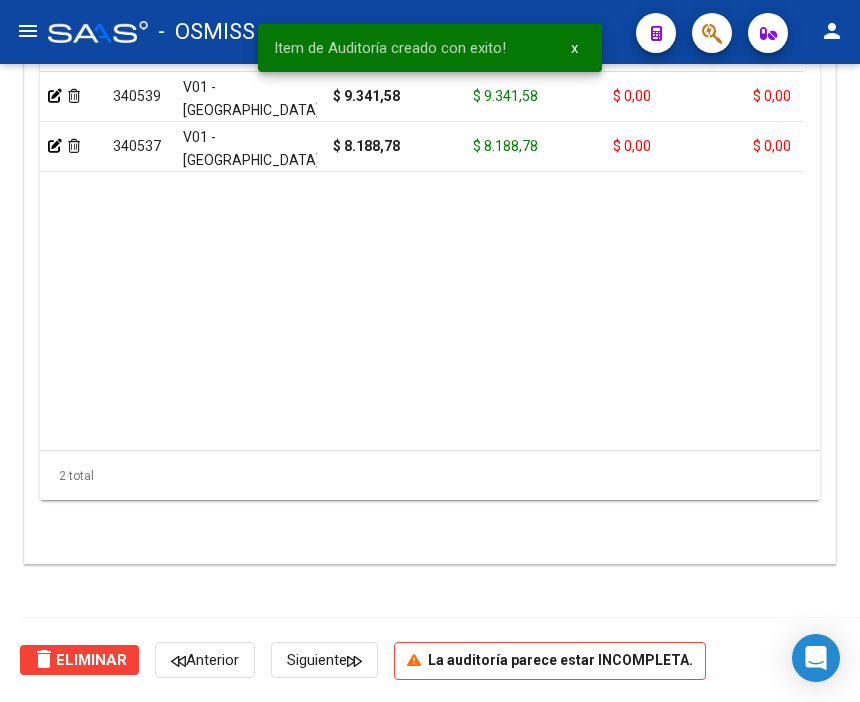 scroll, scrollTop: 1556, scrollLeft: 0, axis: vertical 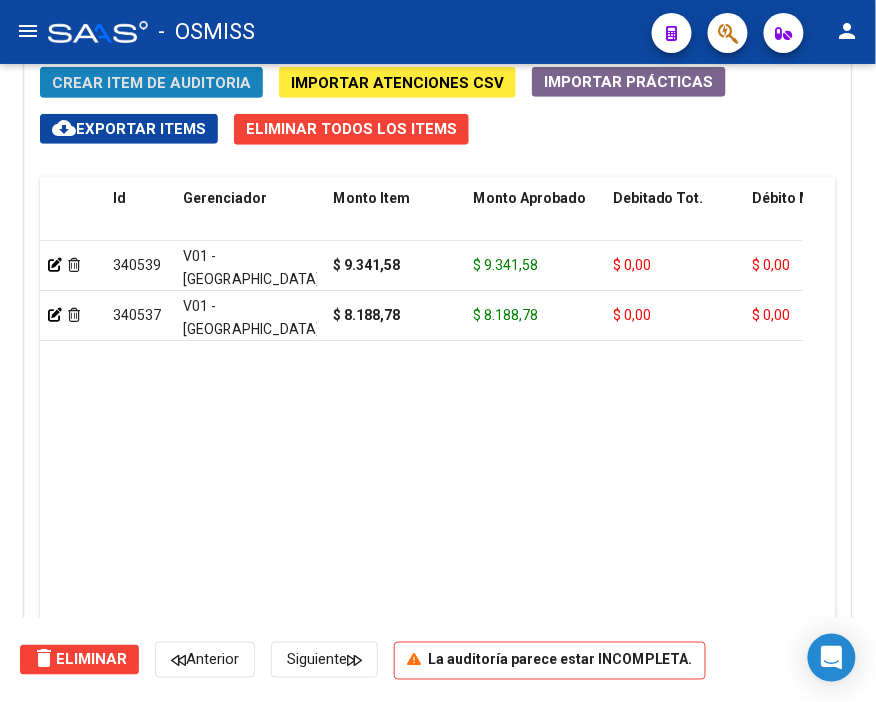 click on "Crear Item de Auditoria" 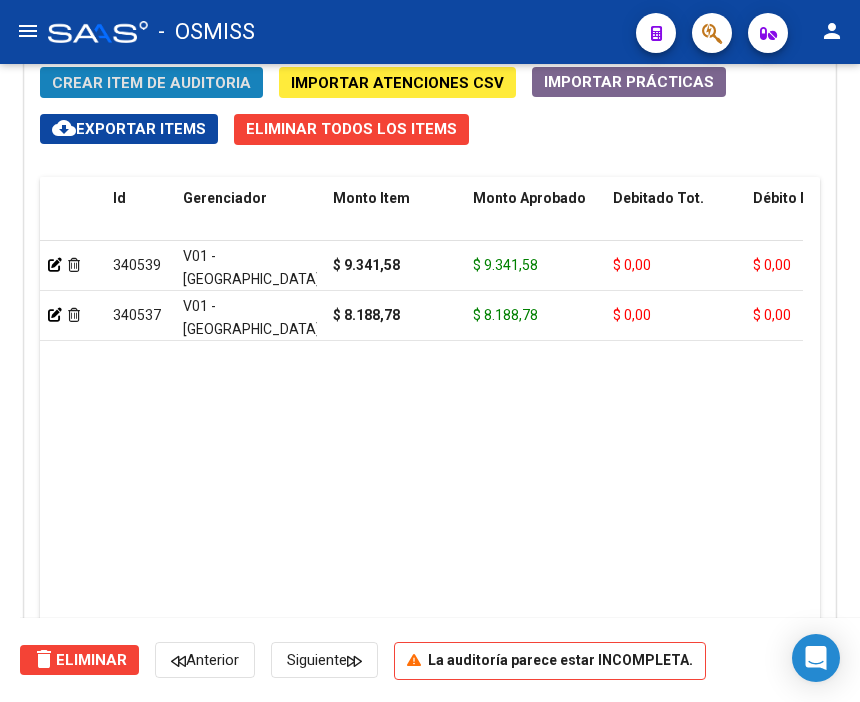 scroll, scrollTop: 1884, scrollLeft: 0, axis: vertical 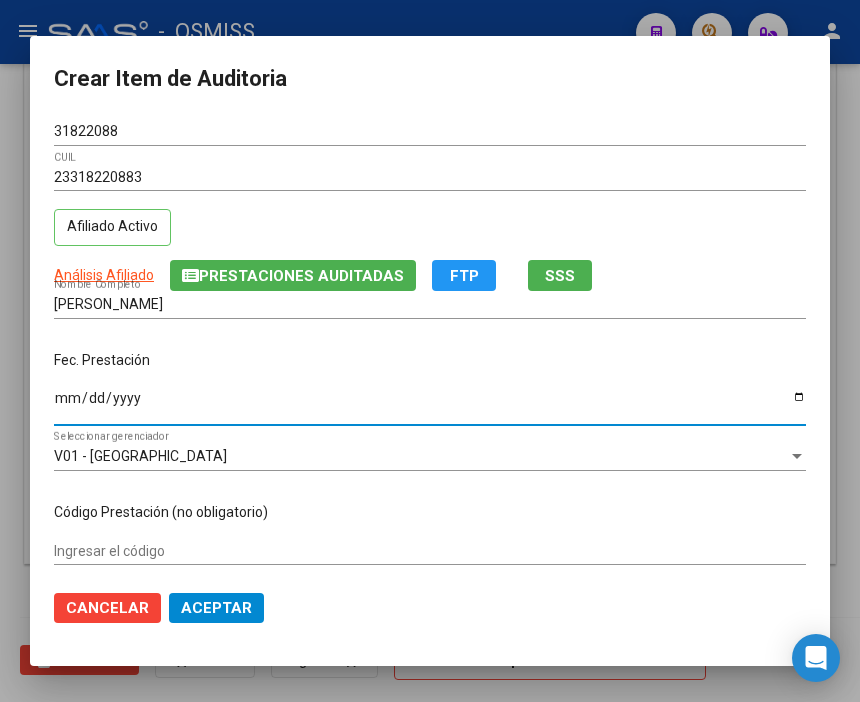 click on "Ingresar la fecha" at bounding box center (430, 405) 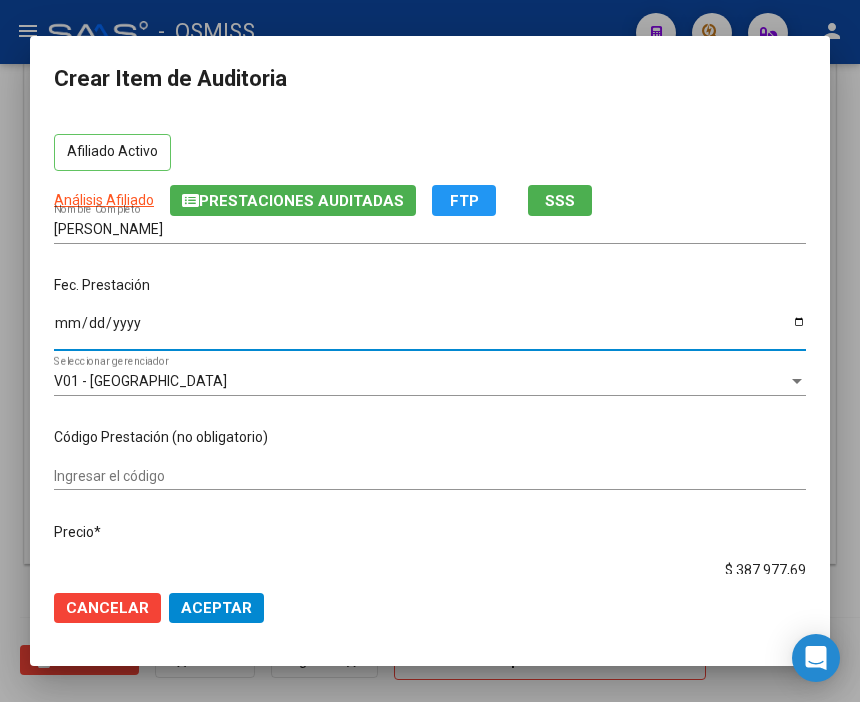 scroll, scrollTop: 111, scrollLeft: 0, axis: vertical 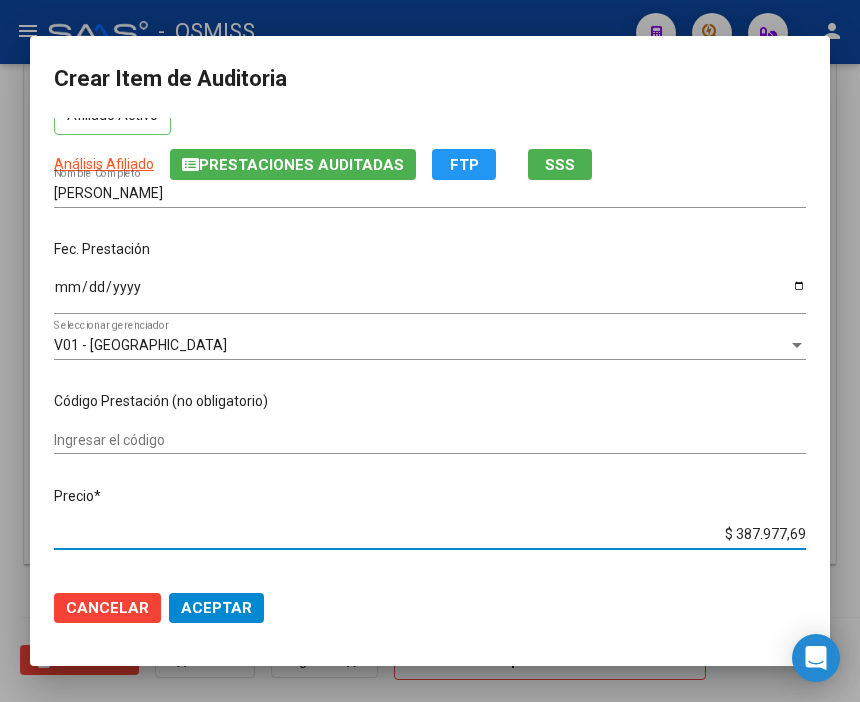 drag, startPoint x: 700, startPoint y: 537, endPoint x: 864, endPoint y: 525, distance: 164.43843 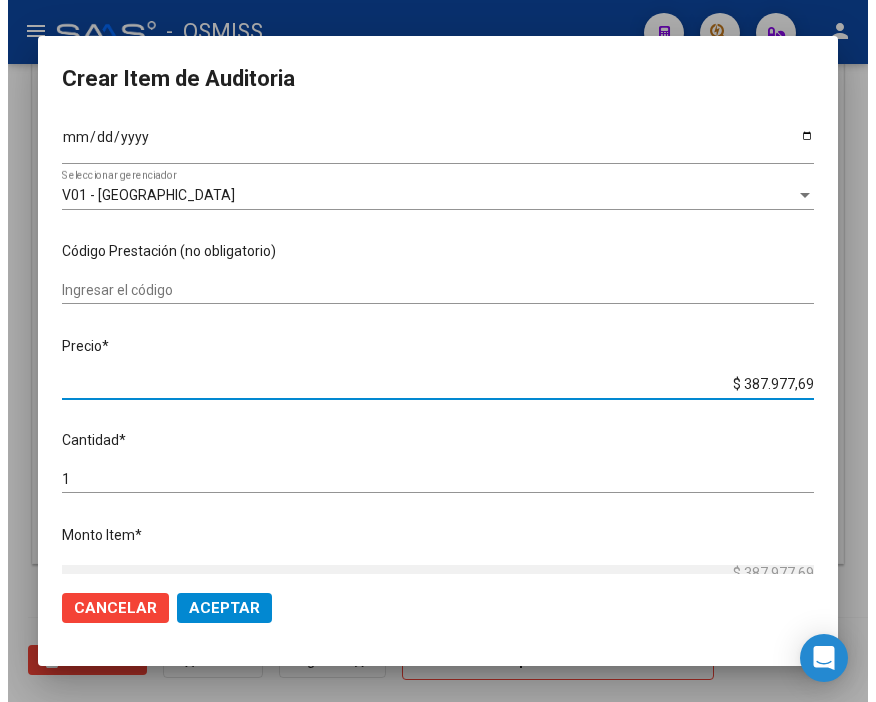 scroll, scrollTop: 222, scrollLeft: 0, axis: vertical 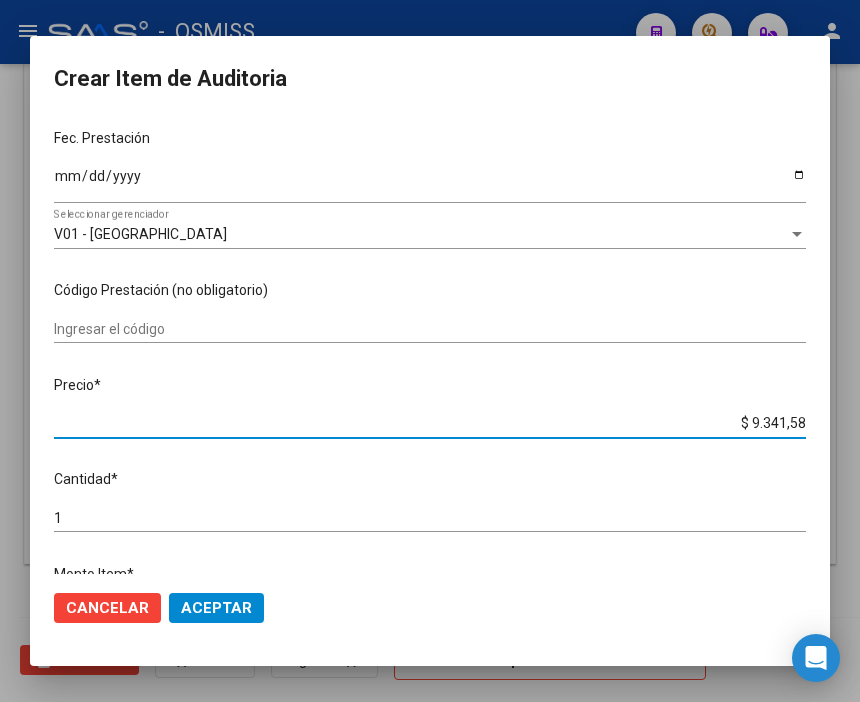click on "Aceptar" 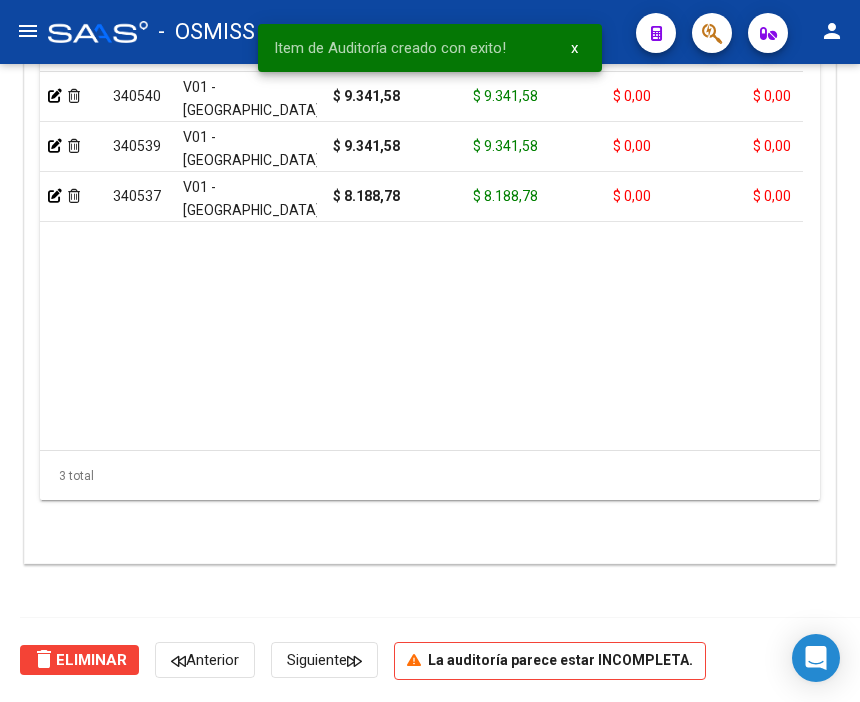 scroll, scrollTop: 1556, scrollLeft: 0, axis: vertical 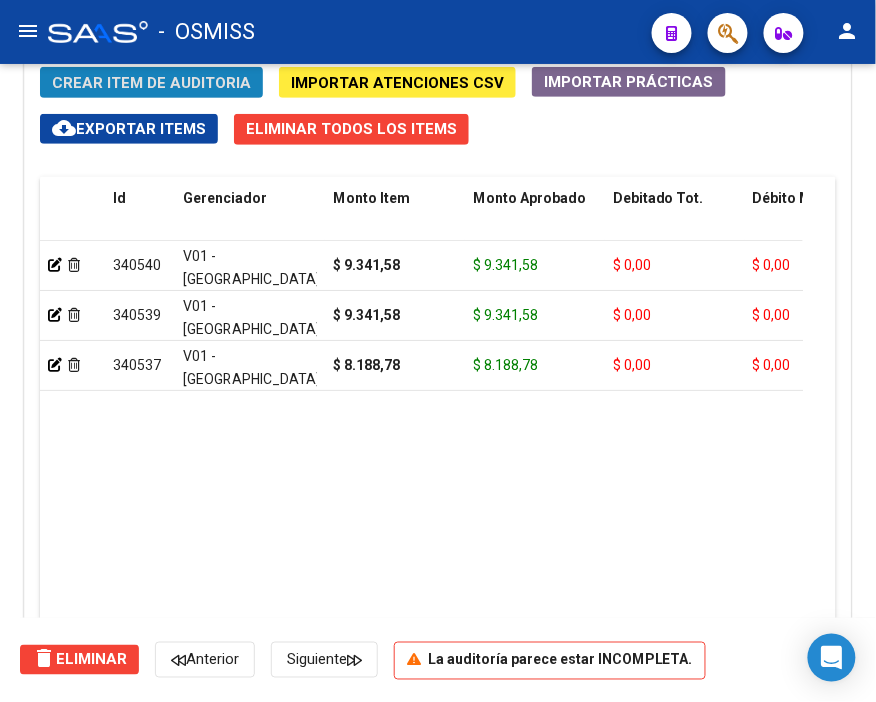 click on "Crear Item de Auditoria" 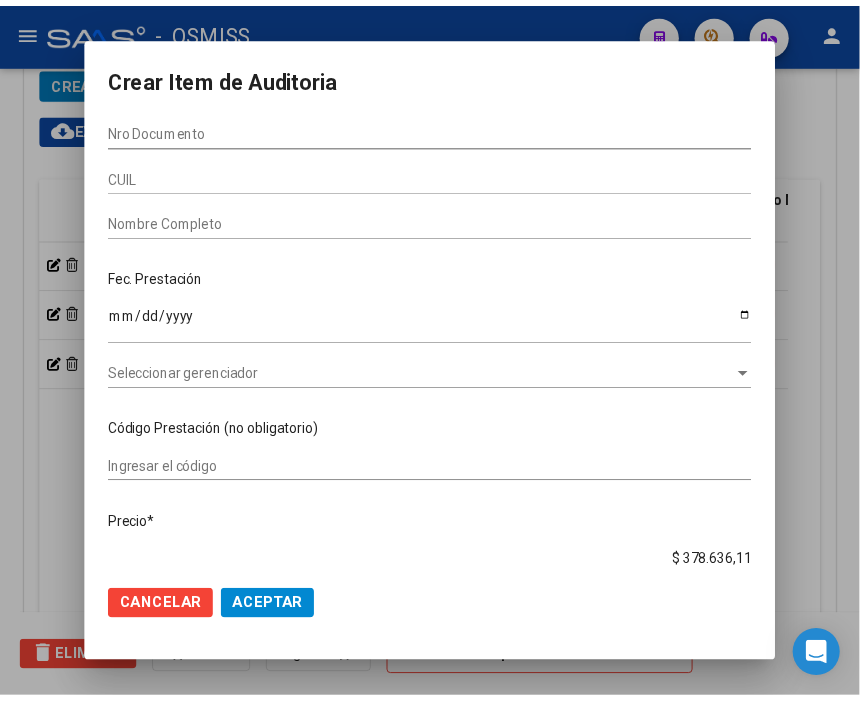 scroll, scrollTop: 1884, scrollLeft: 0, axis: vertical 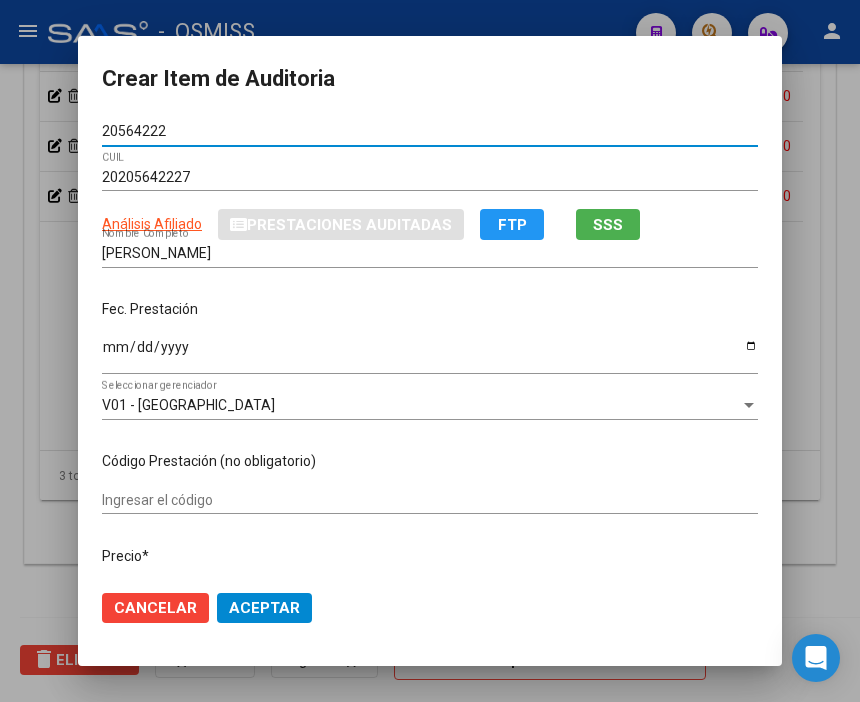 click on "Ingresar la fecha" at bounding box center [430, 354] 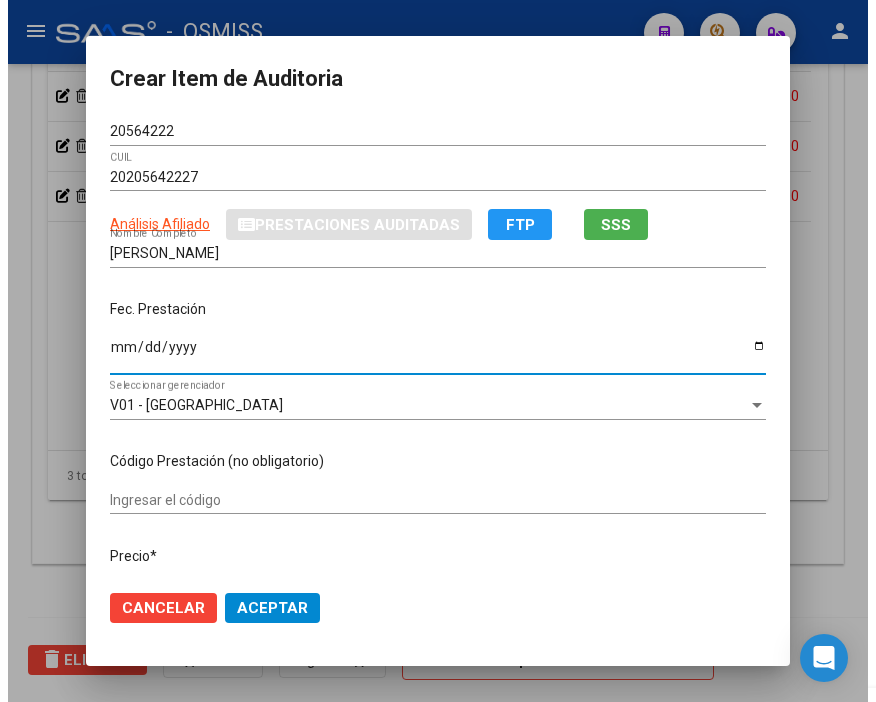 scroll, scrollTop: 222, scrollLeft: 0, axis: vertical 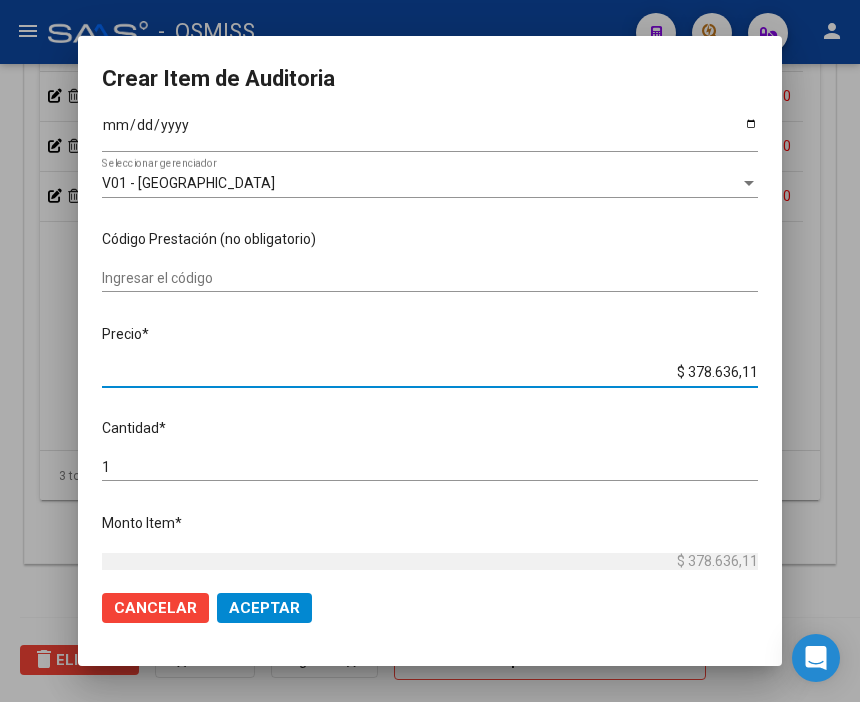 drag, startPoint x: 658, startPoint y: 364, endPoint x: 850, endPoint y: 384, distance: 193.03885 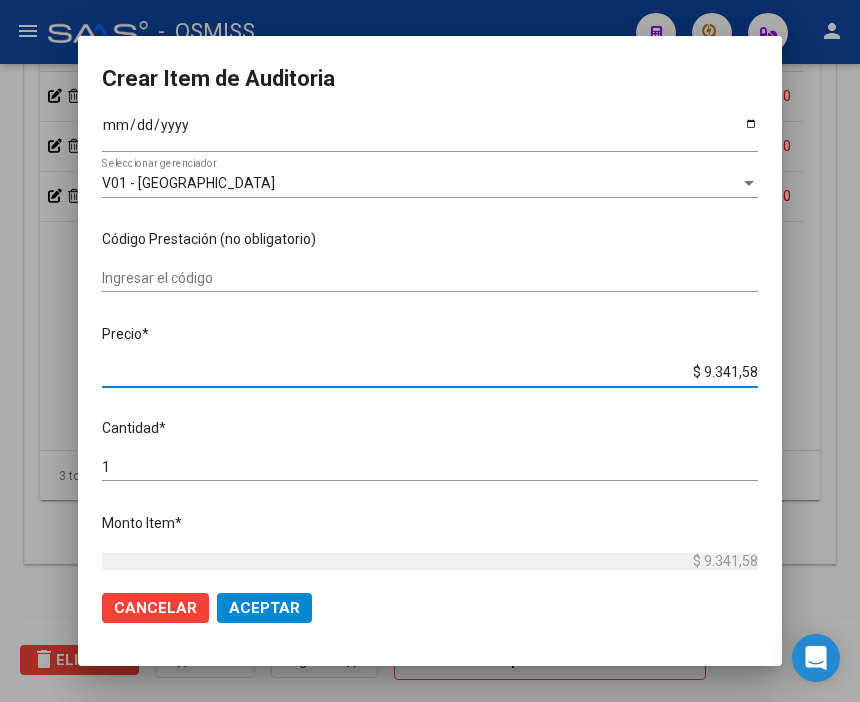 click on "Aceptar" 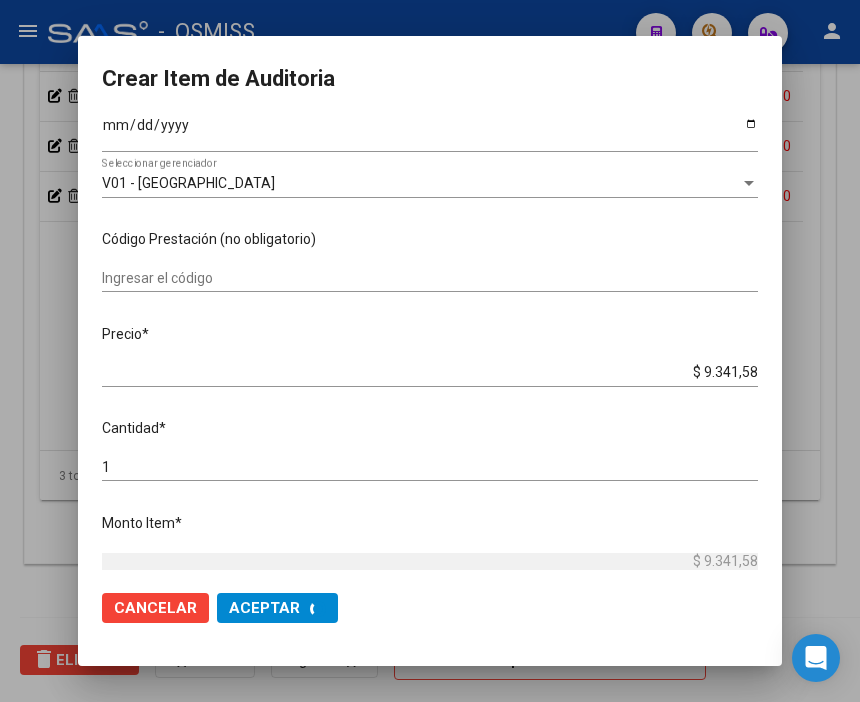 scroll, scrollTop: 1556, scrollLeft: 0, axis: vertical 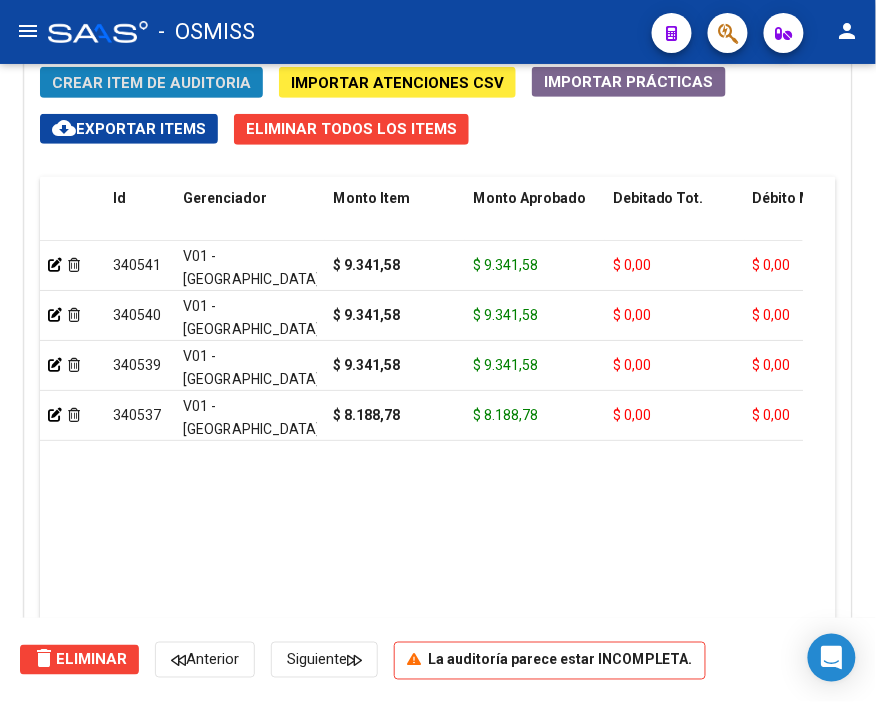 click on "Crear Item de Auditoria" 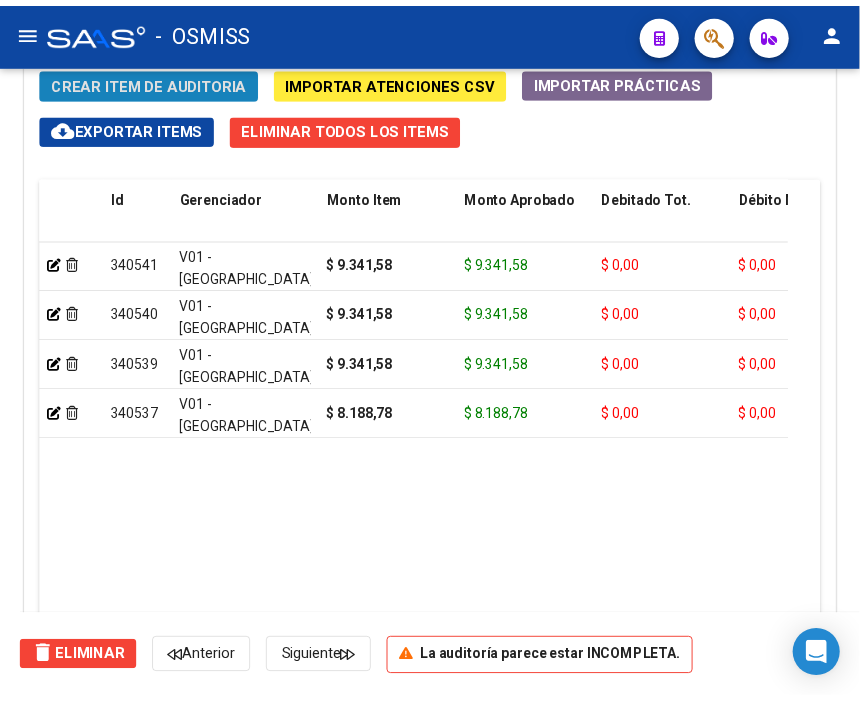 scroll, scrollTop: 1884, scrollLeft: 0, axis: vertical 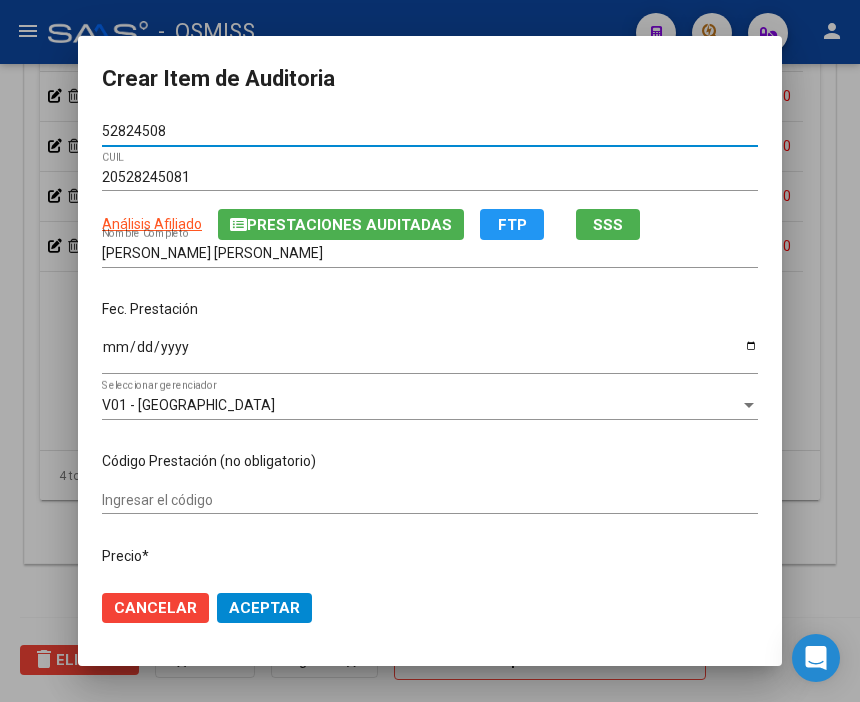 click on "Ingresar la fecha" at bounding box center (430, 354) 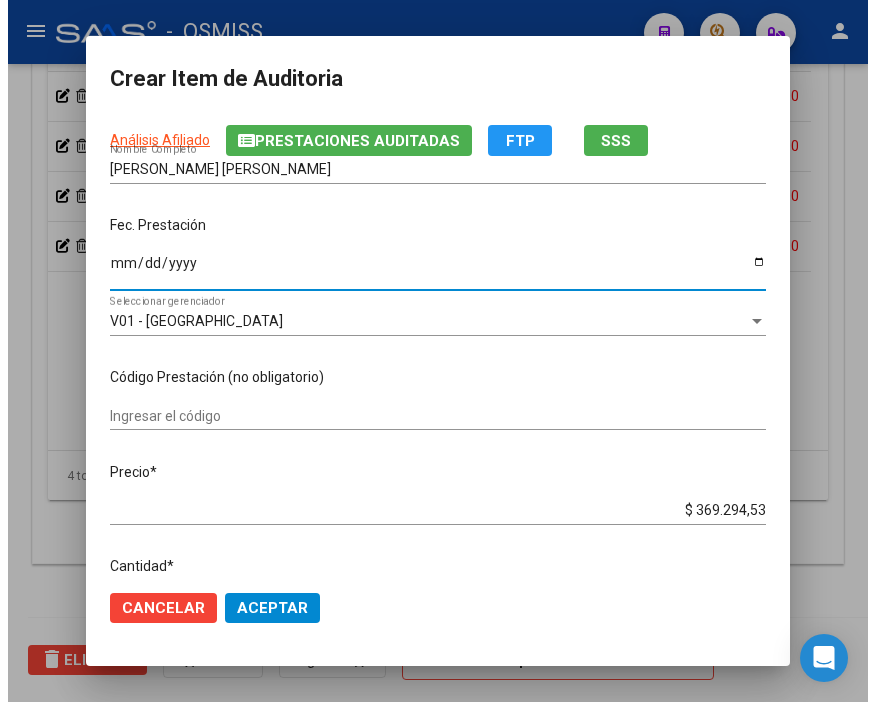 scroll, scrollTop: 222, scrollLeft: 0, axis: vertical 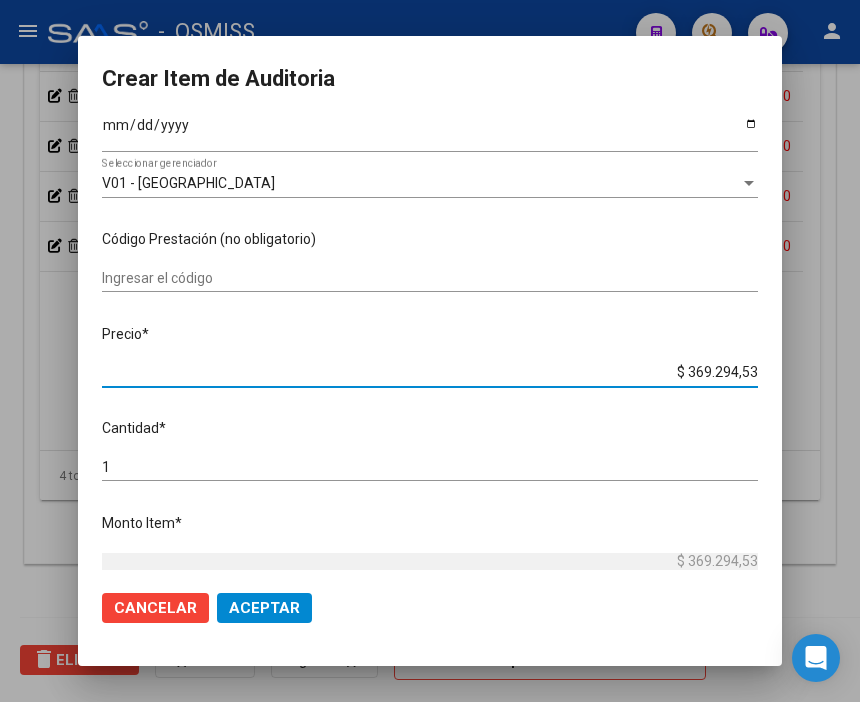drag, startPoint x: 647, startPoint y: 370, endPoint x: 812, endPoint y: 372, distance: 165.01212 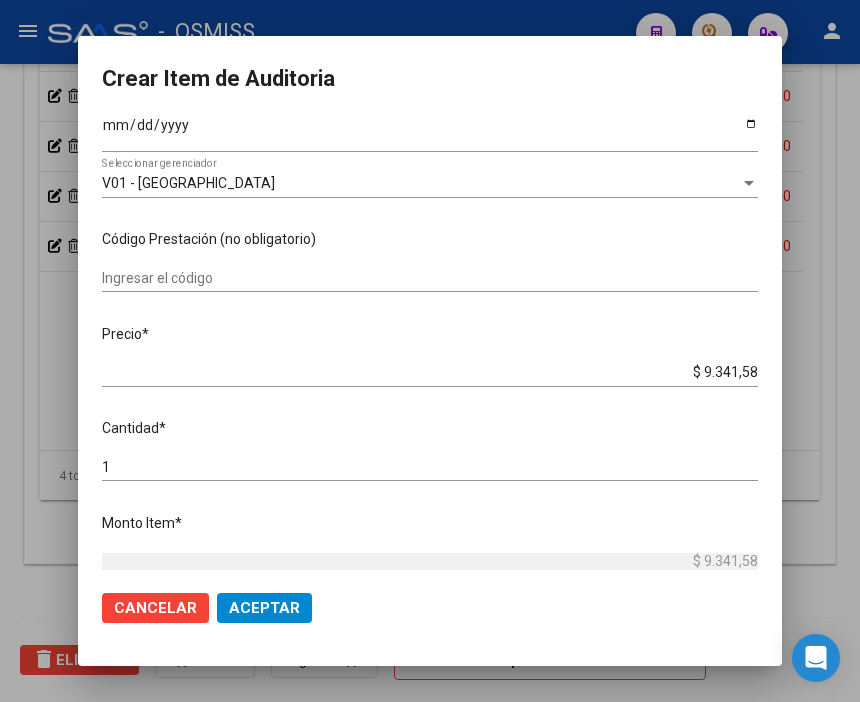click on "Cancelar Aceptar" 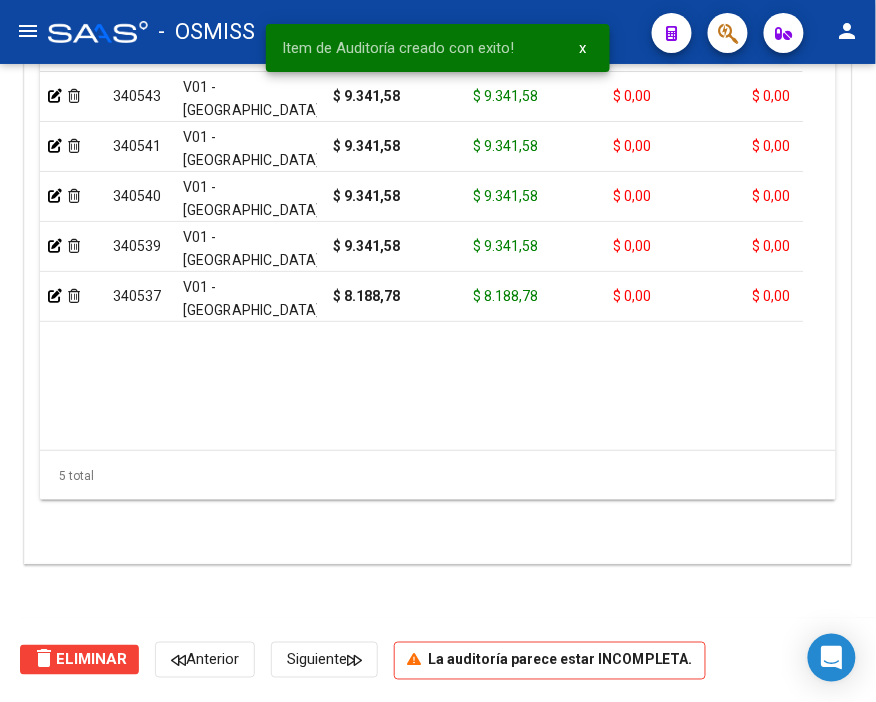 scroll, scrollTop: 1556, scrollLeft: 0, axis: vertical 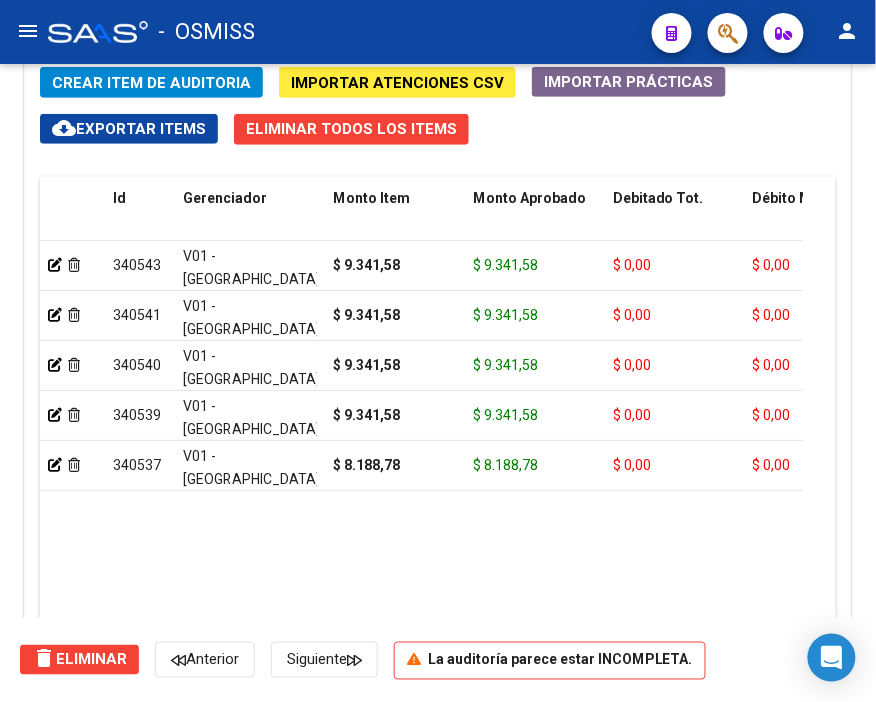 click on "Crear Item de Auditoria" 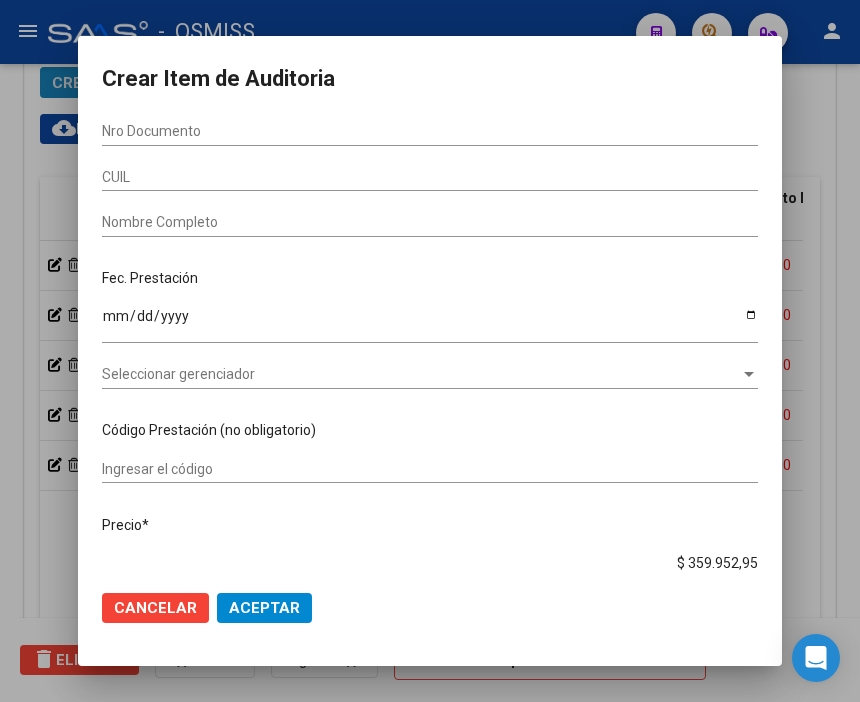 scroll, scrollTop: 1884, scrollLeft: 0, axis: vertical 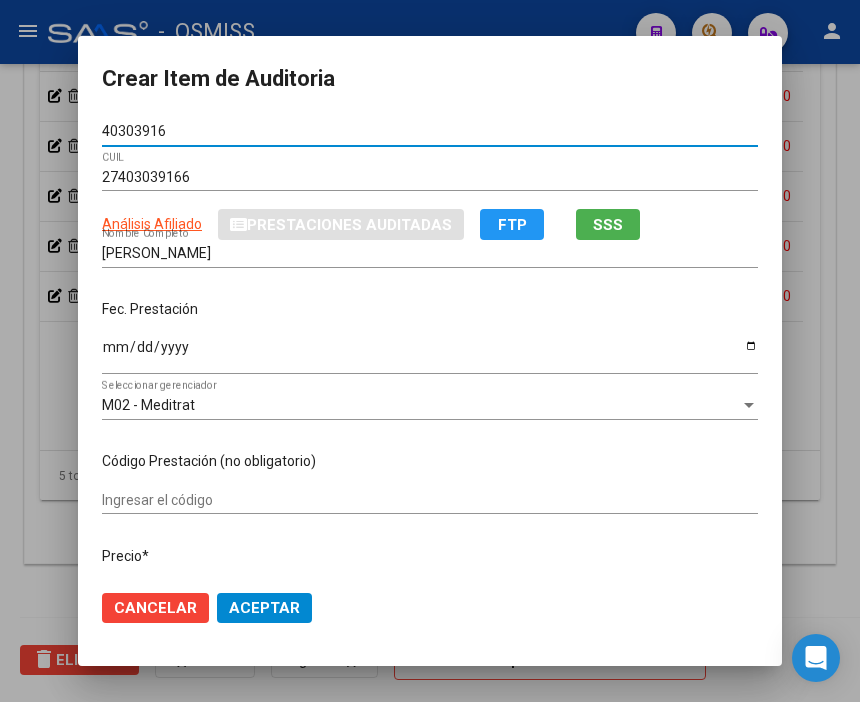 click on "Ingresar la fecha" at bounding box center [430, 354] 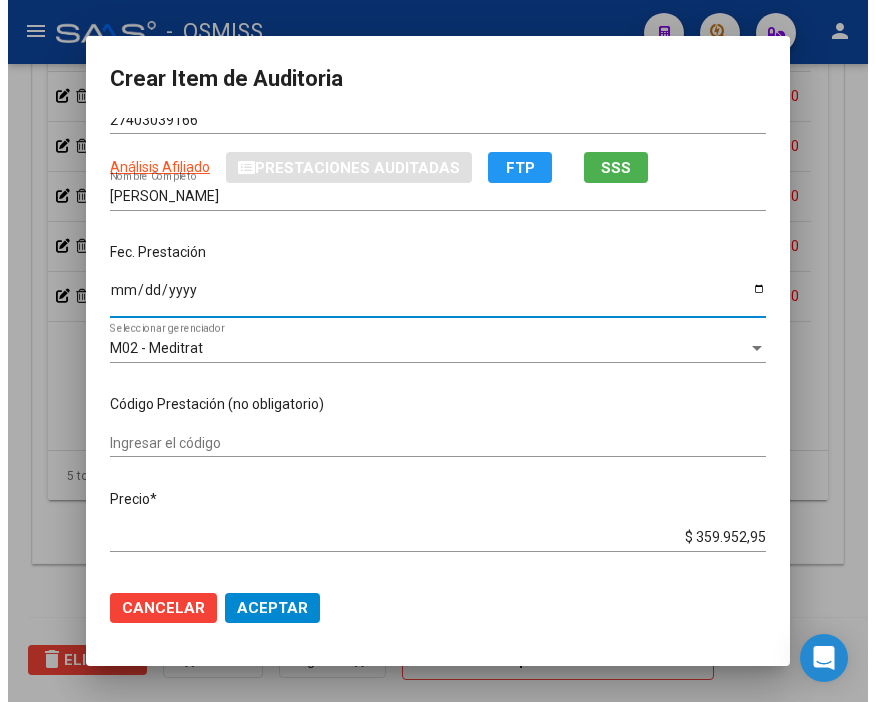 scroll, scrollTop: 111, scrollLeft: 0, axis: vertical 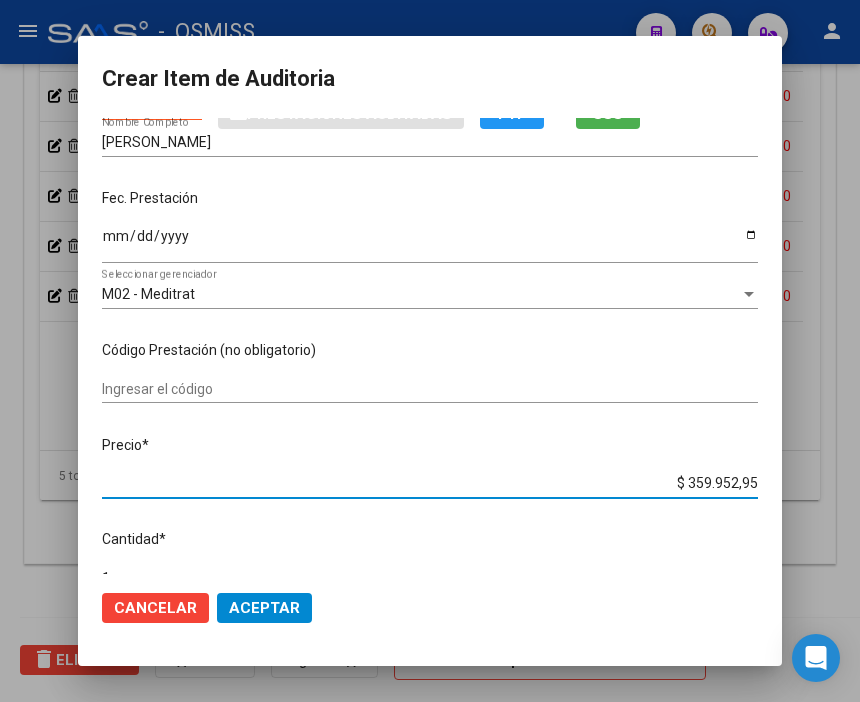 drag, startPoint x: 645, startPoint y: 480, endPoint x: 864, endPoint y: 480, distance: 219 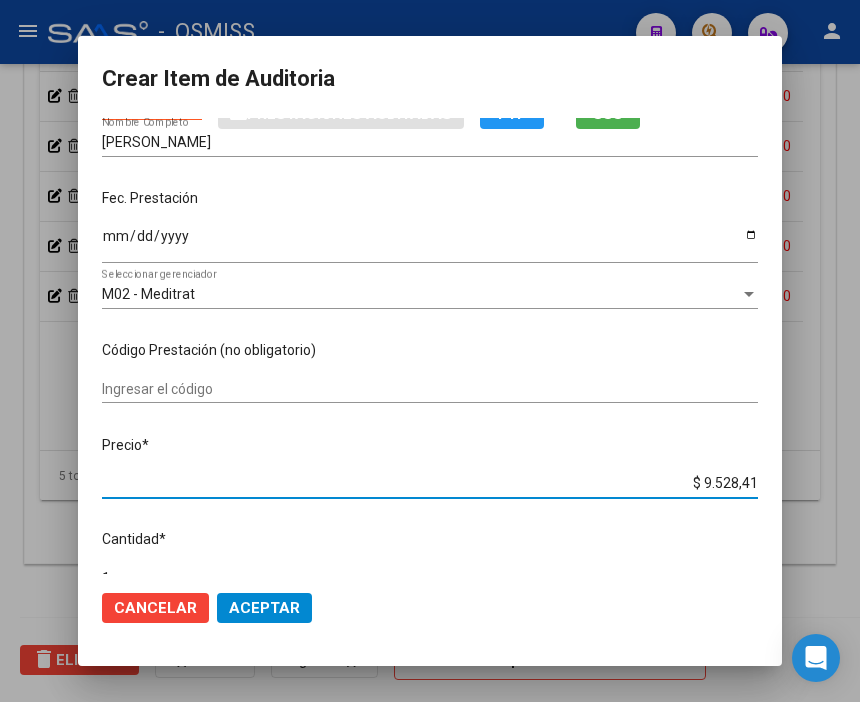 click on "Aceptar" 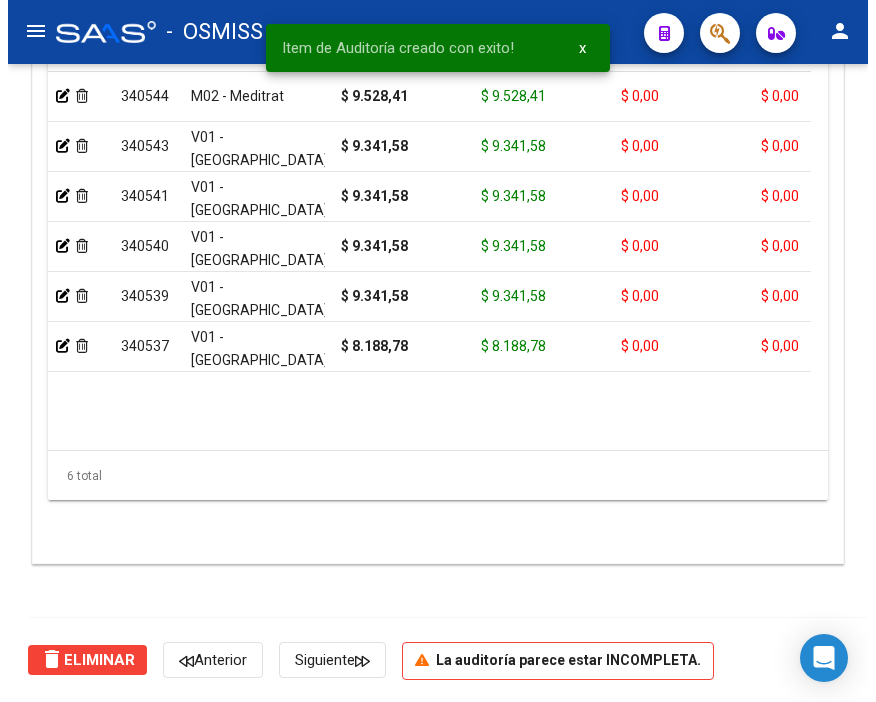 scroll, scrollTop: 1556, scrollLeft: 0, axis: vertical 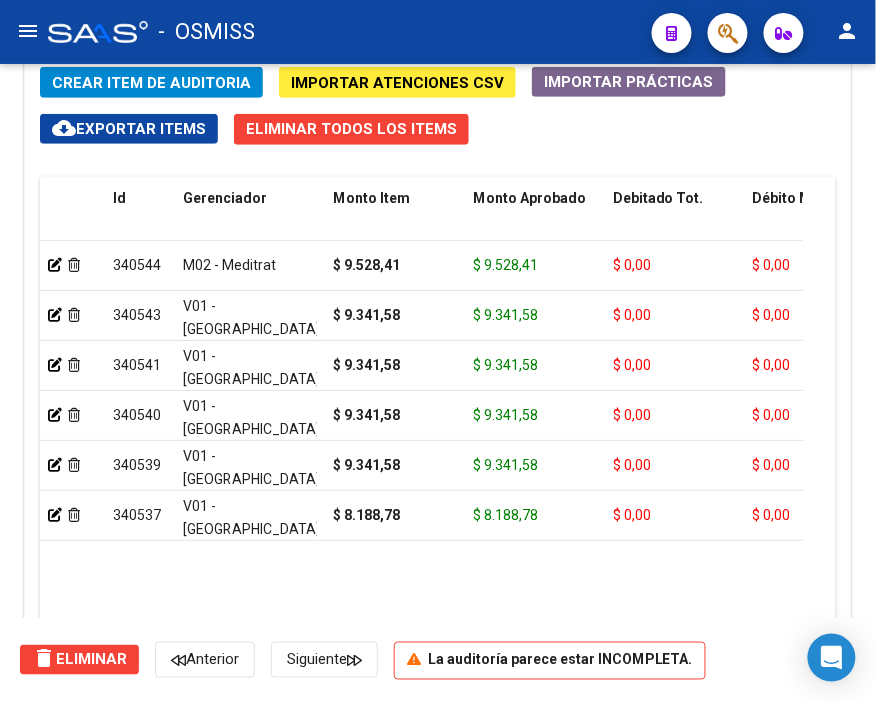 click on "-   OSMISS" 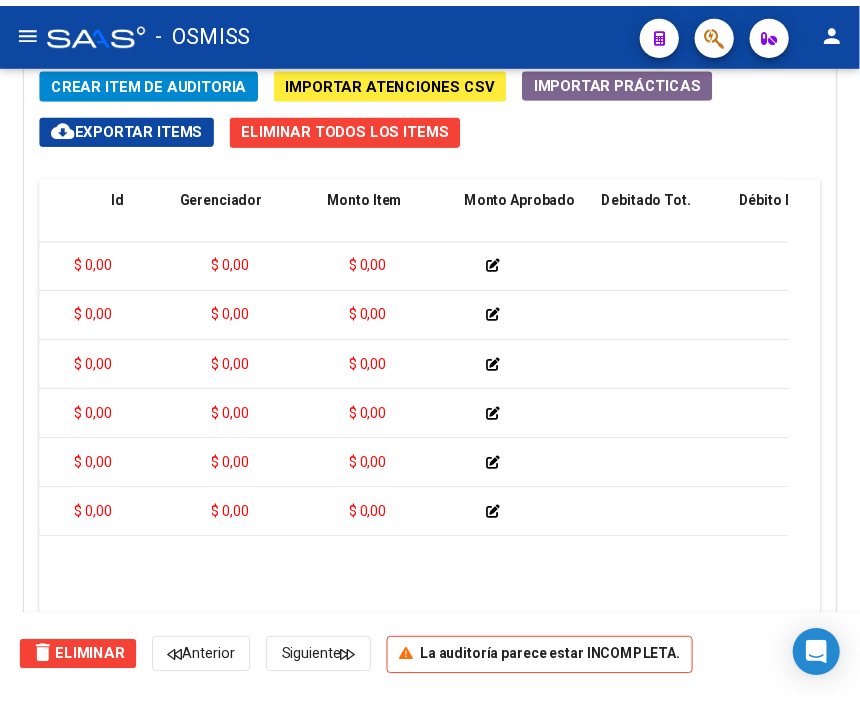 scroll, scrollTop: 0, scrollLeft: 0, axis: both 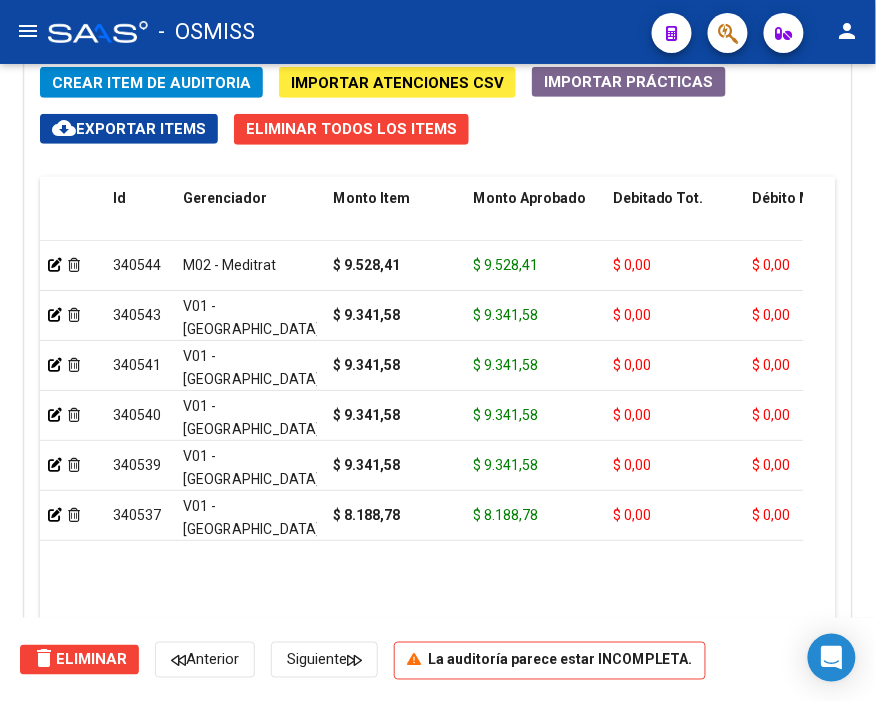 click on "Crear Item de Auditoria" 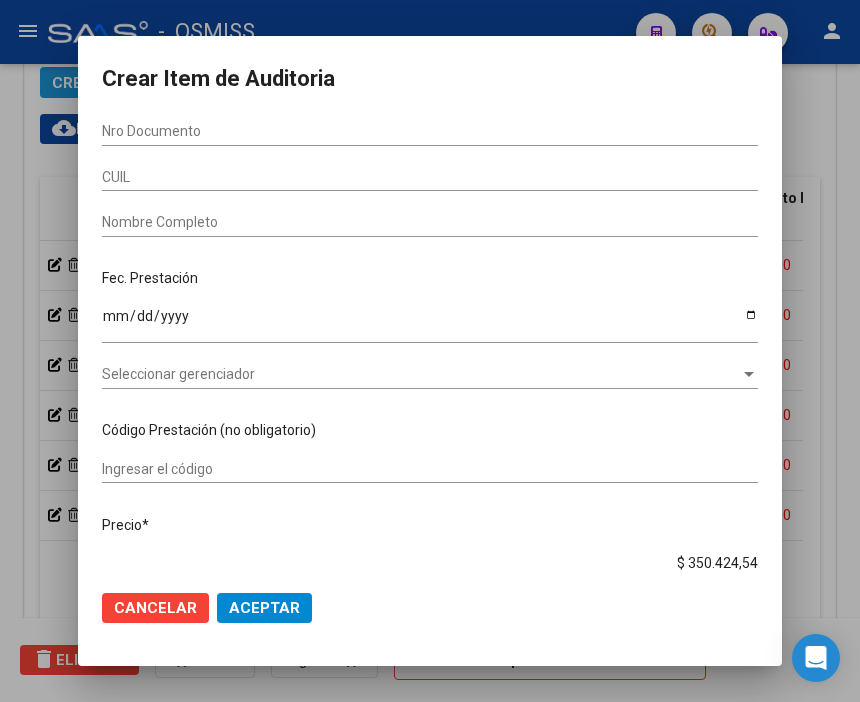 scroll, scrollTop: 1884, scrollLeft: 0, axis: vertical 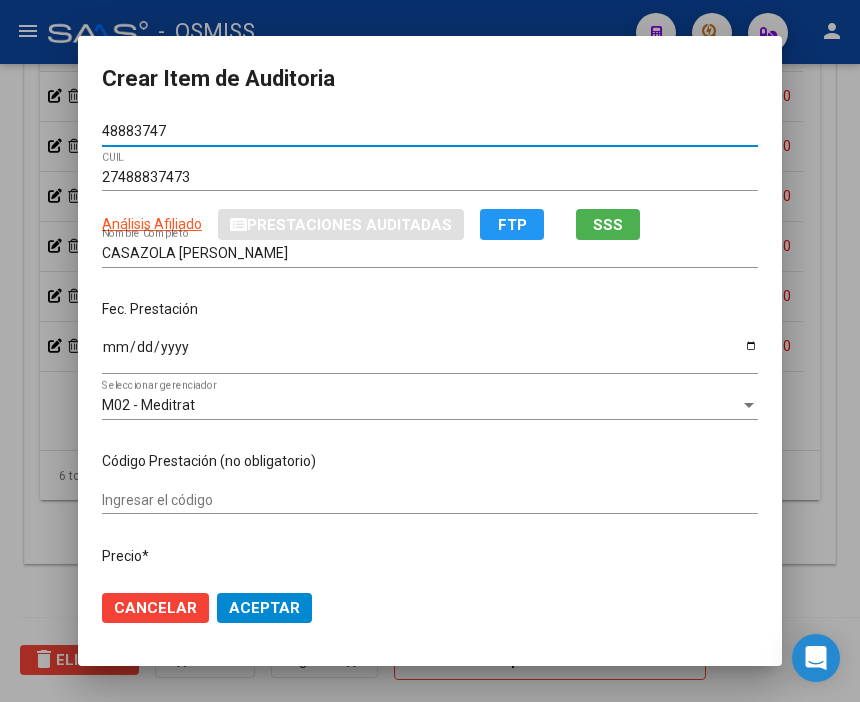 click on "Ingresar la fecha" at bounding box center (430, 354) 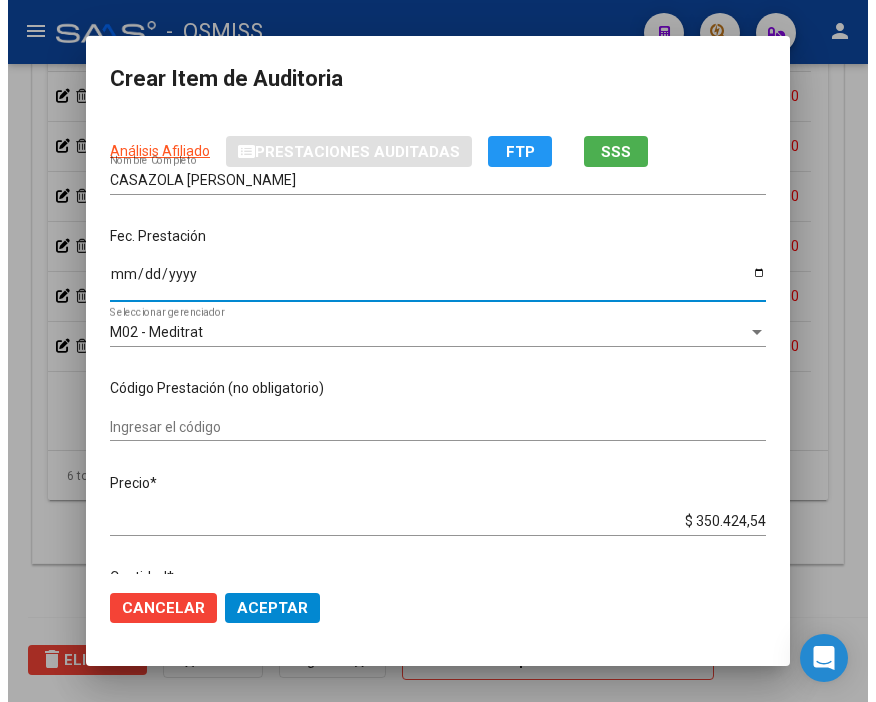 scroll, scrollTop: 111, scrollLeft: 0, axis: vertical 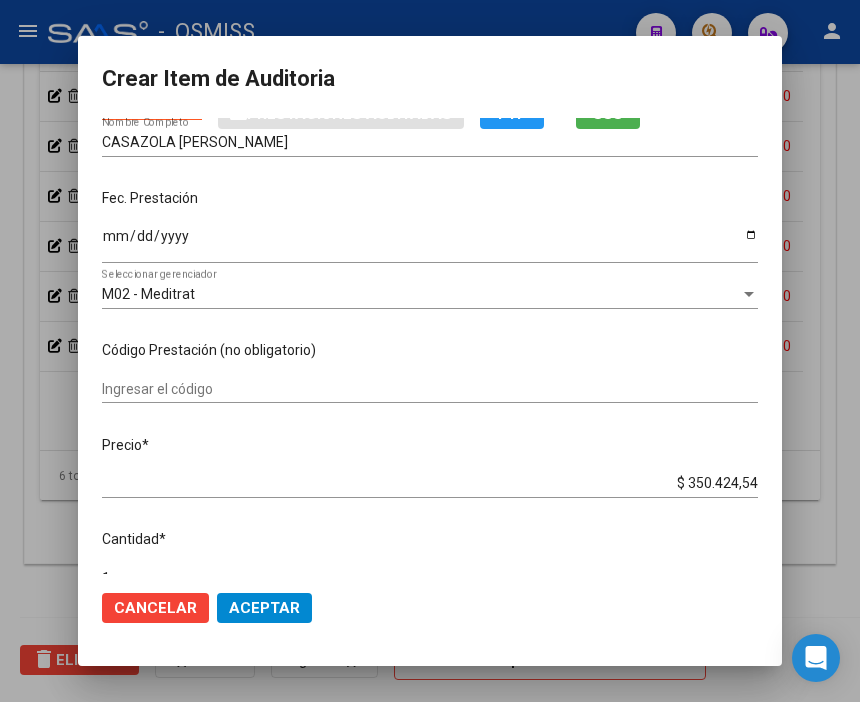 drag, startPoint x: 631, startPoint y: 492, endPoint x: 718, endPoint y: 482, distance: 87.57283 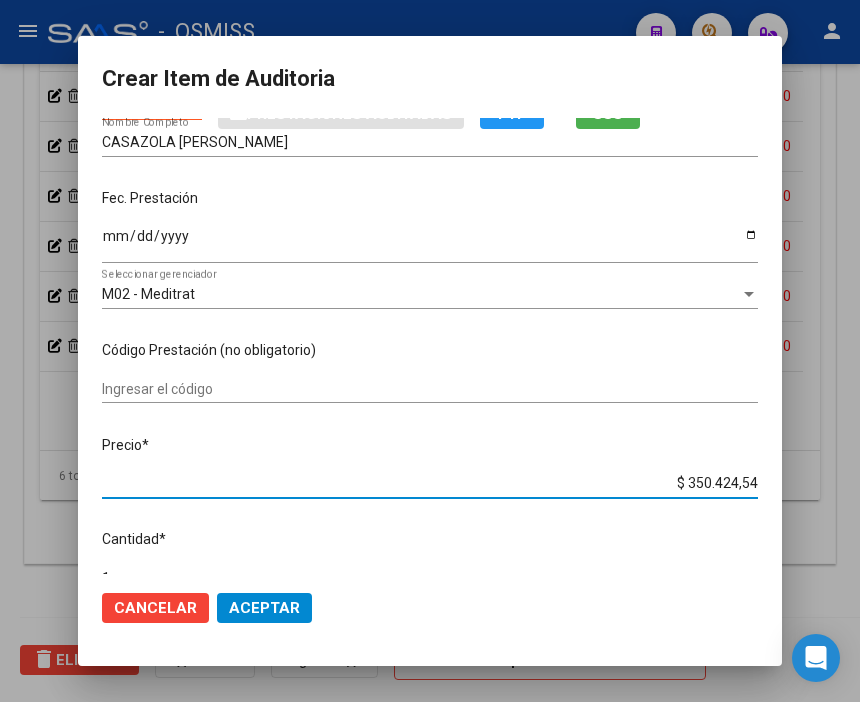 click on "$ 350.424,54" at bounding box center [430, 483] 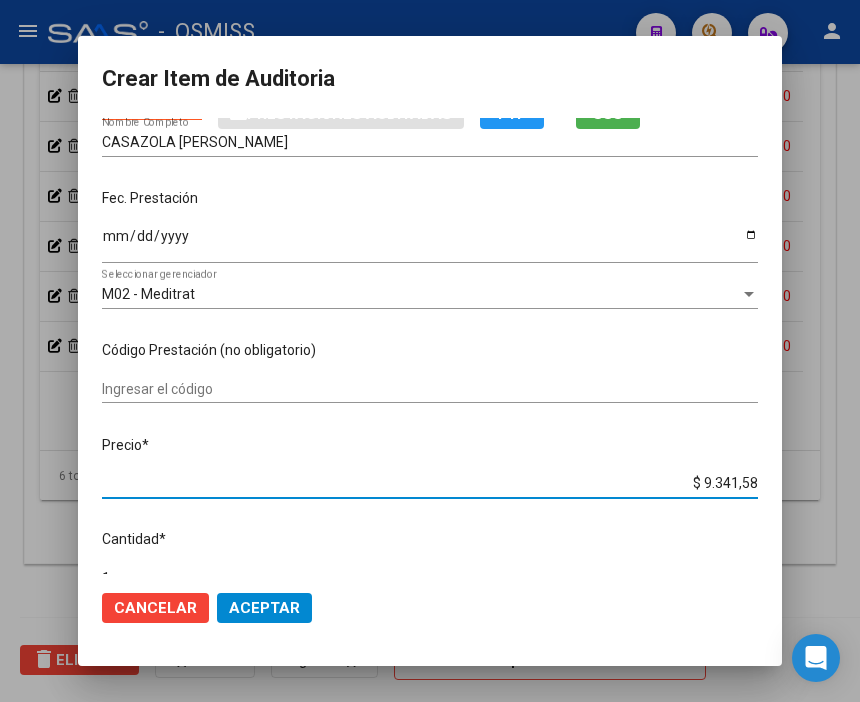 click on "Aceptar" 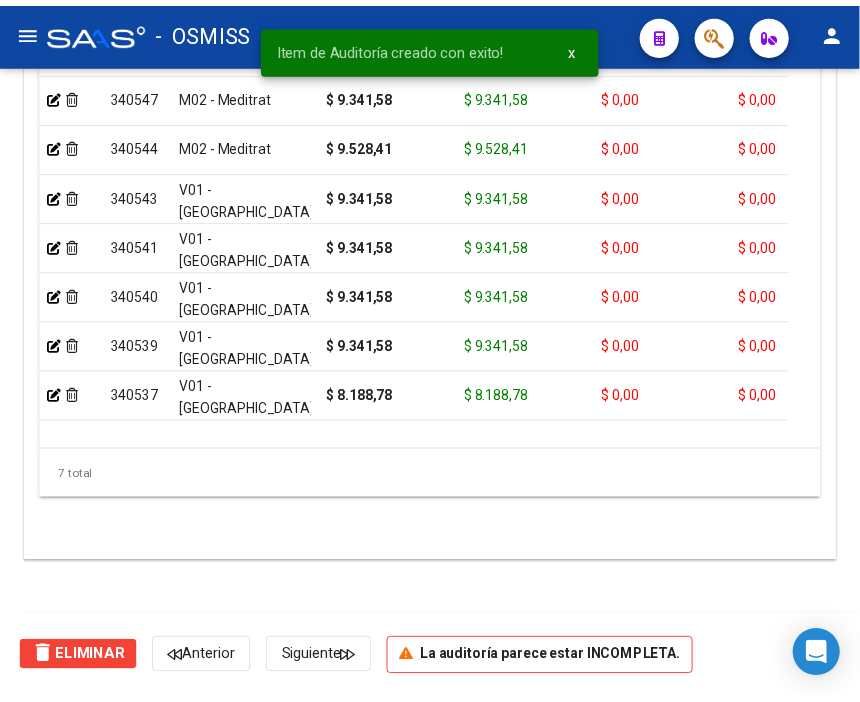 scroll, scrollTop: 1556, scrollLeft: 0, axis: vertical 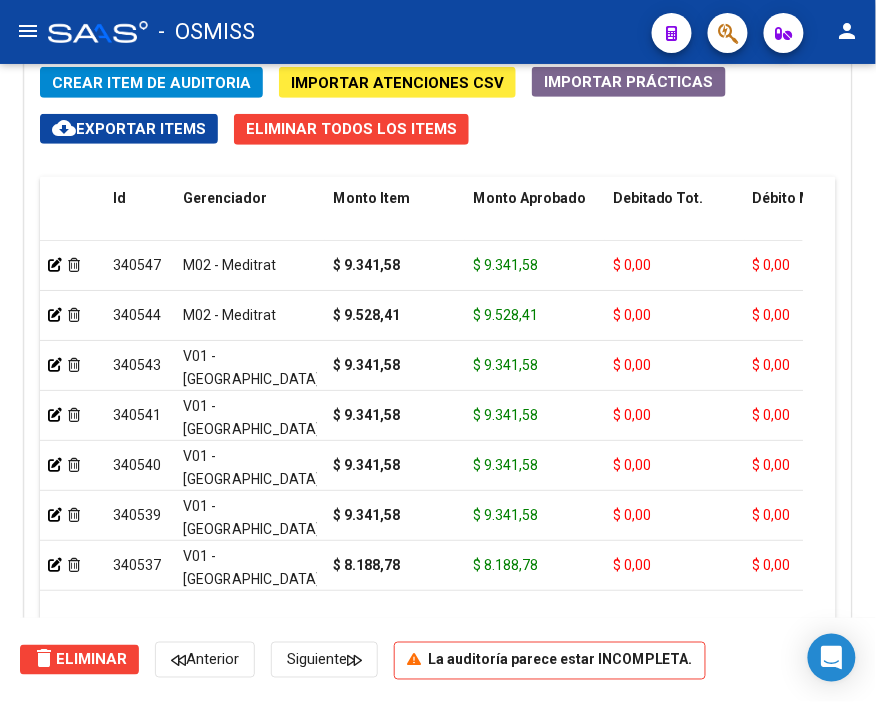 click on "-   OSMISS" 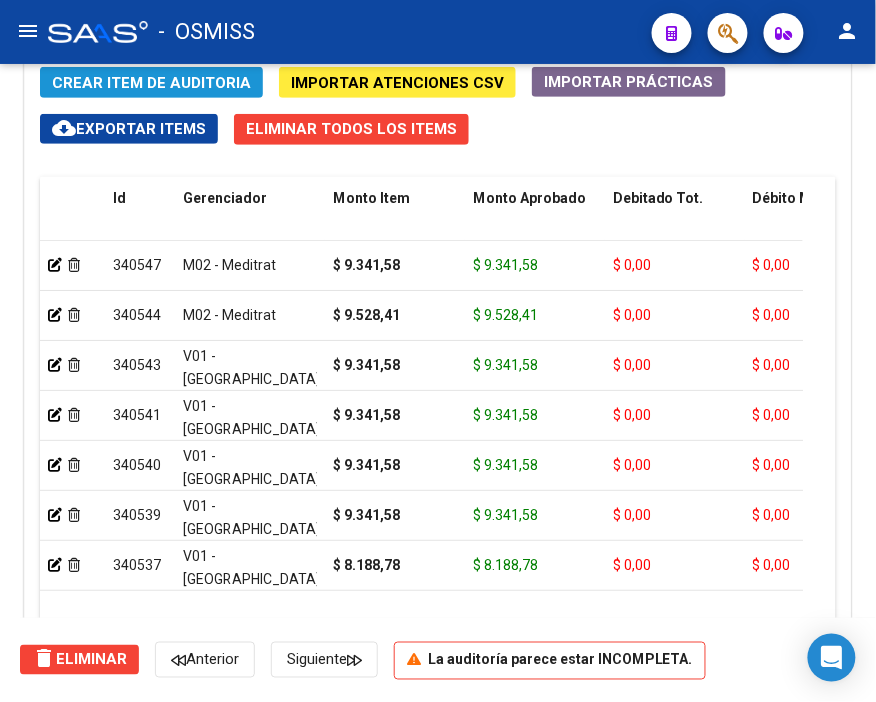 click on "Crear Item de Auditoria" 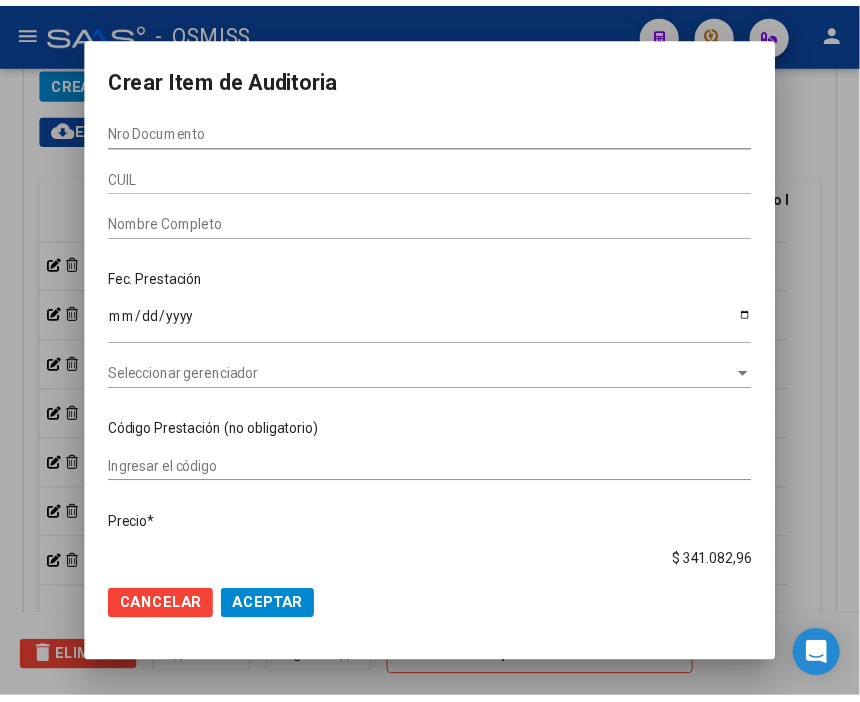 scroll, scrollTop: 1884, scrollLeft: 0, axis: vertical 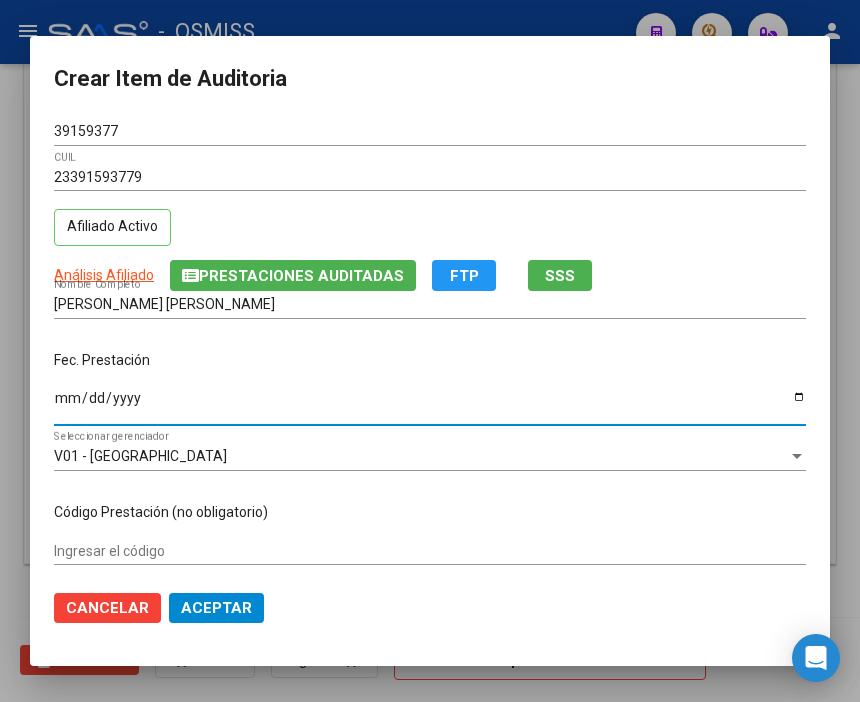 click on "Ingresar la fecha" at bounding box center (430, 405) 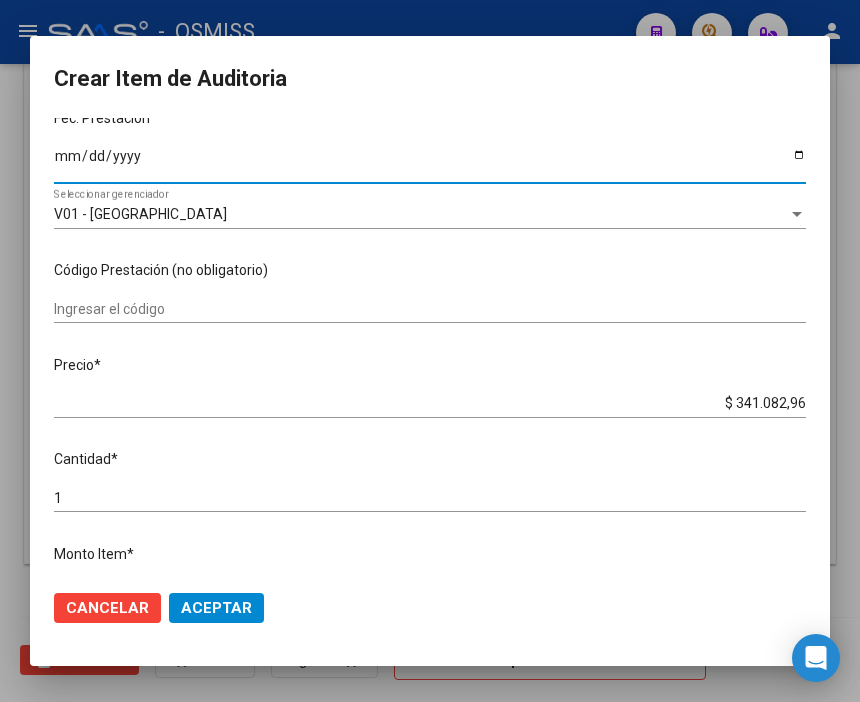 scroll, scrollTop: 333, scrollLeft: 0, axis: vertical 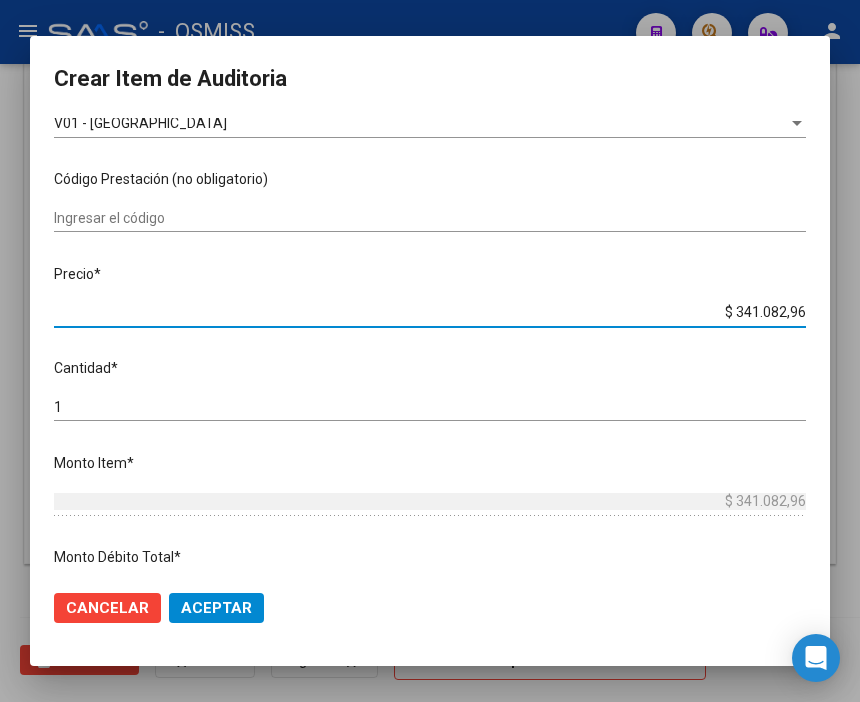 drag, startPoint x: 740, startPoint y: 305, endPoint x: 864, endPoint y: 296, distance: 124.32619 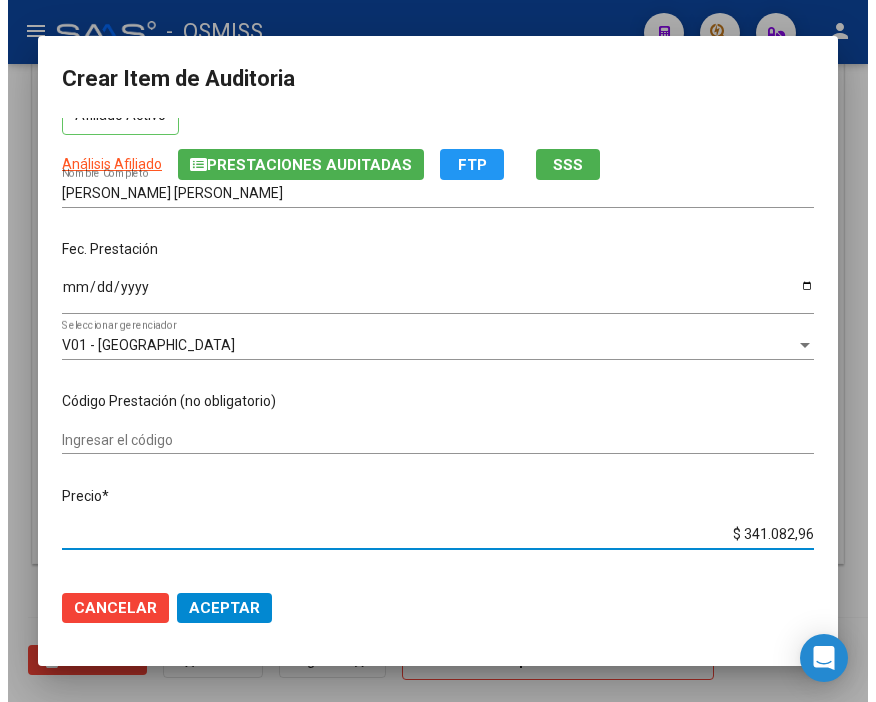scroll, scrollTop: 222, scrollLeft: 0, axis: vertical 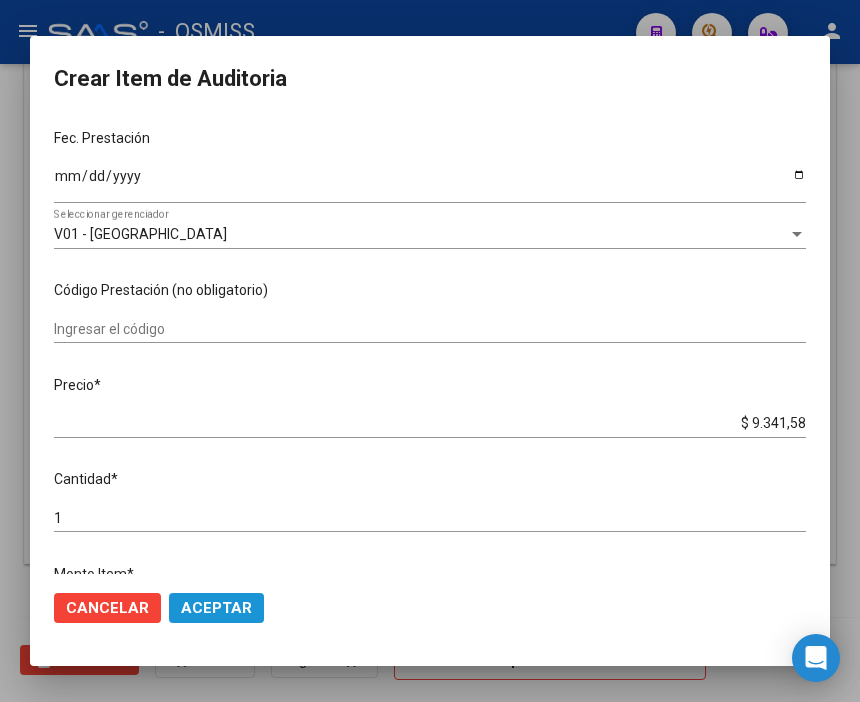 click on "Aceptar" 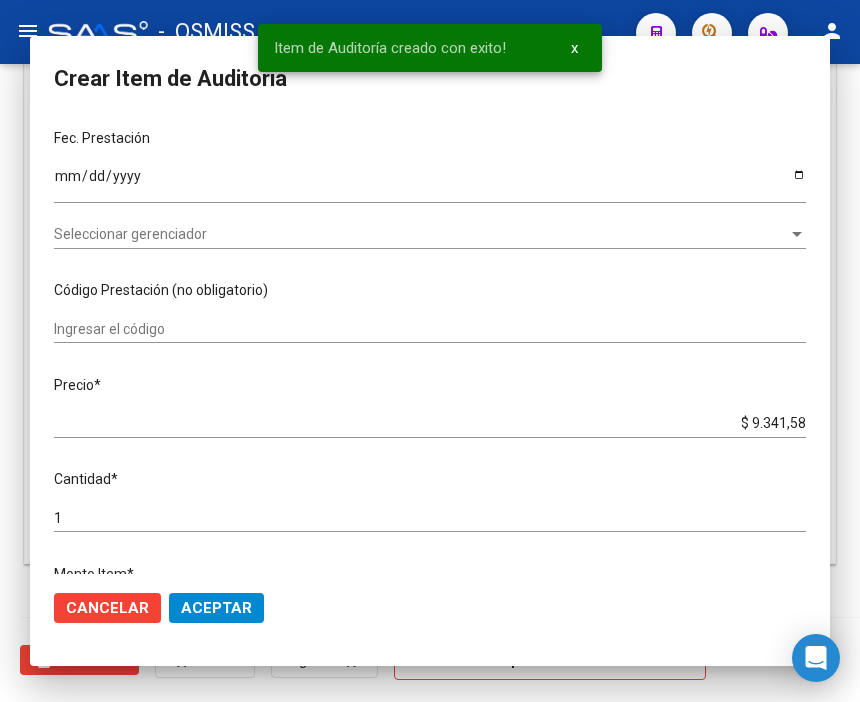 scroll, scrollTop: 1556, scrollLeft: 0, axis: vertical 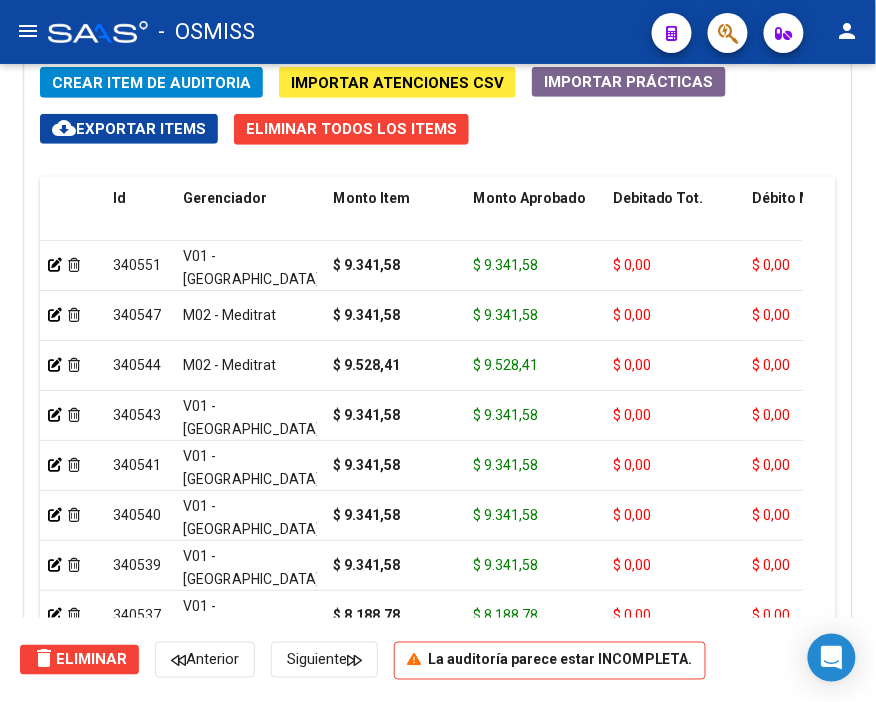 click on "Crear Item de Auditoria" 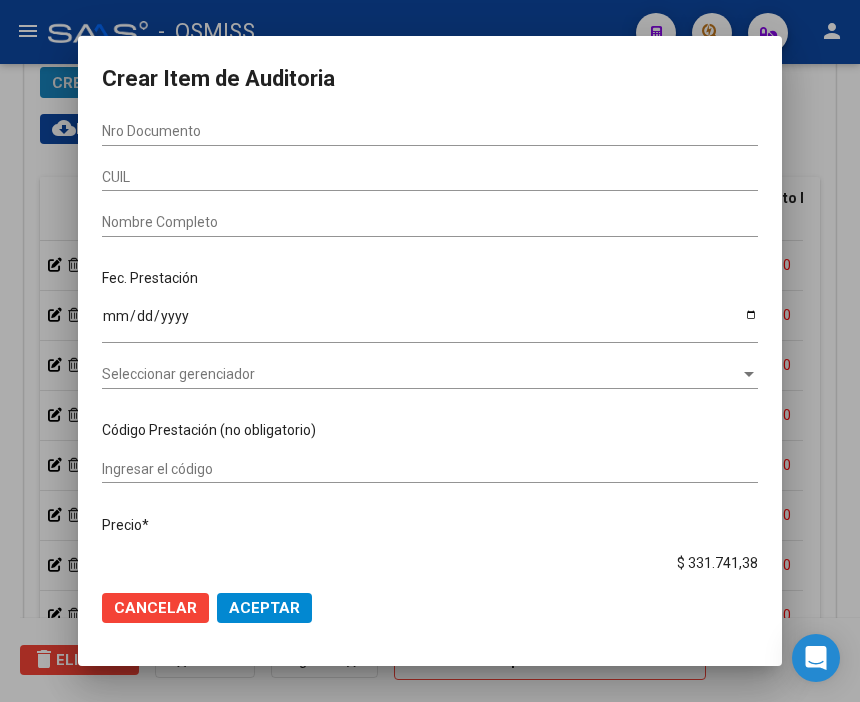 scroll, scrollTop: 1884, scrollLeft: 0, axis: vertical 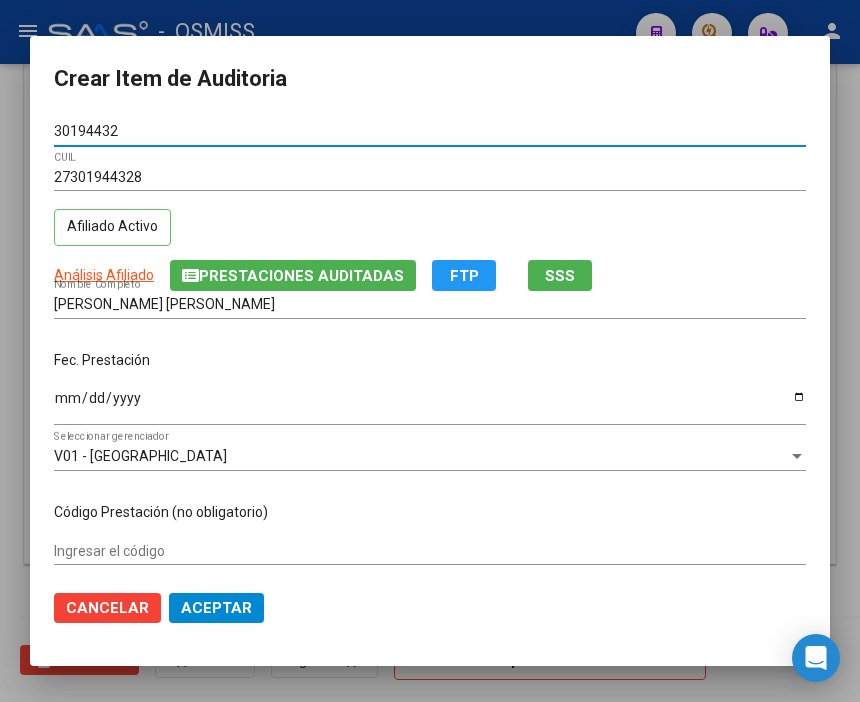 click on "Ingresar la fecha" at bounding box center (430, 405) 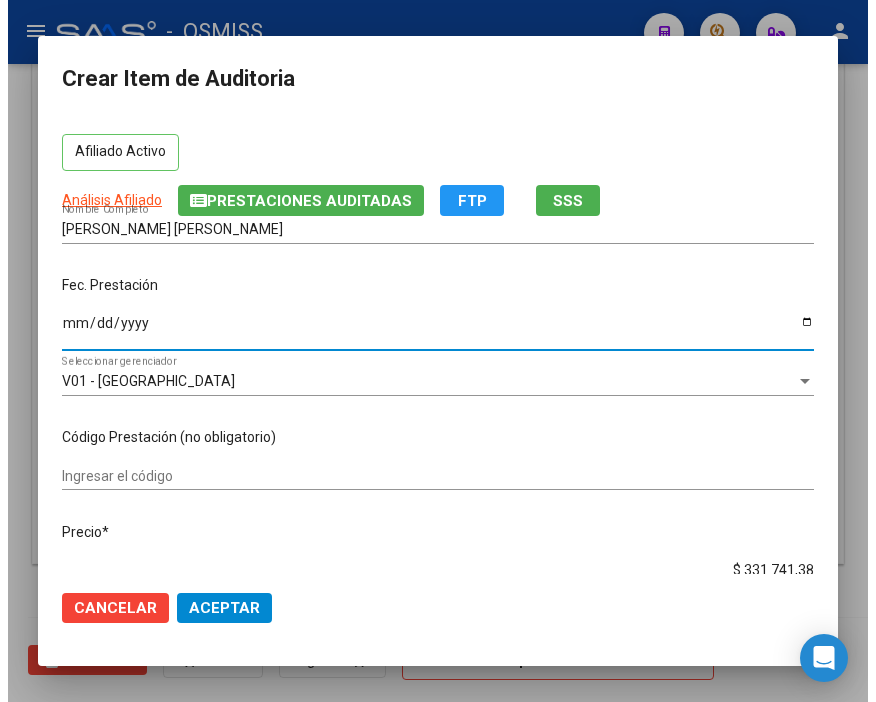 scroll, scrollTop: 111, scrollLeft: 0, axis: vertical 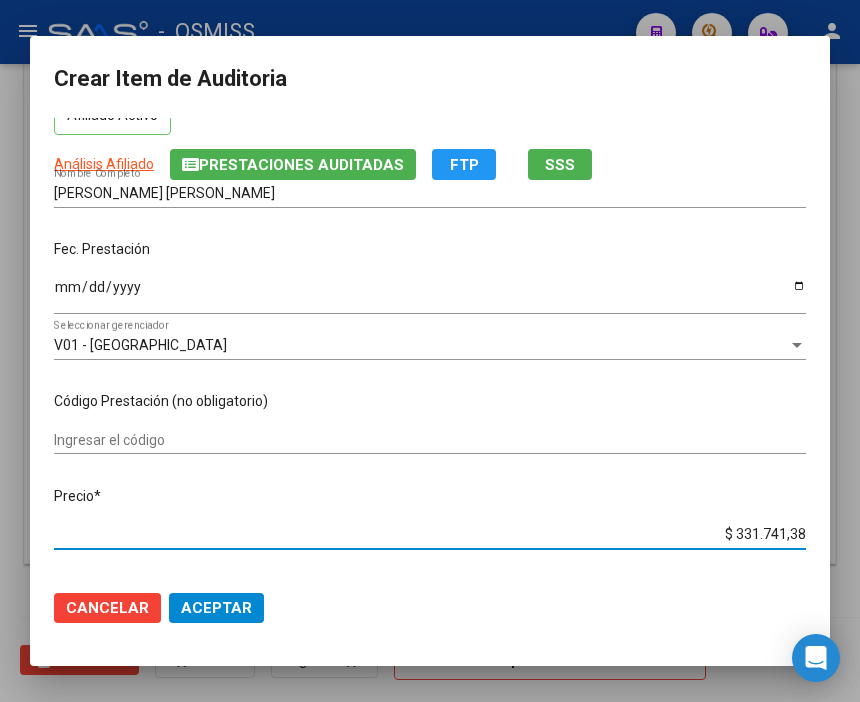 drag, startPoint x: 698, startPoint y: 533, endPoint x: 851, endPoint y: 527, distance: 153.1176 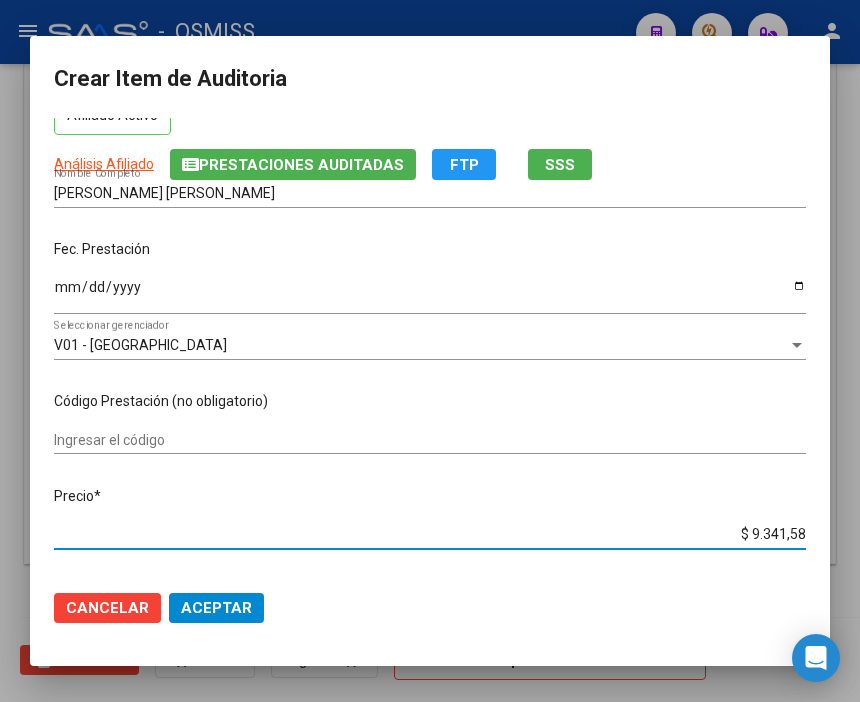 click on "Aceptar" 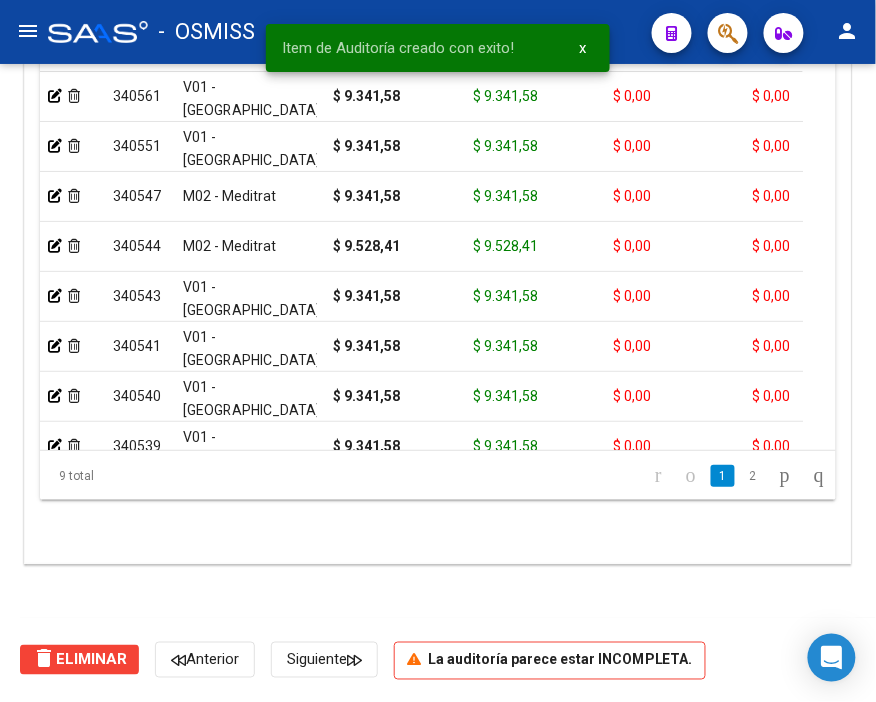 scroll, scrollTop: 1556, scrollLeft: 0, axis: vertical 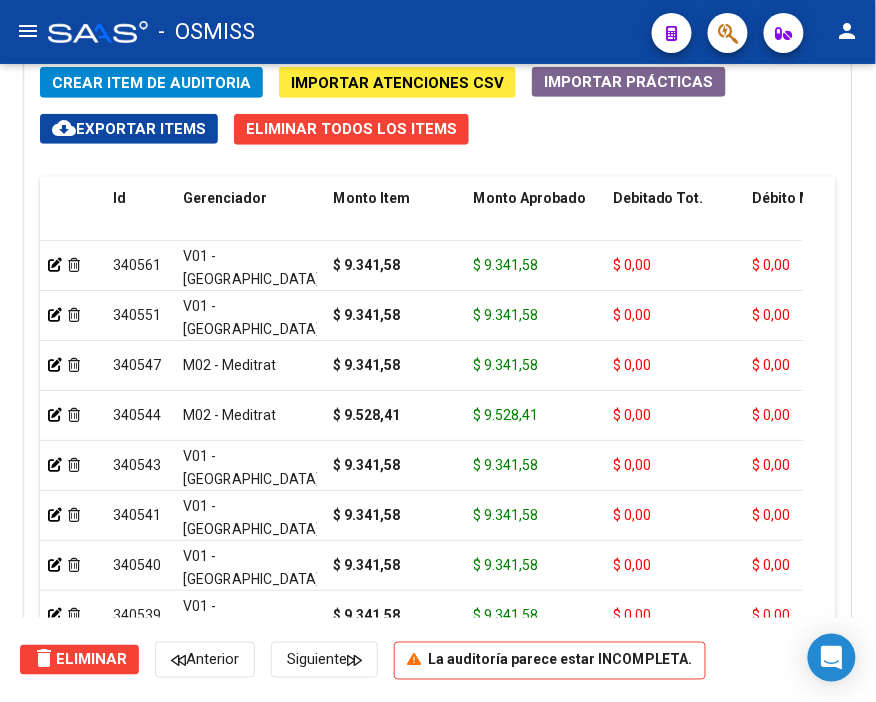 drag, startPoint x: 412, startPoint y: 35, endPoint x: 393, endPoint y: 182, distance: 148.22281 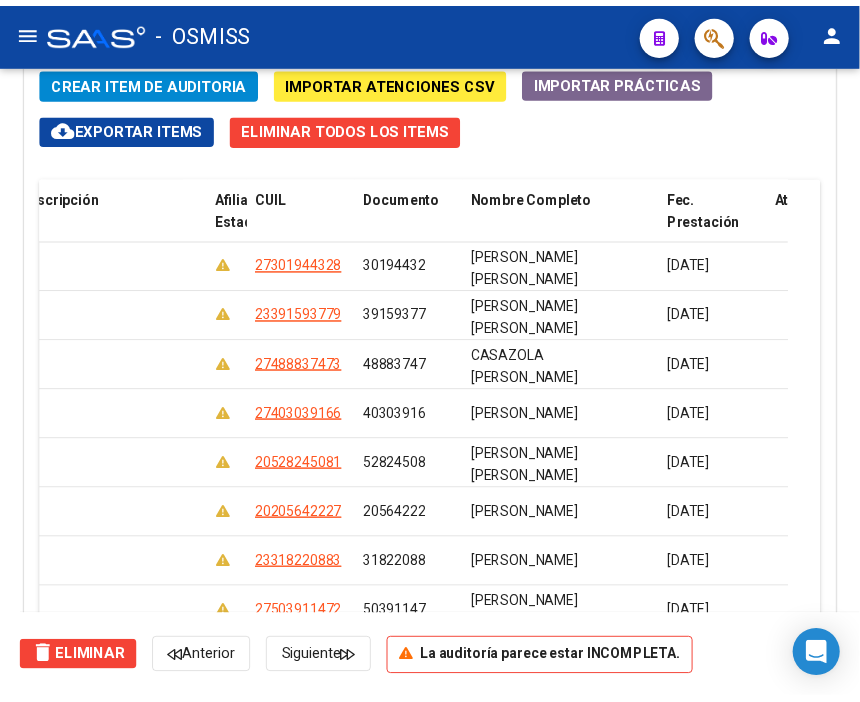 scroll, scrollTop: 0, scrollLeft: 0, axis: both 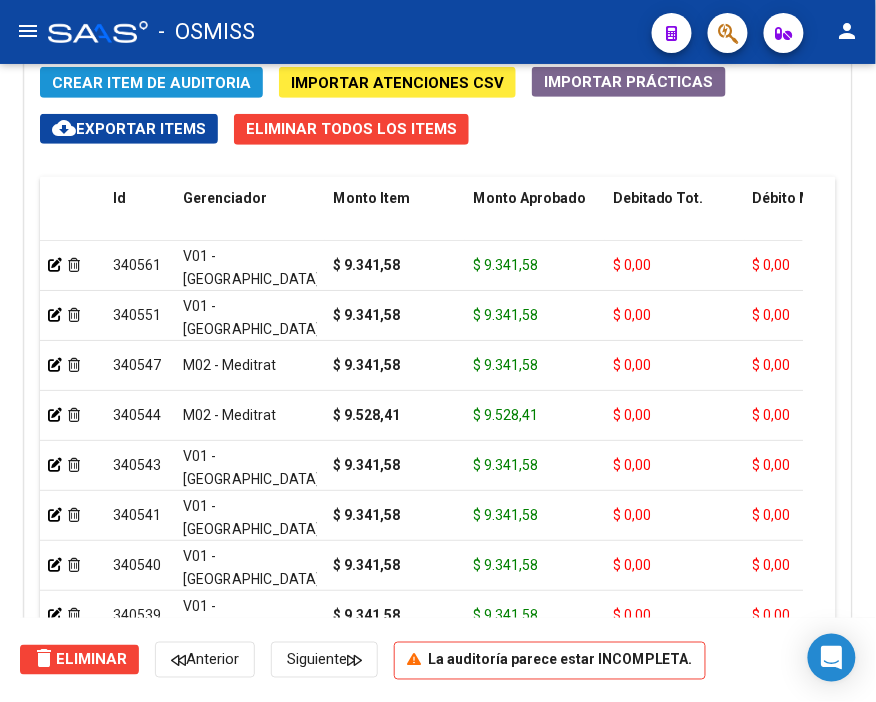 click on "Crear Item de Auditoria" 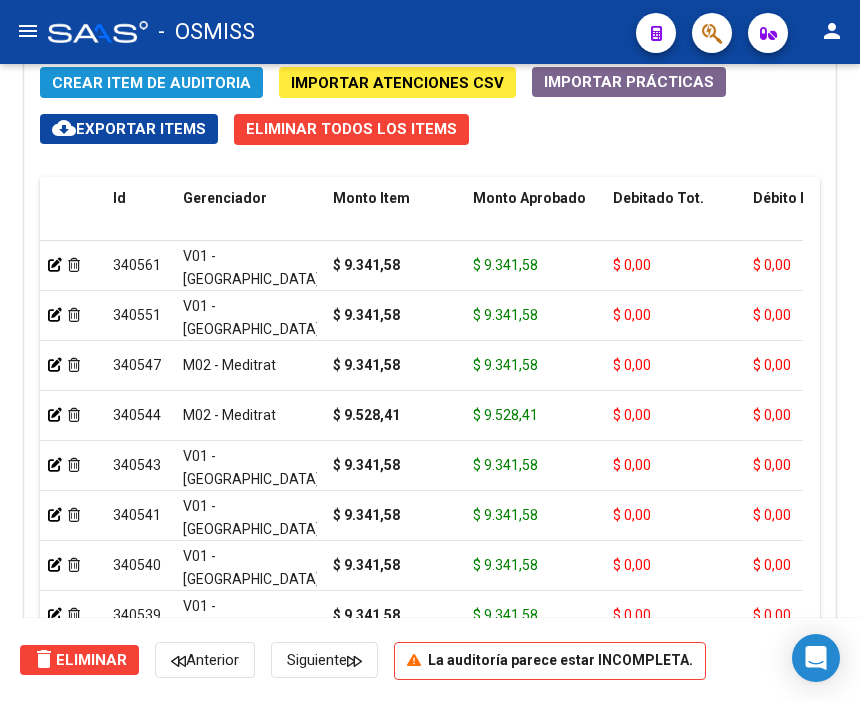 scroll, scrollTop: 1884, scrollLeft: 0, axis: vertical 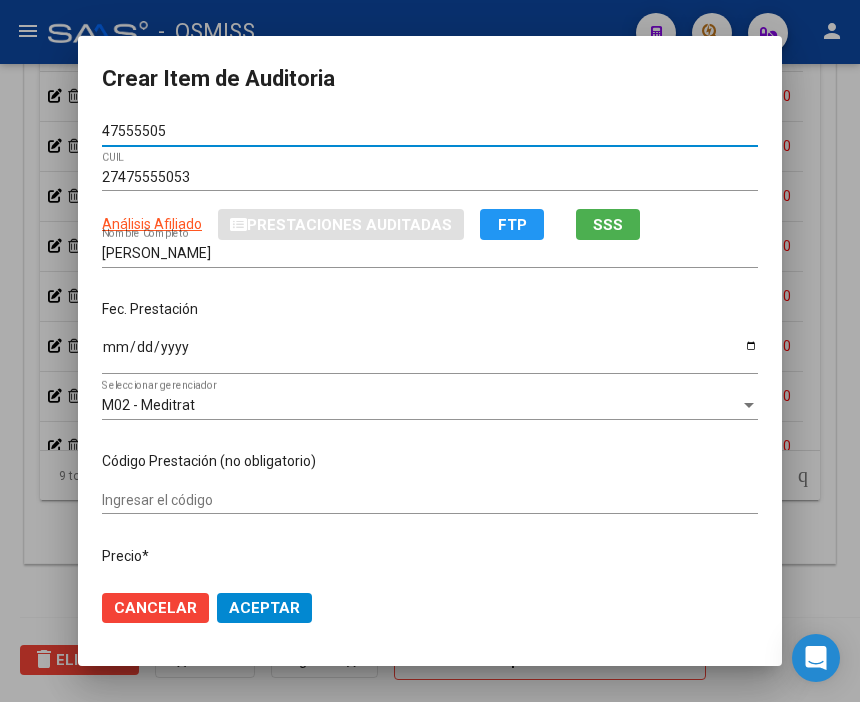 click on "Ingresar la fecha" at bounding box center (430, 354) 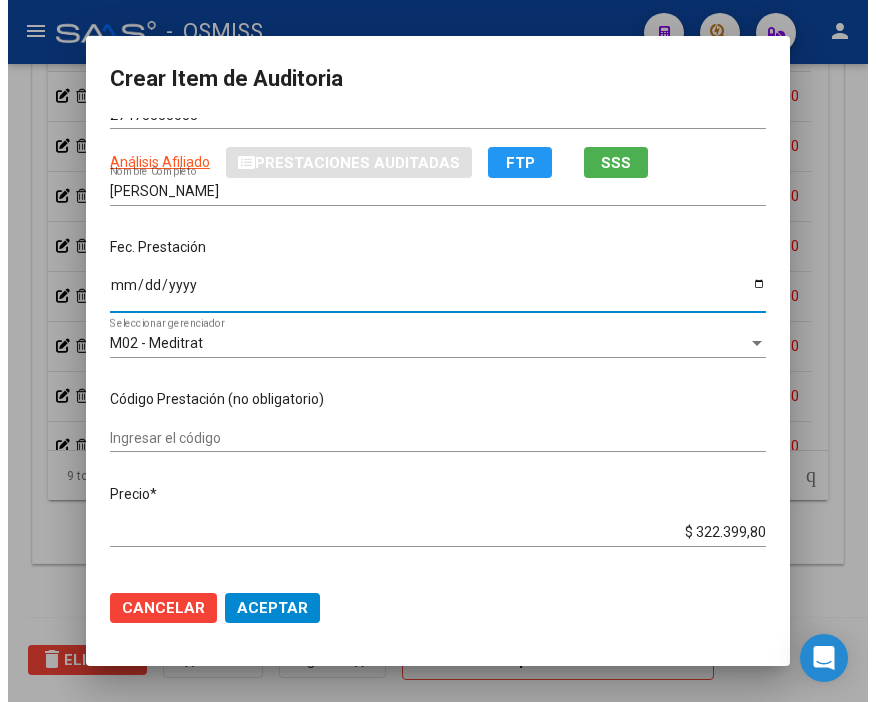scroll, scrollTop: 222, scrollLeft: 0, axis: vertical 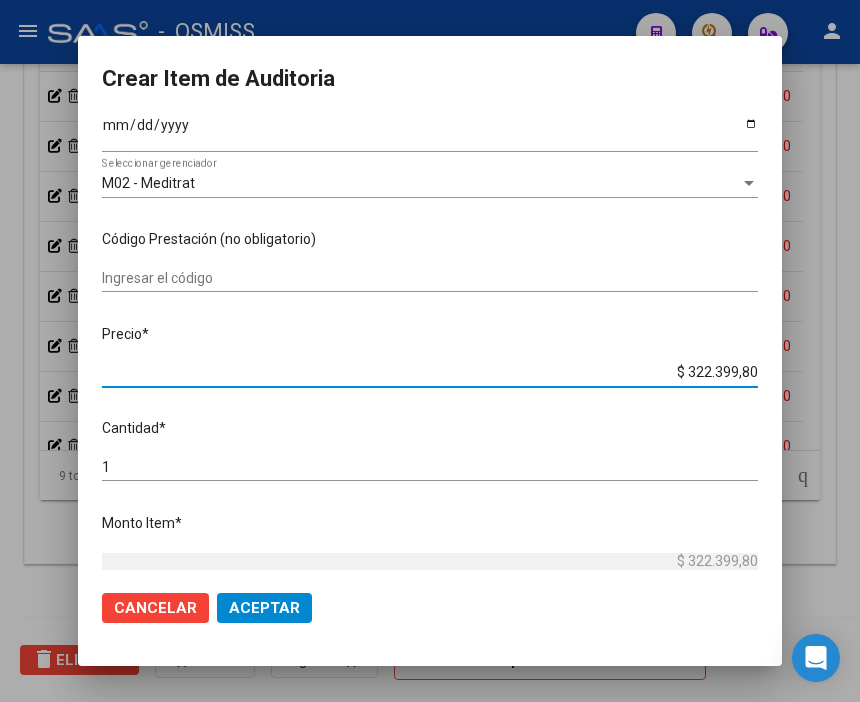 drag, startPoint x: 637, startPoint y: 372, endPoint x: 756, endPoint y: 370, distance: 119.01681 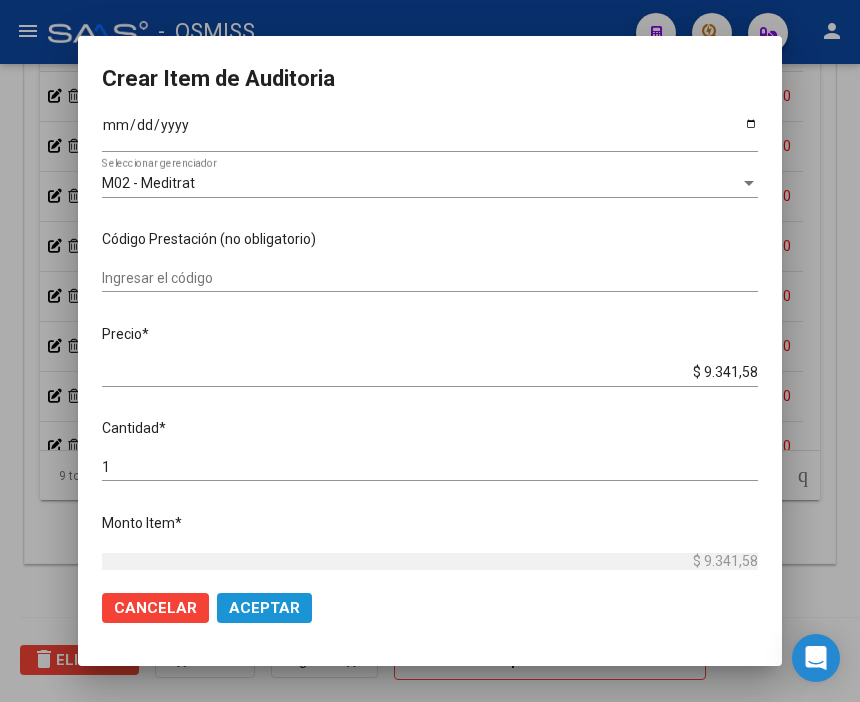 click on "Aceptar" 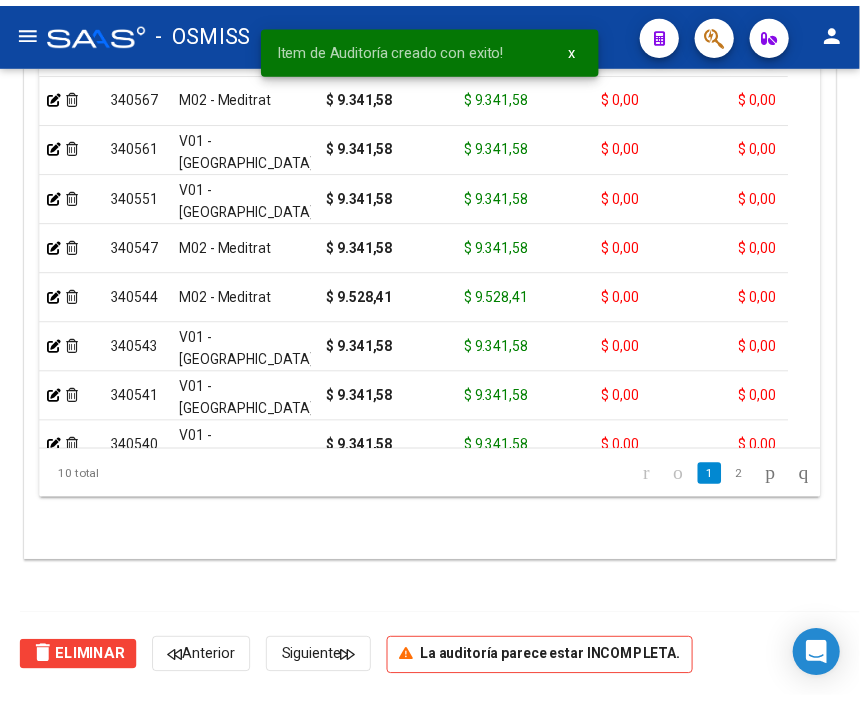 scroll, scrollTop: 1556, scrollLeft: 0, axis: vertical 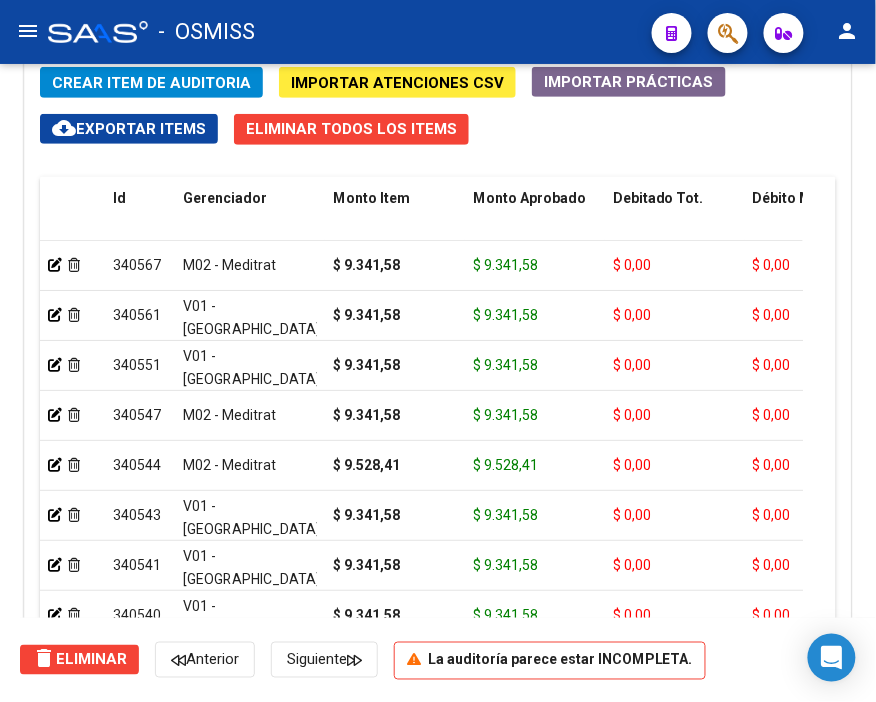 click on "Crear Item de Auditoria" 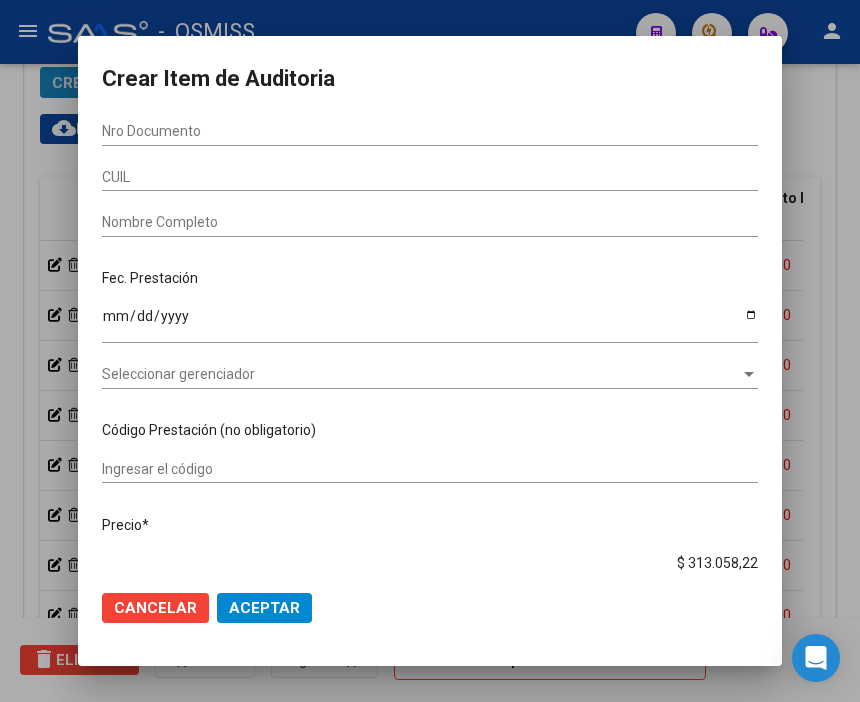 scroll, scrollTop: 1884, scrollLeft: 0, axis: vertical 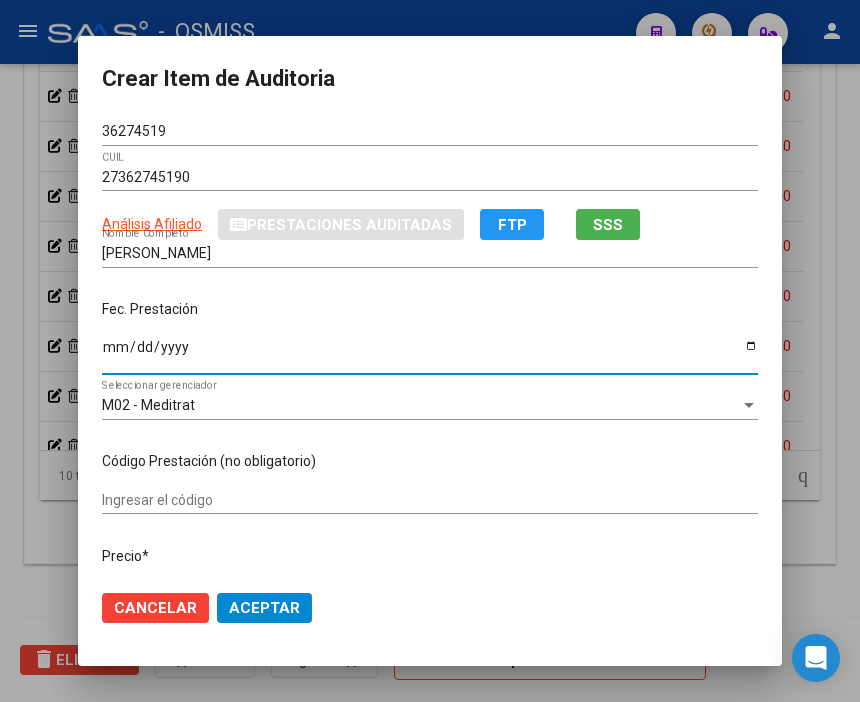 click on "Ingresar la fecha" at bounding box center (430, 354) 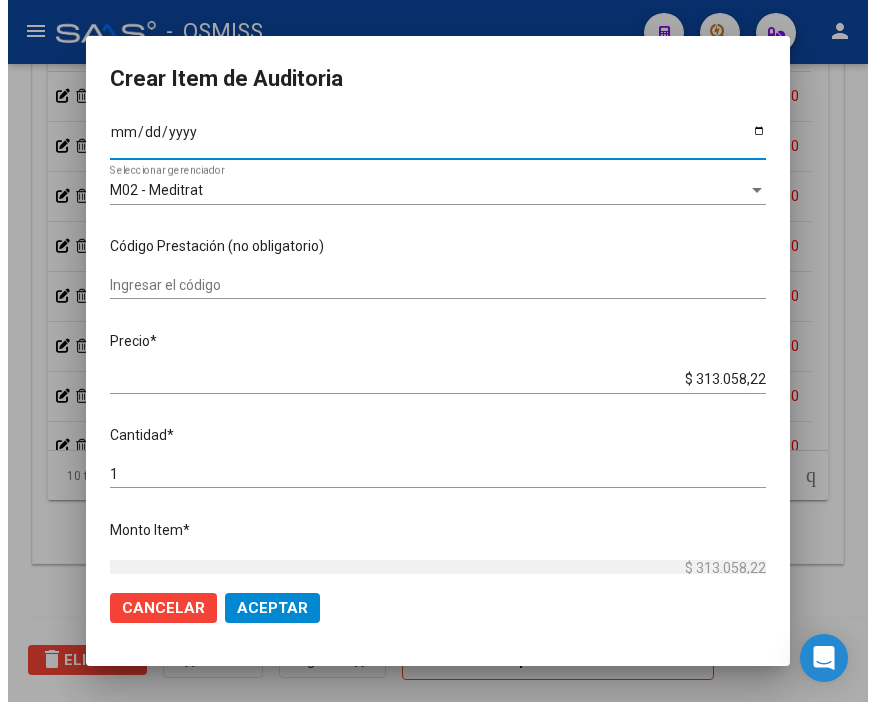 scroll, scrollTop: 222, scrollLeft: 0, axis: vertical 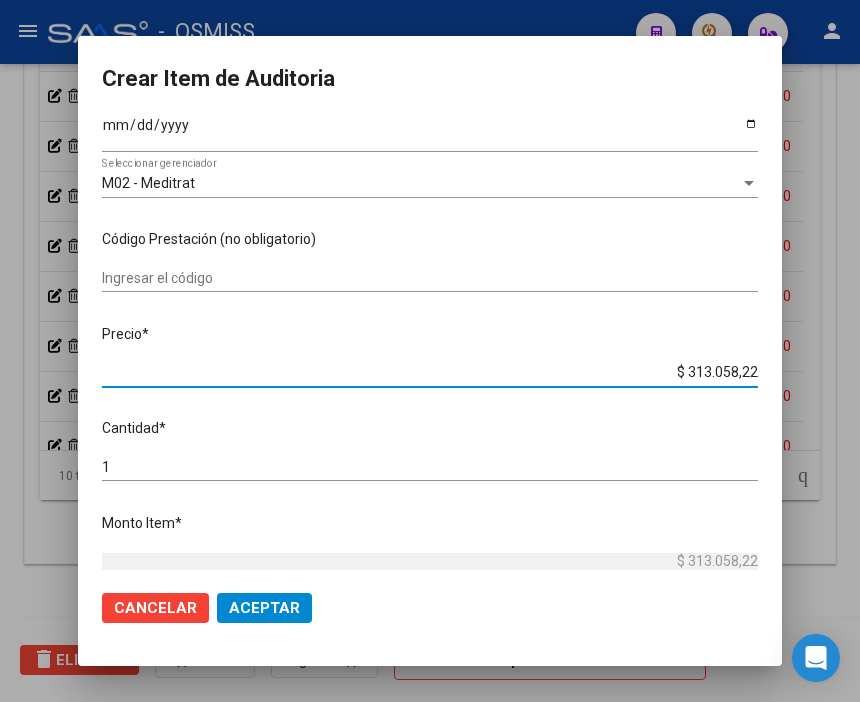 drag, startPoint x: 637, startPoint y: 364, endPoint x: 864, endPoint y: 382, distance: 227.71254 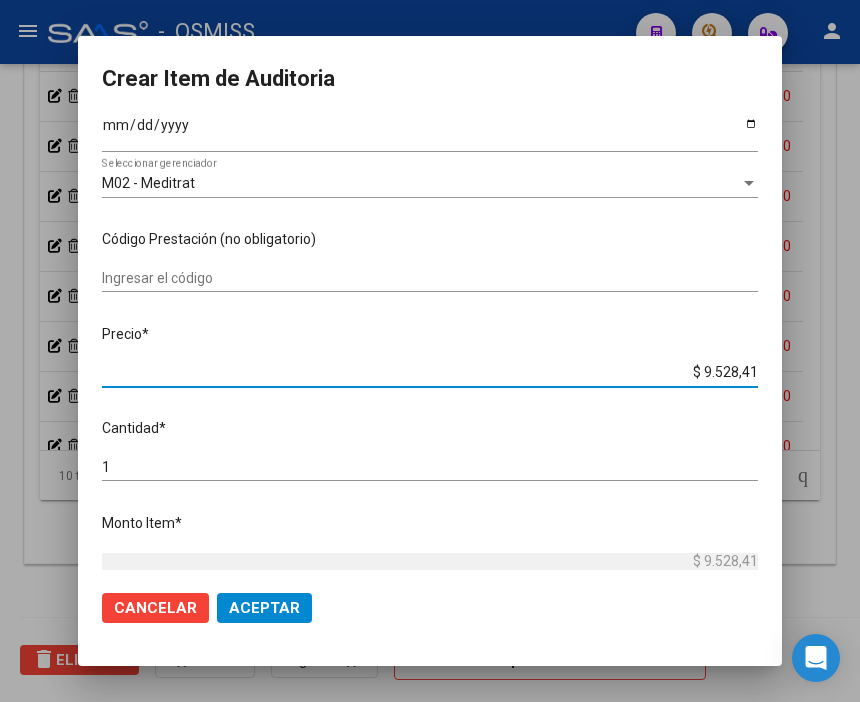 click on "Aceptar" 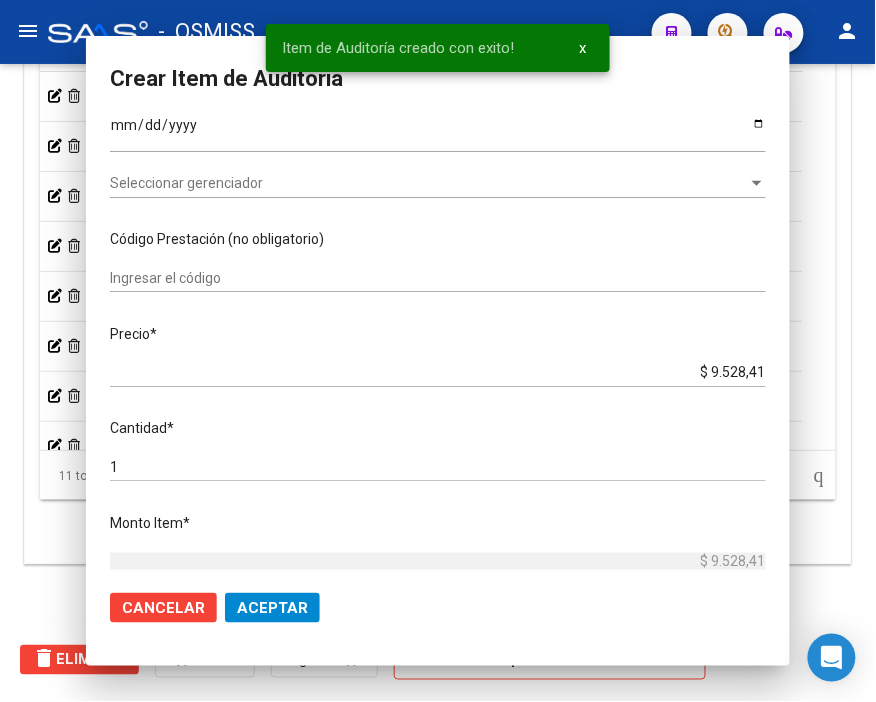 scroll, scrollTop: 1556, scrollLeft: 0, axis: vertical 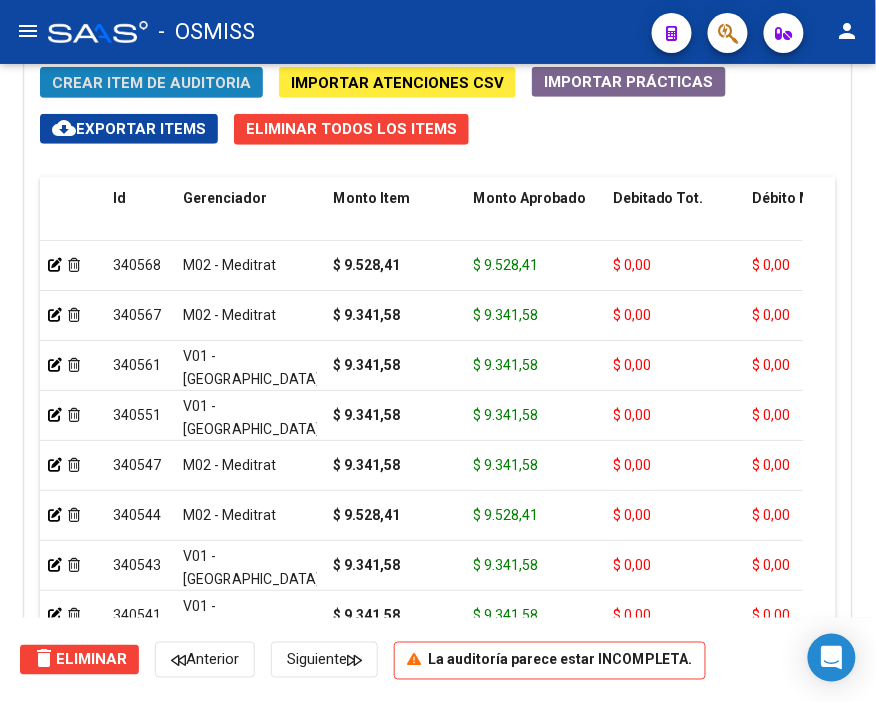 click on "Crear Item de Auditoria" 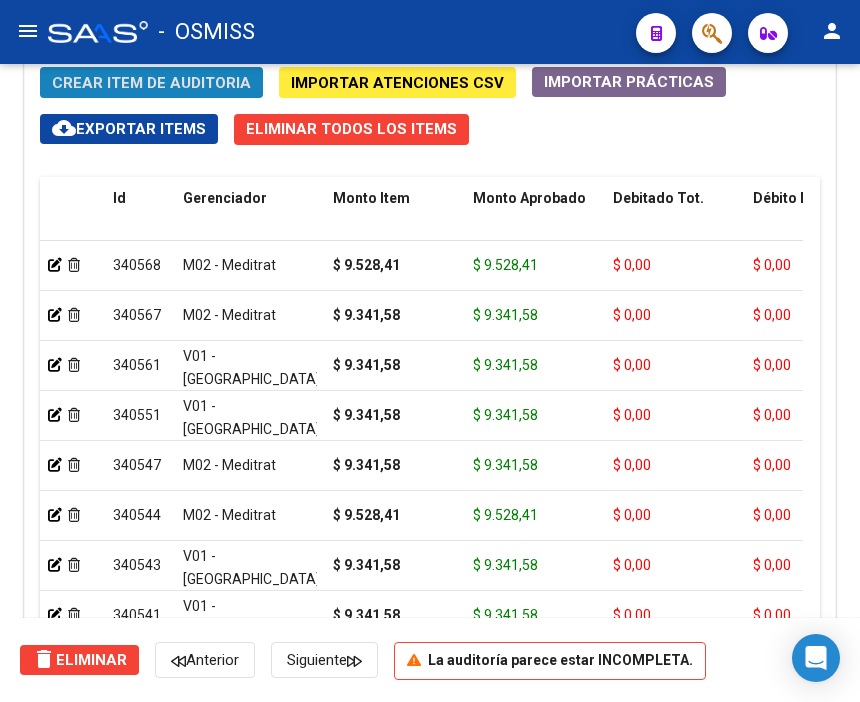 scroll, scrollTop: 1884, scrollLeft: 0, axis: vertical 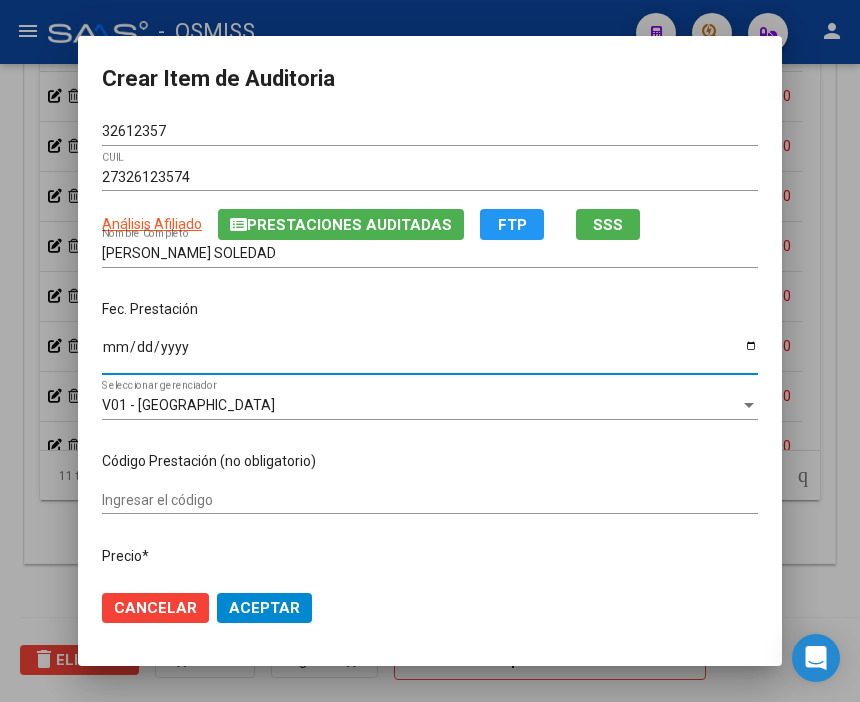 click on "Ingresar la fecha" at bounding box center [430, 354] 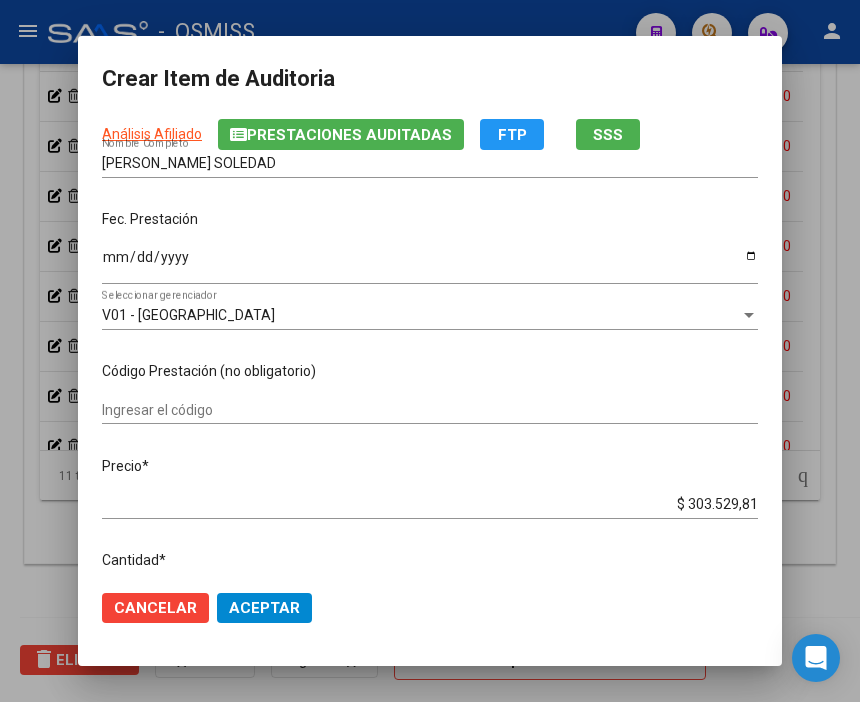 scroll, scrollTop: 111, scrollLeft: 0, axis: vertical 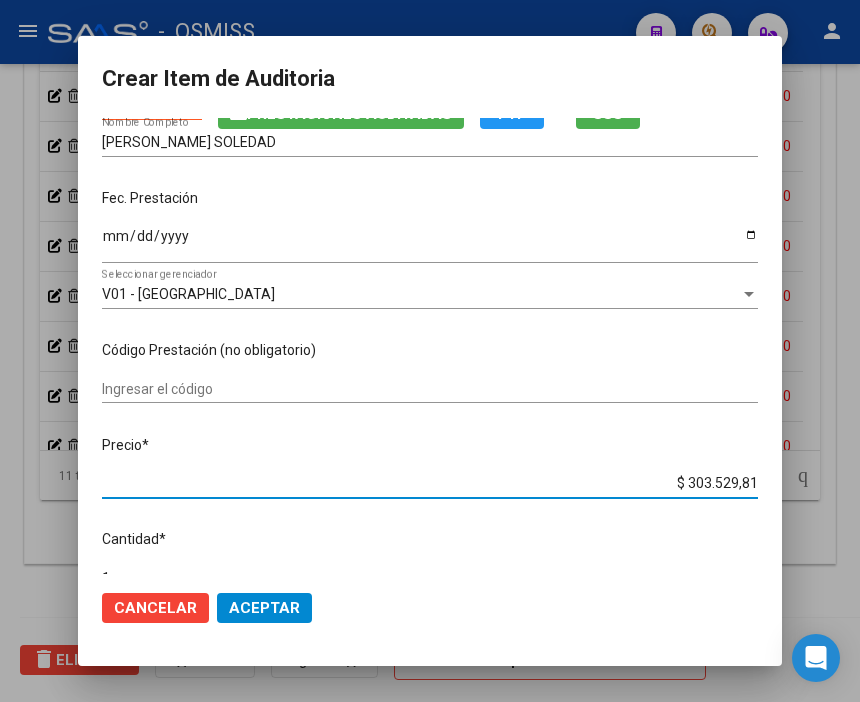 drag, startPoint x: 721, startPoint y: 484, endPoint x: 740, endPoint y: 484, distance: 19 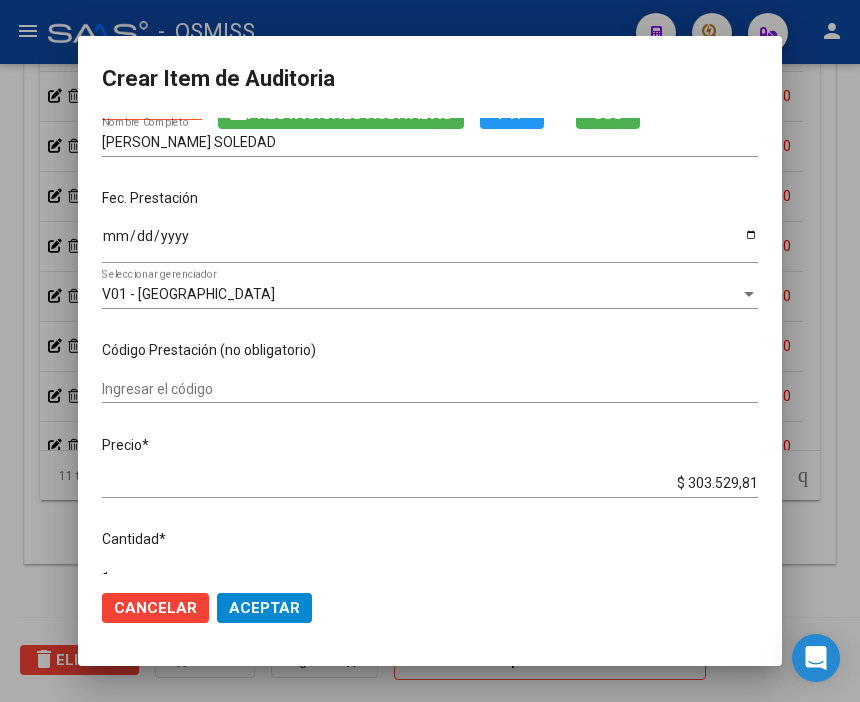 drag, startPoint x: 654, startPoint y: 473, endPoint x: 784, endPoint y: 487, distance: 130.75168 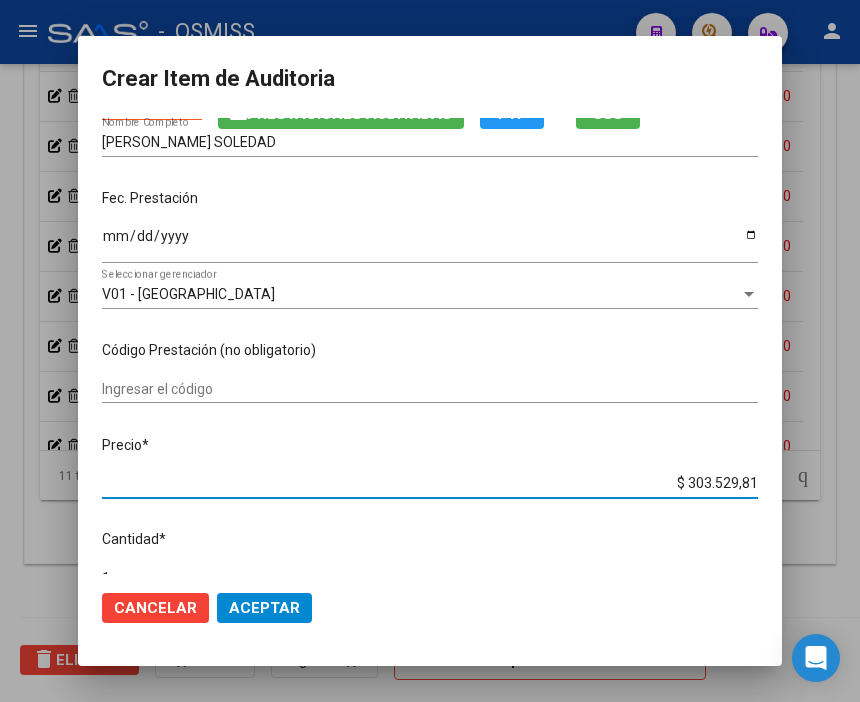 drag, startPoint x: 665, startPoint y: 488, endPoint x: 864, endPoint y: 487, distance: 199.00252 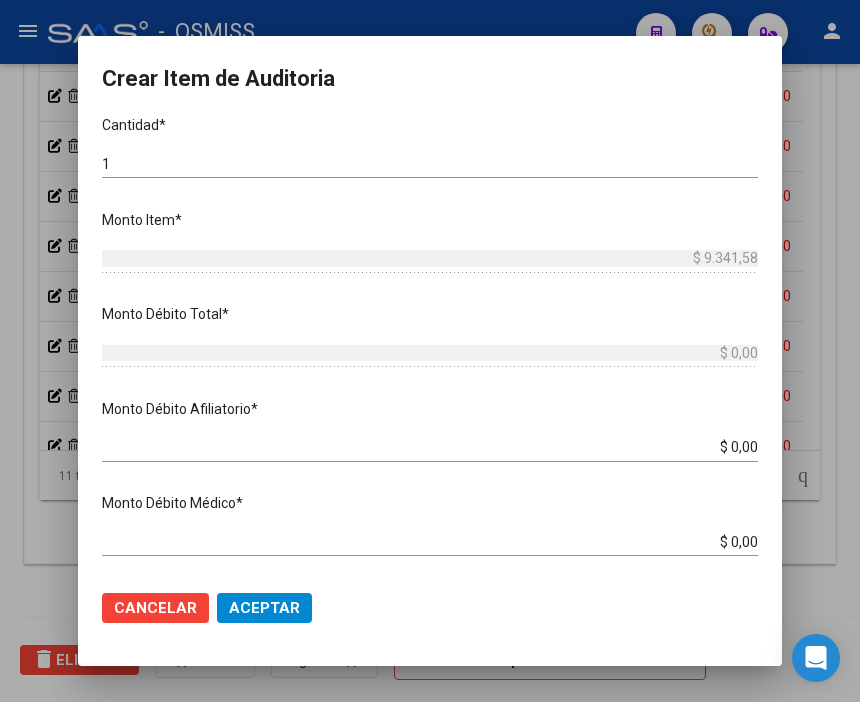 scroll, scrollTop: 555, scrollLeft: 0, axis: vertical 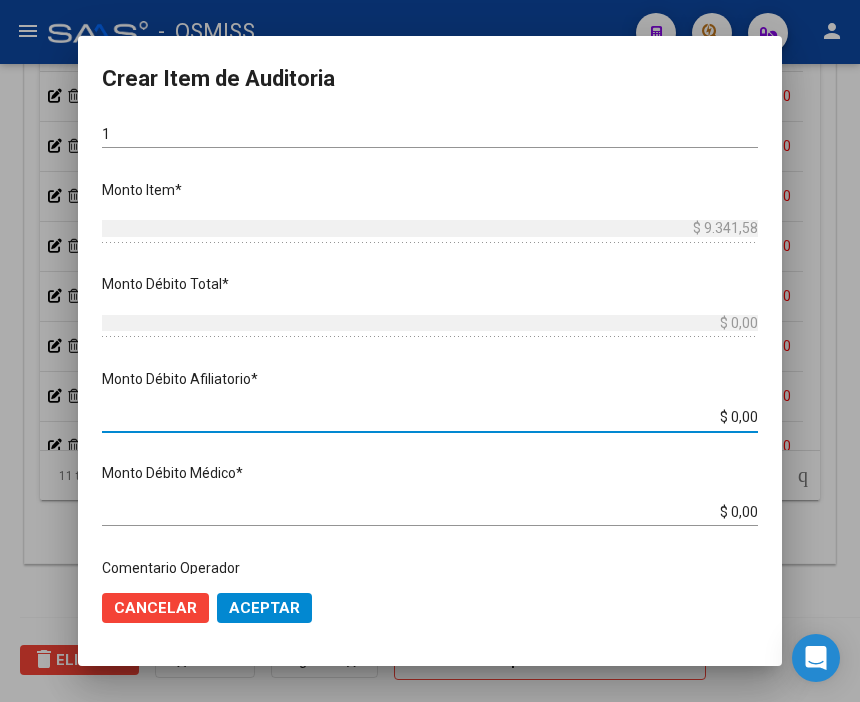 drag, startPoint x: 691, startPoint y: 415, endPoint x: 814, endPoint y: 423, distance: 123.25989 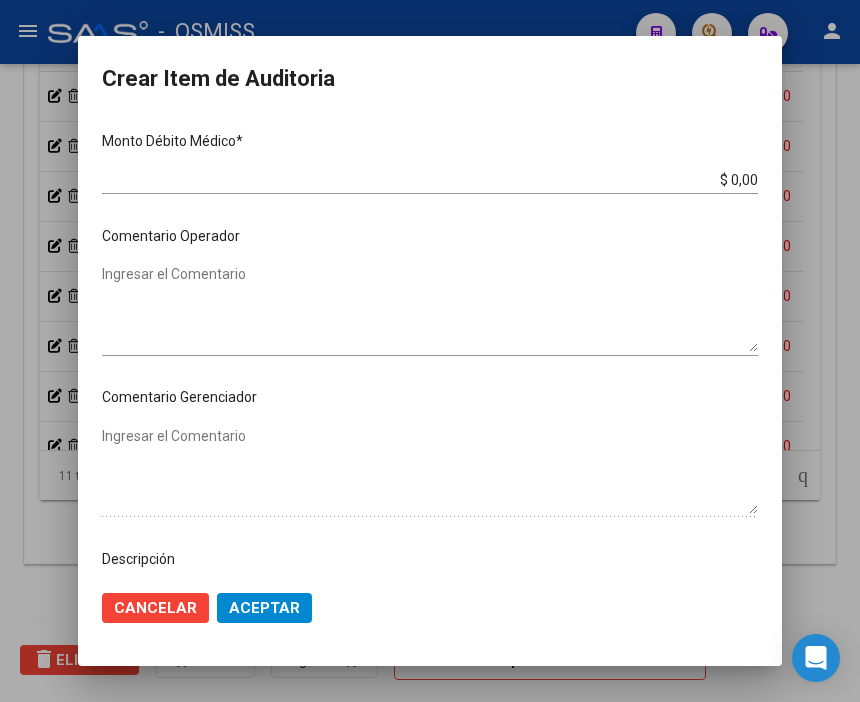 scroll, scrollTop: 888, scrollLeft: 0, axis: vertical 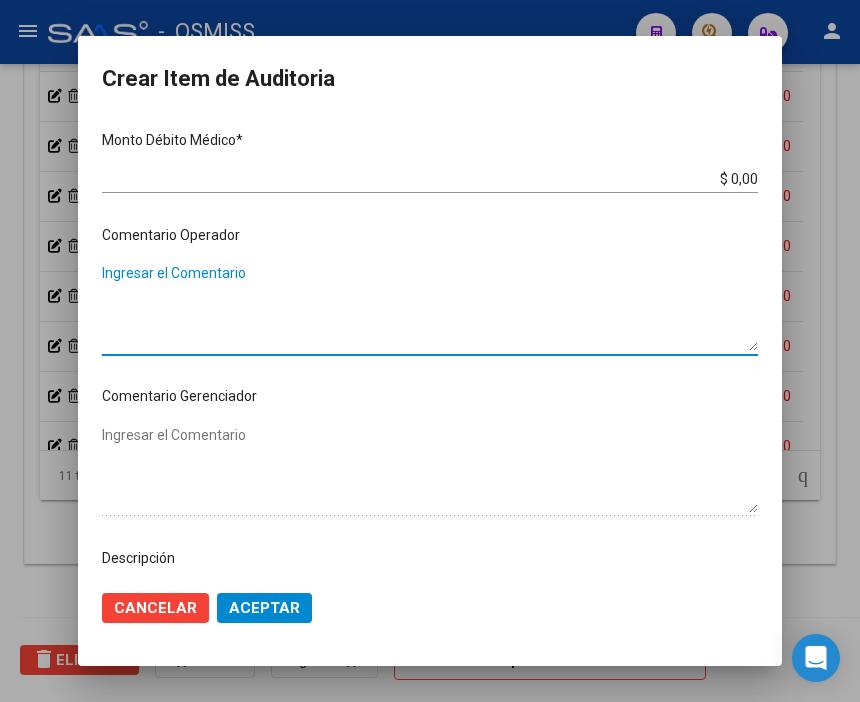 click on "Ingresar el Comentario" at bounding box center (430, 307) 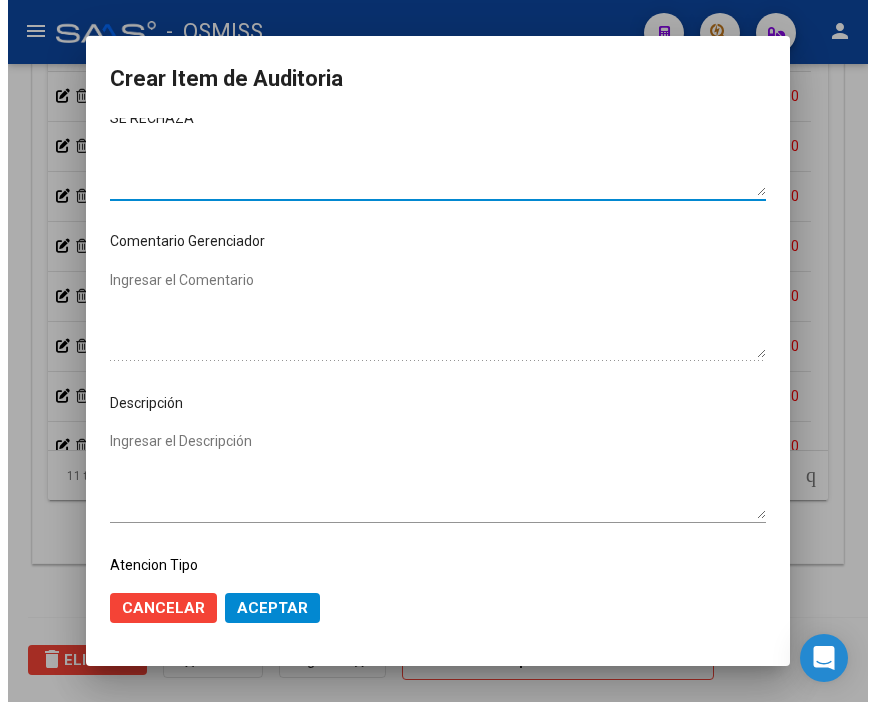 scroll, scrollTop: 1111, scrollLeft: 0, axis: vertical 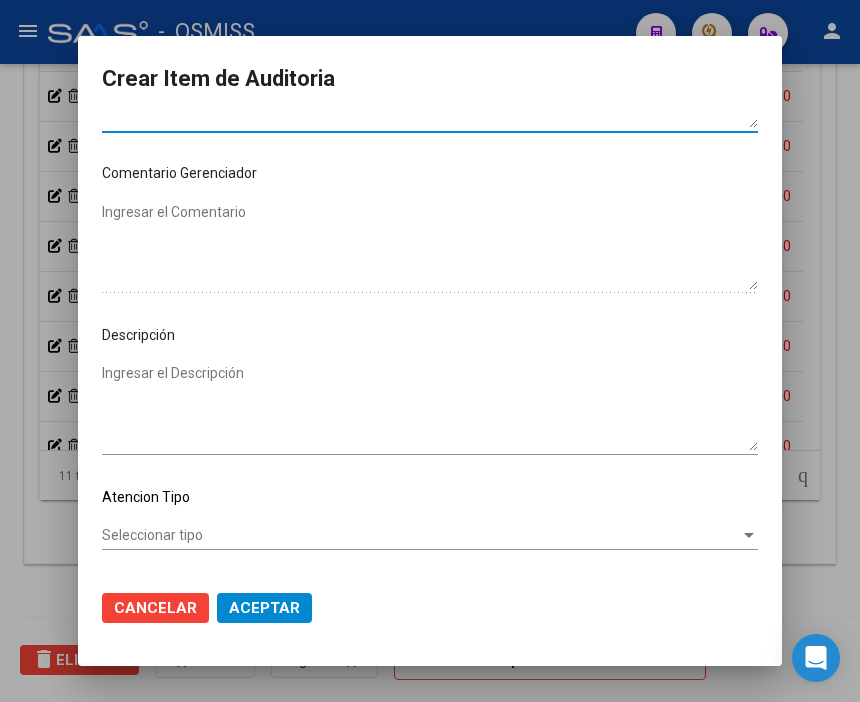 click on "Ingresar el Descripción" at bounding box center (430, 407) 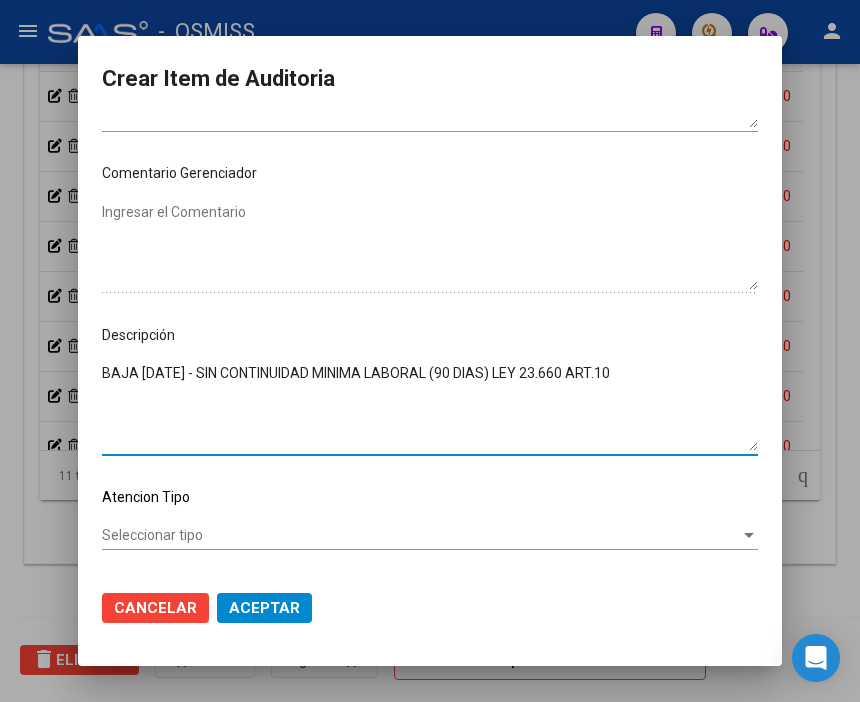 click on "BAJA [DATE] - SIN CONTINUIDAD MINIMA LABORAL (90 DIAS) LEY 23.660 ART.10" at bounding box center (430, 407) 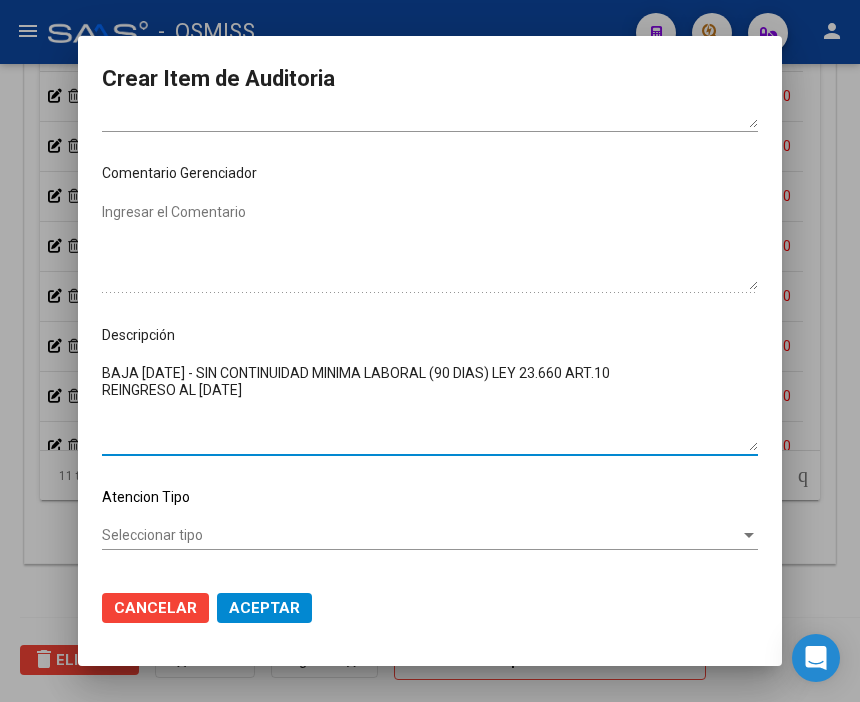 click on "Aceptar" 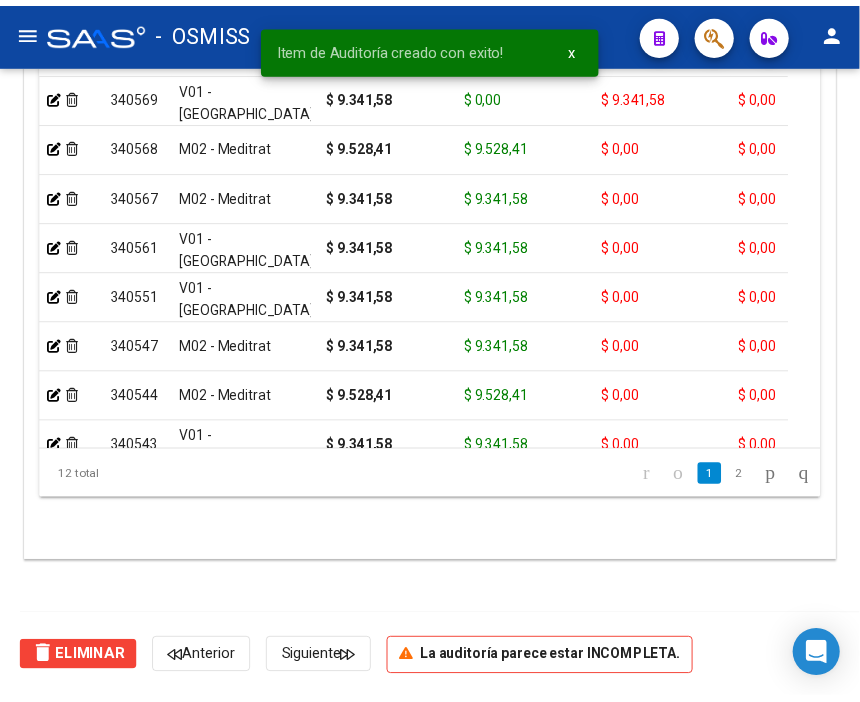 scroll, scrollTop: 1556, scrollLeft: 0, axis: vertical 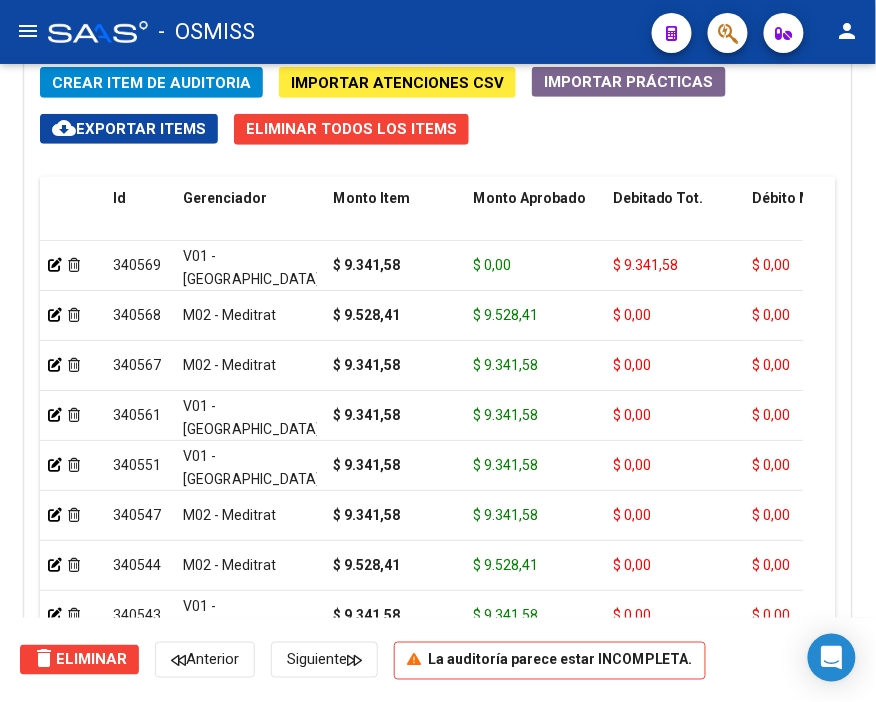 click on "Crear Item de Auditoria" 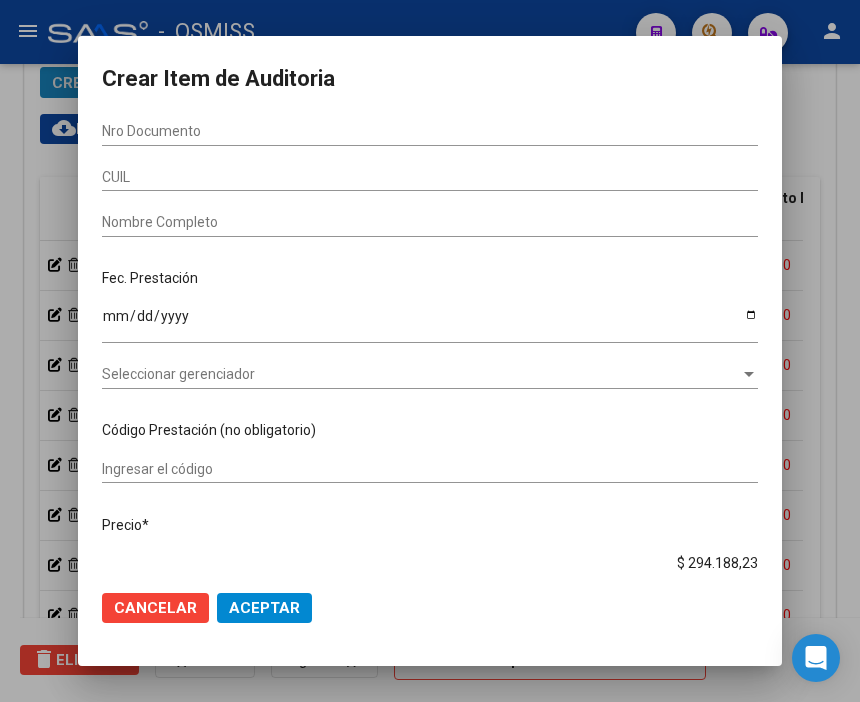 scroll, scrollTop: 1884, scrollLeft: 0, axis: vertical 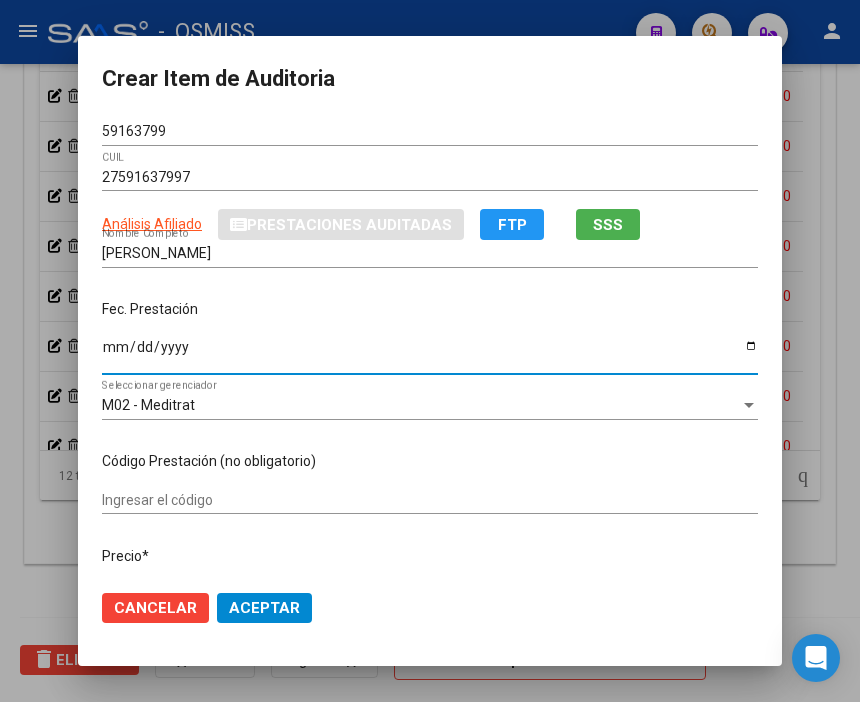 click on "Ingresar la fecha" at bounding box center [430, 354] 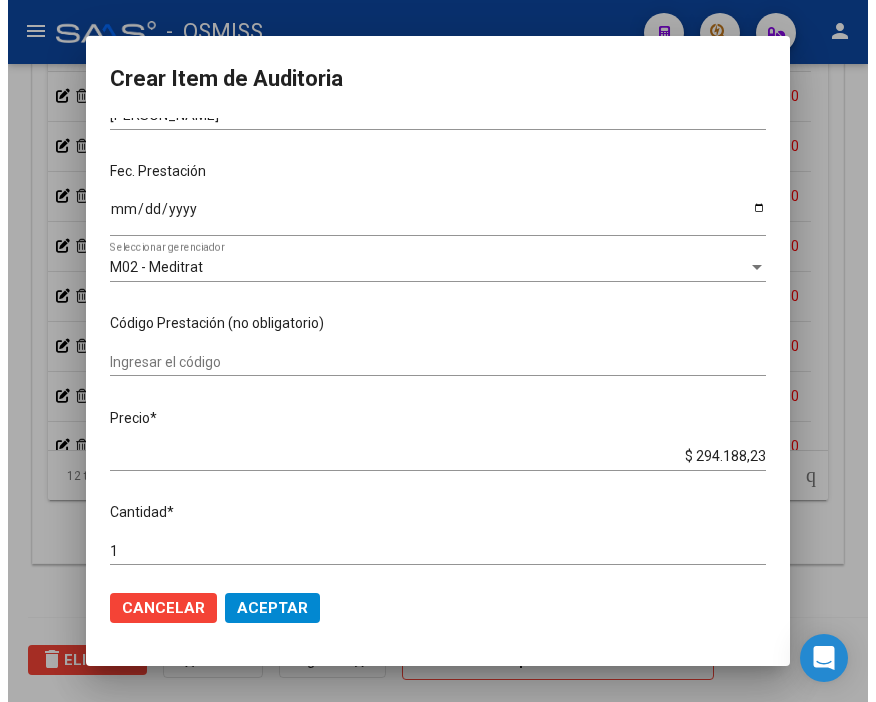 scroll, scrollTop: 222, scrollLeft: 0, axis: vertical 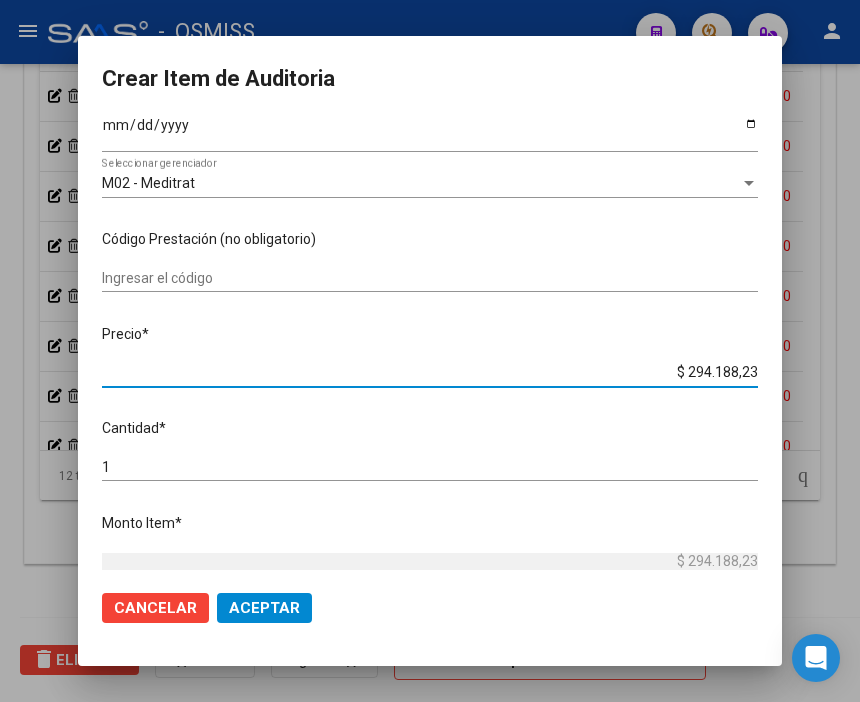 drag, startPoint x: 658, startPoint y: 366, endPoint x: 853, endPoint y: 384, distance: 195.82901 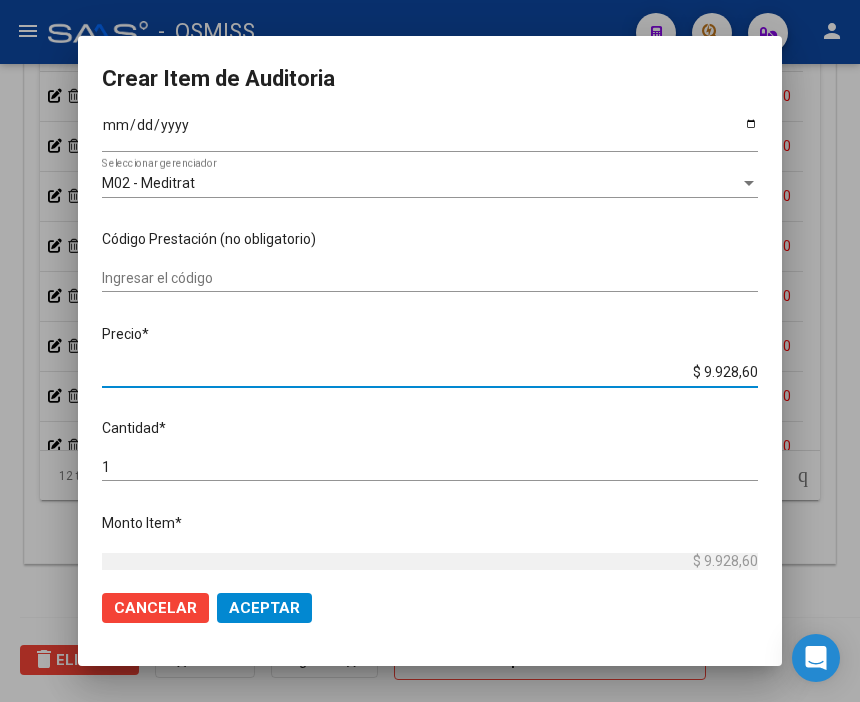 click on "Aceptar" 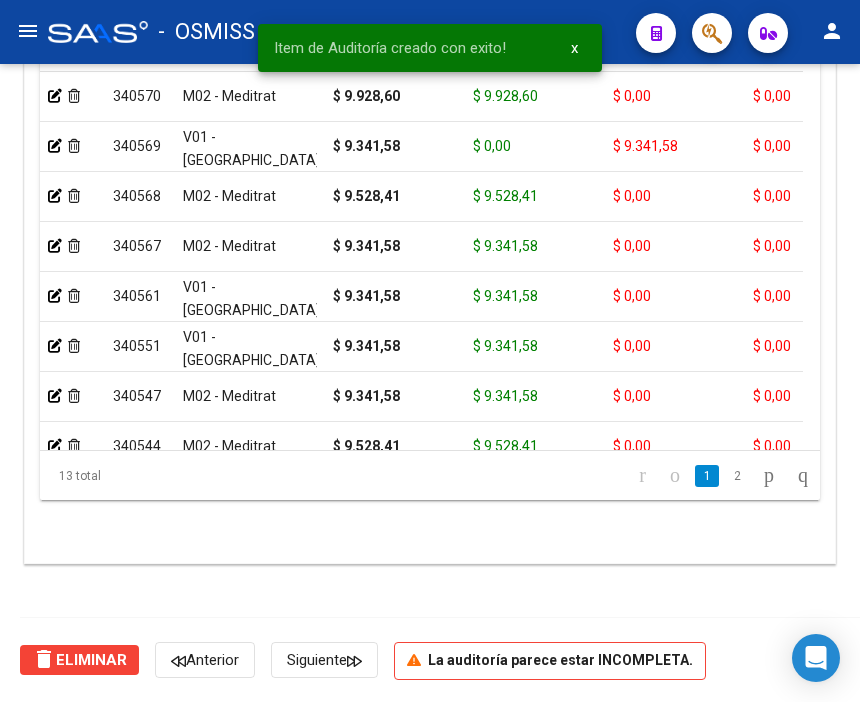 scroll, scrollTop: 1556, scrollLeft: 0, axis: vertical 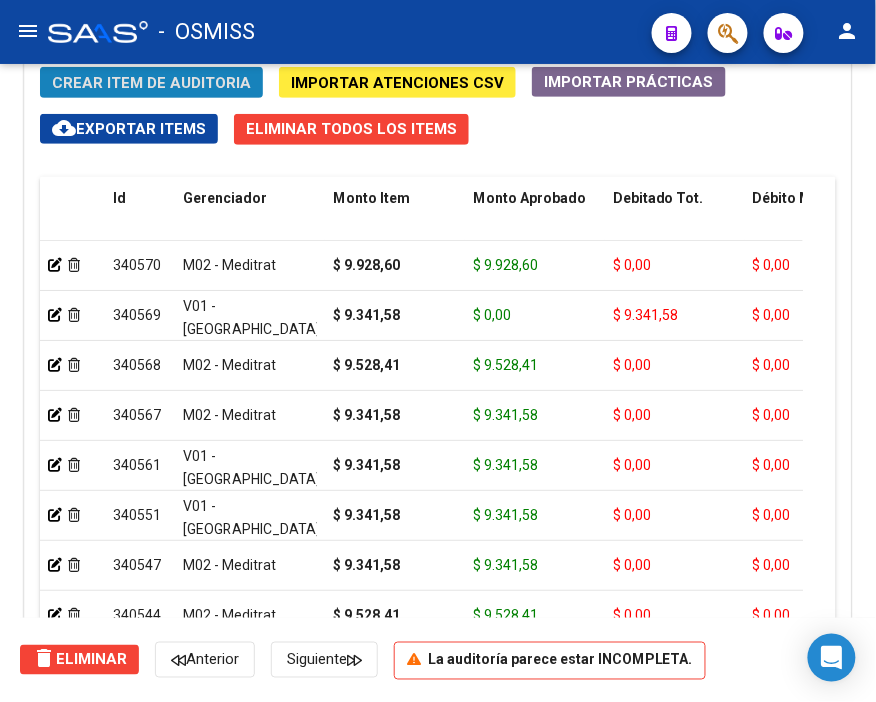 click on "Crear Item de Auditoria" 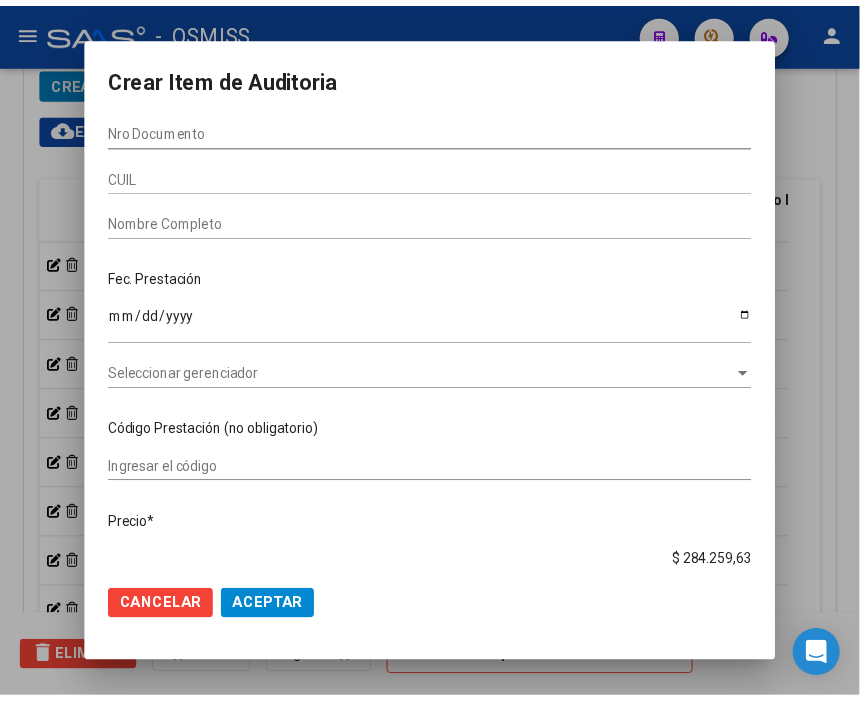 scroll, scrollTop: 1884, scrollLeft: 0, axis: vertical 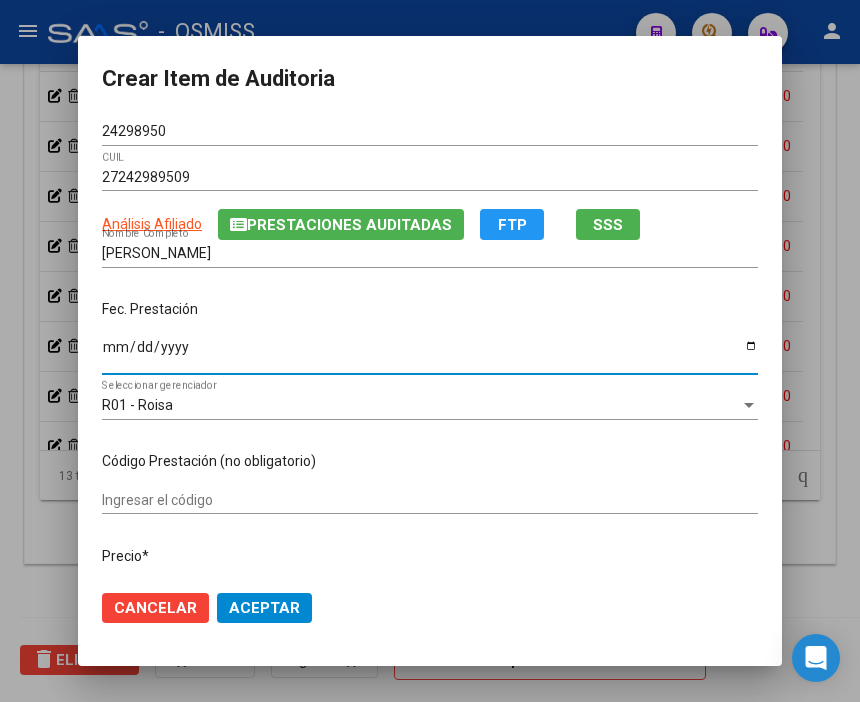 click on "Ingresar la fecha" at bounding box center [430, 354] 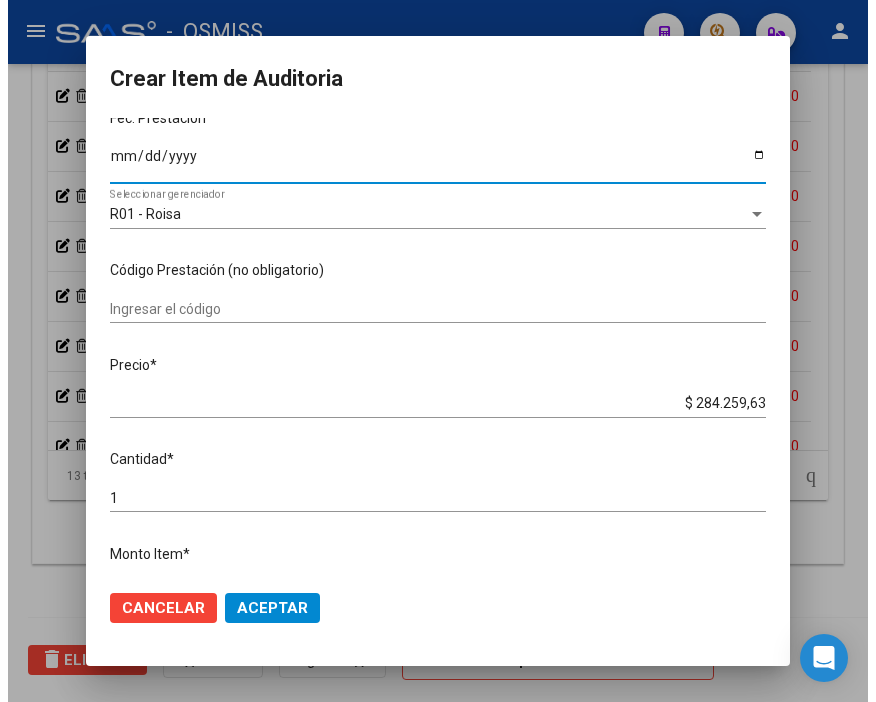 scroll, scrollTop: 222, scrollLeft: 0, axis: vertical 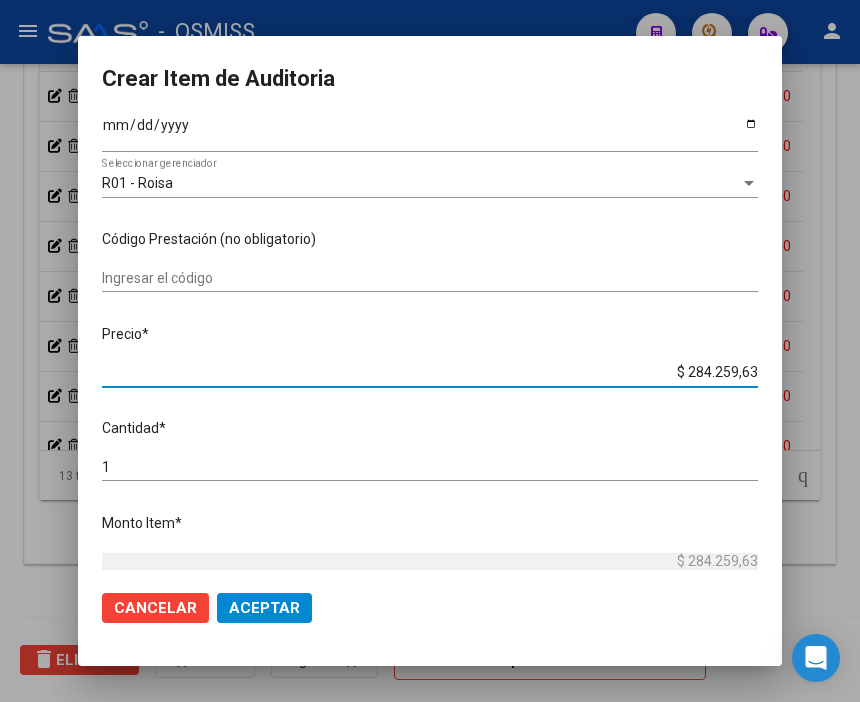 drag, startPoint x: 674, startPoint y: 378, endPoint x: 837, endPoint y: 375, distance: 163.0276 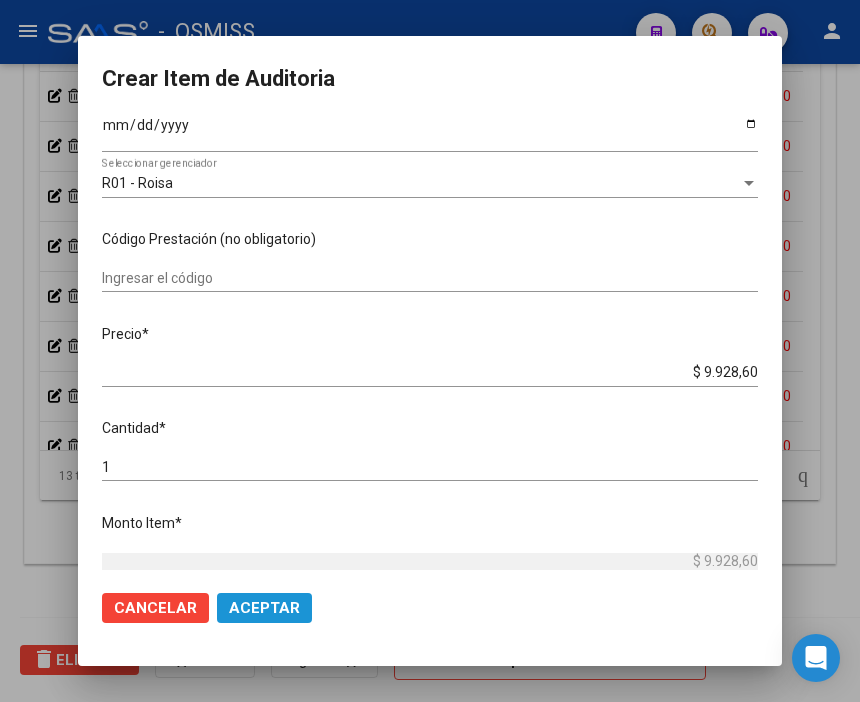 click on "Aceptar" 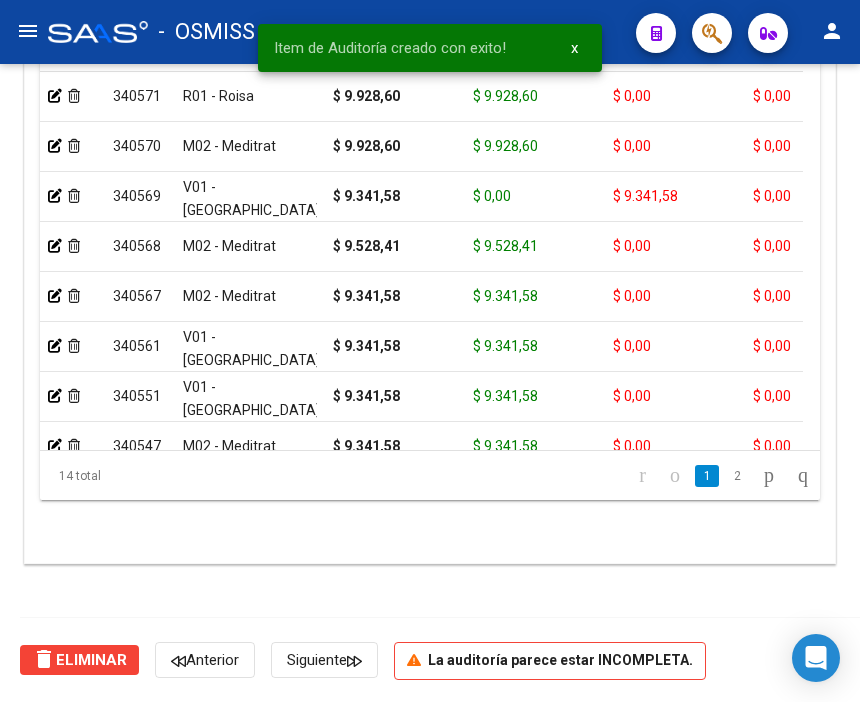 scroll, scrollTop: 1556, scrollLeft: 0, axis: vertical 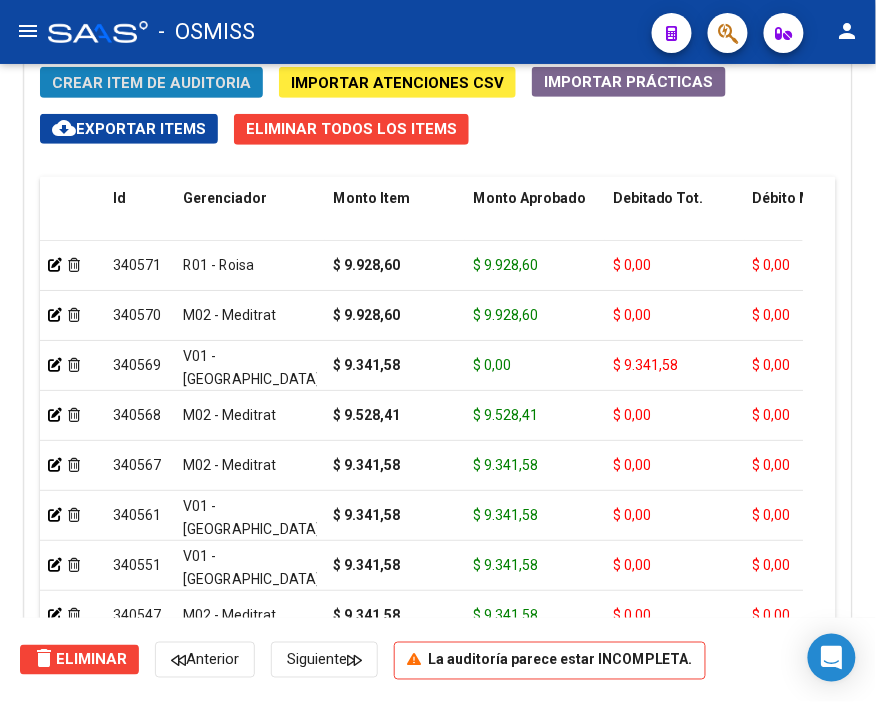 click on "Crear Item de Auditoria" 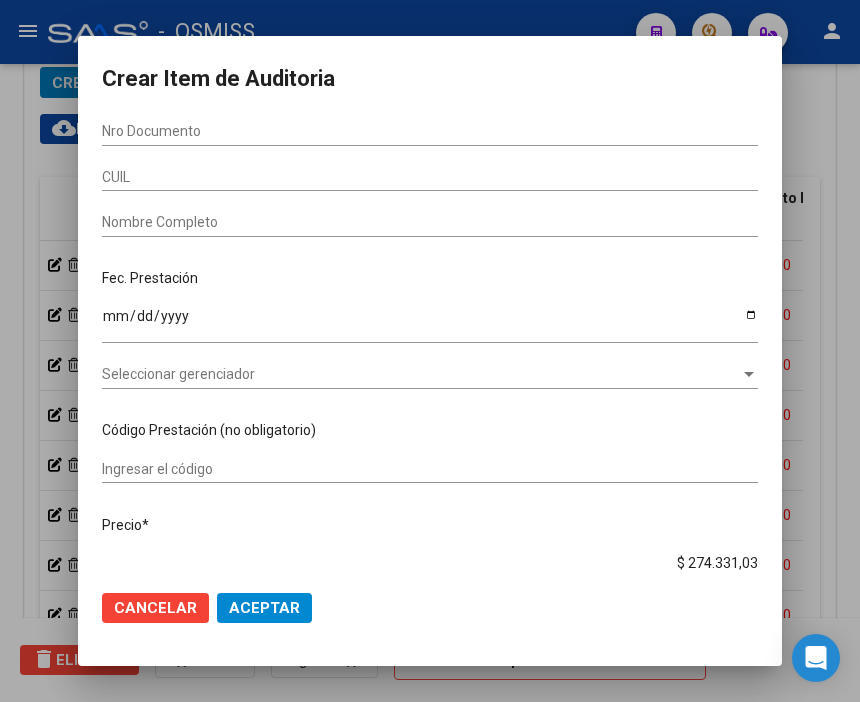 scroll, scrollTop: 1884, scrollLeft: 0, axis: vertical 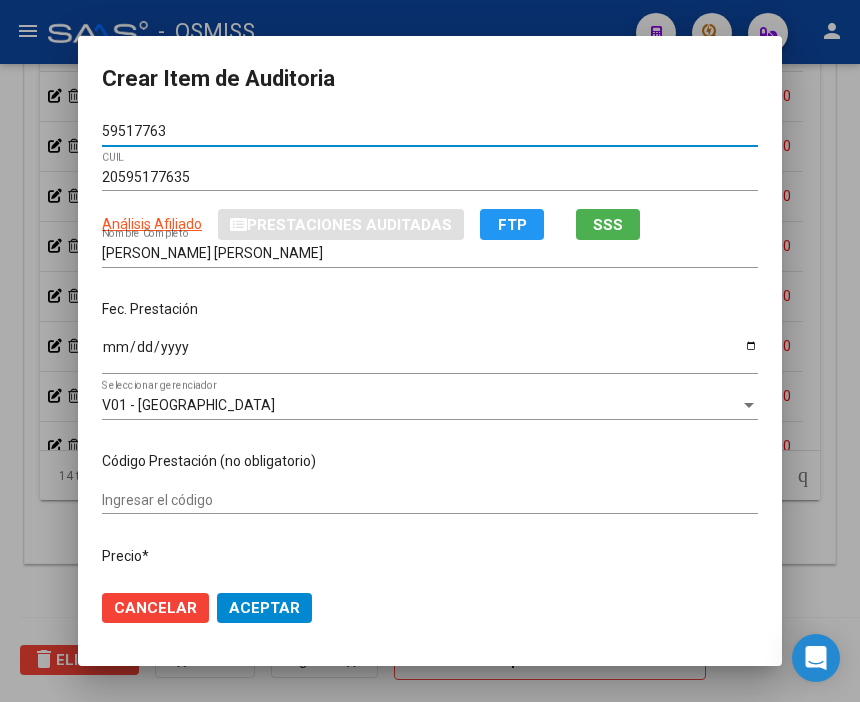 click on "Ingresar la fecha" at bounding box center (430, 354) 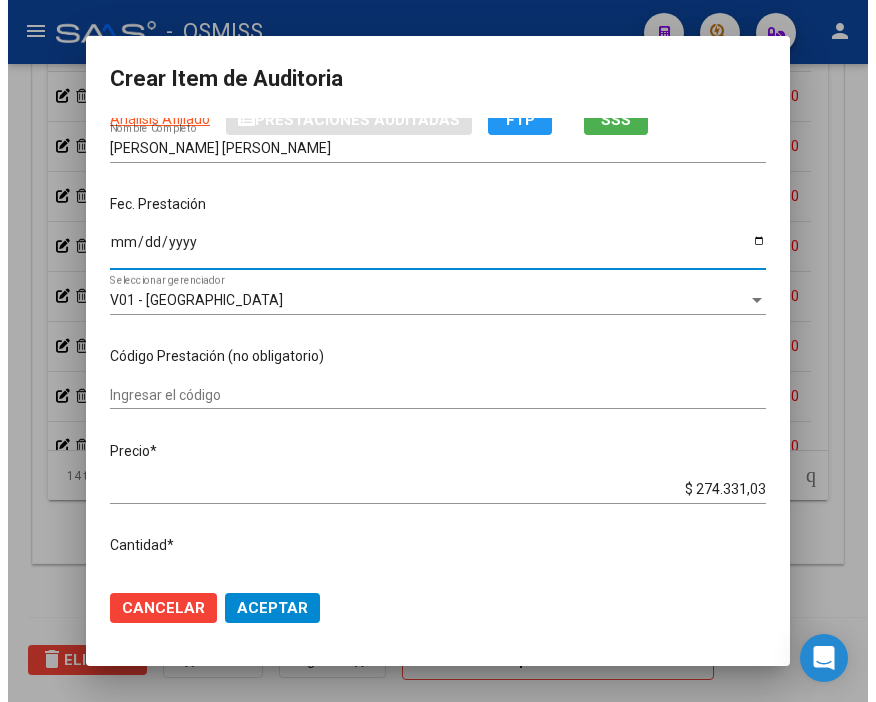 scroll, scrollTop: 222, scrollLeft: 0, axis: vertical 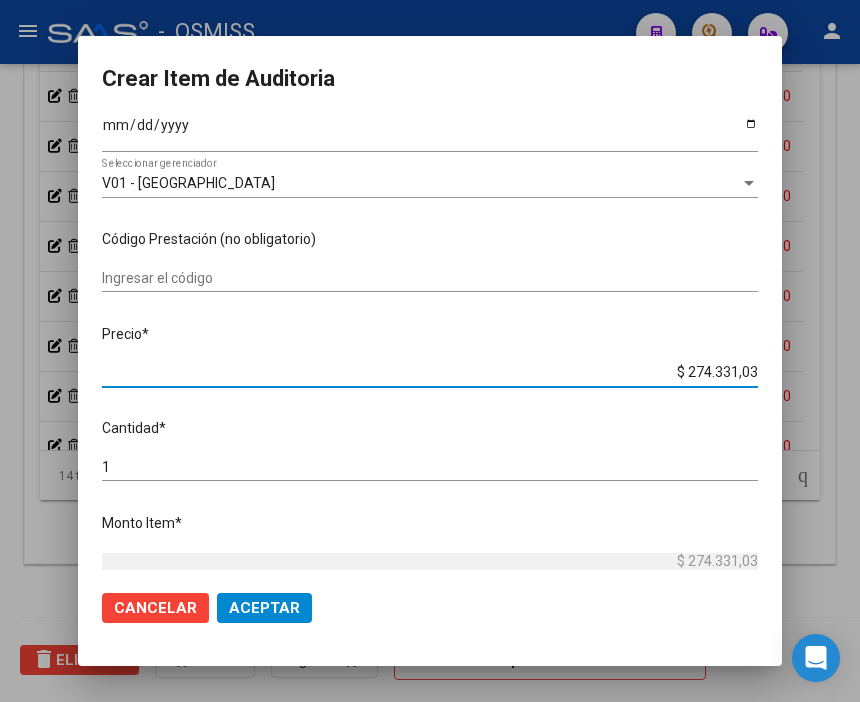 drag, startPoint x: 674, startPoint y: 374, endPoint x: 844, endPoint y: 381, distance: 170.14406 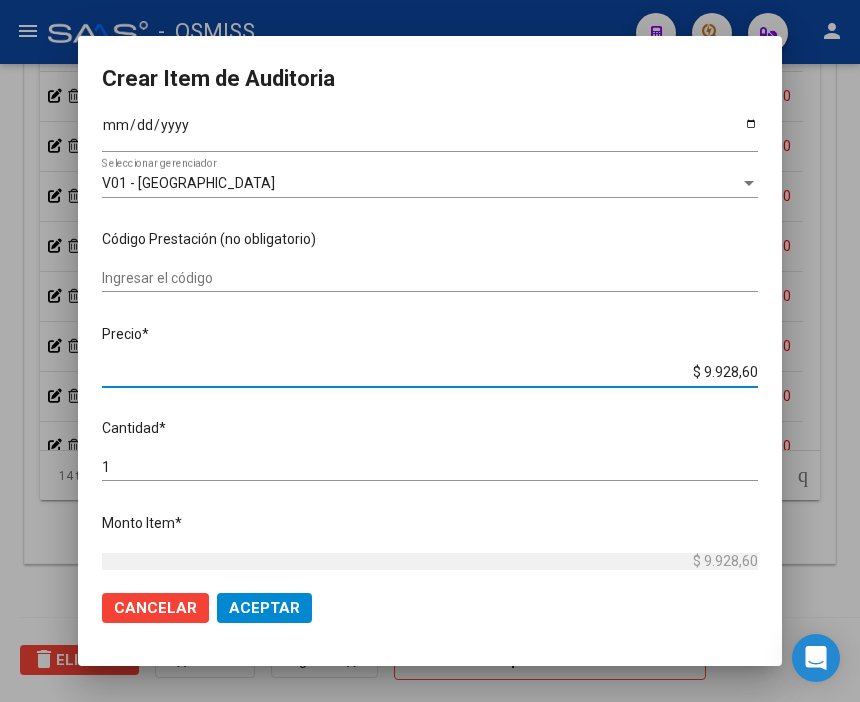 click on "Aceptar" 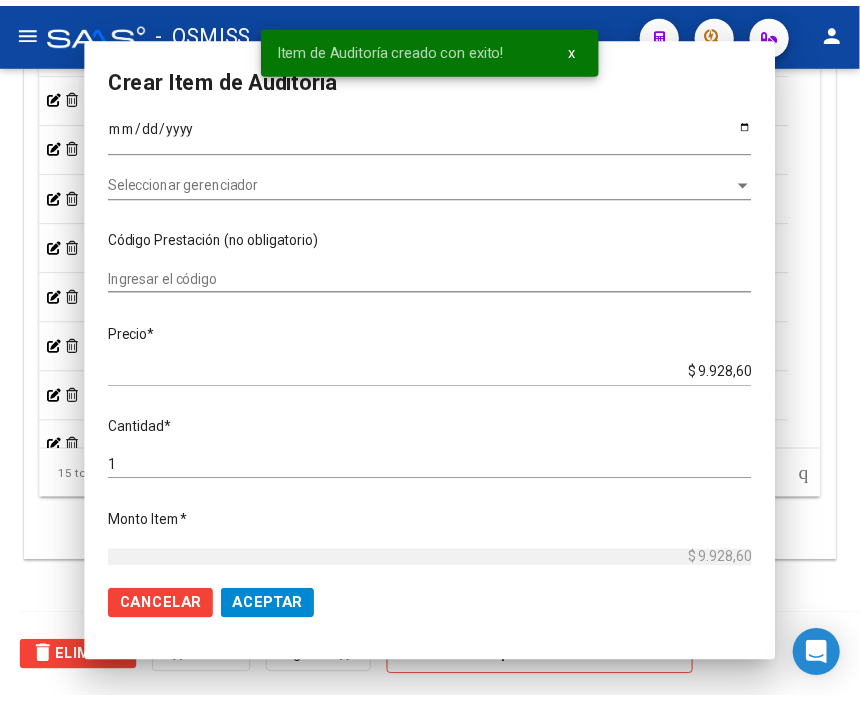 scroll, scrollTop: 1556, scrollLeft: 0, axis: vertical 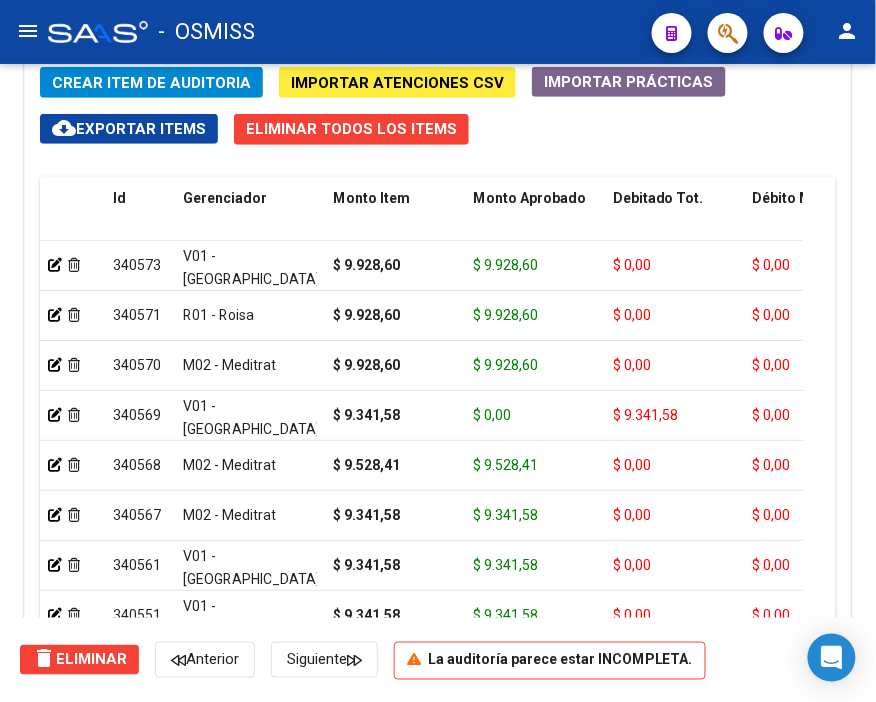 click on "Crear Item de Auditoria" 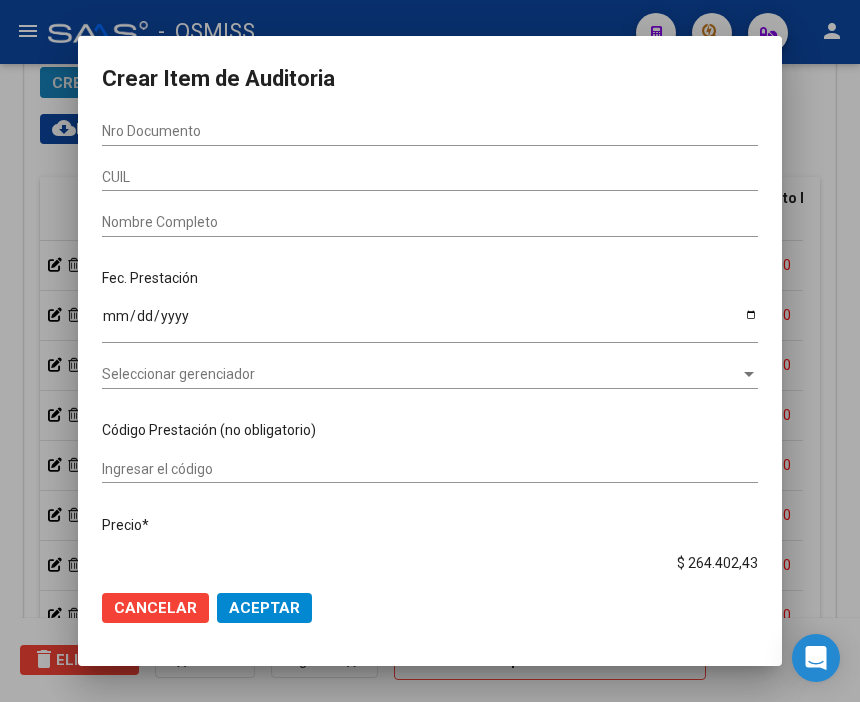 scroll, scrollTop: 1884, scrollLeft: 0, axis: vertical 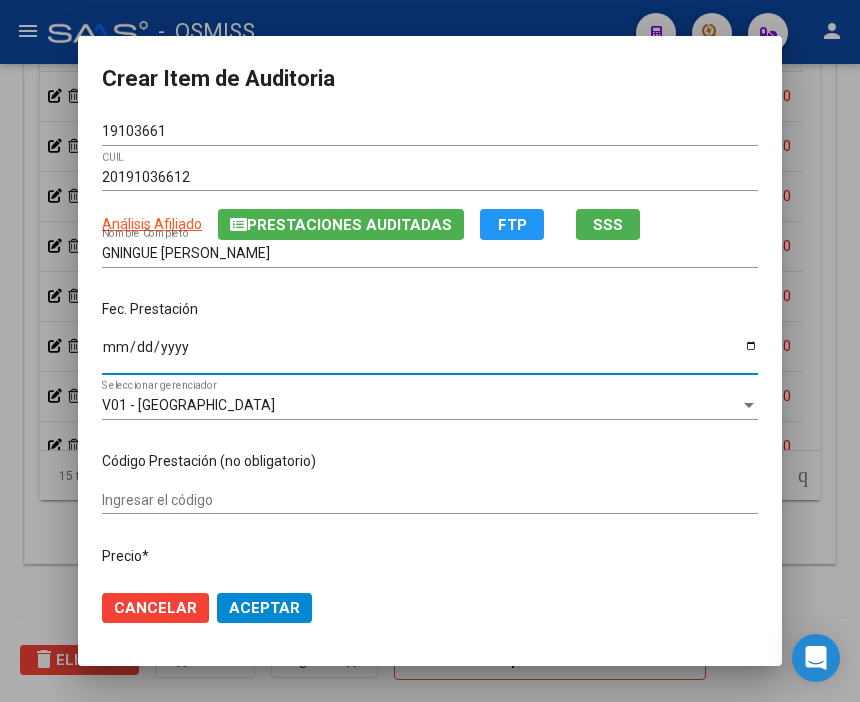 click on "Ingresar la fecha" at bounding box center (430, 354) 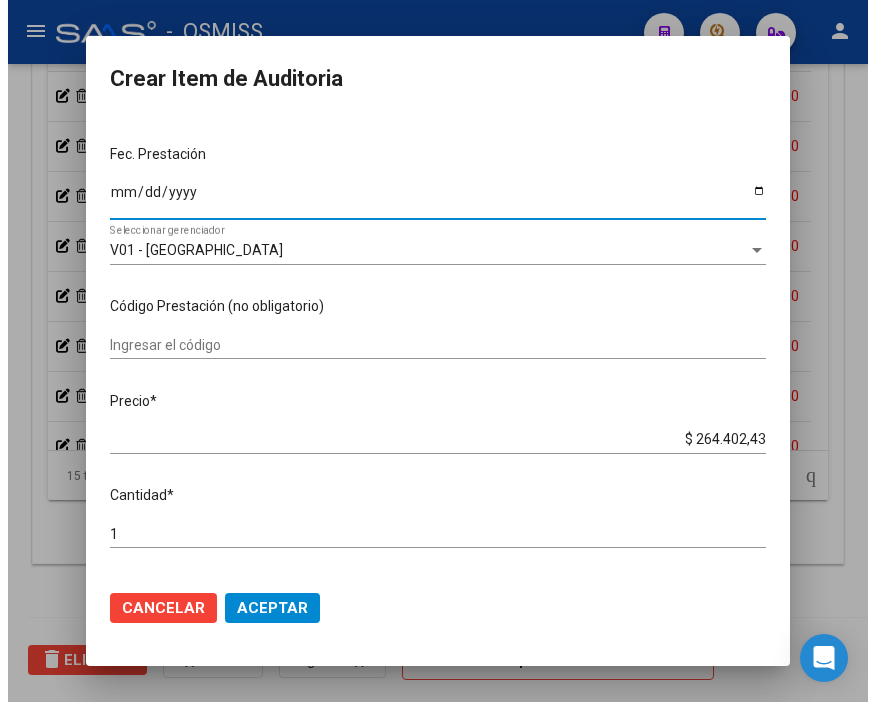 scroll, scrollTop: 222, scrollLeft: 0, axis: vertical 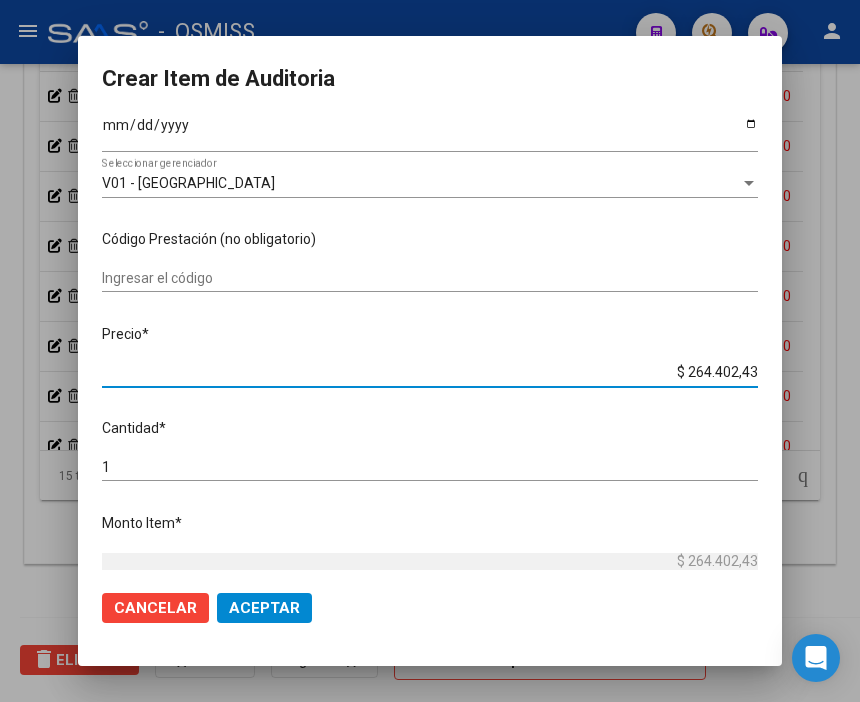 drag, startPoint x: 662, startPoint y: 371, endPoint x: 846, endPoint y: 372, distance: 184.00272 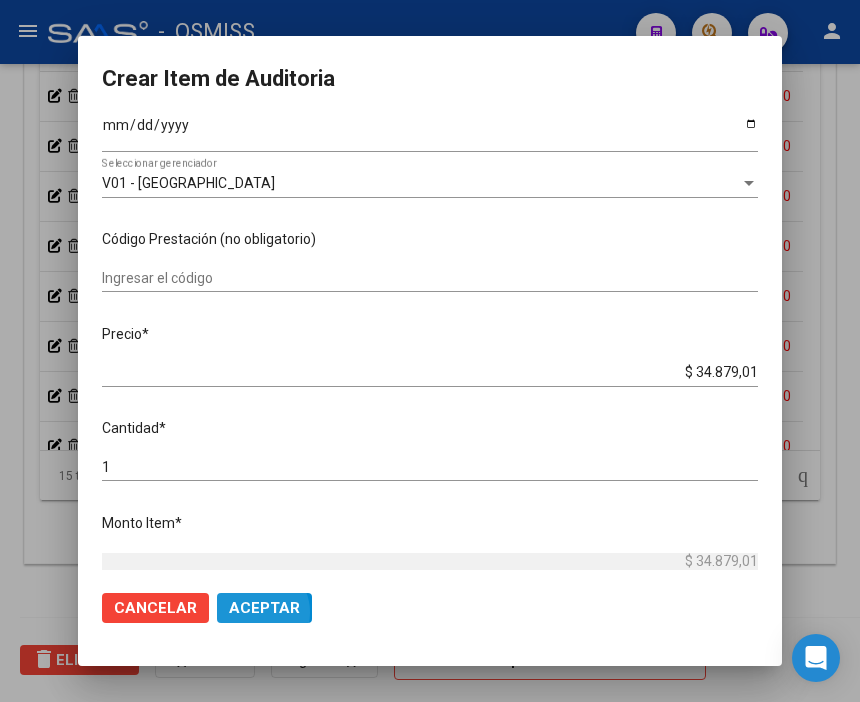 click on "Aceptar" 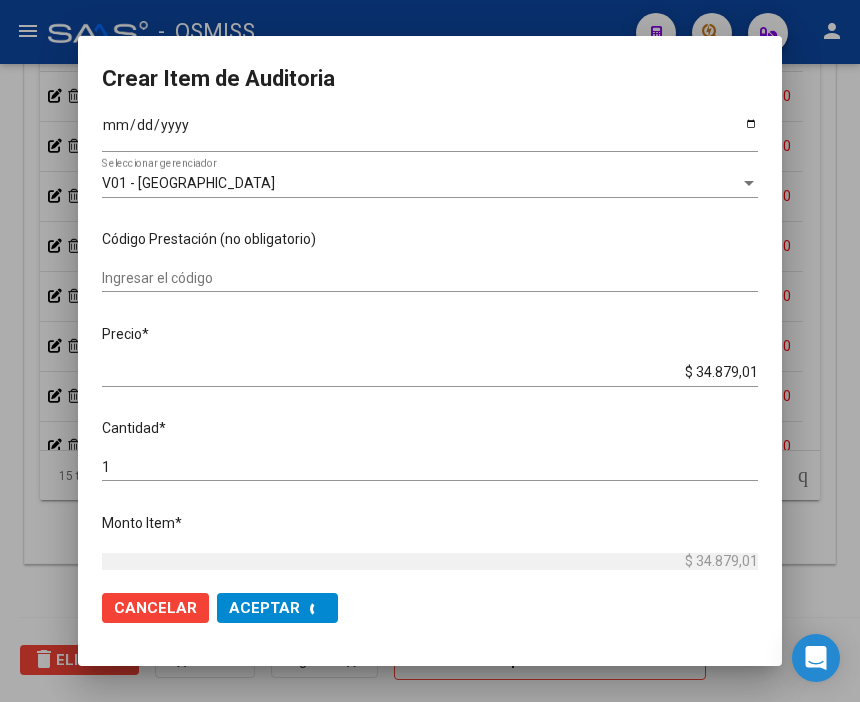 scroll, scrollTop: 1556, scrollLeft: 0, axis: vertical 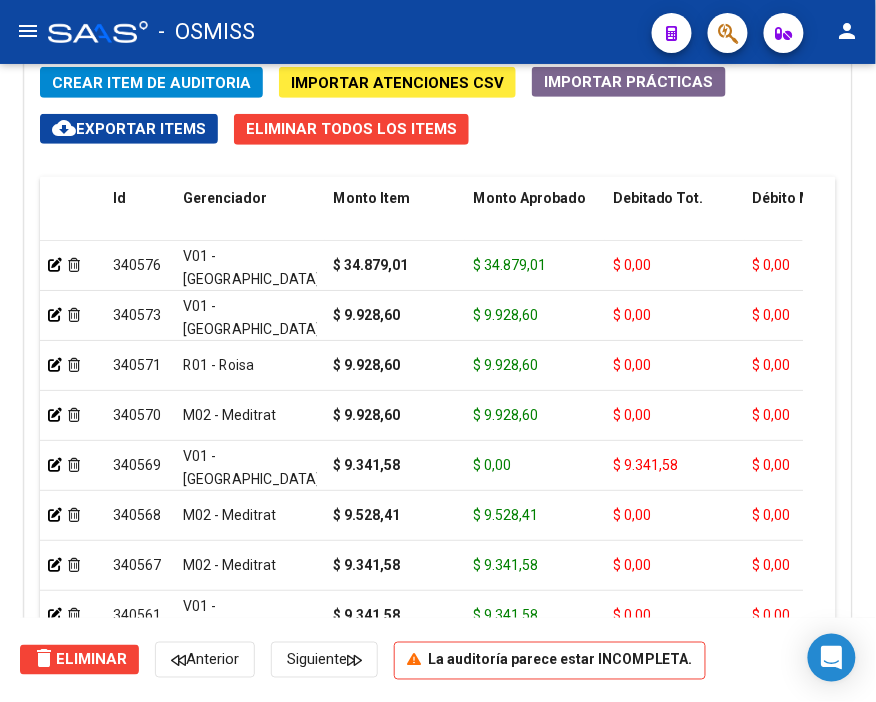 click on "Crear Item de Auditoria" 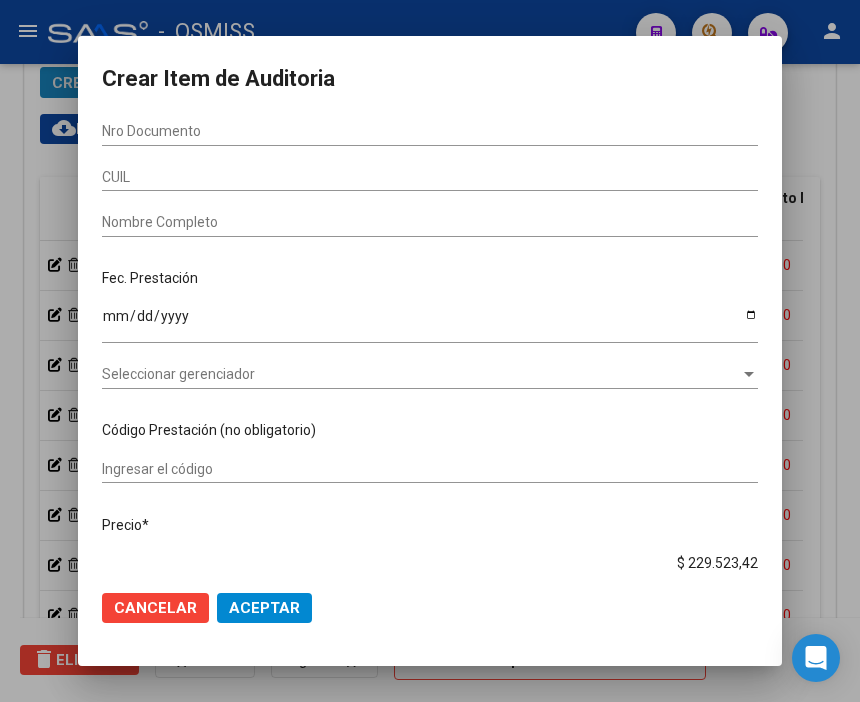 scroll, scrollTop: 1884, scrollLeft: 0, axis: vertical 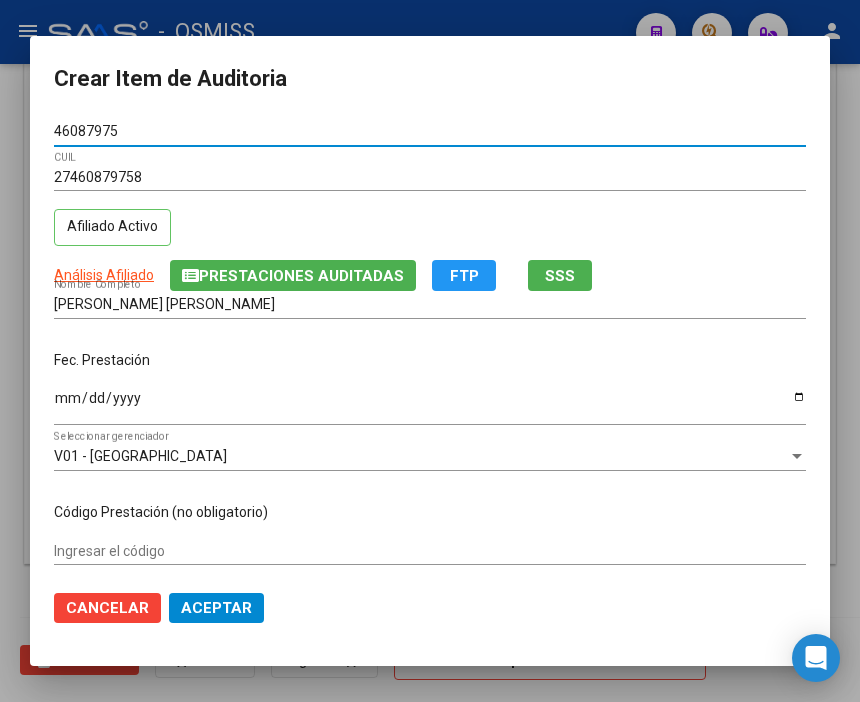 click on "Ingresar la fecha" at bounding box center [430, 405] 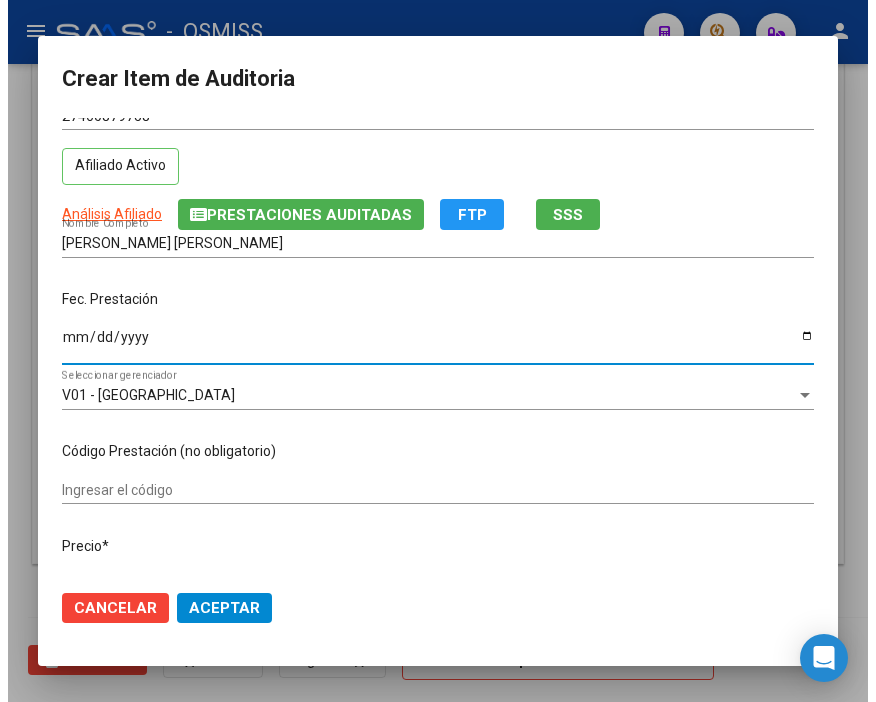 scroll, scrollTop: 222, scrollLeft: 0, axis: vertical 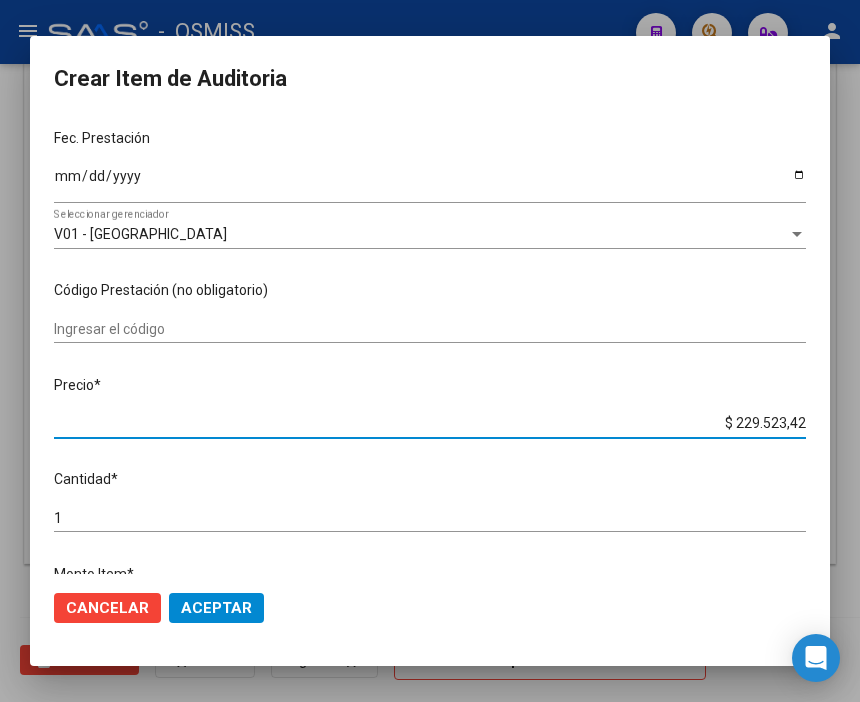 drag, startPoint x: 691, startPoint y: 421, endPoint x: 864, endPoint y: 425, distance: 173.04623 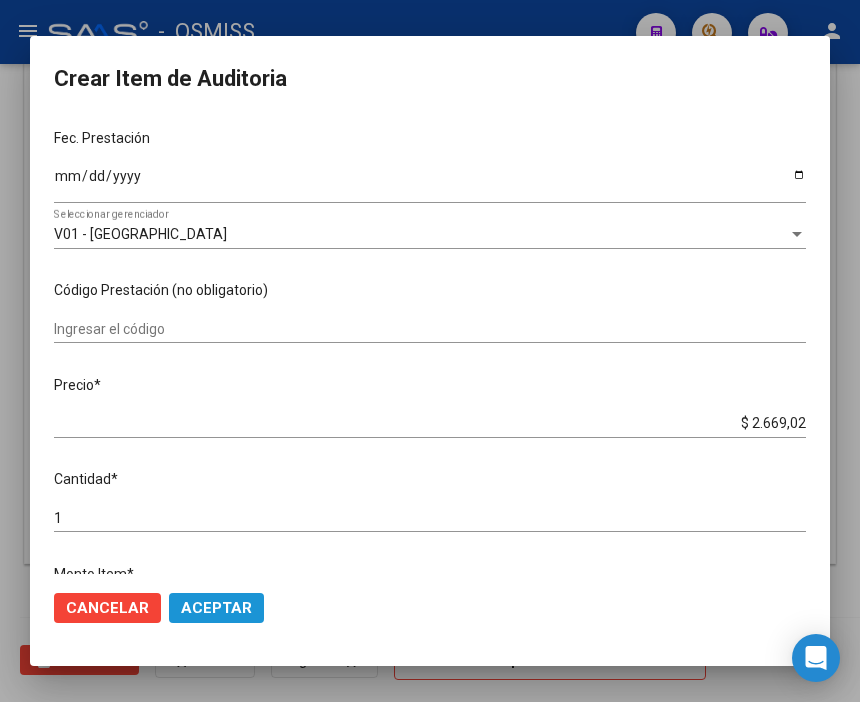 click on "Aceptar" 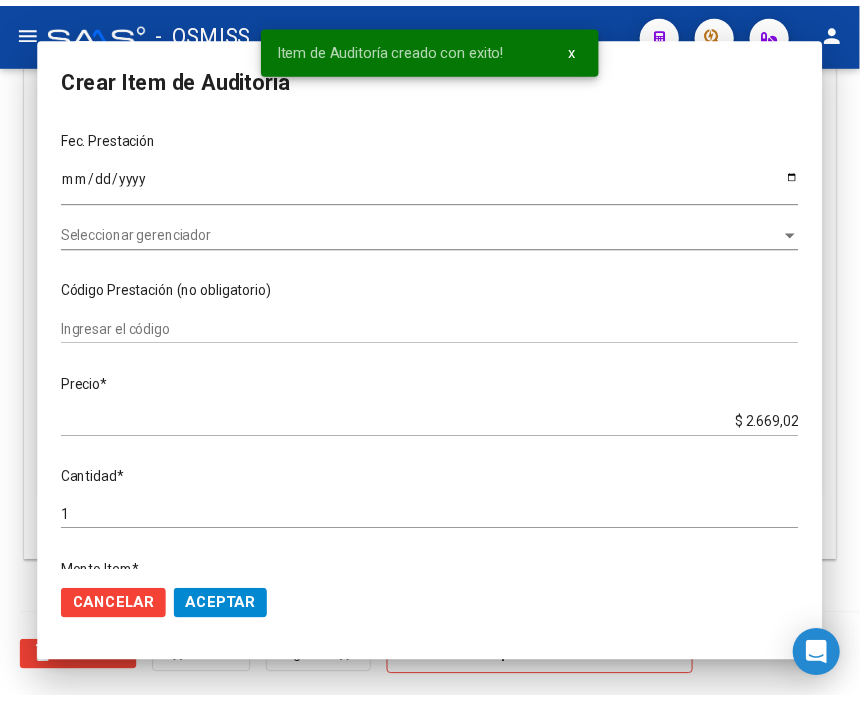 scroll, scrollTop: 1556, scrollLeft: 0, axis: vertical 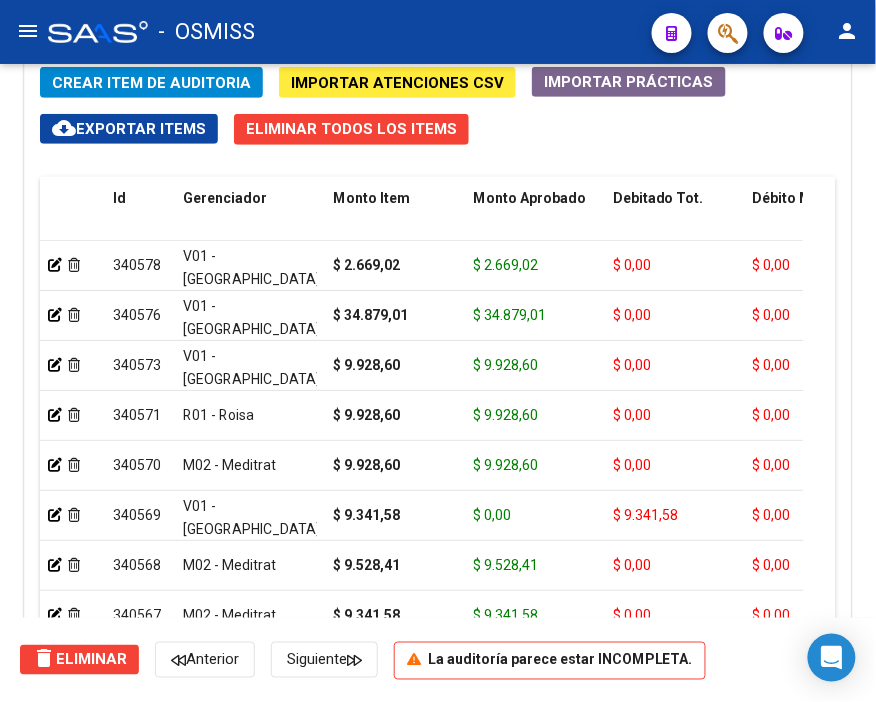 click on "Crear Item de Auditoria" 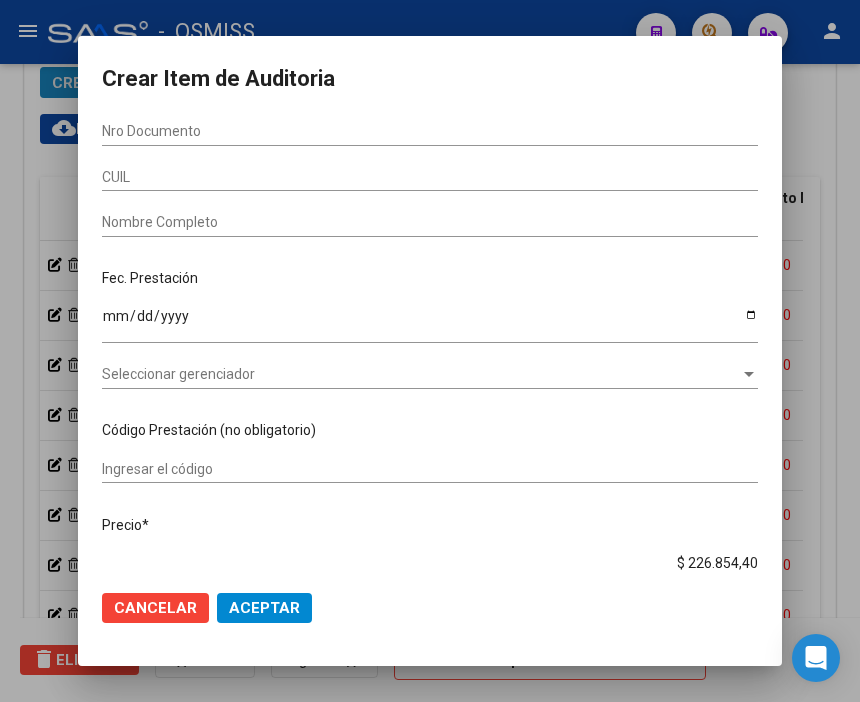 scroll, scrollTop: 1884, scrollLeft: 0, axis: vertical 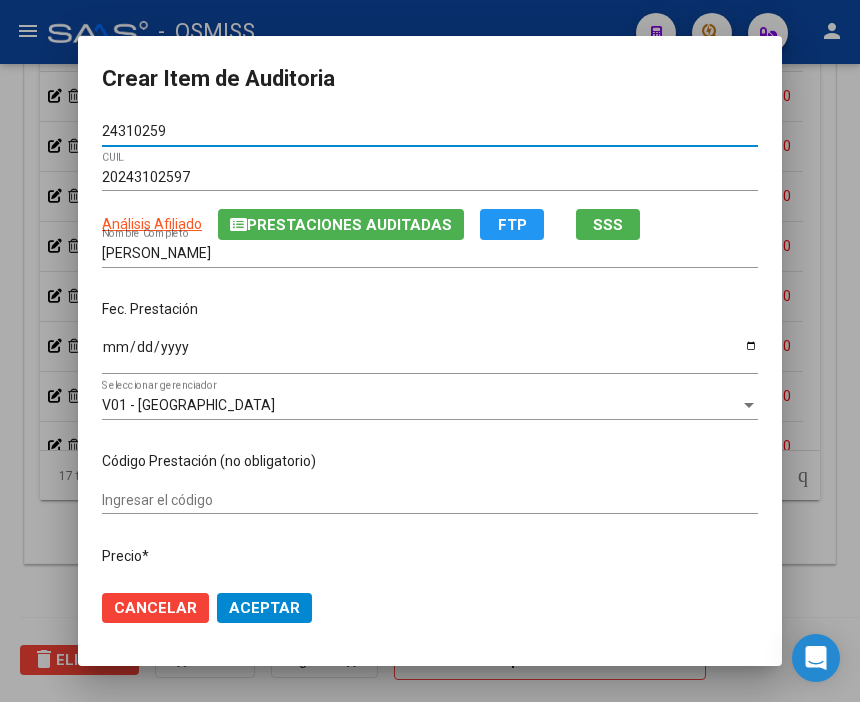 click on "Ingresar la fecha" at bounding box center (430, 354) 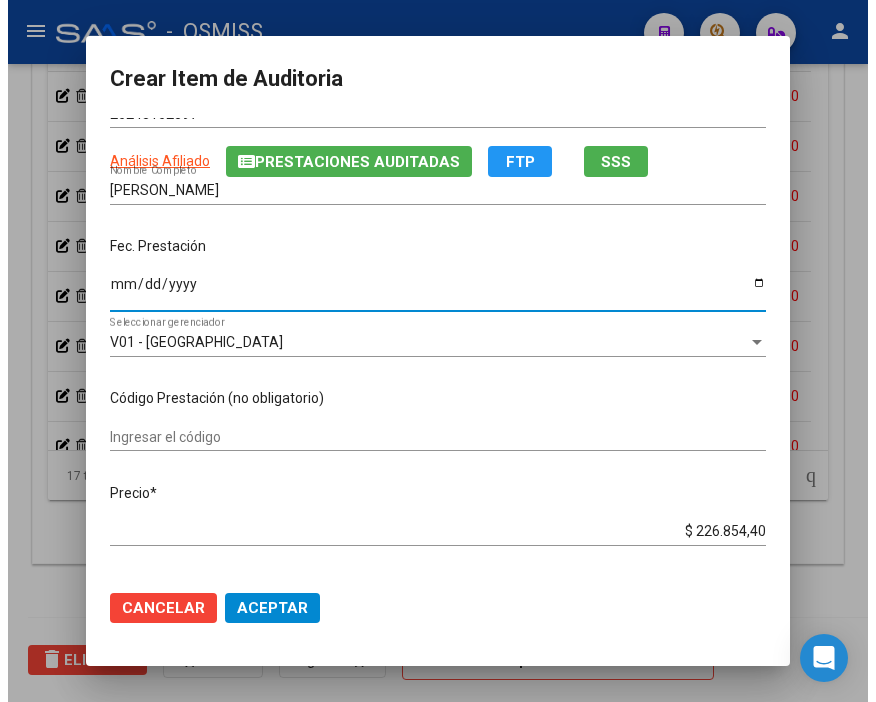 scroll, scrollTop: 222, scrollLeft: 0, axis: vertical 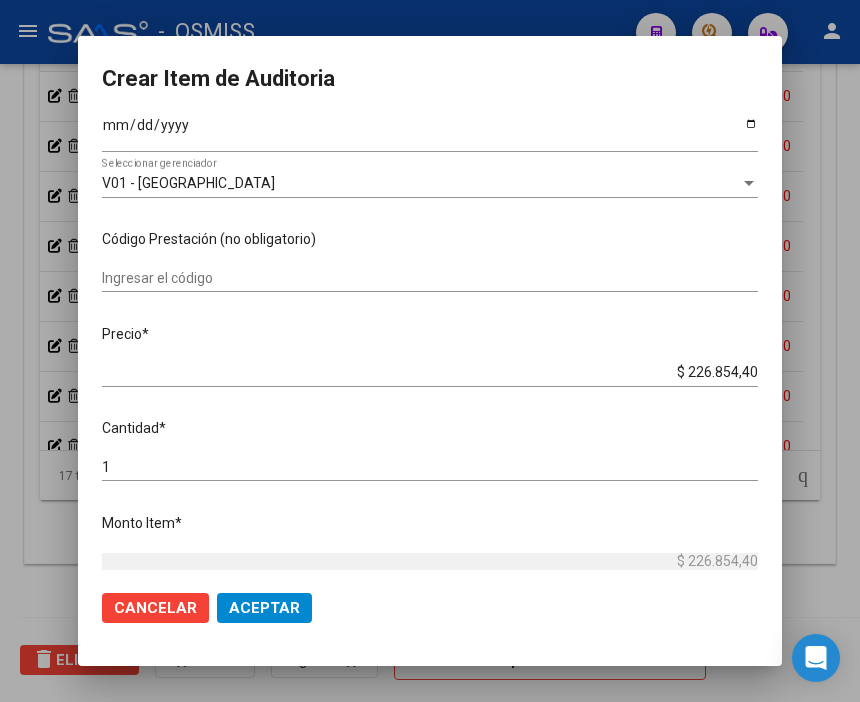 drag, startPoint x: 644, startPoint y: 382, endPoint x: 816, endPoint y: 372, distance: 172.29045 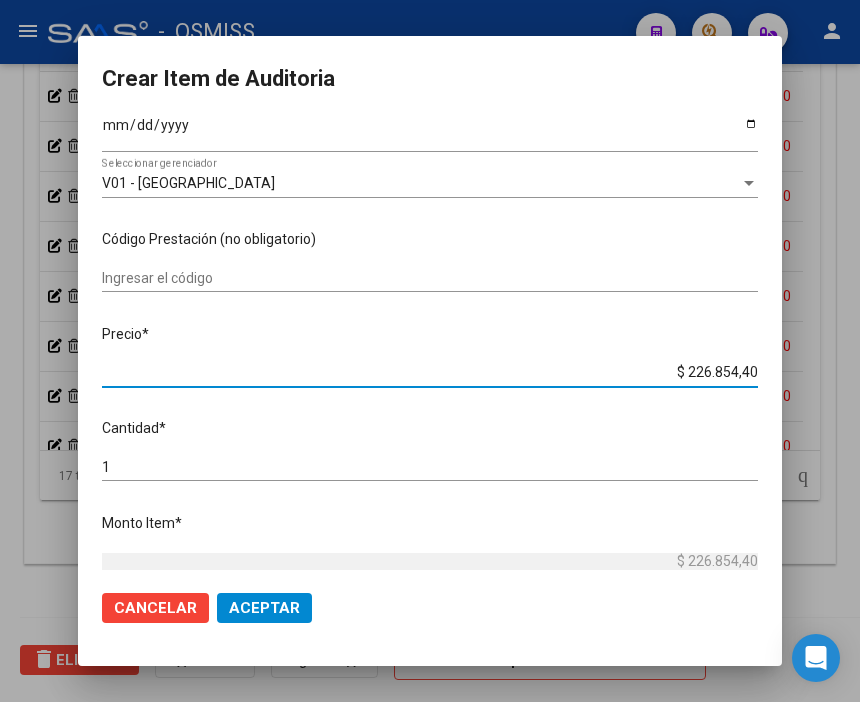 drag, startPoint x: 664, startPoint y: 367, endPoint x: 836, endPoint y: 387, distance: 173.15889 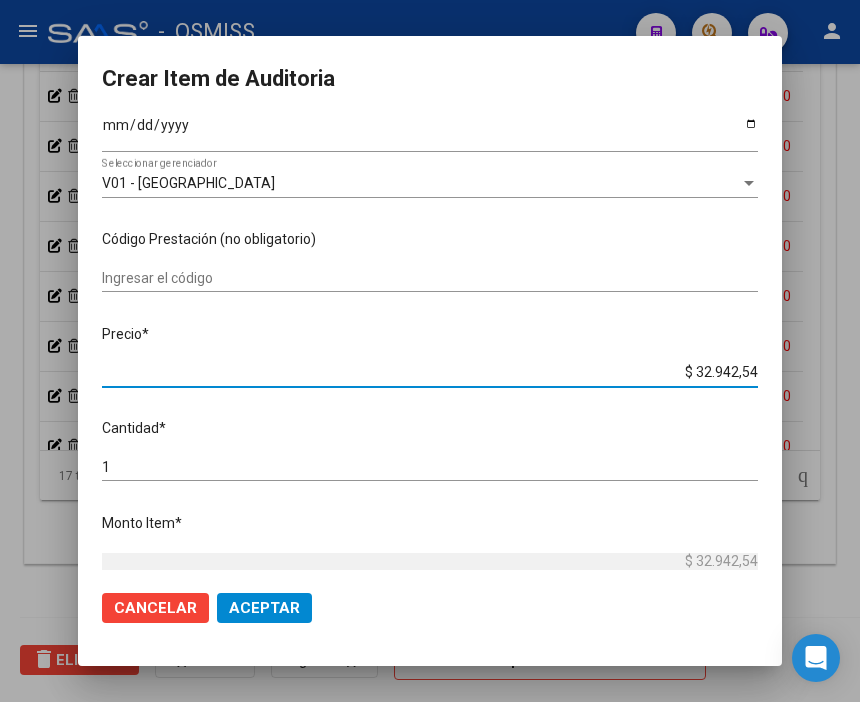 click on "Aceptar" 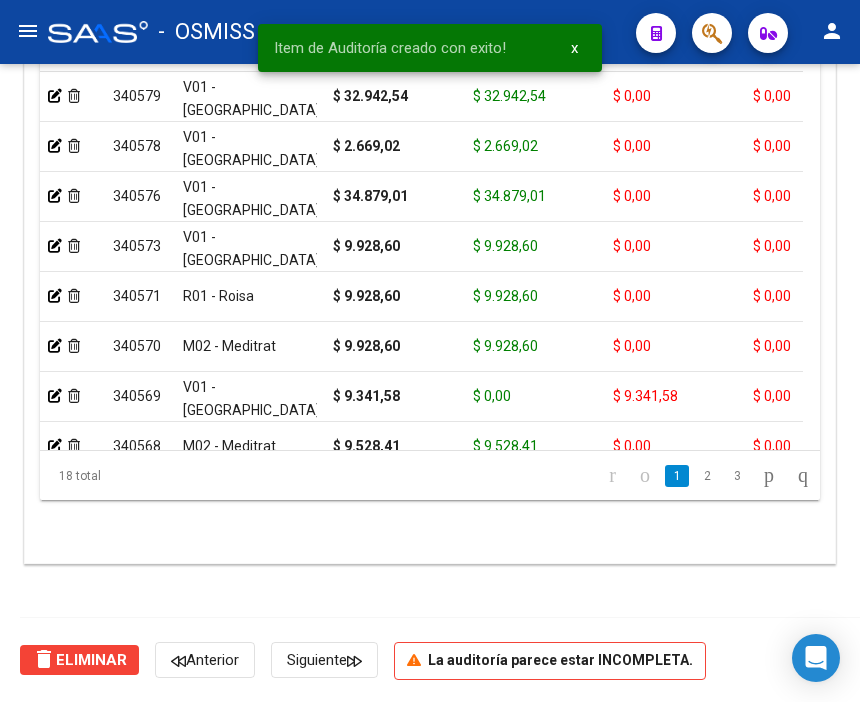 scroll, scrollTop: 1556, scrollLeft: 0, axis: vertical 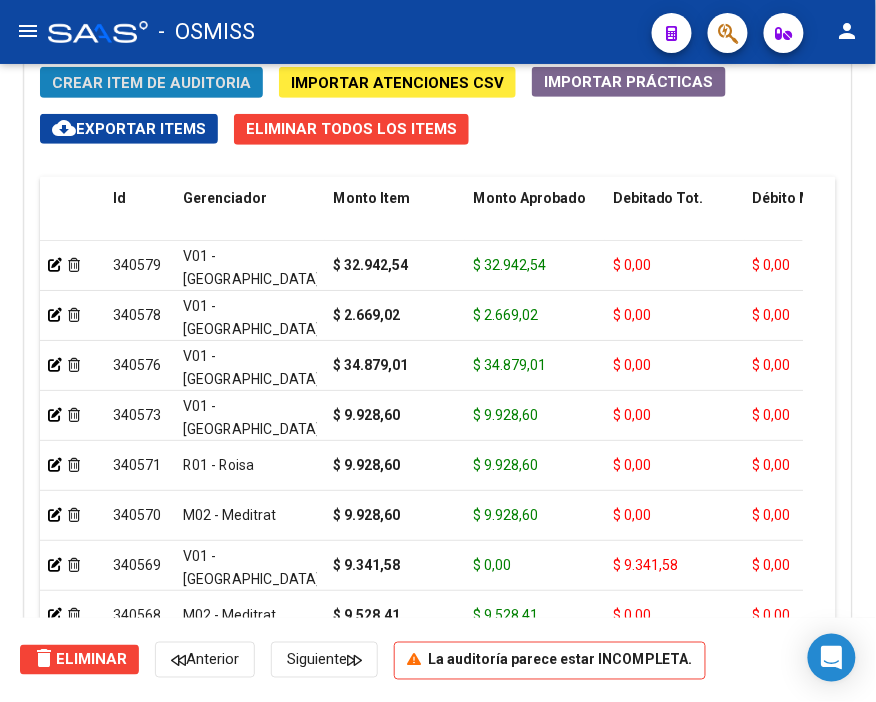 click on "Crear Item de Auditoria" 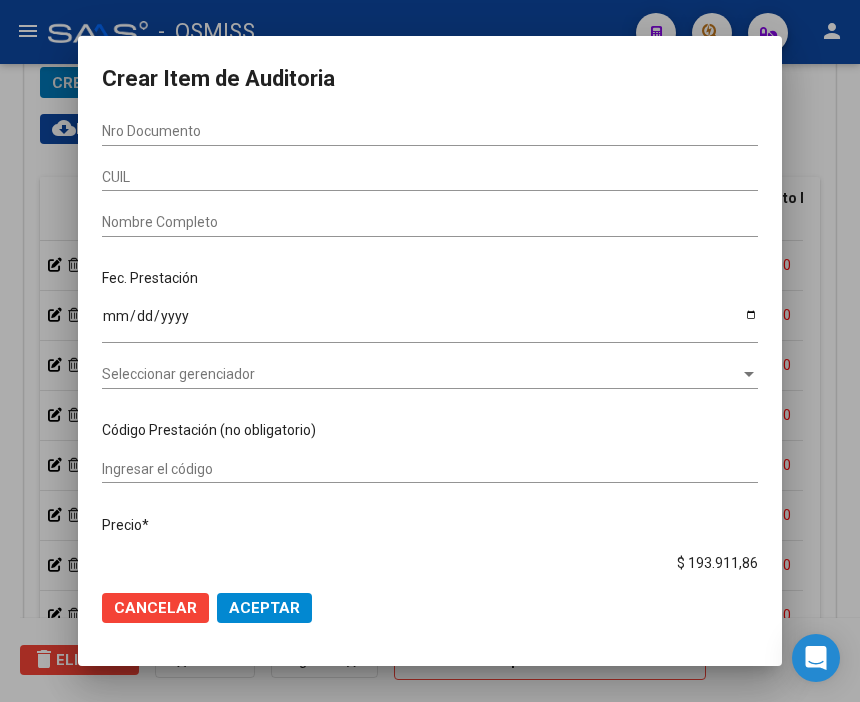scroll, scrollTop: 1884, scrollLeft: 0, axis: vertical 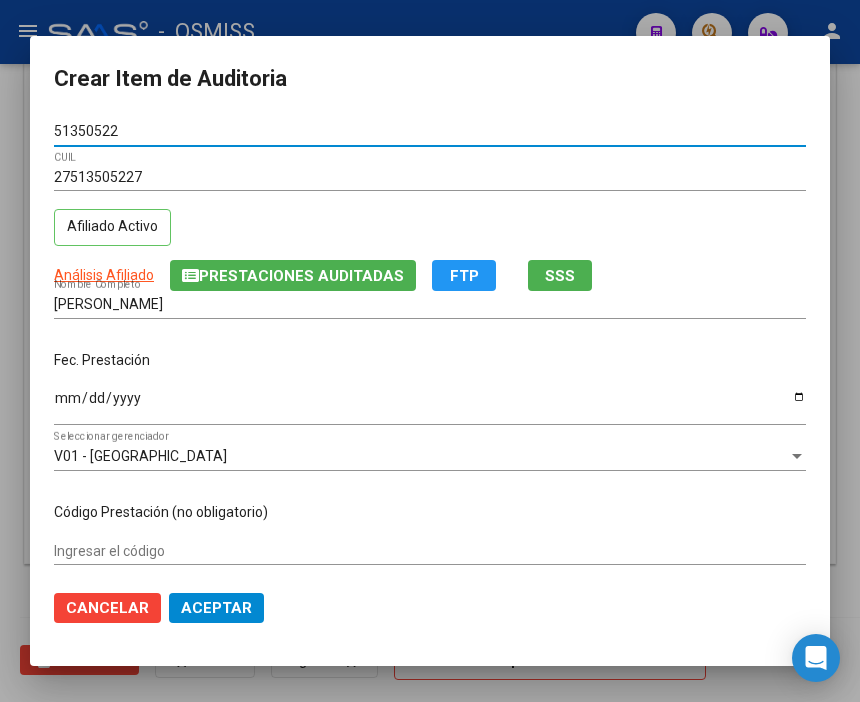 click on "Ingresar la fecha" at bounding box center (430, 405) 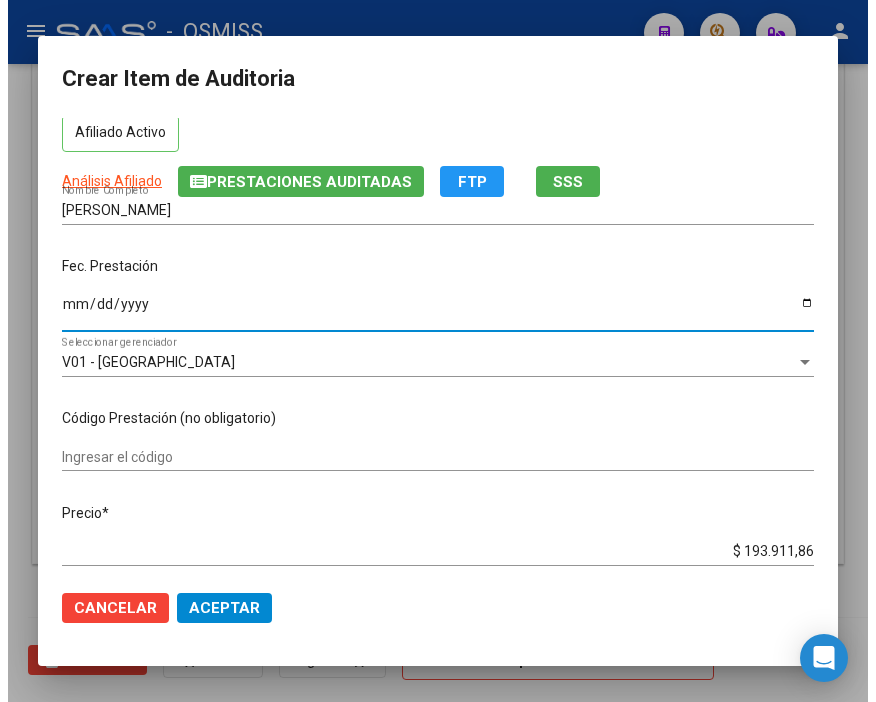 scroll, scrollTop: 222, scrollLeft: 0, axis: vertical 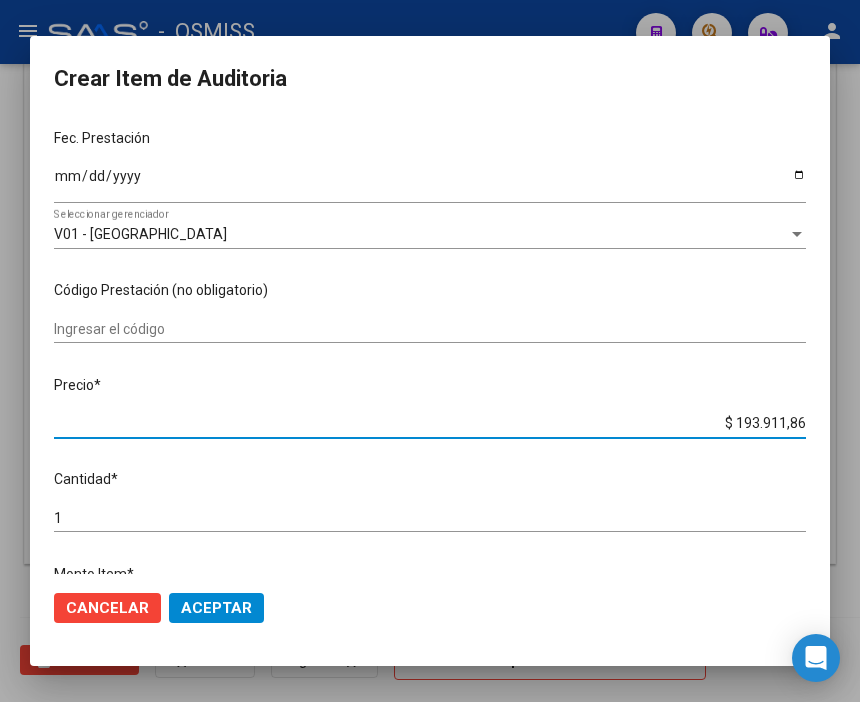 drag, startPoint x: 707, startPoint y: 423, endPoint x: 864, endPoint y: 440, distance: 157.9177 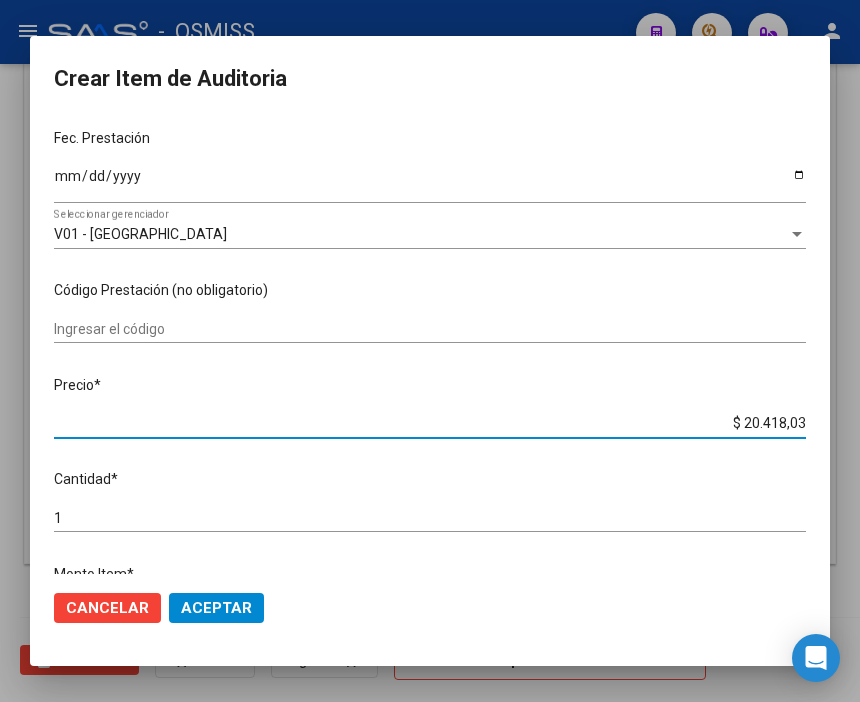 click on "Aceptar" 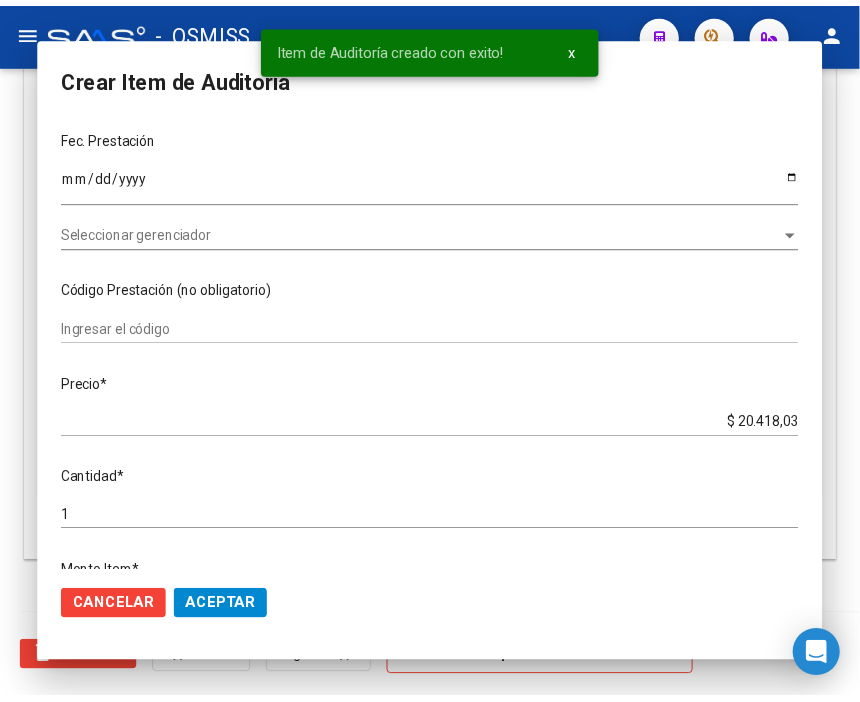scroll, scrollTop: 1556, scrollLeft: 0, axis: vertical 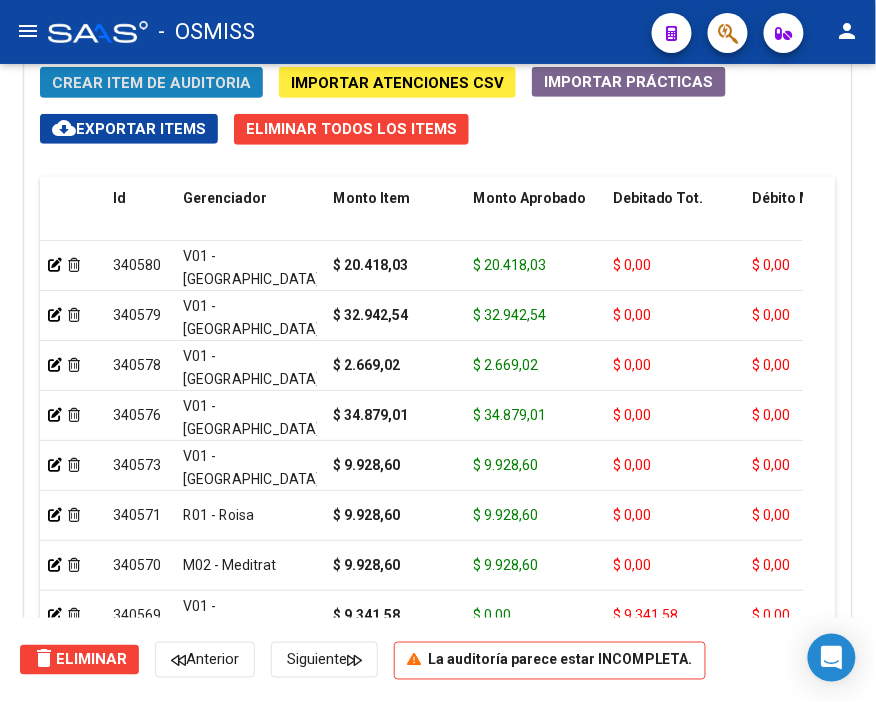 click on "Crear Item de Auditoria" 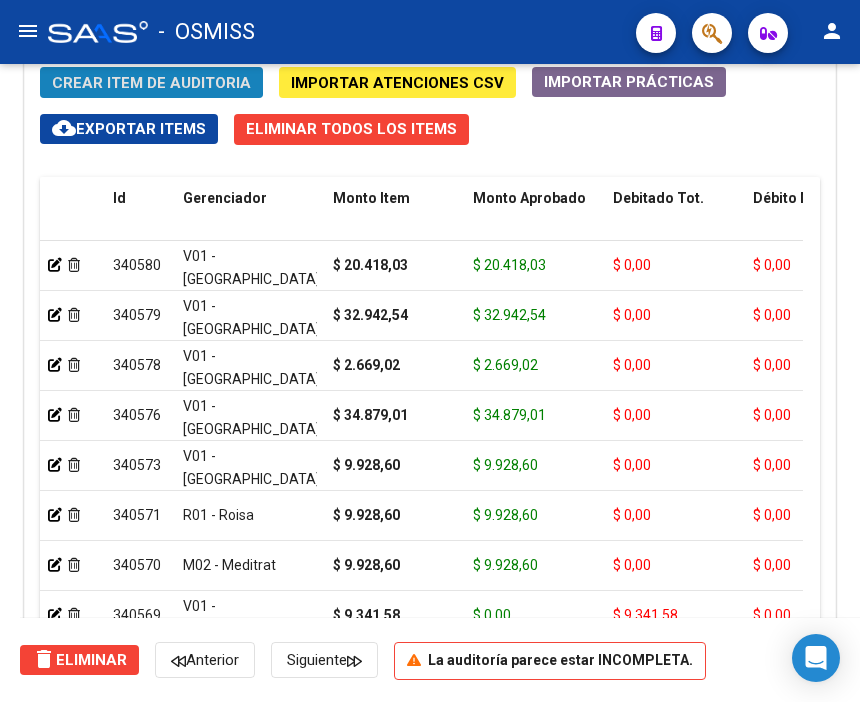 scroll, scrollTop: 1884, scrollLeft: 0, axis: vertical 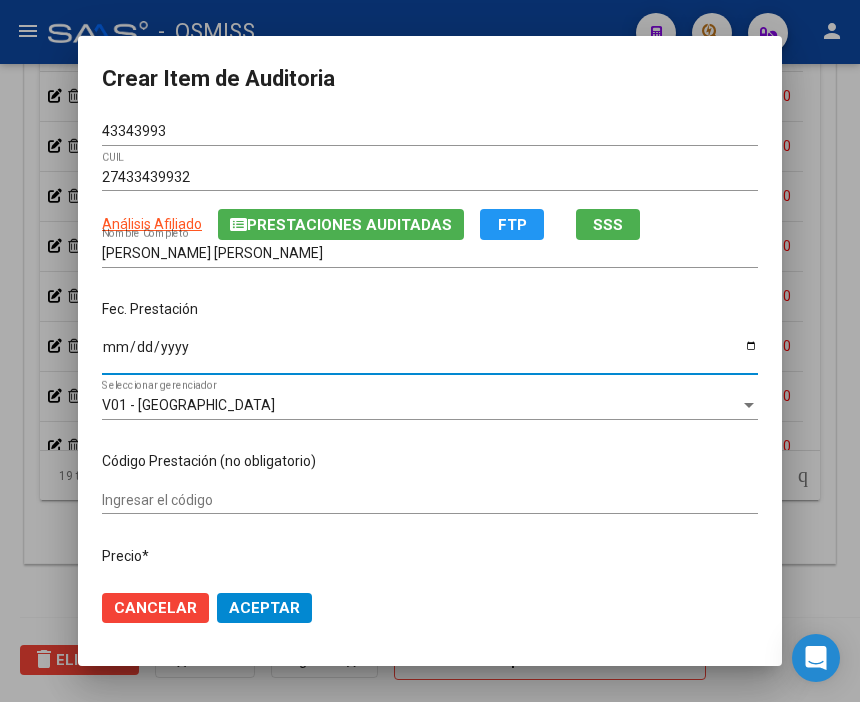 click on "Ingresar la fecha" at bounding box center [430, 354] 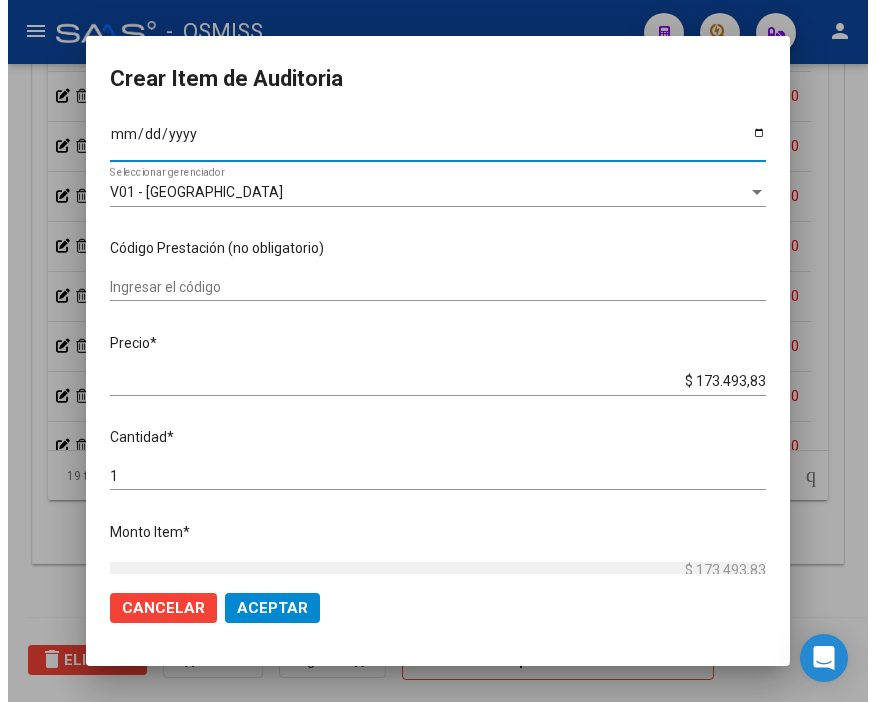 scroll, scrollTop: 222, scrollLeft: 0, axis: vertical 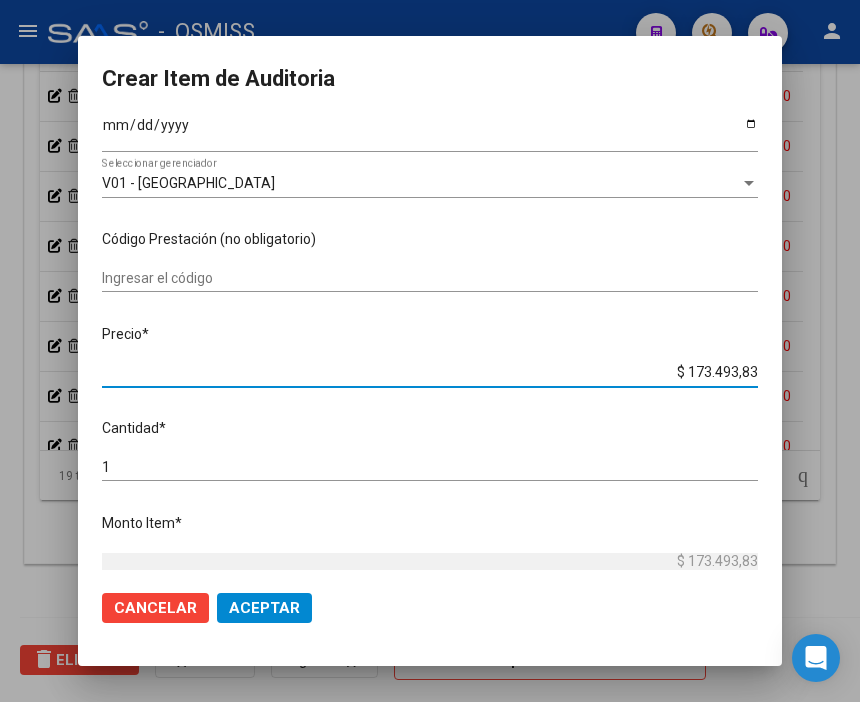 drag, startPoint x: 654, startPoint y: 371, endPoint x: 847, endPoint y: 383, distance: 193.3727 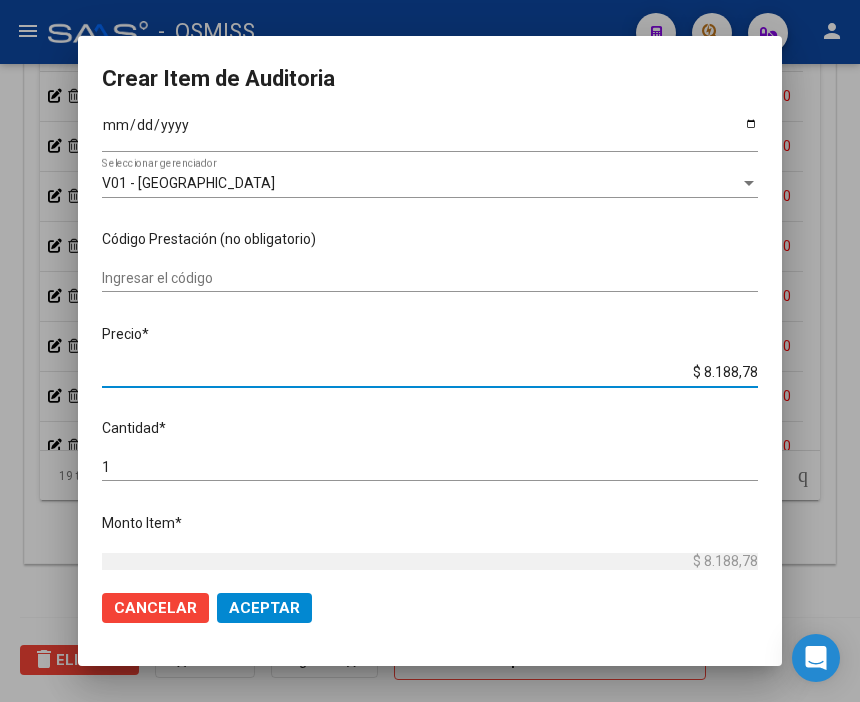 click on "Aceptar" 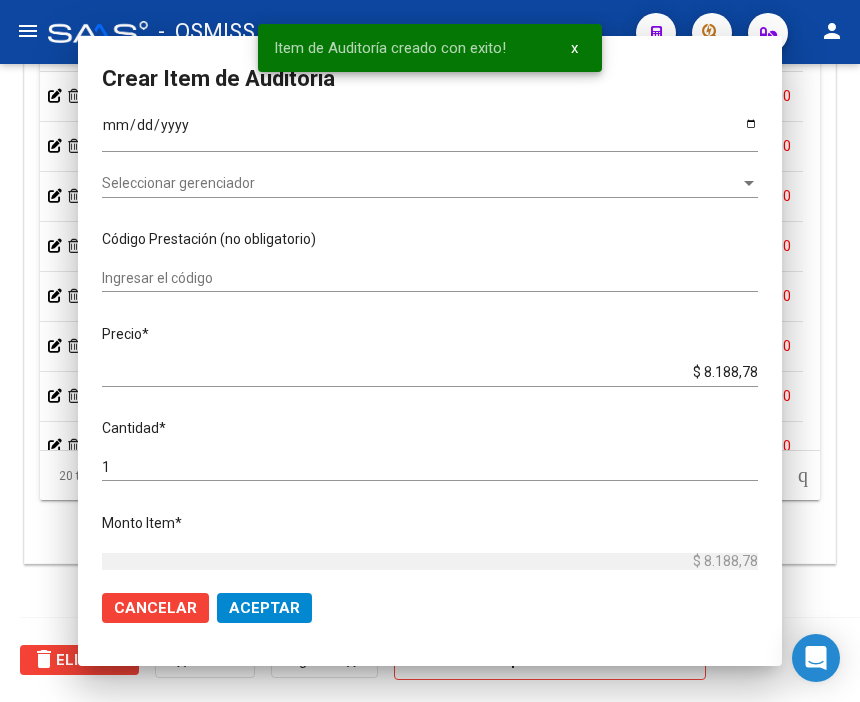 scroll, scrollTop: 1556, scrollLeft: 0, axis: vertical 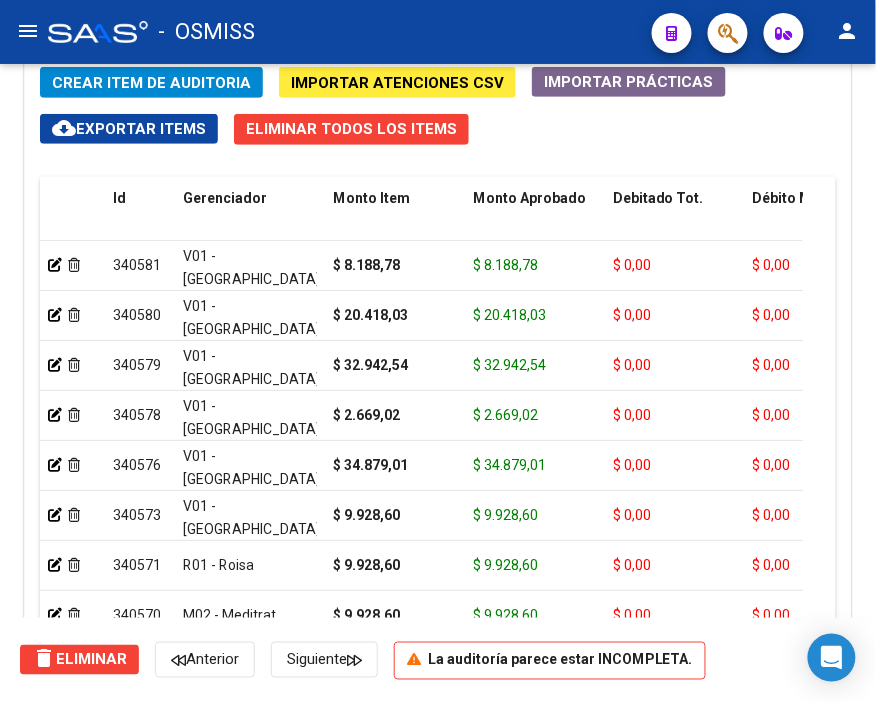 click on "Crear Item de Auditoria" 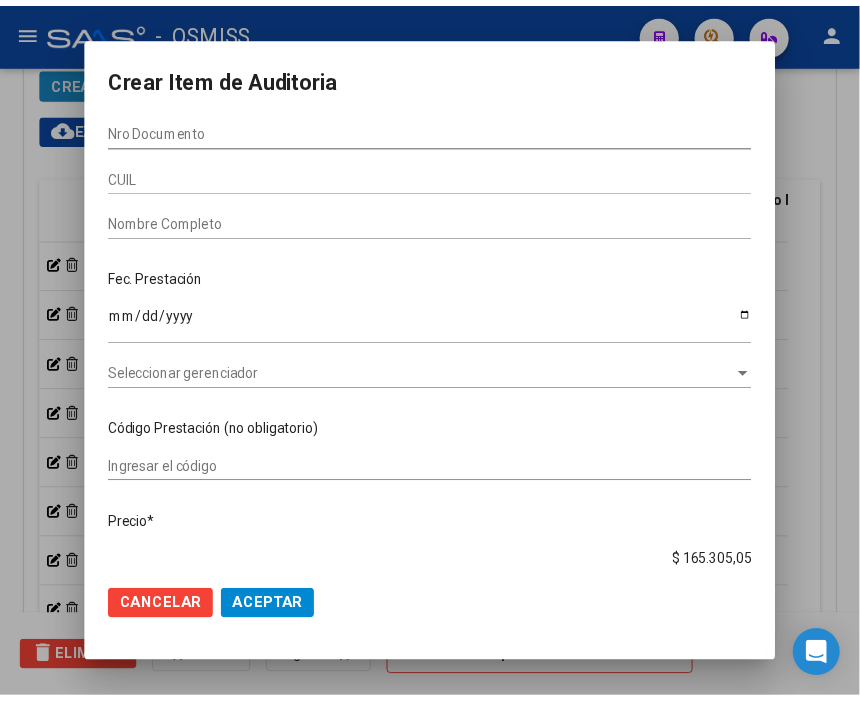 scroll, scrollTop: 1884, scrollLeft: 0, axis: vertical 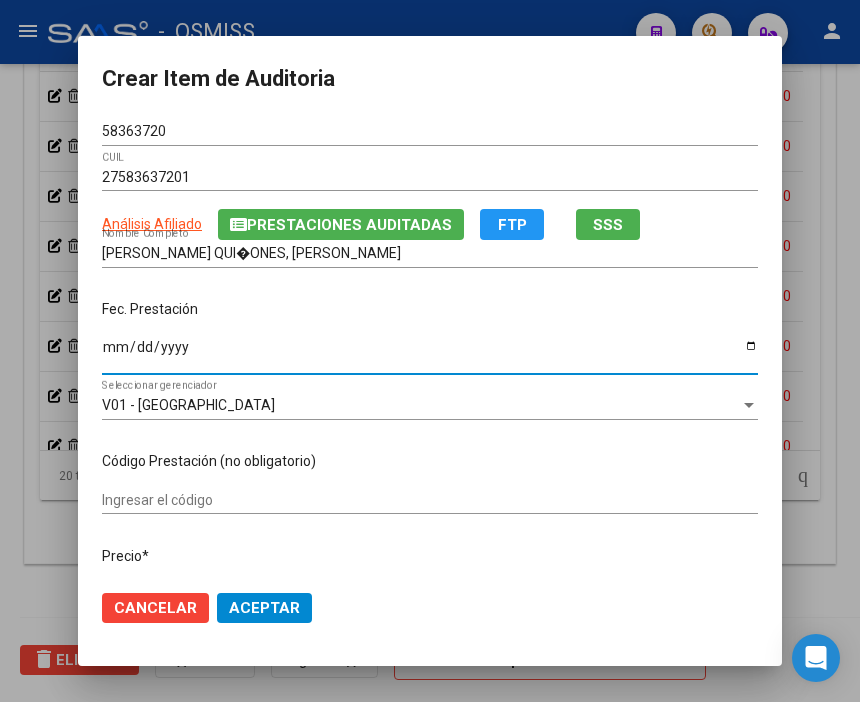 click on "Ingresar la fecha" at bounding box center [430, 354] 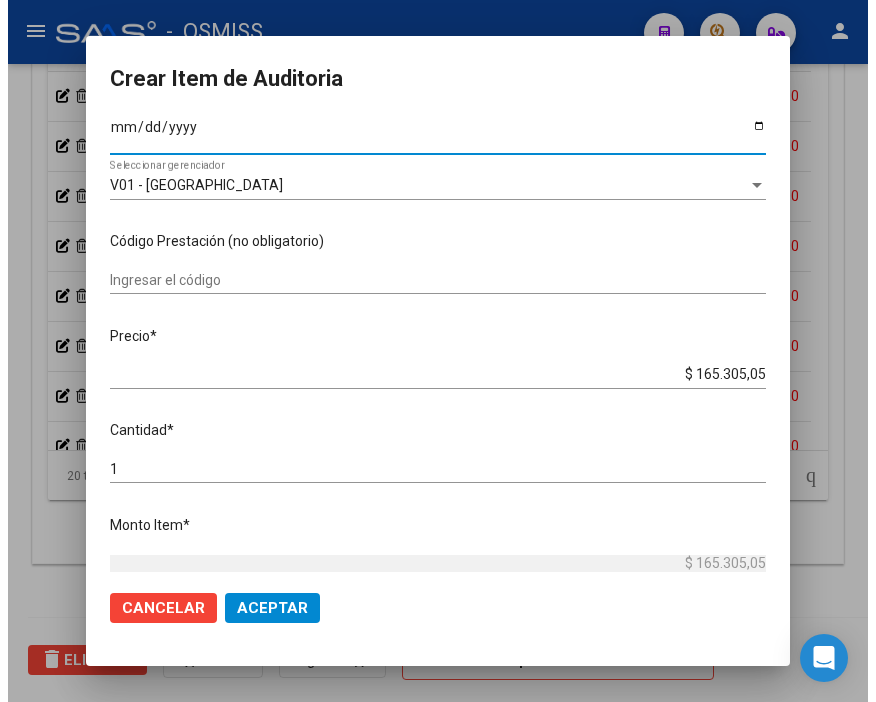 scroll, scrollTop: 222, scrollLeft: 0, axis: vertical 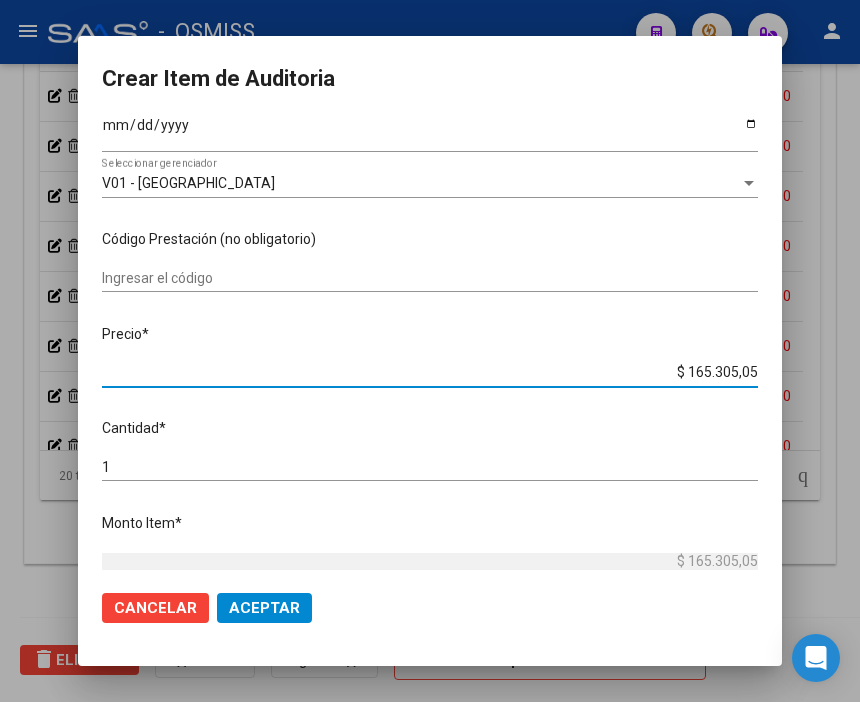 drag, startPoint x: 642, startPoint y: 375, endPoint x: 864, endPoint y: 393, distance: 222.72853 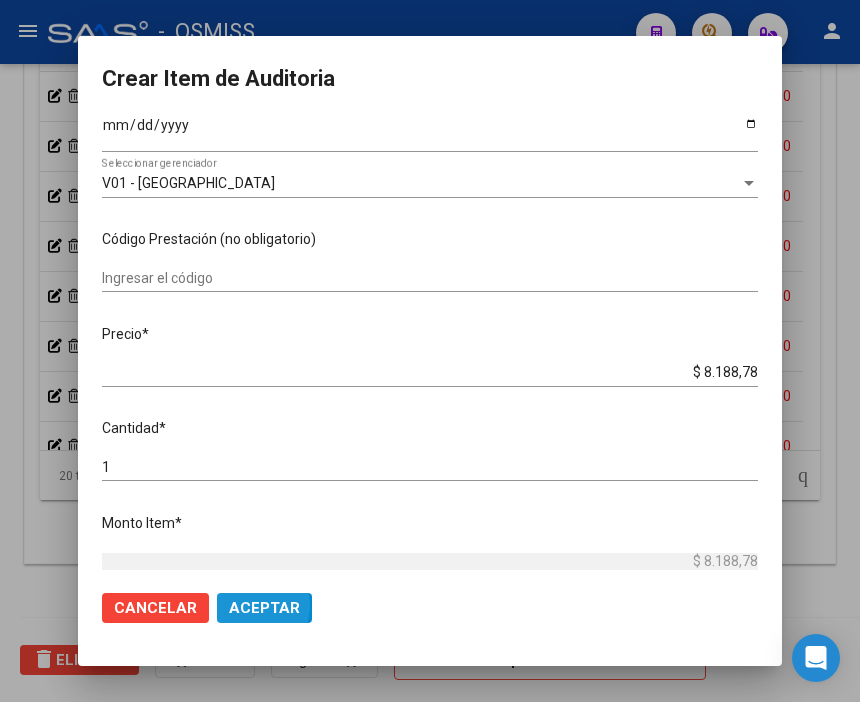 click on "Aceptar" 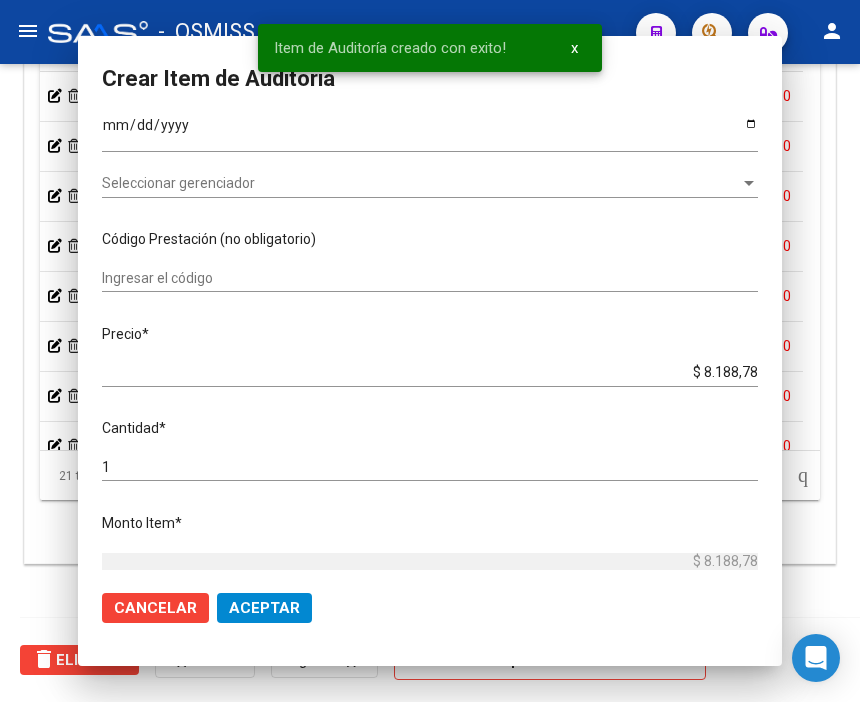 scroll, scrollTop: 1556, scrollLeft: 0, axis: vertical 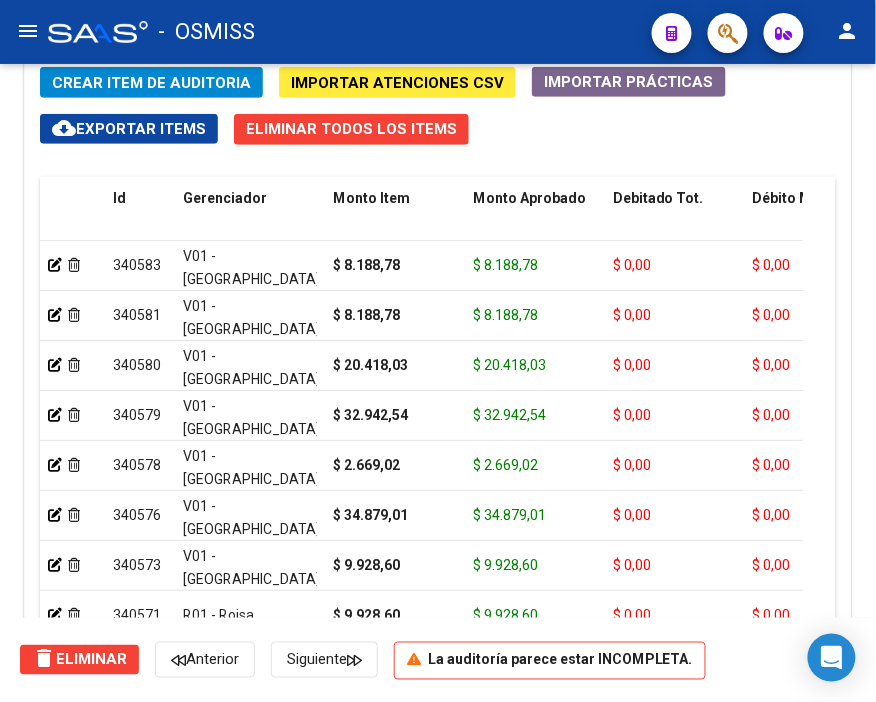 click on "Crear Item de Auditoria" 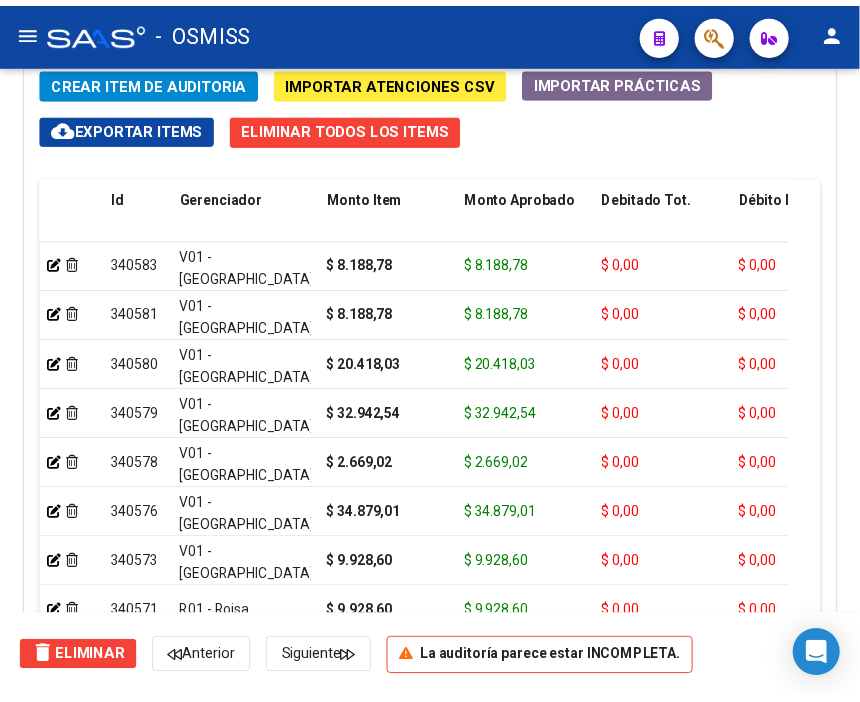 scroll, scrollTop: 1884, scrollLeft: 0, axis: vertical 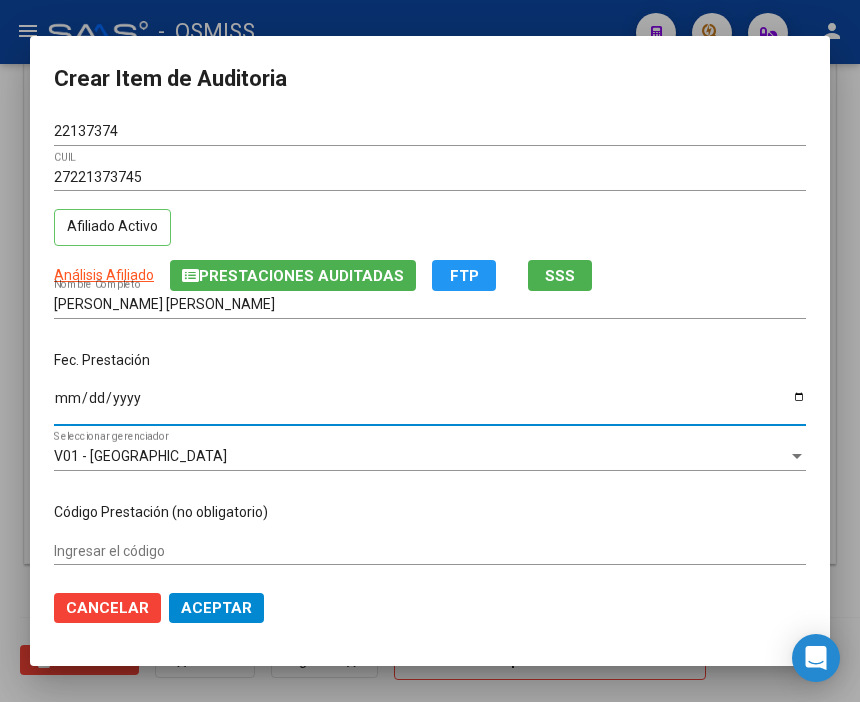 click on "Ingresar la fecha" at bounding box center (430, 405) 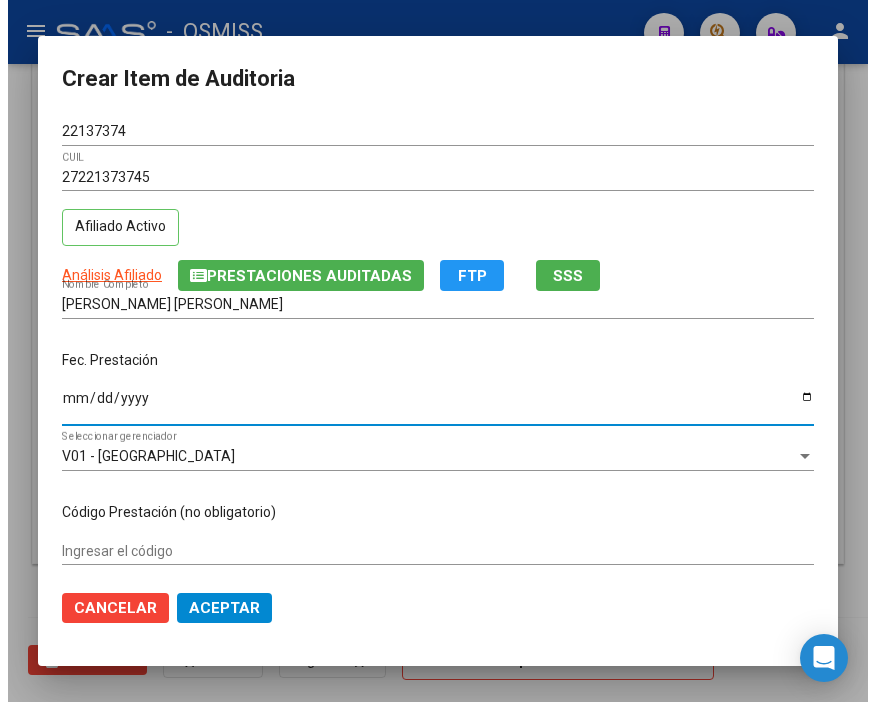 scroll, scrollTop: 222, scrollLeft: 0, axis: vertical 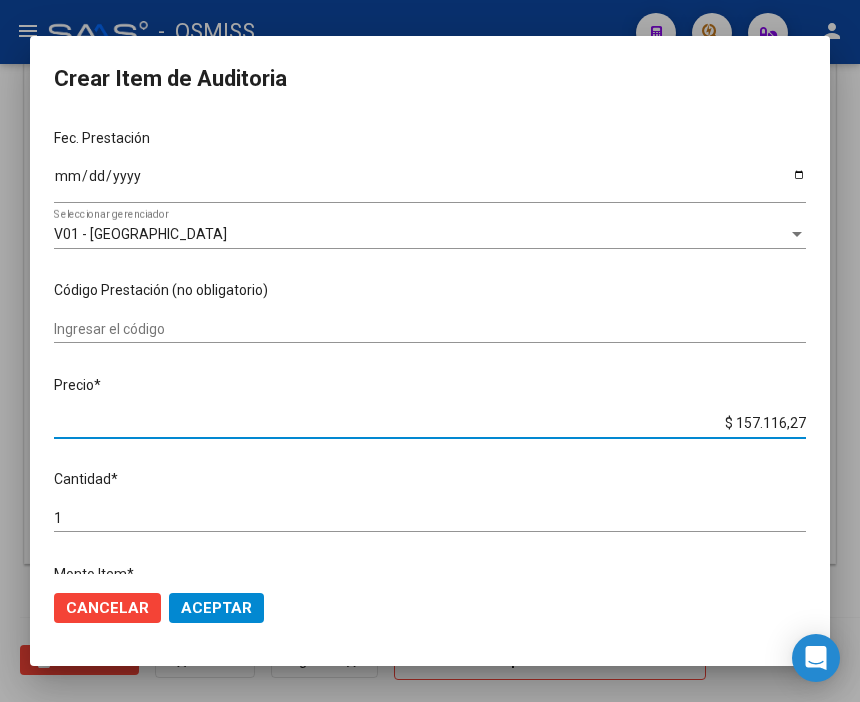 drag, startPoint x: 693, startPoint y: 431, endPoint x: 864, endPoint y: 442, distance: 171.35344 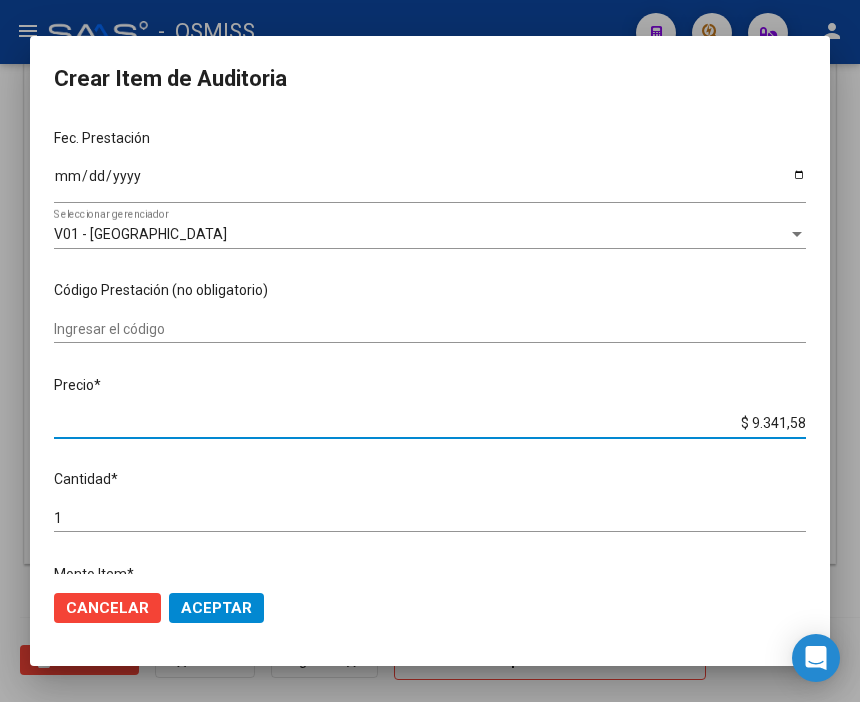 click on "Aceptar" 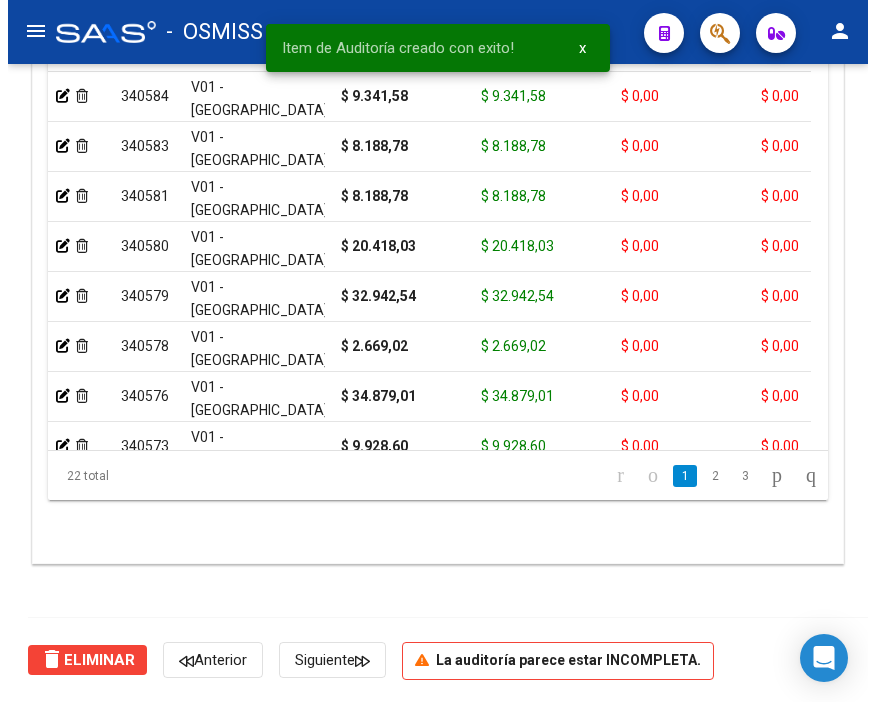 scroll, scrollTop: 1556, scrollLeft: 0, axis: vertical 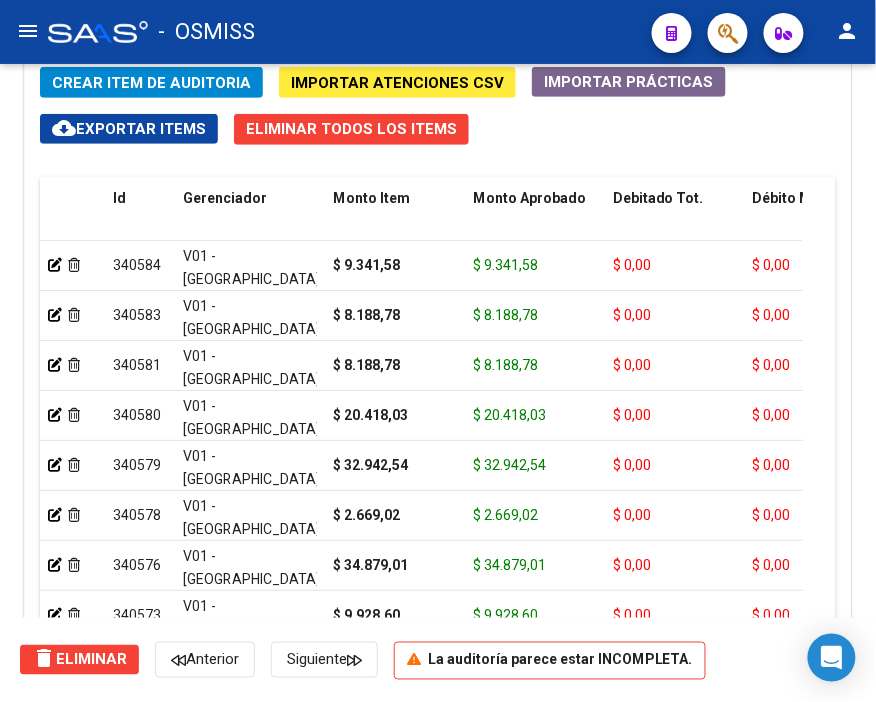 click on "-   OSMISS" 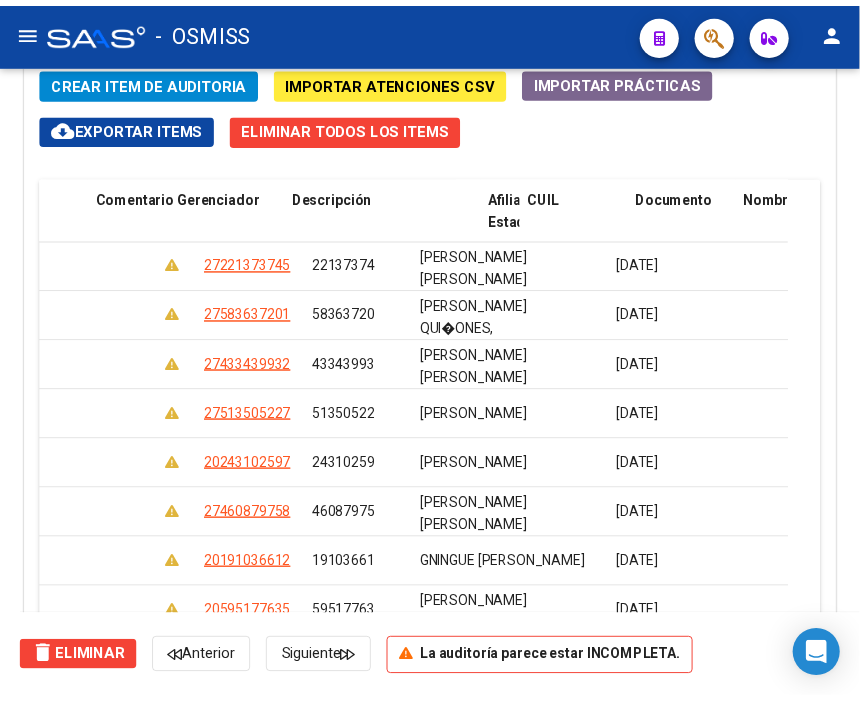 scroll, scrollTop: 0, scrollLeft: 0, axis: both 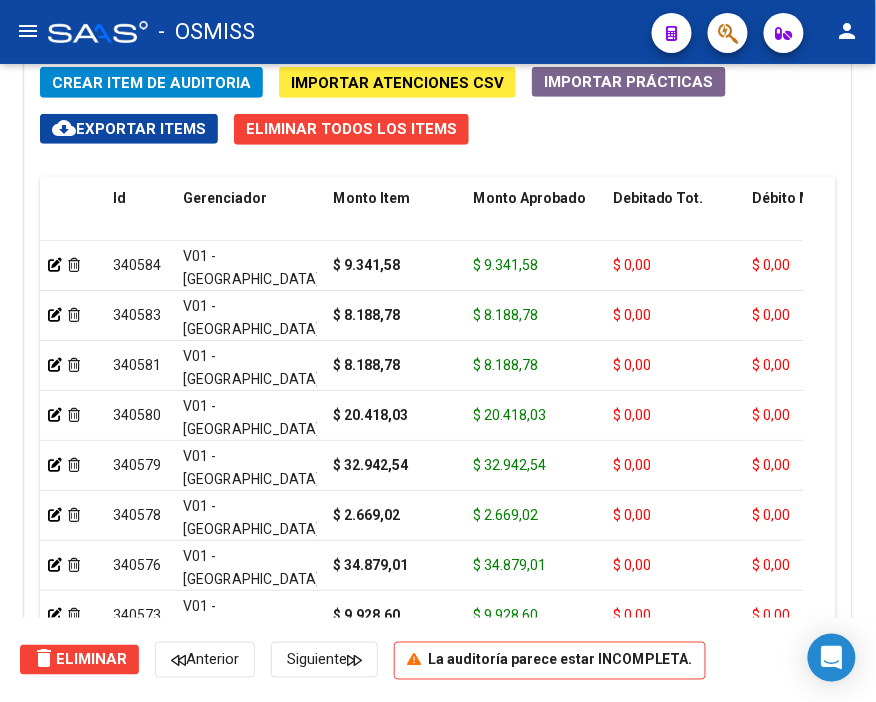 click on "Crear Item de Auditoria" 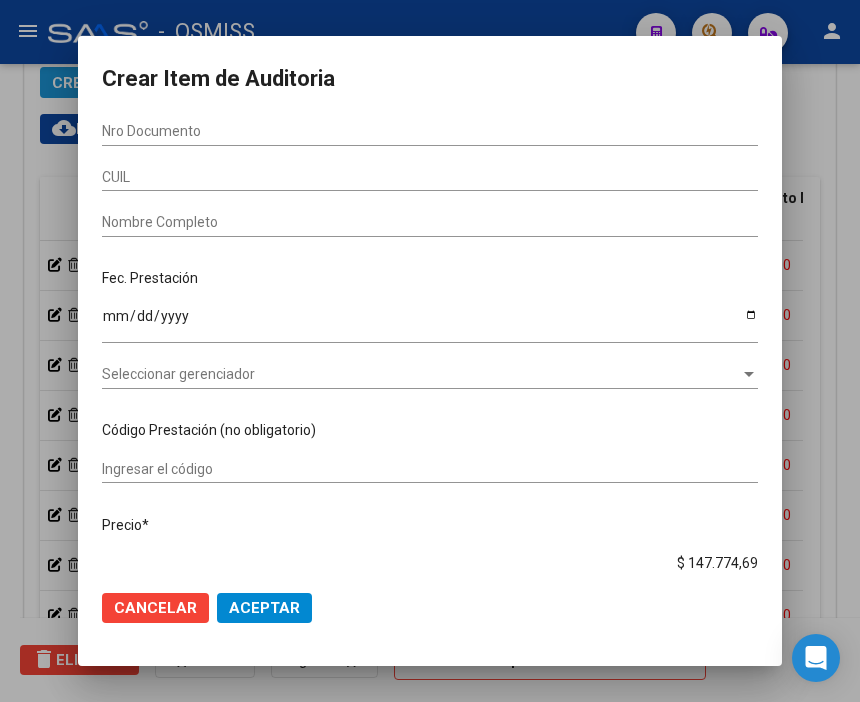 scroll, scrollTop: 1884, scrollLeft: 0, axis: vertical 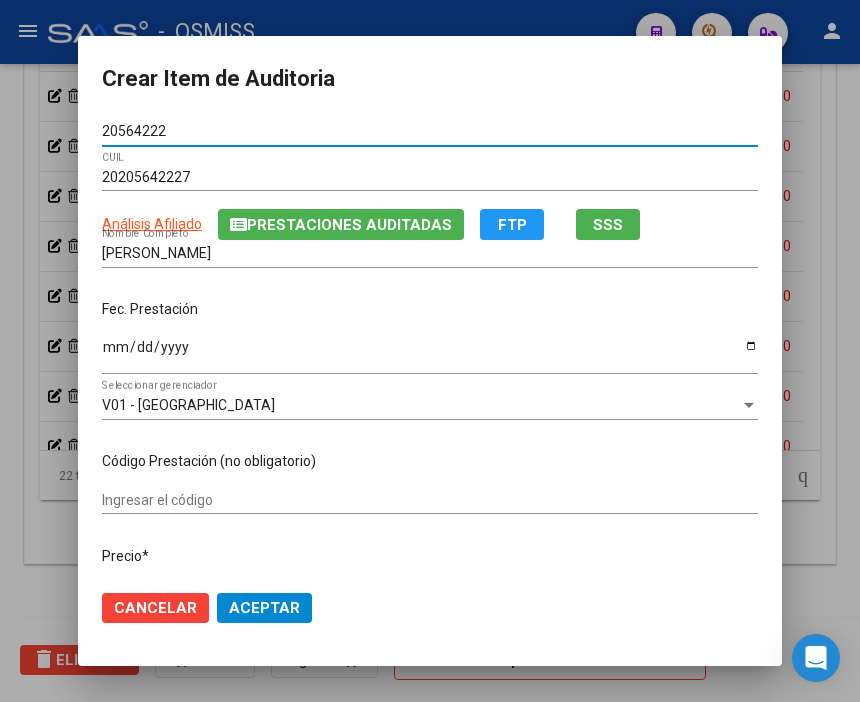 click on "Ingresar la fecha" at bounding box center (430, 354) 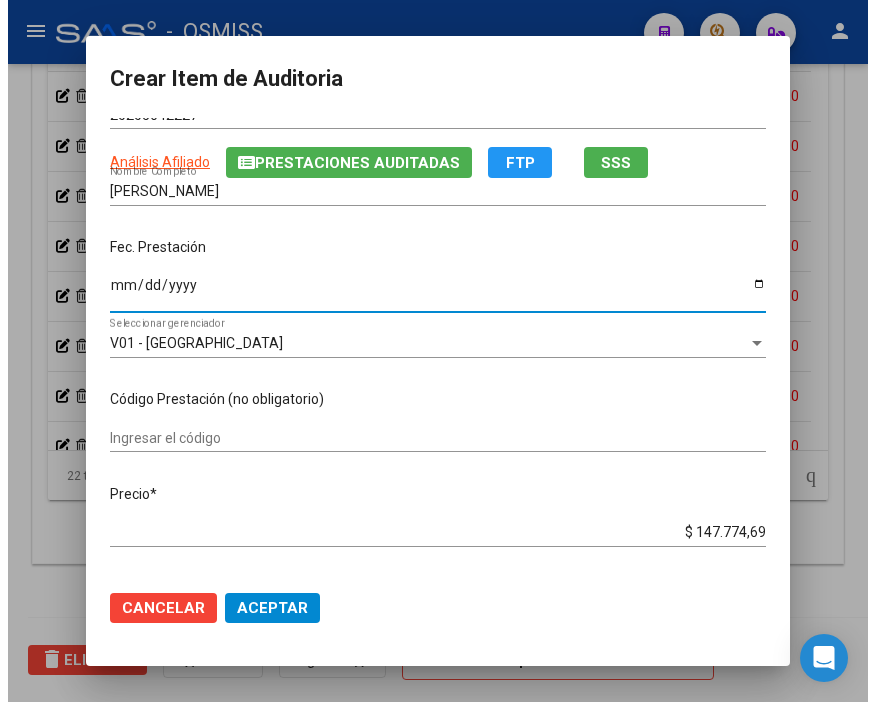 scroll, scrollTop: 222, scrollLeft: 0, axis: vertical 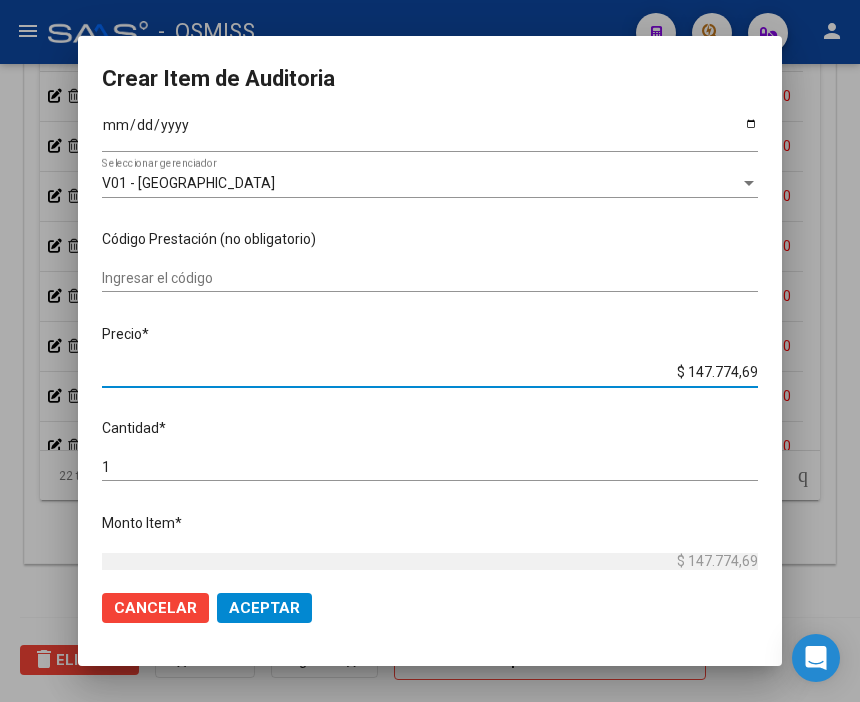 drag, startPoint x: 653, startPoint y: 370, endPoint x: 864, endPoint y: 390, distance: 211.94576 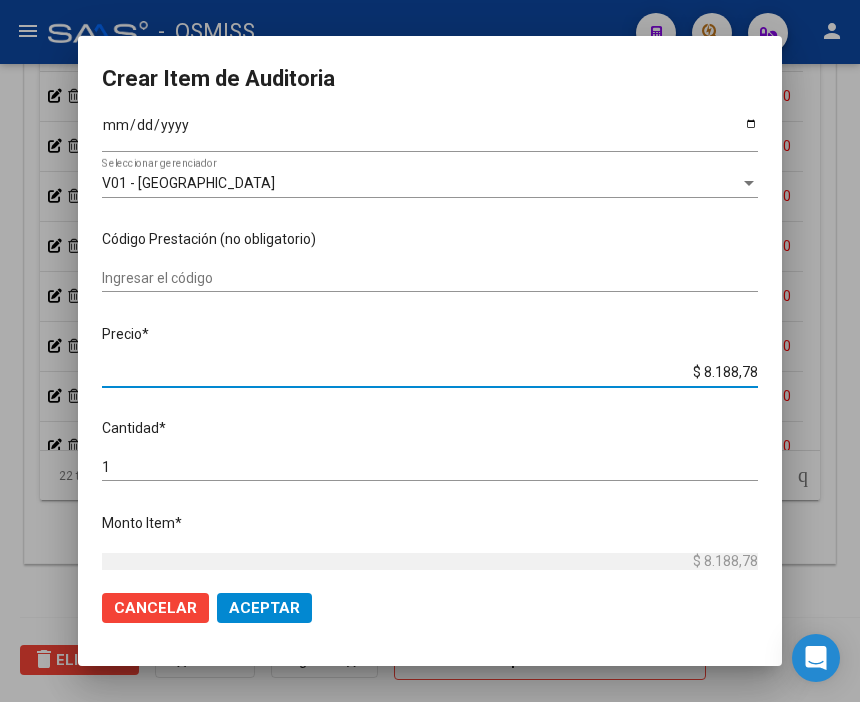 click on "Aceptar" 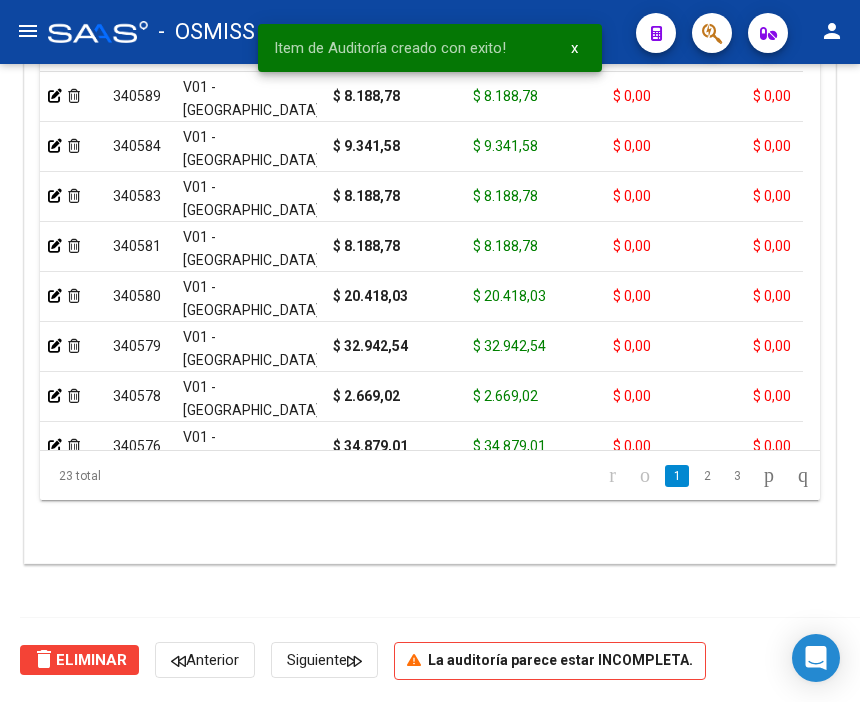scroll, scrollTop: 1556, scrollLeft: 0, axis: vertical 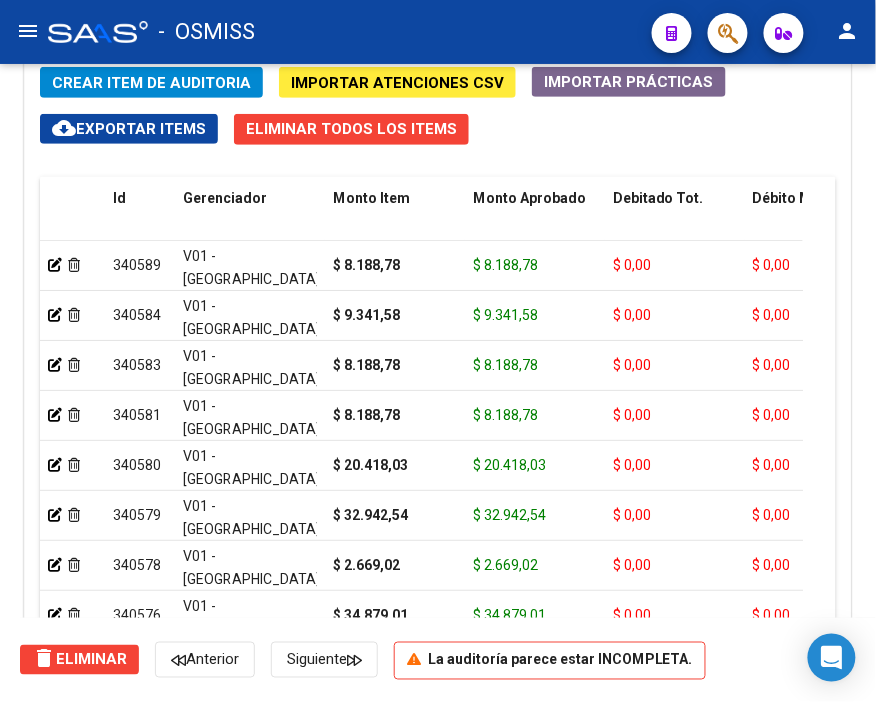 click on "Crear Item de Auditoria" 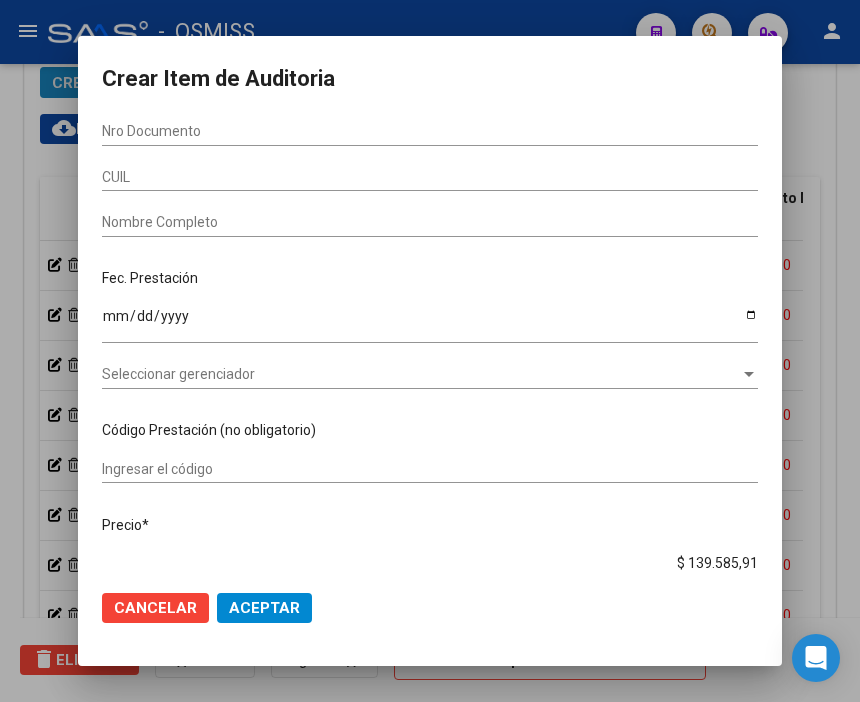 scroll, scrollTop: 1884, scrollLeft: 0, axis: vertical 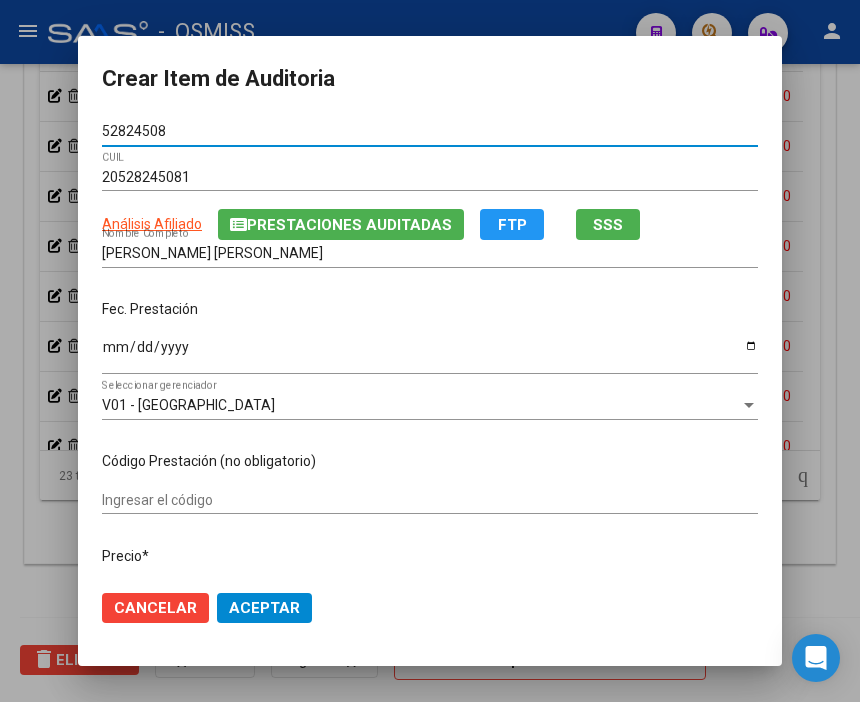 click on "Ingresar la fecha" at bounding box center (430, 354) 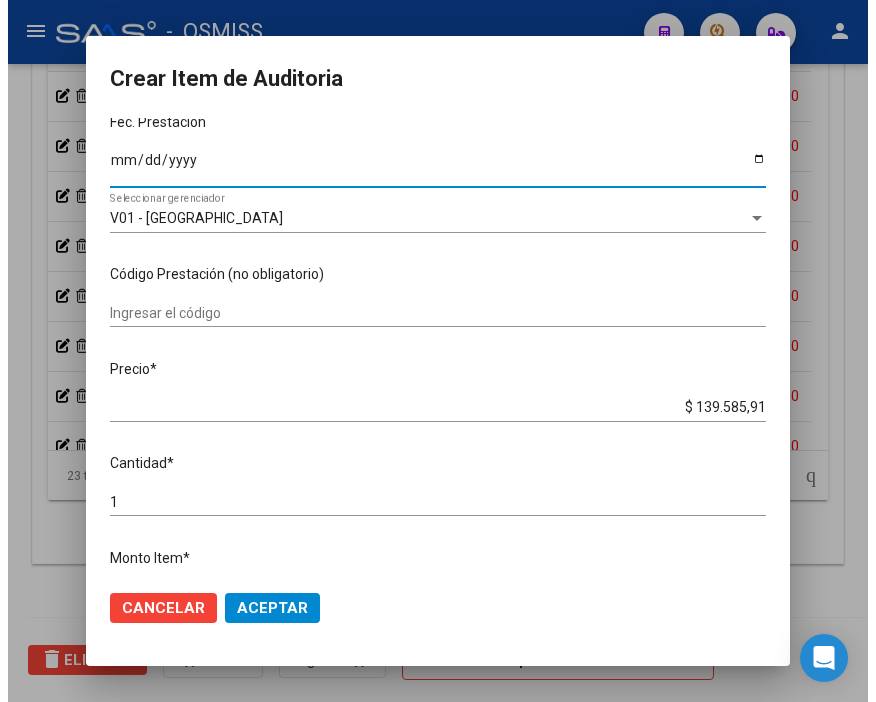 scroll, scrollTop: 222, scrollLeft: 0, axis: vertical 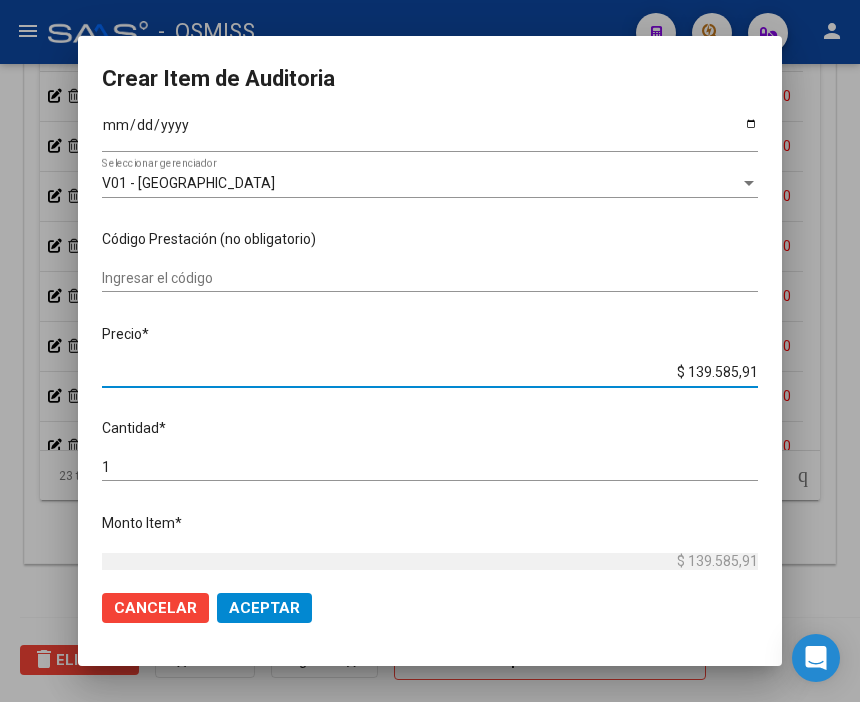 drag, startPoint x: 651, startPoint y: 375, endPoint x: 834, endPoint y: 374, distance: 183.00273 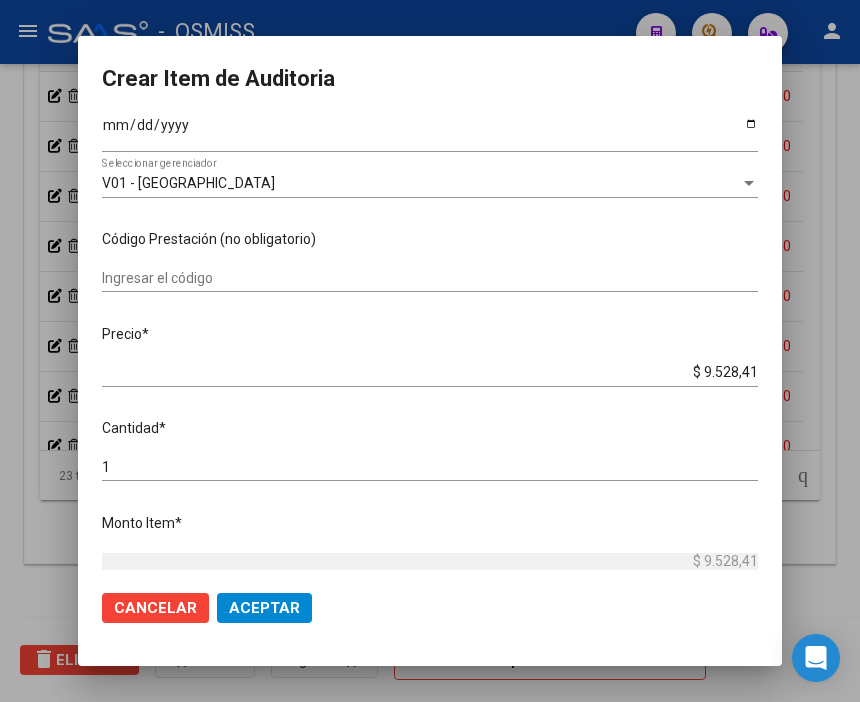 click on "Cancelar Aceptar" 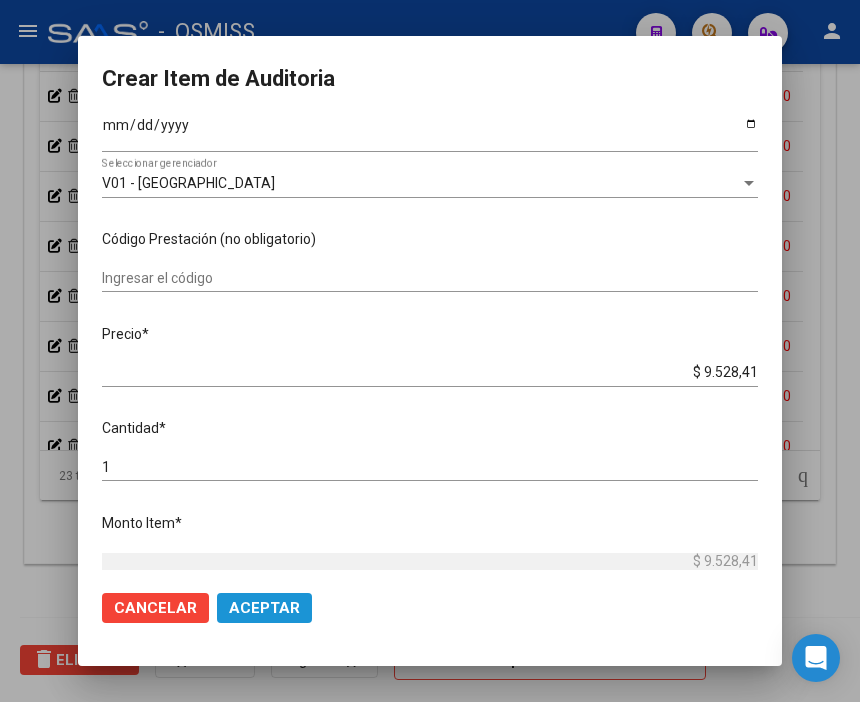 click on "Aceptar" 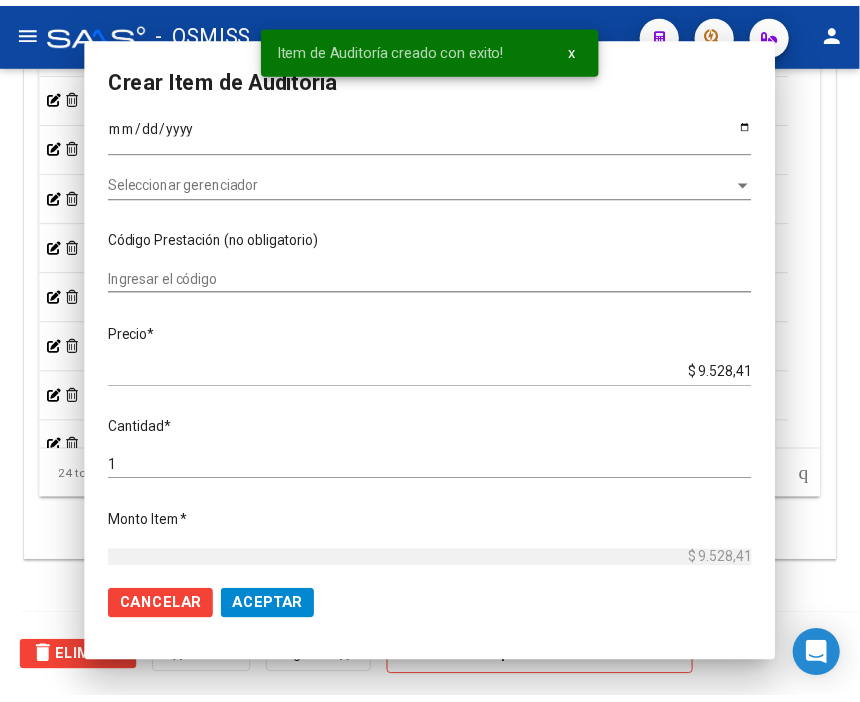 scroll, scrollTop: 1556, scrollLeft: 0, axis: vertical 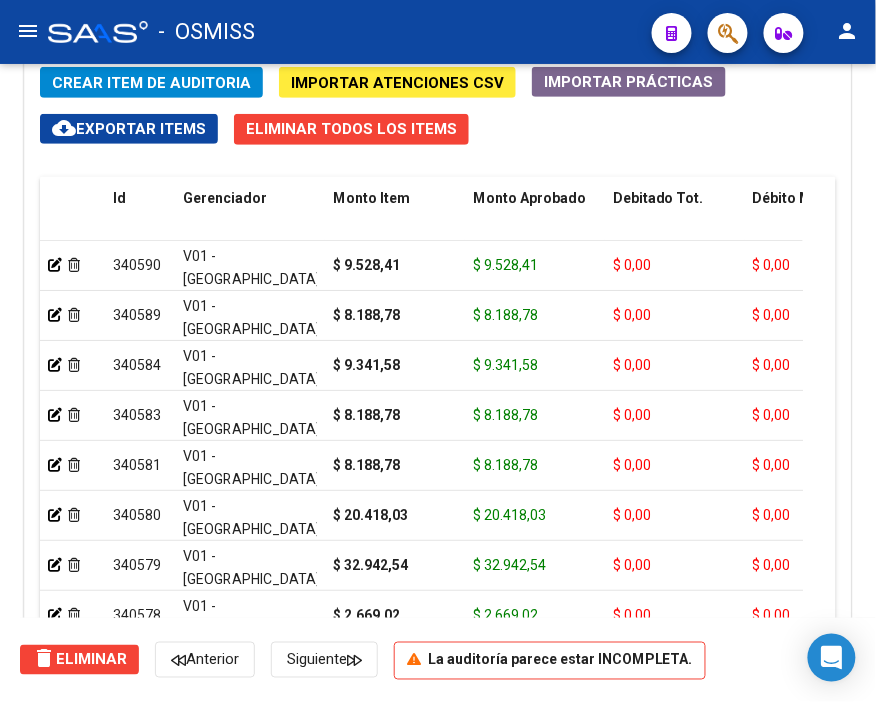 click on "Crear Item de Auditoria" 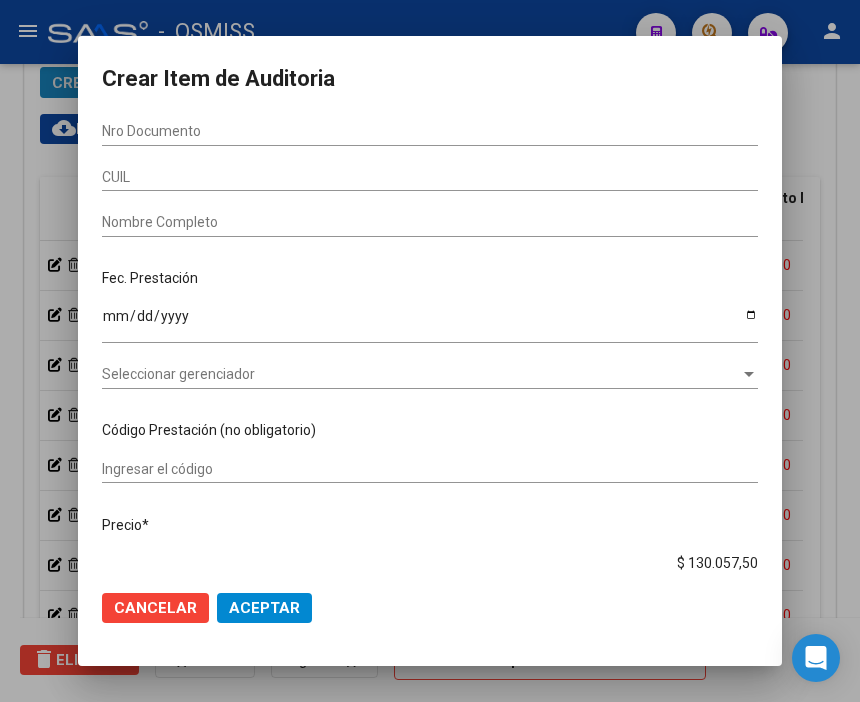 scroll, scrollTop: 1884, scrollLeft: 0, axis: vertical 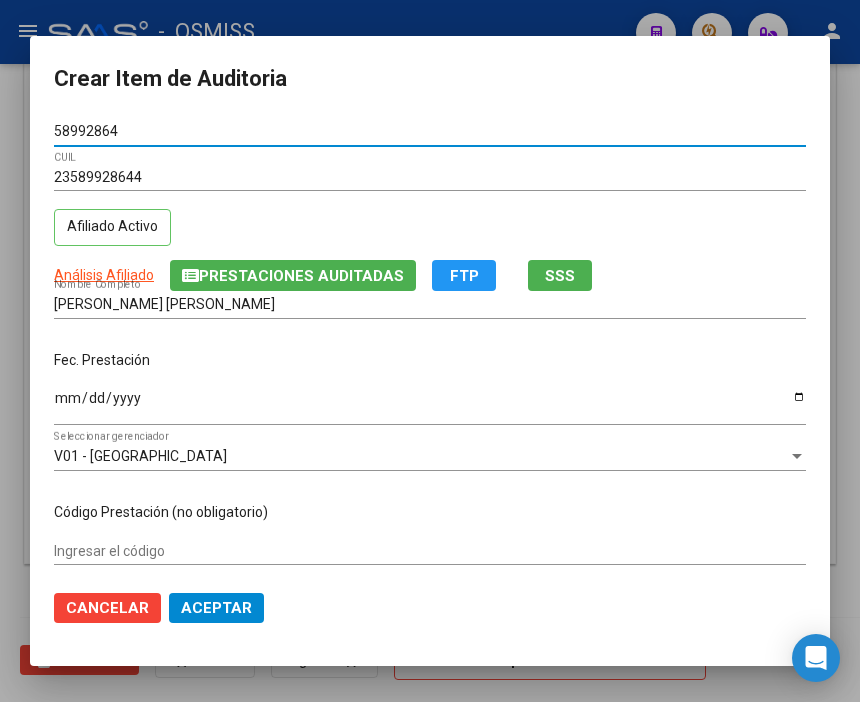 click on "Ingresar la fecha" at bounding box center [430, 405] 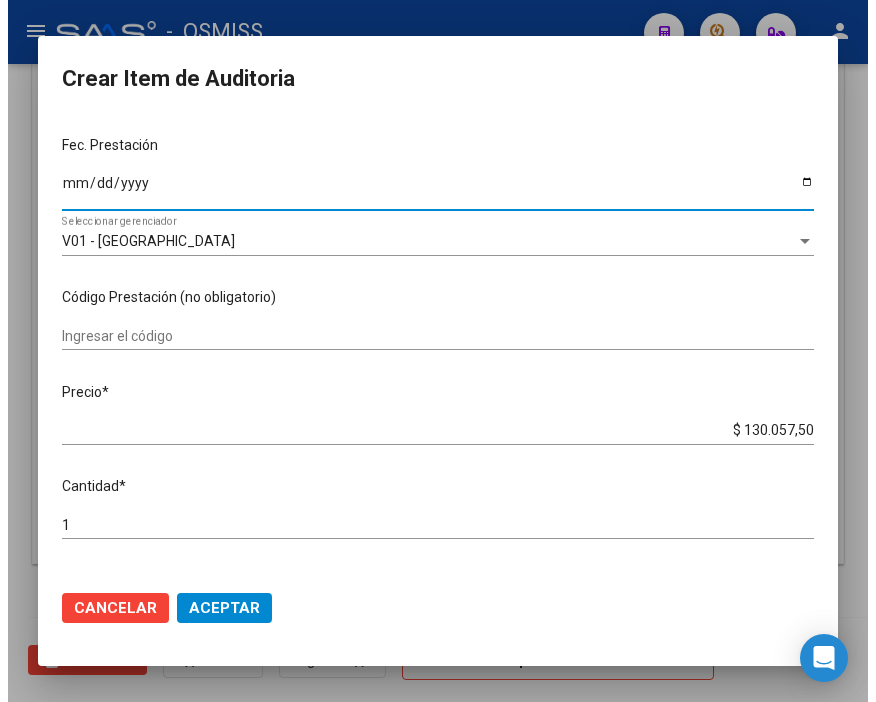 scroll, scrollTop: 222, scrollLeft: 0, axis: vertical 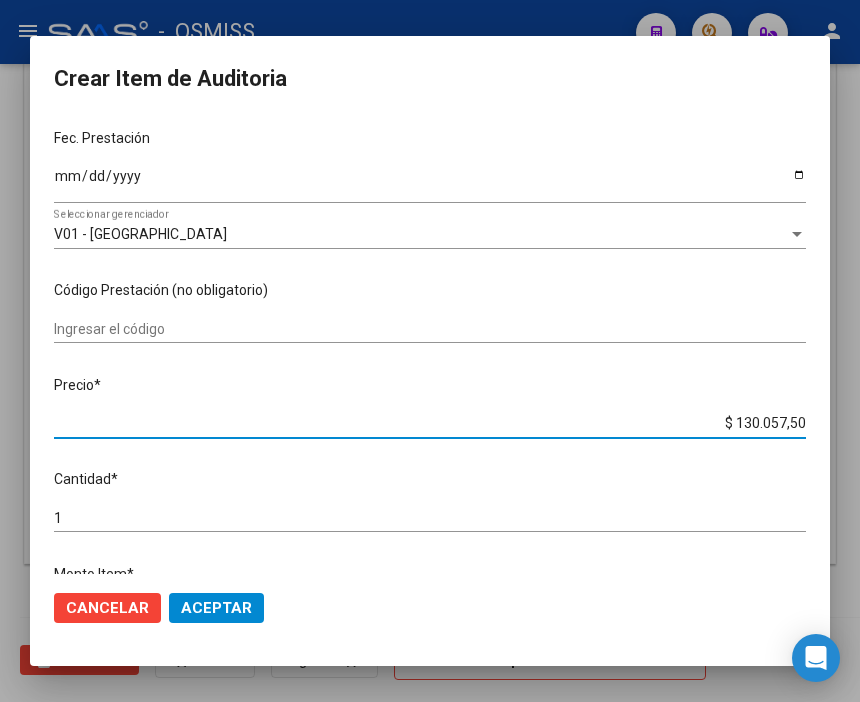 drag, startPoint x: 668, startPoint y: 420, endPoint x: 835, endPoint y: 406, distance: 167.5858 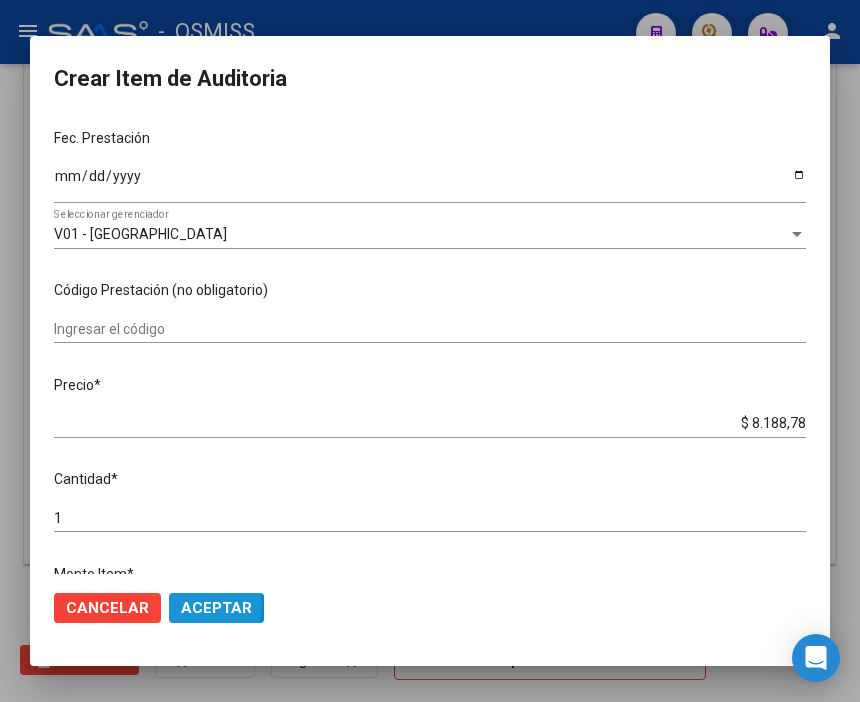 click on "Aceptar" 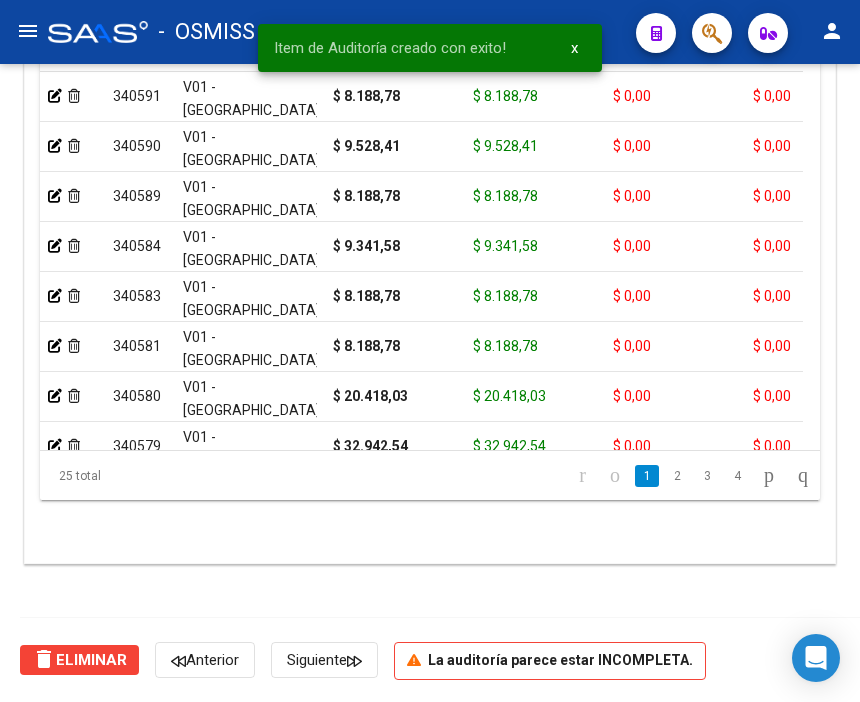 scroll, scrollTop: 1556, scrollLeft: 0, axis: vertical 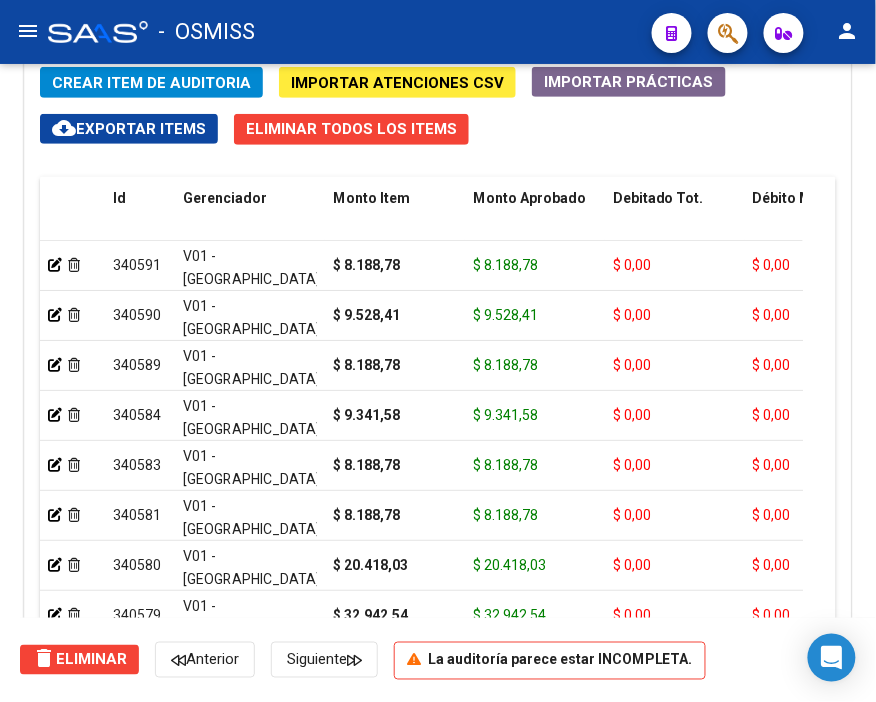 click on "Crear Item de Auditoria" 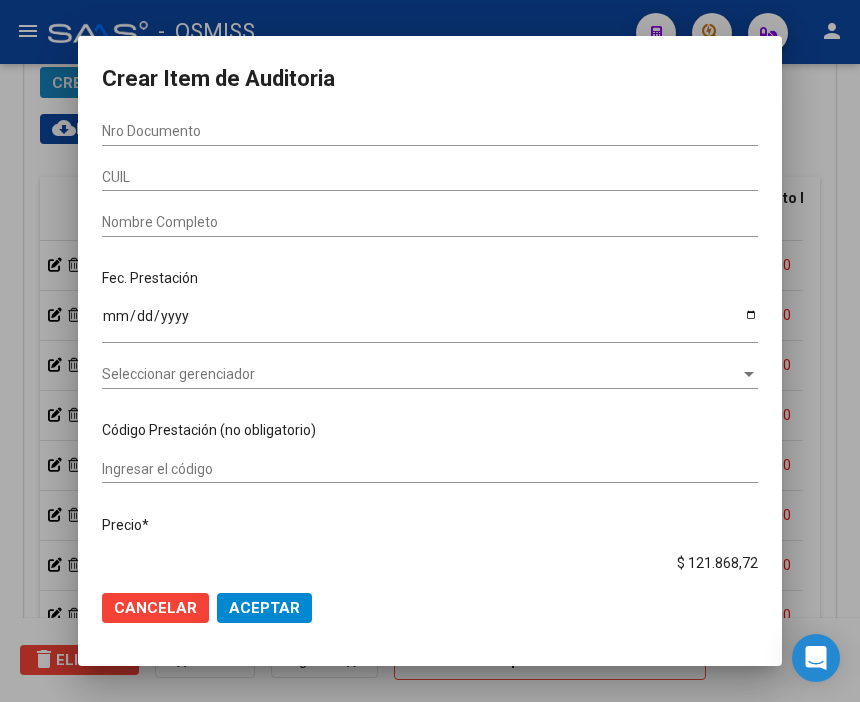 scroll, scrollTop: 1884, scrollLeft: 0, axis: vertical 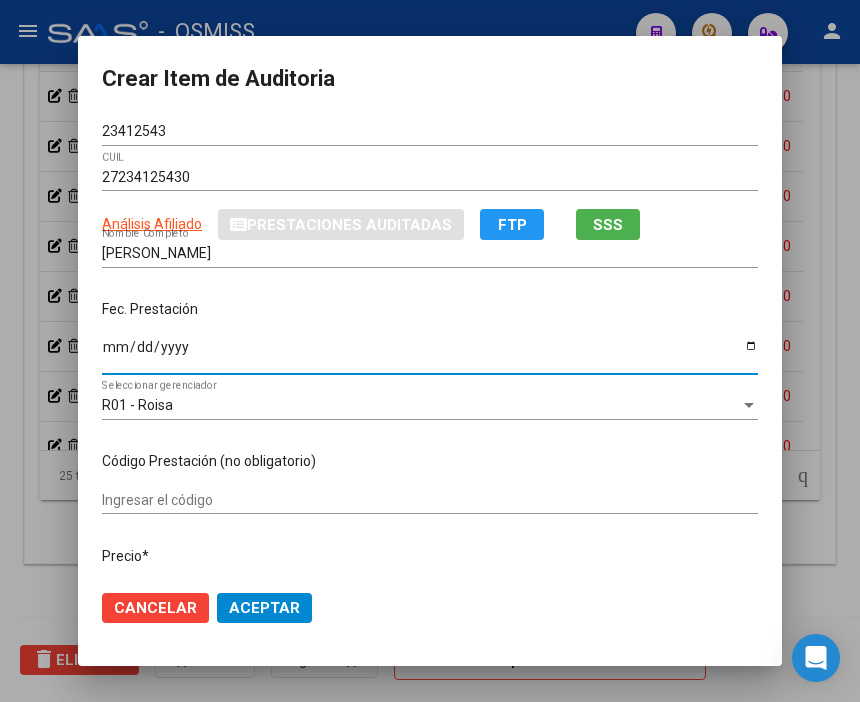 click on "Ingresar la fecha" at bounding box center [430, 354] 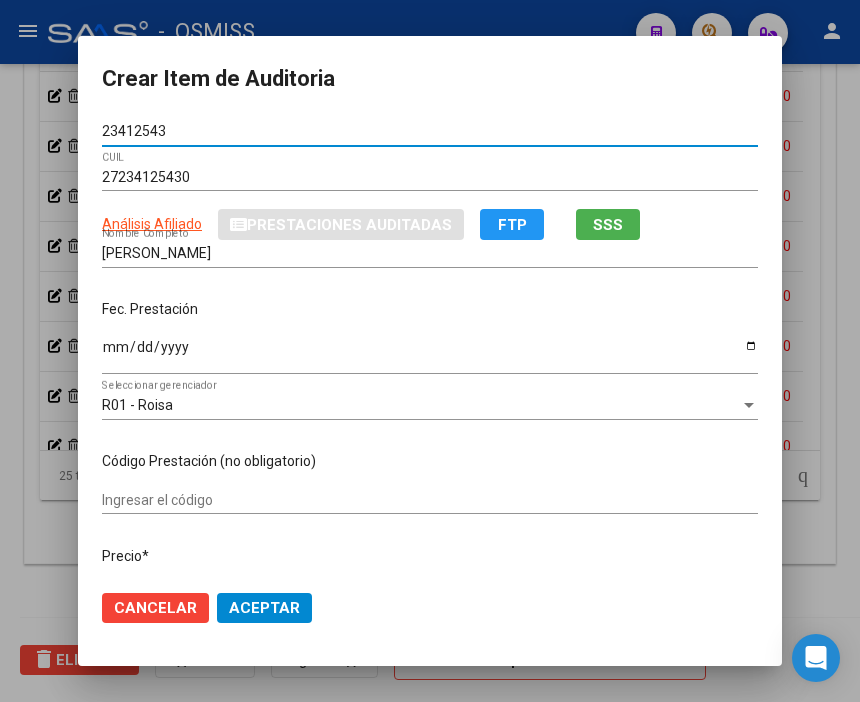 click on "23412543" at bounding box center (430, 131) 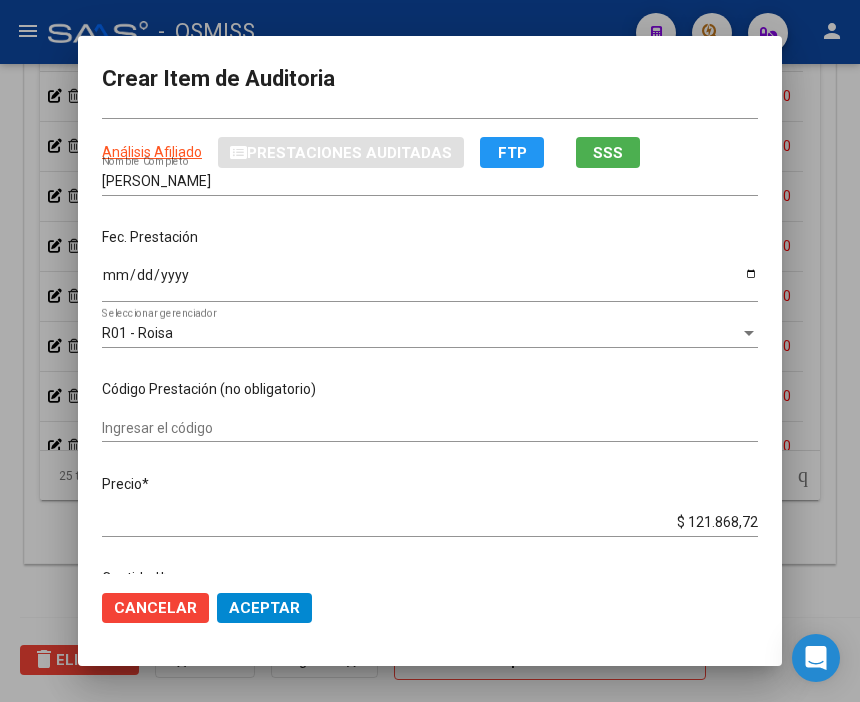 scroll, scrollTop: 111, scrollLeft: 0, axis: vertical 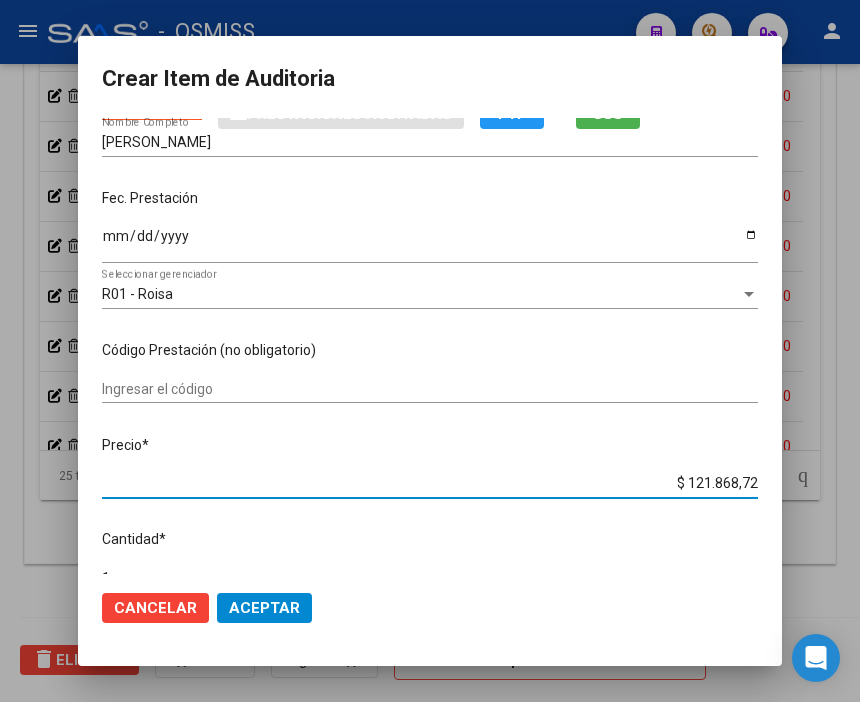 drag, startPoint x: 646, startPoint y: 480, endPoint x: 864, endPoint y: 475, distance: 218.05733 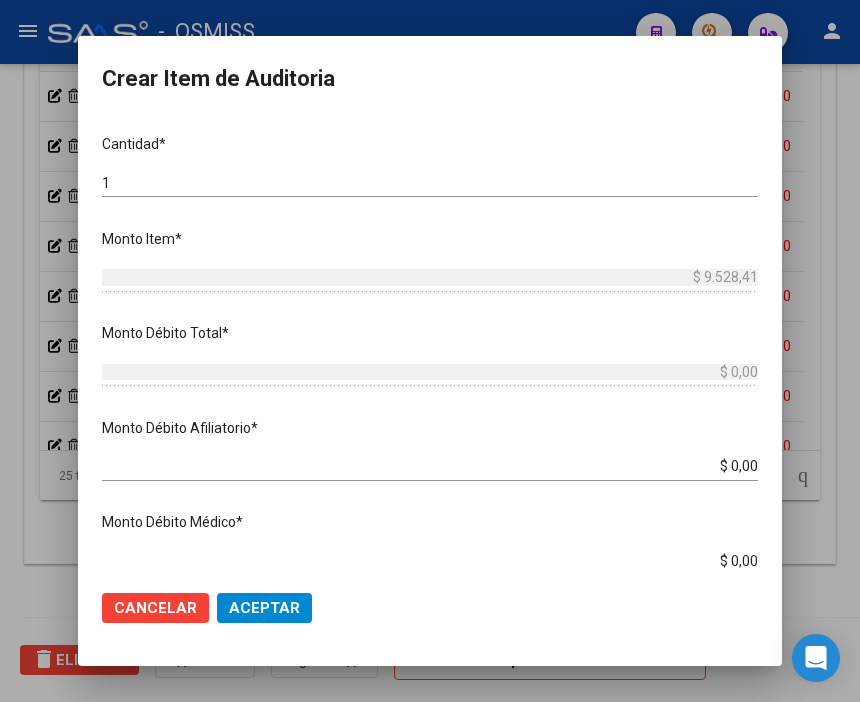scroll, scrollTop: 555, scrollLeft: 0, axis: vertical 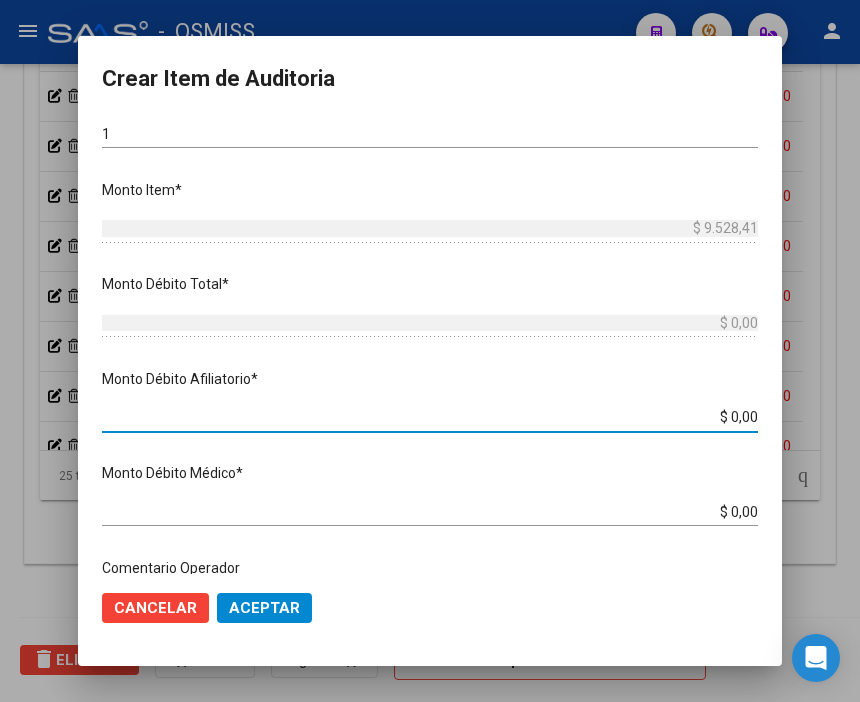 drag, startPoint x: 687, startPoint y: 418, endPoint x: 832, endPoint y: 414, distance: 145.05516 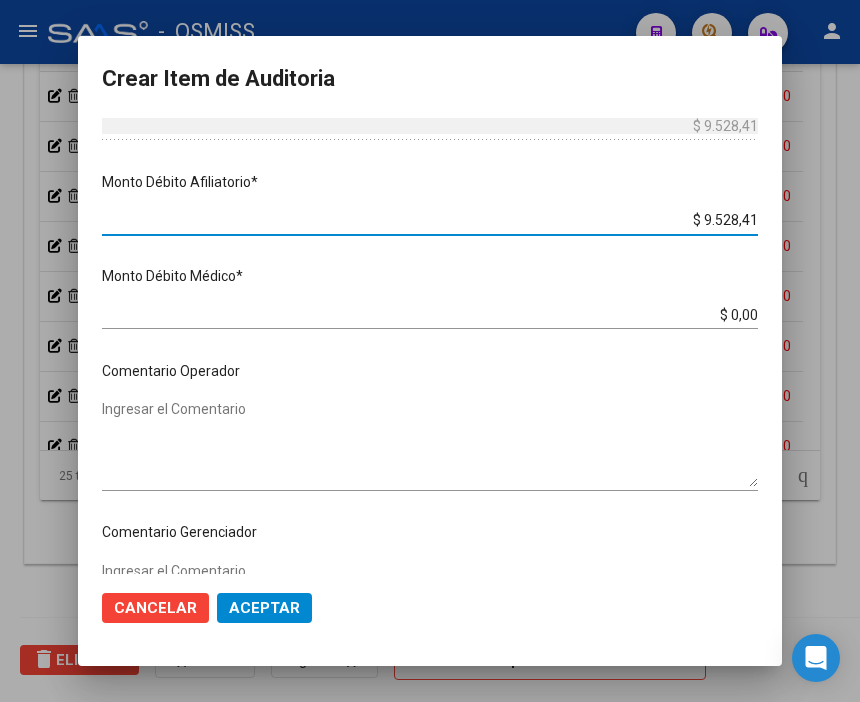 scroll, scrollTop: 777, scrollLeft: 0, axis: vertical 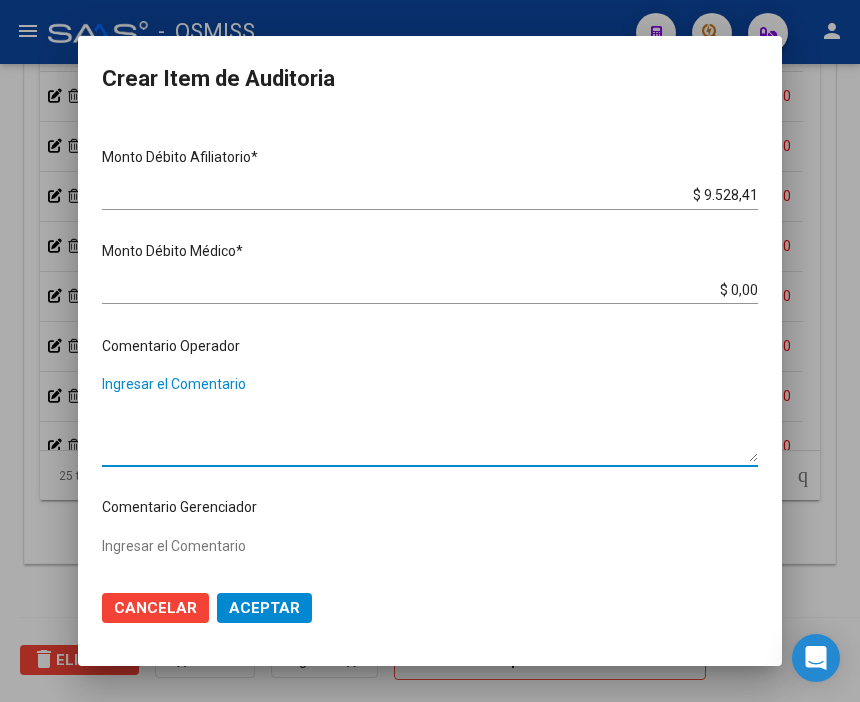 click on "Ingresar el Comentario" at bounding box center (430, 418) 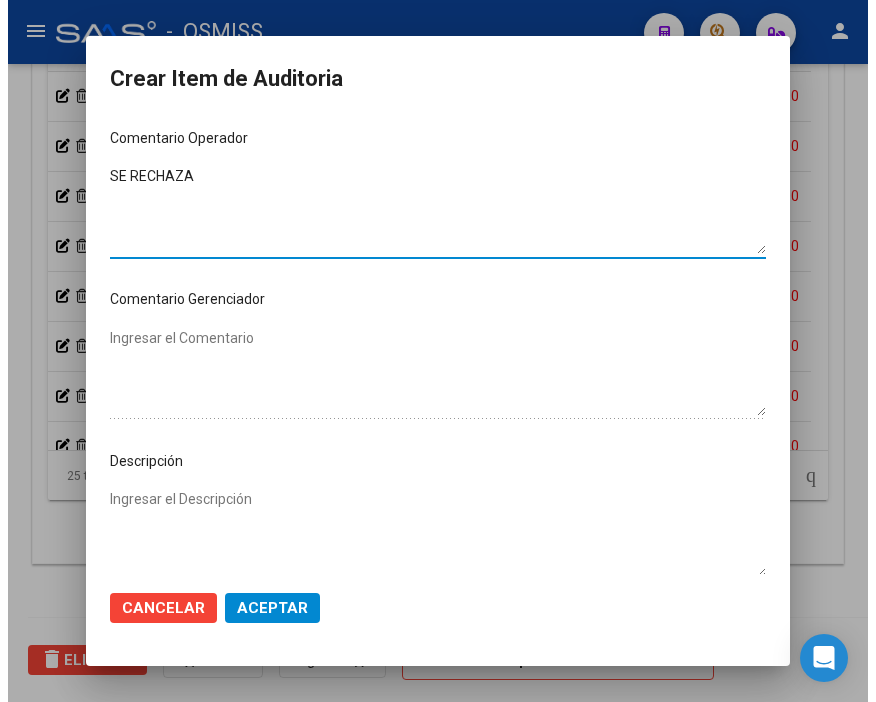 scroll, scrollTop: 1111, scrollLeft: 0, axis: vertical 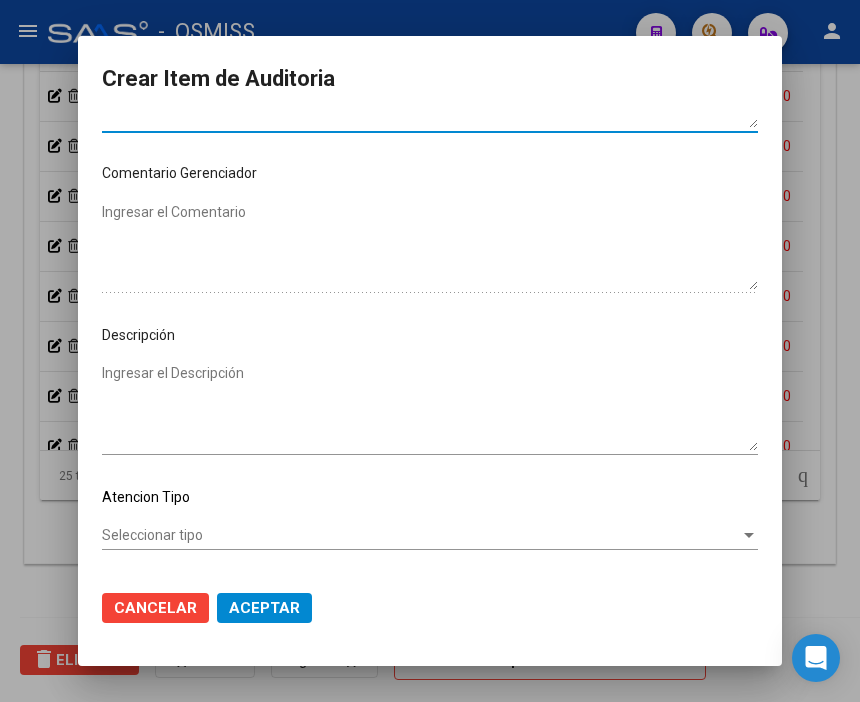 click on "Ingresar el Descripción" at bounding box center (430, 407) 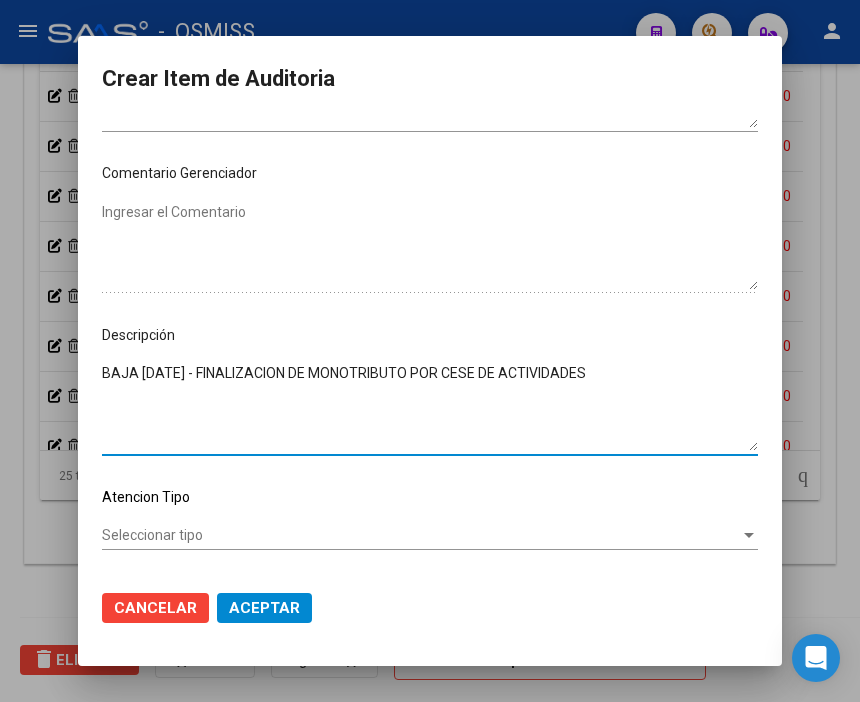 click on "Aceptar" 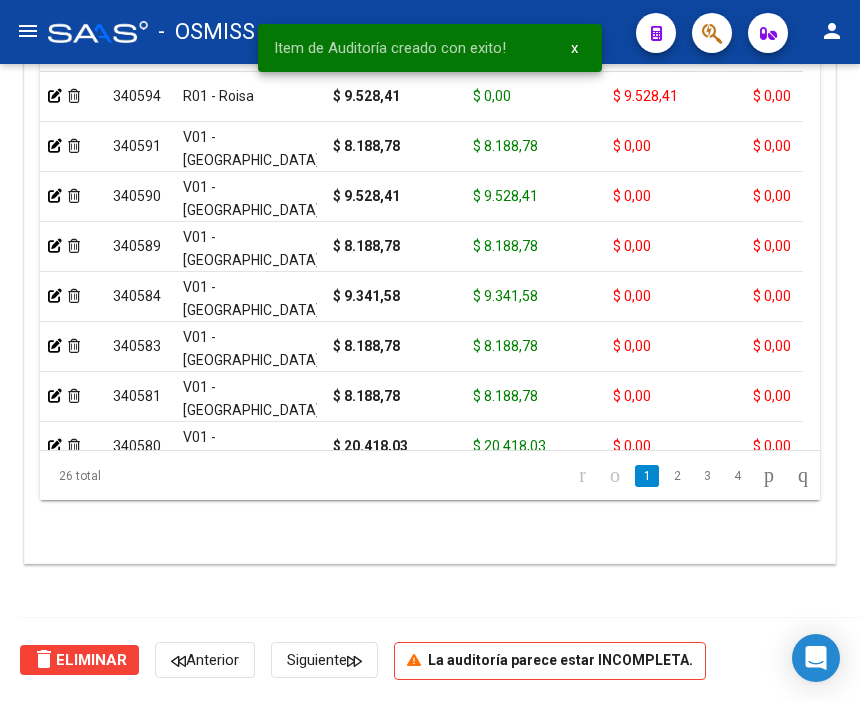 scroll, scrollTop: 1556, scrollLeft: 0, axis: vertical 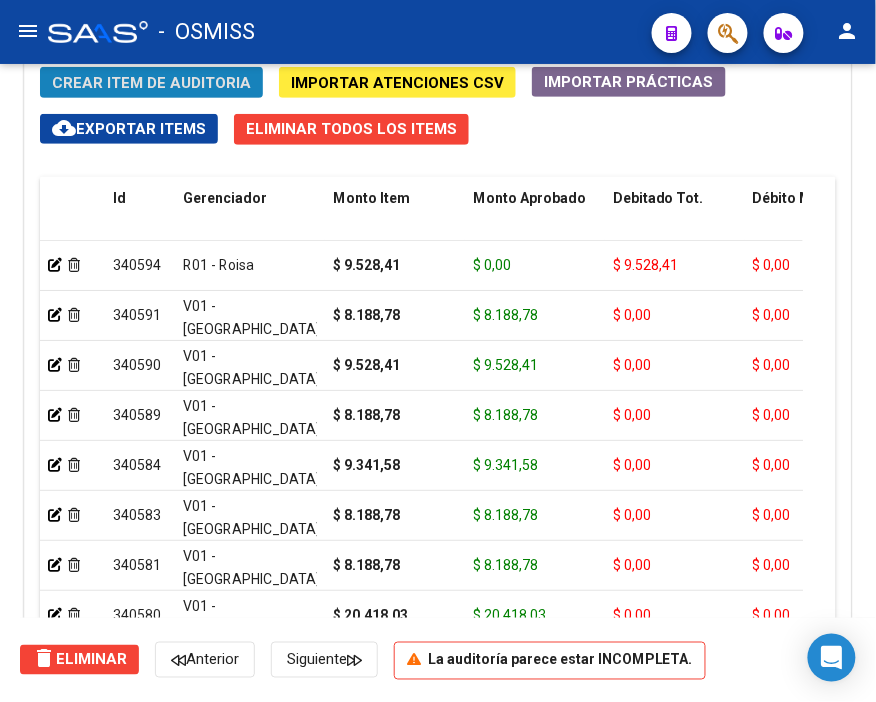 click on "Crear Item de Auditoria" 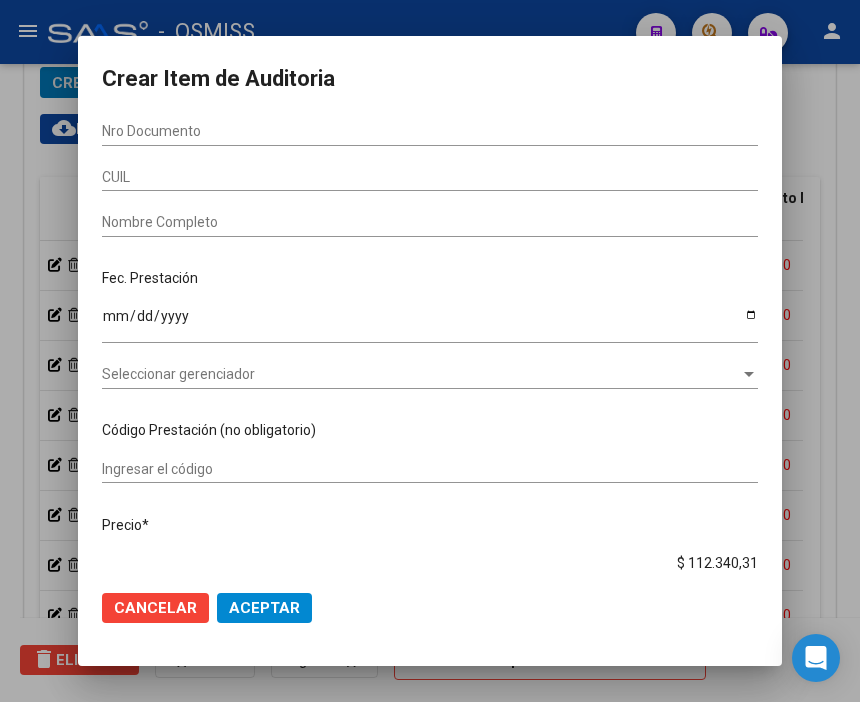 scroll, scrollTop: 1884, scrollLeft: 0, axis: vertical 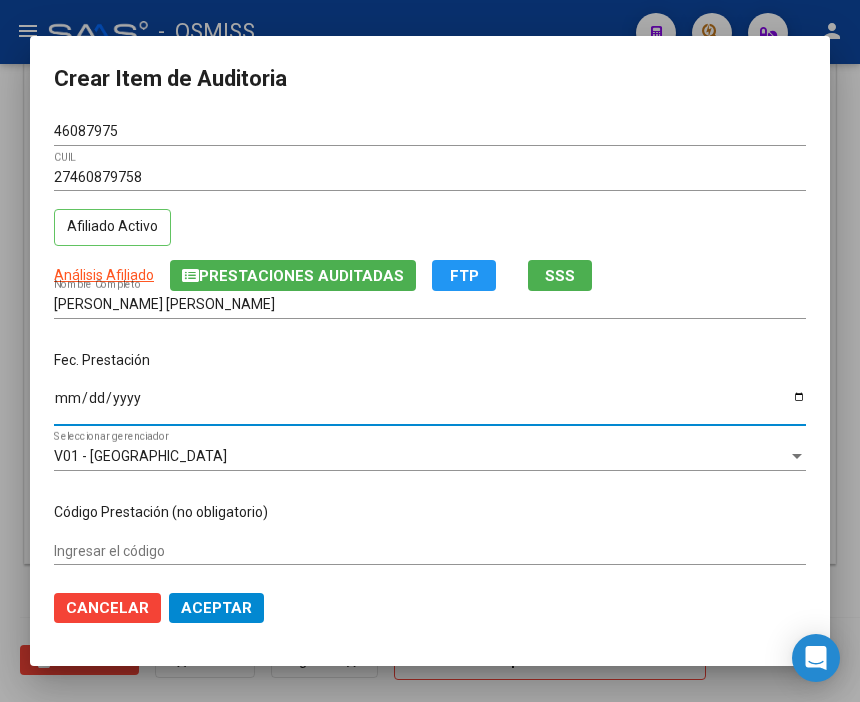 click on "Ingresar la fecha" at bounding box center (430, 405) 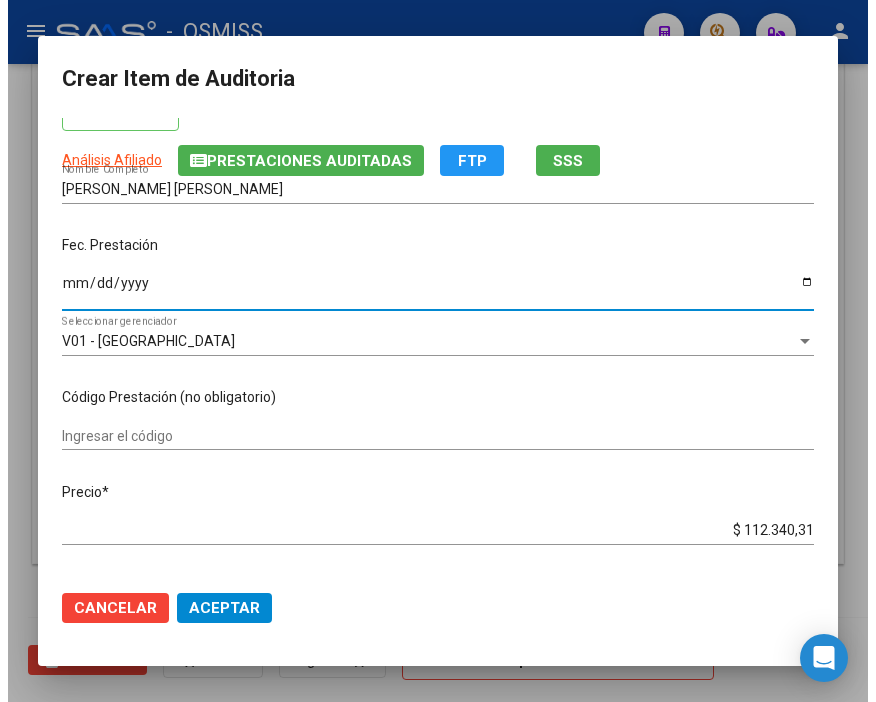 scroll, scrollTop: 222, scrollLeft: 0, axis: vertical 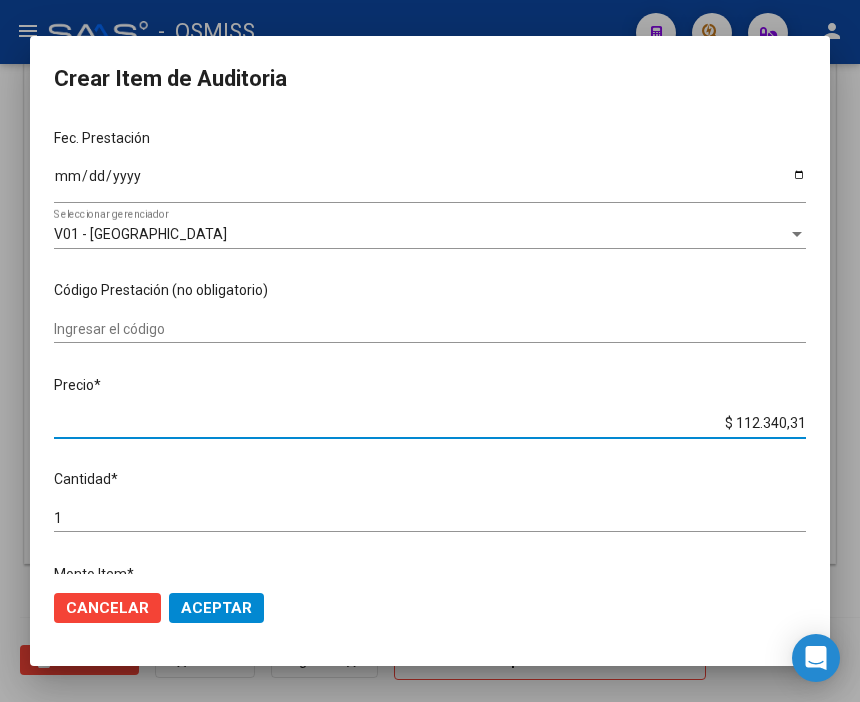 drag, startPoint x: 692, startPoint y: 420, endPoint x: 480, endPoint y: 380, distance: 215.74059 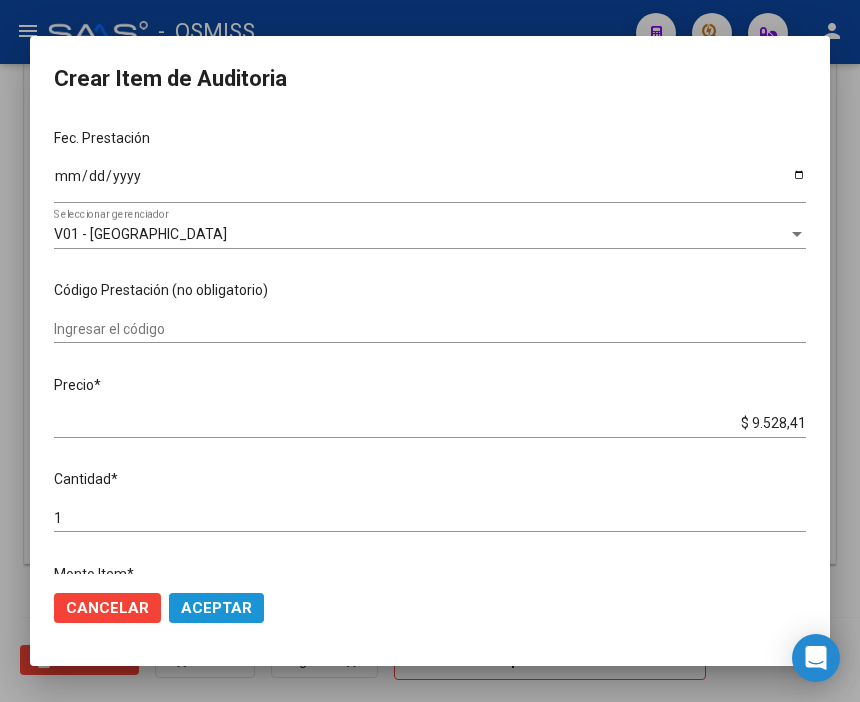 click on "Aceptar" 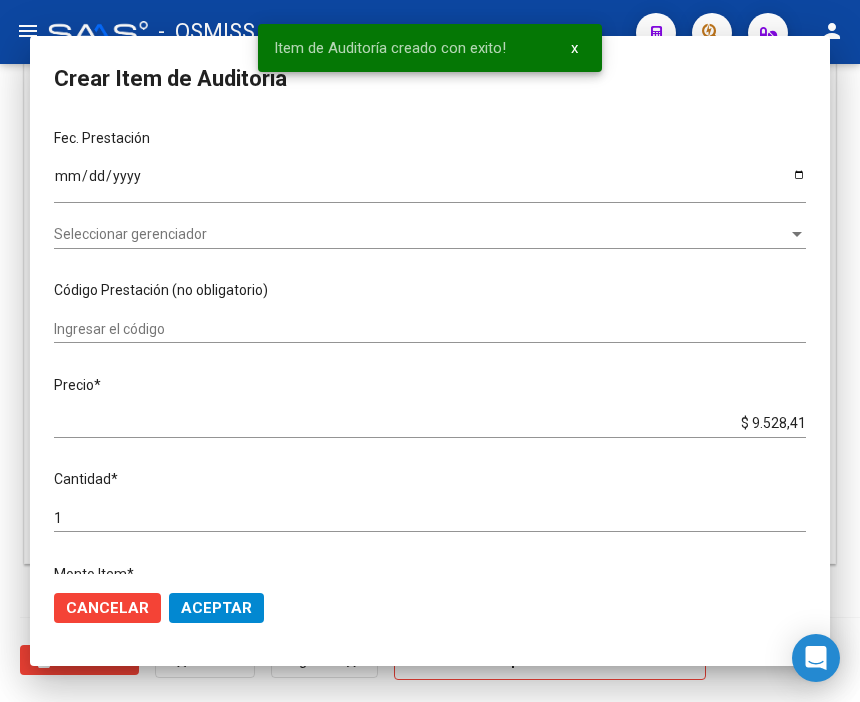 scroll, scrollTop: 1556, scrollLeft: 0, axis: vertical 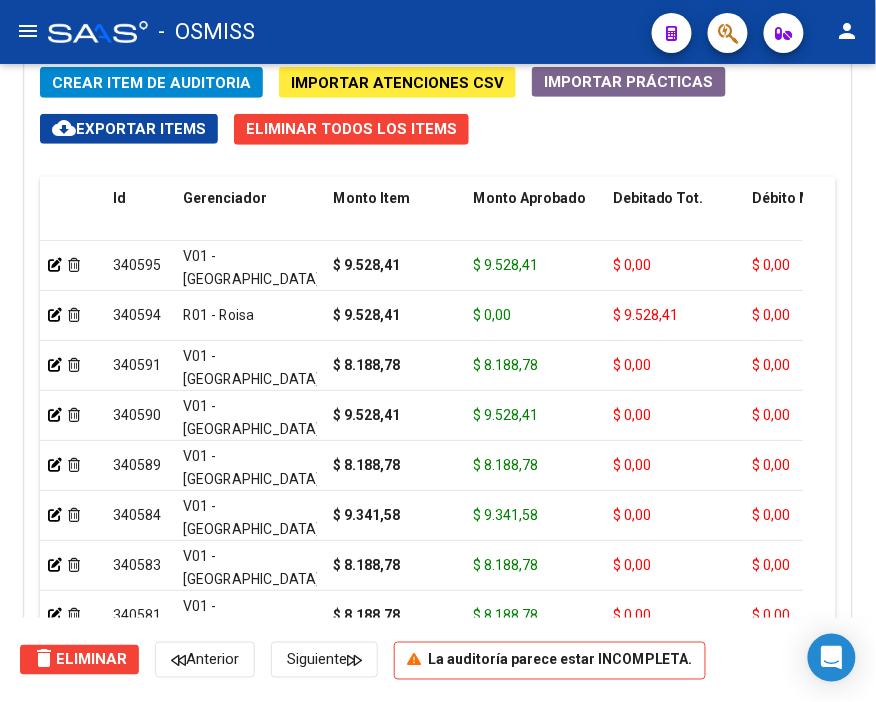 click on "Crear Item de Auditoria" 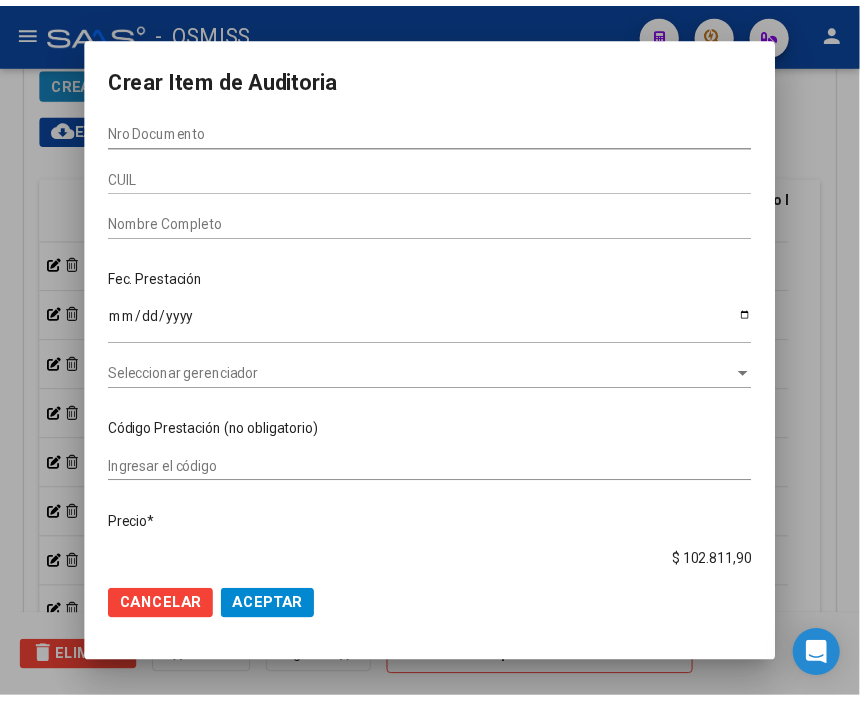 scroll, scrollTop: 1884, scrollLeft: 0, axis: vertical 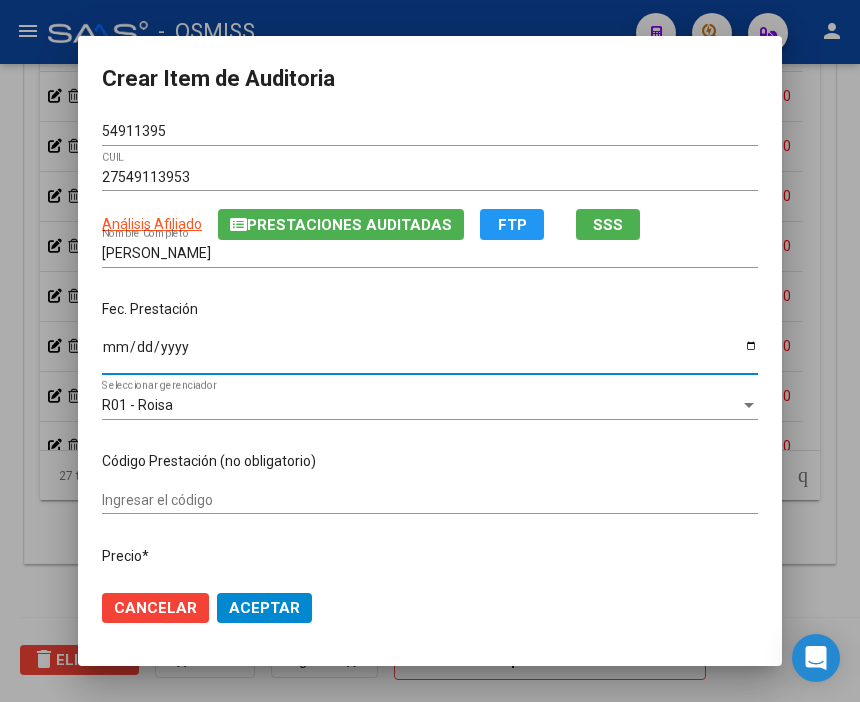 click on "Ingresar la fecha" at bounding box center (430, 354) 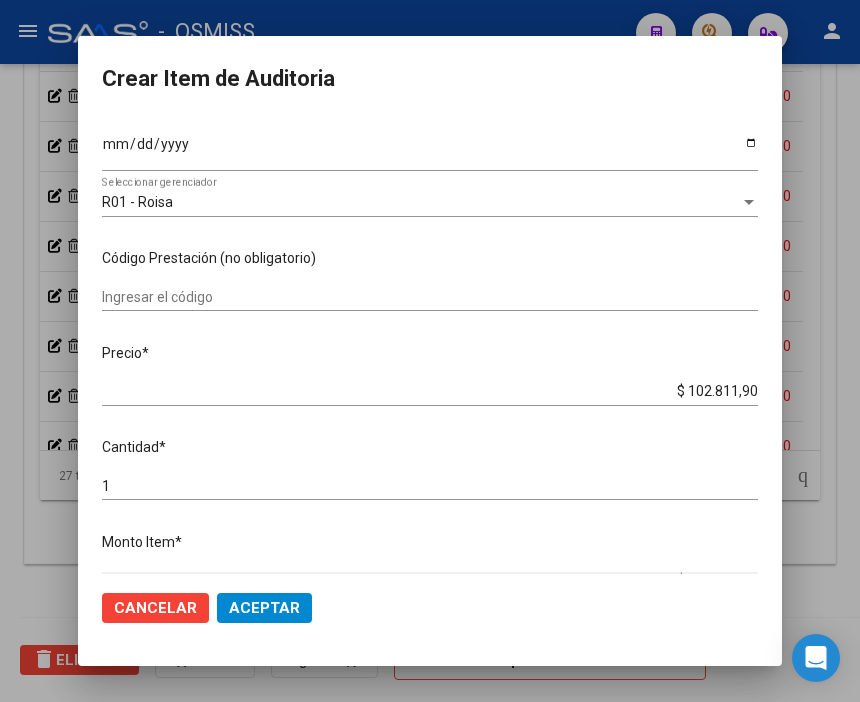 scroll, scrollTop: 222, scrollLeft: 0, axis: vertical 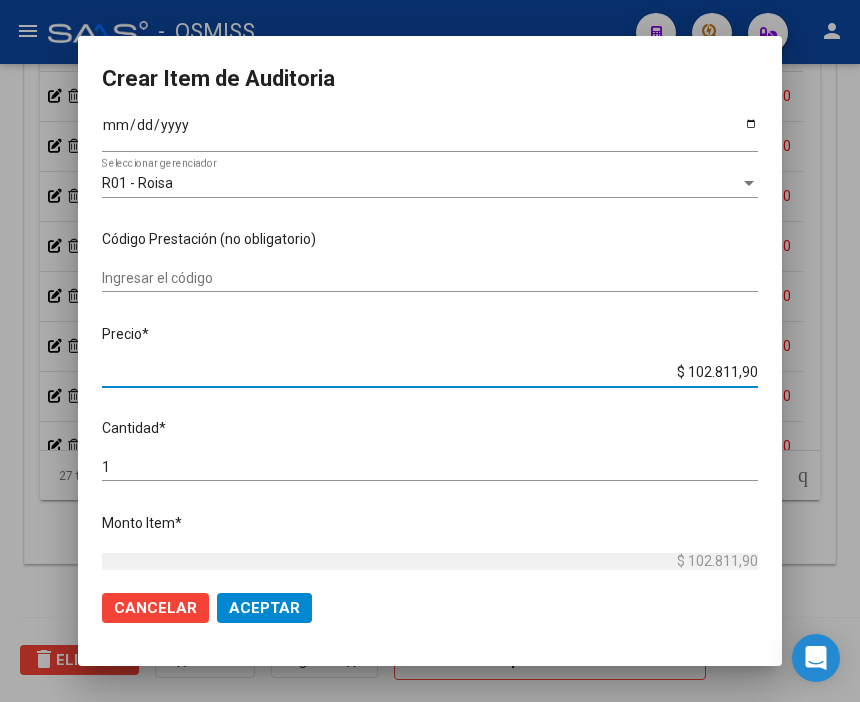 drag, startPoint x: 607, startPoint y: 371, endPoint x: 846, endPoint y: 377, distance: 239.0753 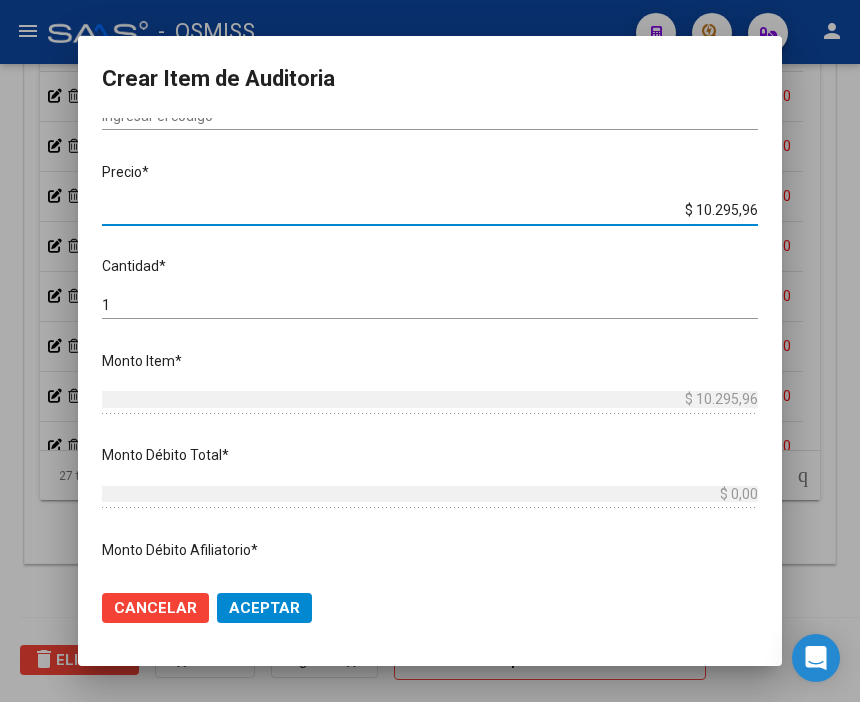 scroll, scrollTop: 555, scrollLeft: 0, axis: vertical 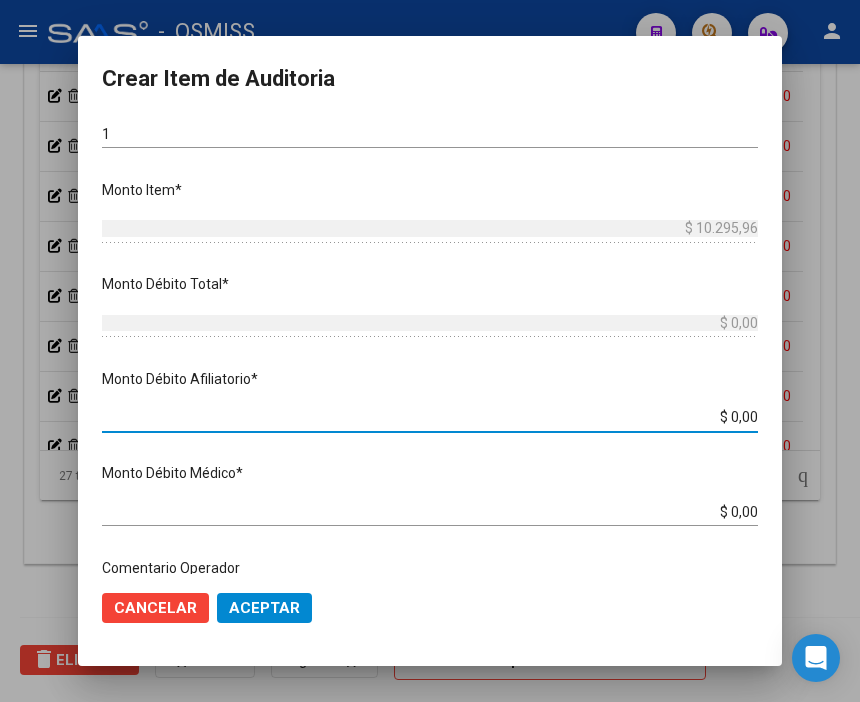 drag, startPoint x: 646, startPoint y: 415, endPoint x: 833, endPoint y: 434, distance: 187.96277 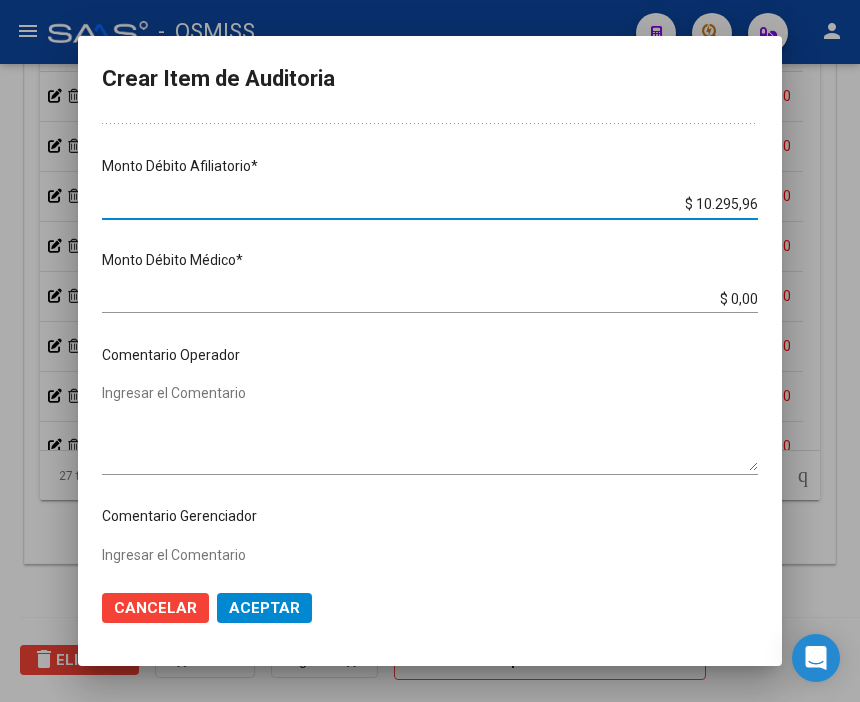 scroll, scrollTop: 888, scrollLeft: 0, axis: vertical 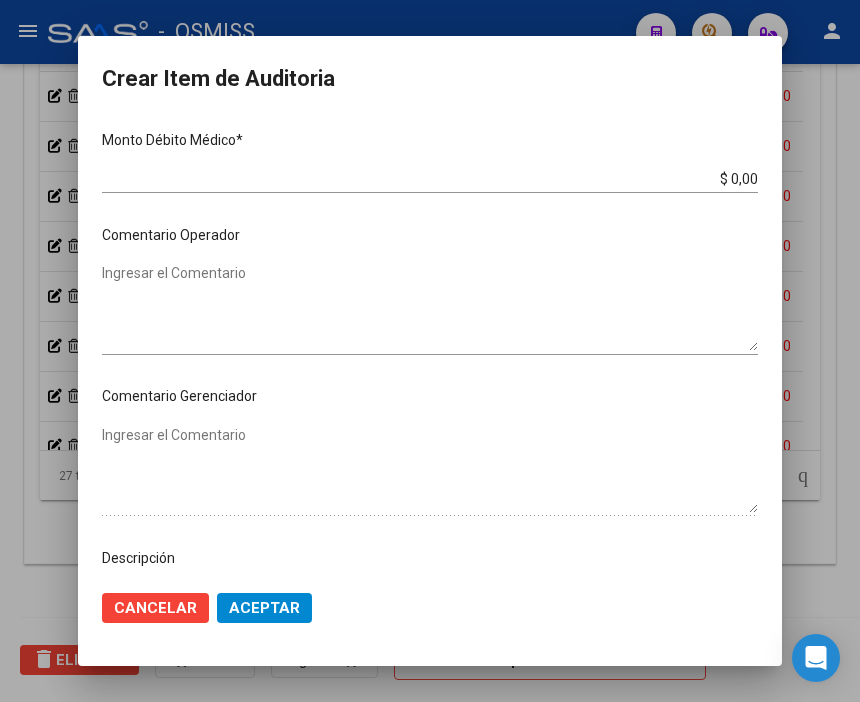 click on "Ingresar el Comentario" at bounding box center [430, 307] 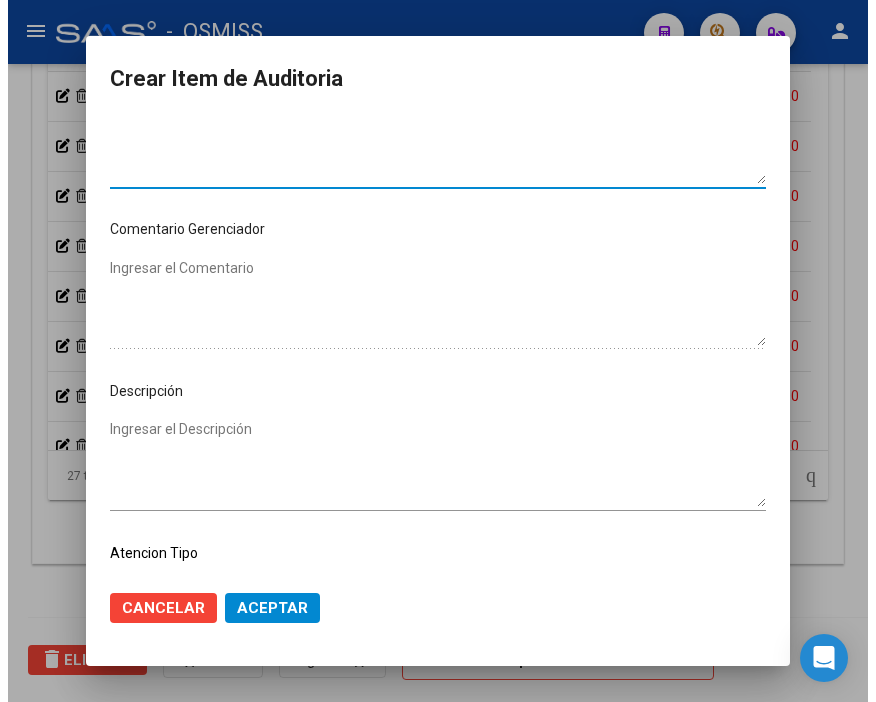 scroll, scrollTop: 1196, scrollLeft: 0, axis: vertical 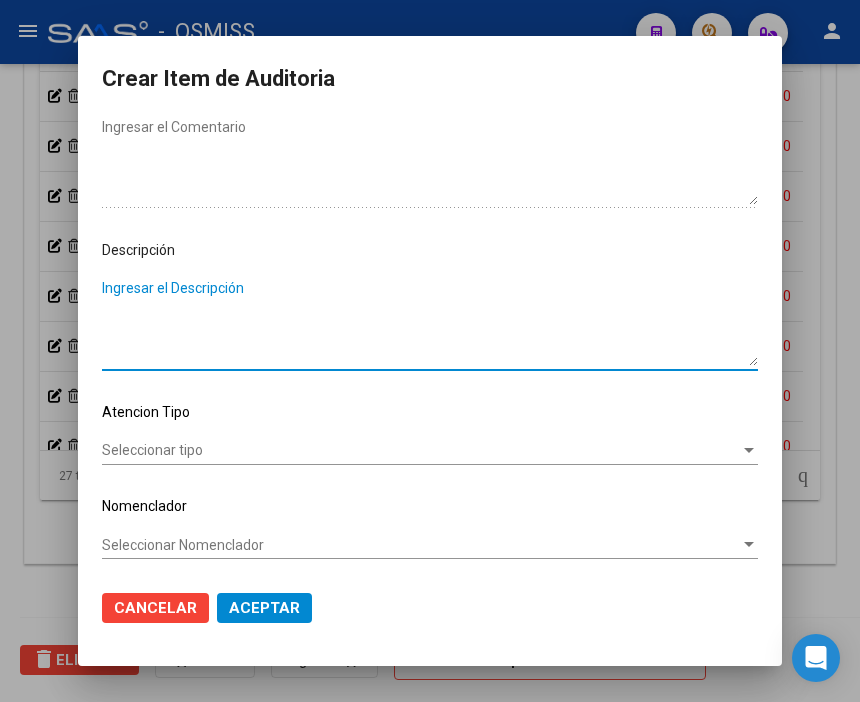 click on "Ingresar el Descripción" at bounding box center [430, 322] 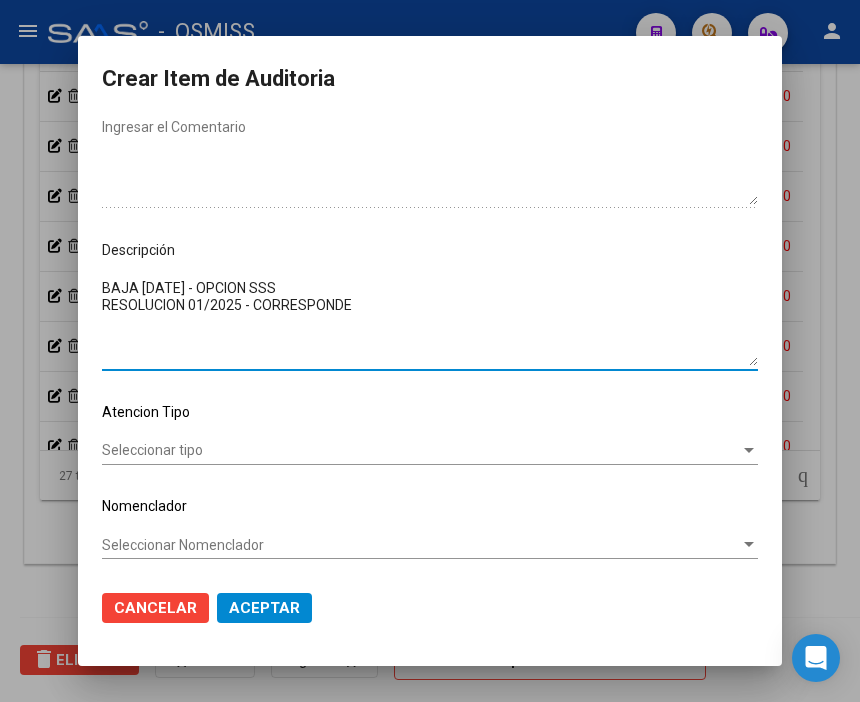 paste on "9-0340-8" 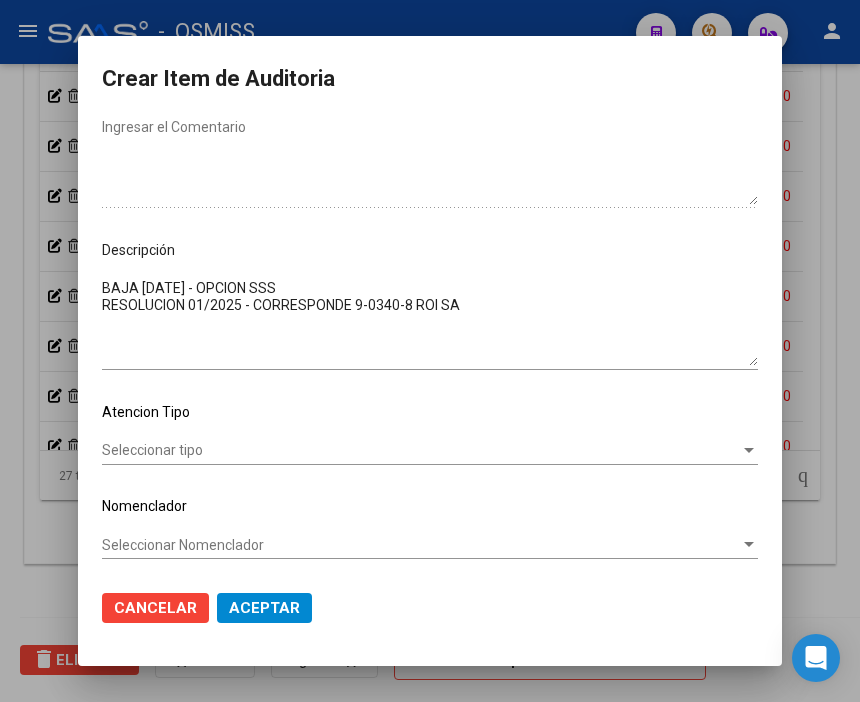 click on "Cancelar Aceptar" 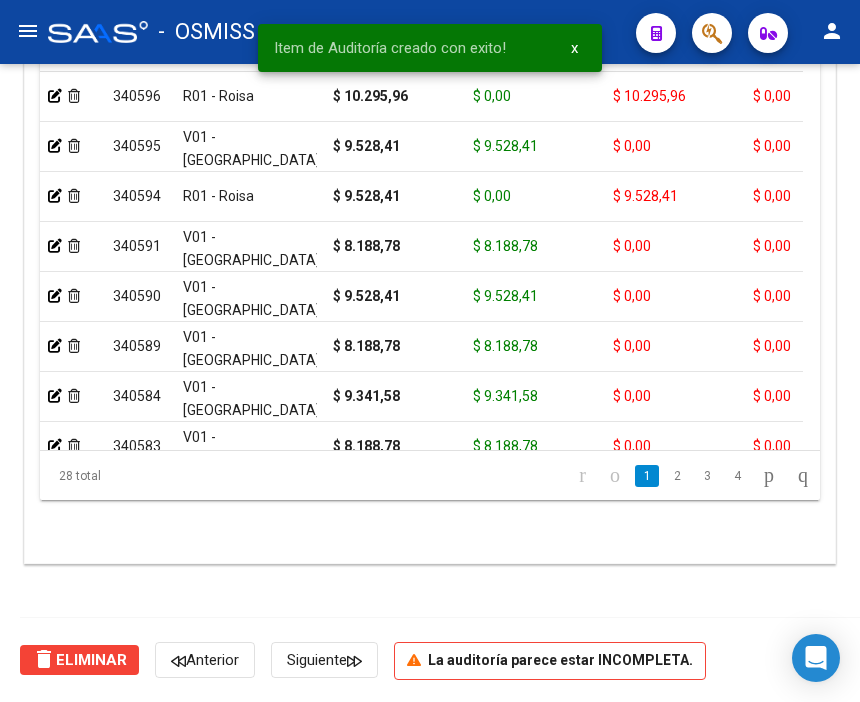 scroll, scrollTop: 1556, scrollLeft: 0, axis: vertical 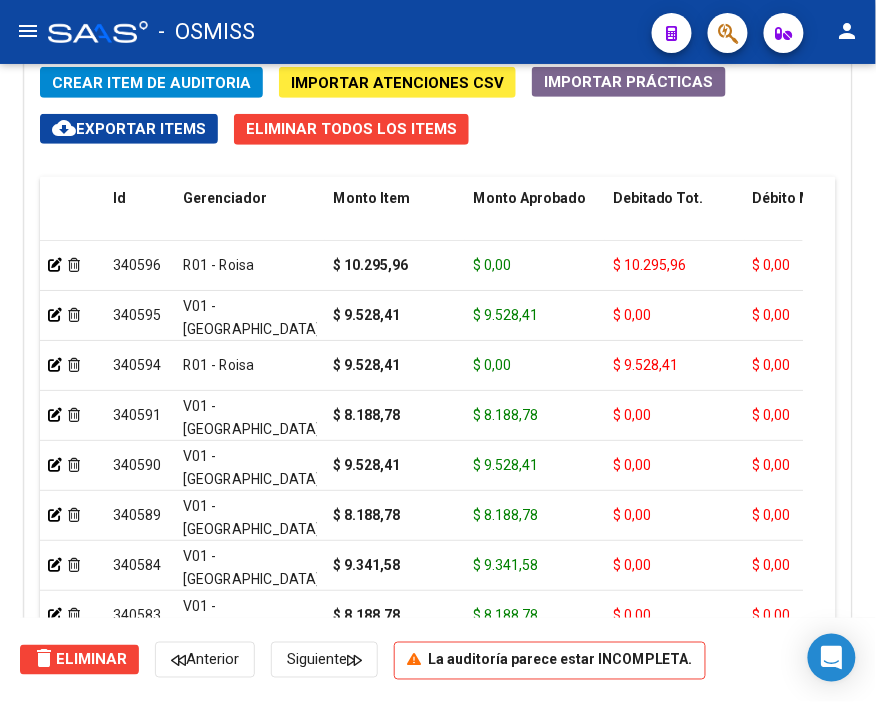 click on "Crear Item de Auditoria" 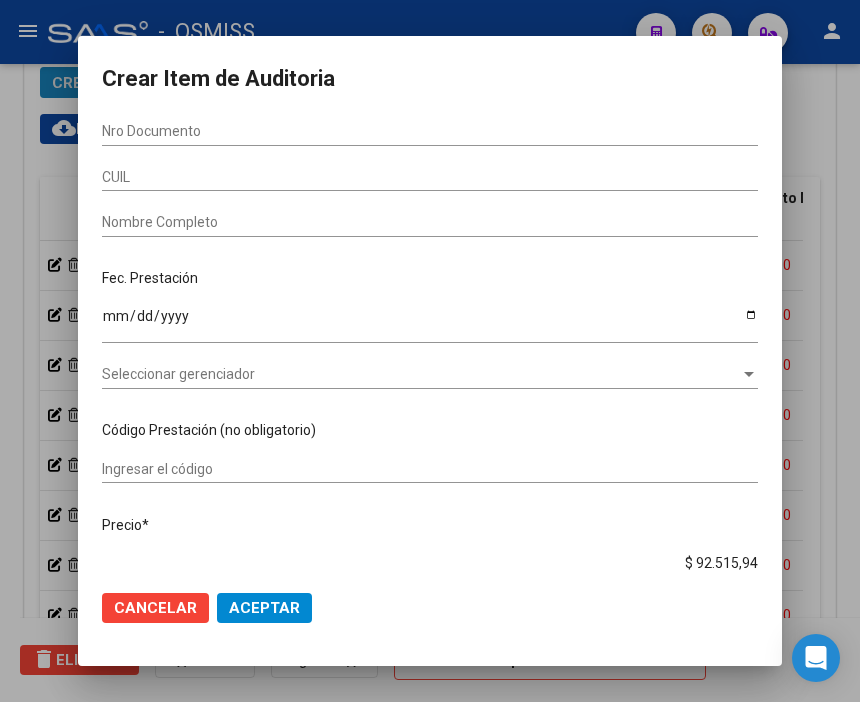 scroll, scrollTop: 1884, scrollLeft: 0, axis: vertical 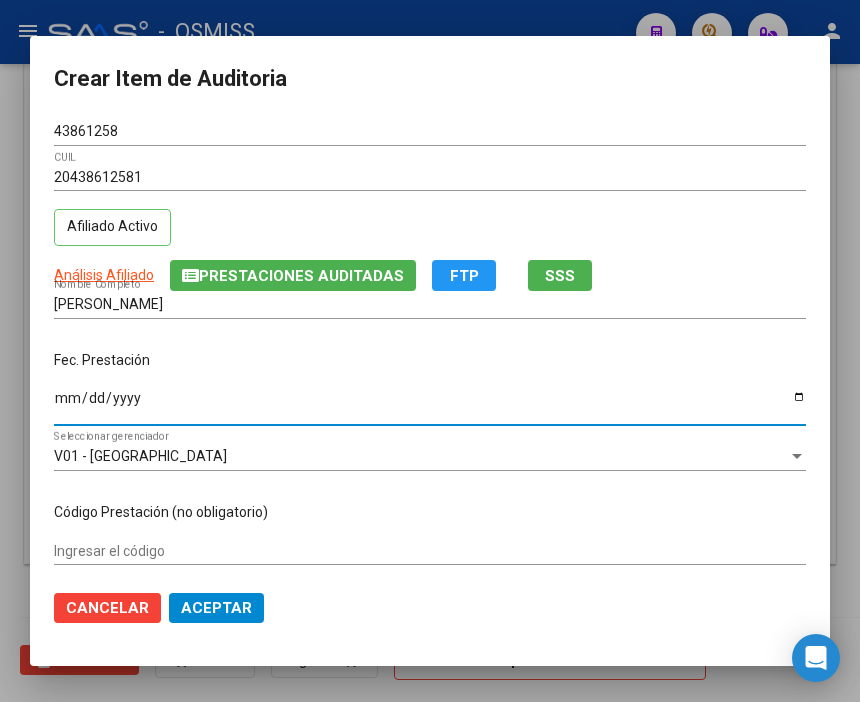 click on "Ingresar la fecha" at bounding box center [430, 405] 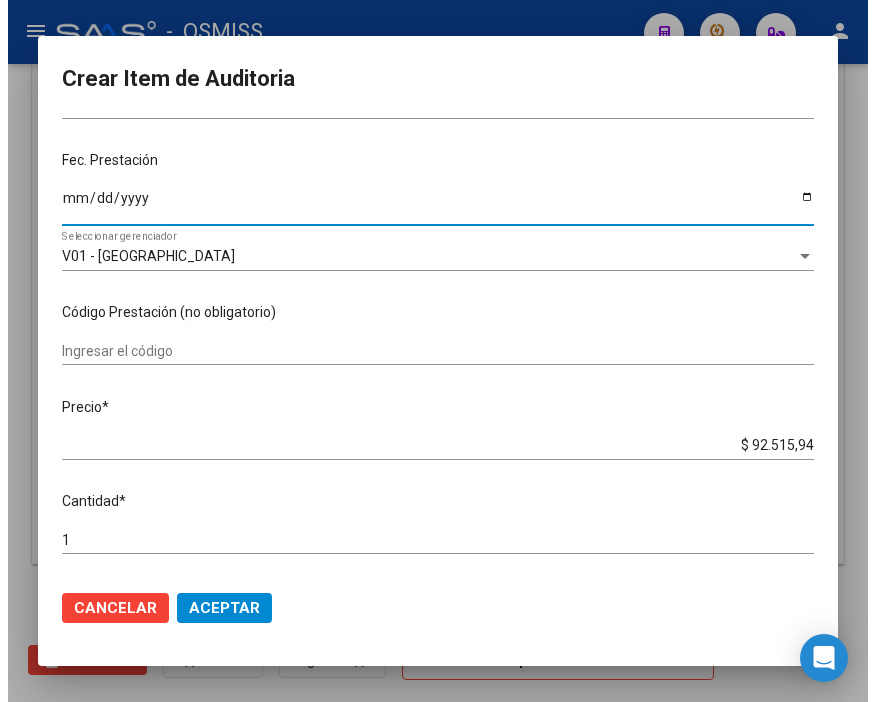 scroll, scrollTop: 222, scrollLeft: 0, axis: vertical 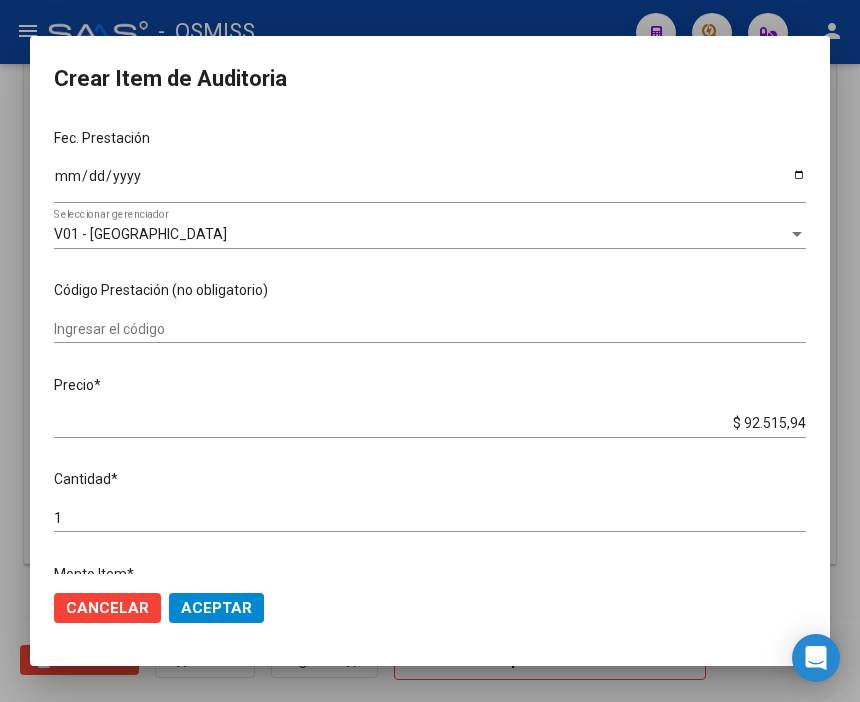 drag, startPoint x: 691, startPoint y: 412, endPoint x: 864, endPoint y: 425, distance: 173.48775 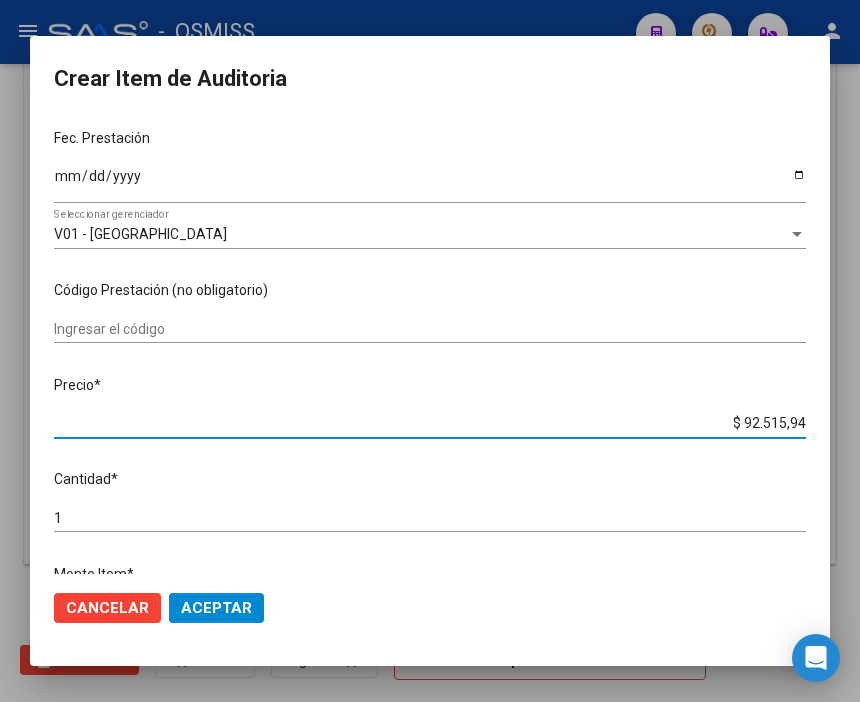 drag, startPoint x: 672, startPoint y: 427, endPoint x: 864, endPoint y: 444, distance: 192.75113 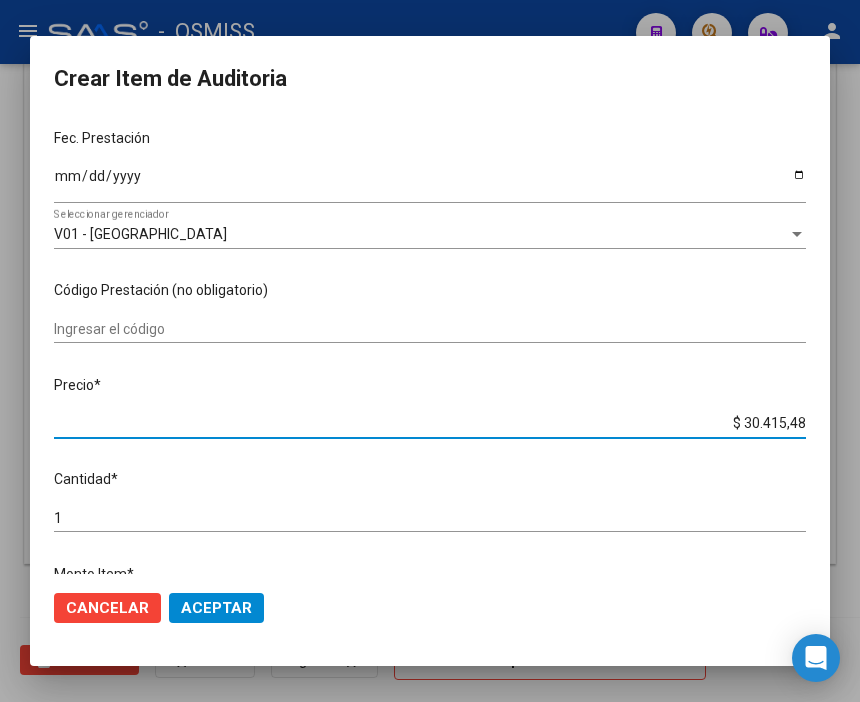 click on "Aceptar" 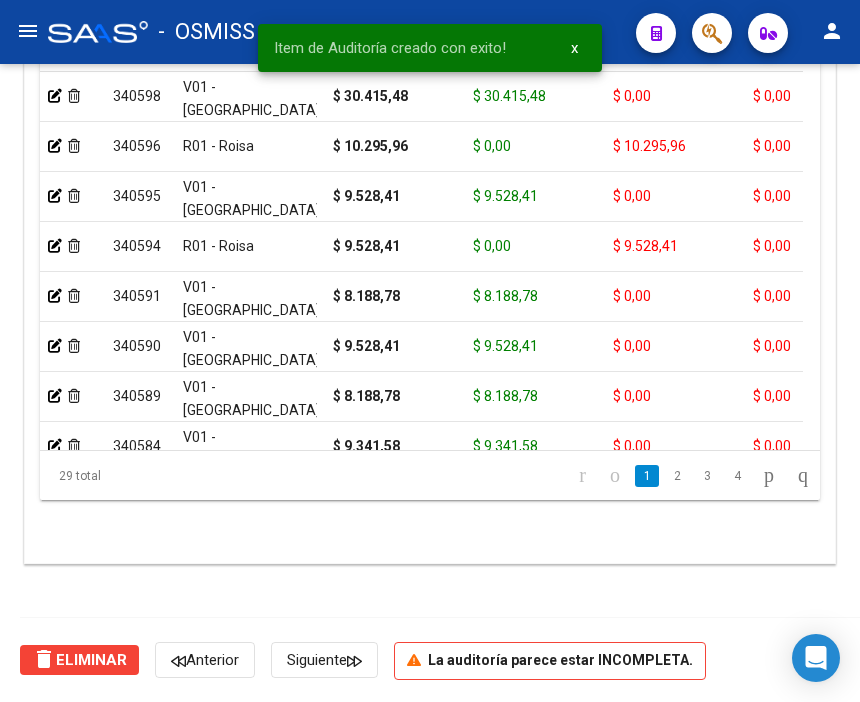scroll, scrollTop: 1556, scrollLeft: 0, axis: vertical 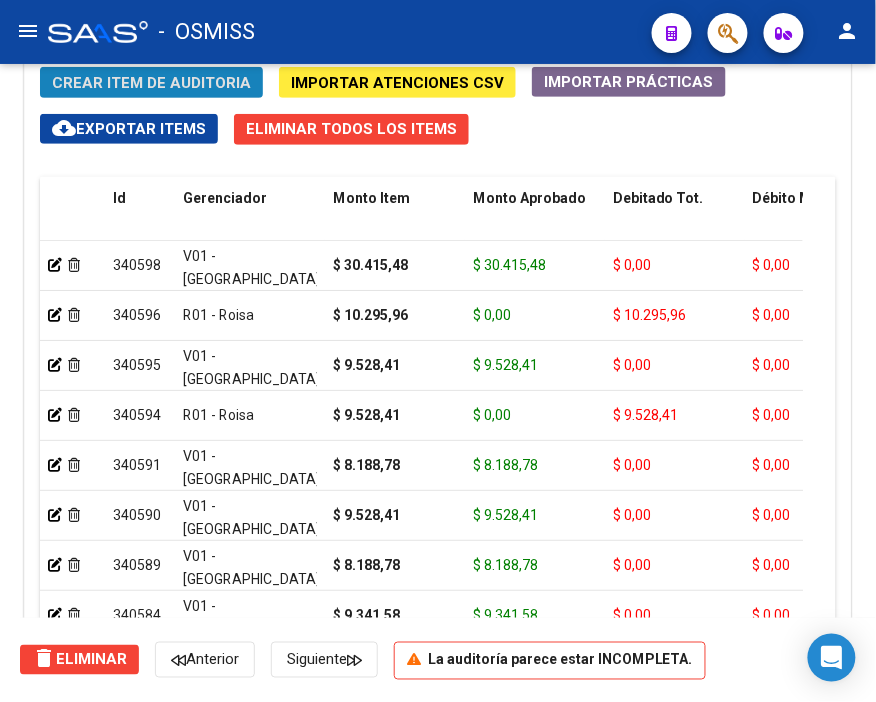 click on "Crear Item de Auditoria" 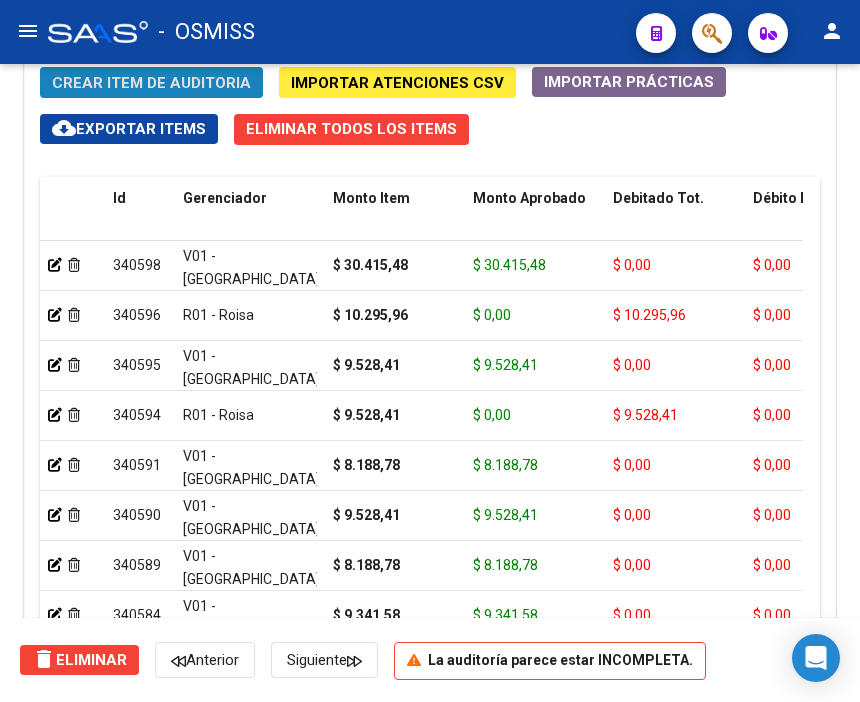 scroll, scrollTop: 1884, scrollLeft: 0, axis: vertical 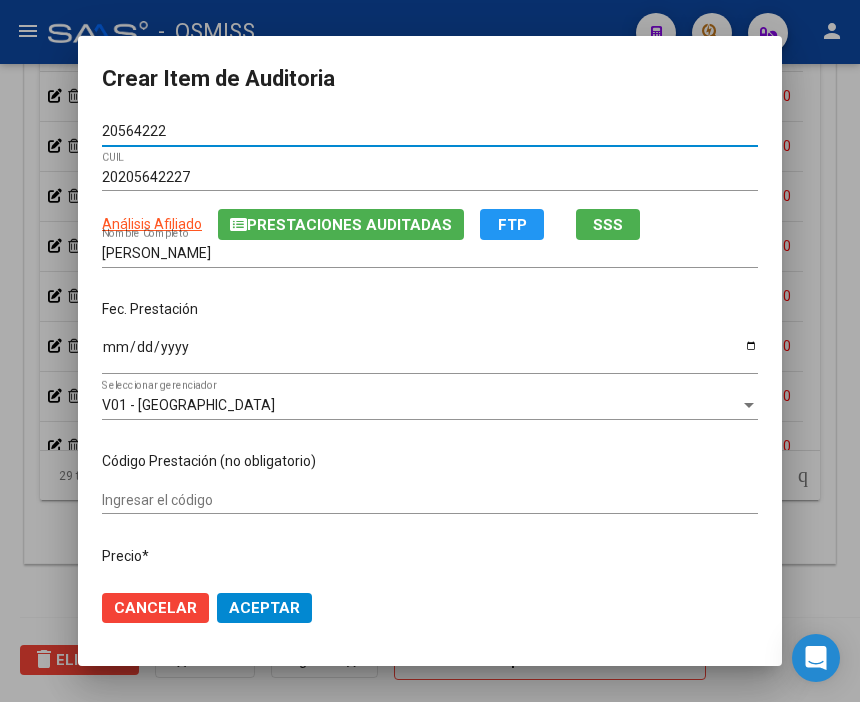 click on "Ingresar la fecha" at bounding box center (430, 354) 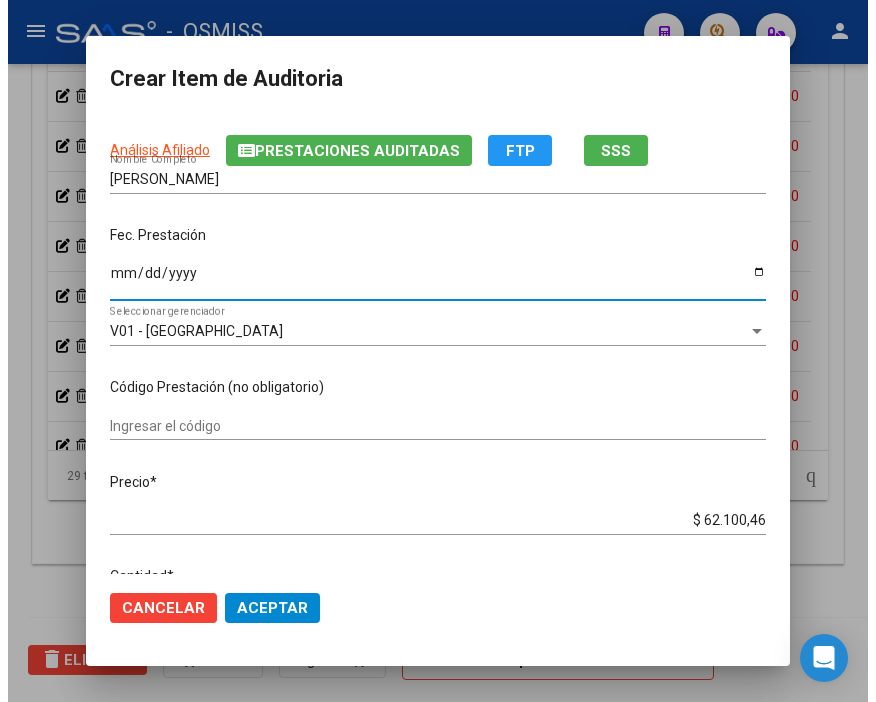 scroll, scrollTop: 111, scrollLeft: 0, axis: vertical 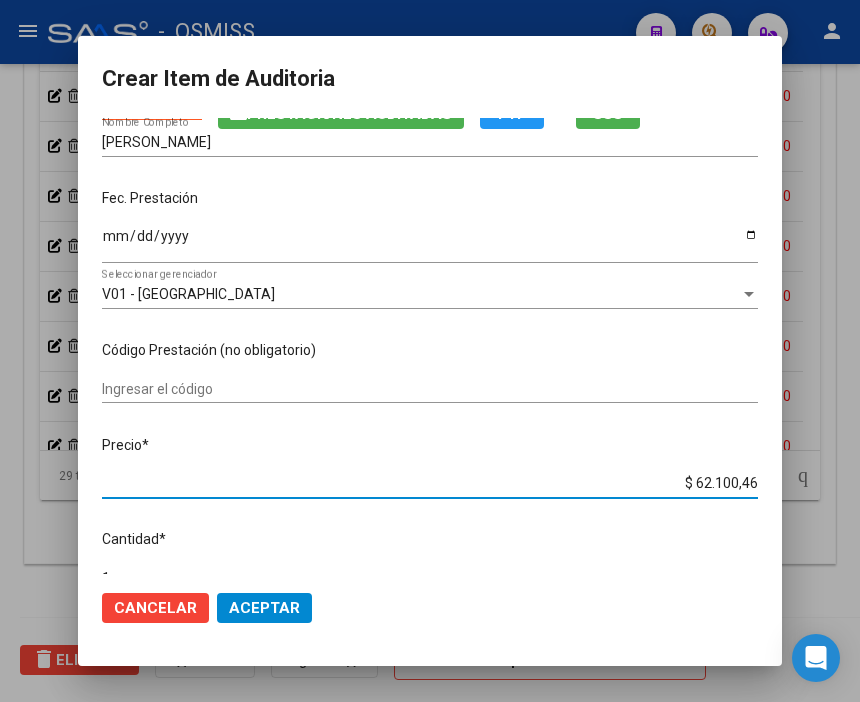 drag, startPoint x: 634, startPoint y: 484, endPoint x: 864, endPoint y: 515, distance: 232.07973 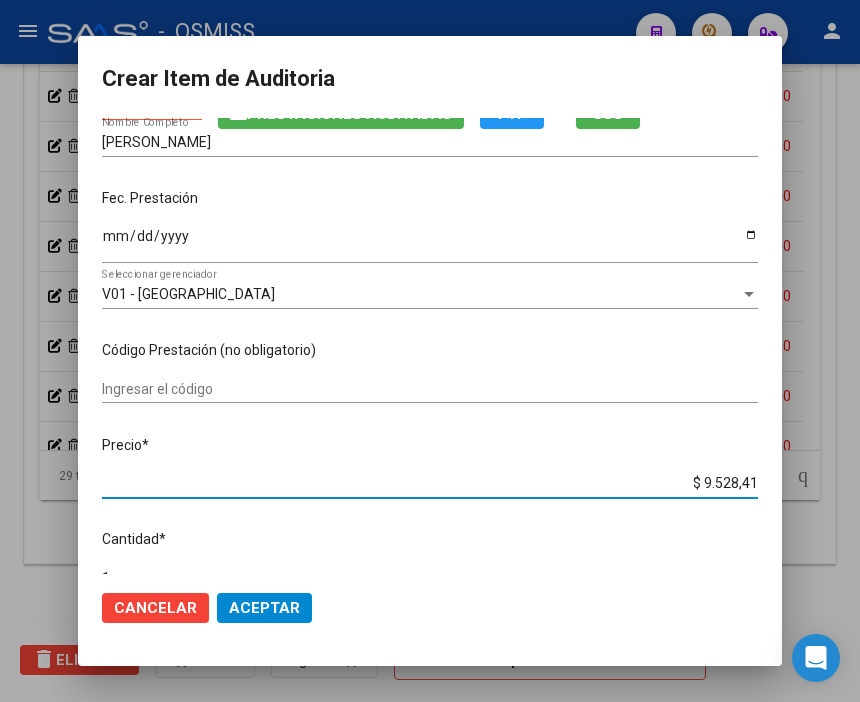 click on "Aceptar" 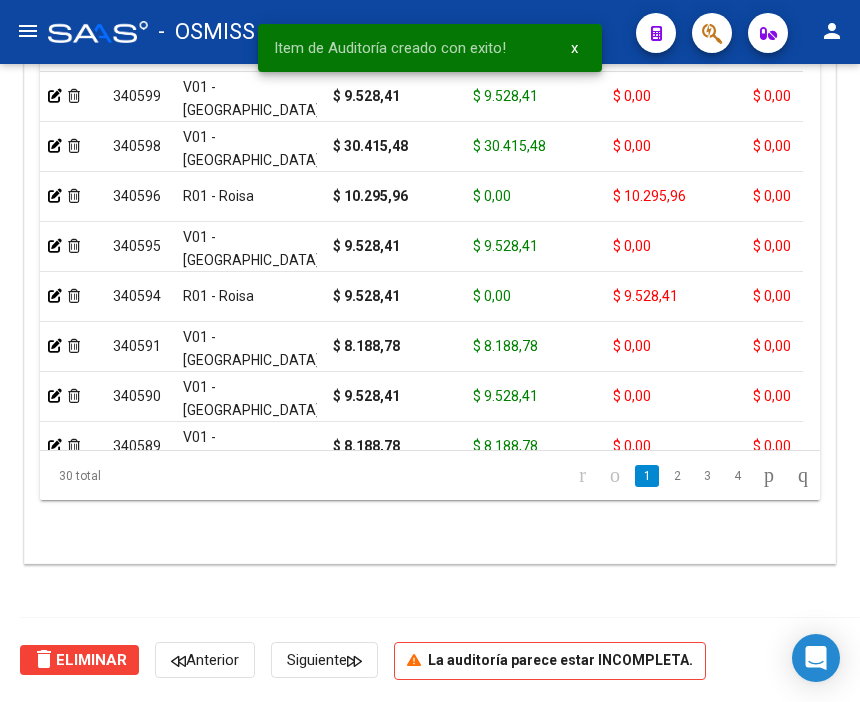 scroll, scrollTop: 1556, scrollLeft: 0, axis: vertical 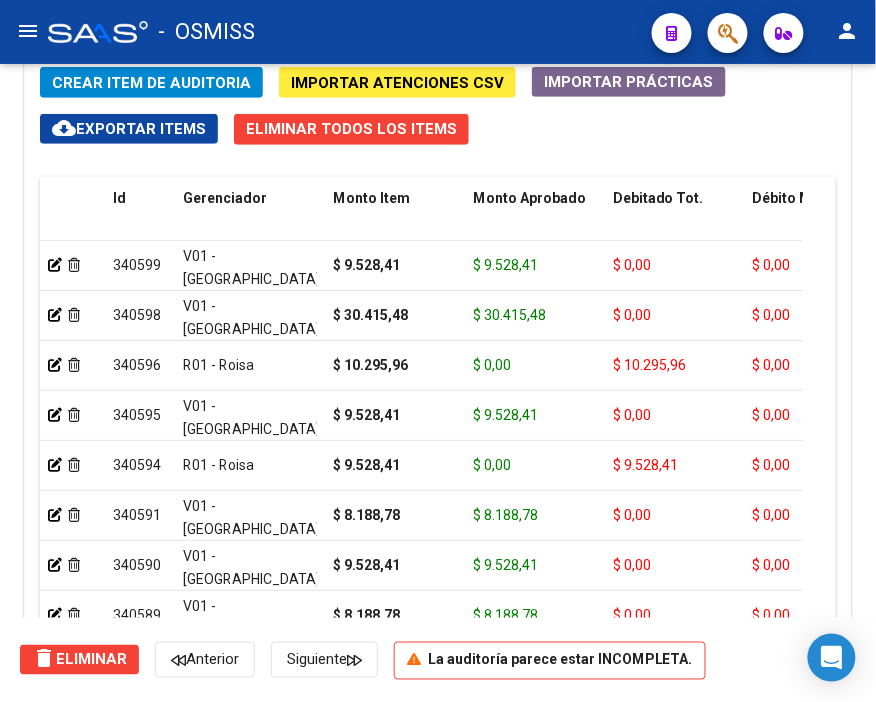 click on "Crear Item de Auditoria" 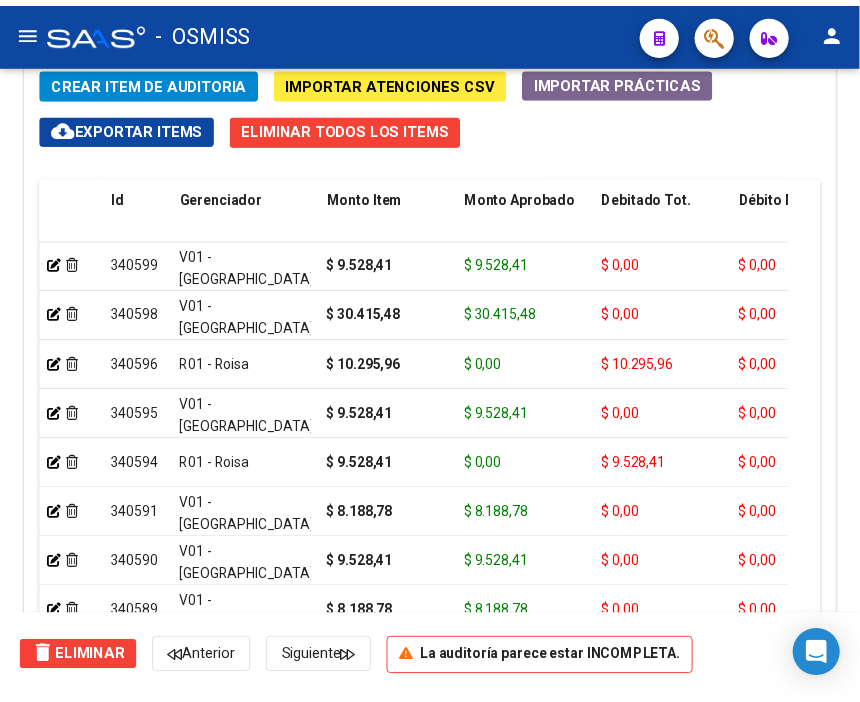 scroll, scrollTop: 1884, scrollLeft: 0, axis: vertical 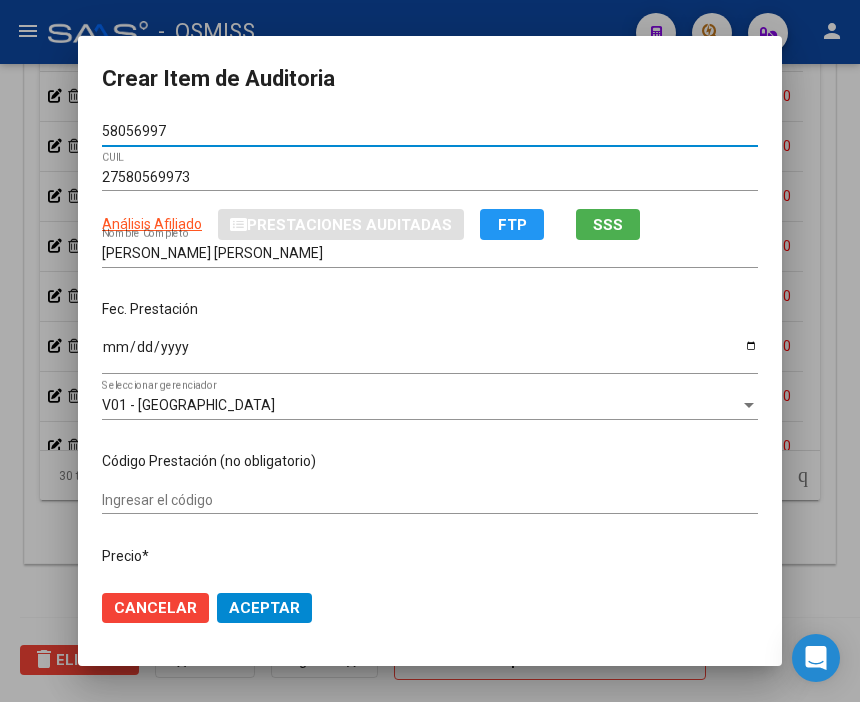 click on "Ingresar la fecha" at bounding box center (430, 354) 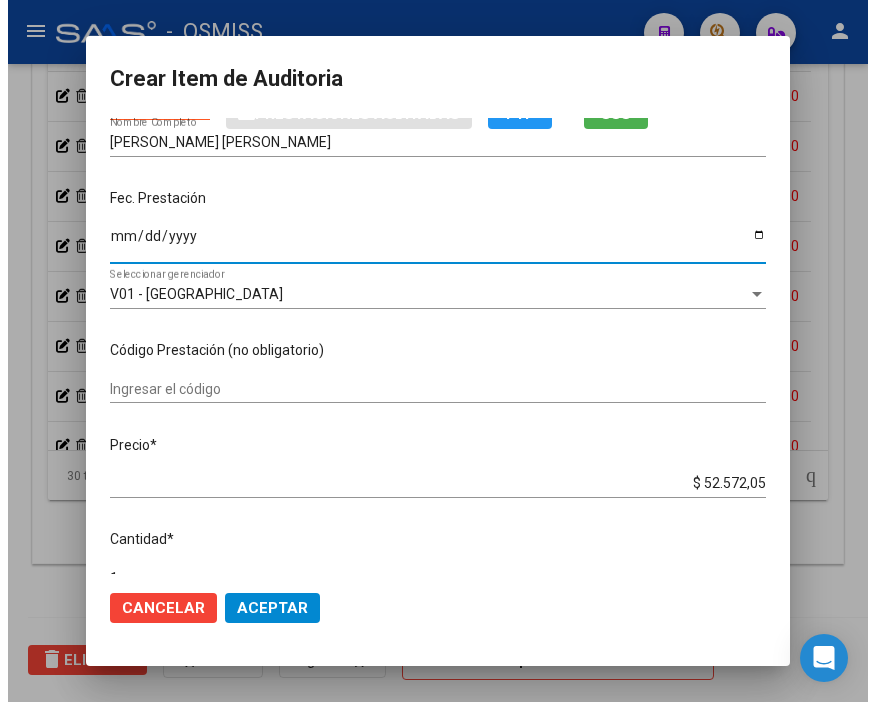 scroll, scrollTop: 222, scrollLeft: 0, axis: vertical 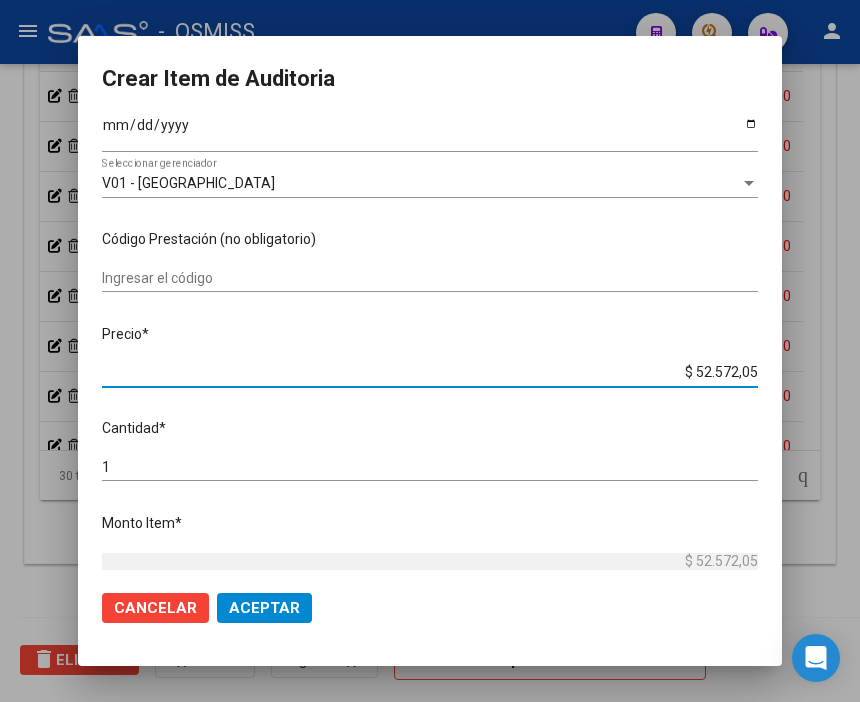 drag, startPoint x: 658, startPoint y: 366, endPoint x: 832, endPoint y: 388, distance: 175.38528 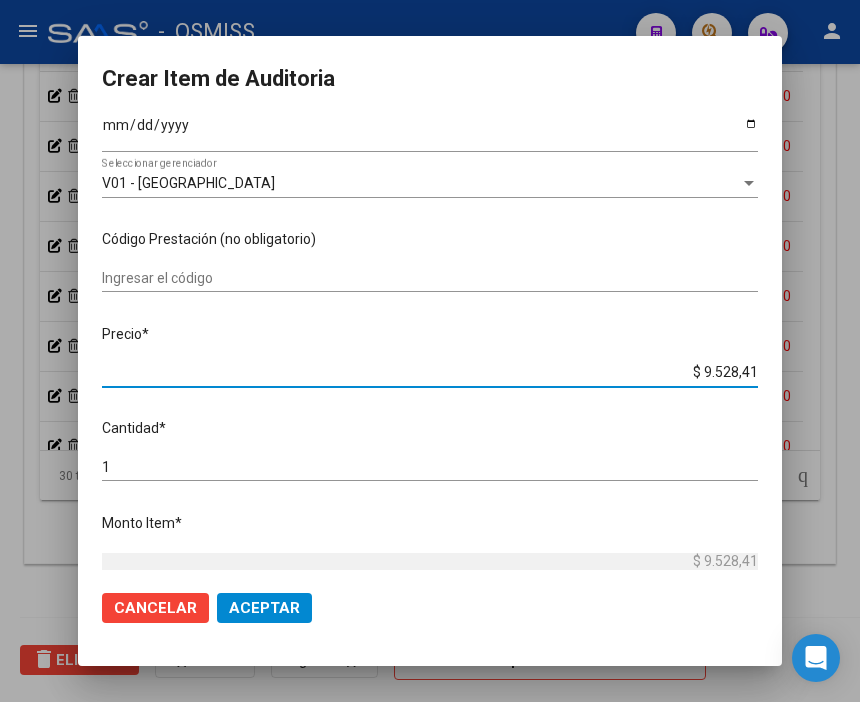 click on "Aceptar" 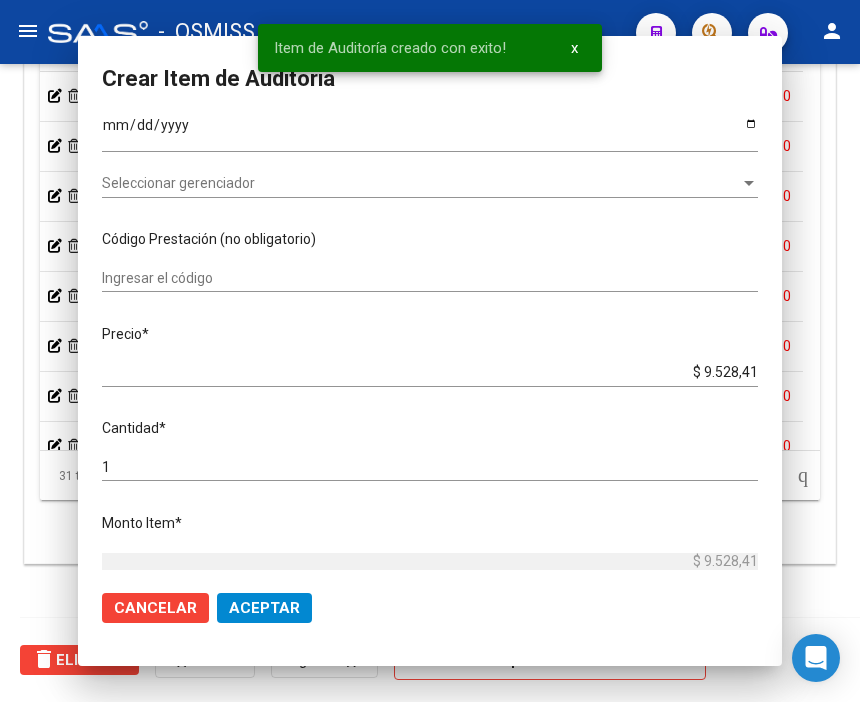 scroll, scrollTop: 1556, scrollLeft: 0, axis: vertical 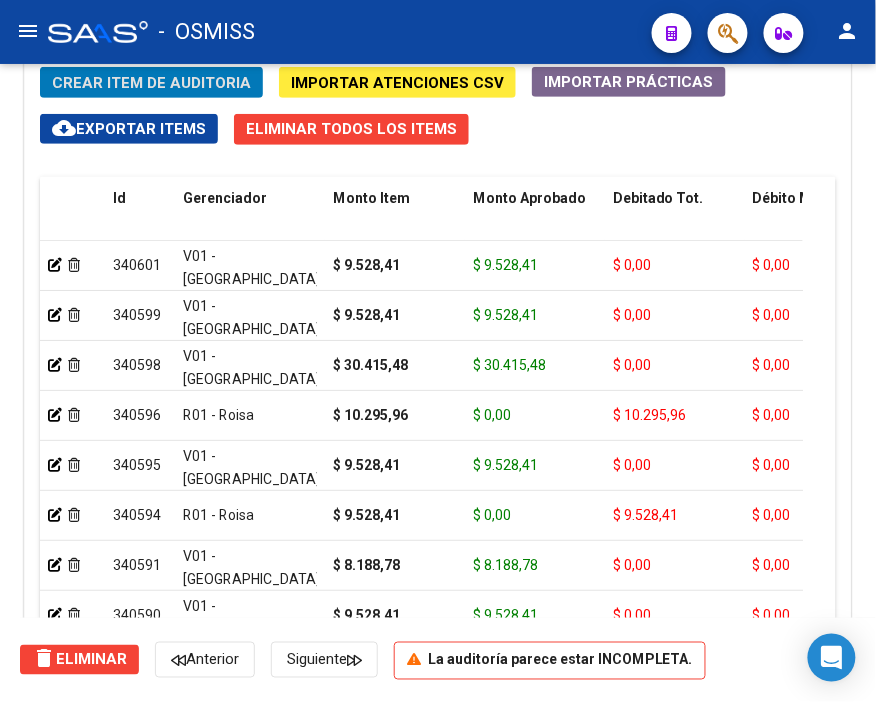 drag, startPoint x: 181, startPoint y: 85, endPoint x: 612, endPoint y: 153, distance: 436.3313 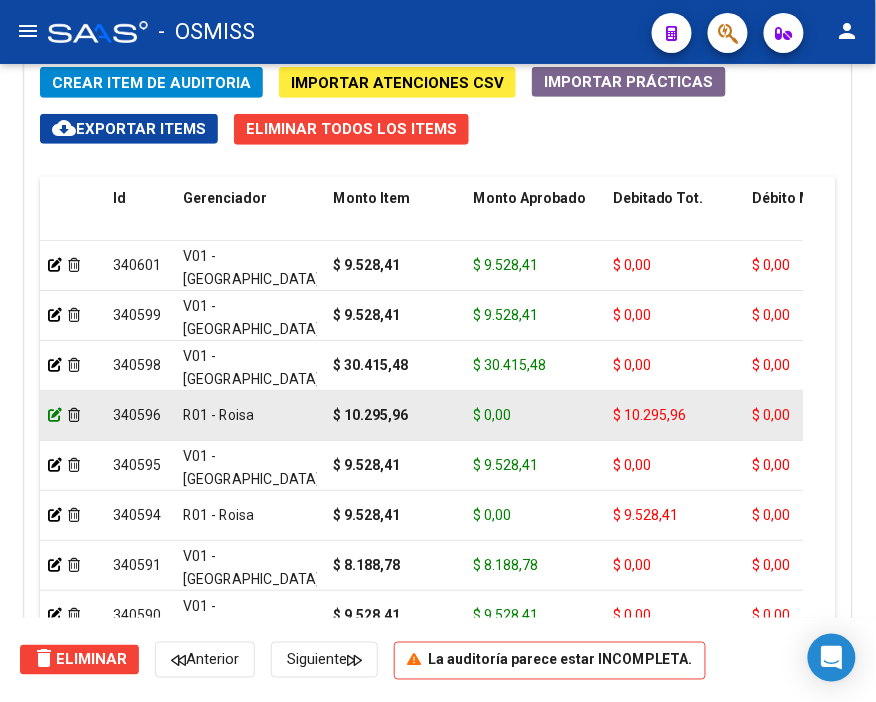 click 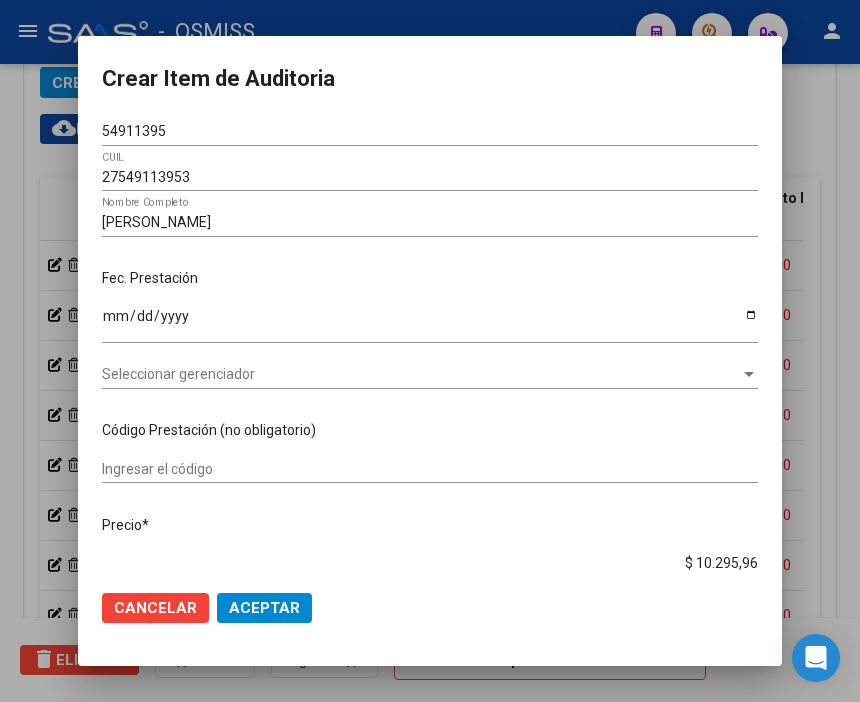 scroll, scrollTop: 1884, scrollLeft: 0, axis: vertical 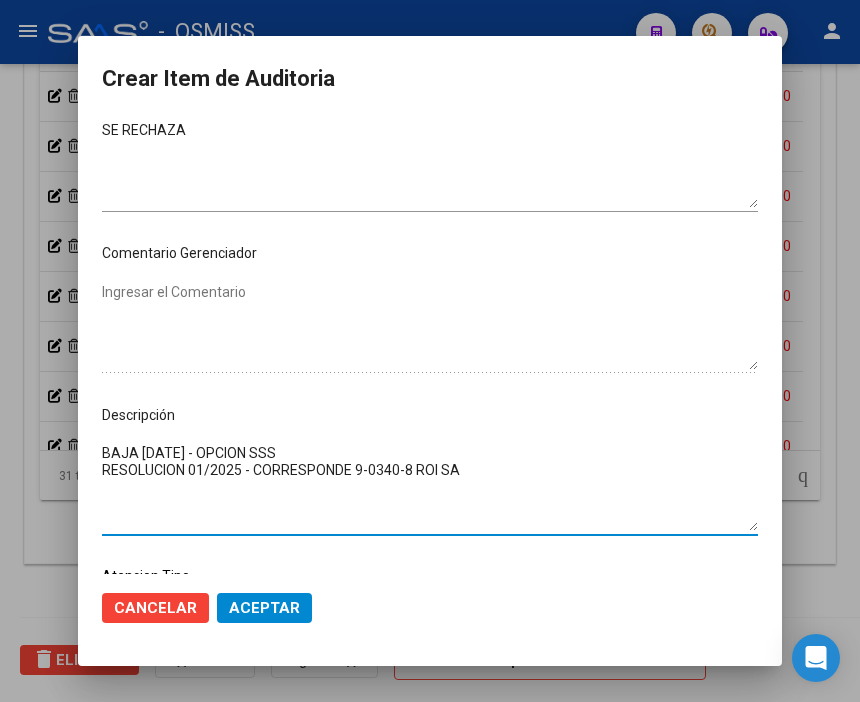 drag, startPoint x: 507, startPoint y: 476, endPoint x: 48, endPoint y: 445, distance: 460.04565 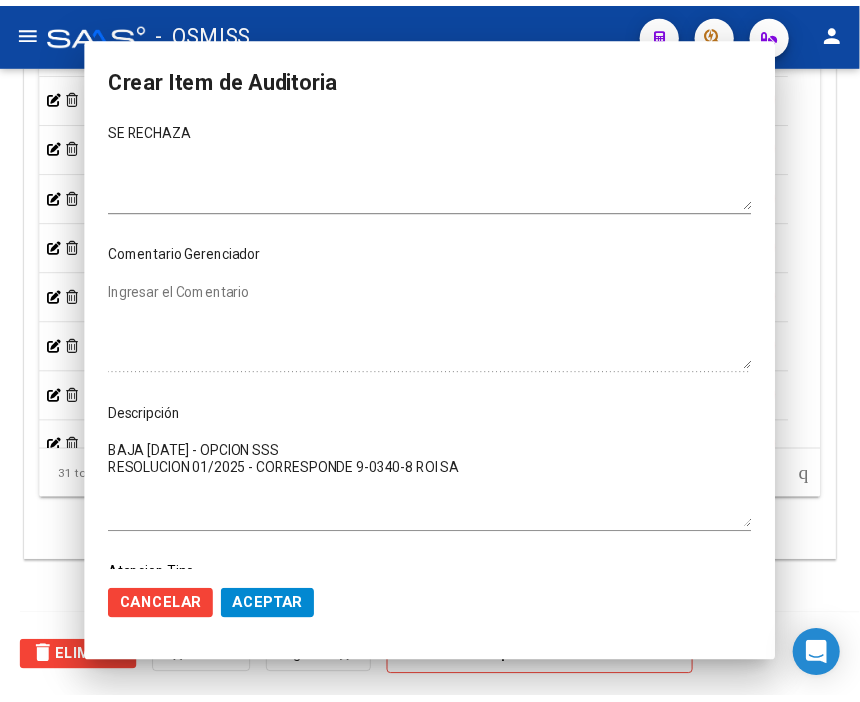 scroll, scrollTop: 1556, scrollLeft: 0, axis: vertical 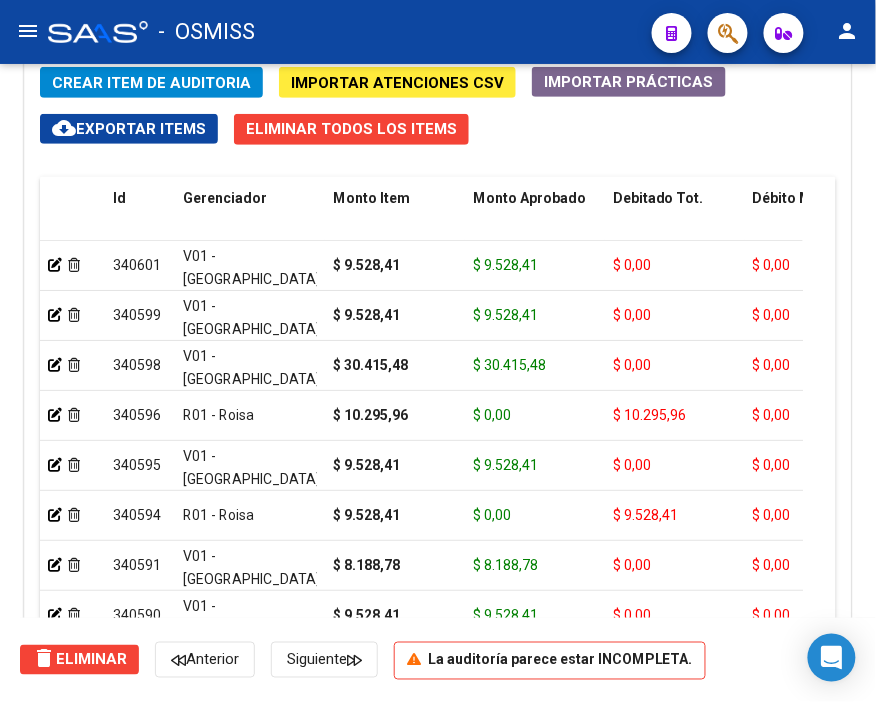 click on "Crear Item de Auditoria" 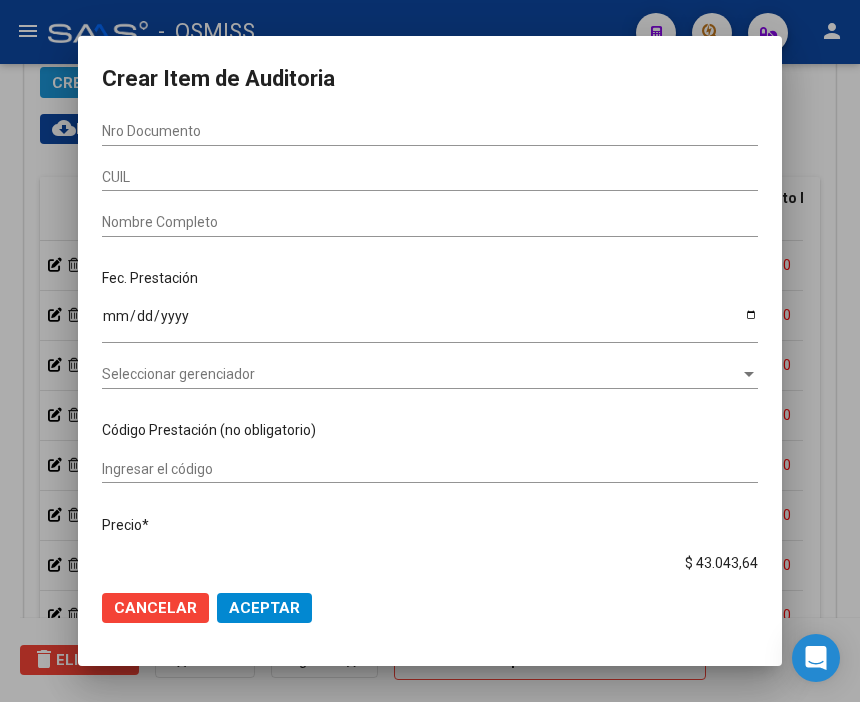 scroll, scrollTop: 1884, scrollLeft: 0, axis: vertical 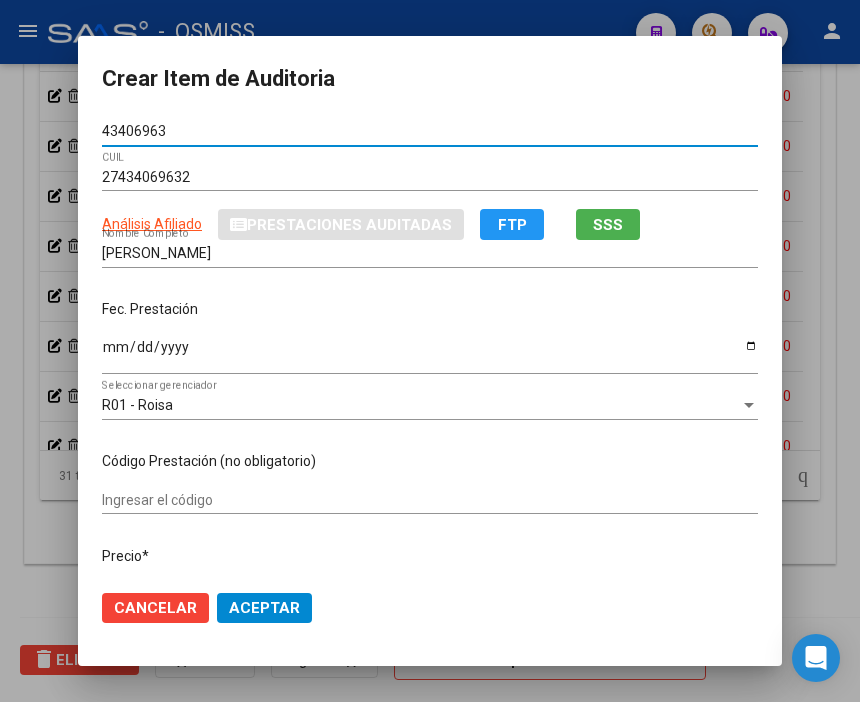 click on "Ingresar la fecha" at bounding box center [430, 354] 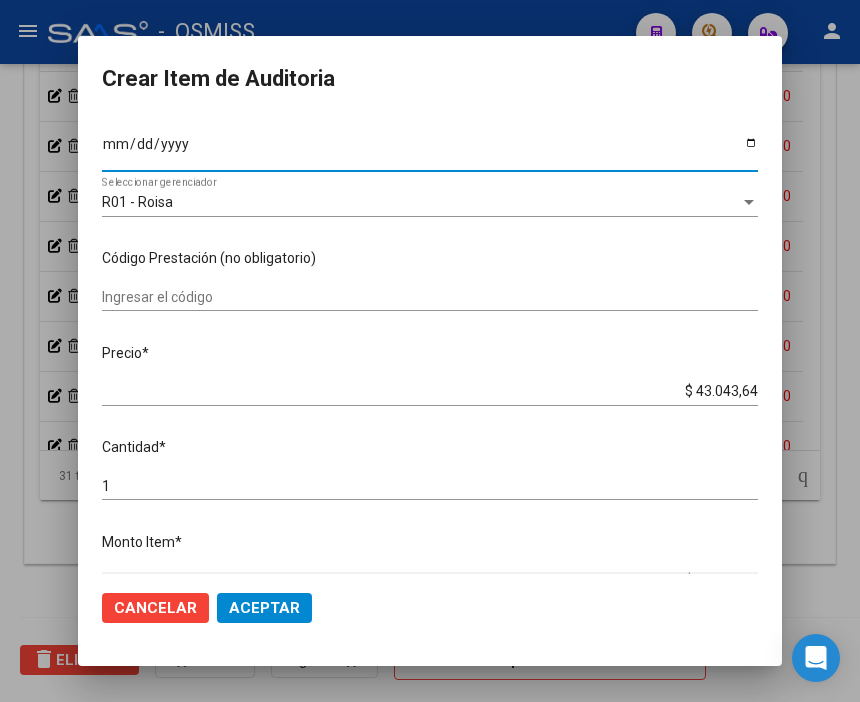 scroll, scrollTop: 222, scrollLeft: 0, axis: vertical 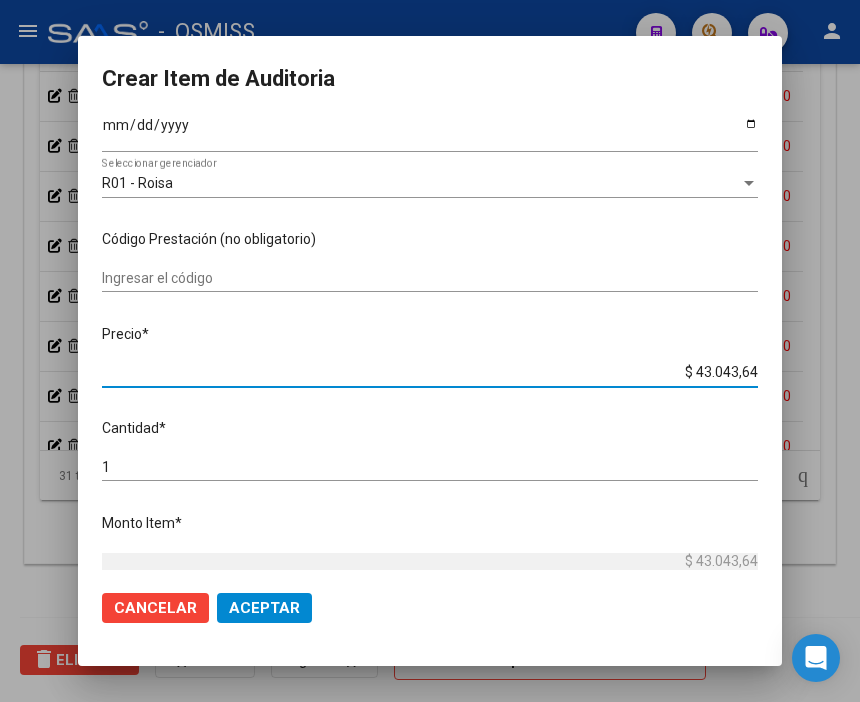 drag, startPoint x: 666, startPoint y: 375, endPoint x: 638, endPoint y: 367, distance: 29.12044 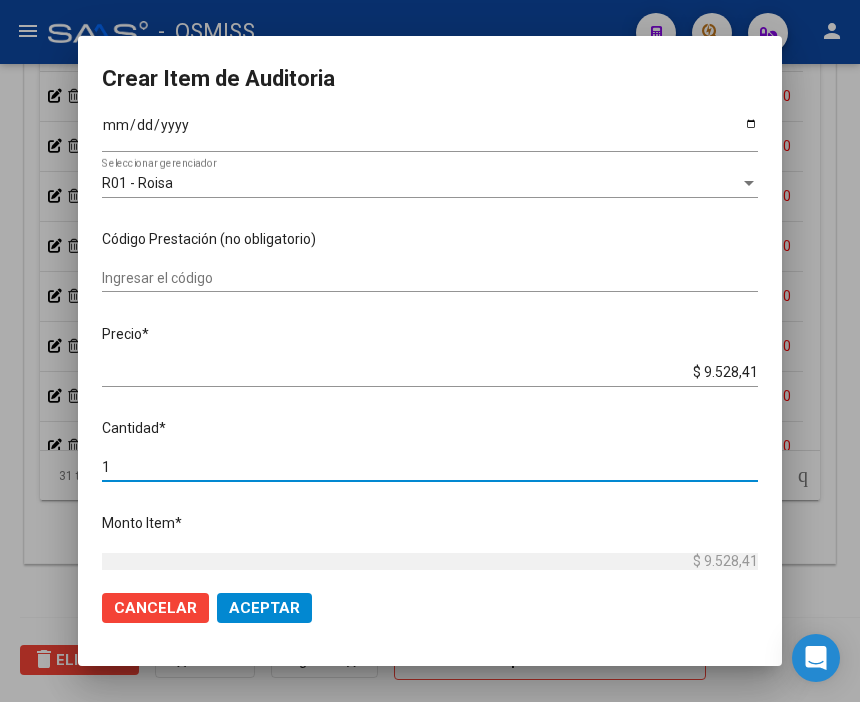 drag, startPoint x: 156, startPoint y: 466, endPoint x: 53, endPoint y: 462, distance: 103.077644 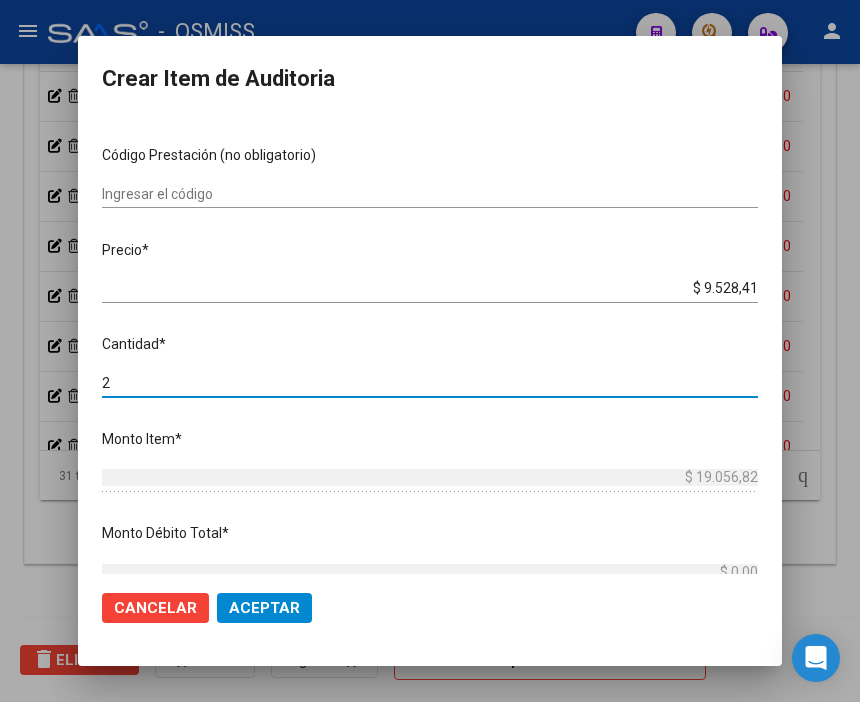 scroll, scrollTop: 555, scrollLeft: 0, axis: vertical 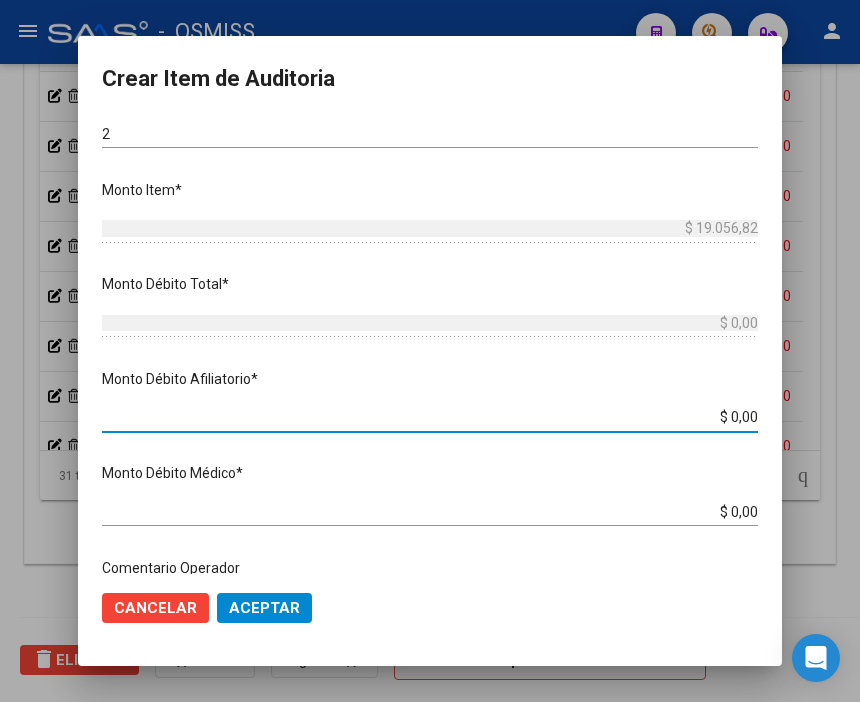 drag, startPoint x: 677, startPoint y: 407, endPoint x: 856, endPoint y: 421, distance: 179.54665 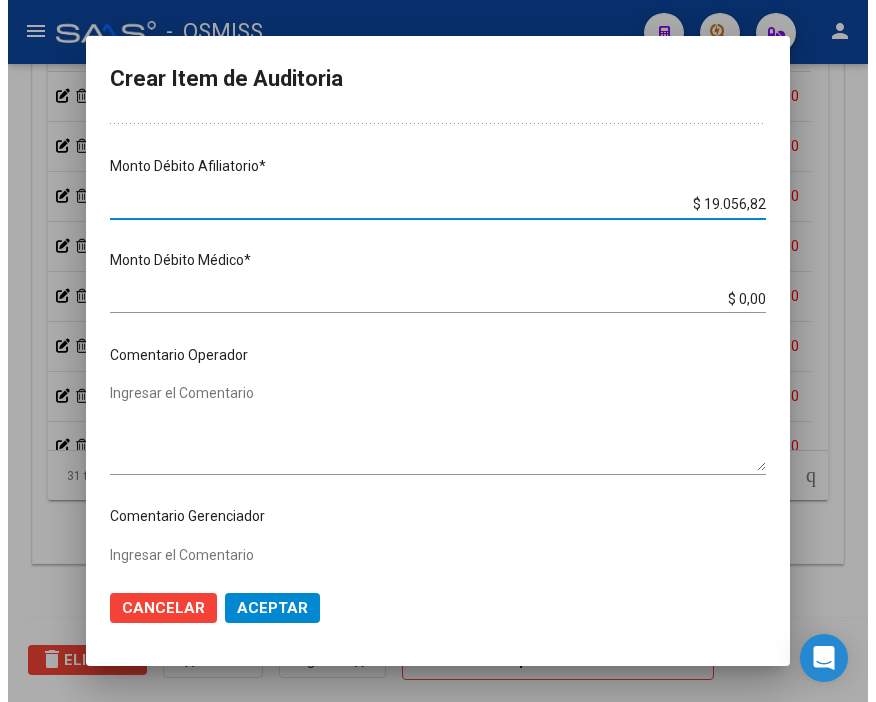 scroll, scrollTop: 777, scrollLeft: 0, axis: vertical 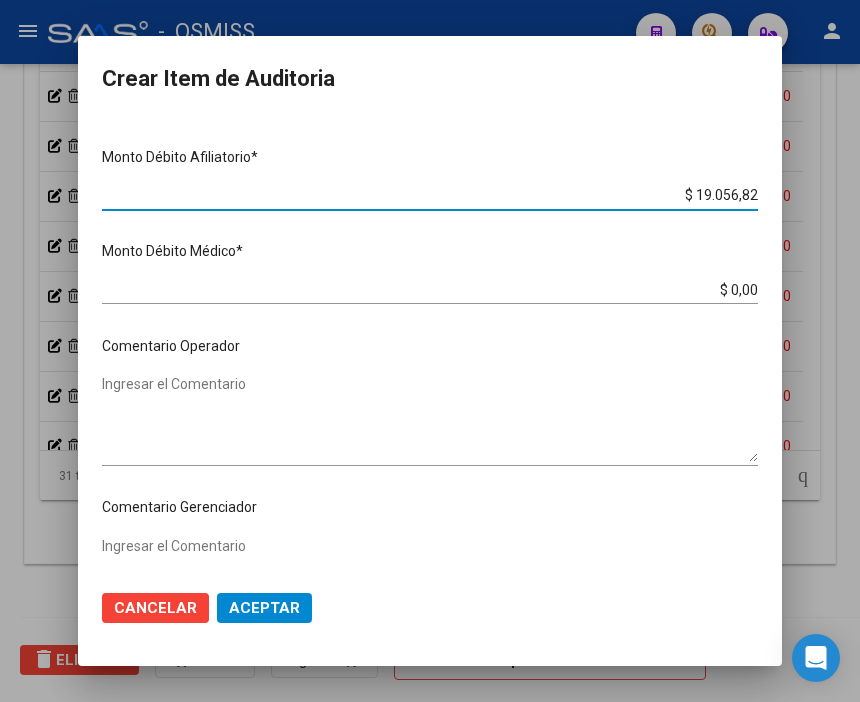 click on "Ingresar el Comentario" at bounding box center (430, 418) 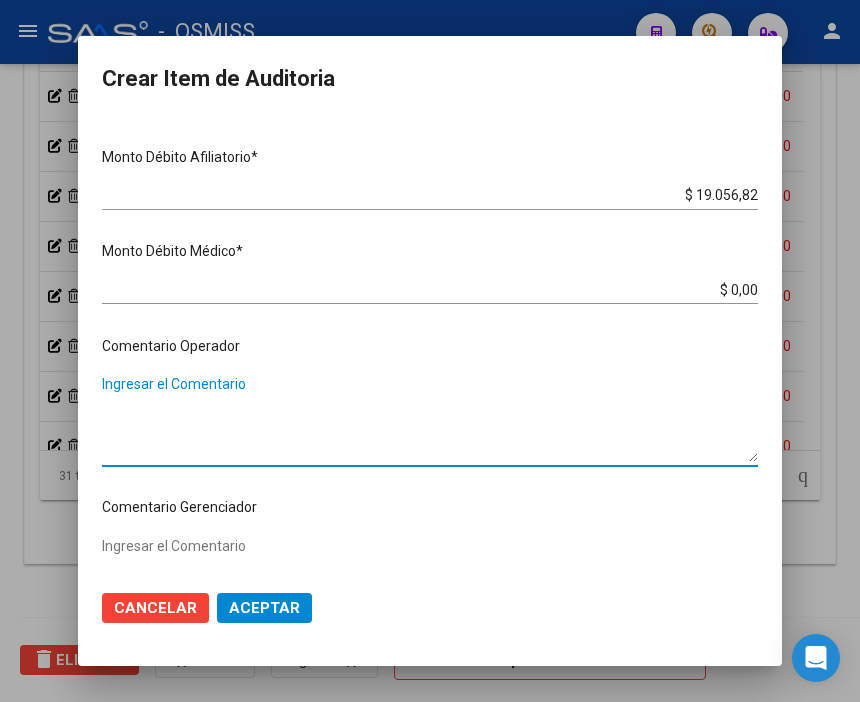 paste on "BAJA [DATE] - OPCION SSS
RESOLUCION 01/2025 - CORRESPONDE 9-0340-8 ROI SA" 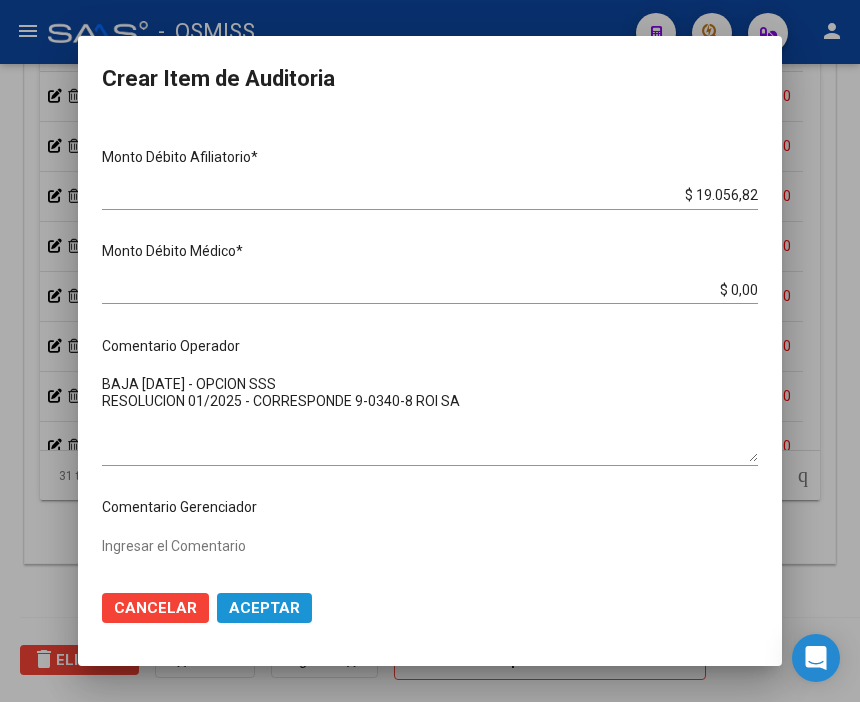 click on "Aceptar" 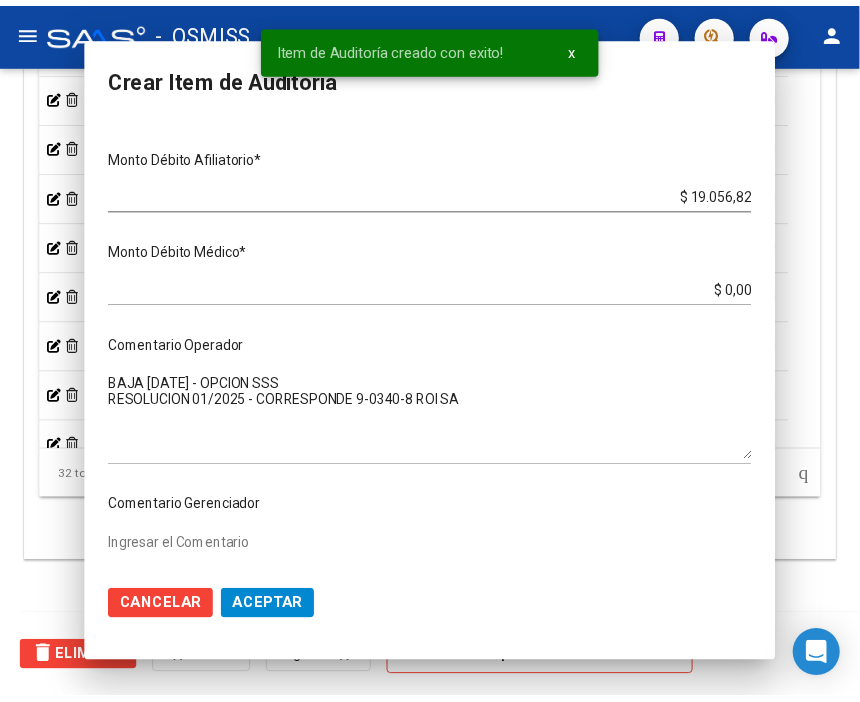 scroll, scrollTop: 1556, scrollLeft: 0, axis: vertical 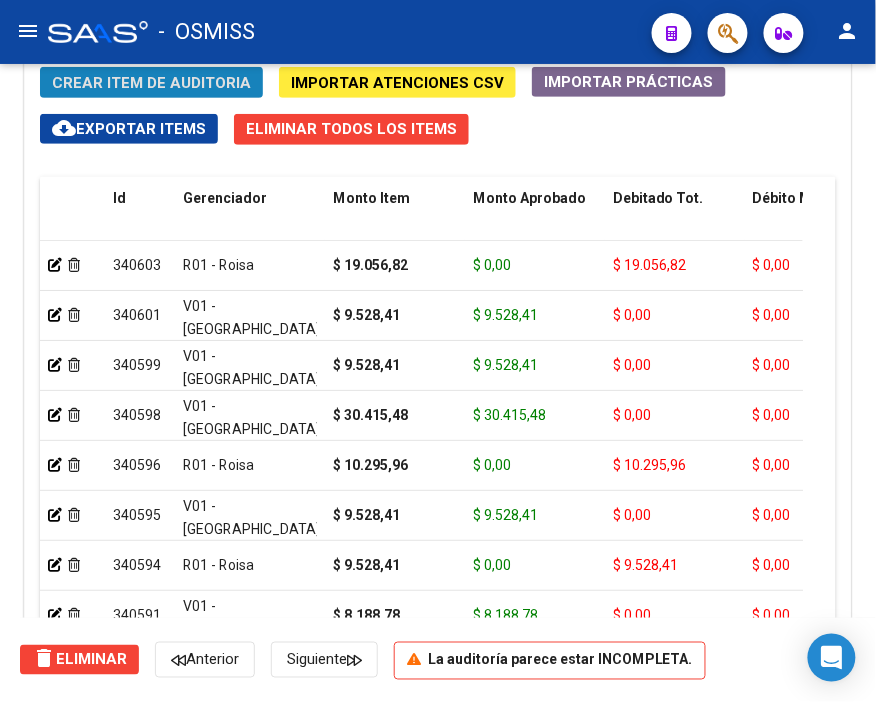 click on "Crear Item de Auditoria" 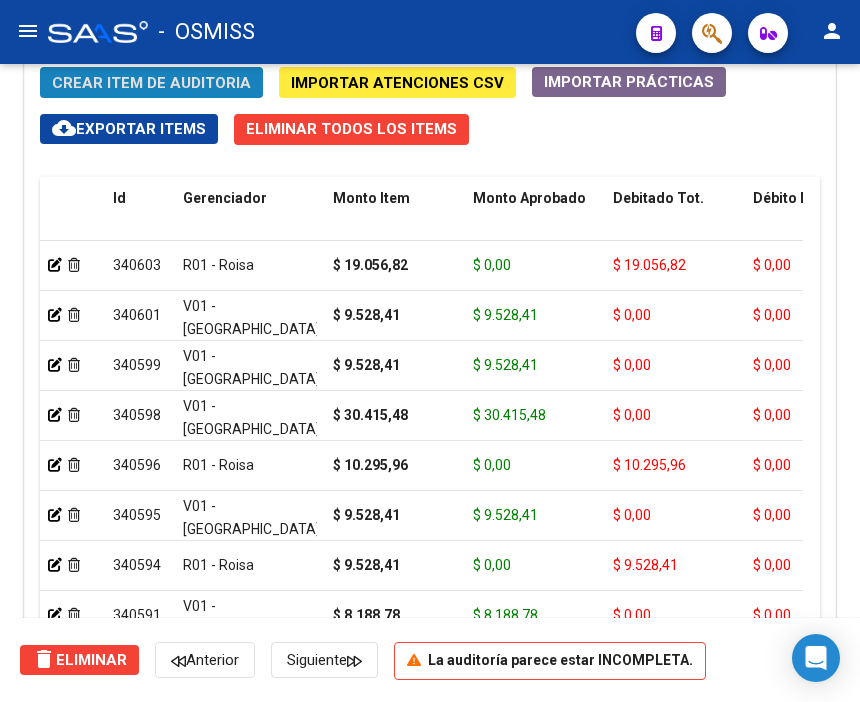 scroll, scrollTop: 1884, scrollLeft: 0, axis: vertical 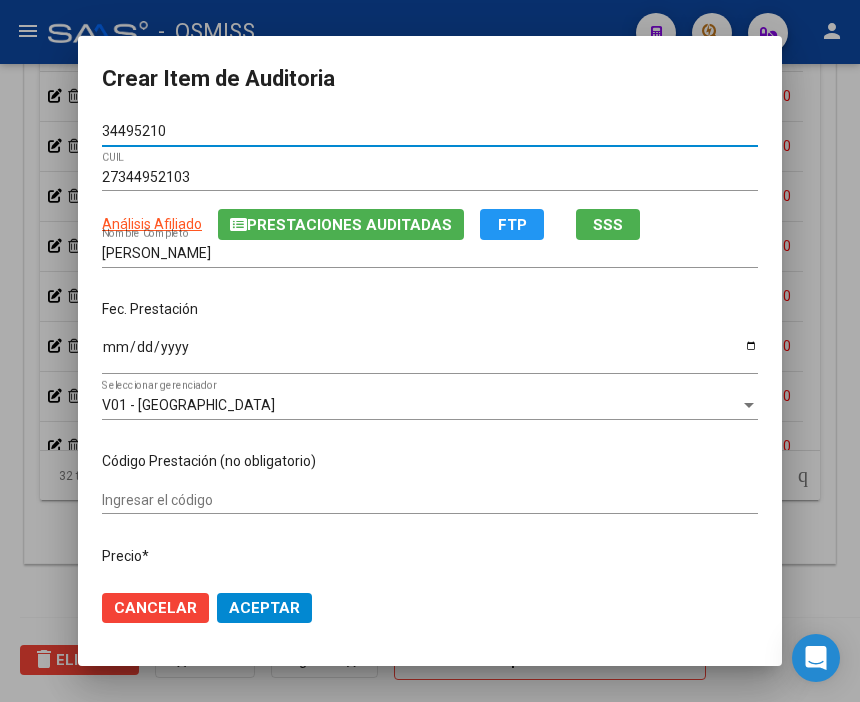 click on "Ingresar la fecha" at bounding box center [430, 354] 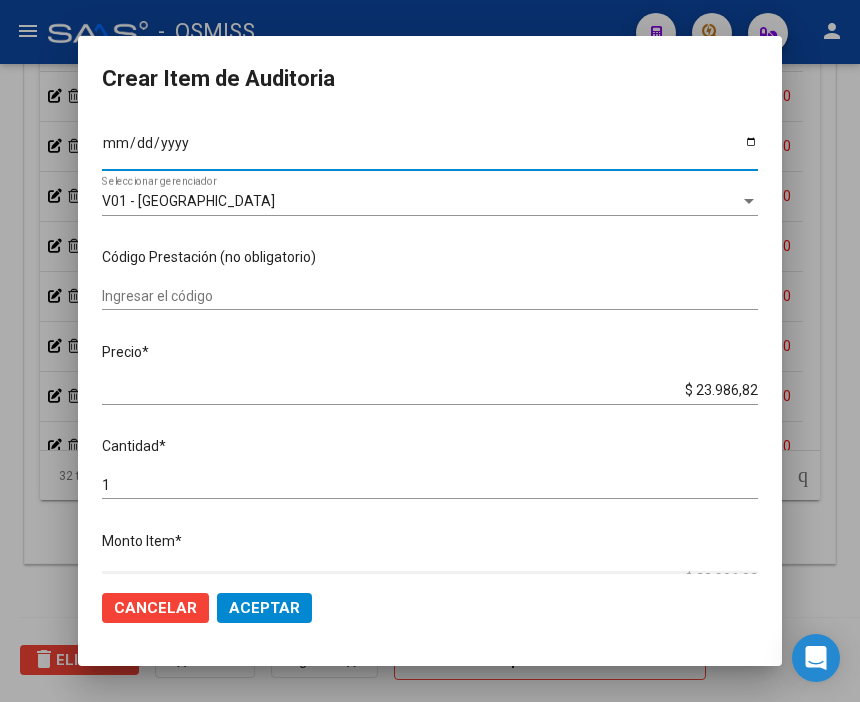 scroll, scrollTop: 222, scrollLeft: 0, axis: vertical 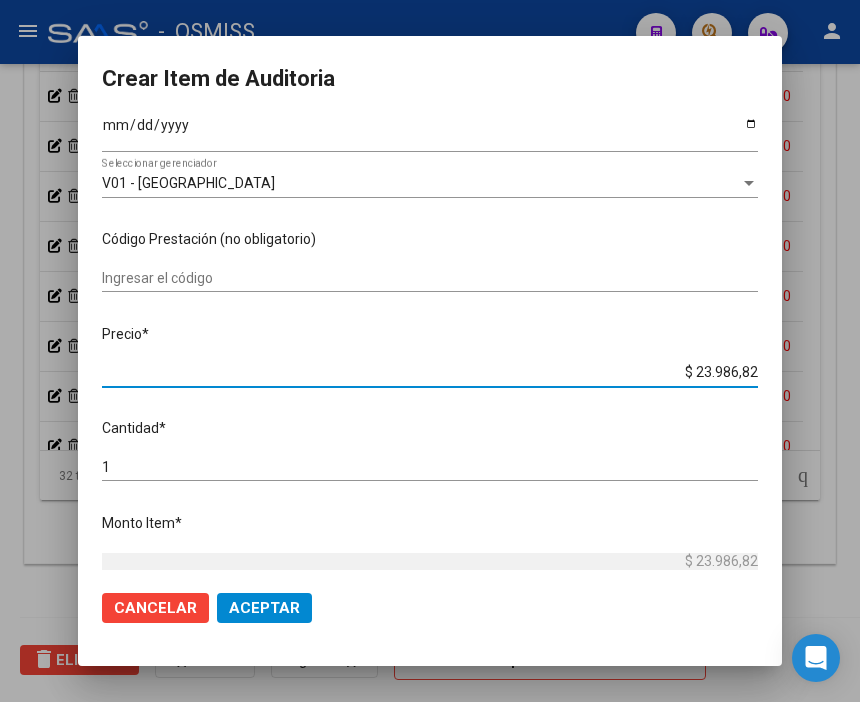 drag, startPoint x: 662, startPoint y: 372, endPoint x: 864, endPoint y: 372, distance: 202 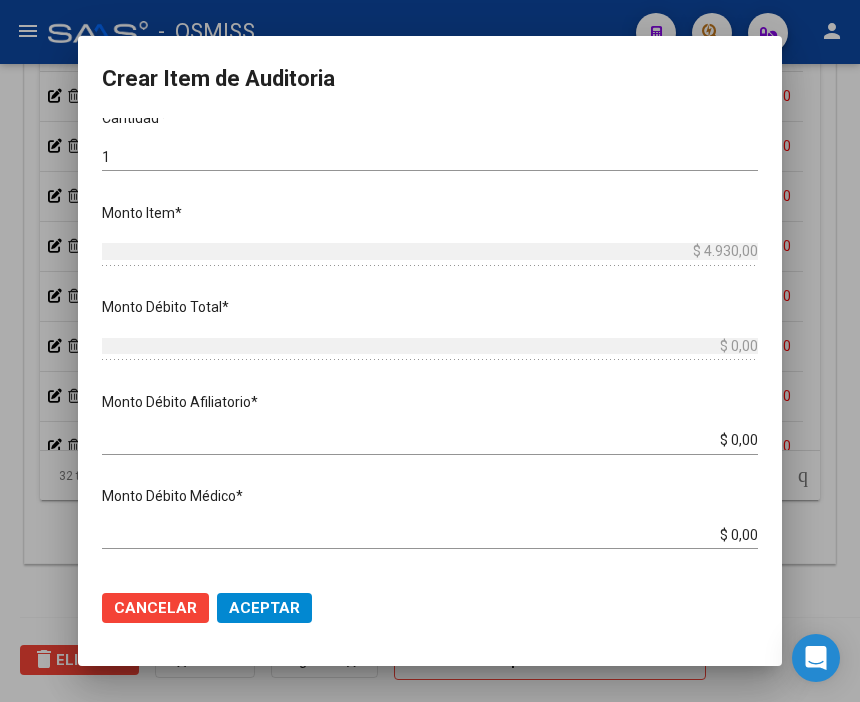 scroll, scrollTop: 555, scrollLeft: 0, axis: vertical 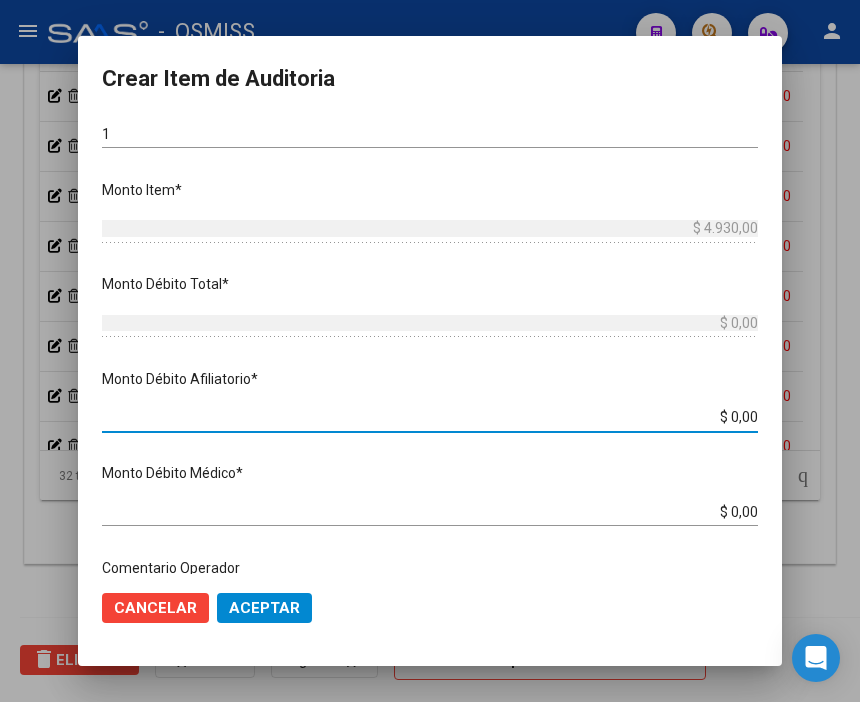 drag, startPoint x: 673, startPoint y: 418, endPoint x: 823, endPoint y: 417, distance: 150.00333 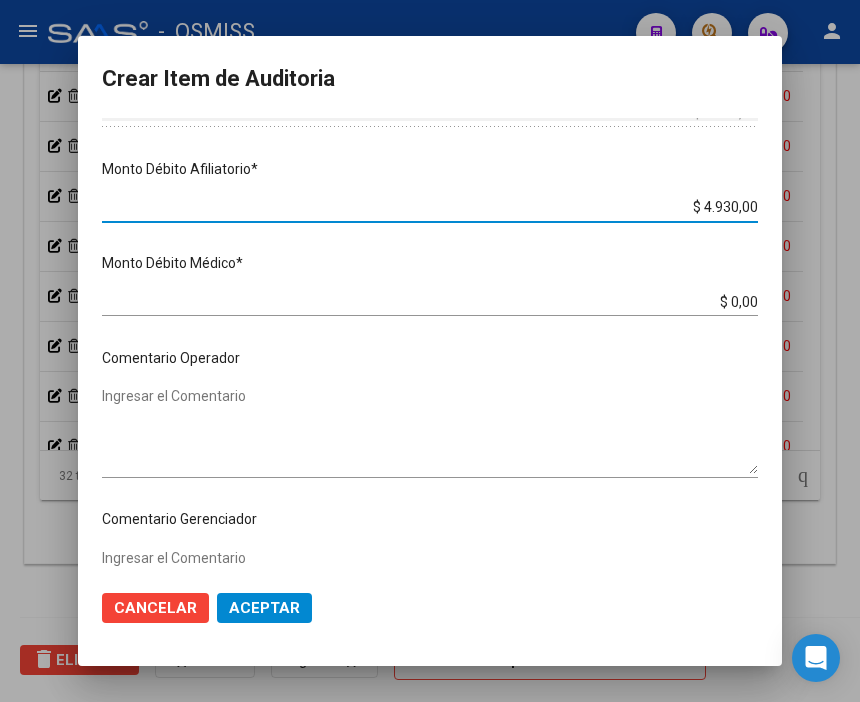 scroll, scrollTop: 777, scrollLeft: 0, axis: vertical 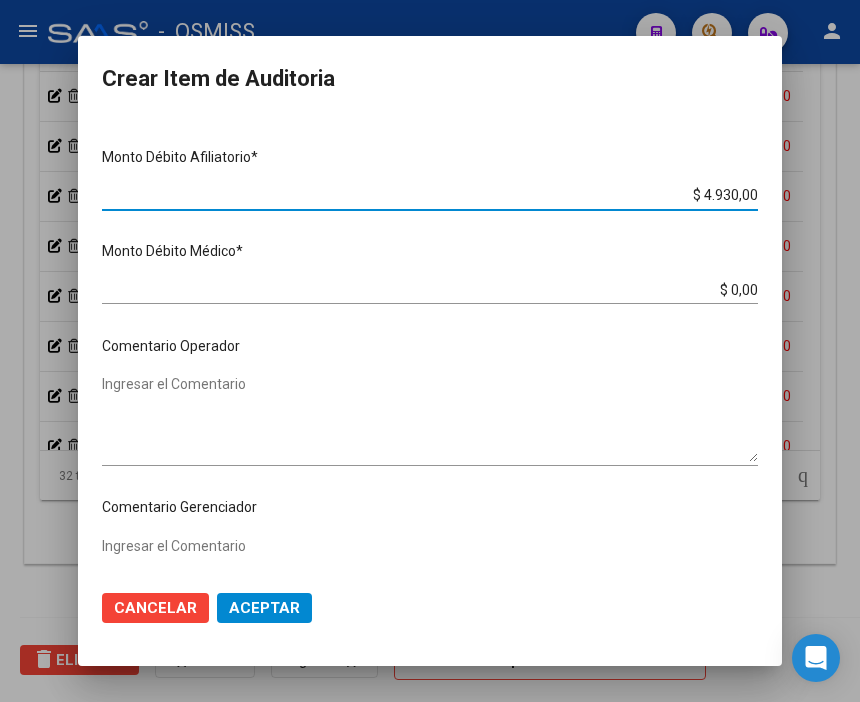 click on "Ingresar el Comentario" at bounding box center [430, 418] 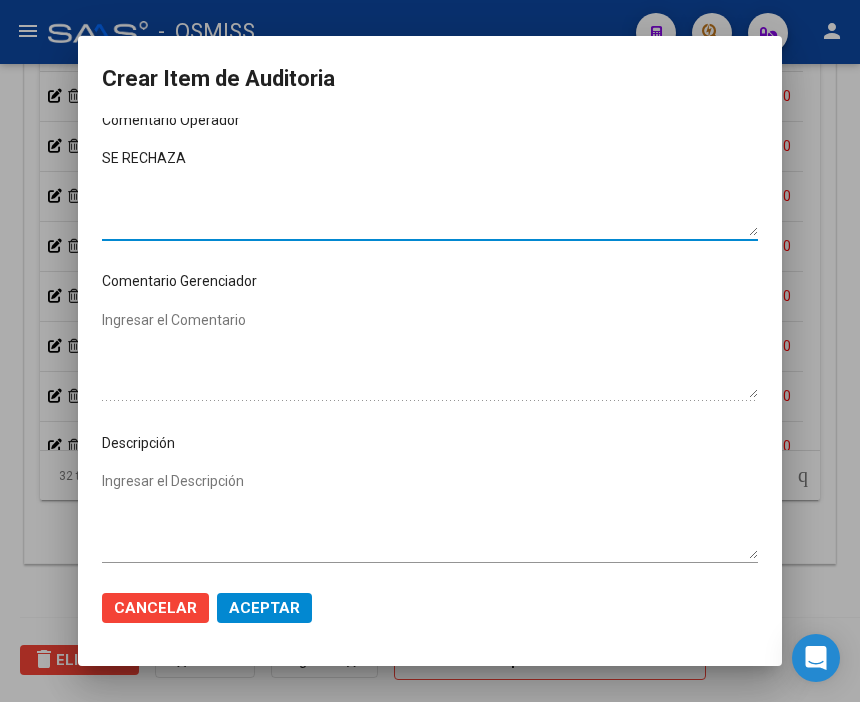 scroll, scrollTop: 1111, scrollLeft: 0, axis: vertical 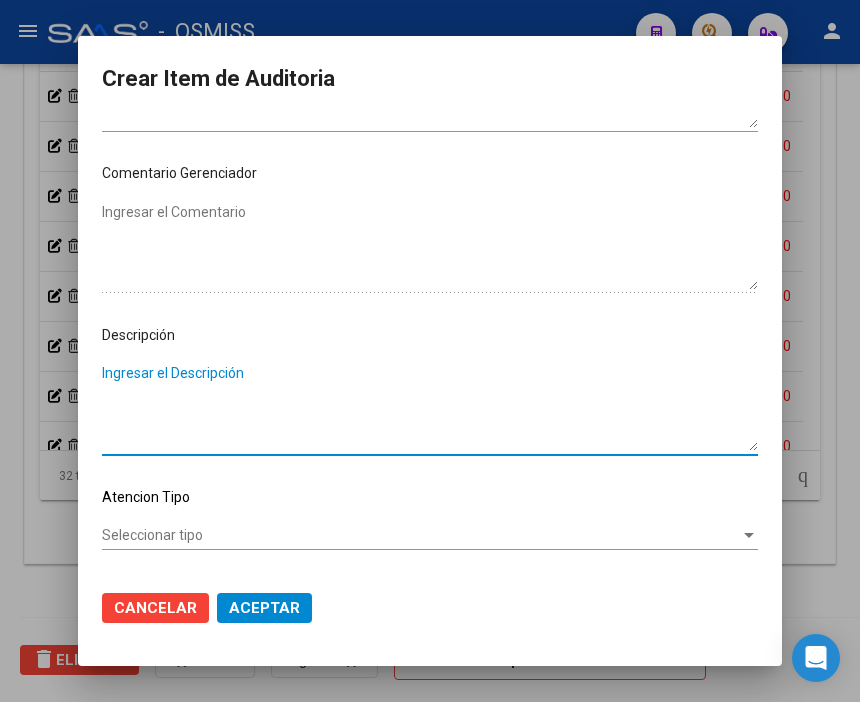 click on "Ingresar el Descripción" at bounding box center [430, 407] 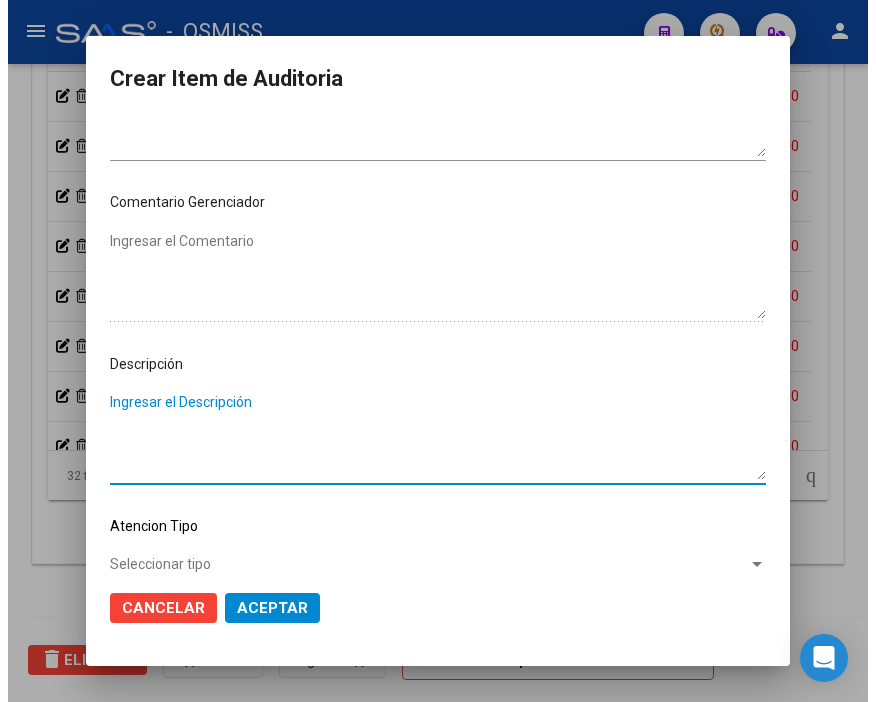 scroll, scrollTop: 1111, scrollLeft: 0, axis: vertical 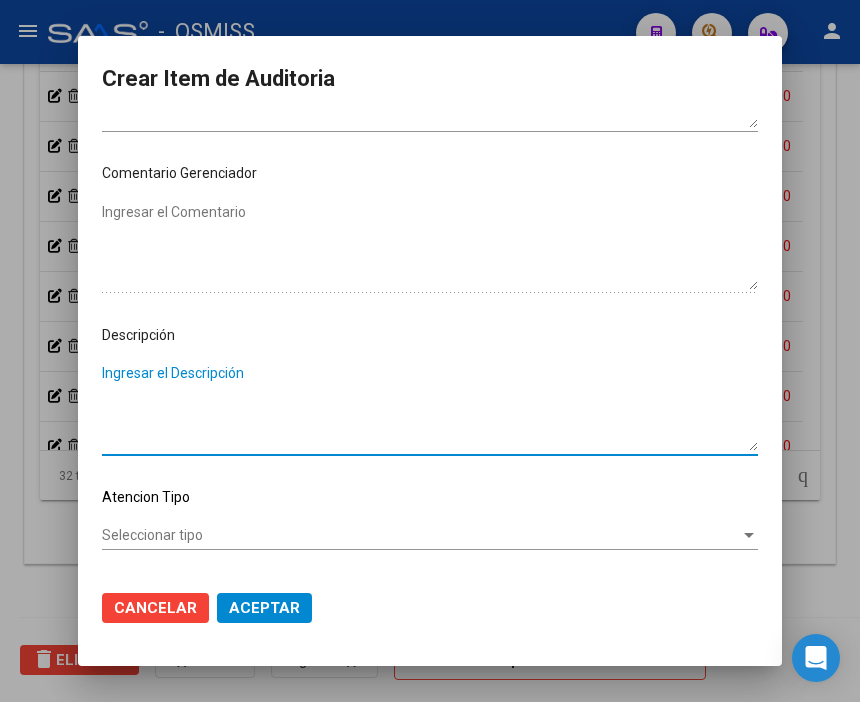 click on "Ingresar el Descripción" at bounding box center [430, 407] 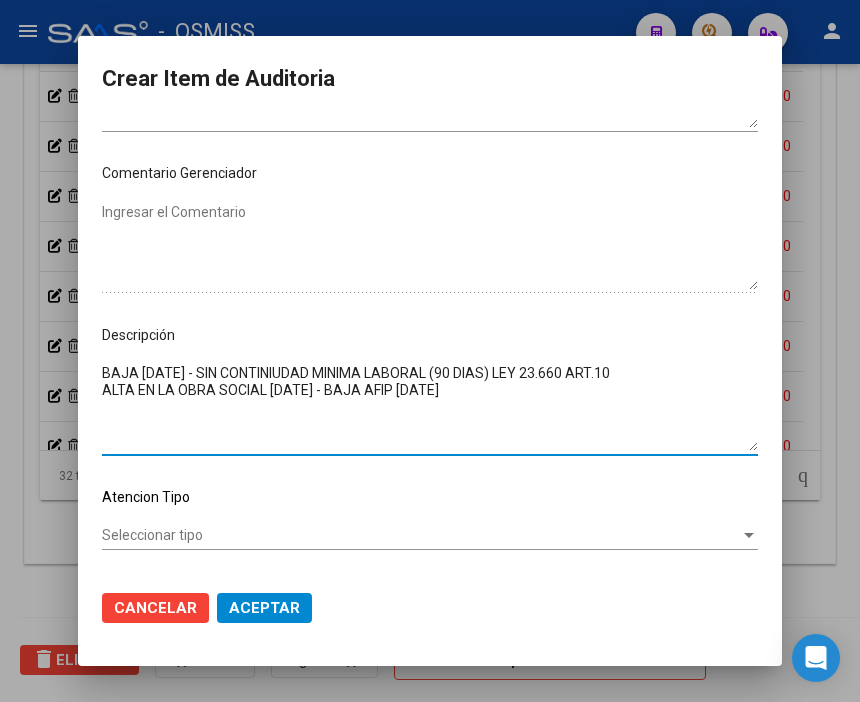 click on "Aceptar" 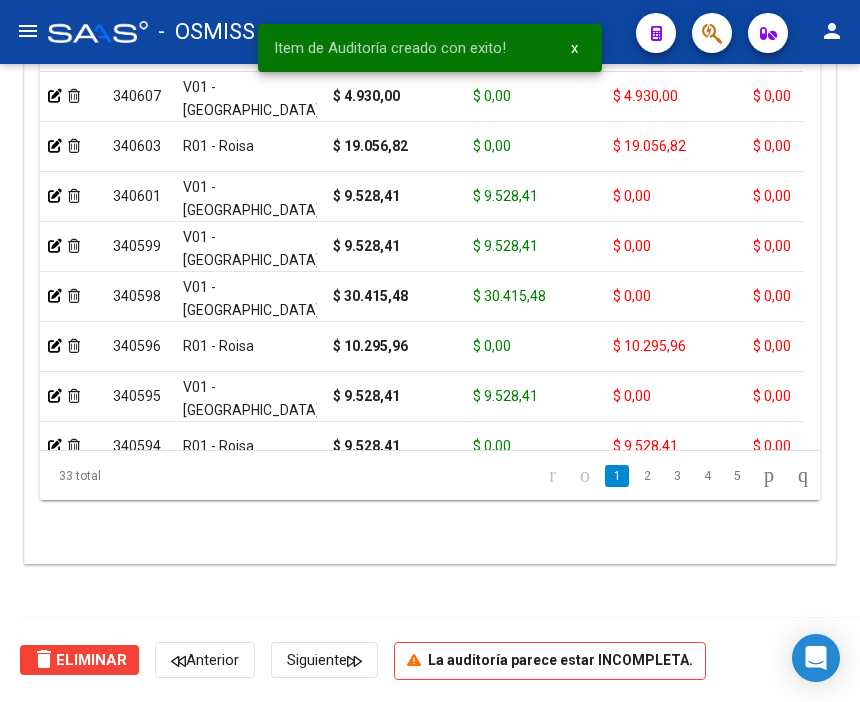 scroll, scrollTop: 1556, scrollLeft: 0, axis: vertical 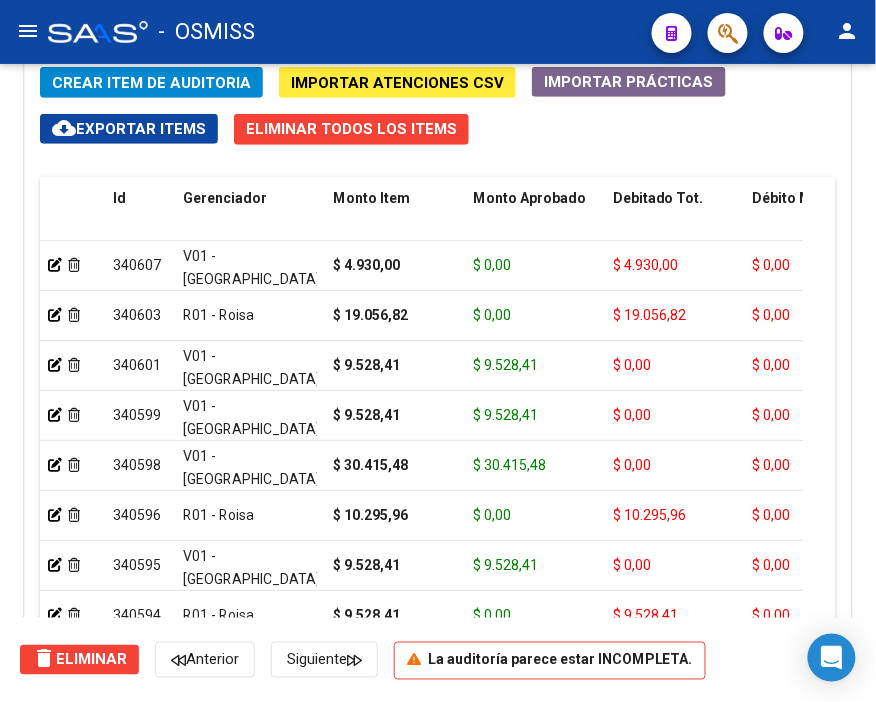 click on "Crear Item de Auditoria" 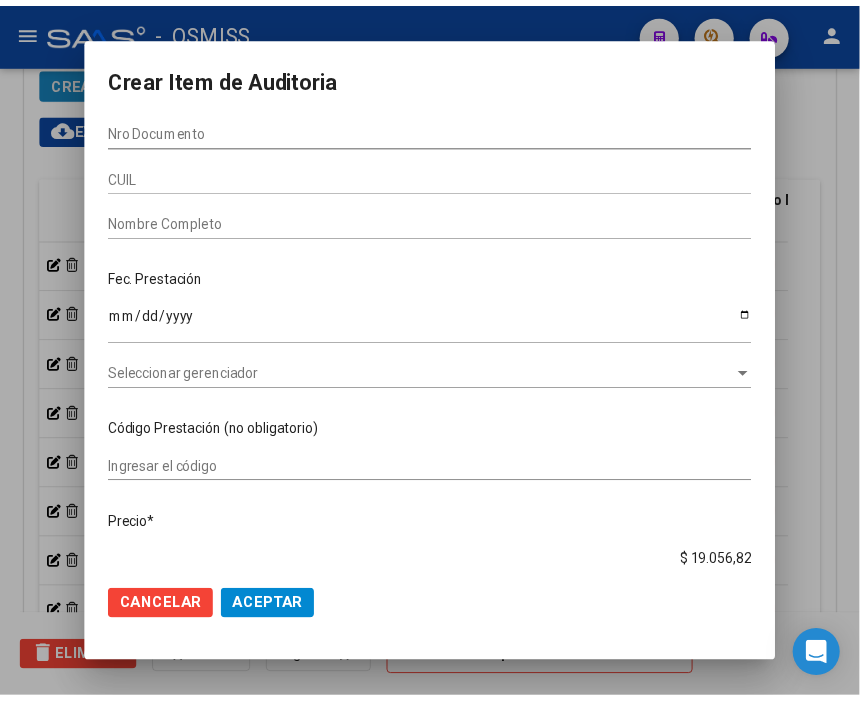 scroll, scrollTop: 1884, scrollLeft: 0, axis: vertical 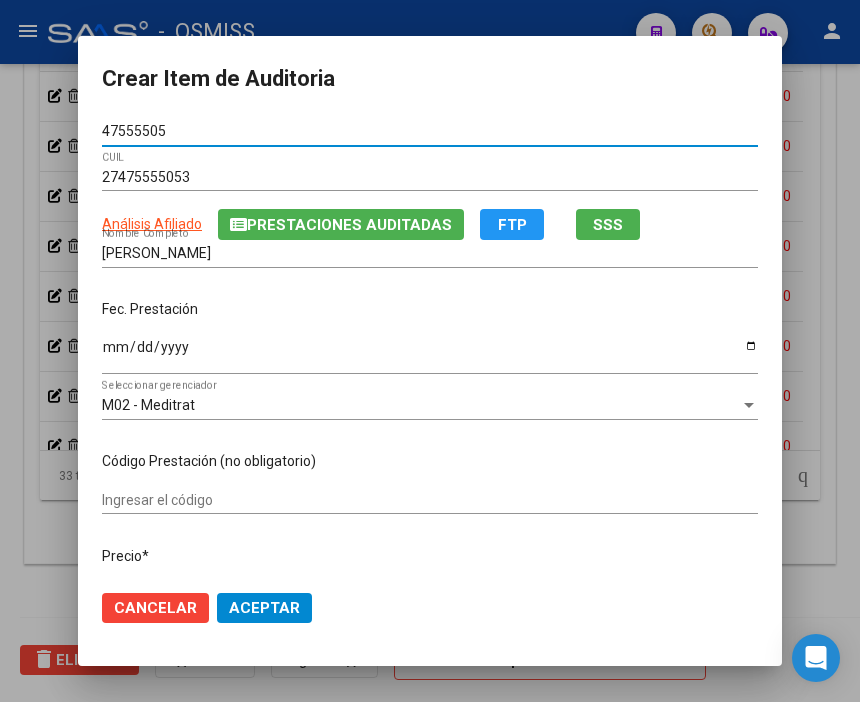 click on "Ingresar la fecha" at bounding box center (430, 354) 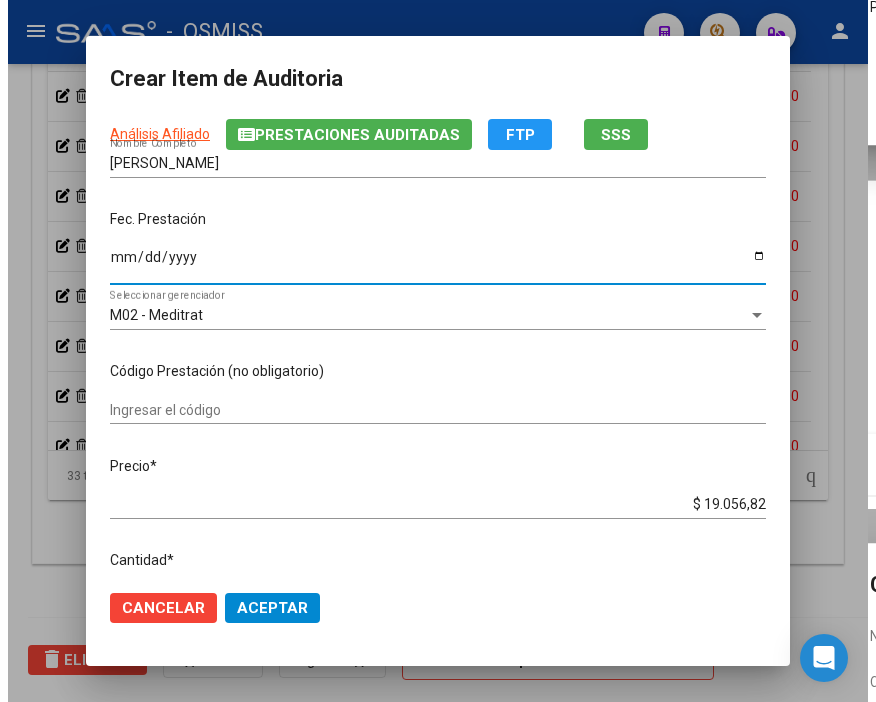 scroll, scrollTop: 222, scrollLeft: 0, axis: vertical 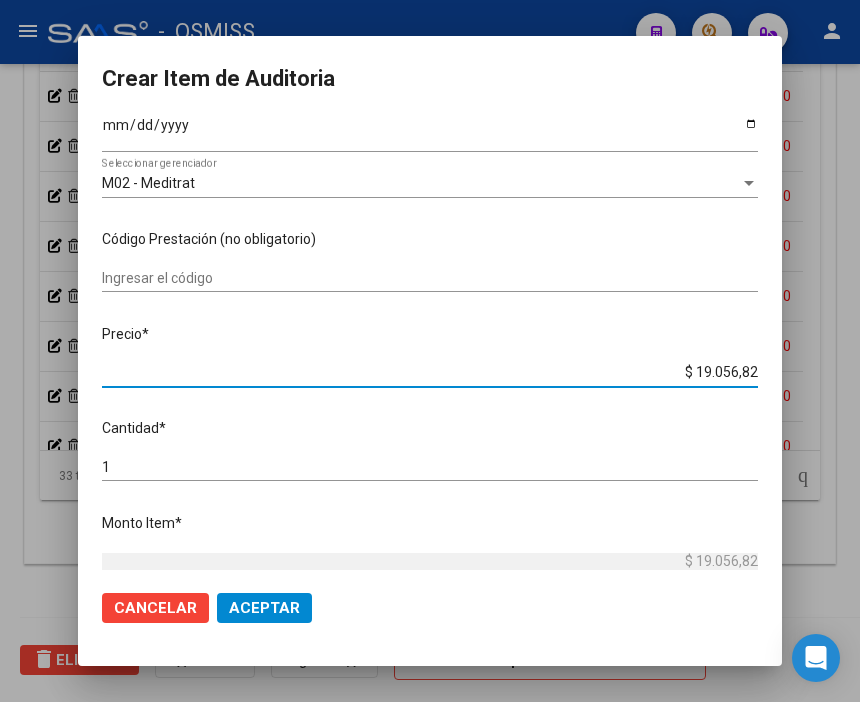 drag, startPoint x: 657, startPoint y: 364, endPoint x: 843, endPoint y: 376, distance: 186.38669 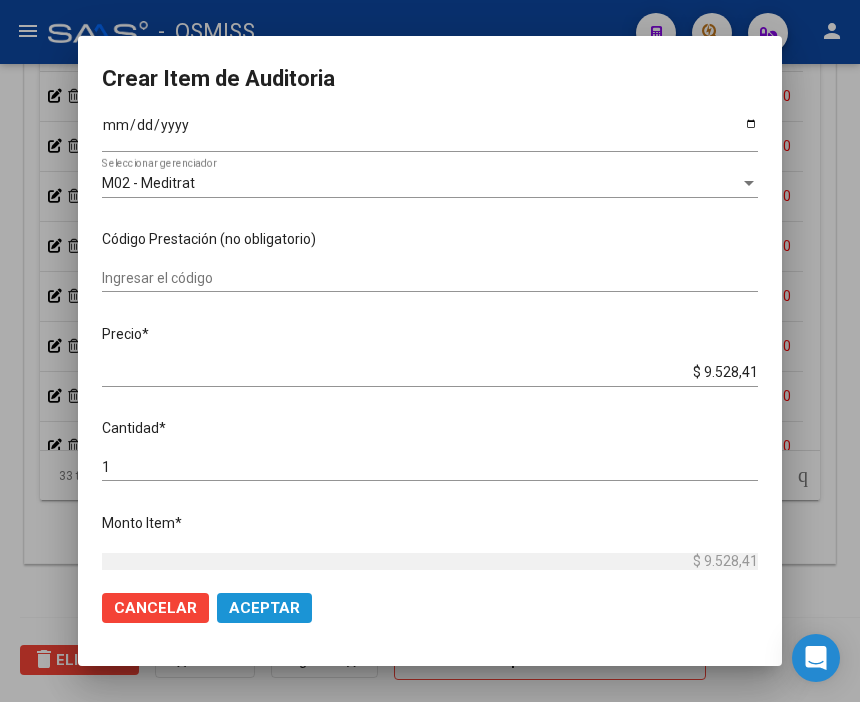 click on "Aceptar" 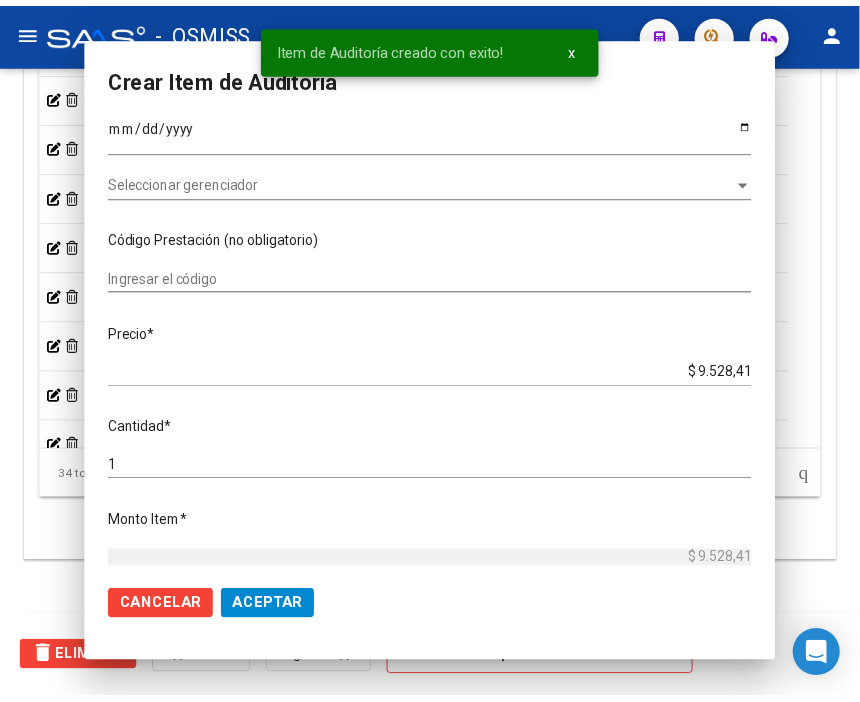 scroll, scrollTop: 1556, scrollLeft: 0, axis: vertical 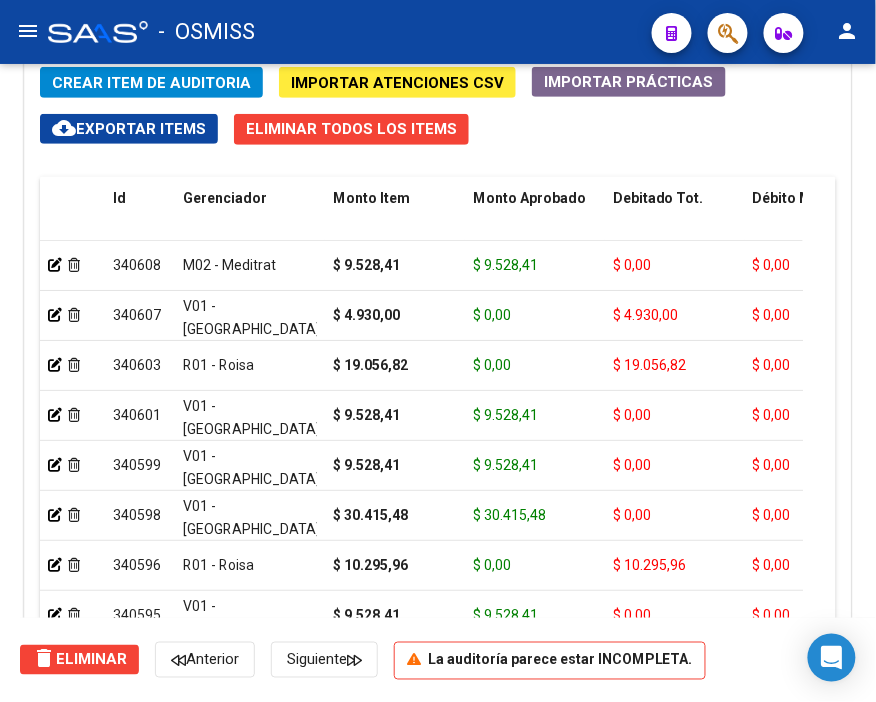 click on "Crear Item de Auditoria Importar Atenciones CSV  Importar Prácticas
cloud_download  Exportar Items   Eliminar Todos los Items  Id Gerenciador Monto Item Monto Aprobado Debitado Tot. Débito Médico Débito Afiliatorio Comentario Comentario Gerenciador Descripción Afiliado Estado CUIL Documento Nombre Completo Fec. Prestación Atencion Tipo Nomenclador Código Nomenclador Nombre Usuario Creado Area Creado Area Modificado     340608  M02 - Meditrat $ 9.528,41 $ 9.528,41 $ 0,00 $ 0,00 $ 0,00         27475555053  47555505   [PERSON_NAME]           [DATE]  [PERSON_NAME]   [DATE]      340607  V01 - [PERSON_NAME] $ 4.930,00 $ 0,00 $ 4.930,00 $ 0,00 $ 4.930,00      SE RECHAZA       BAJA [DATE] - SIN CONTINIUDAD MINIMA LABORAL (90 DIAS) LEY 23.660 ART.10
ALTA EN LA OBRA SOCIAL [DATE] - BAJA AFIP [DATE]  27344952103  34495210   [PERSON_NAME]          [DATE]  [PERSON_NAME]   [DATE]      340603  R01 - Roisa $ 19.056,82 $ 0,00 $ 19.056,82 $ 0,00" 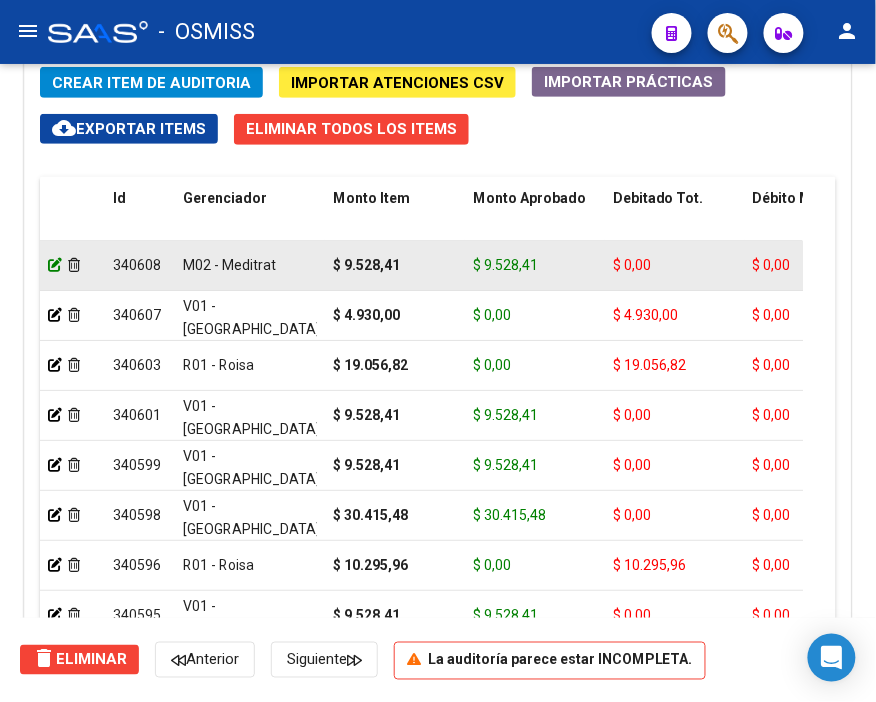 click 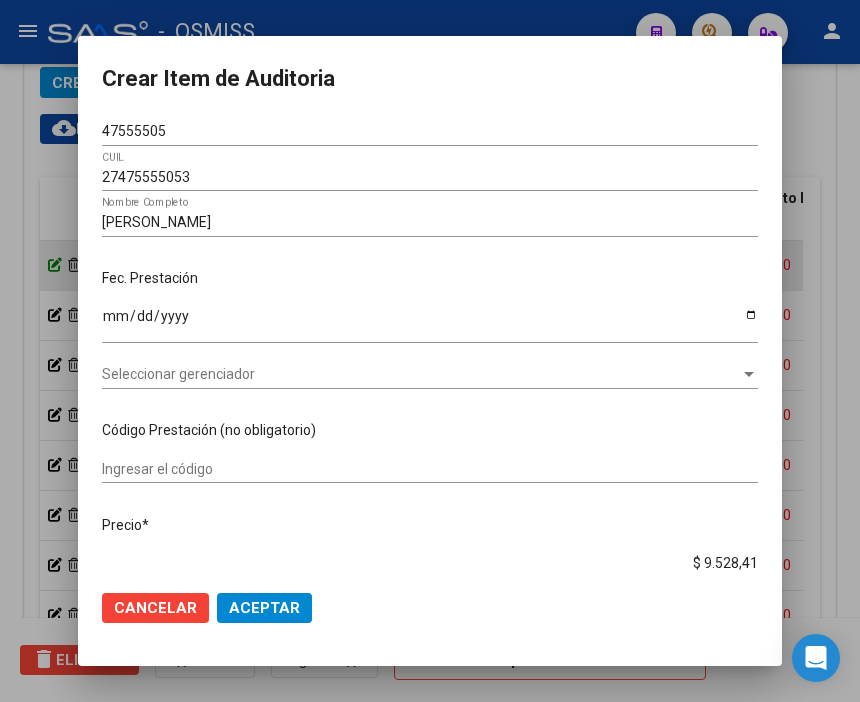 scroll, scrollTop: 1884, scrollLeft: 0, axis: vertical 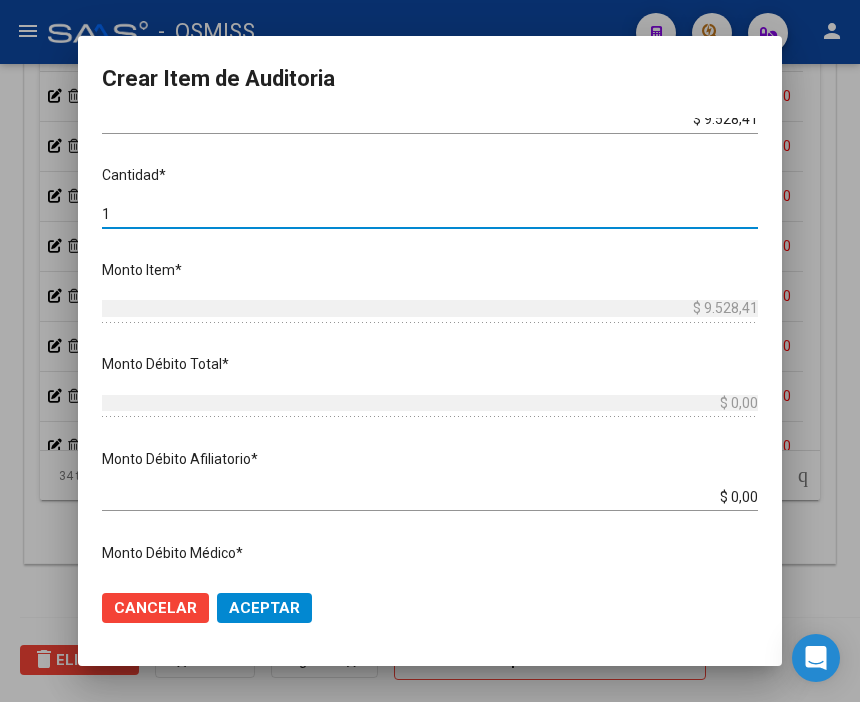 drag, startPoint x: 140, startPoint y: 214, endPoint x: 7, endPoint y: 205, distance: 133.30417 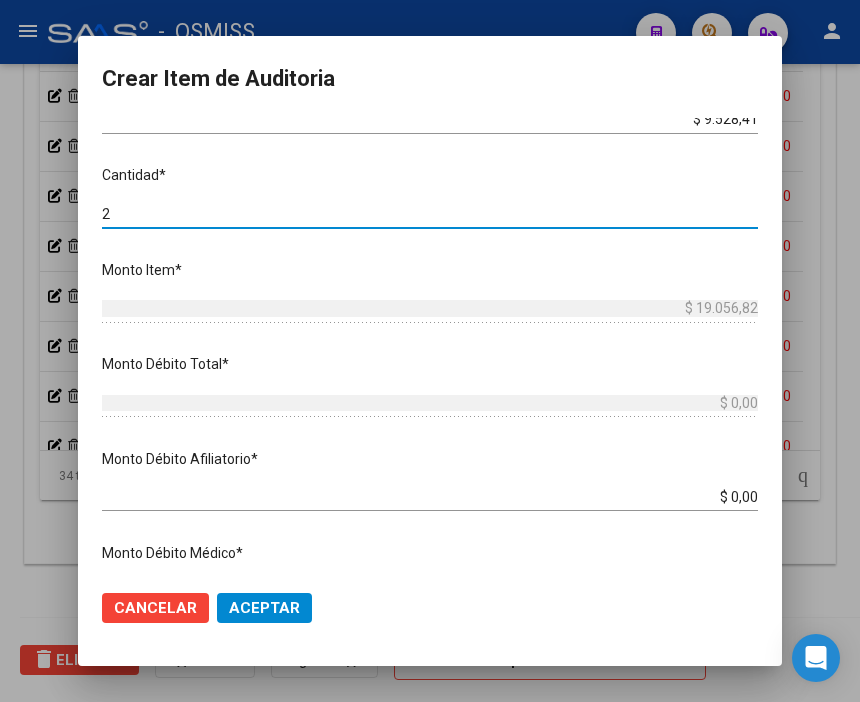 click on "Aceptar" 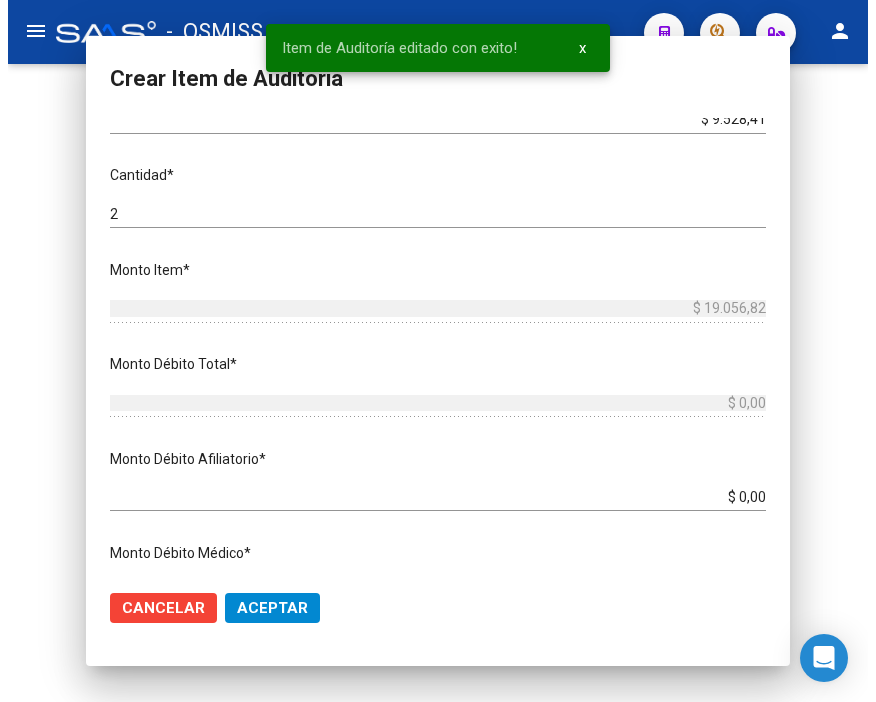 scroll, scrollTop: 0, scrollLeft: 0, axis: both 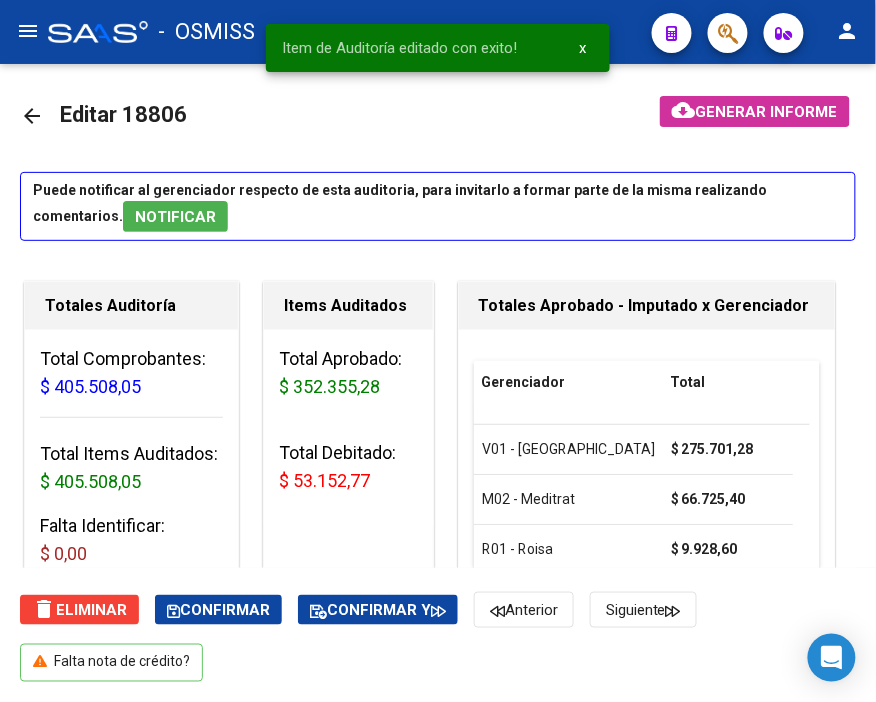 click on "cloud_download  Generar informe" 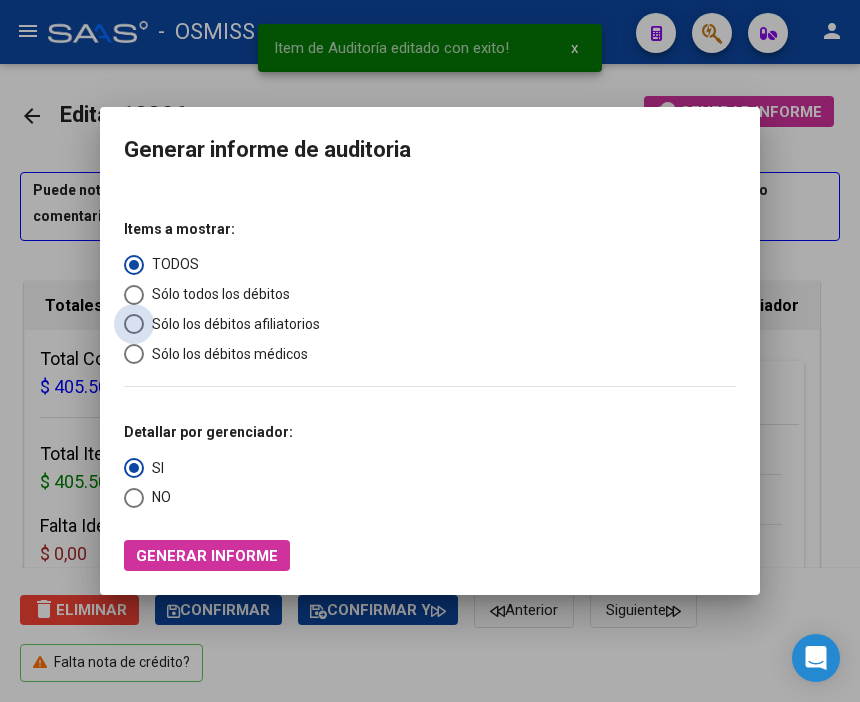 click on "Sólo los débitos afiliatorios" at bounding box center (232, 324) 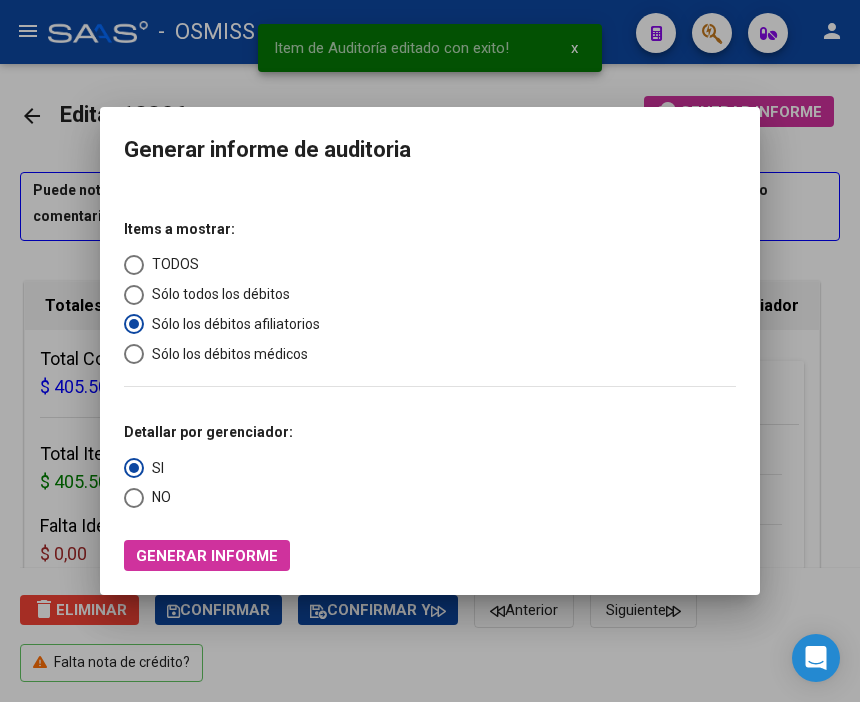 click on "NO" at bounding box center [147, 497] 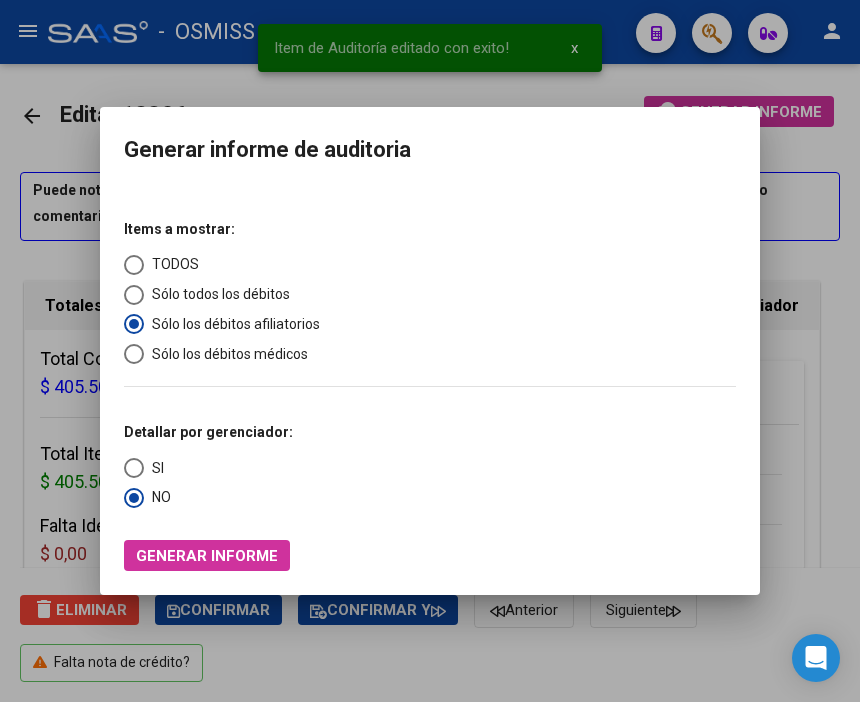 click on "Generar informe" at bounding box center (207, 556) 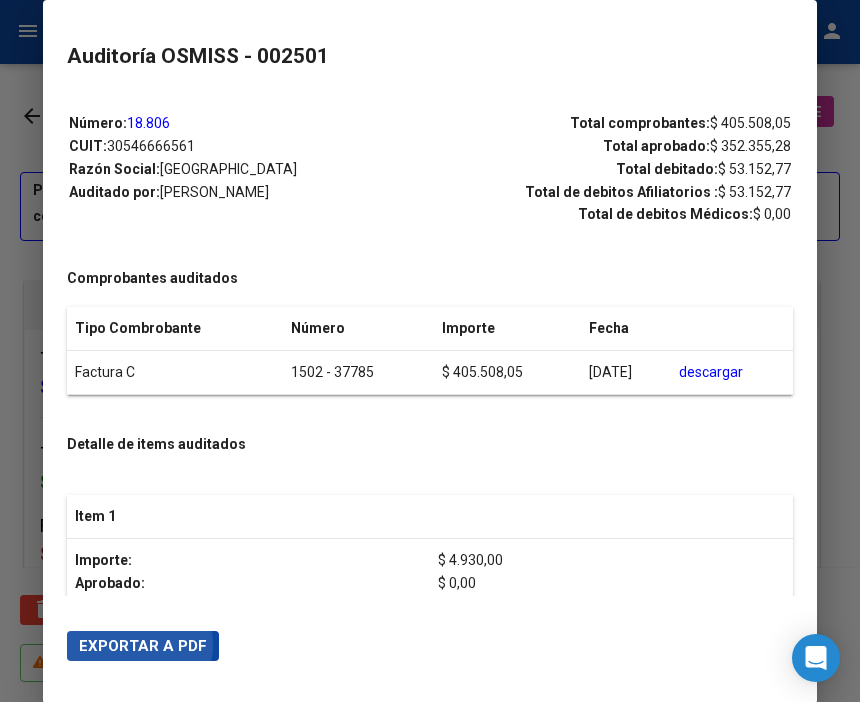 click on "Exportar a PDF" at bounding box center [143, 646] 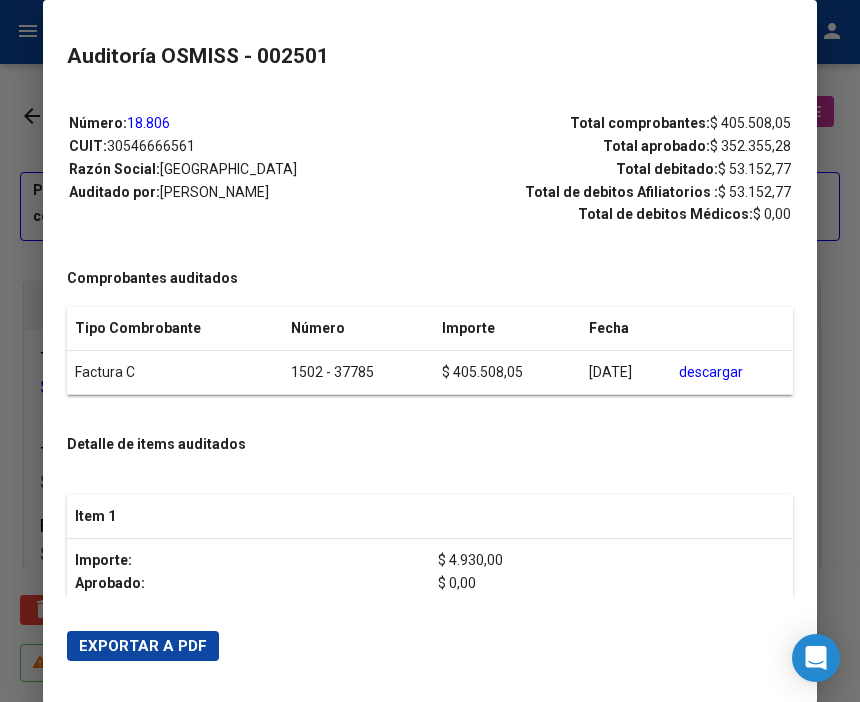 click at bounding box center [430, 351] 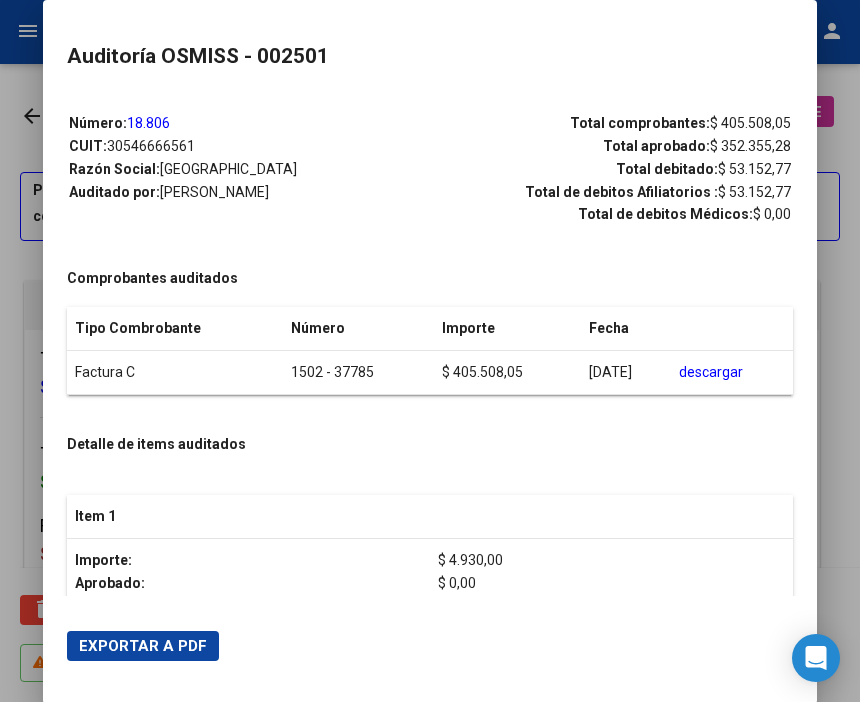 click at bounding box center (430, 351) 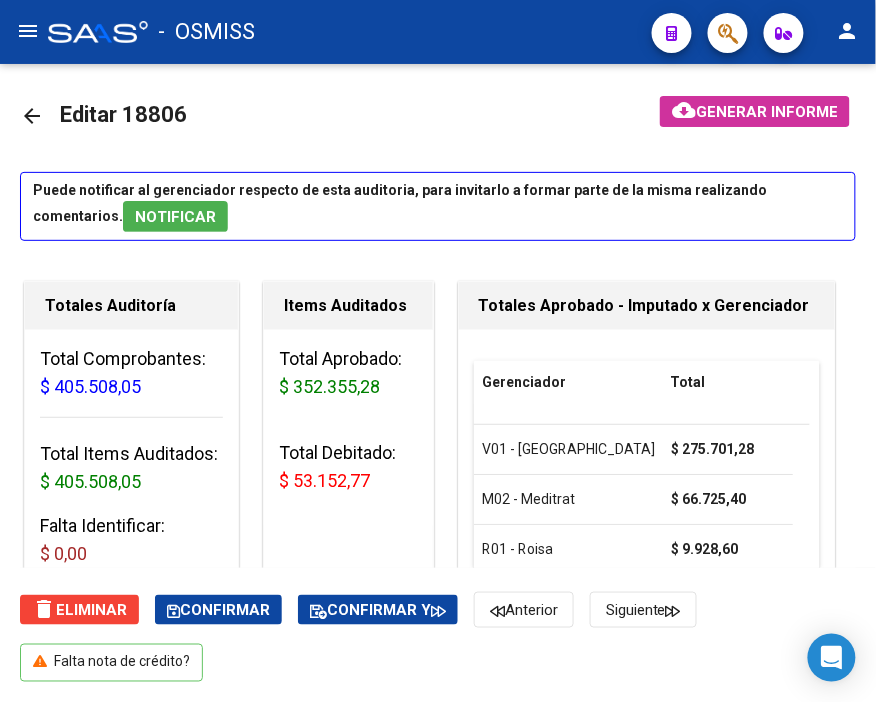 click on "arrow_back Editar 18806    cloud_download  Generar informe  Puede notificar al gerenciador respecto de esta auditoria, para invitarlo a formar parte de la misma realizando comentarios.  NOTIFICAR Totales Auditoría Total Comprobantes:  $ 405.508,05 Total Items Auditados:  $ 405.508,05 Falta Identificar:   $ 0,00 Items Auditados Total Aprobado: $ 352.355,28 Total Debitado: $ 53.152,77 Totales Aprobado - Imputado x Gerenciador Gerenciador Total V01 - [PERSON_NAME]  $ 275.701,28 M02 - Meditrat  $ 66.725,40 R01 - Roisa  $ 9.928,60 Información del área Cambiar de área a esta auditoría  Area * Hospitales de Autogestión - Afiliaciones Seleccionar area Comentario    Ingresar comentario  save  Guardar Comentario  Comprobantes Asociados a la Auditoría Agregar Comprobante cloud_download  Exportar Comprobantes  ID CAE Razon Social CPBT Monto Fecha Cpbt Fecha Recibido Doc Respaldatoria Doc Trazabilidad Expte. Interno Creado Usuario $ 405.508,05 157789 [GEOGRAPHIC_DATA]  Factura C: 1502 - 37785  Id CUIL" 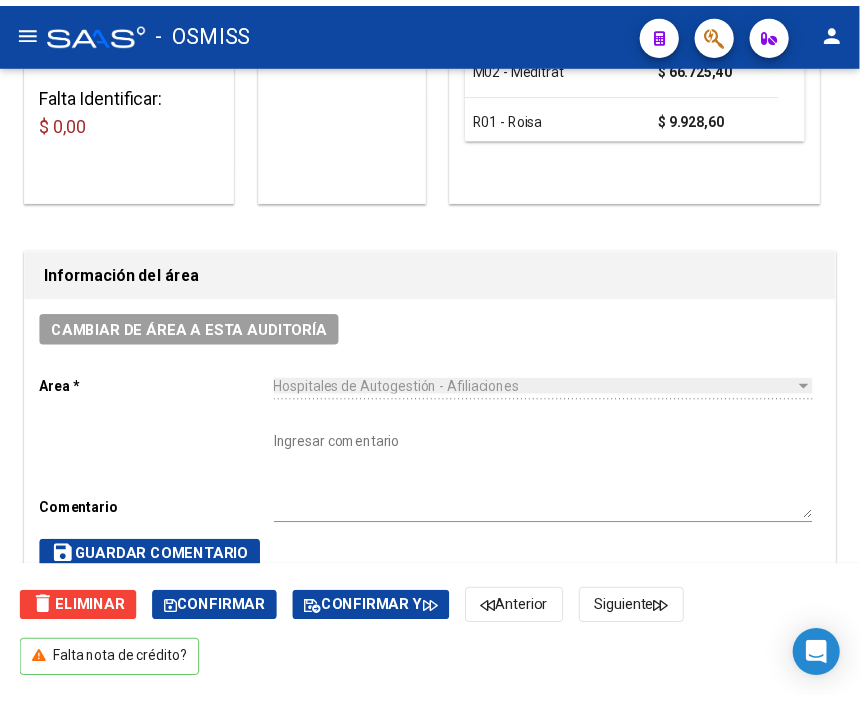 scroll, scrollTop: 444, scrollLeft: 0, axis: vertical 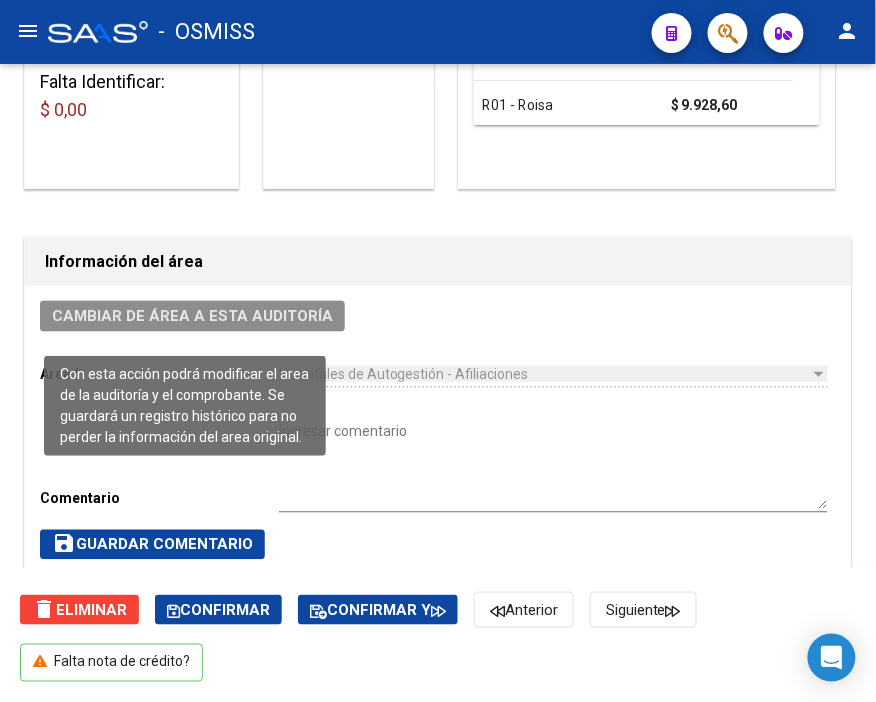 click on "Cambiar de área a esta auditoría" 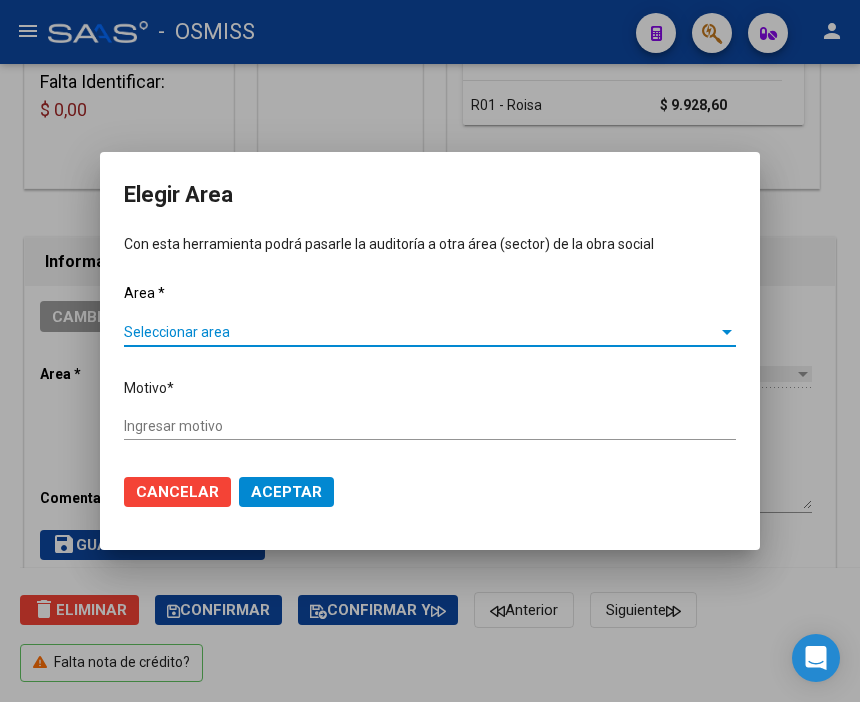 click on "Seleccionar area" at bounding box center (421, 332) 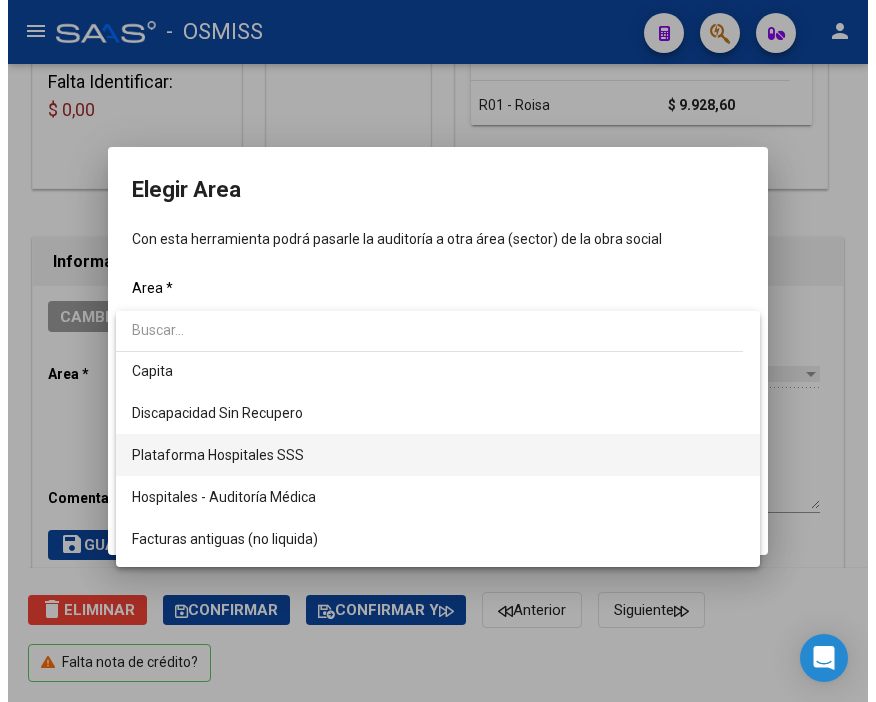 scroll, scrollTop: 222, scrollLeft: 0, axis: vertical 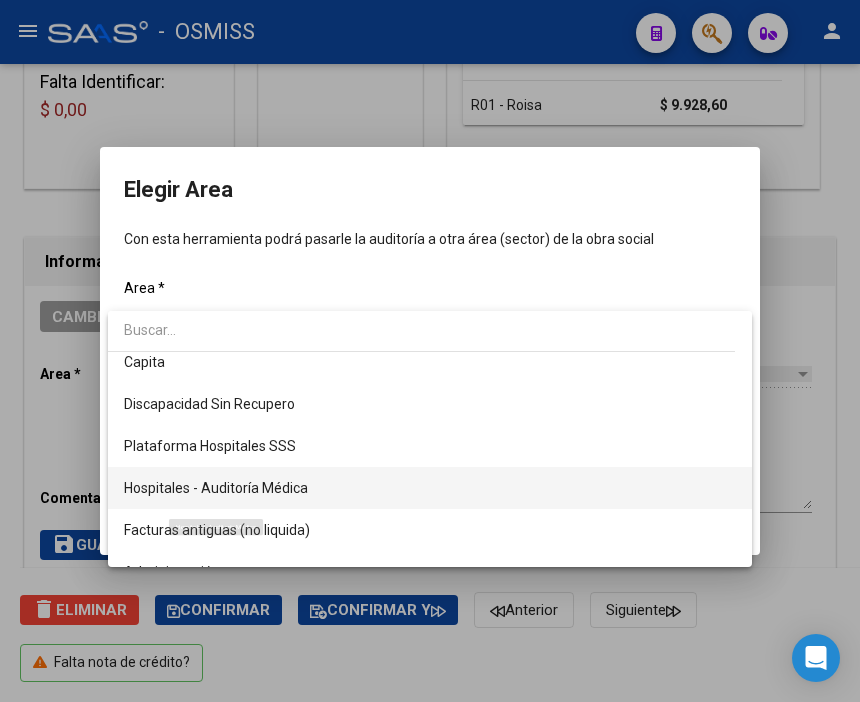 click on "Hospitales - Auditoría Médica" at bounding box center [216, 488] 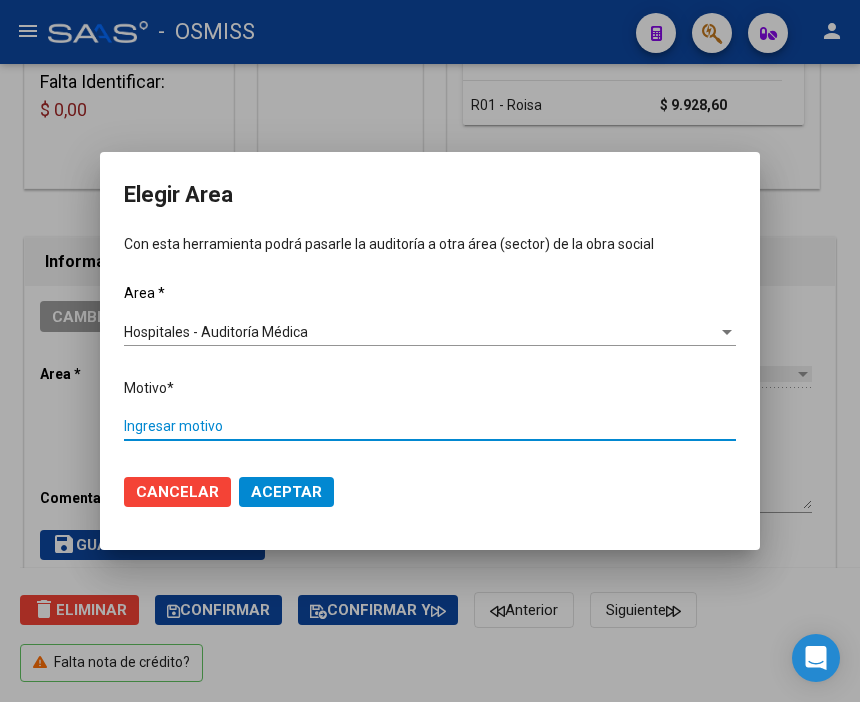 click on "Ingresar motivo" at bounding box center [430, 426] 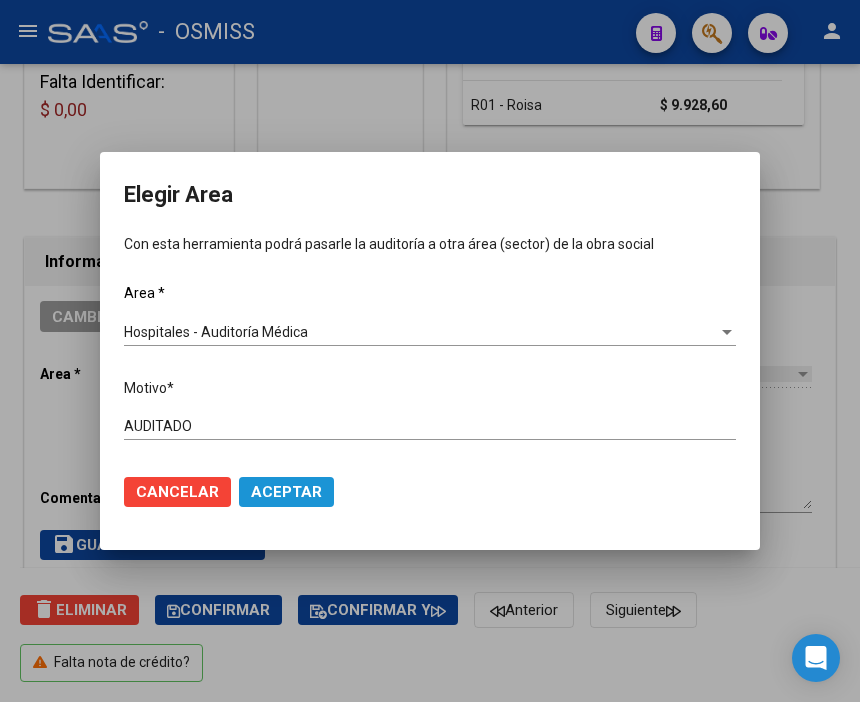click on "Aceptar" at bounding box center (286, 492) 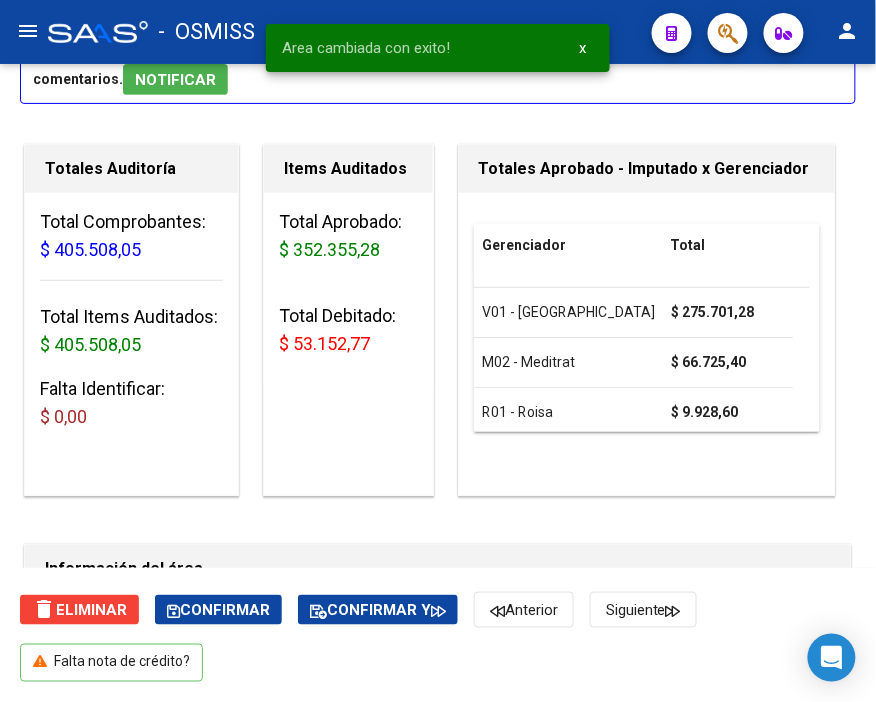 scroll, scrollTop: 0, scrollLeft: 0, axis: both 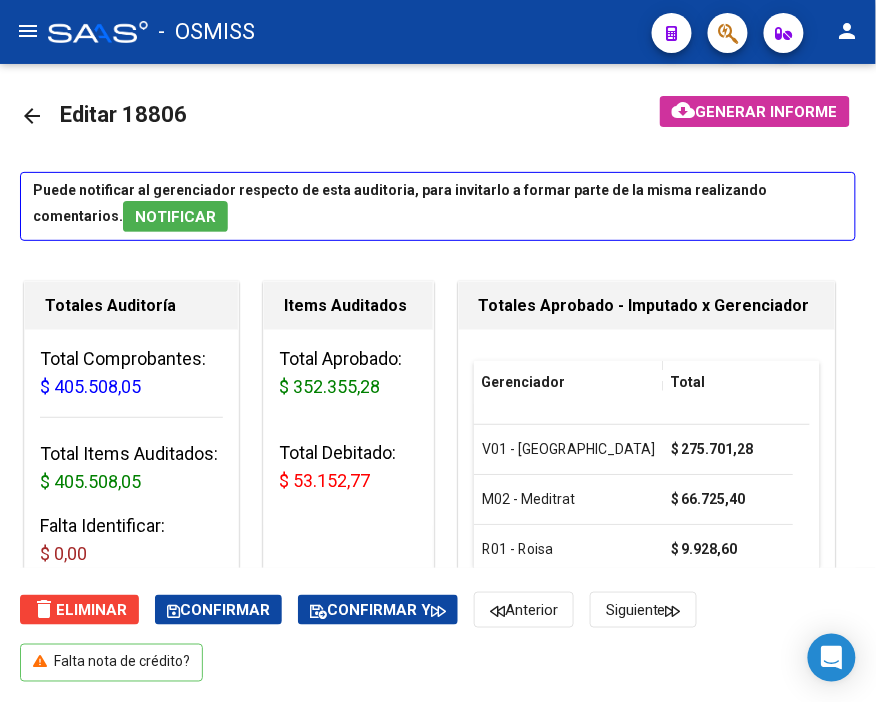 click on "arrow_back" 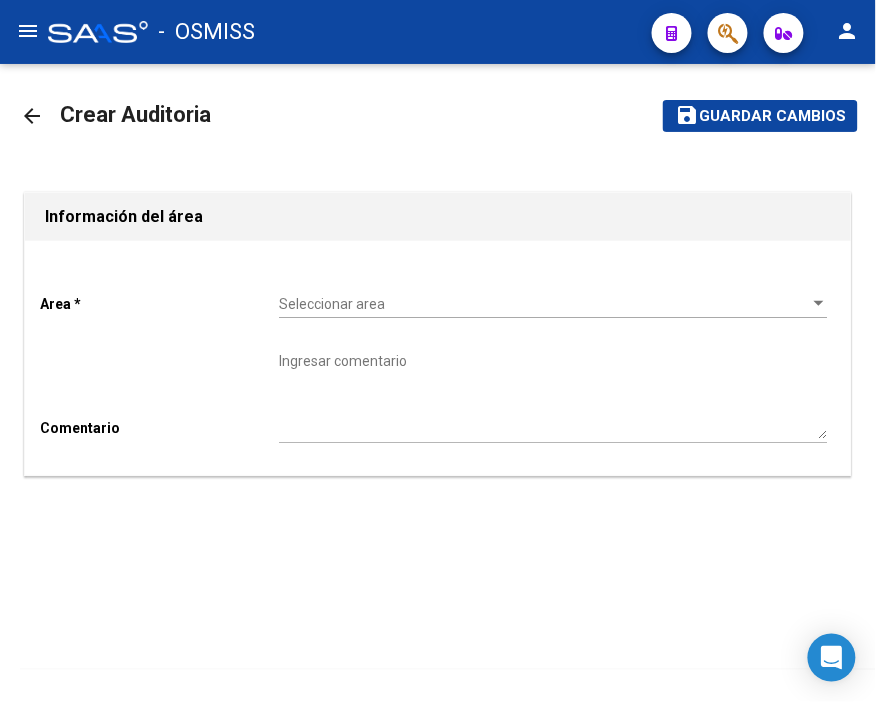 click on "Seleccionar area" at bounding box center (544, 304) 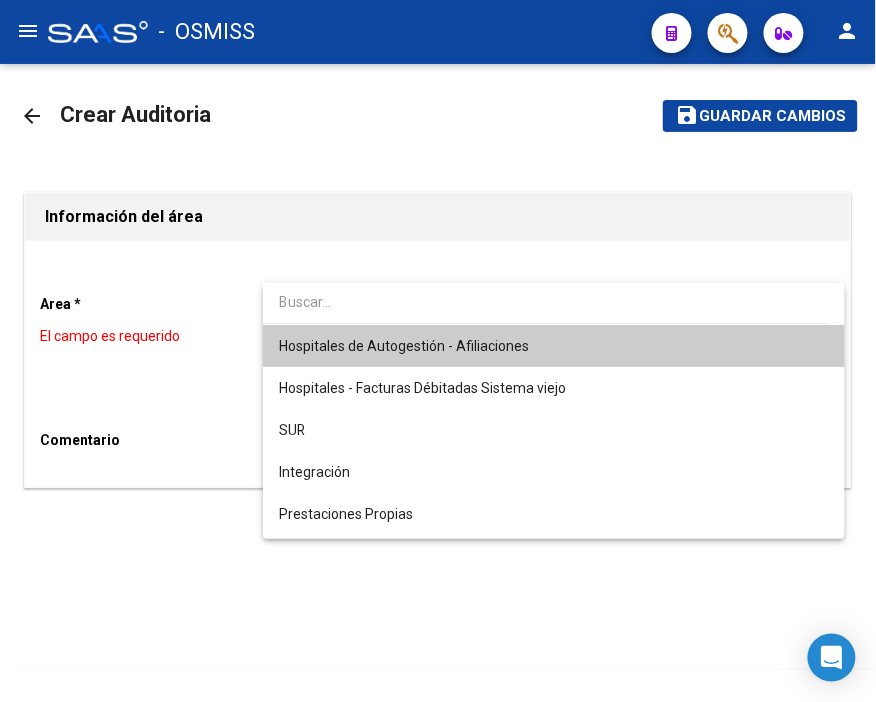 click on "Hospitales de Autogestión - Afiliaciones" at bounding box center [554, 346] 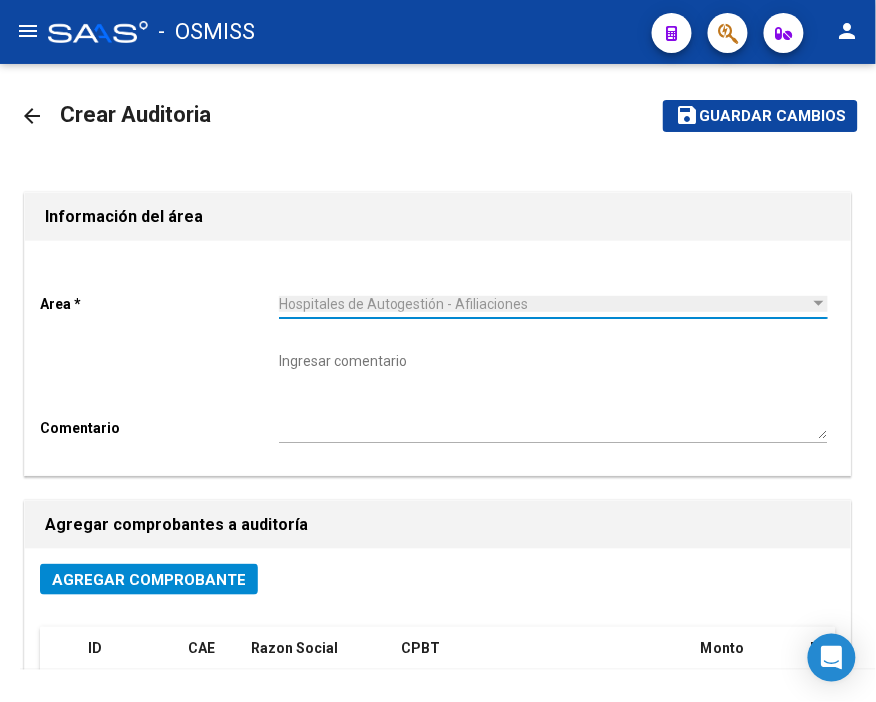 click on "Agregar Comprobante" 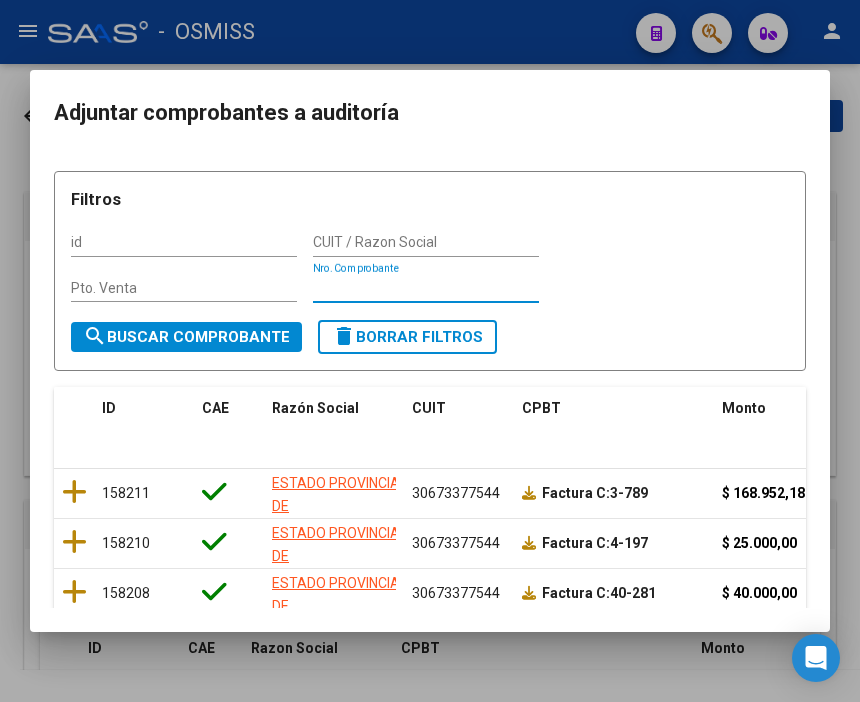 click on "Nro. Comprobante" at bounding box center [426, 288] 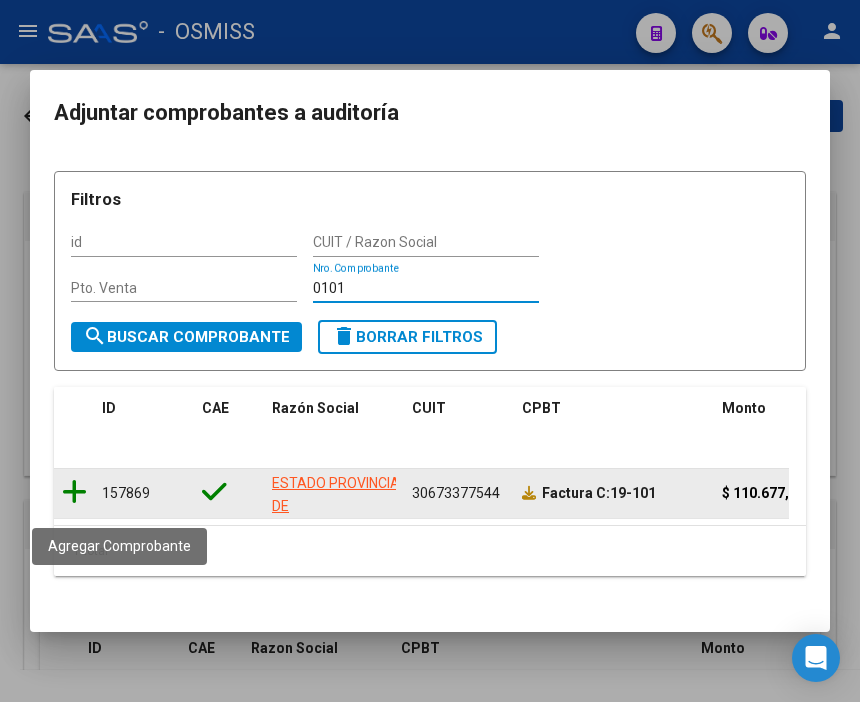 click 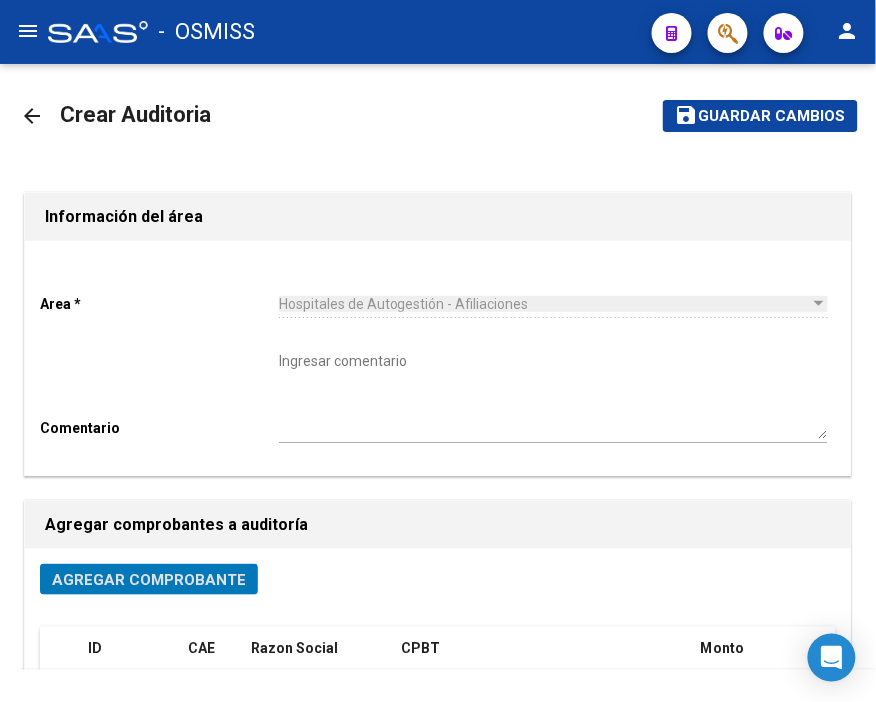 click on "save Guardar cambios" 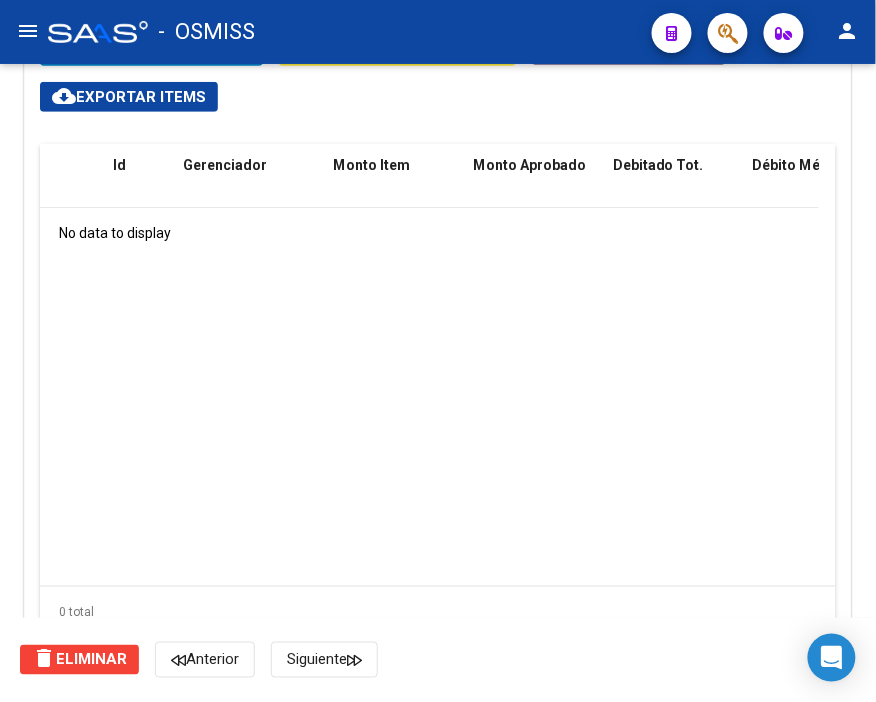 scroll, scrollTop: 1444, scrollLeft: 0, axis: vertical 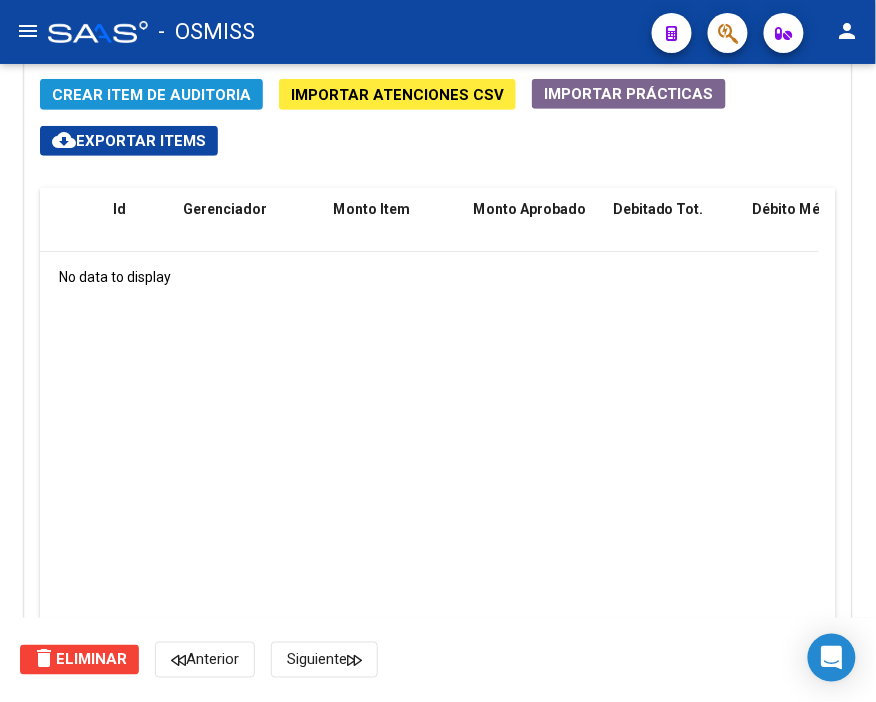 click on "Crear Item de Auditoria" 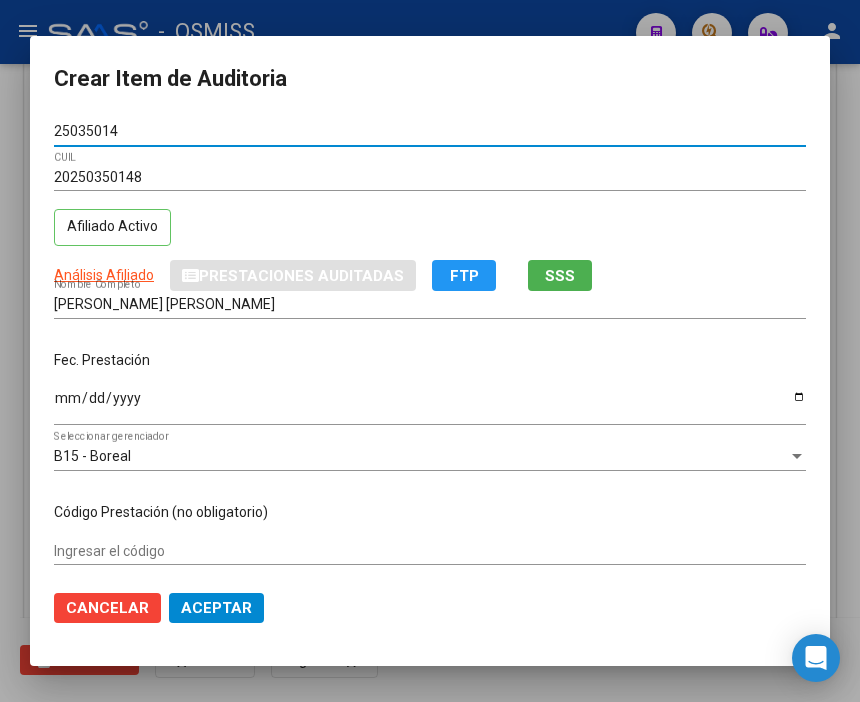 click on "Ingresar la fecha" at bounding box center [430, 405] 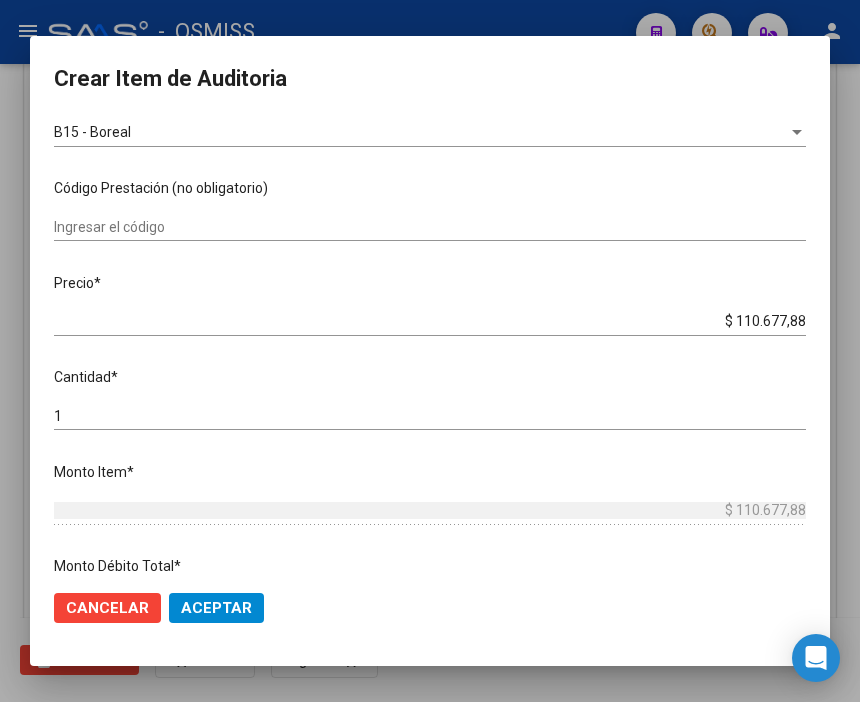scroll, scrollTop: 333, scrollLeft: 0, axis: vertical 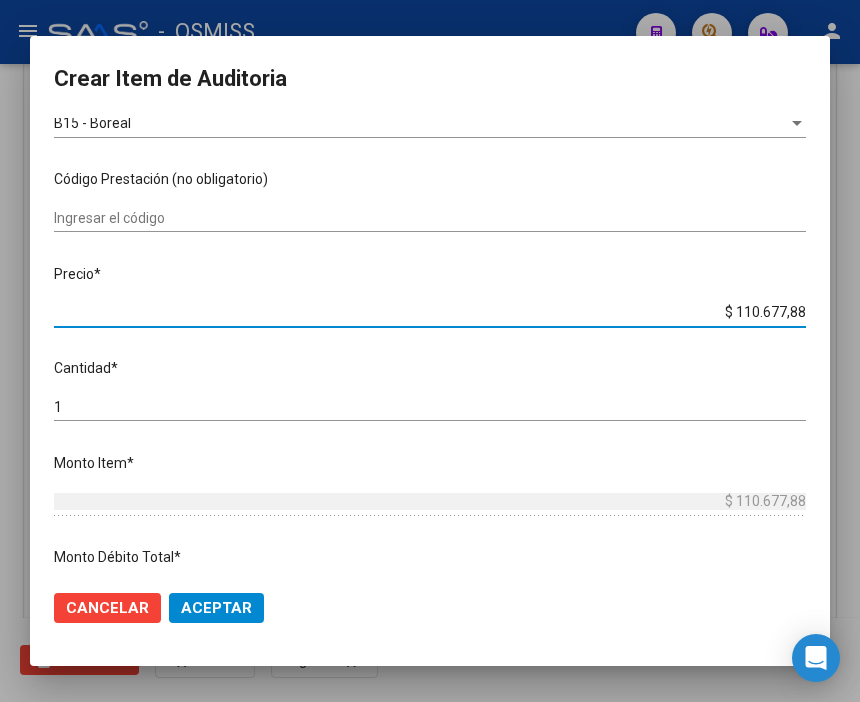 drag, startPoint x: 677, startPoint y: 307, endPoint x: 864, endPoint y: 306, distance: 187.00267 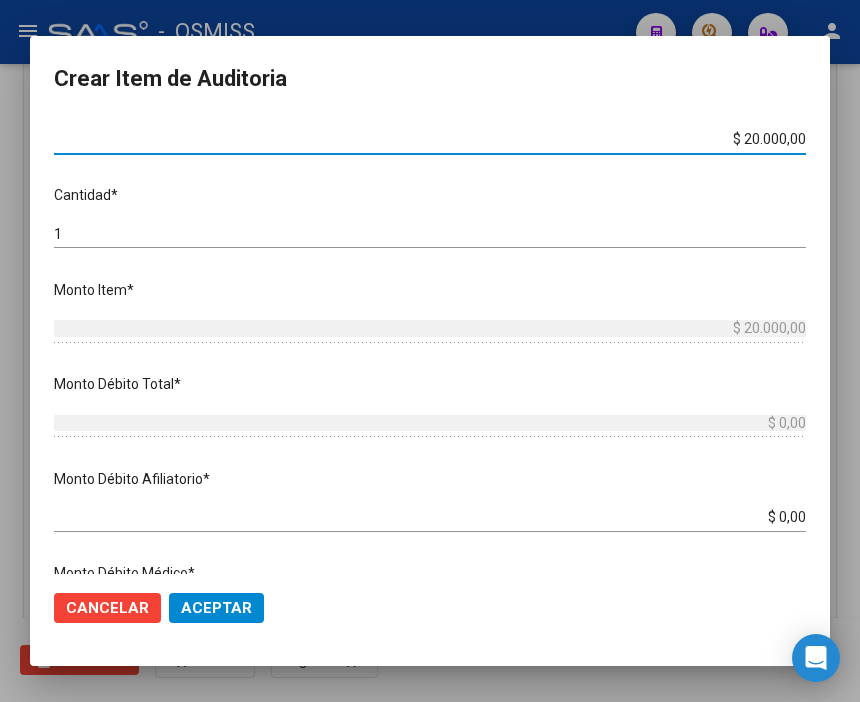 scroll, scrollTop: 555, scrollLeft: 0, axis: vertical 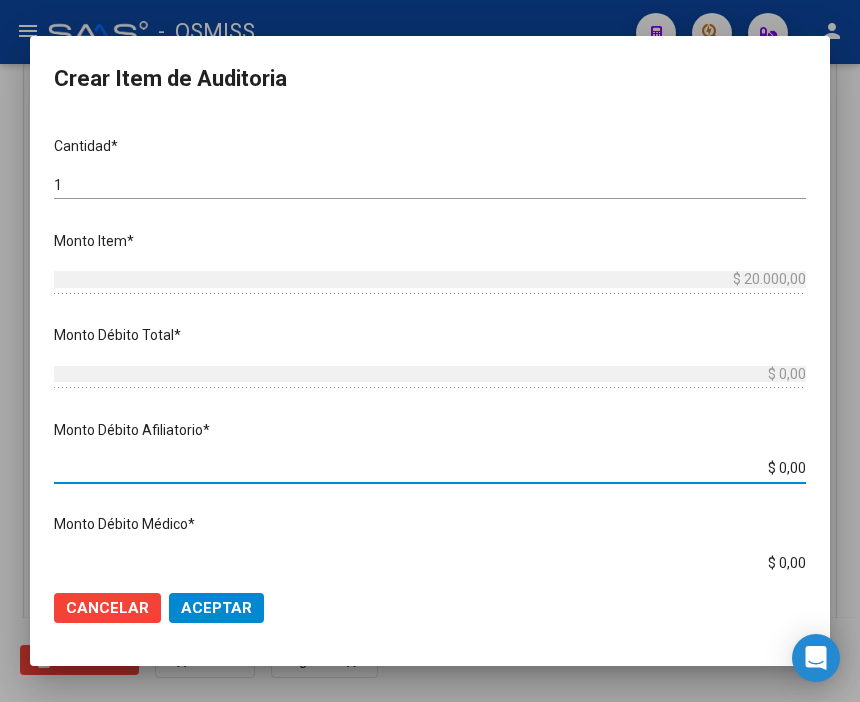 drag, startPoint x: 738, startPoint y: 474, endPoint x: 864, endPoint y: 470, distance: 126.06348 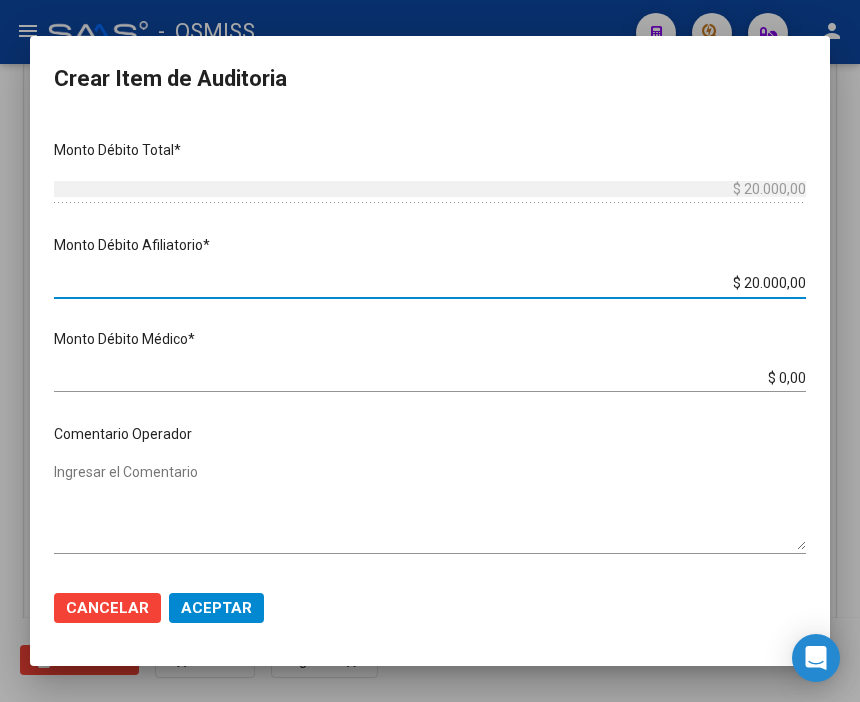 scroll, scrollTop: 777, scrollLeft: 0, axis: vertical 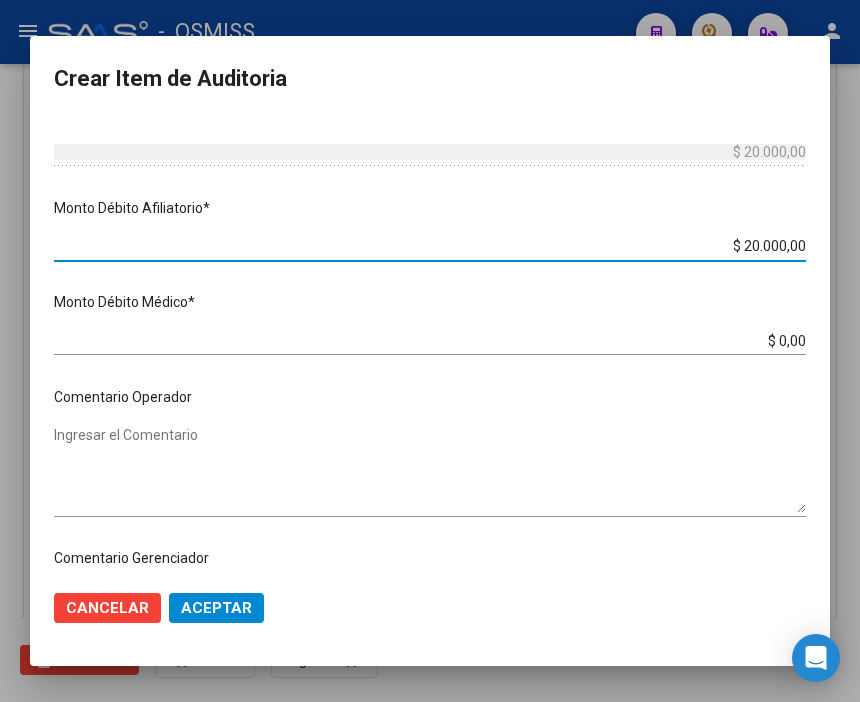 click on "Ingresar el Comentario" at bounding box center [430, 469] 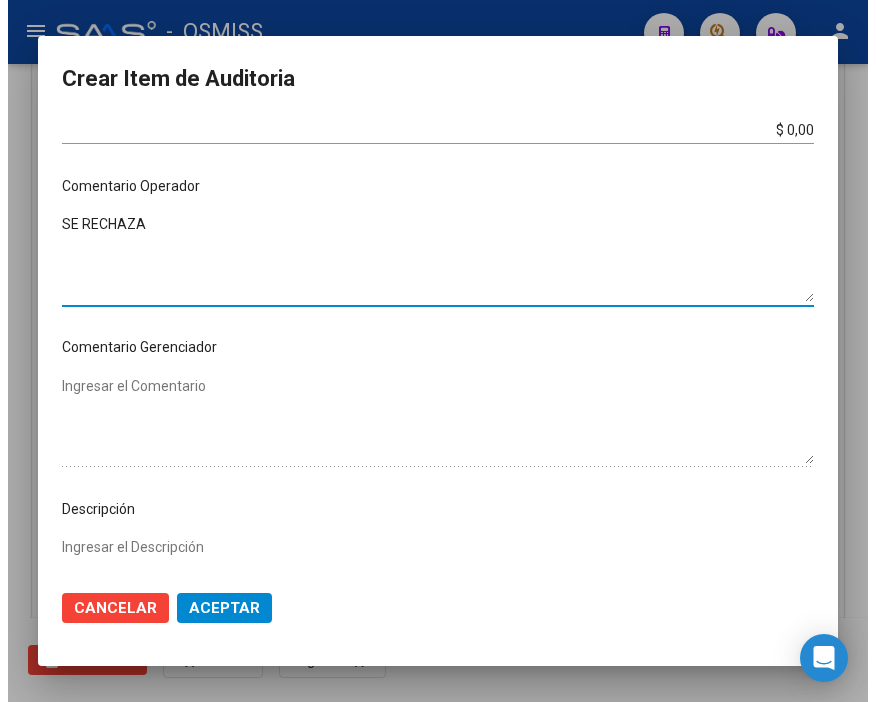 scroll, scrollTop: 1111, scrollLeft: 0, axis: vertical 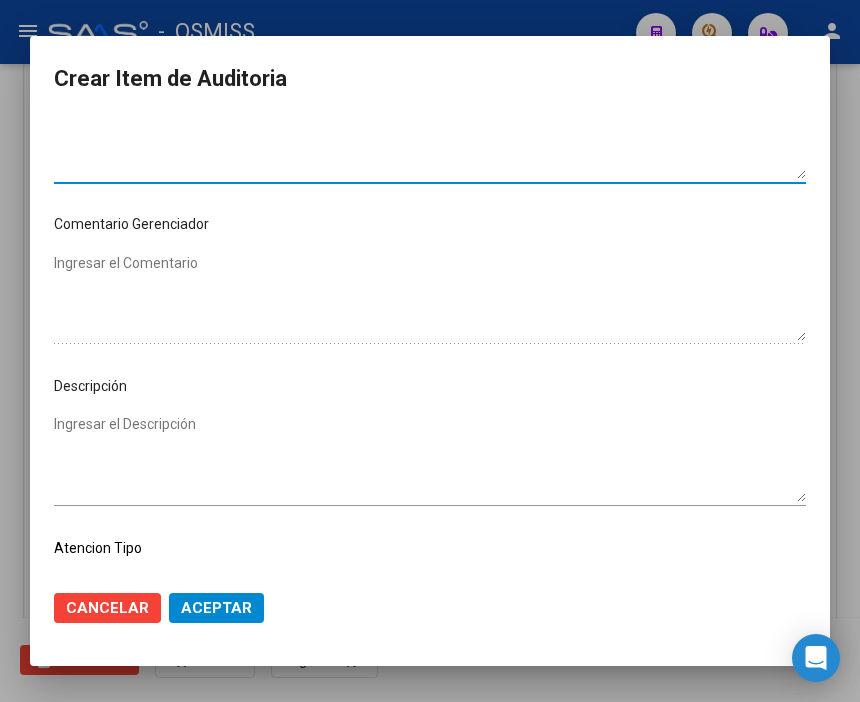 click on "Ingresar el Descripción" at bounding box center (430, 458) 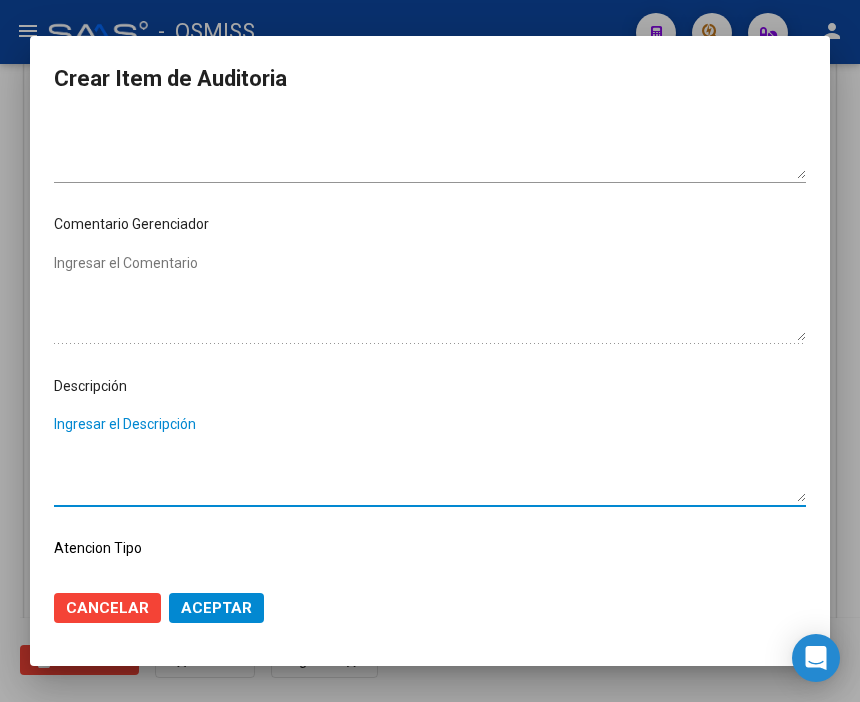 paste on "OBRA SOCIAL DE LA FEDERACION ARGENTINA DEL TRABAJADOR DE LAS UNIVERSIDADES NACIONALES" 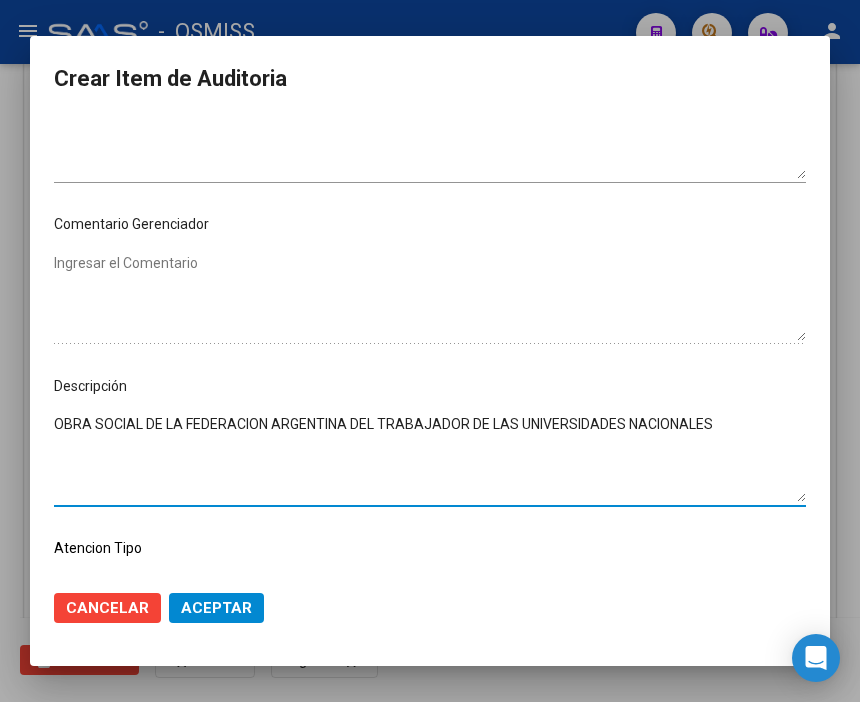 click on "Aceptar" 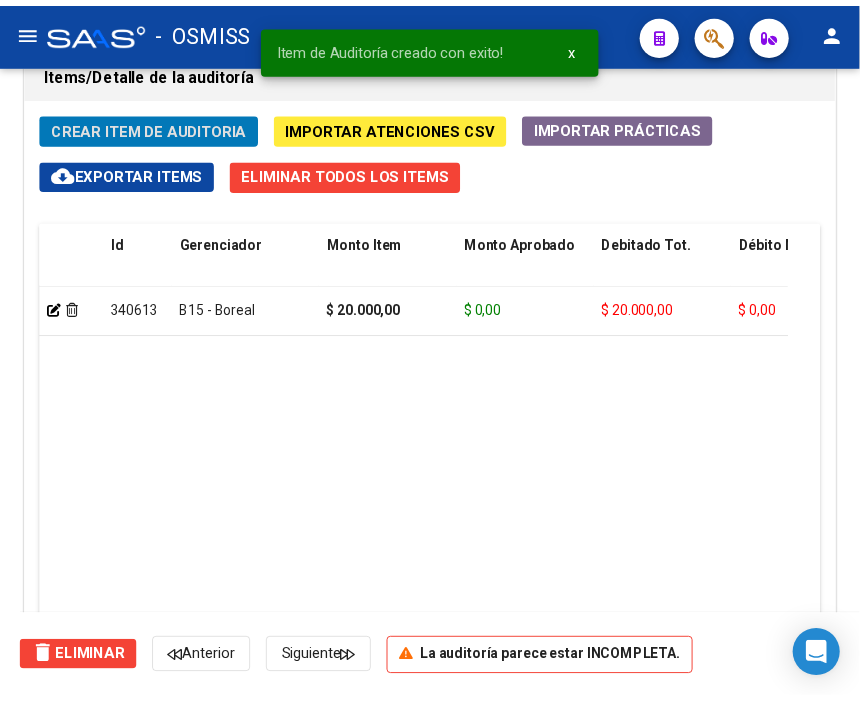 scroll, scrollTop: 1544, scrollLeft: 0, axis: vertical 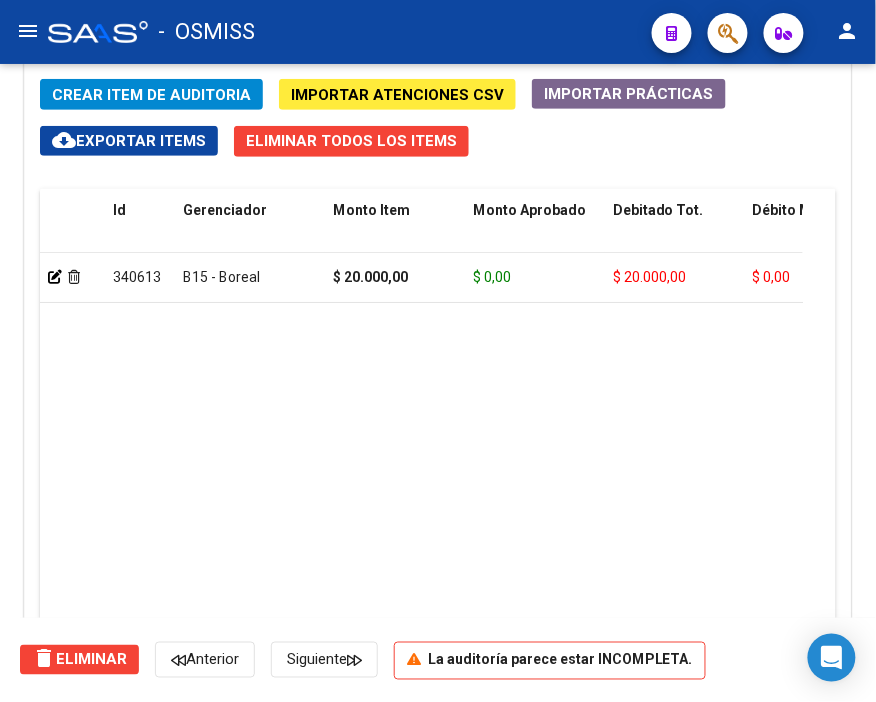 click on "menu -   OSMISS  person" 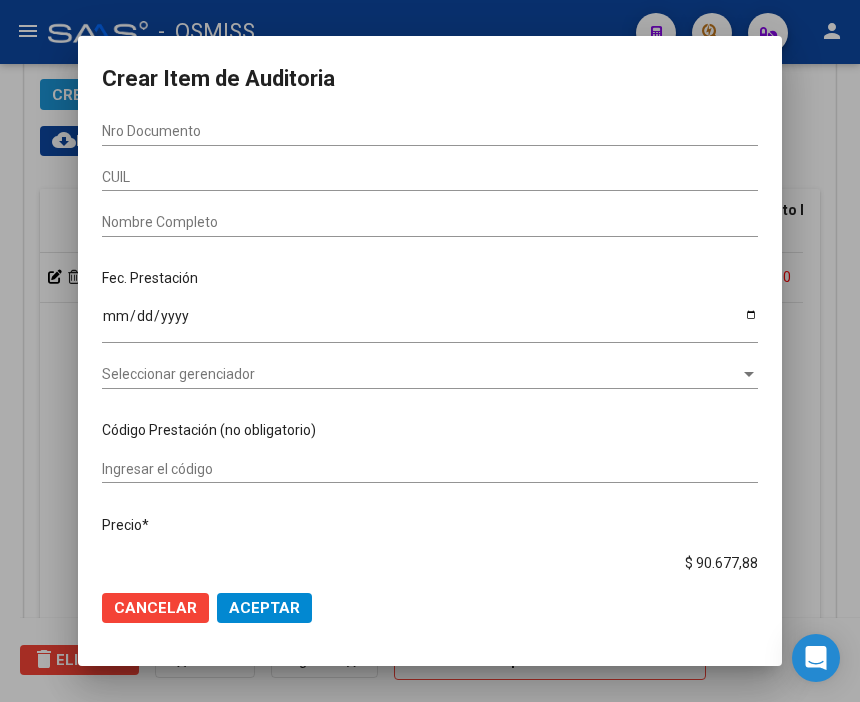 scroll, scrollTop: 1871, scrollLeft: 0, axis: vertical 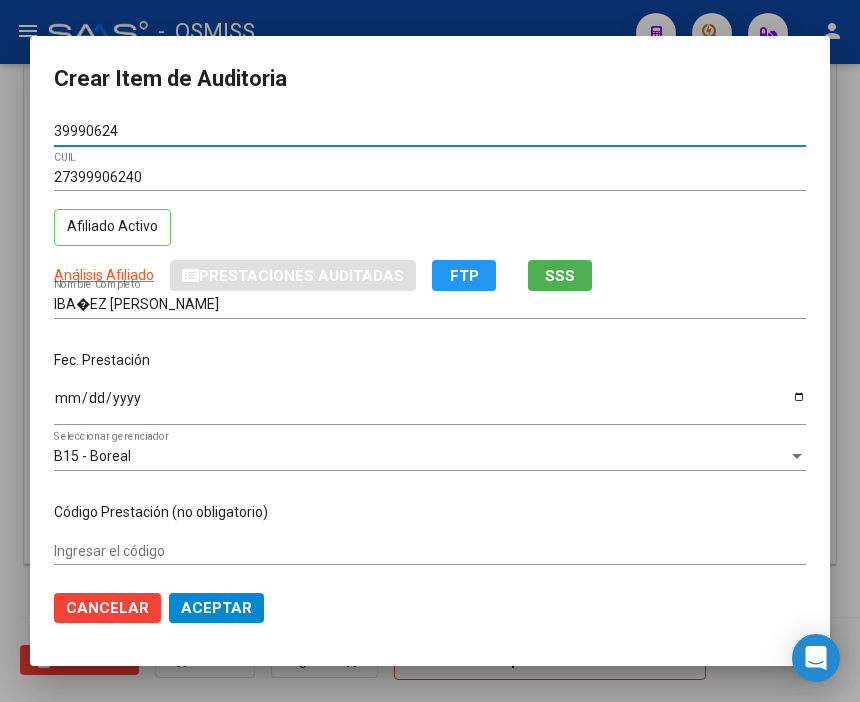 click on "Ingresar la fecha" at bounding box center (430, 405) 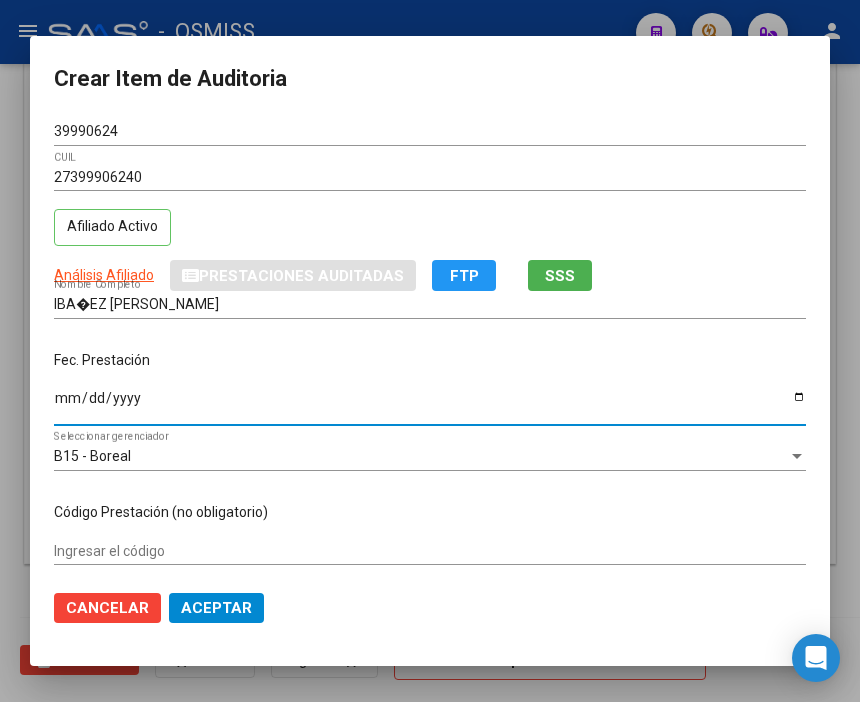 click on "[DATE]" at bounding box center (430, 405) 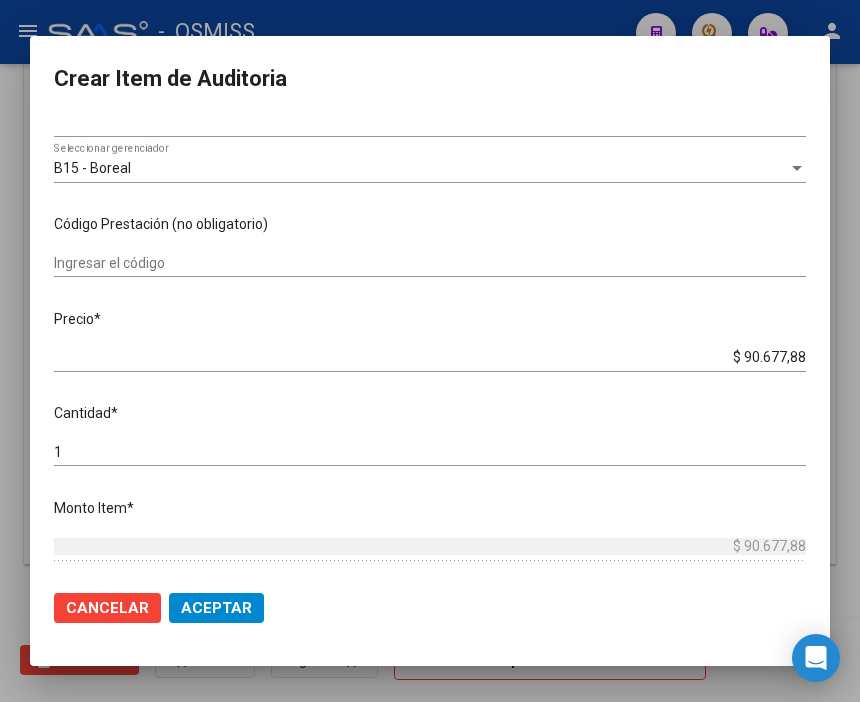 scroll, scrollTop: 333, scrollLeft: 0, axis: vertical 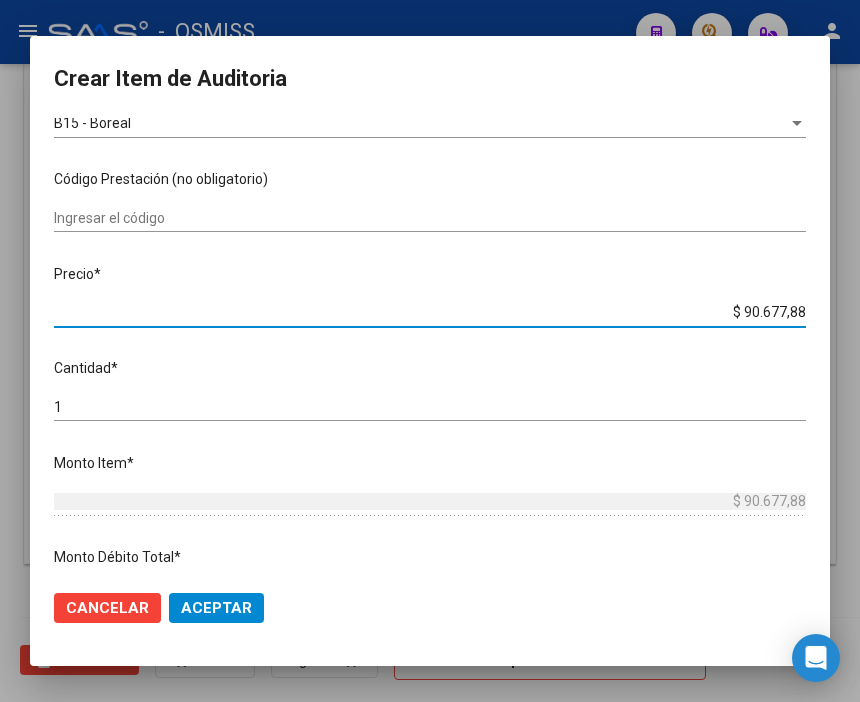drag, startPoint x: 681, startPoint y: 312, endPoint x: 864, endPoint y: 323, distance: 183.3303 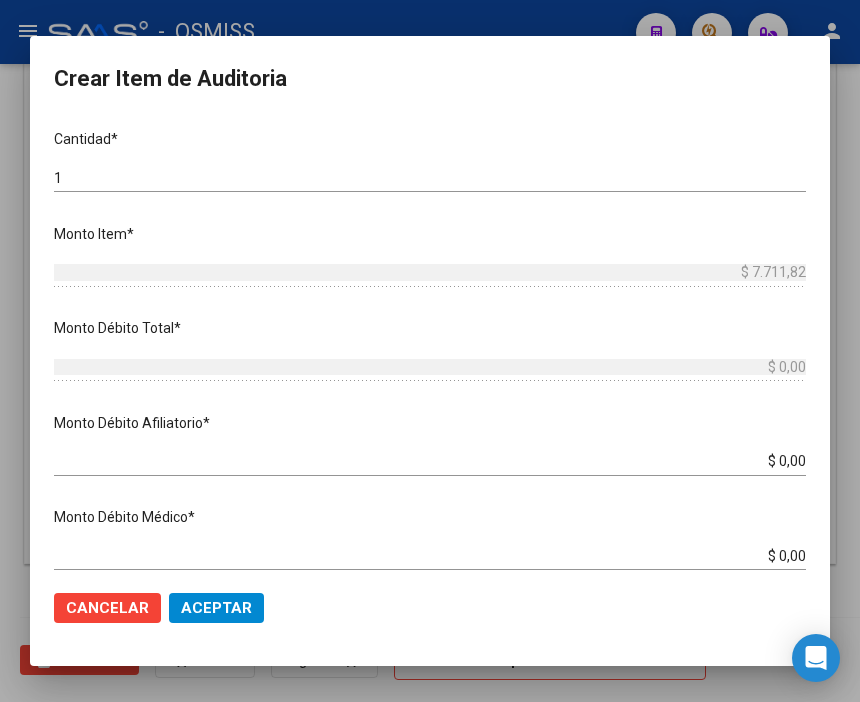 scroll, scrollTop: 666, scrollLeft: 0, axis: vertical 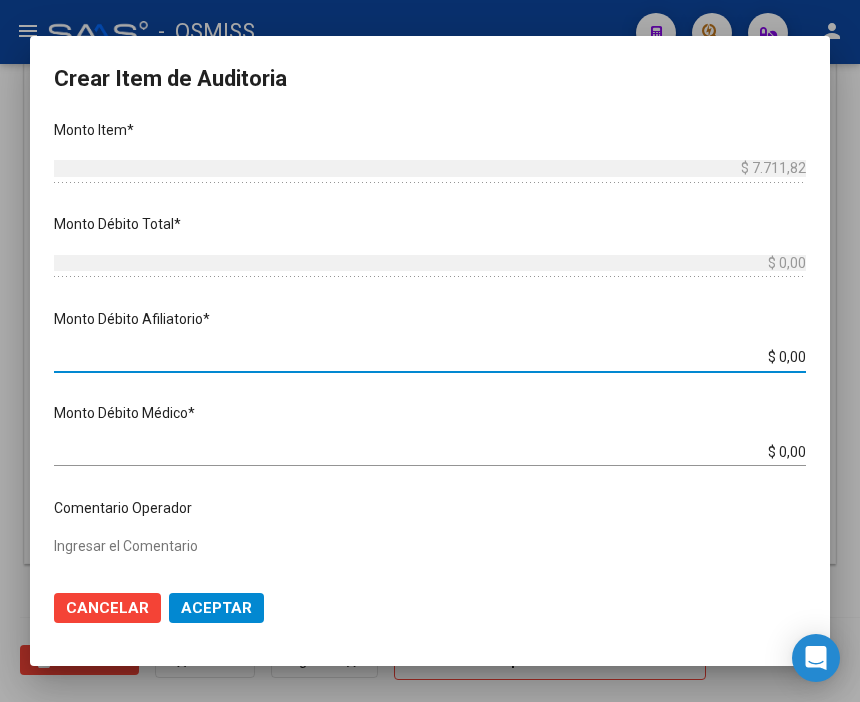 drag, startPoint x: 725, startPoint y: 361, endPoint x: 864, endPoint y: 360, distance: 139.0036 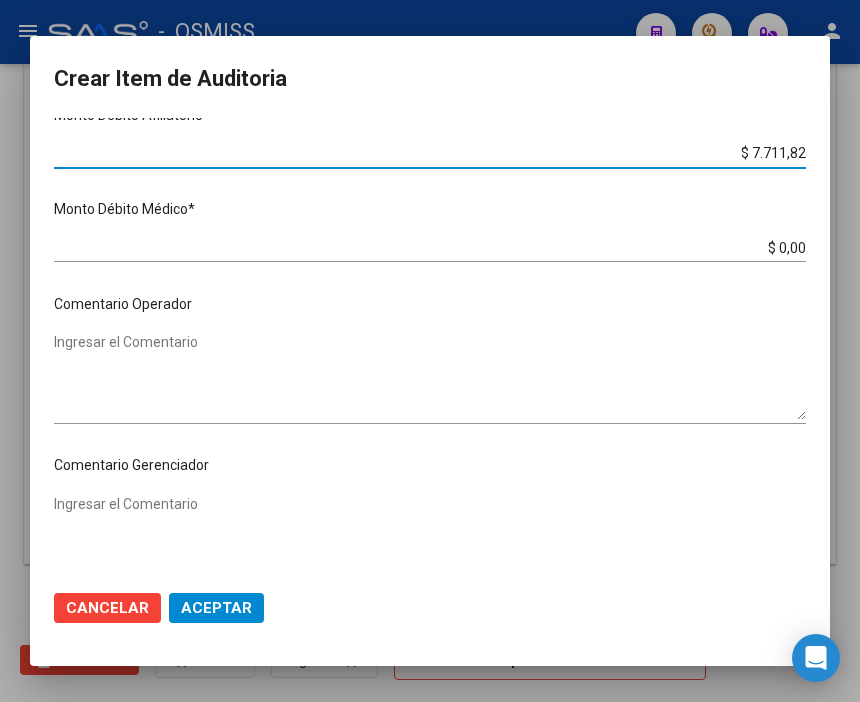 scroll, scrollTop: 888, scrollLeft: 0, axis: vertical 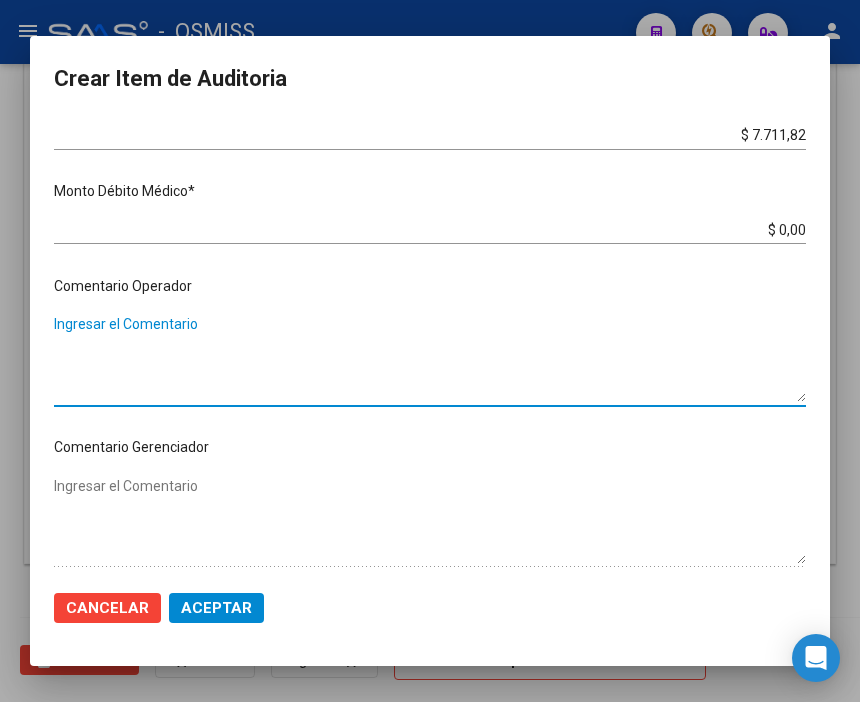 click on "Ingresar el Comentario" at bounding box center (430, 358) 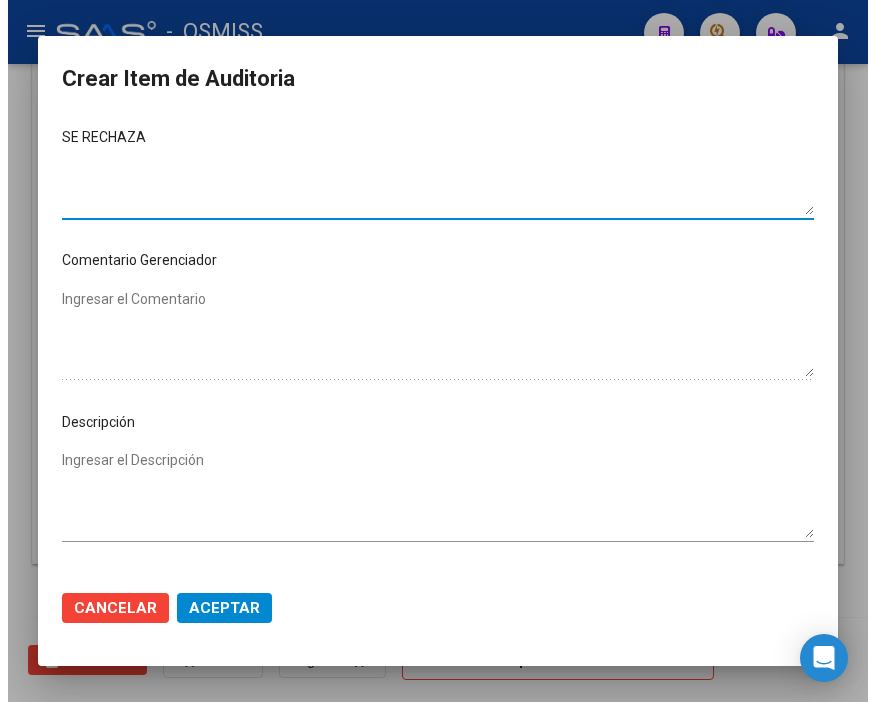 scroll, scrollTop: 1111, scrollLeft: 0, axis: vertical 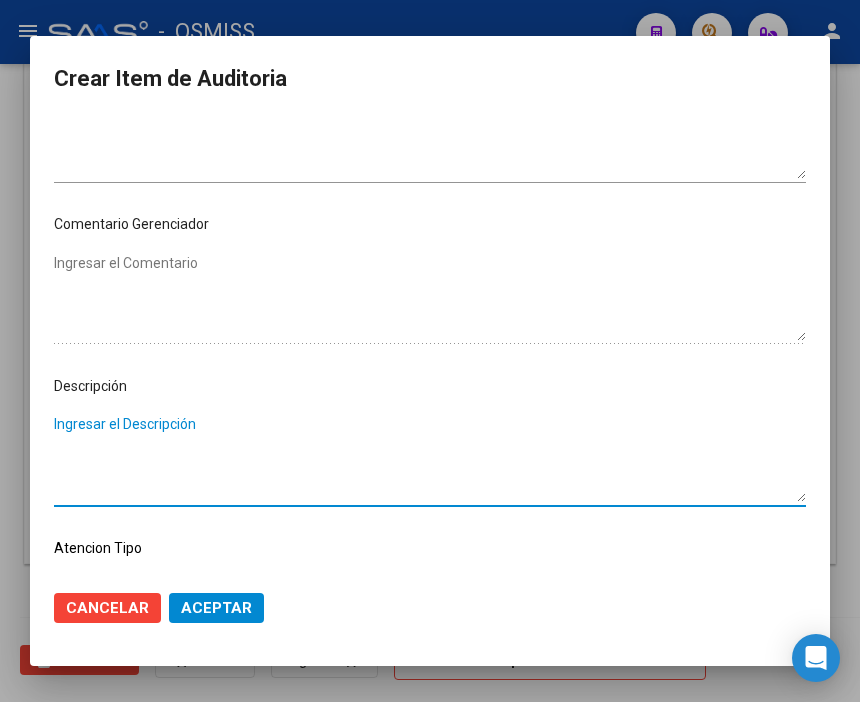 click on "Ingresar el Descripción" at bounding box center [430, 458] 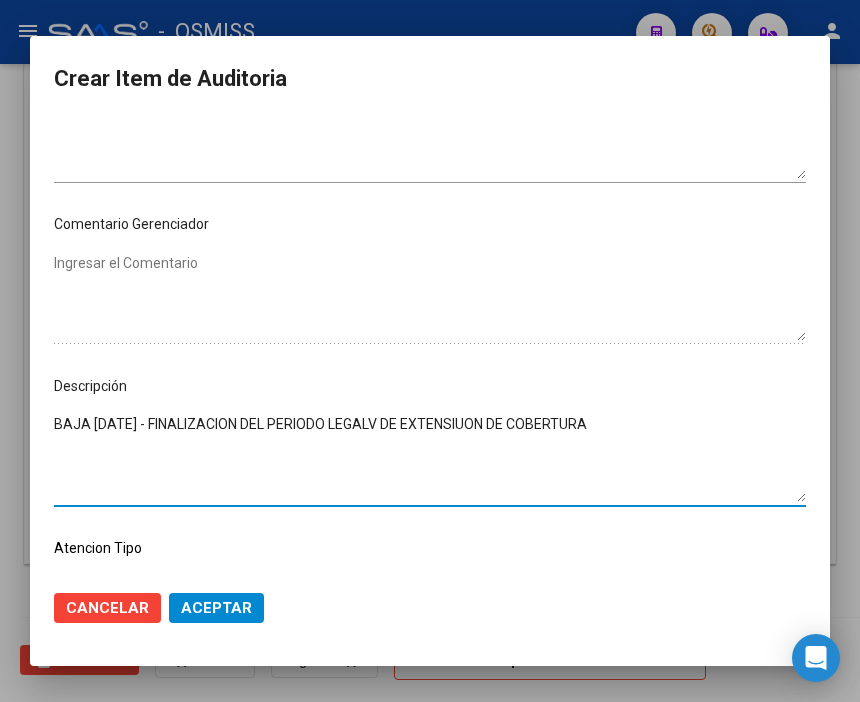 click on "BAJA [DATE] - FINALIZACION DEL PERIODO LEGALV DE EXTENSIUON DE COBERTURA" at bounding box center [430, 458] 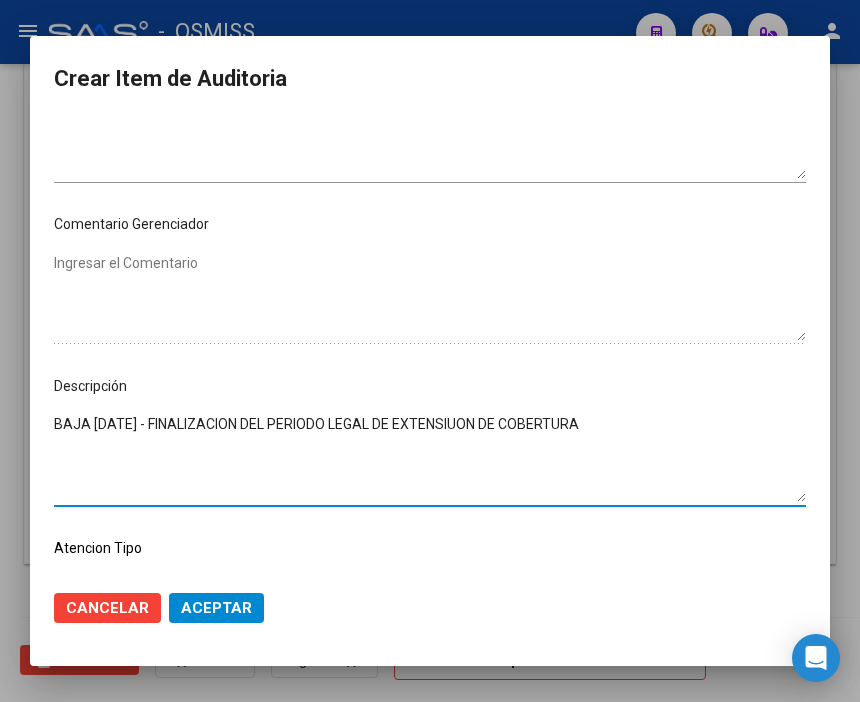 click on "BAJA [DATE] - FINALIZACION DEL PERIODO LEGAL DE EXTENSIUON DE COBERTURA" at bounding box center [430, 458] 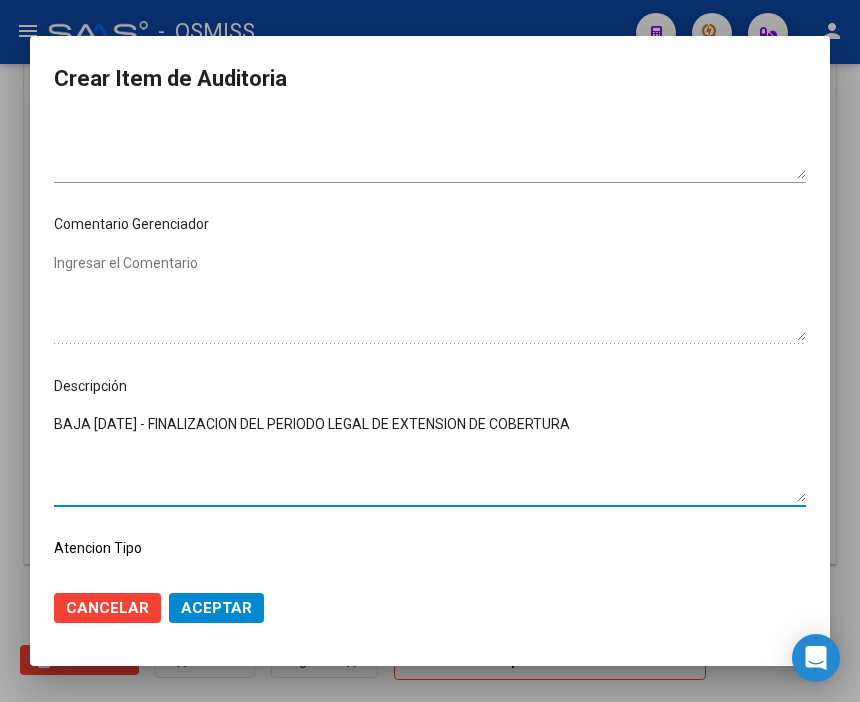 click on "BAJA [DATE] - FINALIZACION DEL PERIODO LEGAL DE EXTENSION DE COBERTURA" at bounding box center [430, 458] 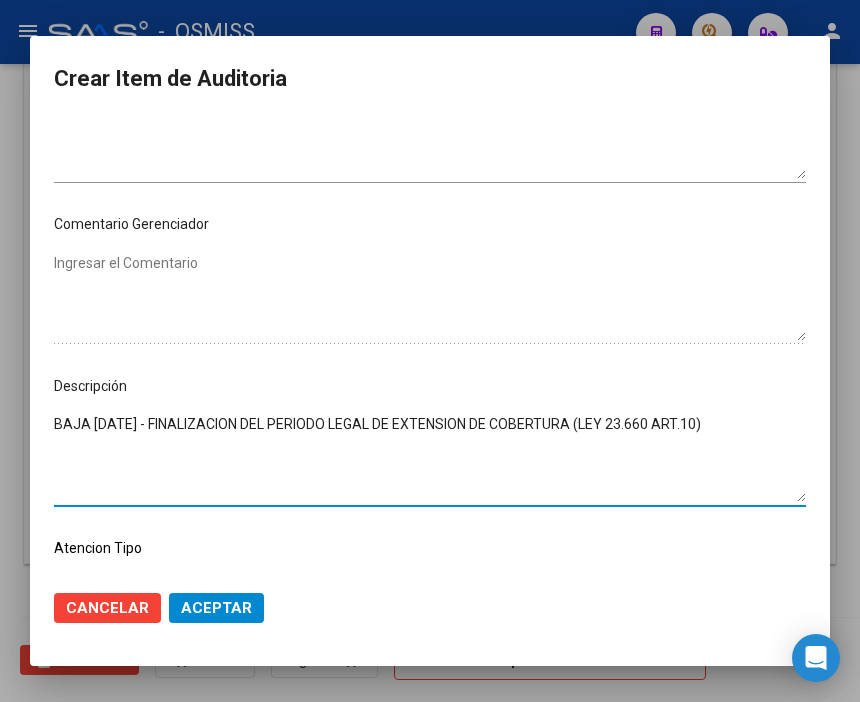 drag, startPoint x: 766, startPoint y: 424, endPoint x: -18, endPoint y: 410, distance: 784.125 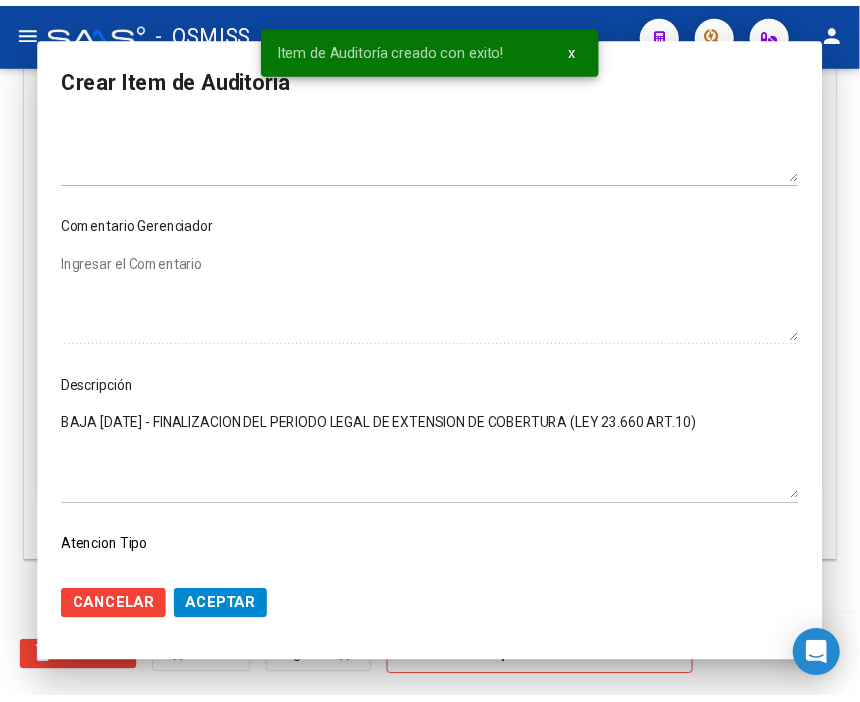 scroll, scrollTop: 1544, scrollLeft: 0, axis: vertical 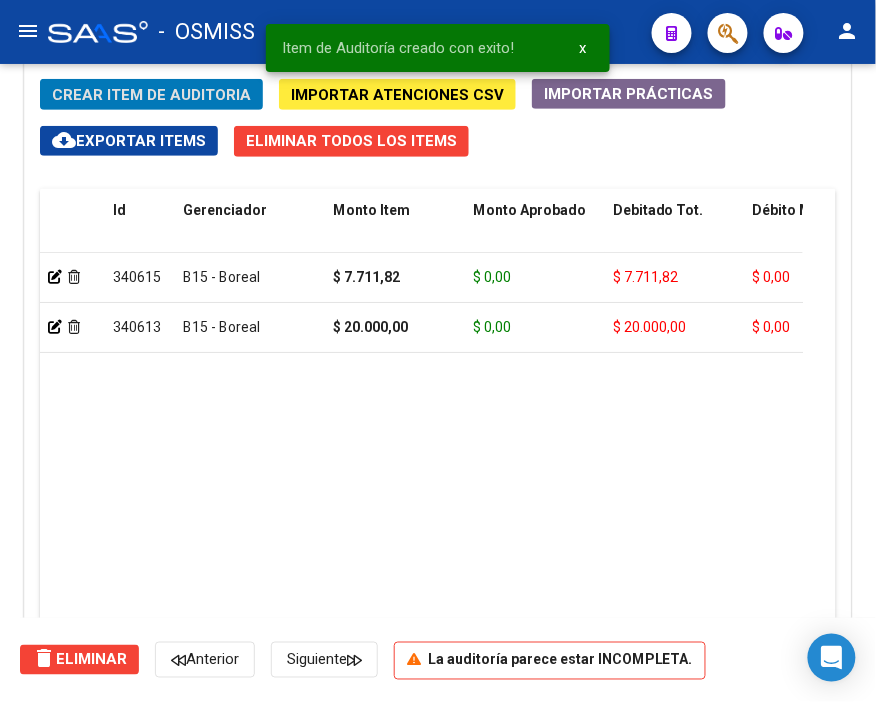 click on "Crear Item de Auditoria" 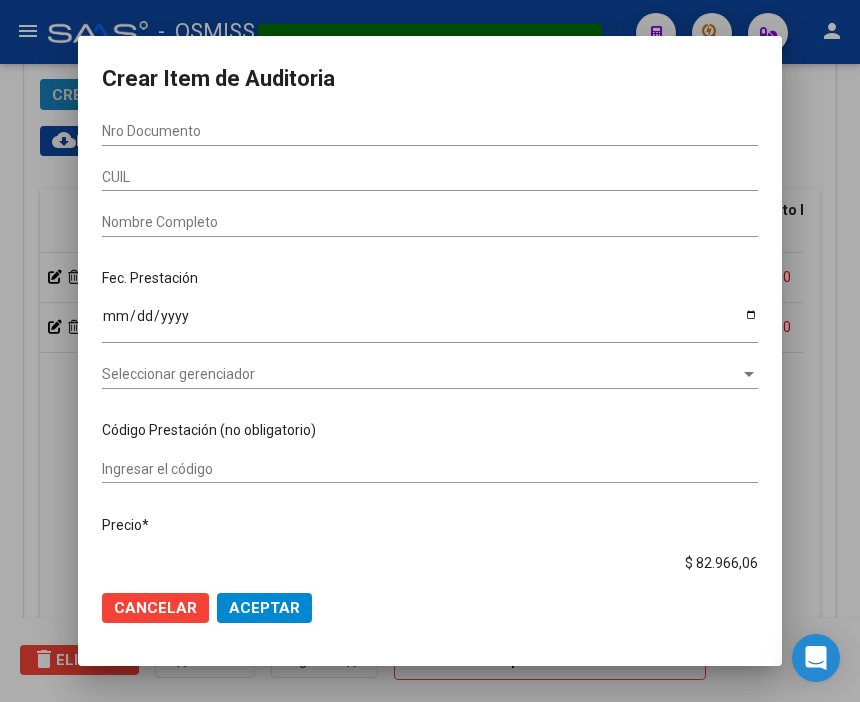 scroll, scrollTop: 1871, scrollLeft: 0, axis: vertical 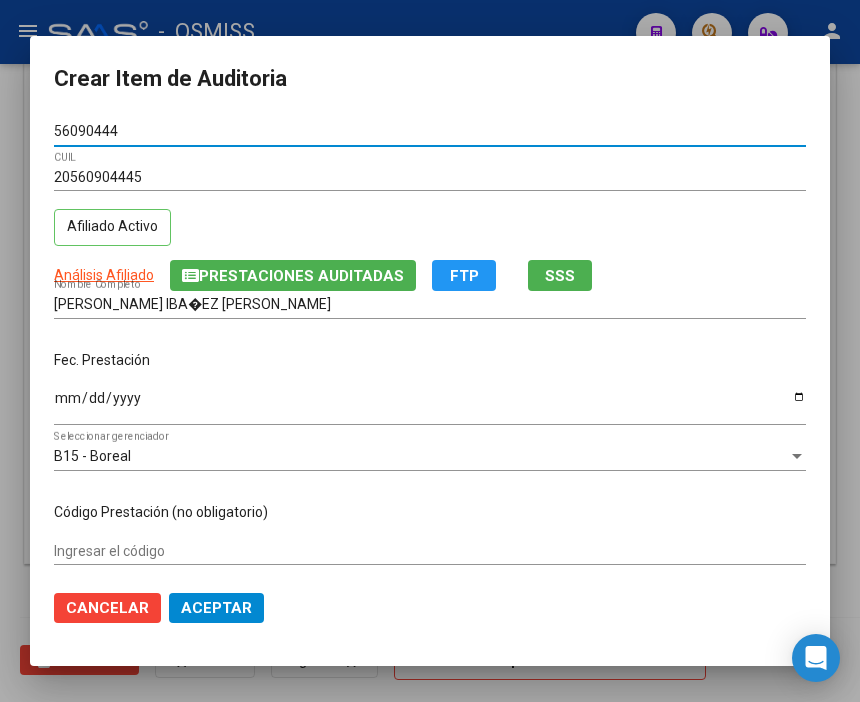 click on "Ingresar la fecha" at bounding box center [430, 405] 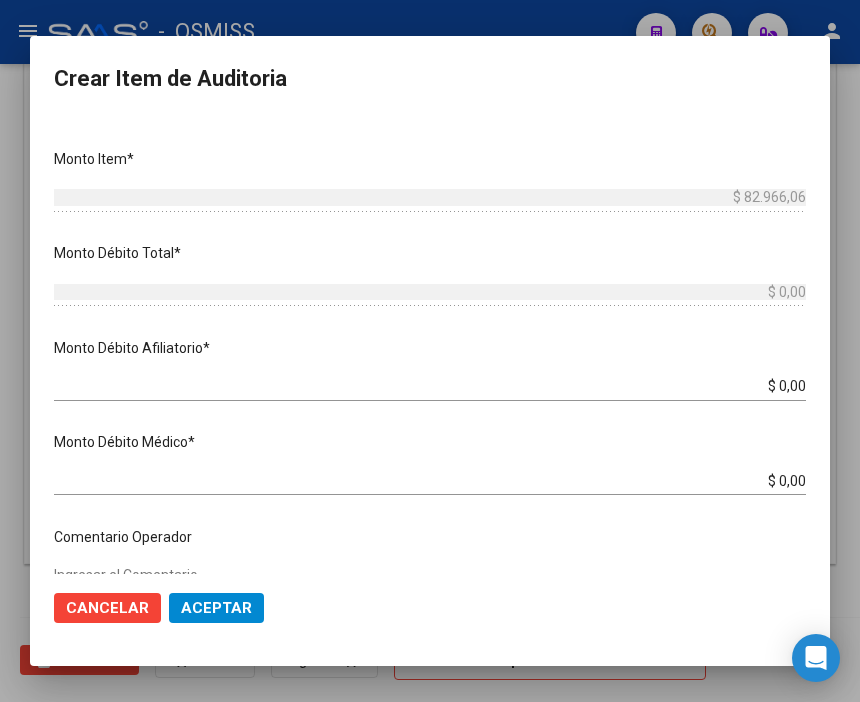 scroll, scrollTop: 666, scrollLeft: 0, axis: vertical 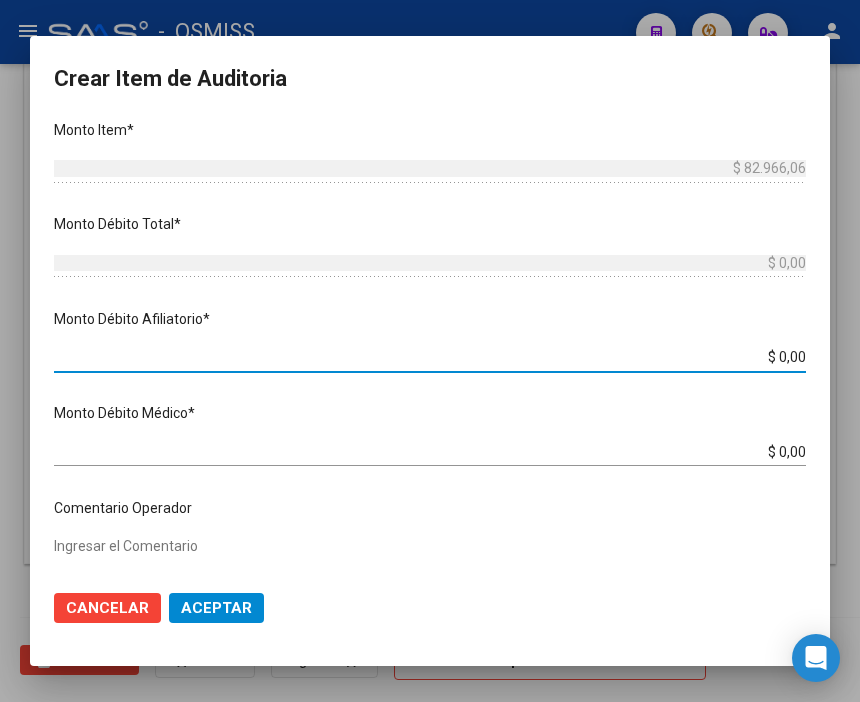 drag, startPoint x: 796, startPoint y: 353, endPoint x: 824, endPoint y: 353, distance: 28 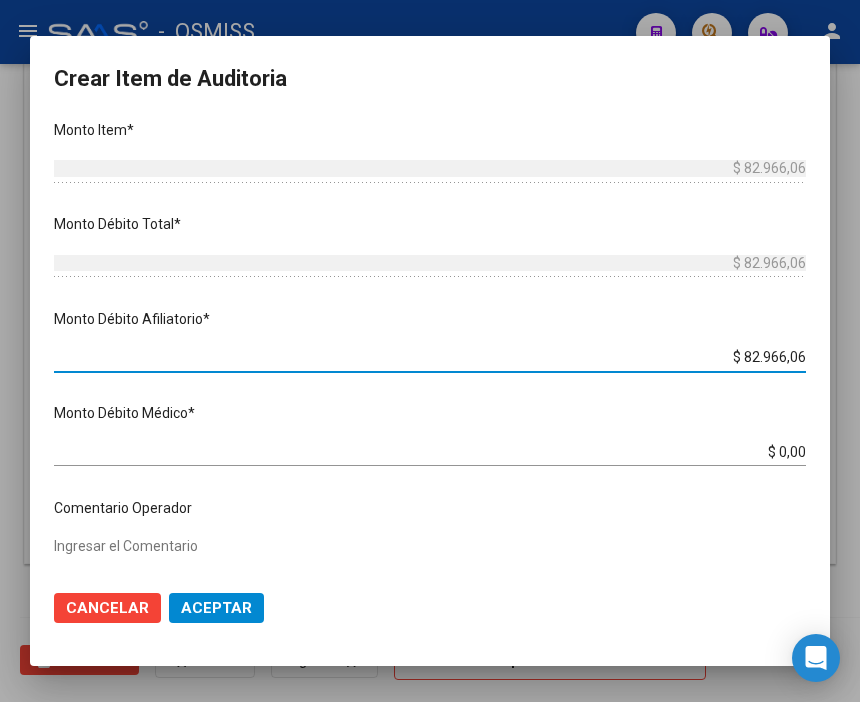 scroll, scrollTop: 777, scrollLeft: 0, axis: vertical 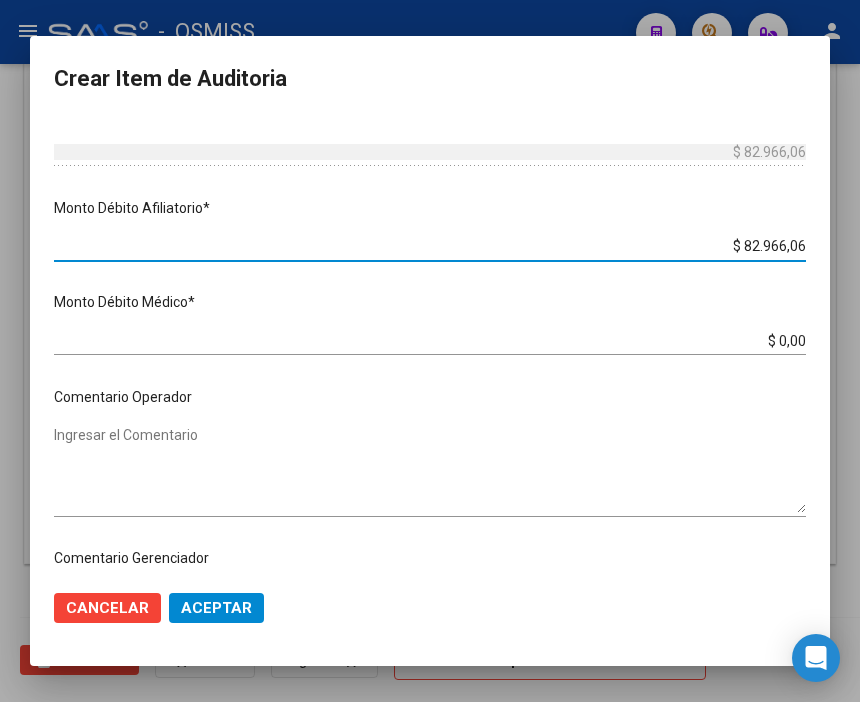 click on "Ingresar el Comentario" at bounding box center [430, 469] 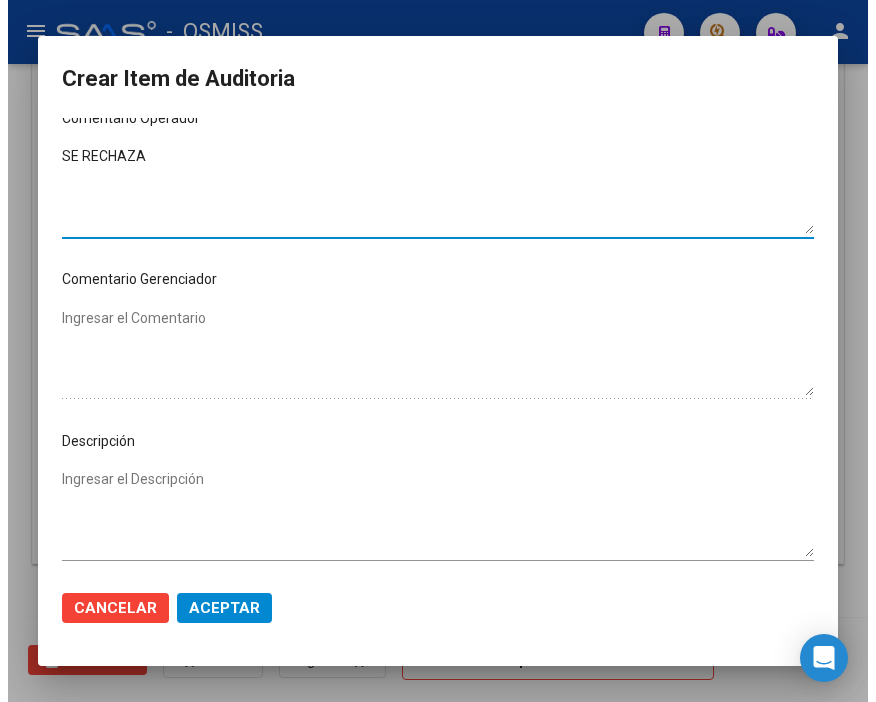 scroll, scrollTop: 1111, scrollLeft: 0, axis: vertical 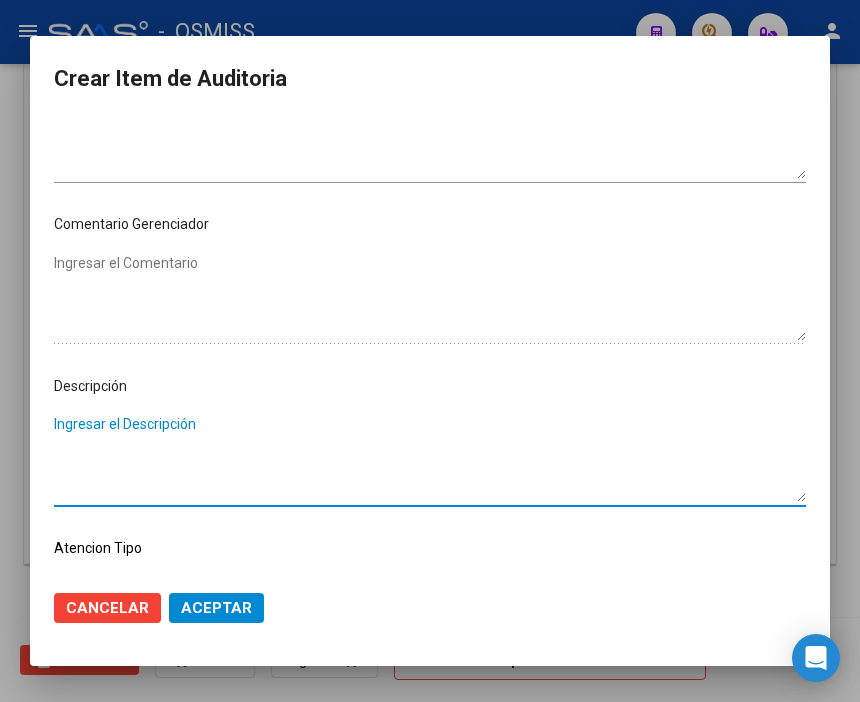 click on "Ingresar el Descripción" at bounding box center [430, 458] 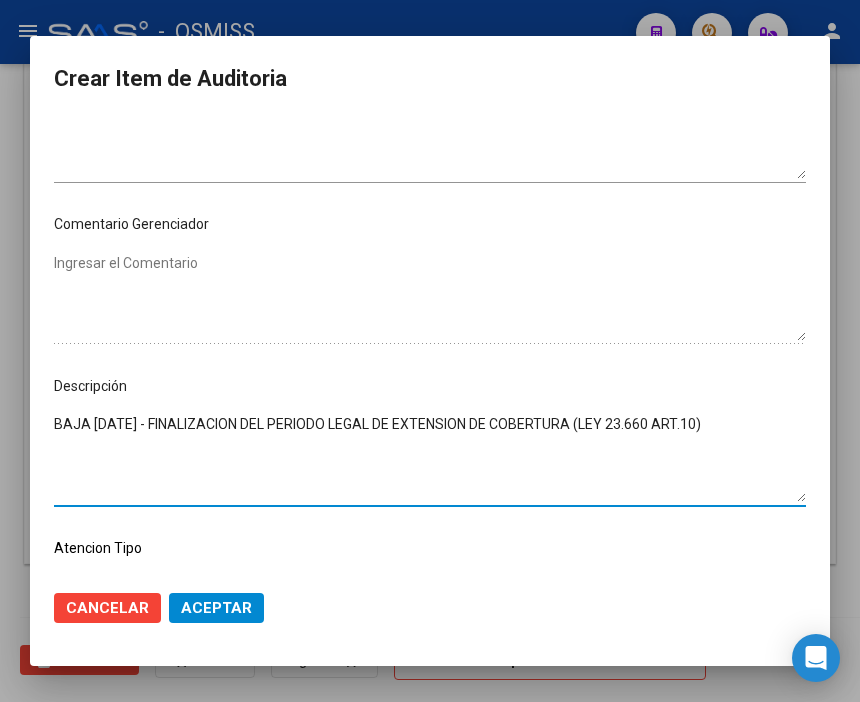 click on "Aceptar" 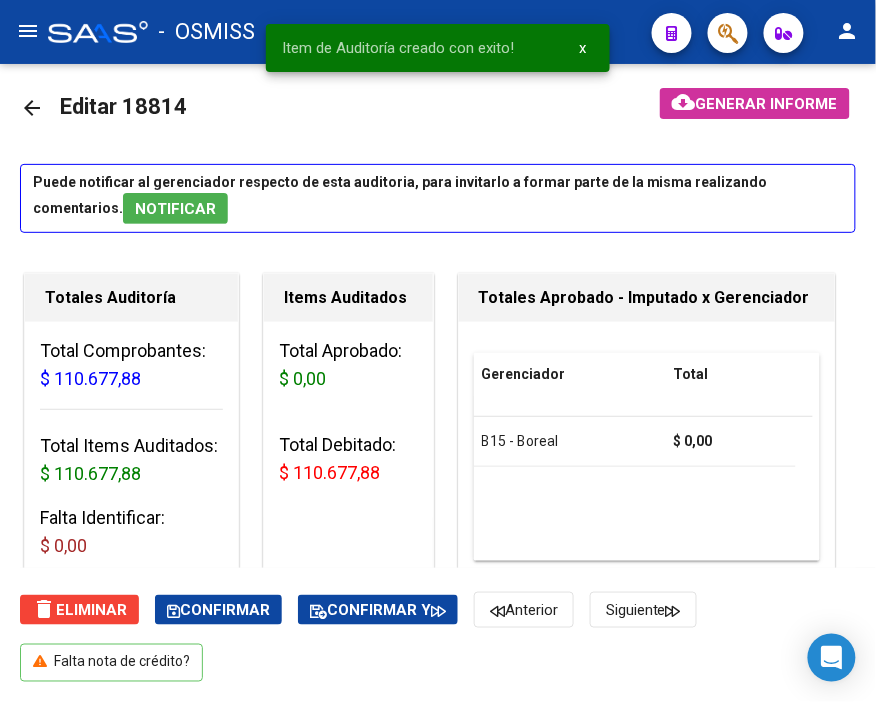 scroll, scrollTop: 0, scrollLeft: 0, axis: both 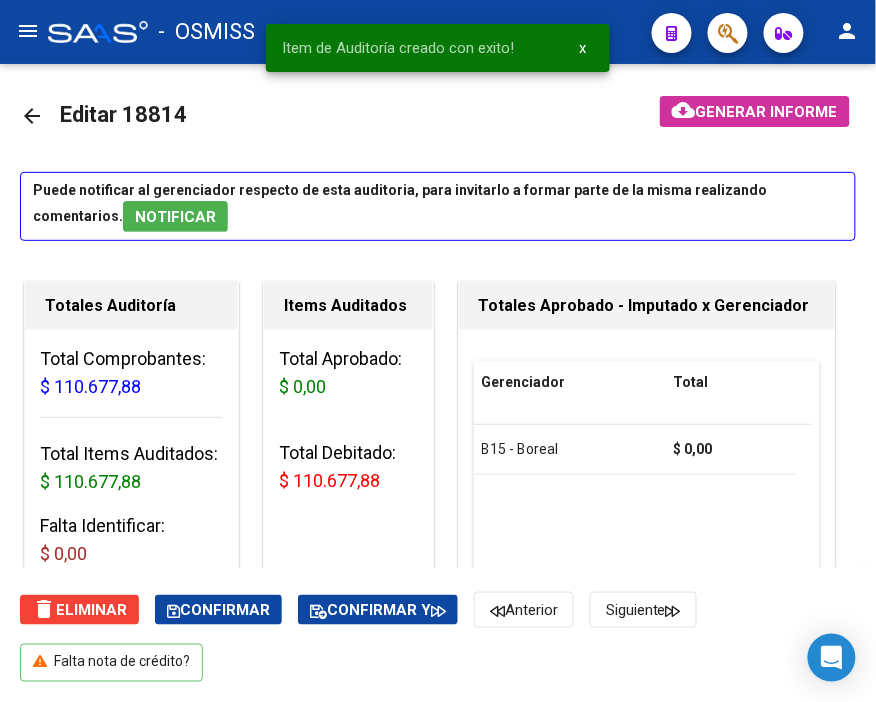 click on "cloud_download  Generar informe" 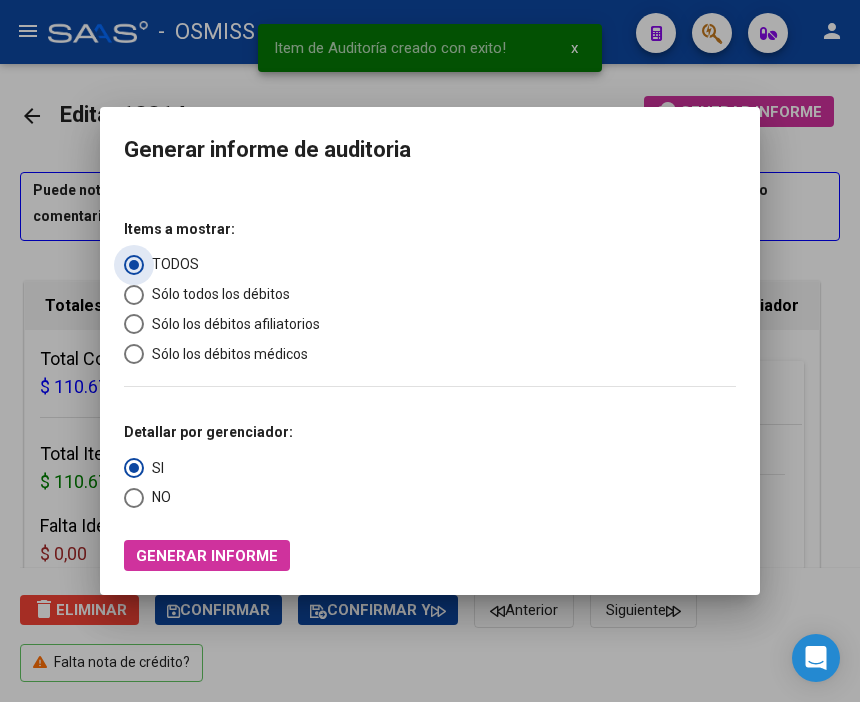 click on "Items a mostrar:   TODOS    Sólo todos los débitos   Sólo los débitos afiliatorios   Sólo los débitos médicos" at bounding box center (222, 285) 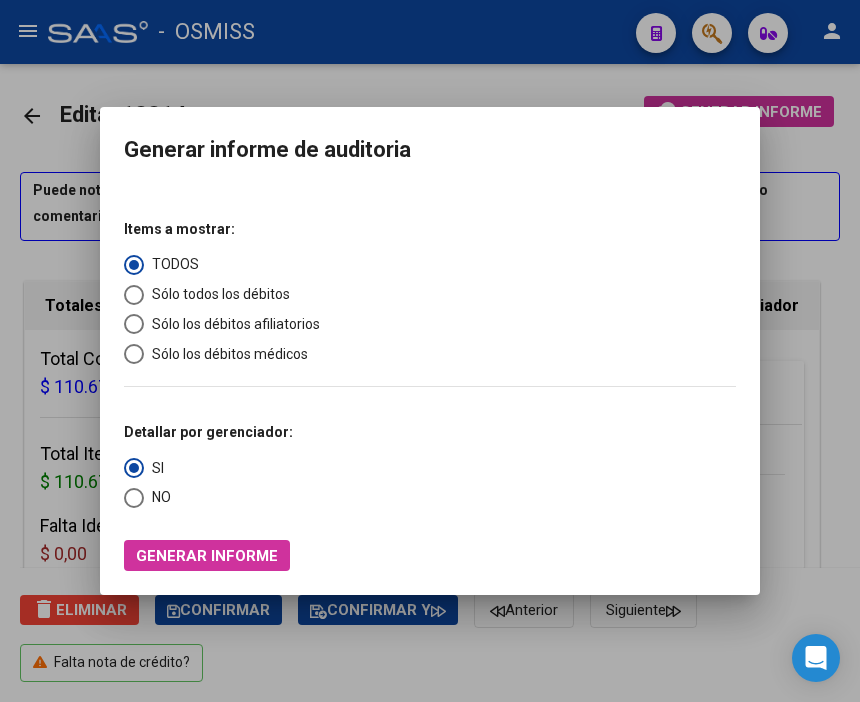 click on "Sólo los débitos afiliatorios" at bounding box center [232, 324] 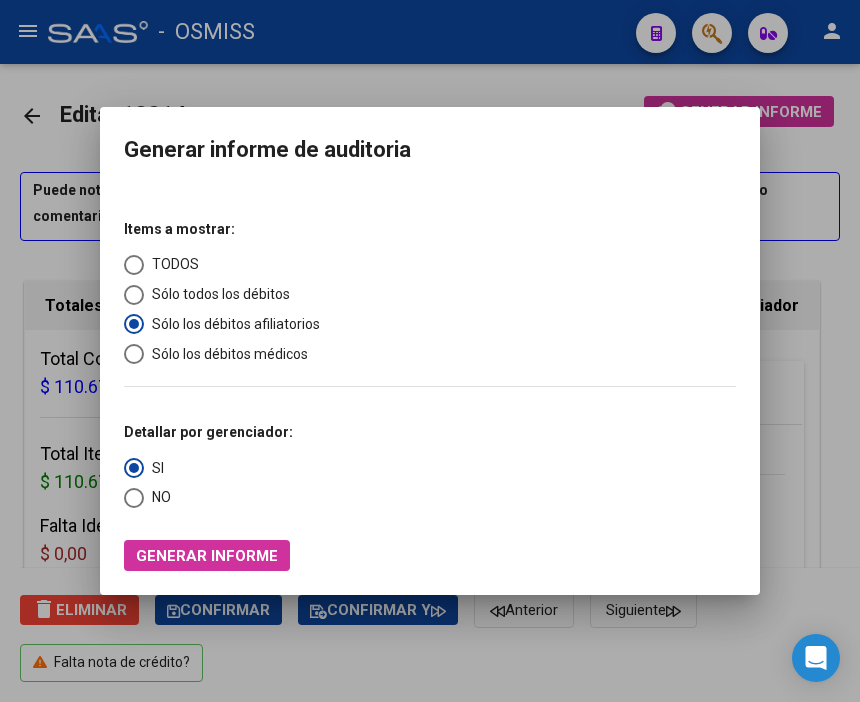 click on "NO" at bounding box center (157, 497) 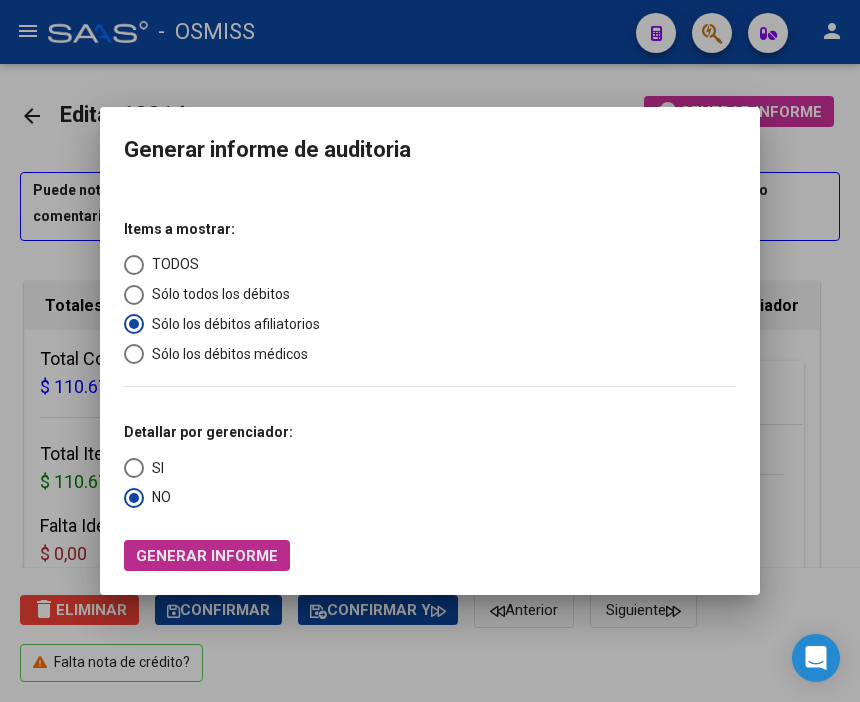 click on "Generar informe" at bounding box center [207, 556] 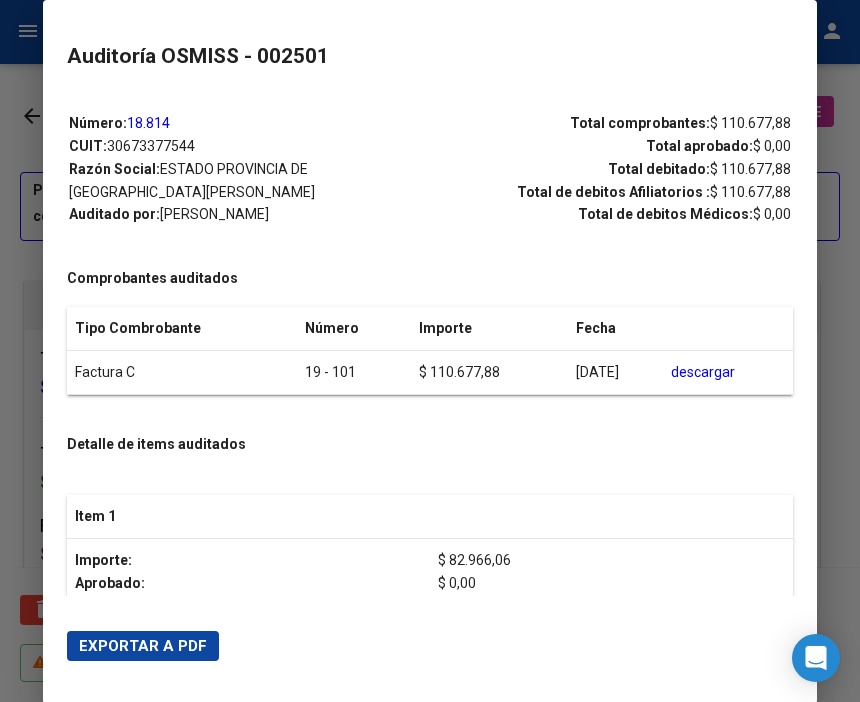click on "Exportar a PDF" at bounding box center (143, 646) 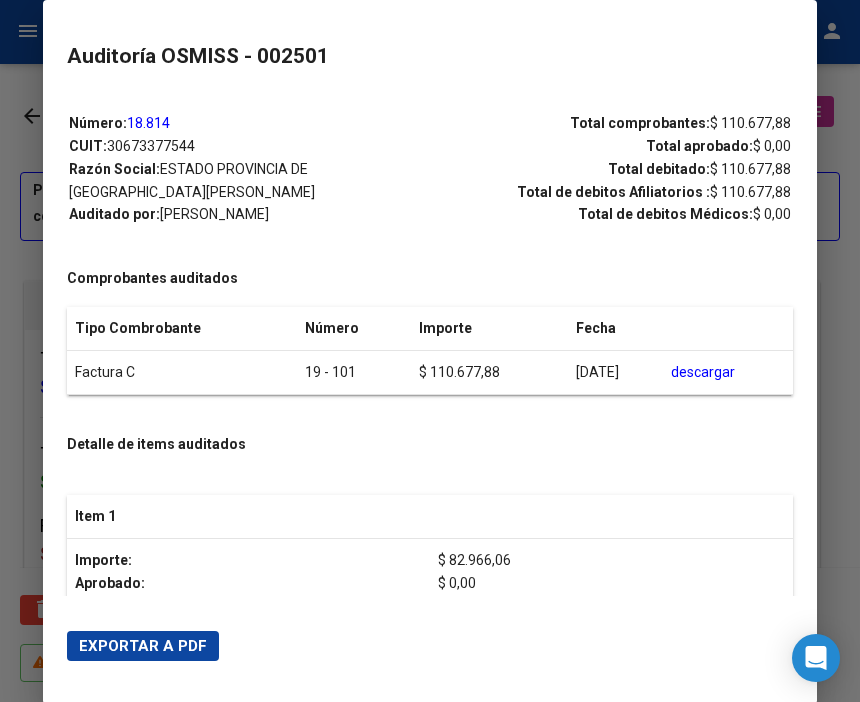 click at bounding box center (430, 351) 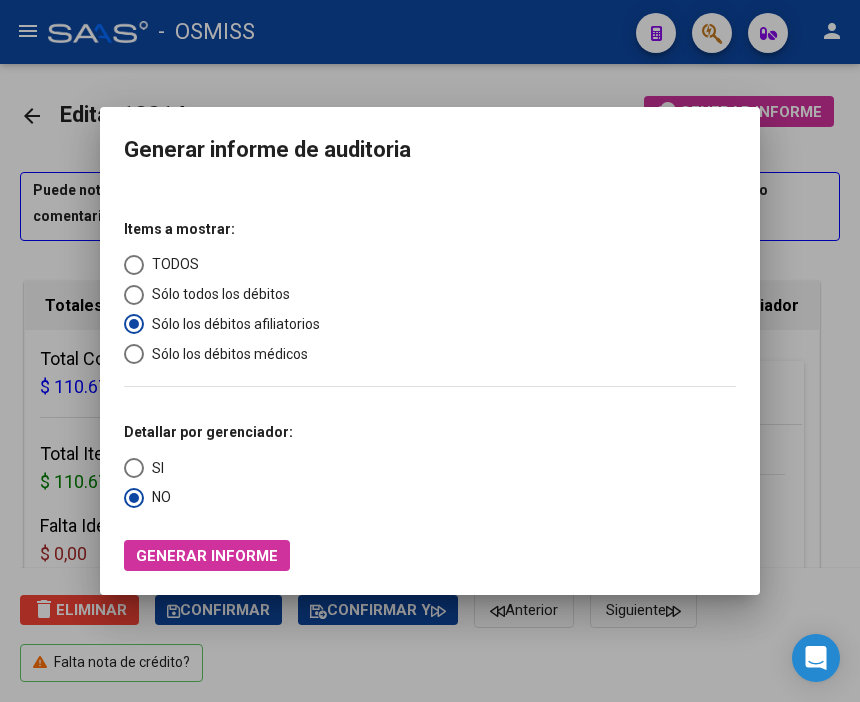 click at bounding box center (430, 351) 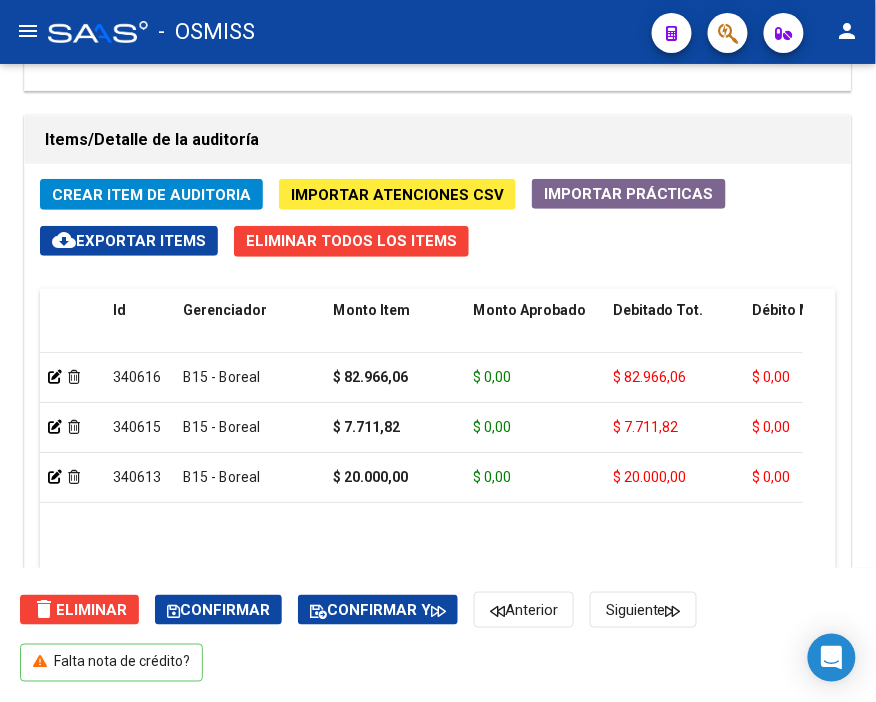 scroll, scrollTop: 1555, scrollLeft: 0, axis: vertical 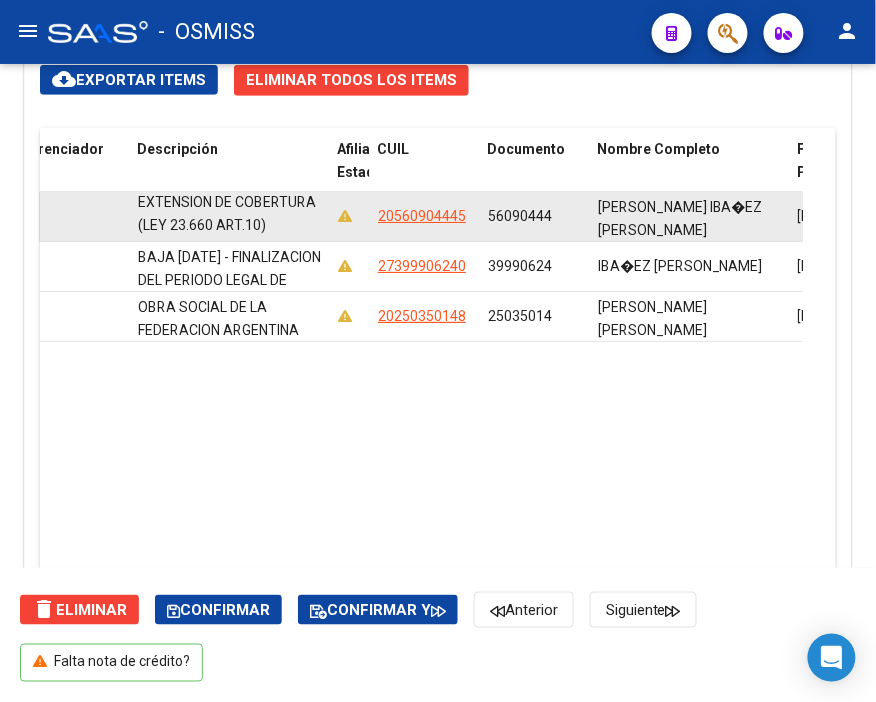 drag, startPoint x: 138, startPoint y: 202, endPoint x: 315, endPoint y: 227, distance: 178.75682 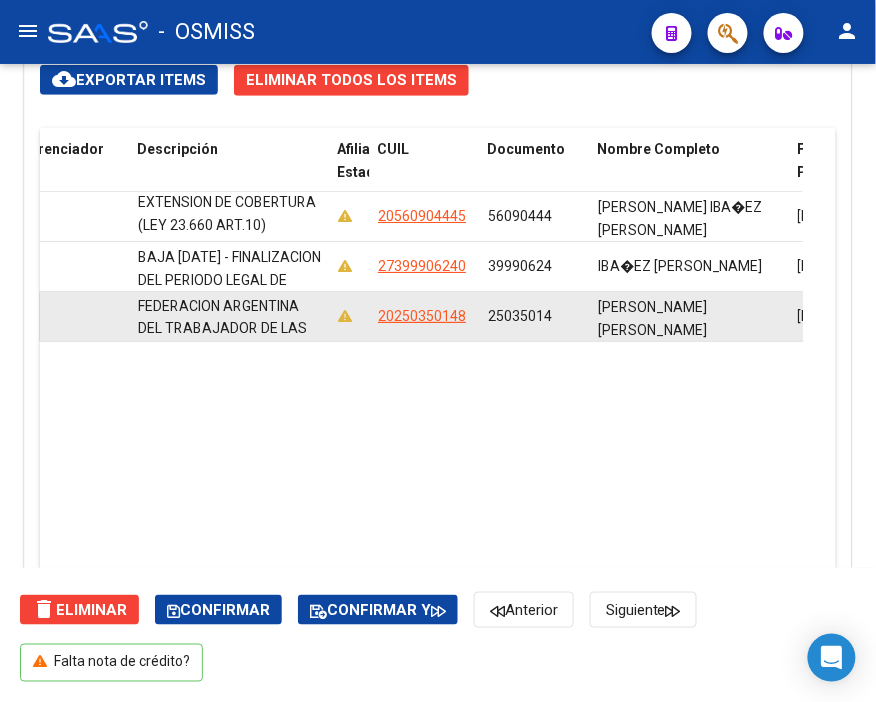 scroll, scrollTop: 71, scrollLeft: 0, axis: vertical 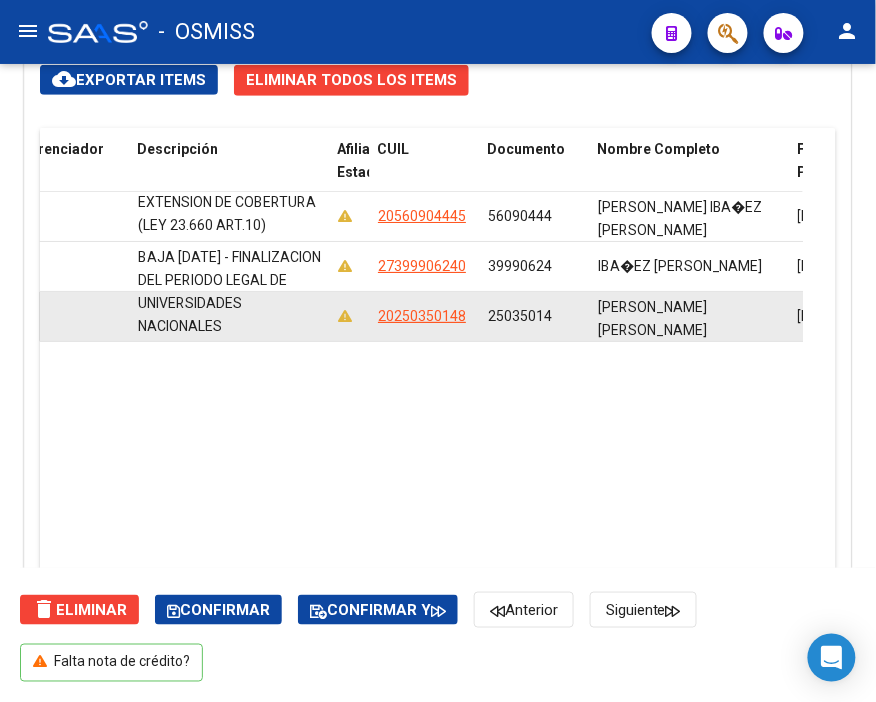 drag, startPoint x: 141, startPoint y: 304, endPoint x: 304, endPoint y: 325, distance: 164.3472 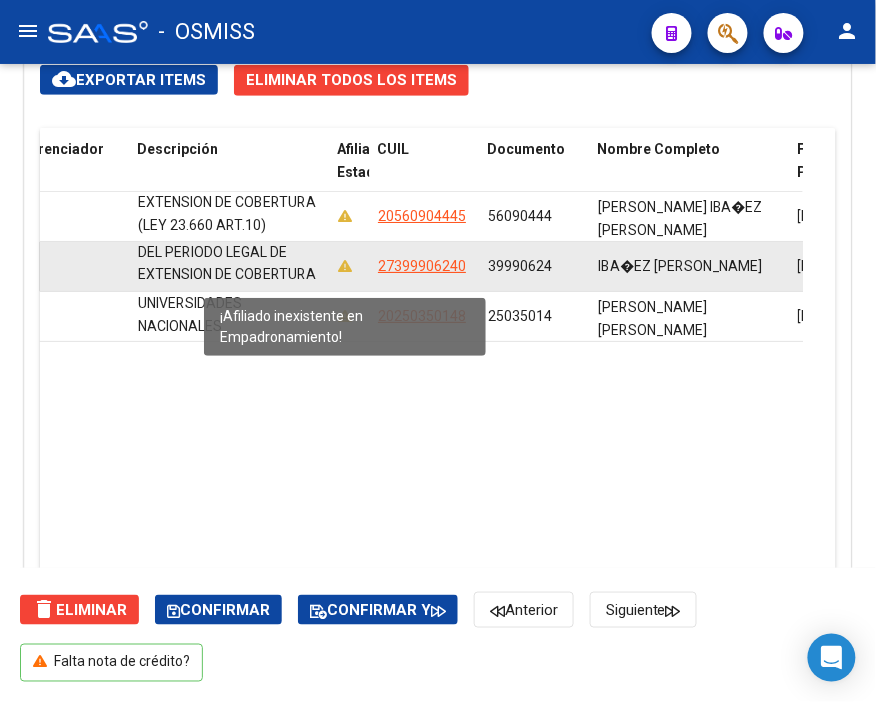 scroll, scrollTop: 71, scrollLeft: 0, axis: vertical 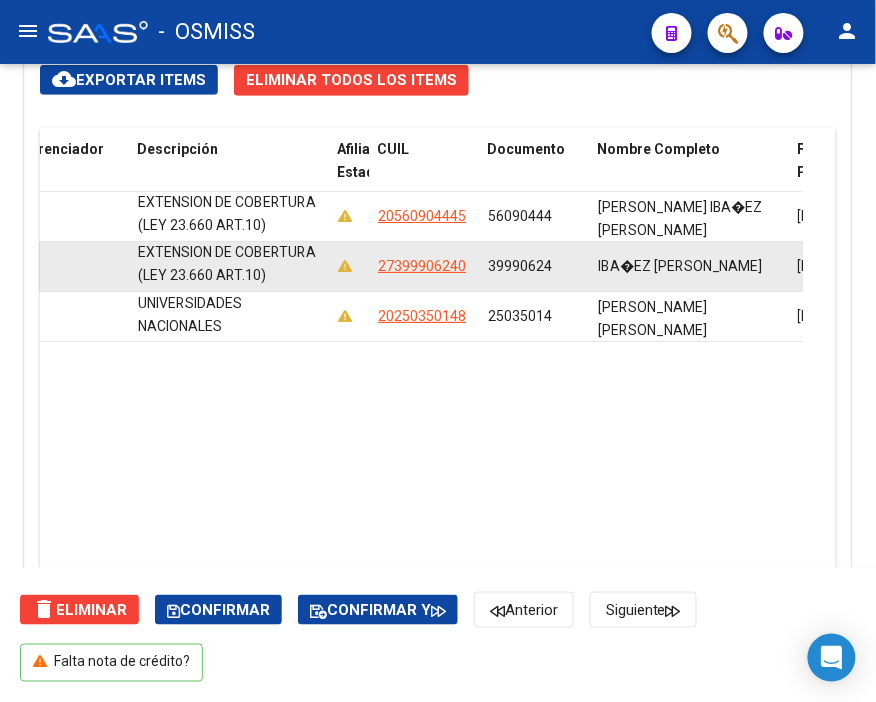 drag, startPoint x: 140, startPoint y: 253, endPoint x: 335, endPoint y: 280, distance: 196.86035 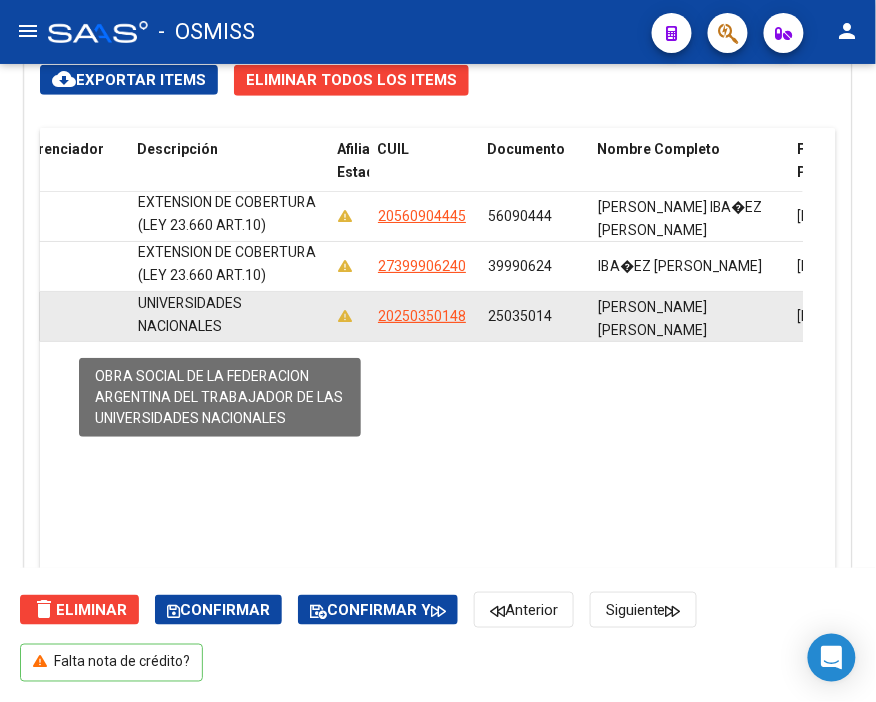 scroll, scrollTop: 0, scrollLeft: 0, axis: both 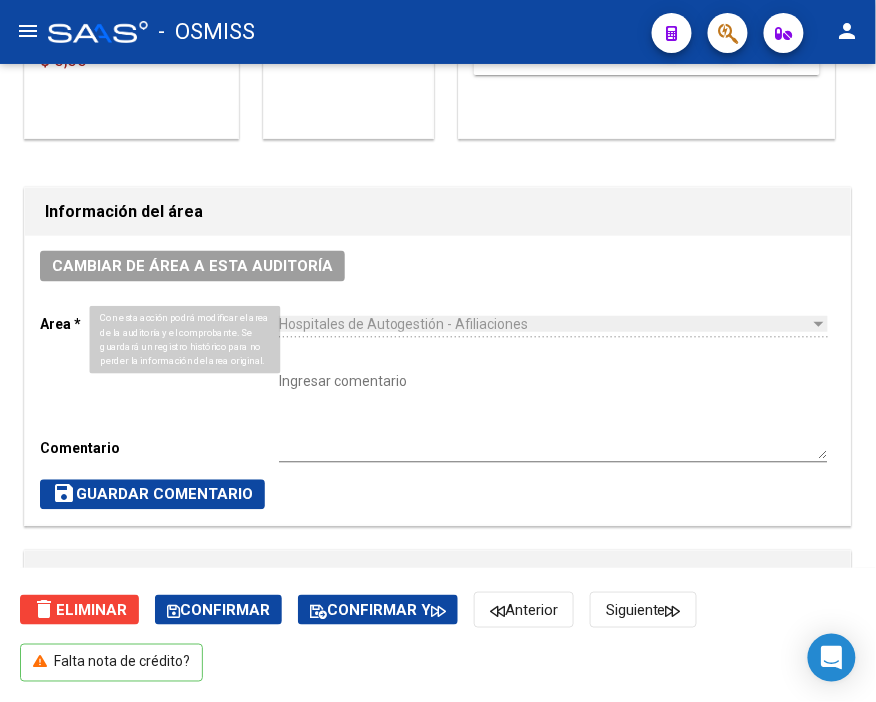 click on "Cambiar de área a esta auditoría" 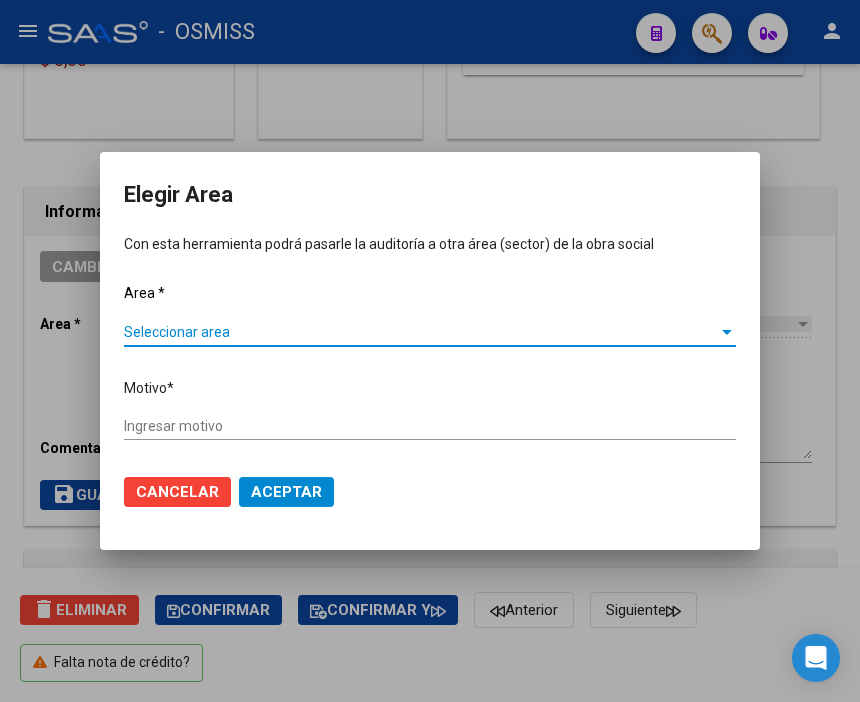 click on "Seleccionar area" at bounding box center (421, 332) 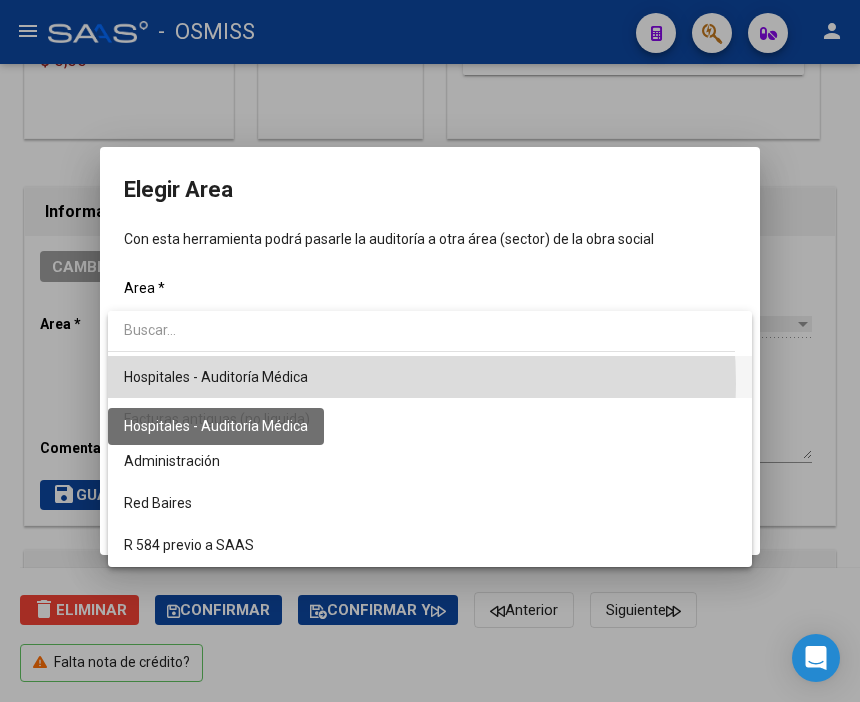 click on "Hospitales - Auditoría Médica" at bounding box center (216, 377) 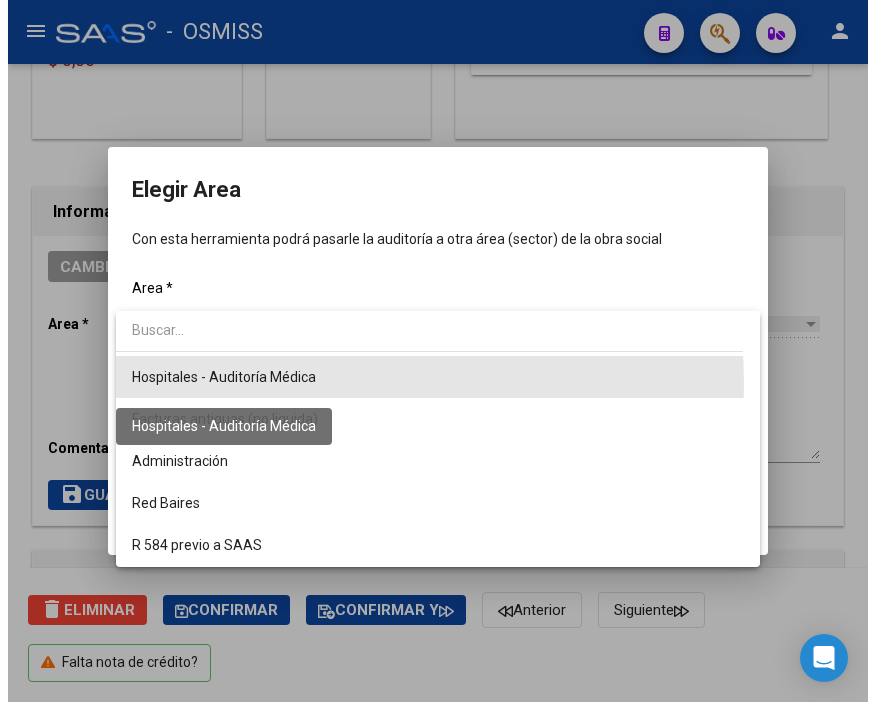 scroll, scrollTop: 335, scrollLeft: 0, axis: vertical 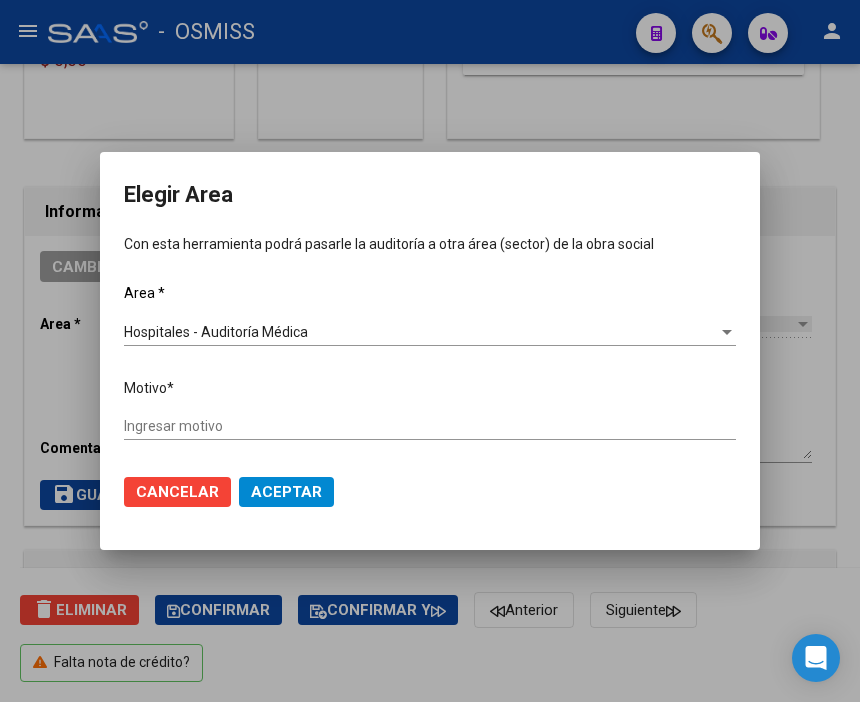 click on "Ingresar motivo" 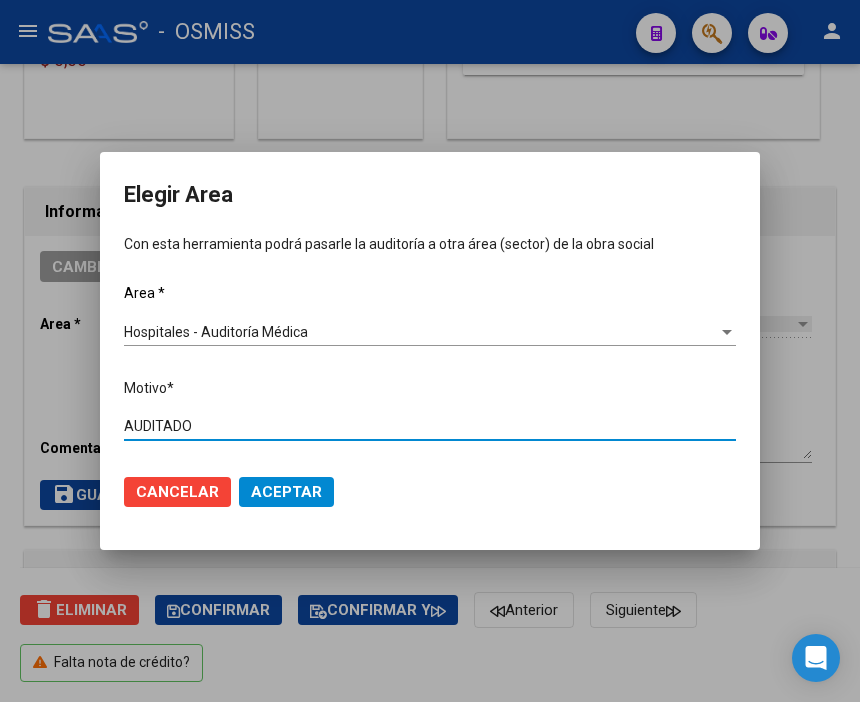 click on "Aceptar" at bounding box center (286, 492) 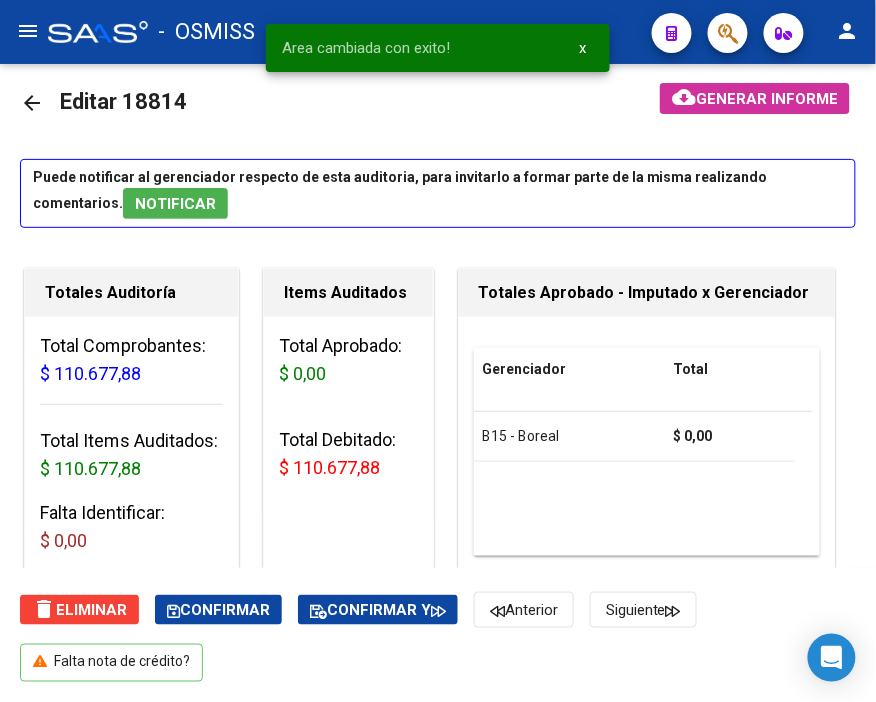 scroll, scrollTop: 0, scrollLeft: 0, axis: both 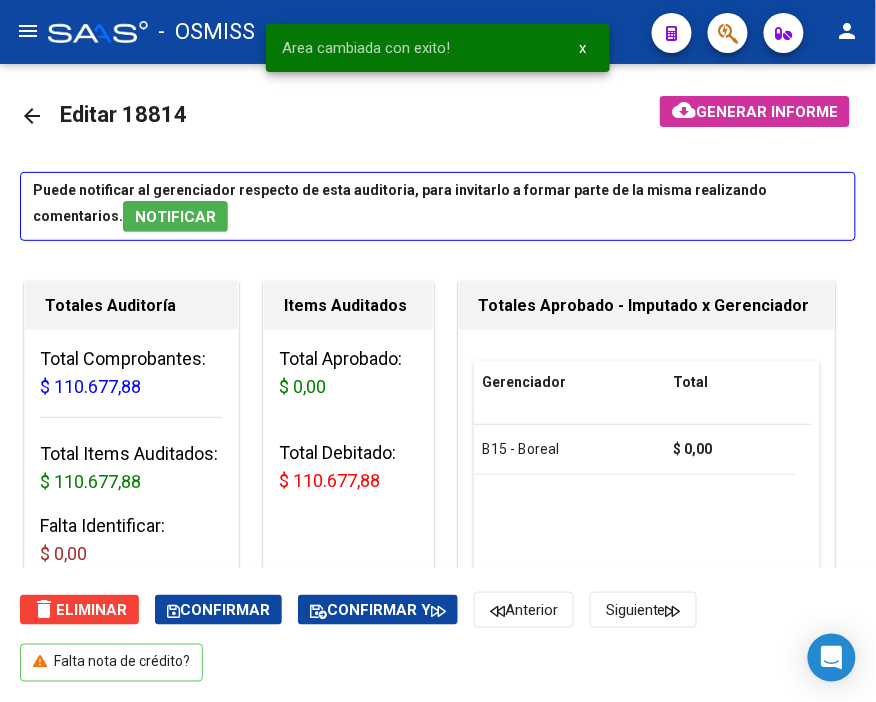 click on "arrow_back" 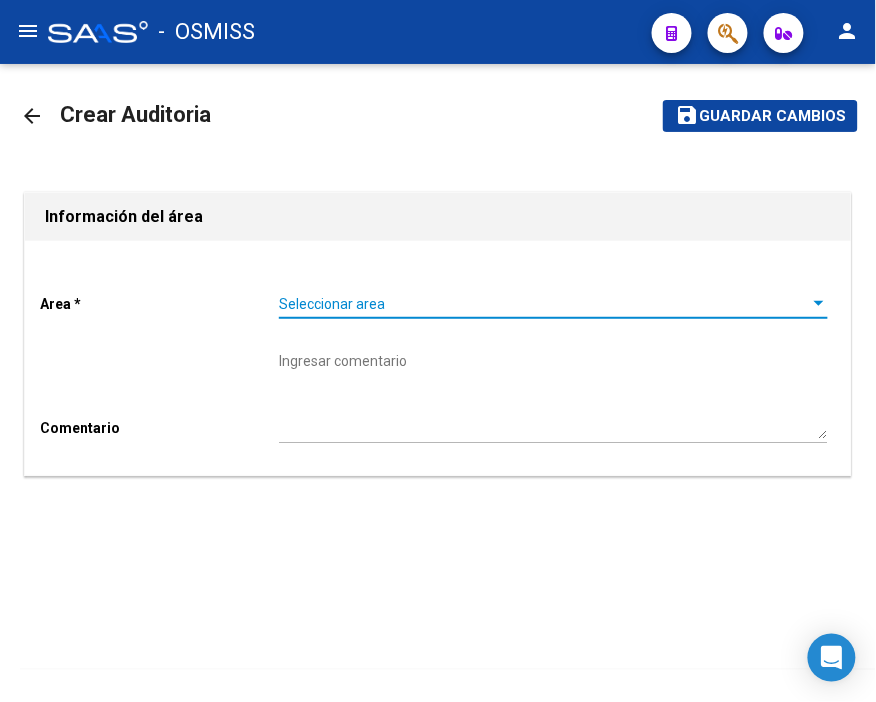 click on "Seleccionar area" at bounding box center (544, 304) 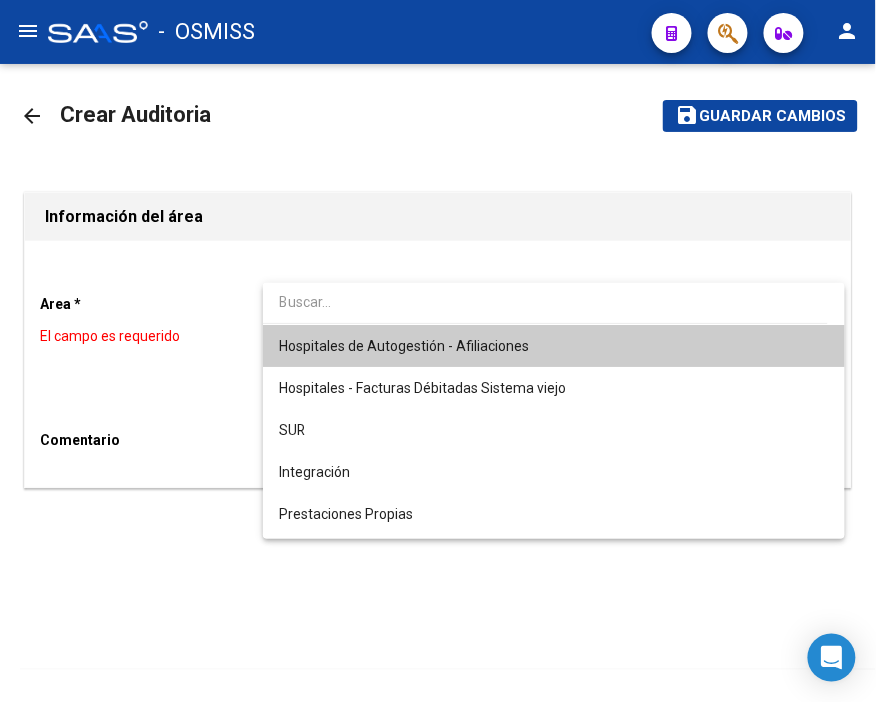 click on "Hospitales de Autogestión - Afiliaciones" at bounding box center [554, 346] 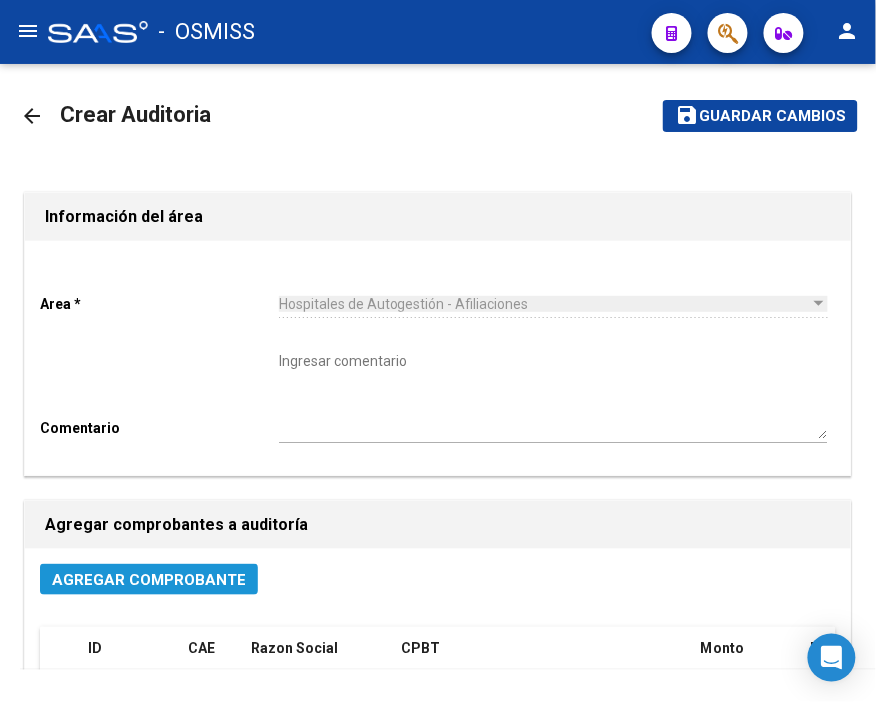click on "Agregar Comprobante" 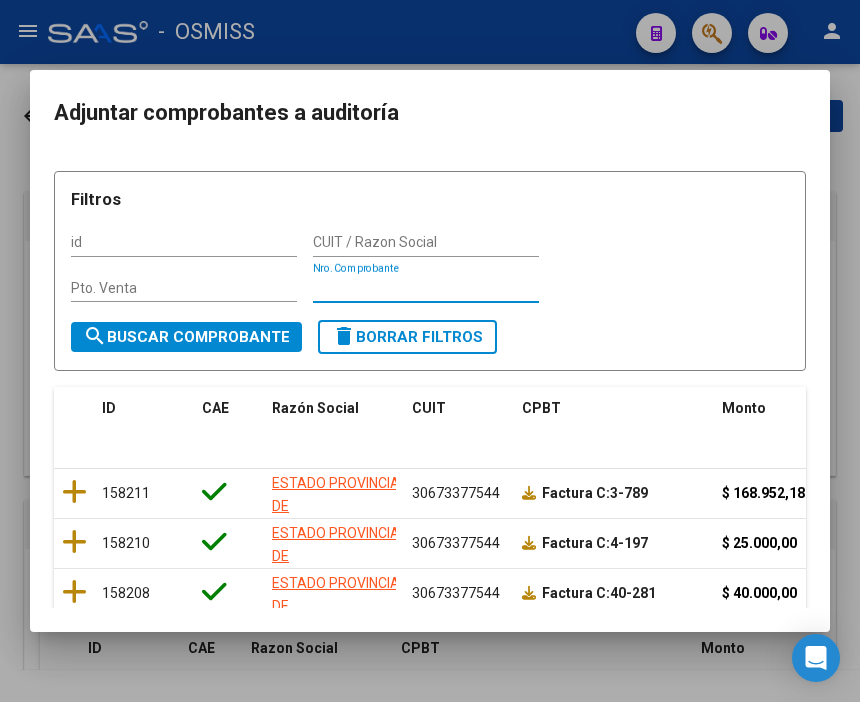 click on "Nro. Comprobante" at bounding box center [426, 288] 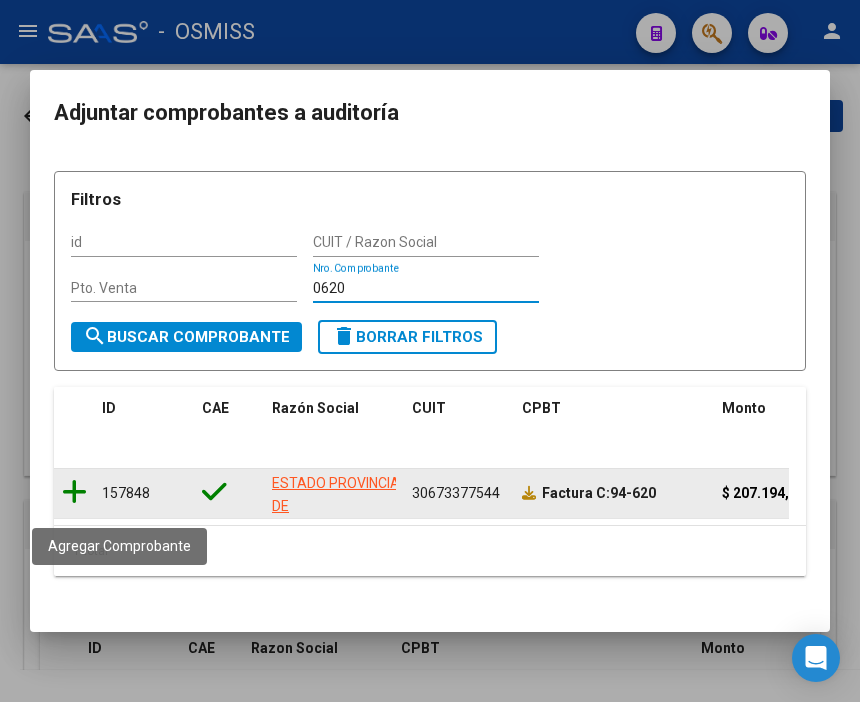 click 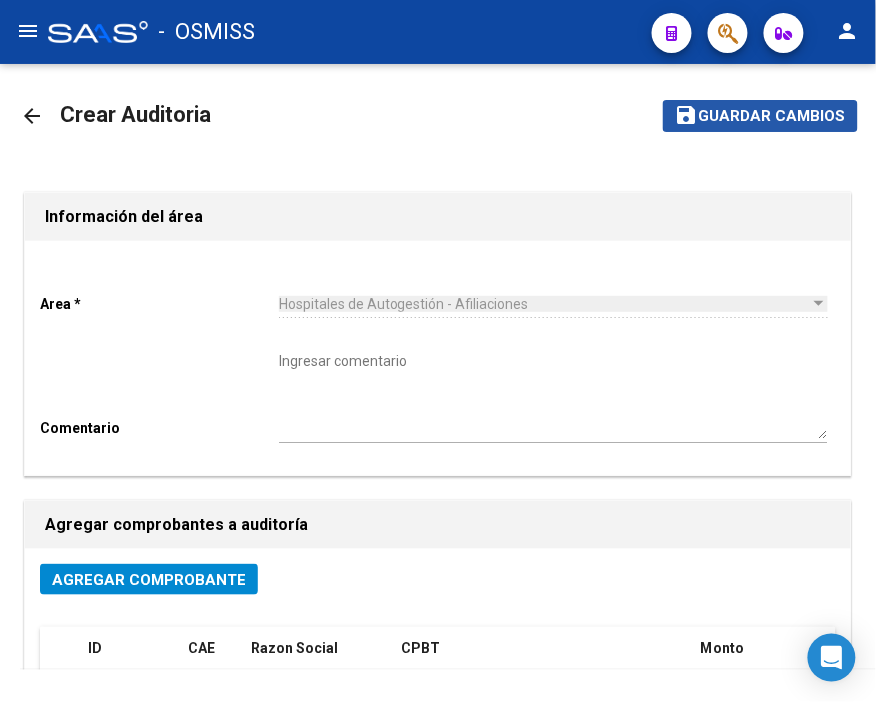 click on "Guardar cambios" 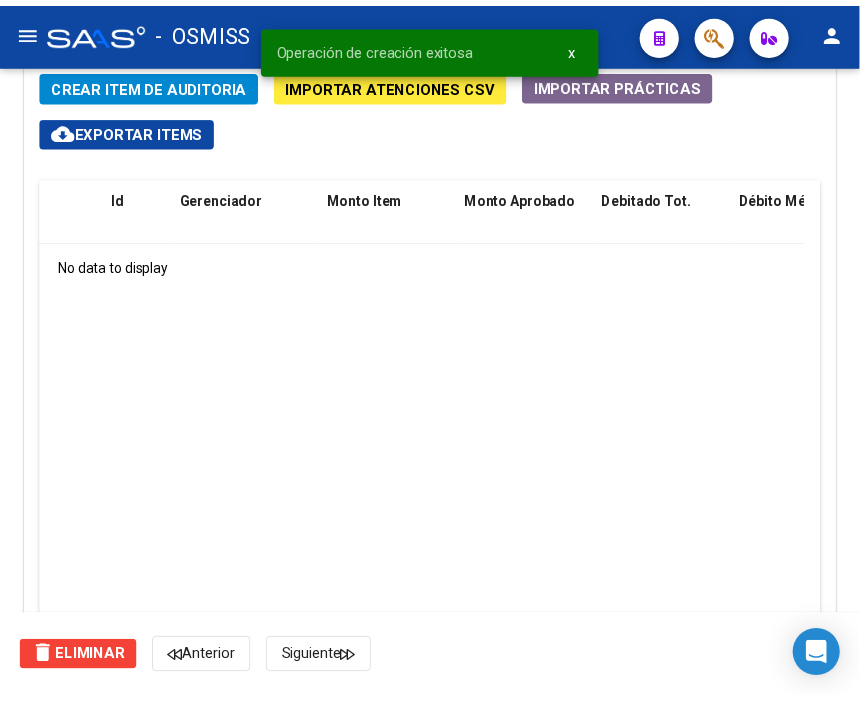 scroll, scrollTop: 1530, scrollLeft: 0, axis: vertical 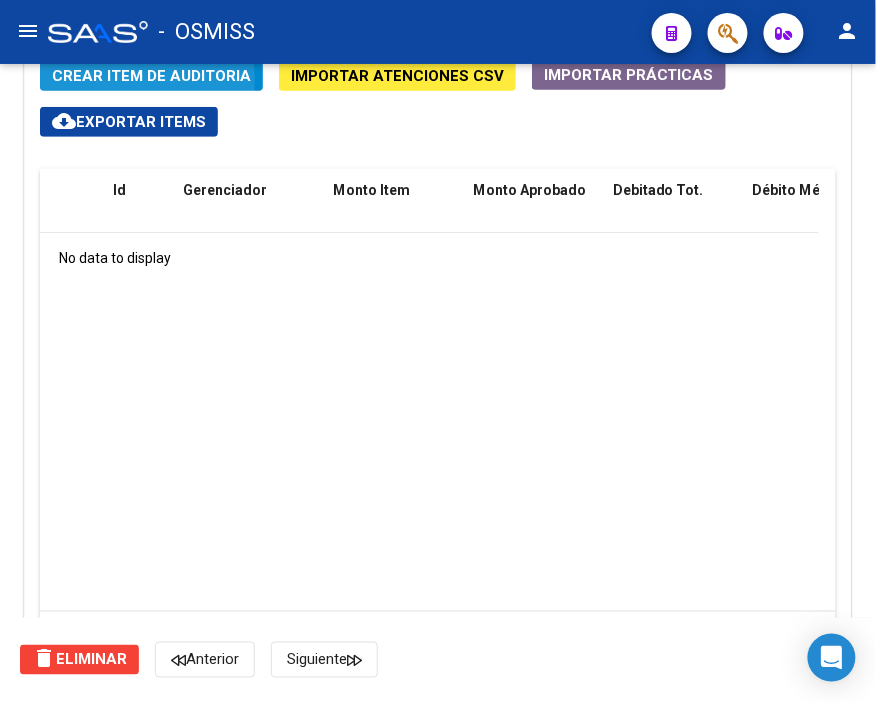 click on "Crear Item de Auditoria" 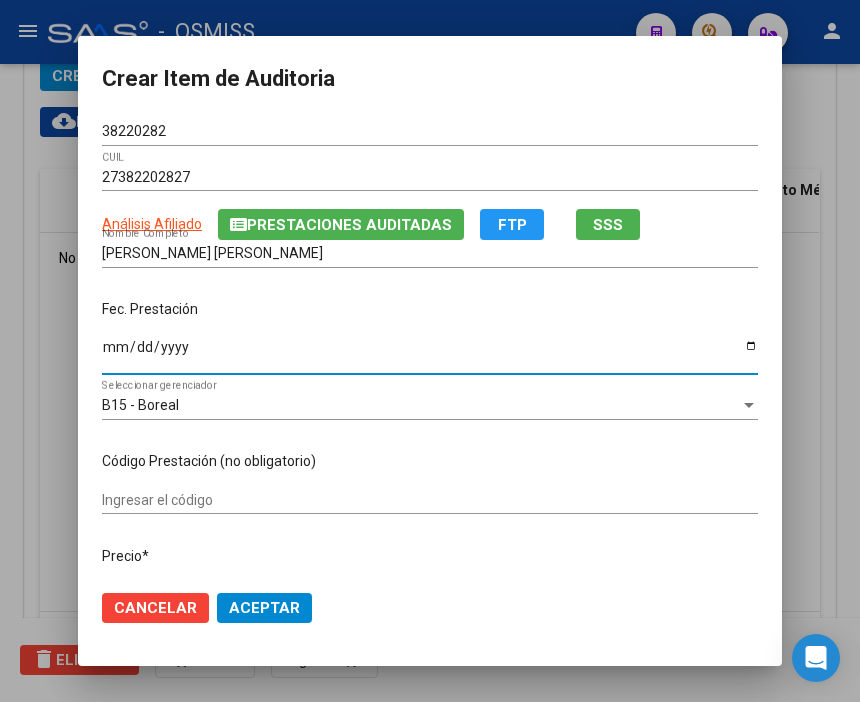 click on "Ingresar la fecha" at bounding box center [430, 354] 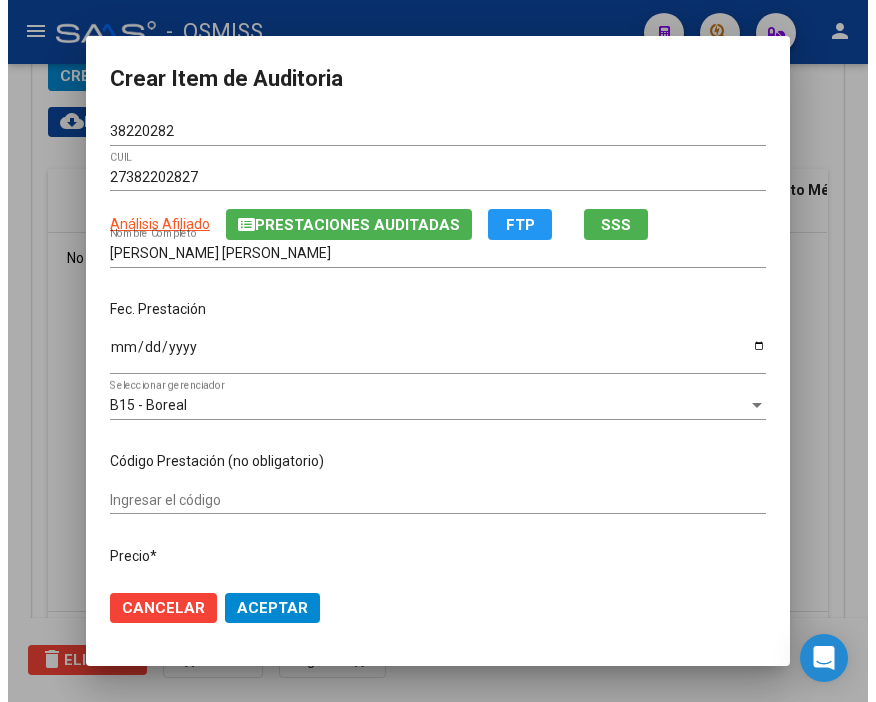 scroll, scrollTop: 222, scrollLeft: 0, axis: vertical 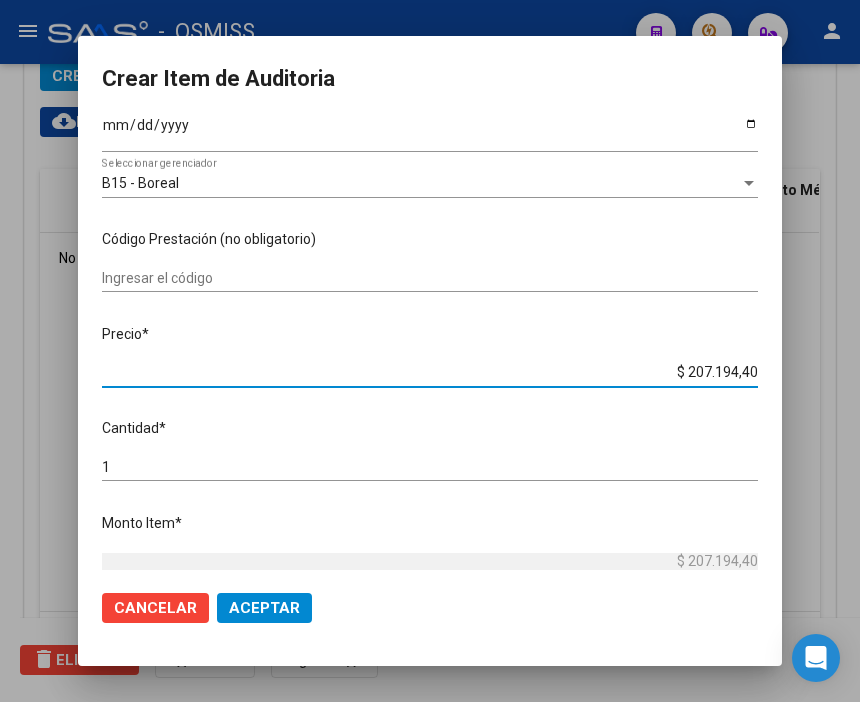drag, startPoint x: 630, startPoint y: 370, endPoint x: 864, endPoint y: 372, distance: 234.00854 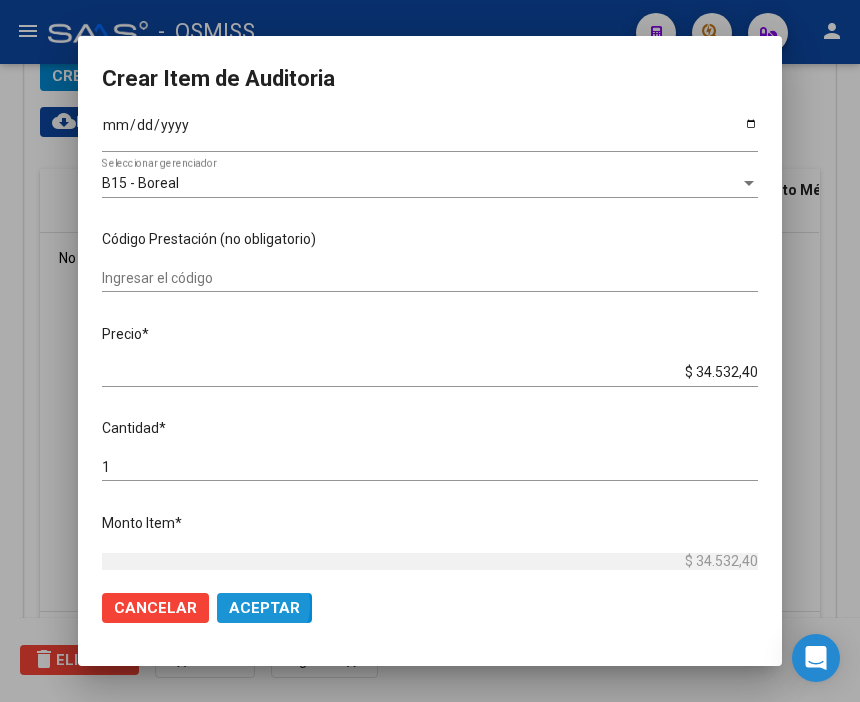 click on "Aceptar" 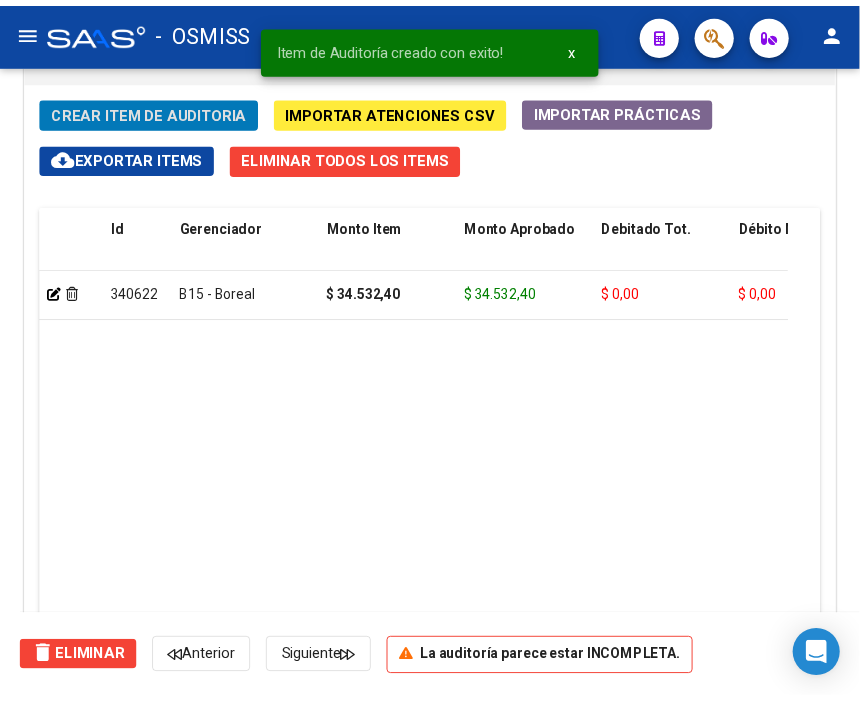 scroll, scrollTop: 1560, scrollLeft: 0, axis: vertical 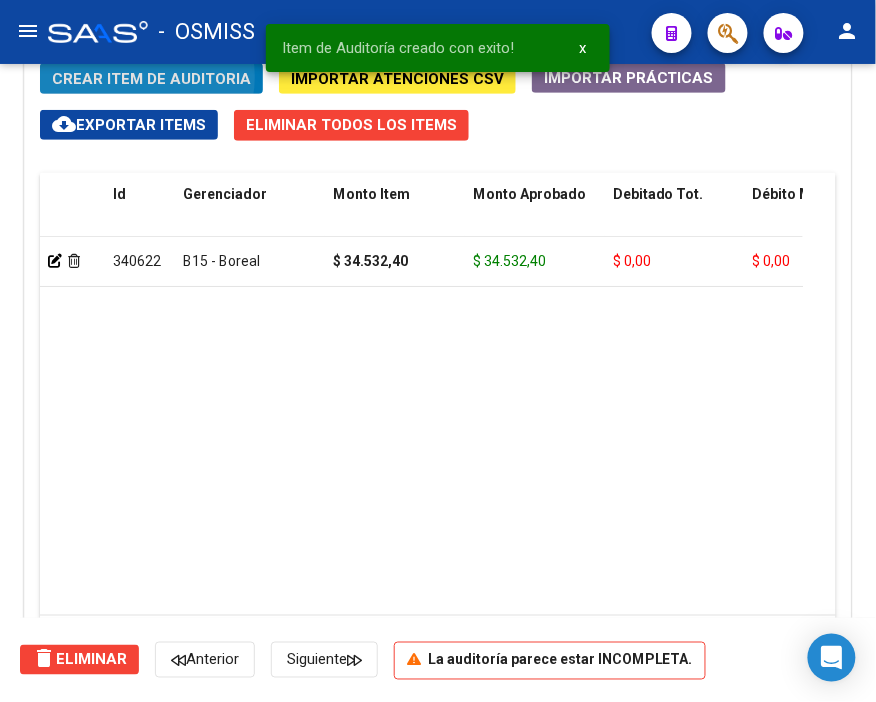 click on "Crear Item de Auditoria" 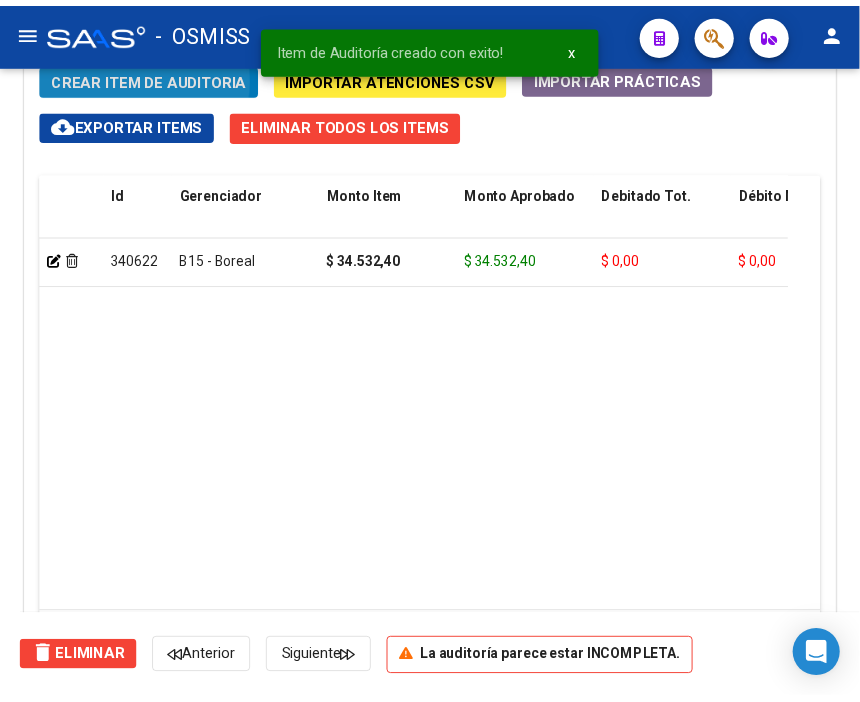 scroll, scrollTop: 1887, scrollLeft: 0, axis: vertical 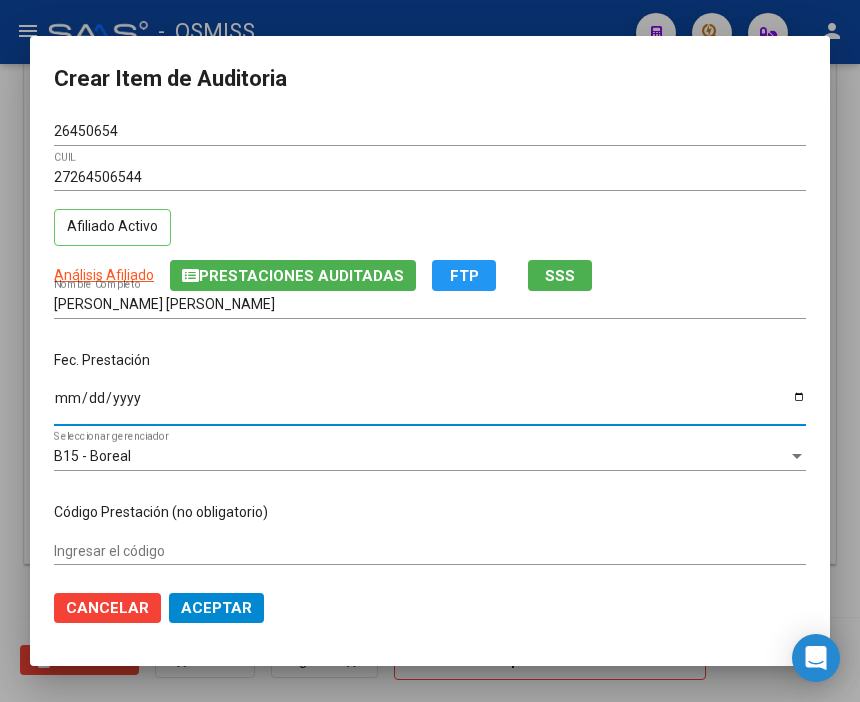 click on "Ingresar la fecha" at bounding box center (430, 405) 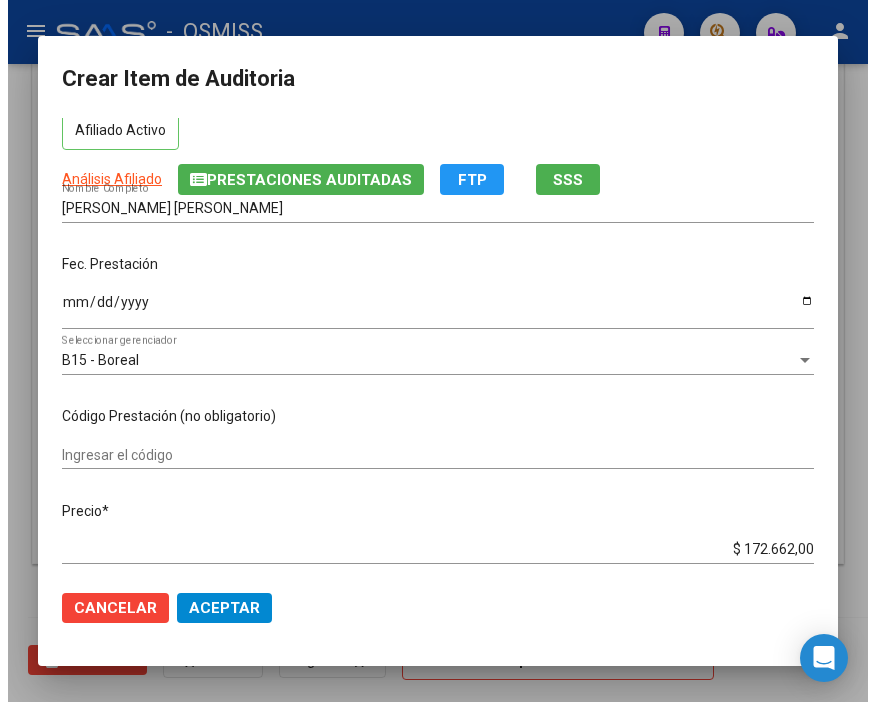scroll, scrollTop: 222, scrollLeft: 0, axis: vertical 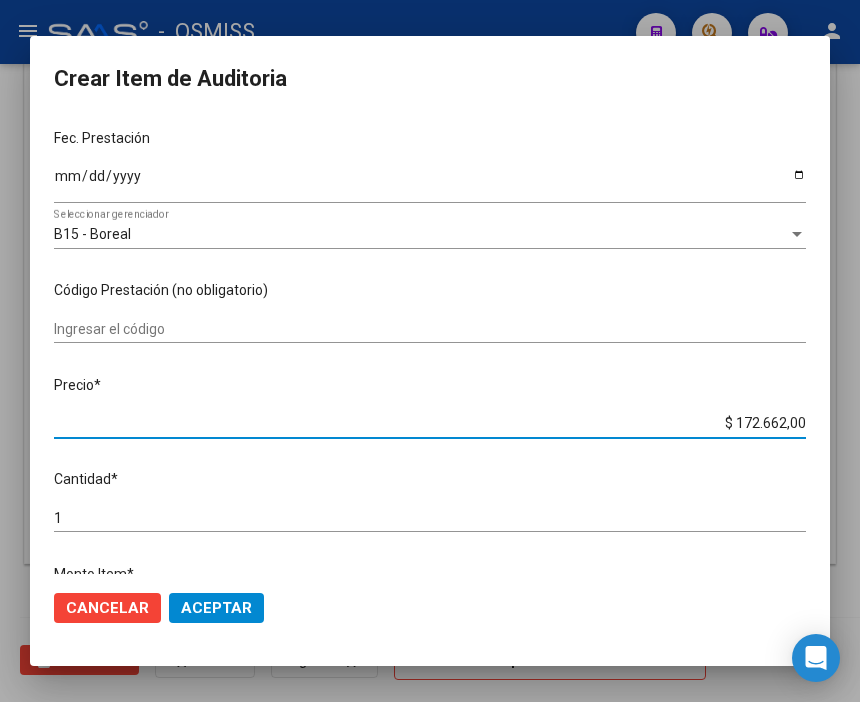 drag, startPoint x: 676, startPoint y: 424, endPoint x: 864, endPoint y: 436, distance: 188.38258 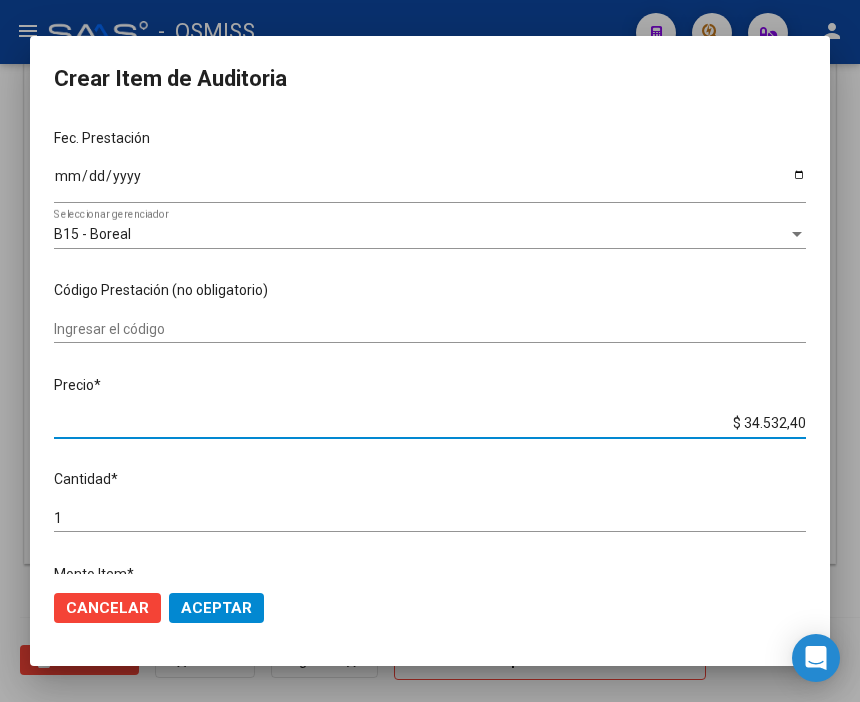 click on "Aceptar" 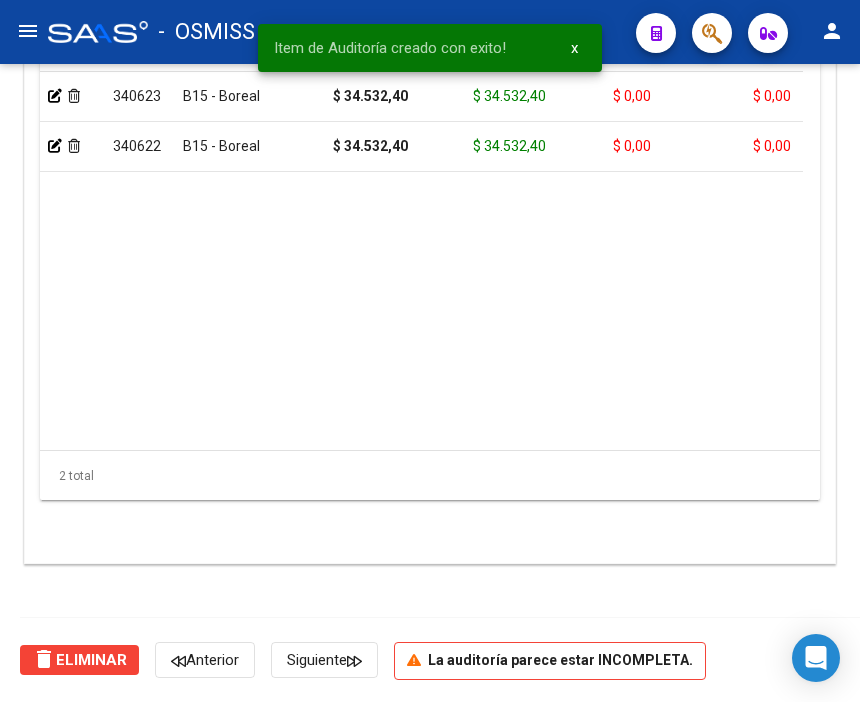 scroll, scrollTop: 1560, scrollLeft: 0, axis: vertical 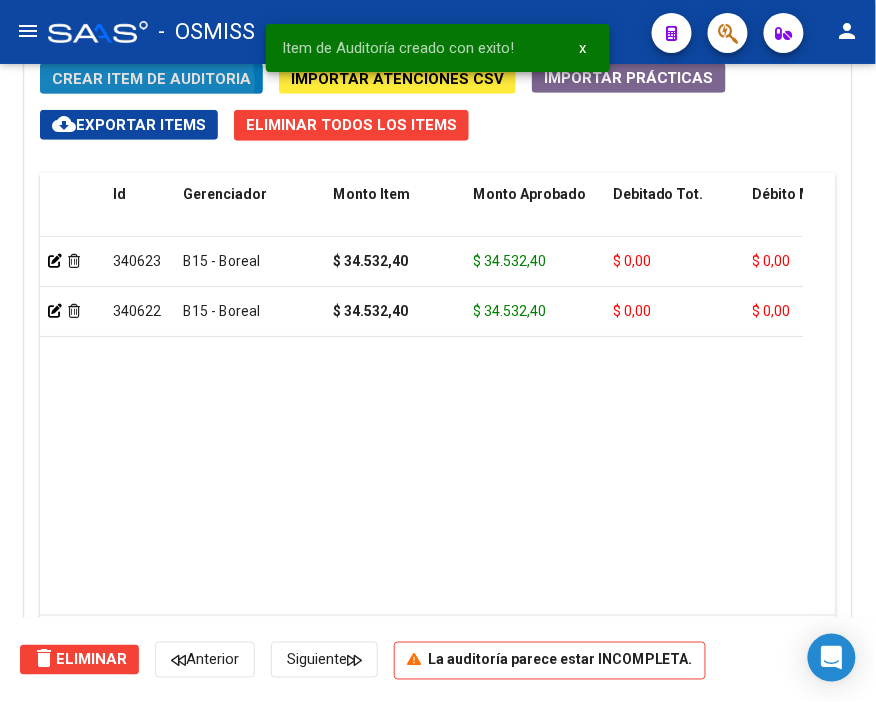 click on "Crear Item de Auditoria" 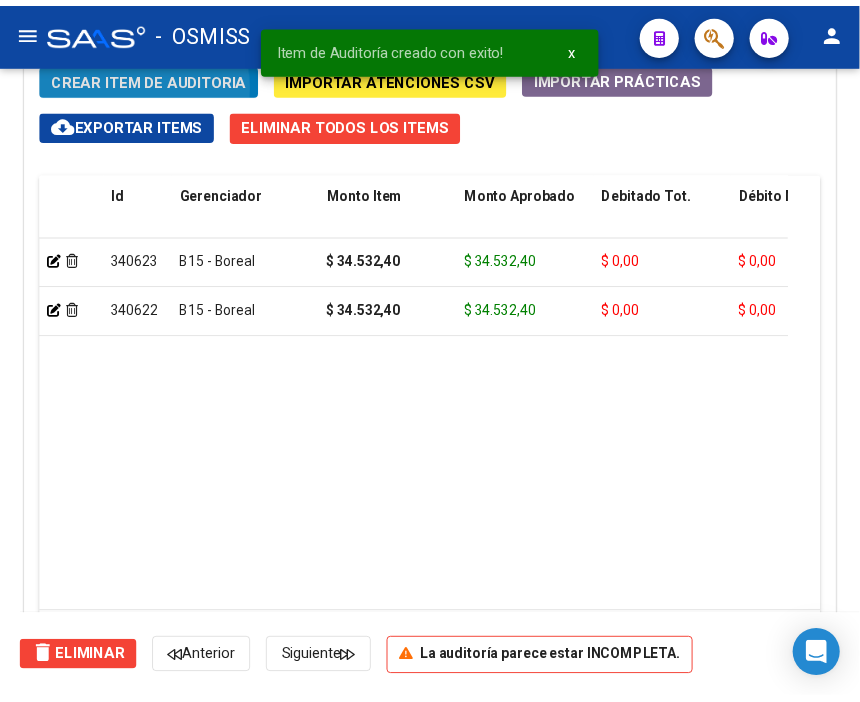 scroll, scrollTop: 1887, scrollLeft: 0, axis: vertical 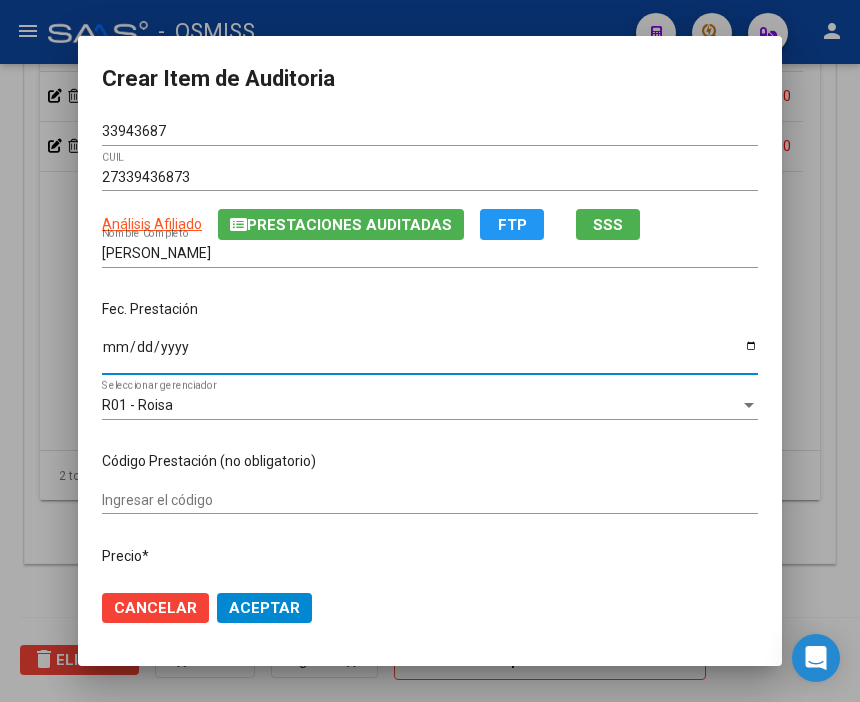 click on "Ingresar la fecha" at bounding box center (430, 354) 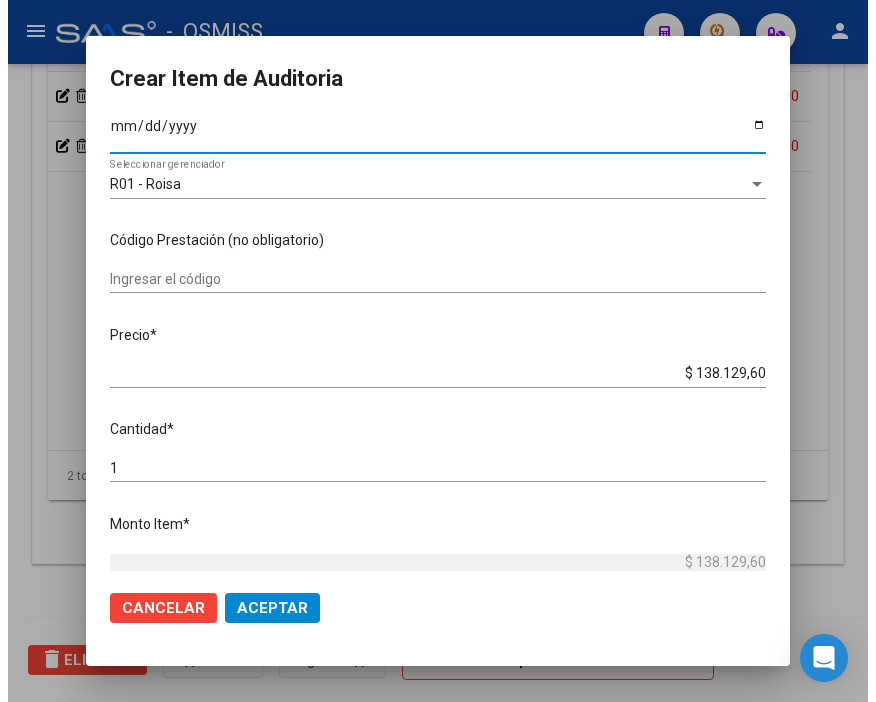 scroll, scrollTop: 222, scrollLeft: 0, axis: vertical 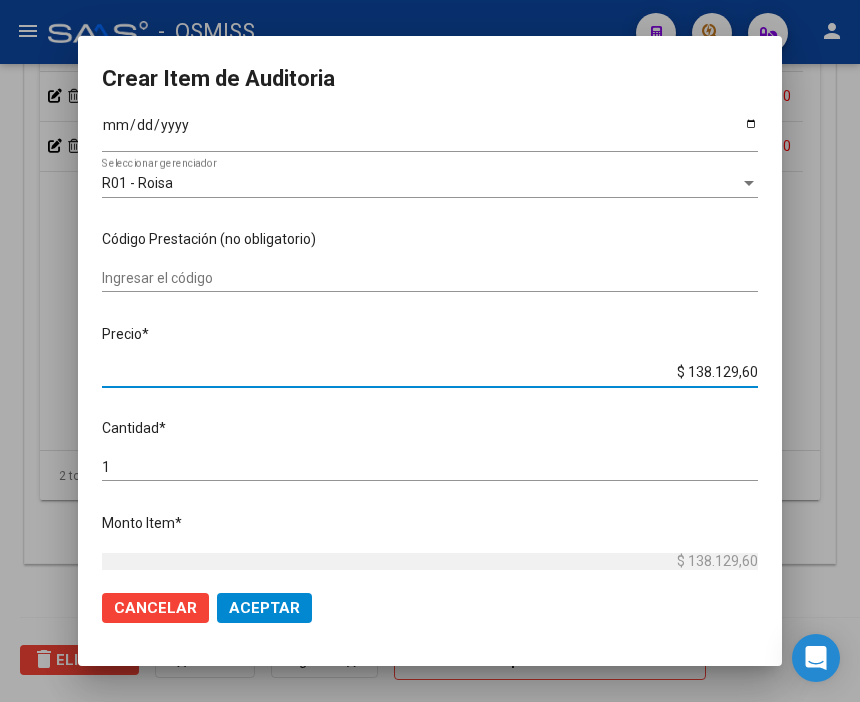 drag, startPoint x: 657, startPoint y: 375, endPoint x: 858, endPoint y: 381, distance: 201.08954 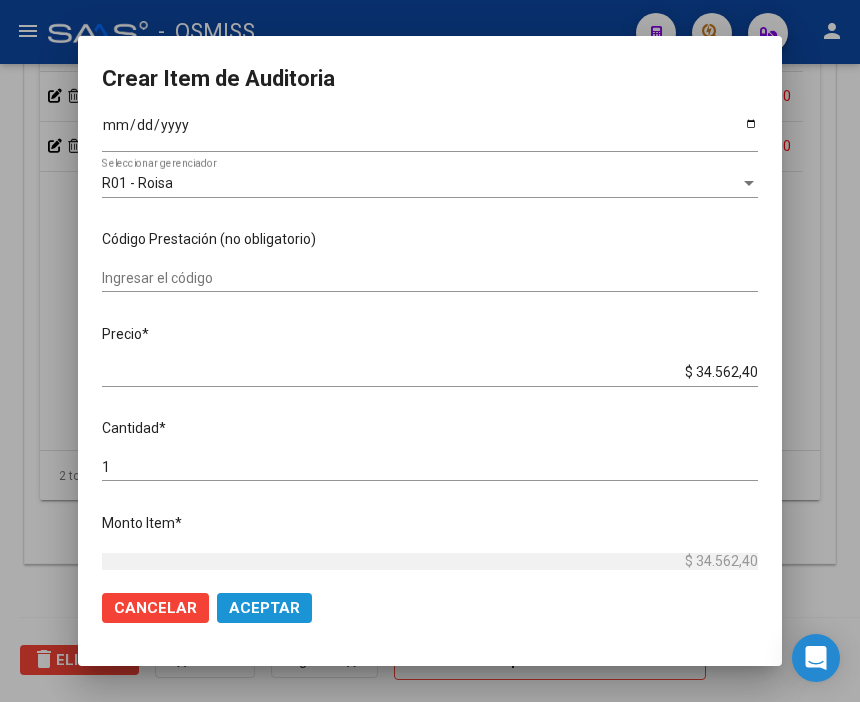 click on "Aceptar" 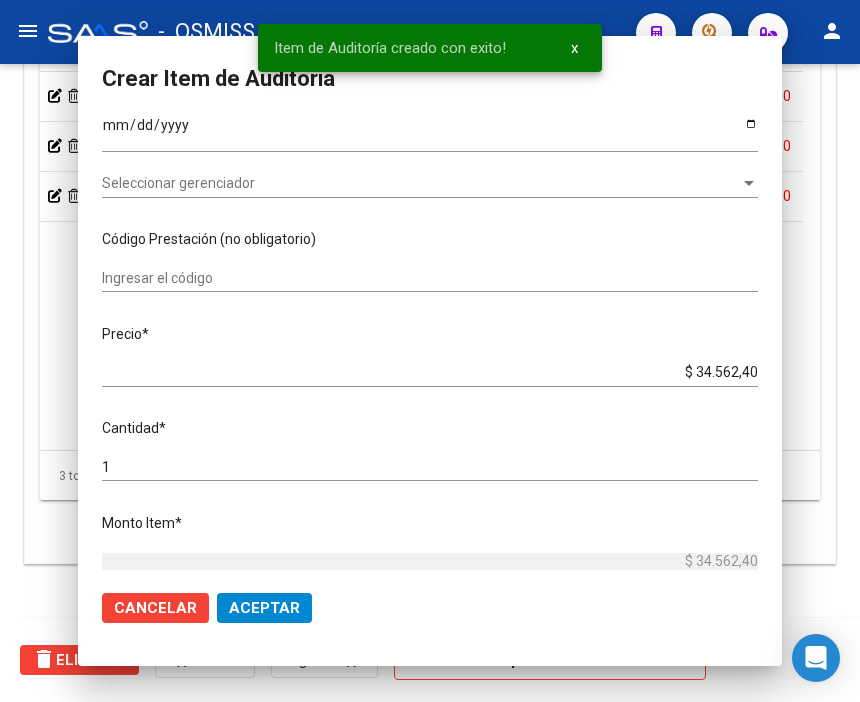 scroll, scrollTop: 1560, scrollLeft: 0, axis: vertical 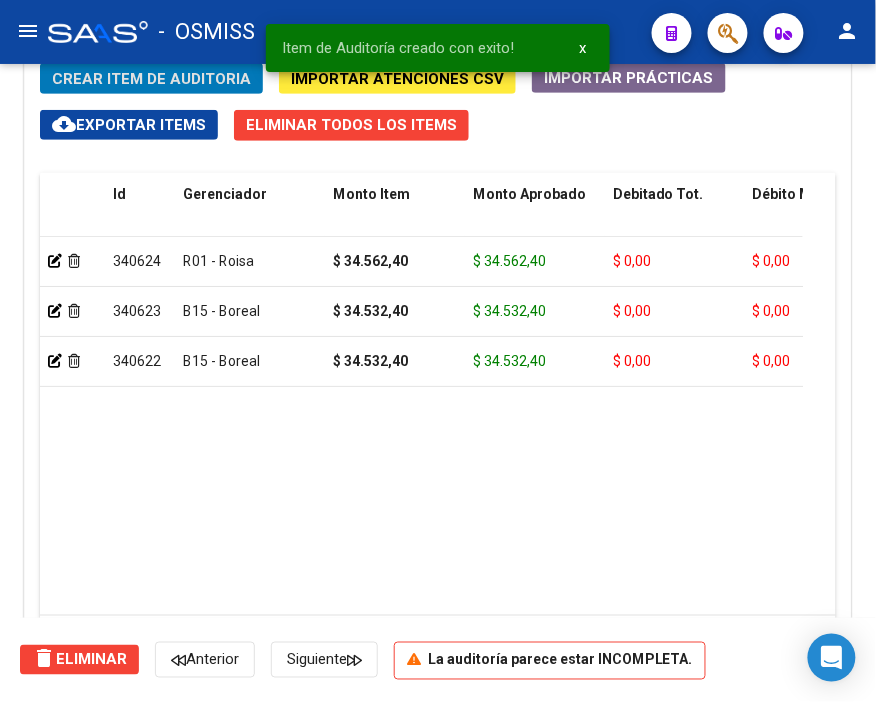 click on "Crear Item de Auditoria" 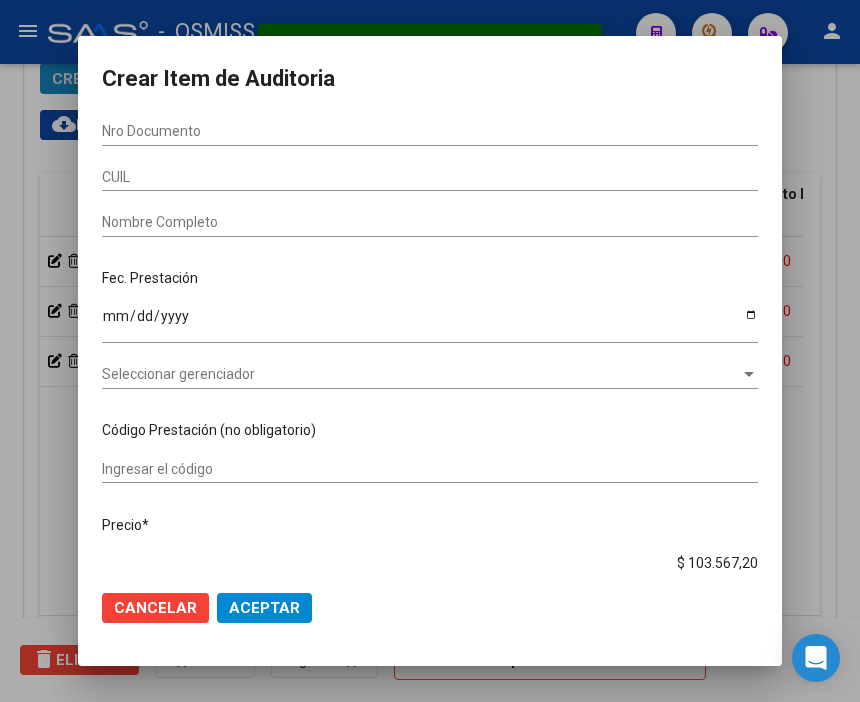 scroll, scrollTop: 1887, scrollLeft: 0, axis: vertical 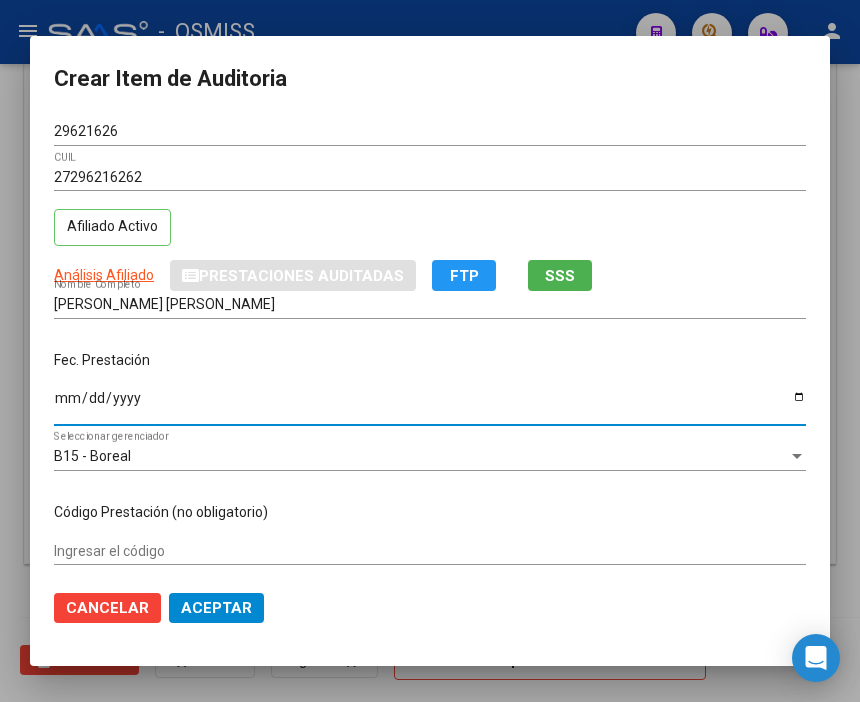 click on "Ingresar la fecha" at bounding box center [430, 405] 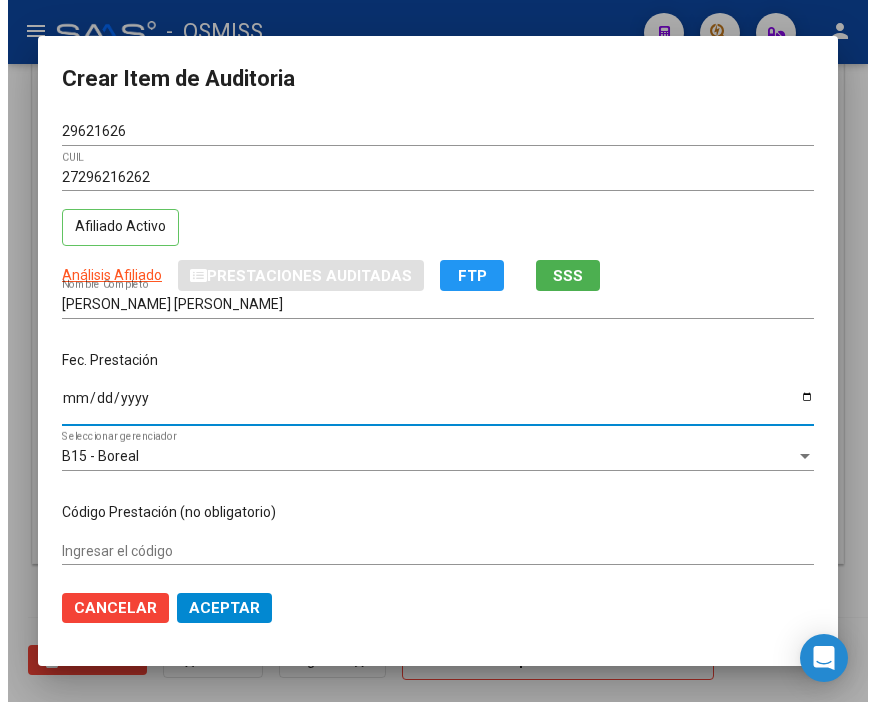 scroll, scrollTop: 111, scrollLeft: 0, axis: vertical 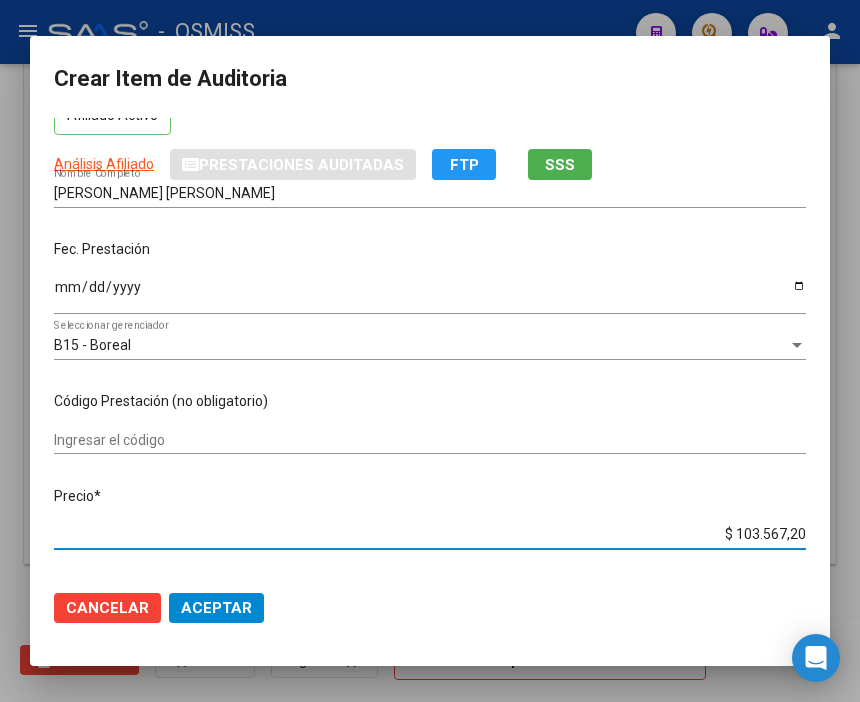 drag, startPoint x: 773, startPoint y: 535, endPoint x: 861, endPoint y: 535, distance: 88 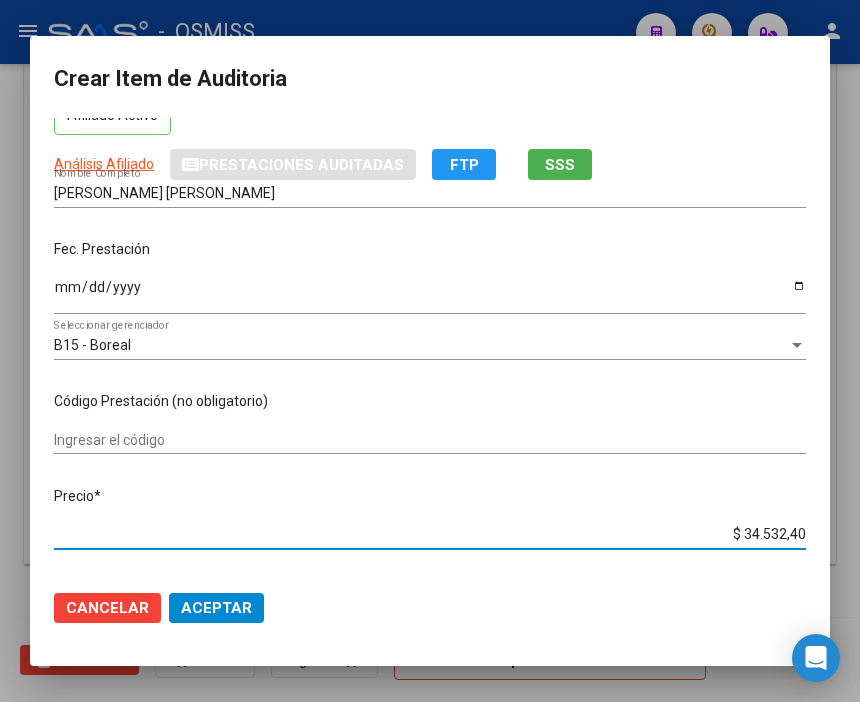 click on "Aceptar" 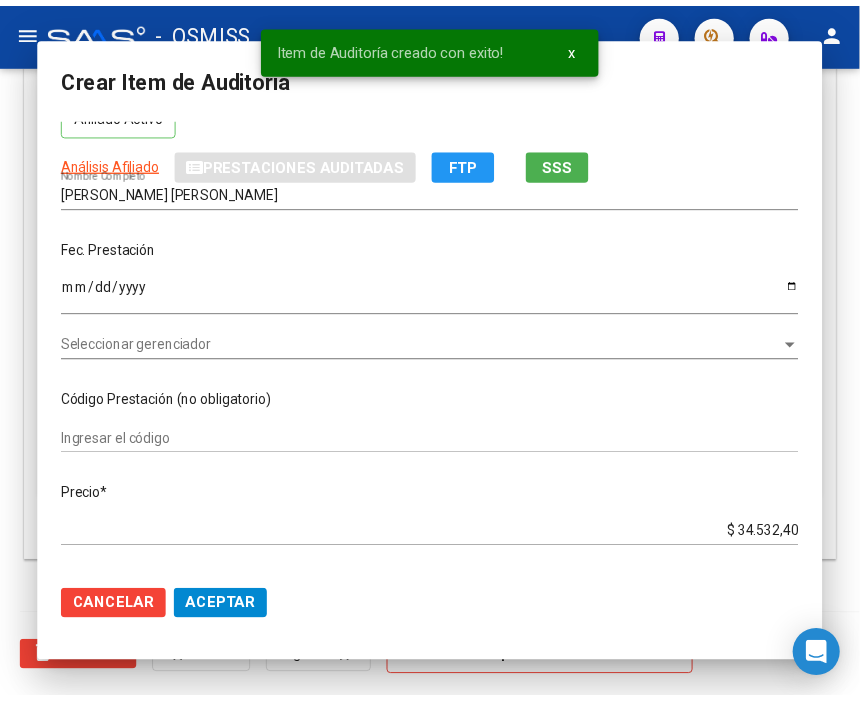 scroll, scrollTop: 1560, scrollLeft: 0, axis: vertical 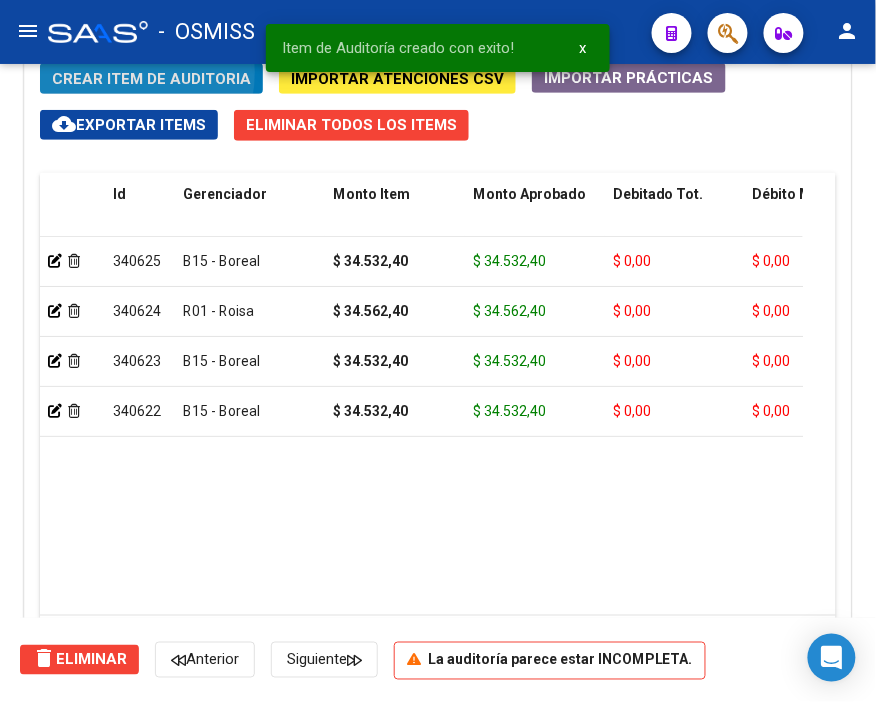 click on "Crear Item de Auditoria" 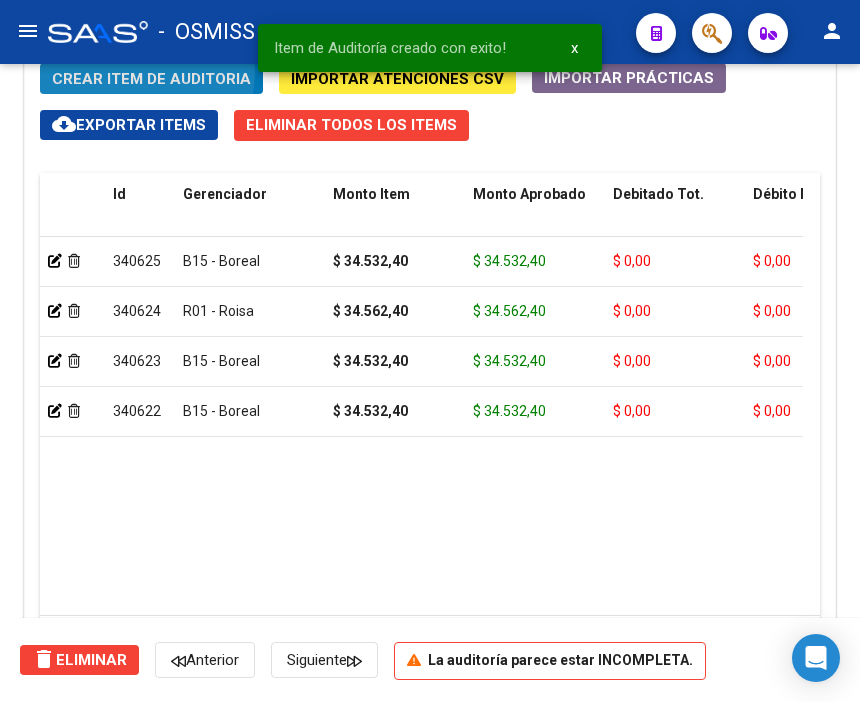 scroll, scrollTop: 1887, scrollLeft: 0, axis: vertical 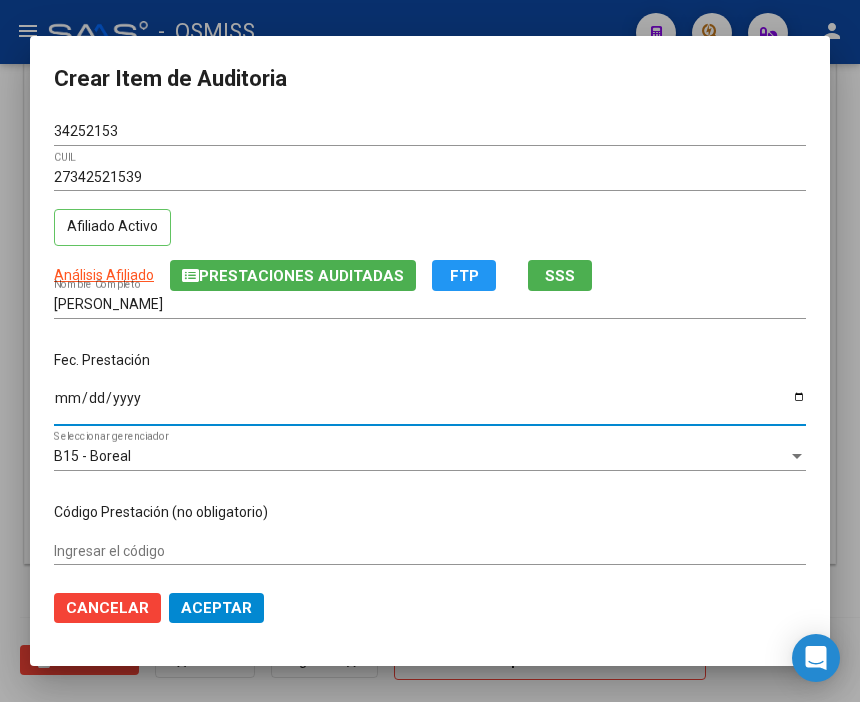 click on "Ingresar la fecha" at bounding box center [430, 405] 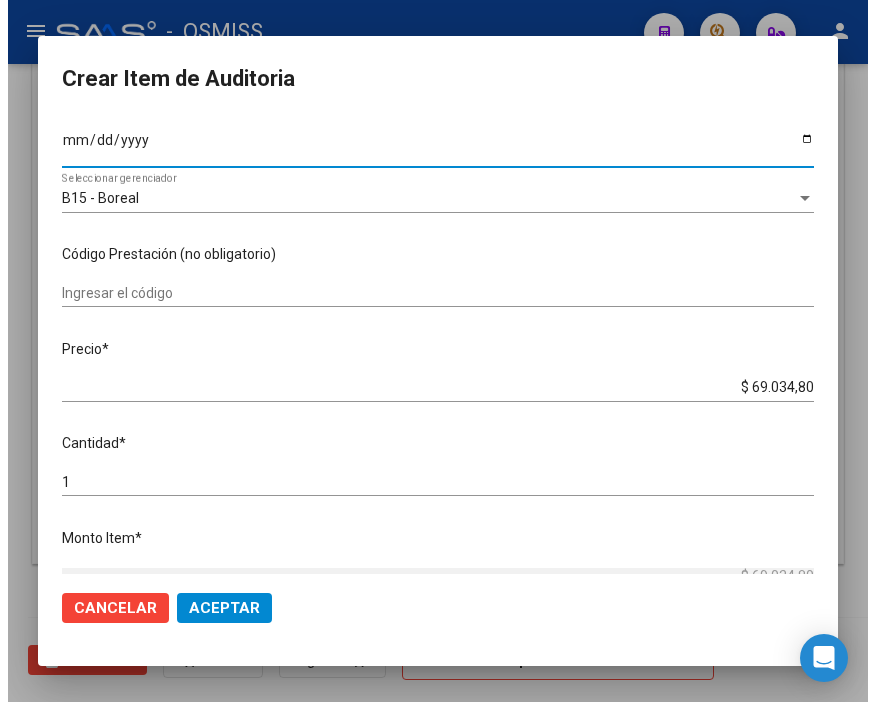 scroll, scrollTop: 333, scrollLeft: 0, axis: vertical 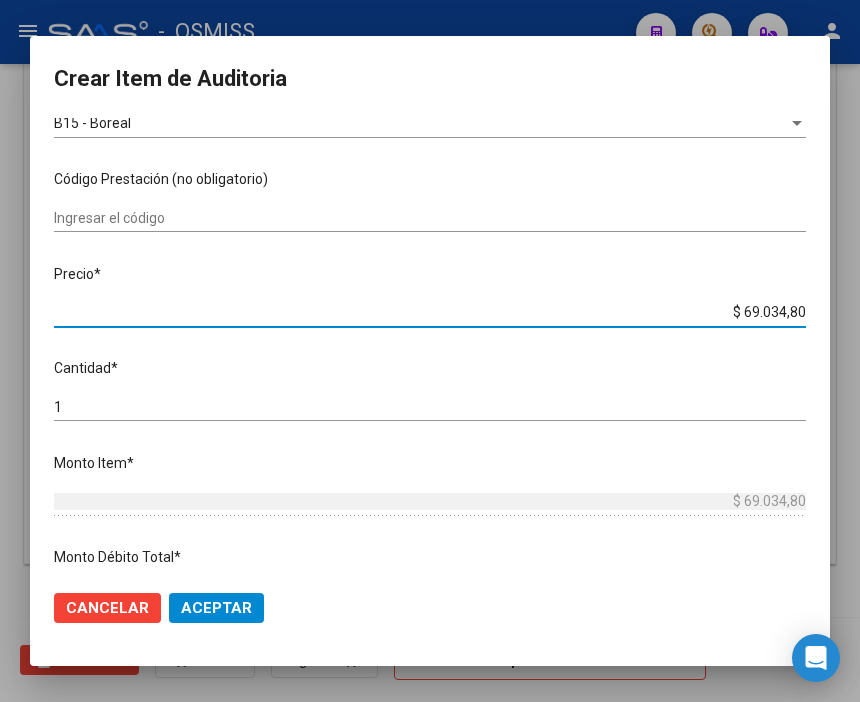 drag, startPoint x: 698, startPoint y: 311, endPoint x: 864, endPoint y: 341, distance: 168.68906 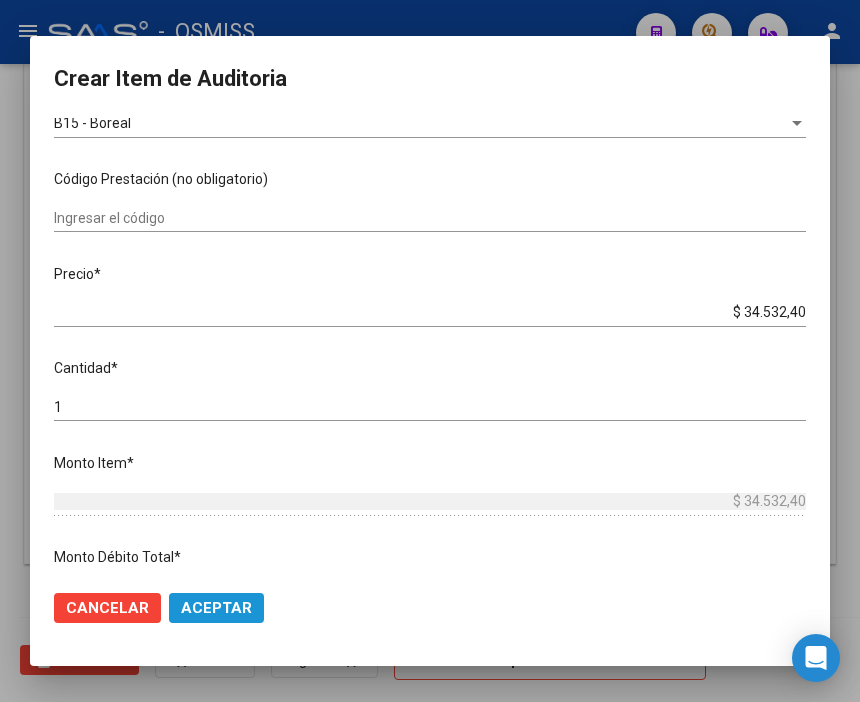 click on "Aceptar" 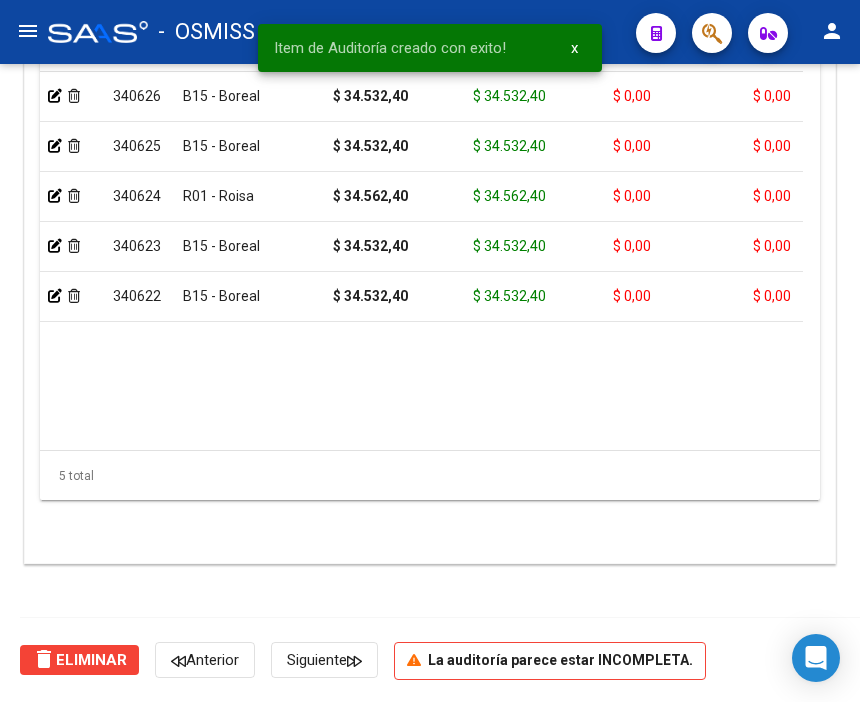 scroll, scrollTop: 1560, scrollLeft: 0, axis: vertical 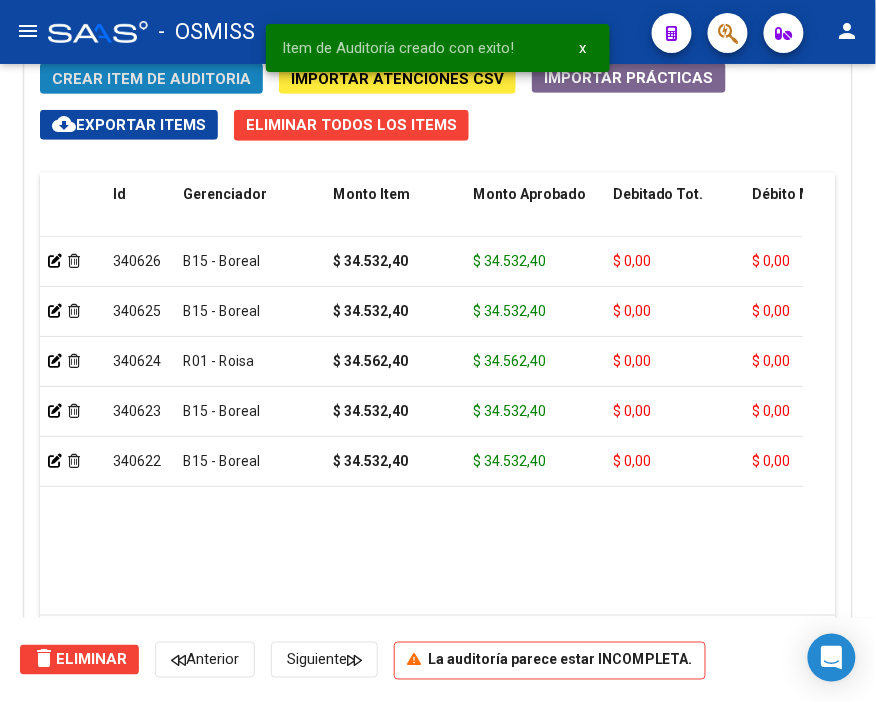 click on "Crear Item de Auditoria" 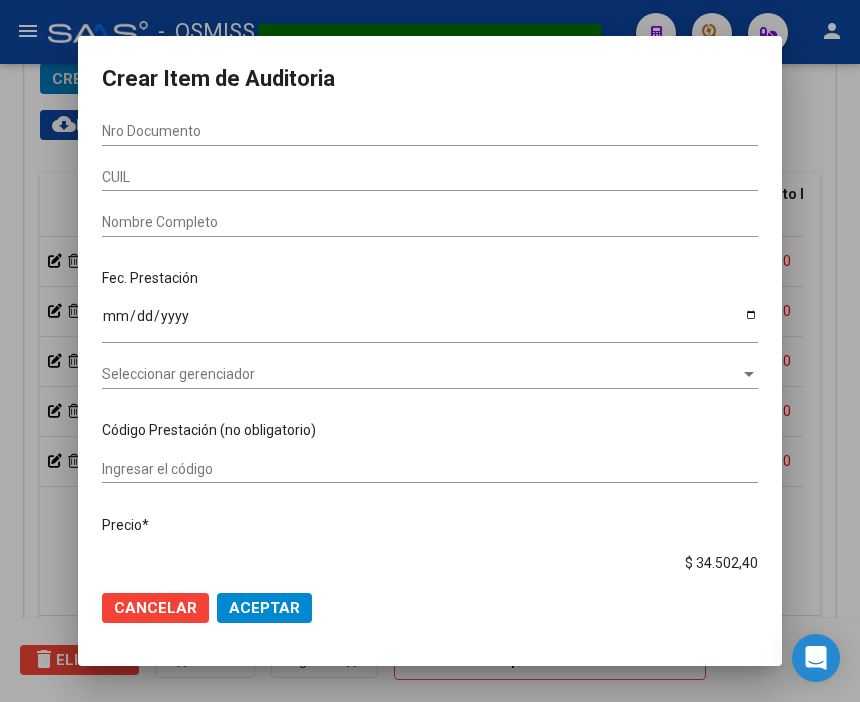scroll, scrollTop: 1887, scrollLeft: 0, axis: vertical 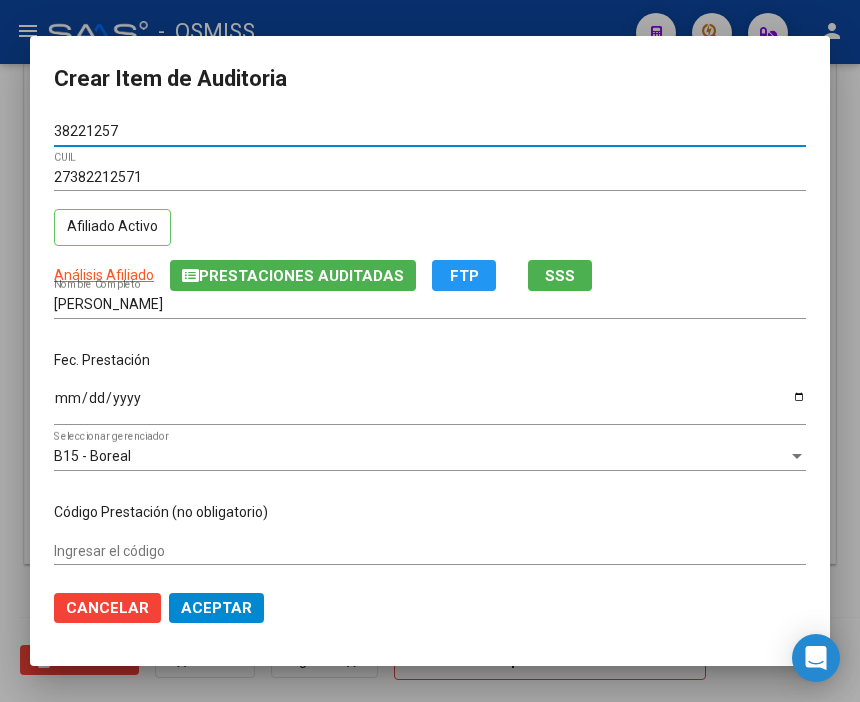 click on "Ingresar la fecha" at bounding box center [430, 405] 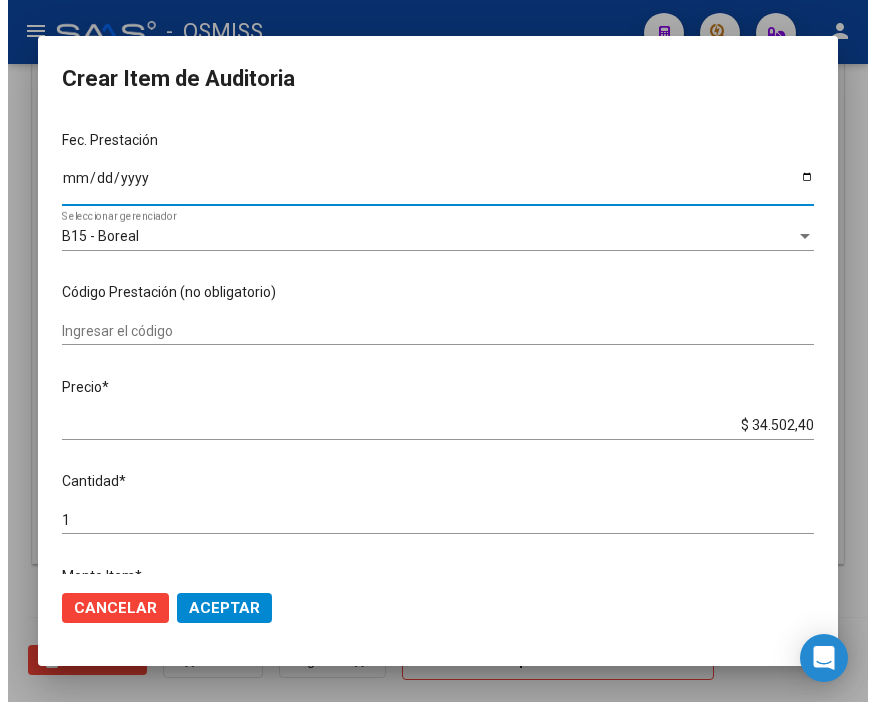 scroll, scrollTop: 222, scrollLeft: 0, axis: vertical 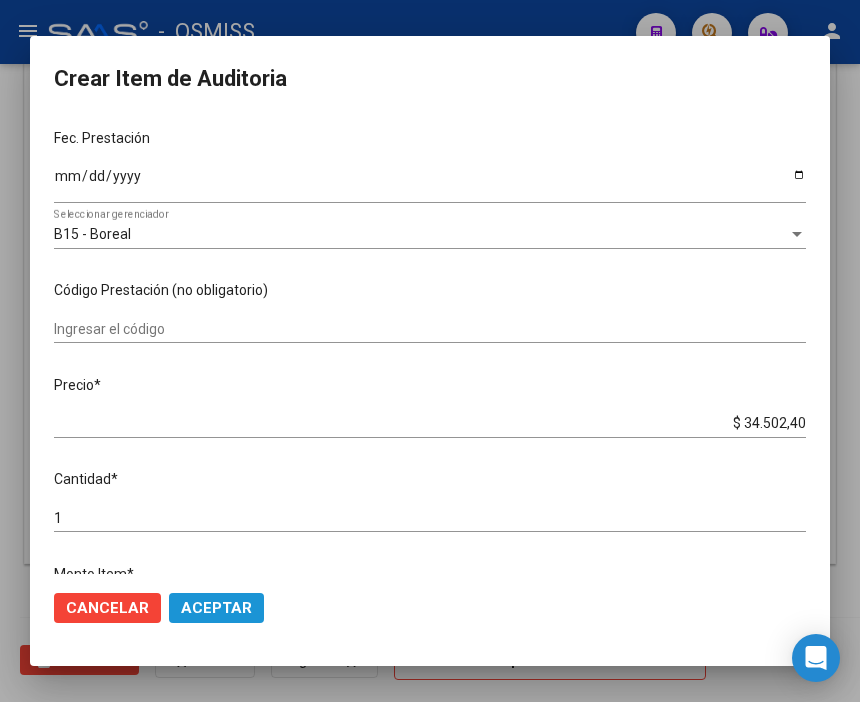 click on "Aceptar" 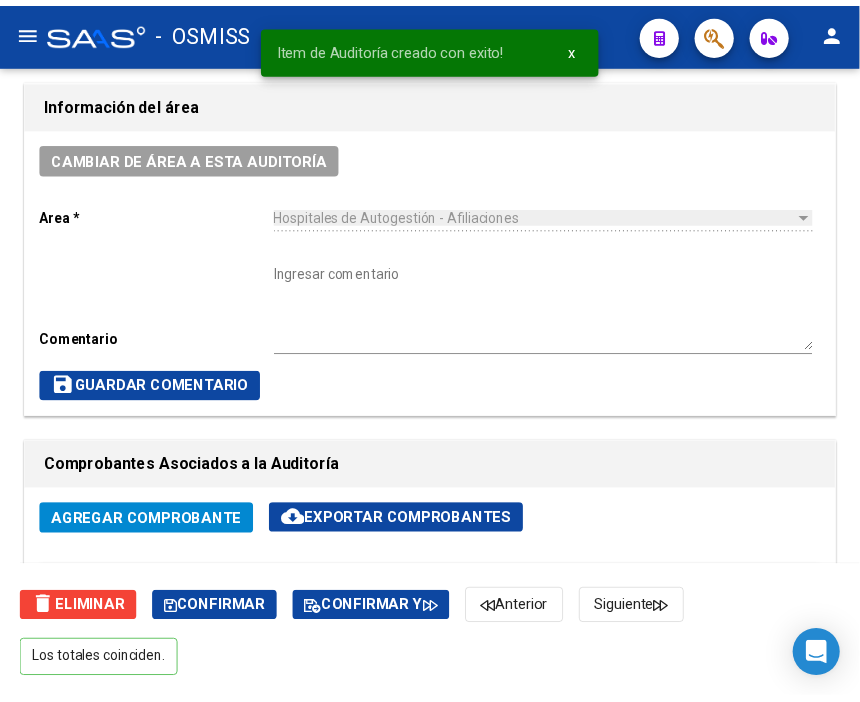 scroll, scrollTop: 560, scrollLeft: 0, axis: vertical 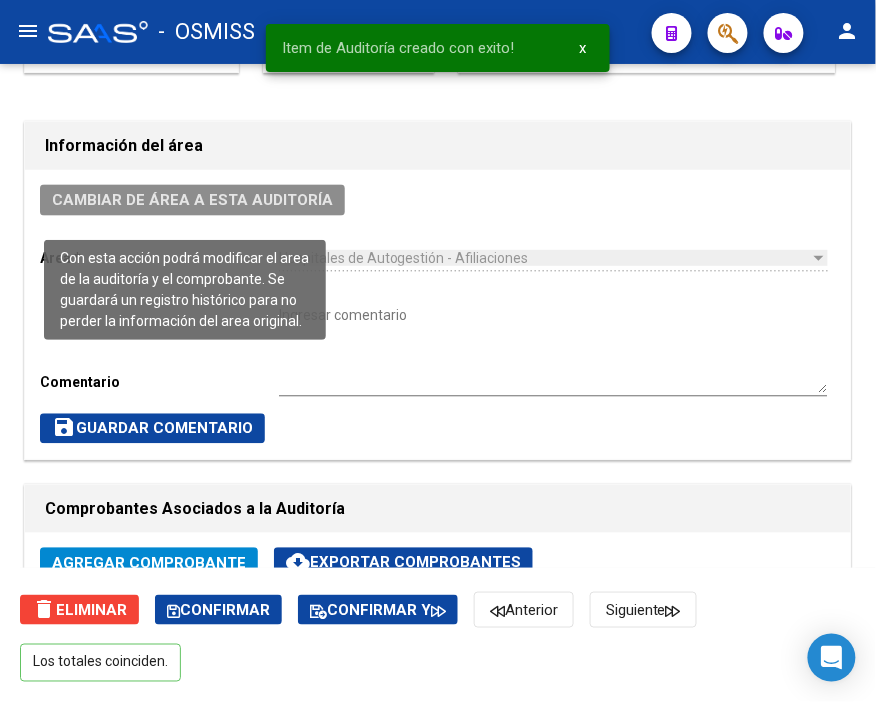 click on "Cambiar de área a esta auditoría" 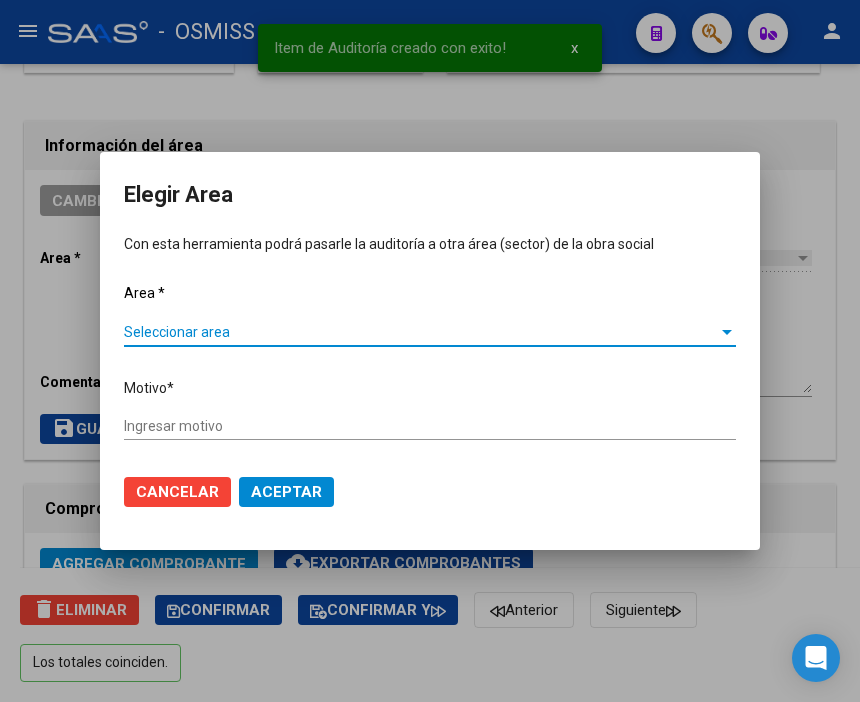 click on "Seleccionar area" at bounding box center (421, 332) 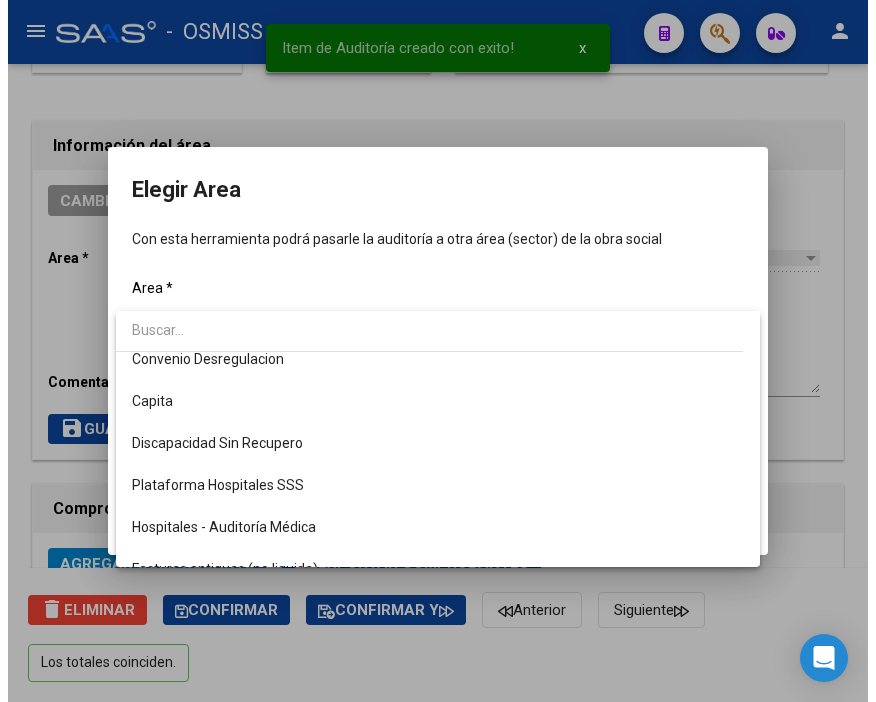 scroll, scrollTop: 222, scrollLeft: 0, axis: vertical 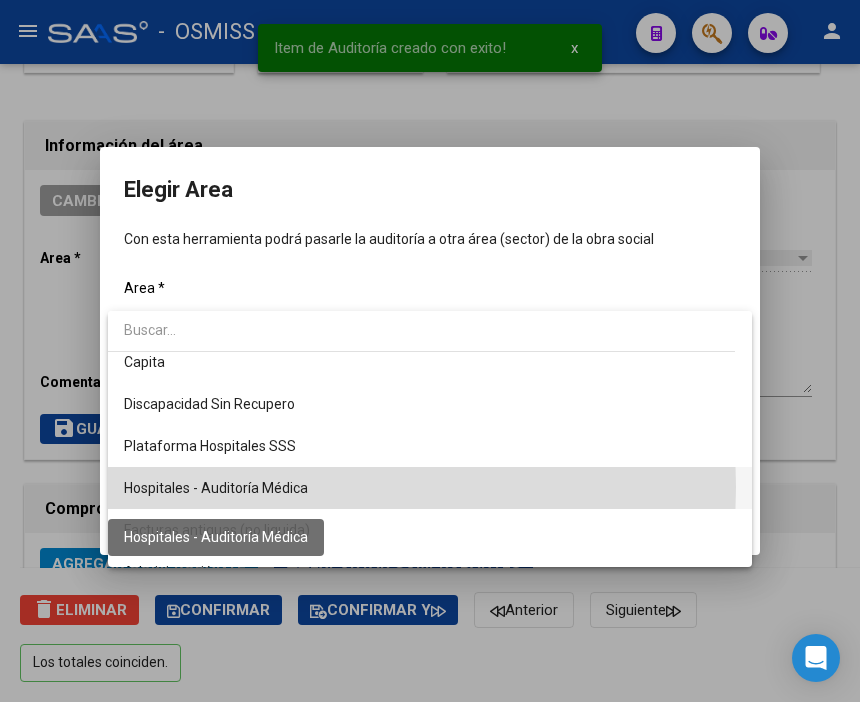 click on "Hospitales - Auditoría Médica" at bounding box center [216, 488] 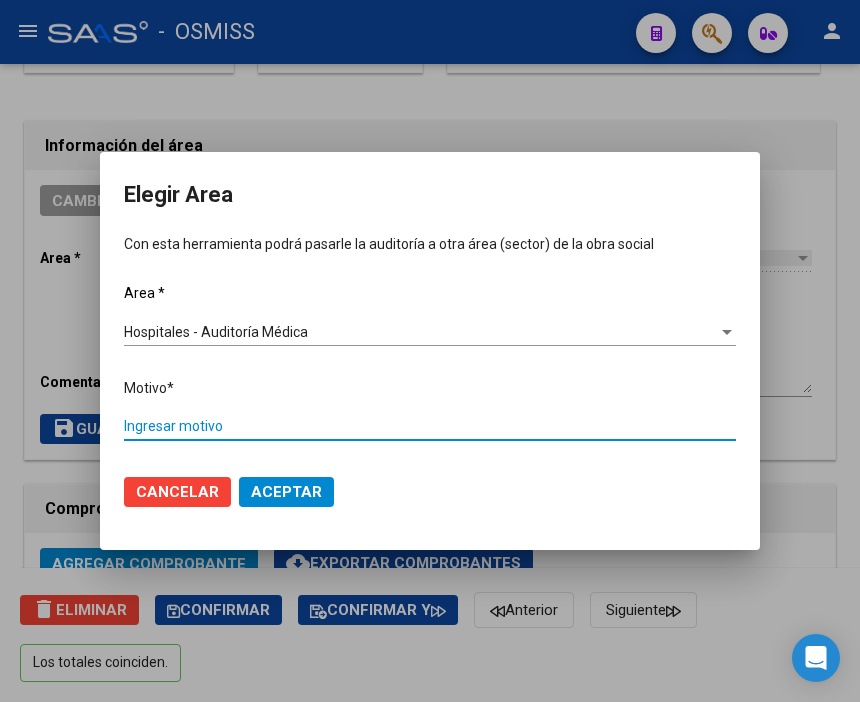 click on "Ingresar motivo" at bounding box center (430, 426) 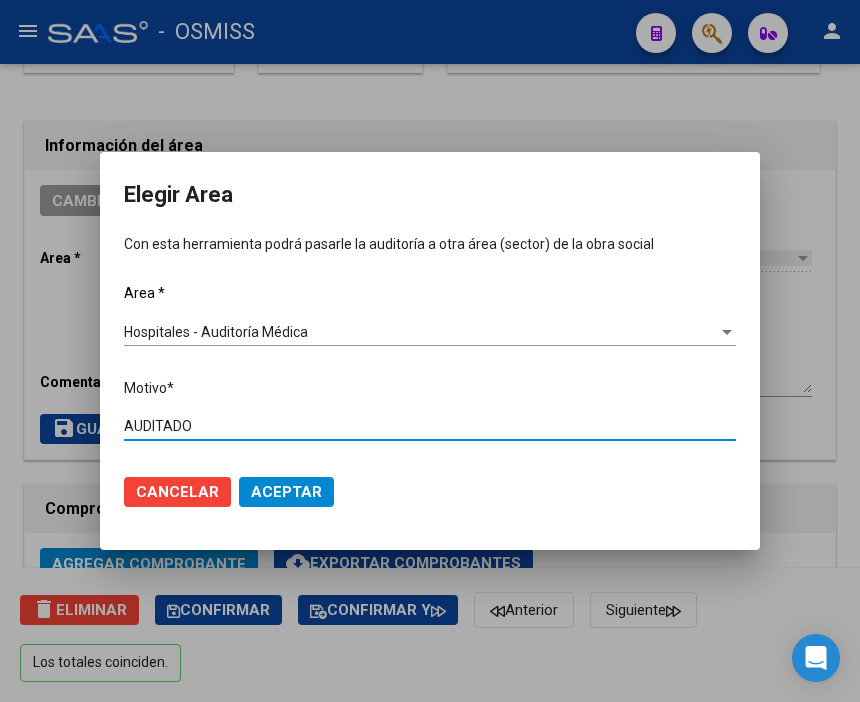 click on "Aceptar" at bounding box center [286, 492] 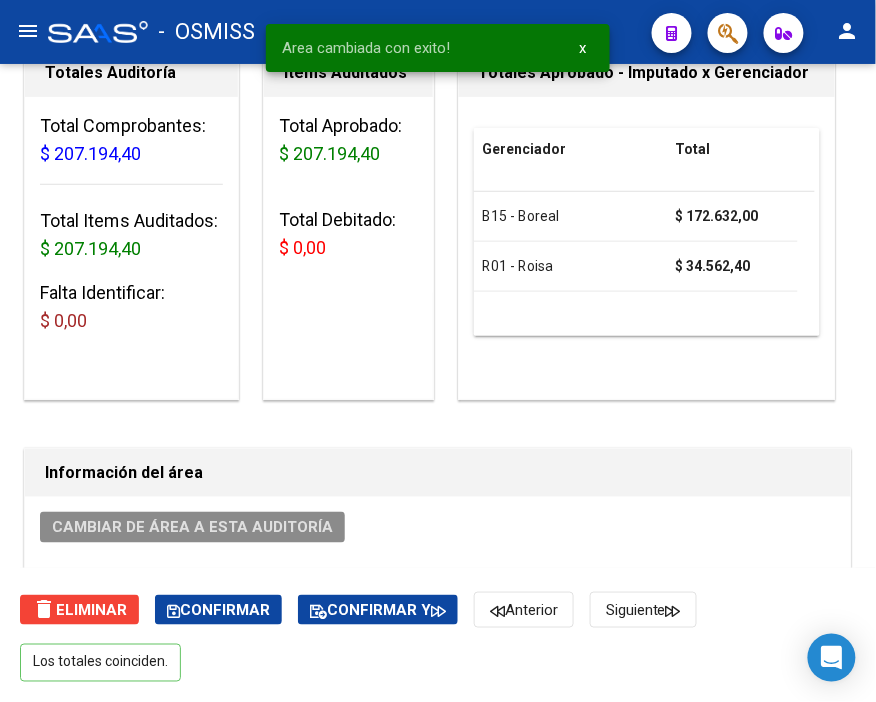 scroll, scrollTop: 0, scrollLeft: 0, axis: both 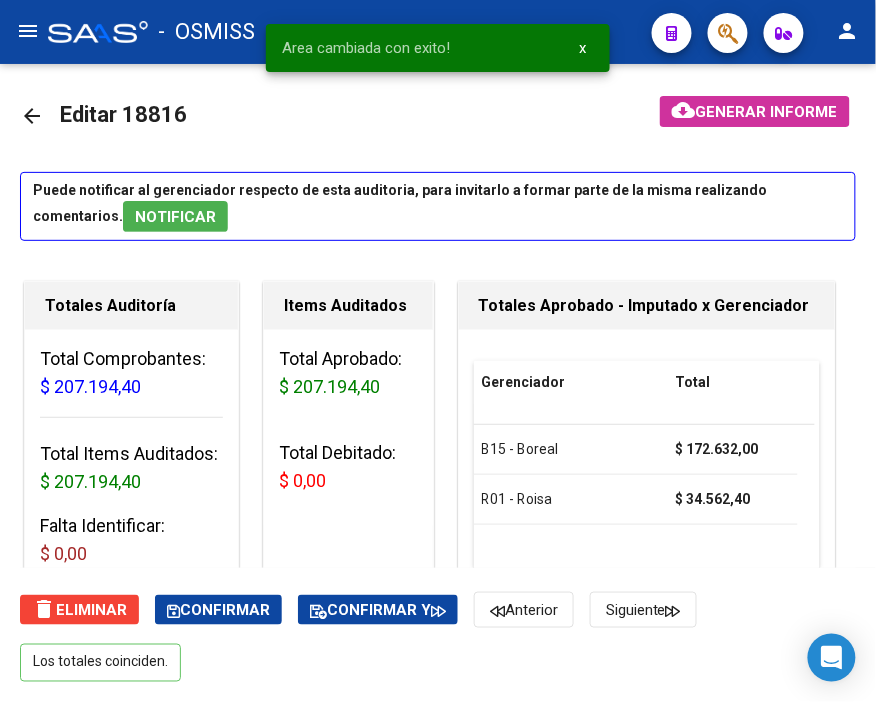 click on "arrow_back" 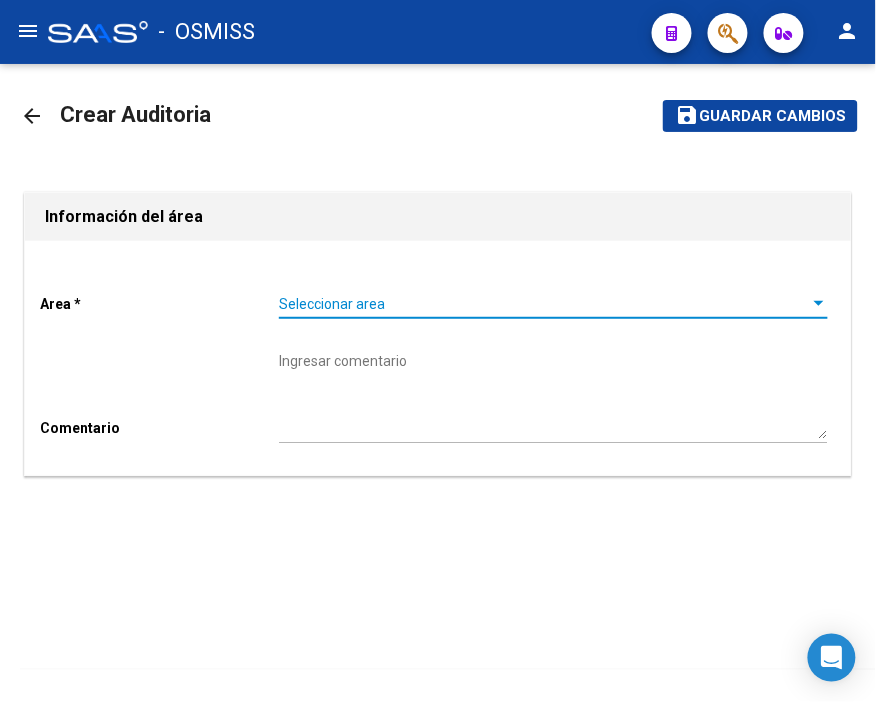 click on "Seleccionar area" at bounding box center (544, 304) 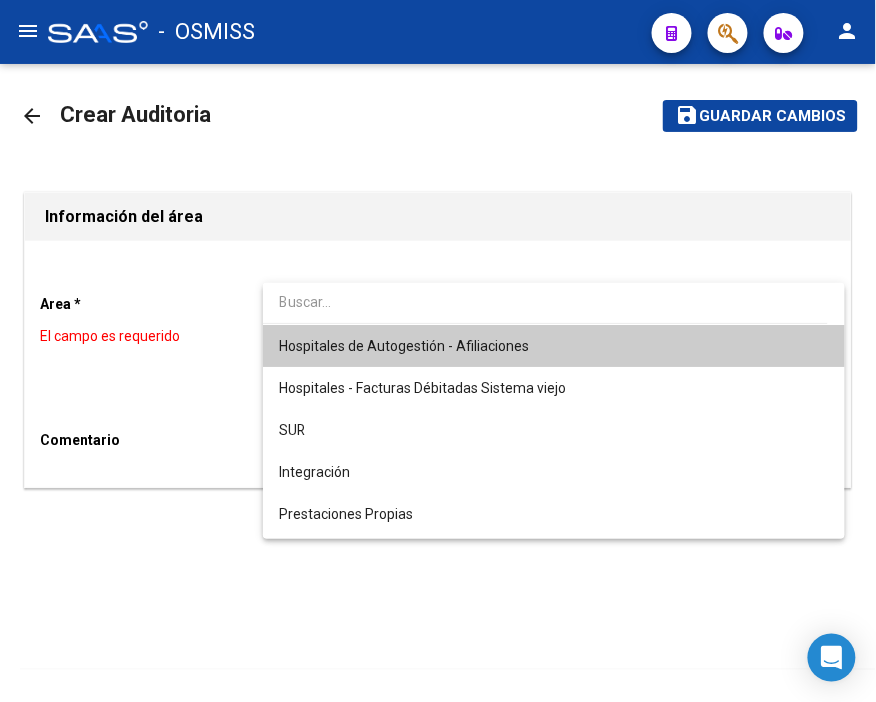click on "Hospitales de Autogestión - Afiliaciones" at bounding box center [554, 346] 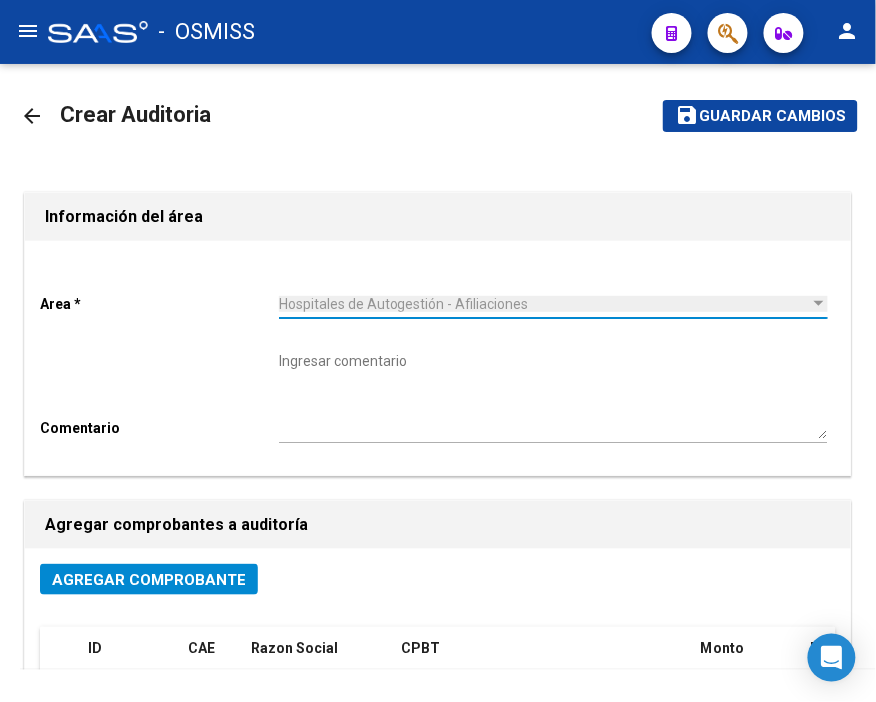 click on "Agregar Comprobante" 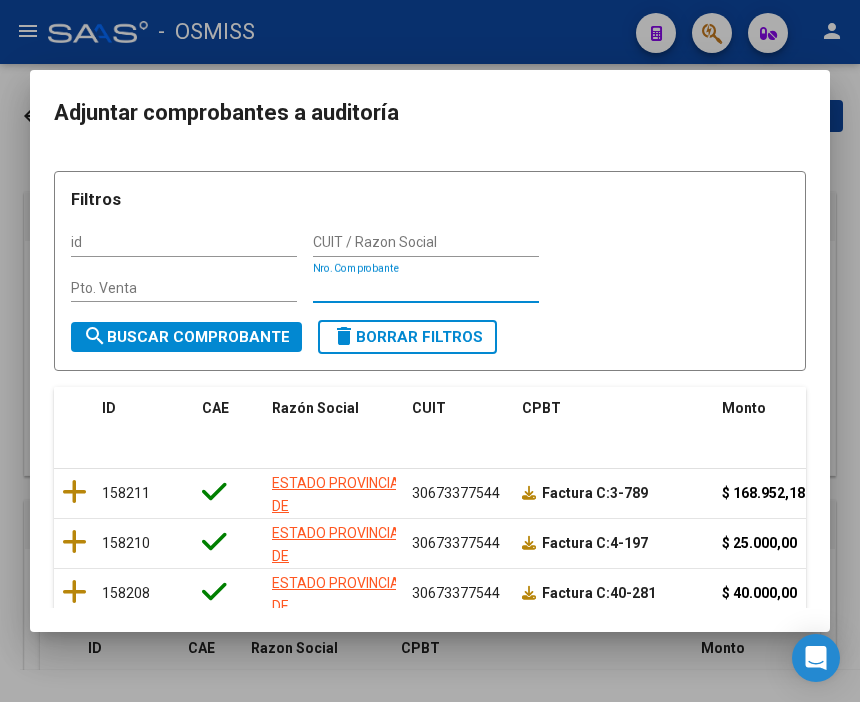 click on "Nro. Comprobante" at bounding box center (426, 288) 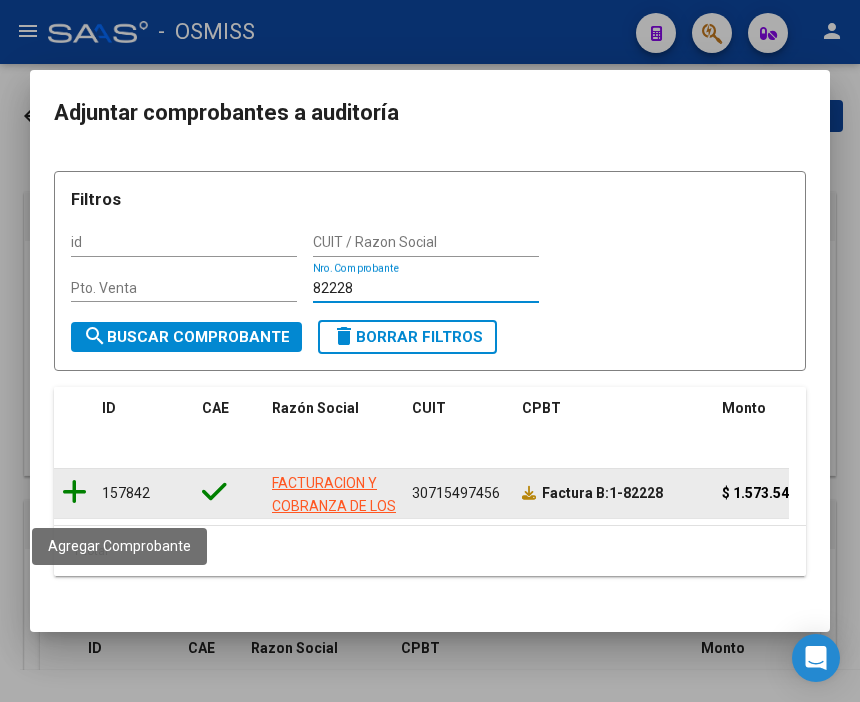 click 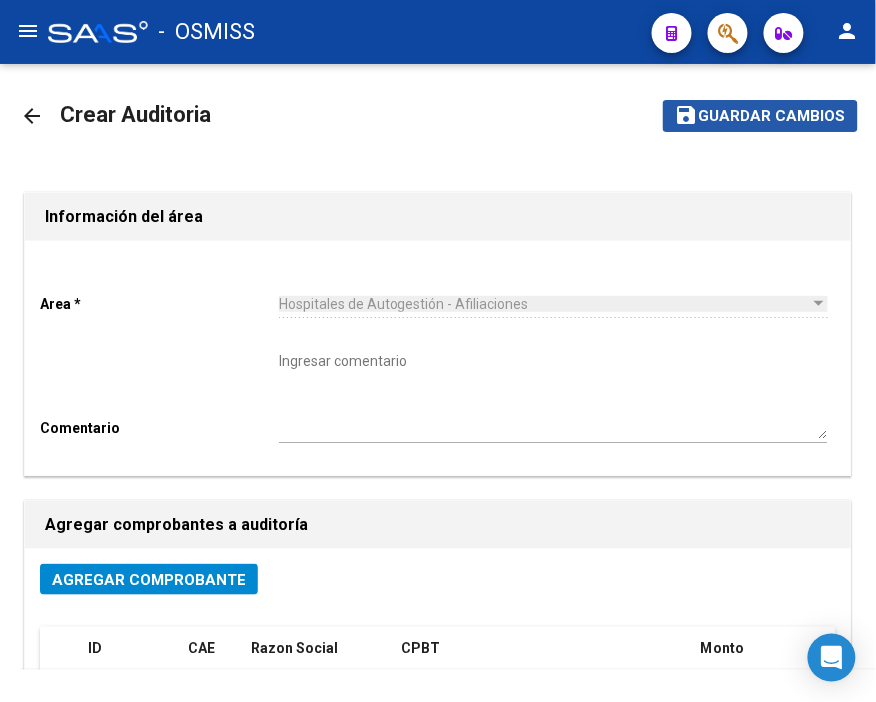 click on "Guardar cambios" 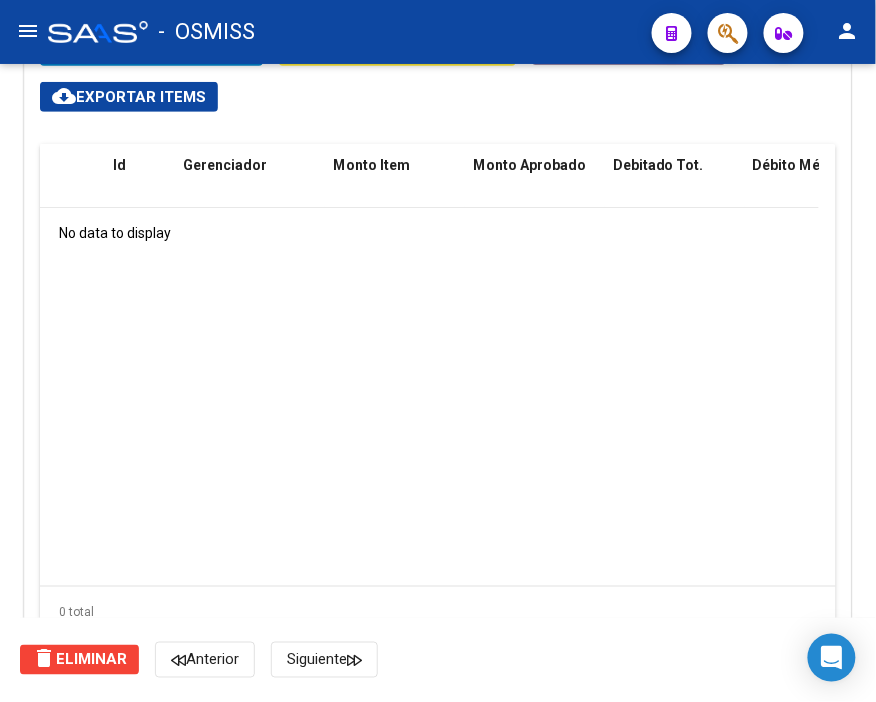 scroll, scrollTop: 1444, scrollLeft: 0, axis: vertical 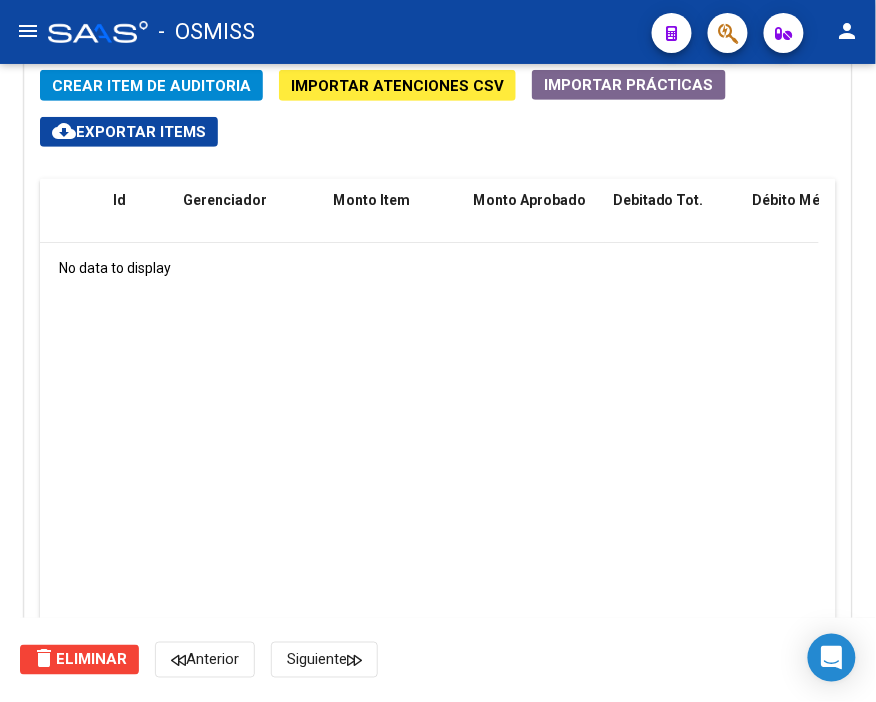click on "Crear Item de Auditoria" 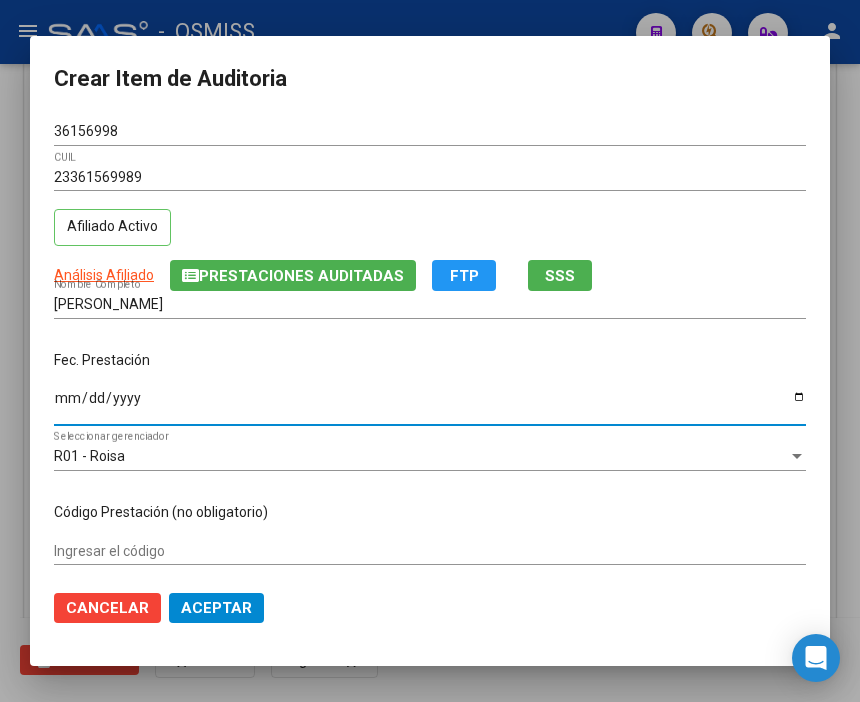 click on "Ingresar la fecha" at bounding box center [430, 405] 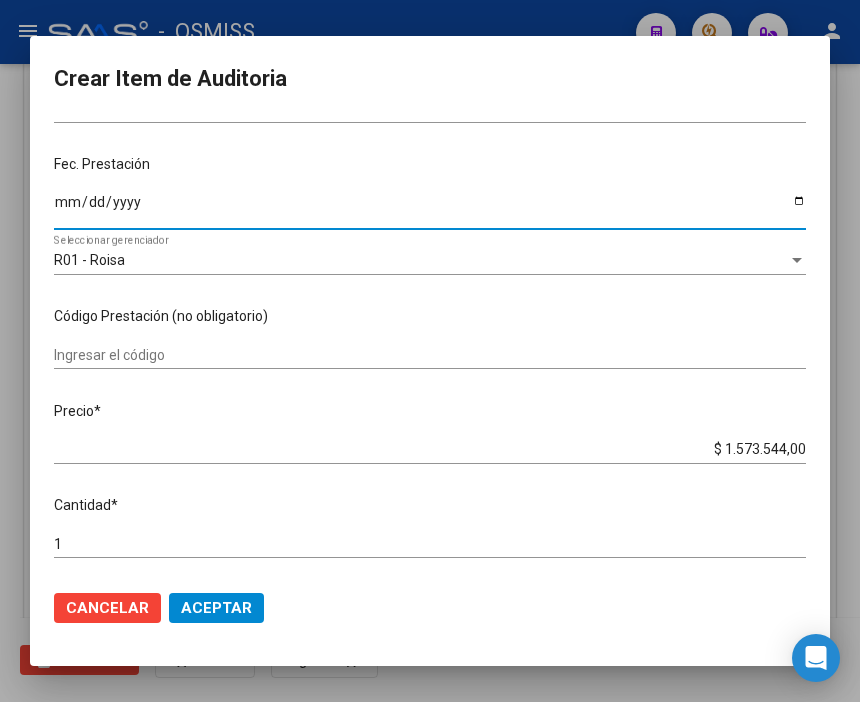 scroll, scrollTop: 222, scrollLeft: 0, axis: vertical 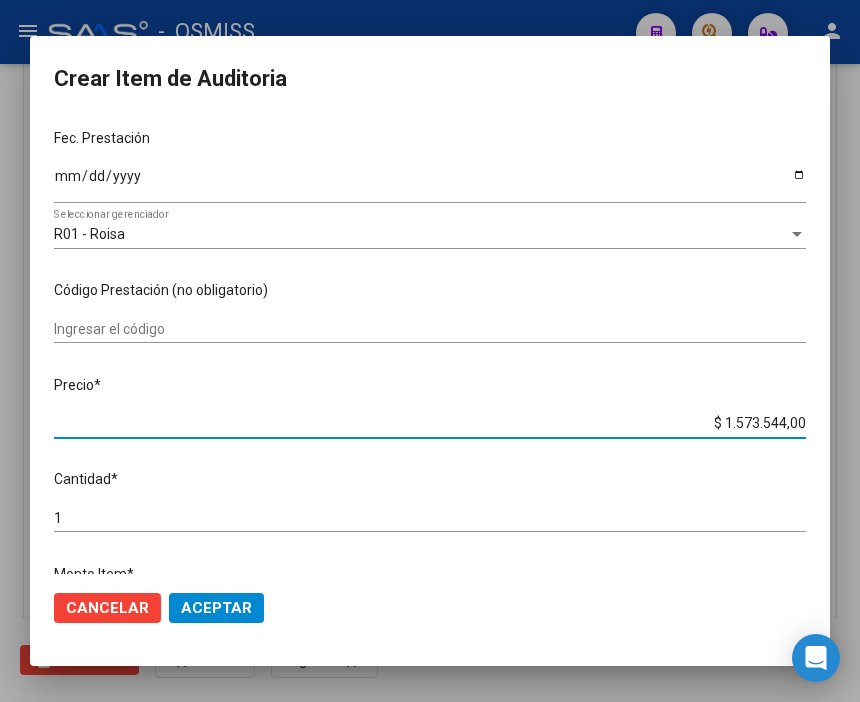 drag, startPoint x: 681, startPoint y: 417, endPoint x: 253, endPoint y: 275, distance: 450.94122 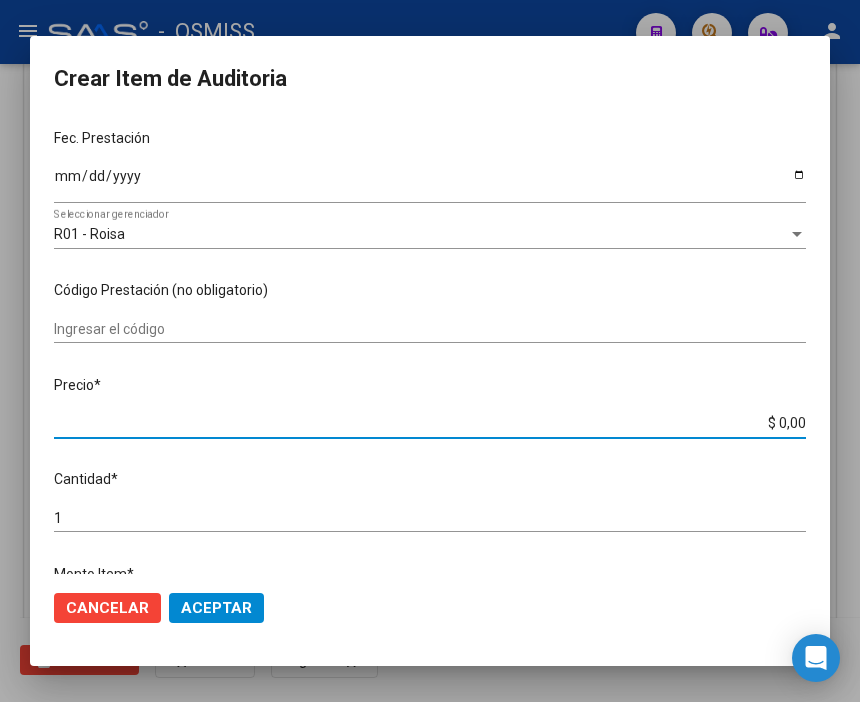 click at bounding box center [430, 351] 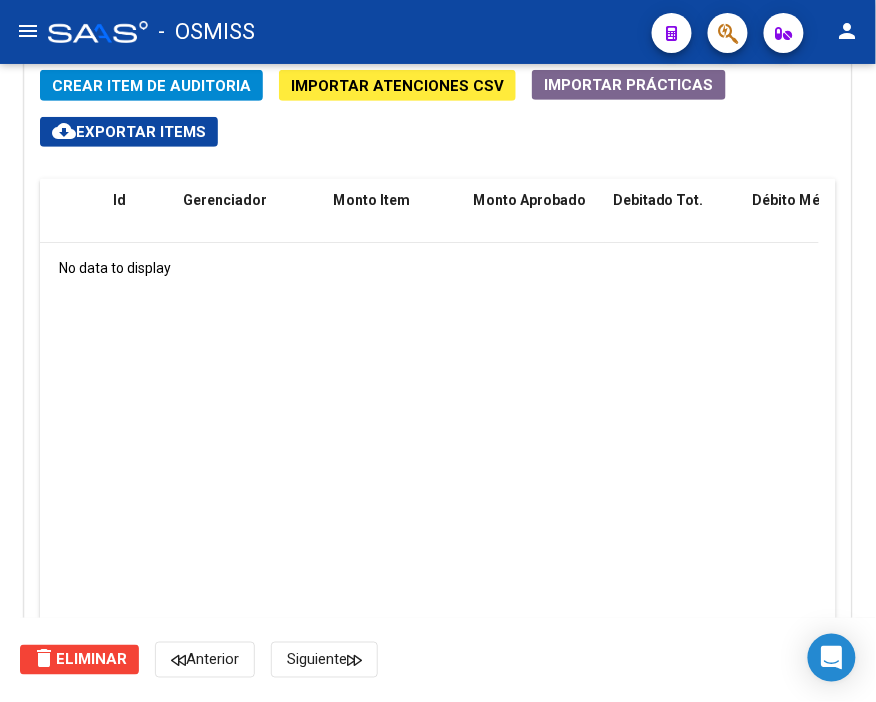 click on "Crear Item de Auditoria" 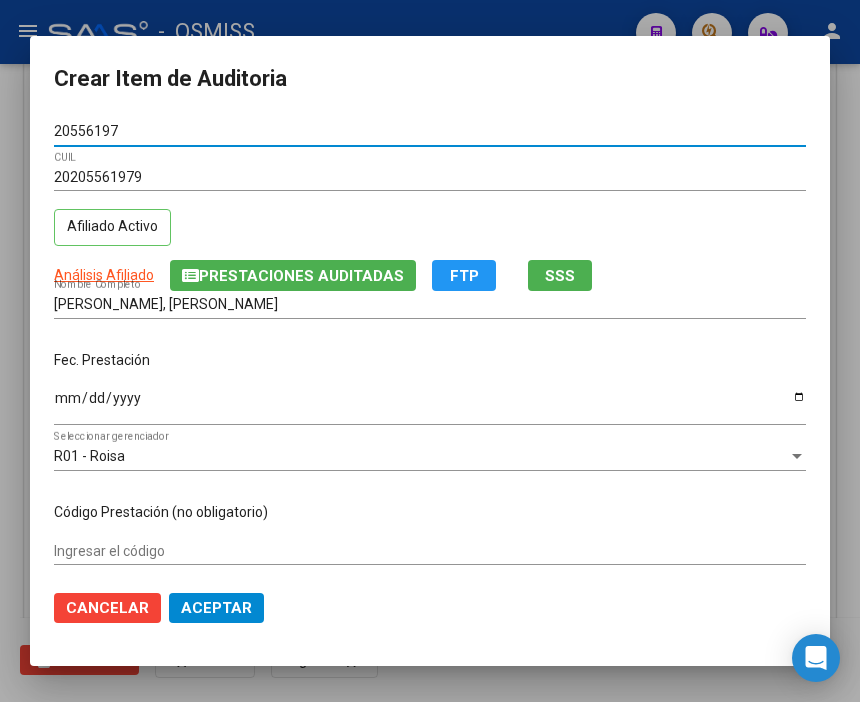 click on "Ingresar la fecha" at bounding box center [430, 405] 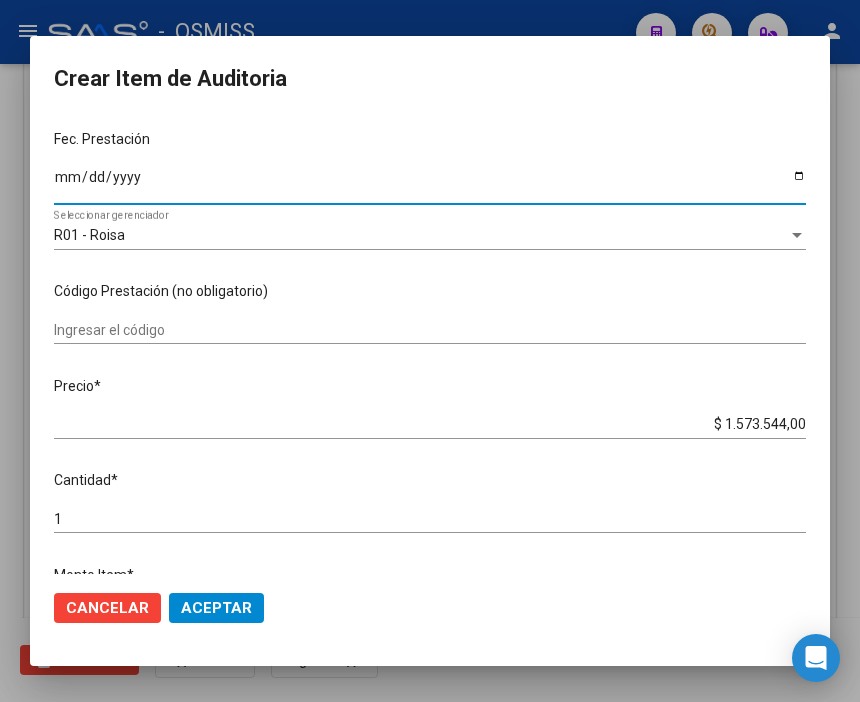 scroll, scrollTop: 222, scrollLeft: 0, axis: vertical 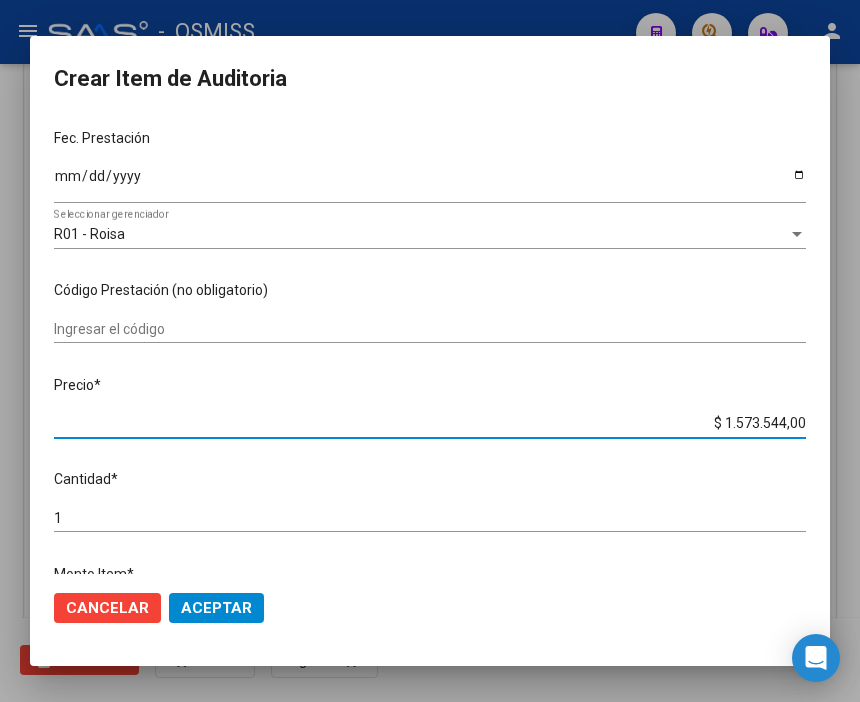 drag, startPoint x: 673, startPoint y: 423, endPoint x: 864, endPoint y: 437, distance: 191.5124 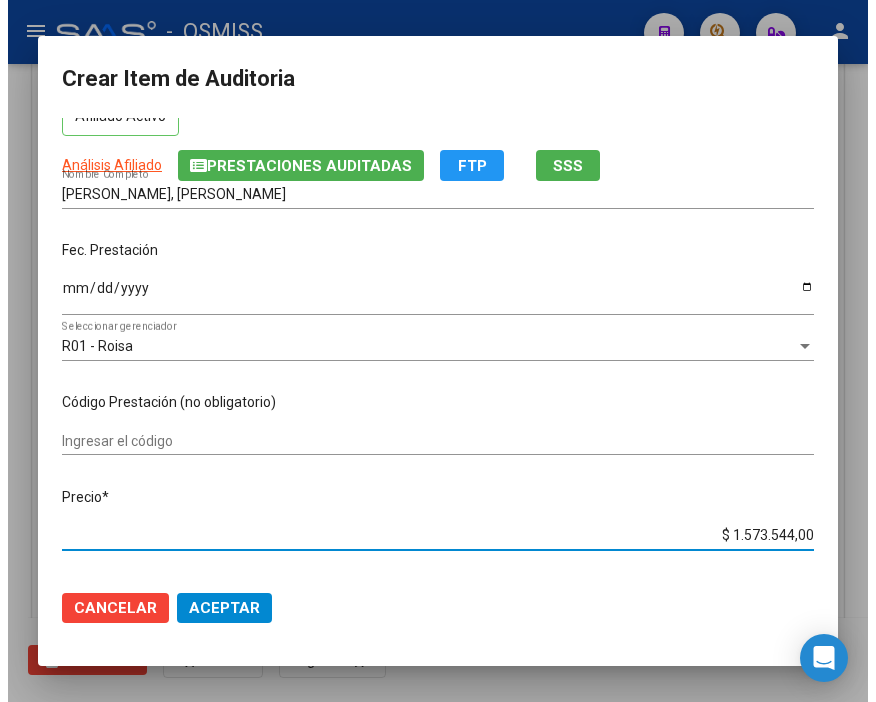 scroll, scrollTop: 111, scrollLeft: 0, axis: vertical 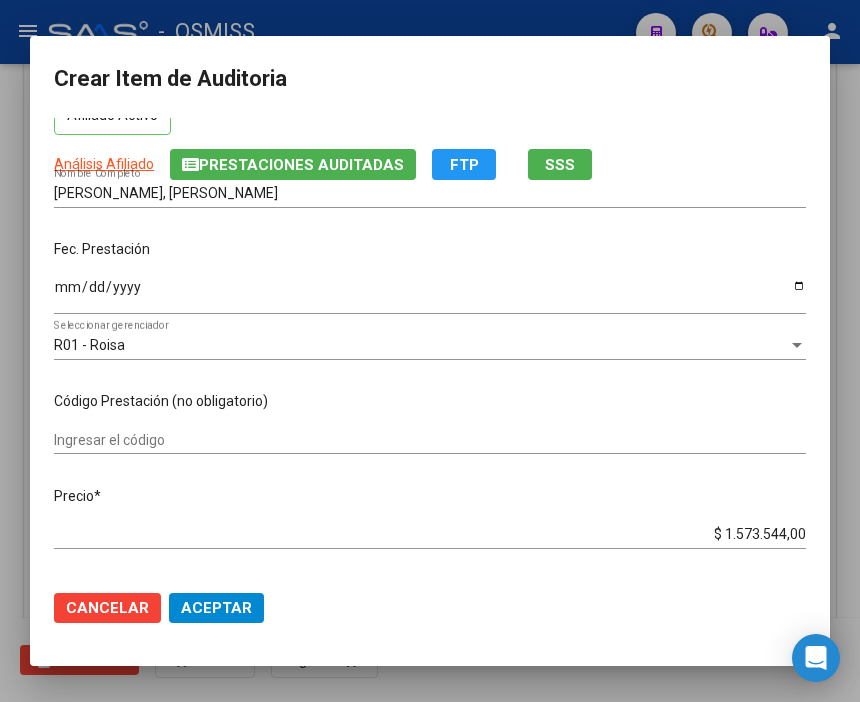 click at bounding box center [430, 351] 